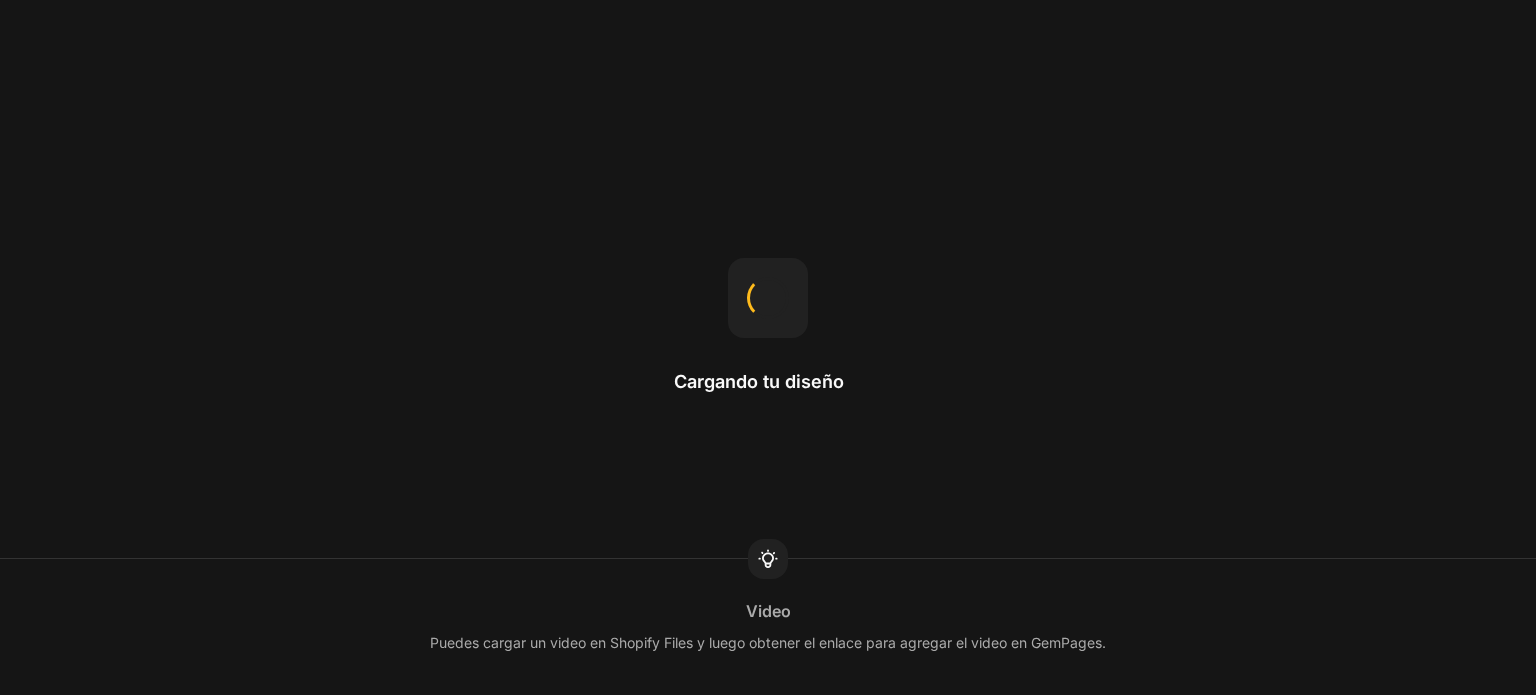 scroll, scrollTop: 0, scrollLeft: 0, axis: both 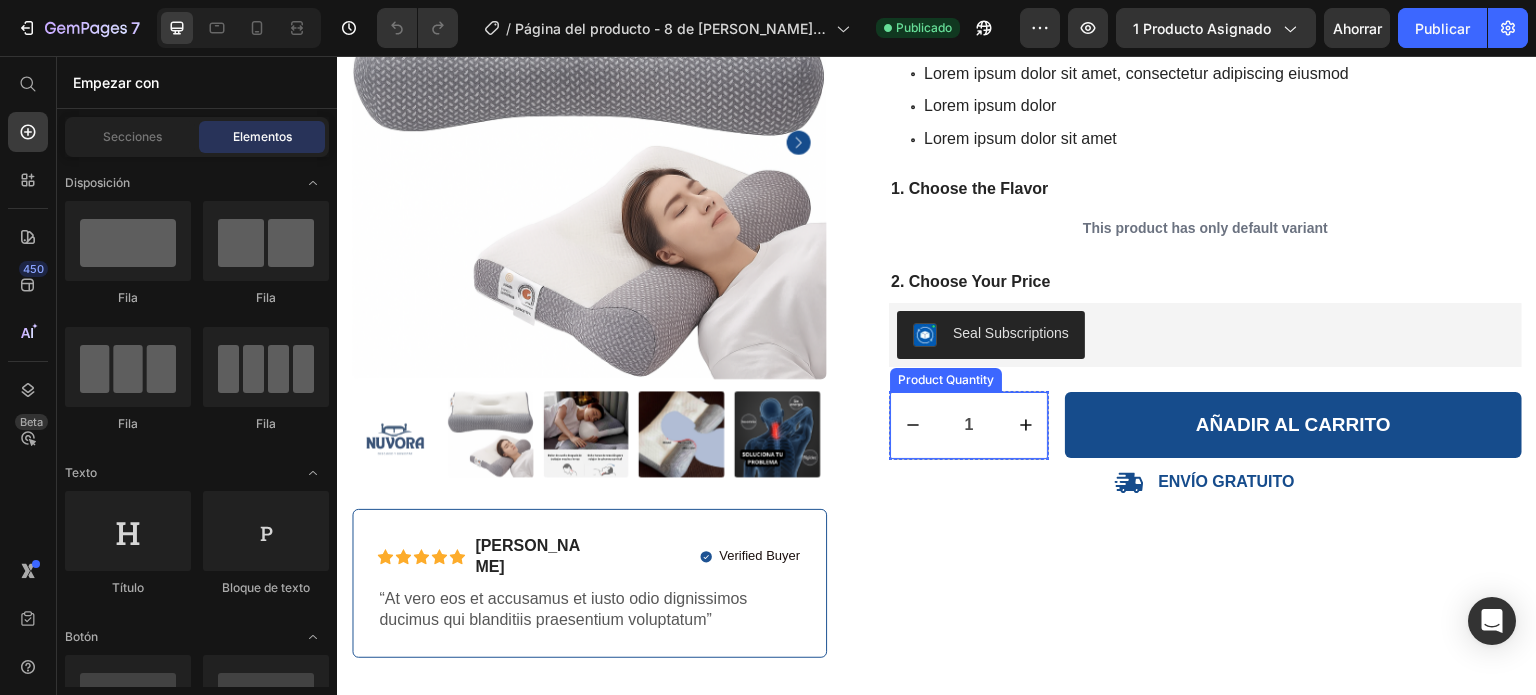 click at bounding box center [1025, 425] 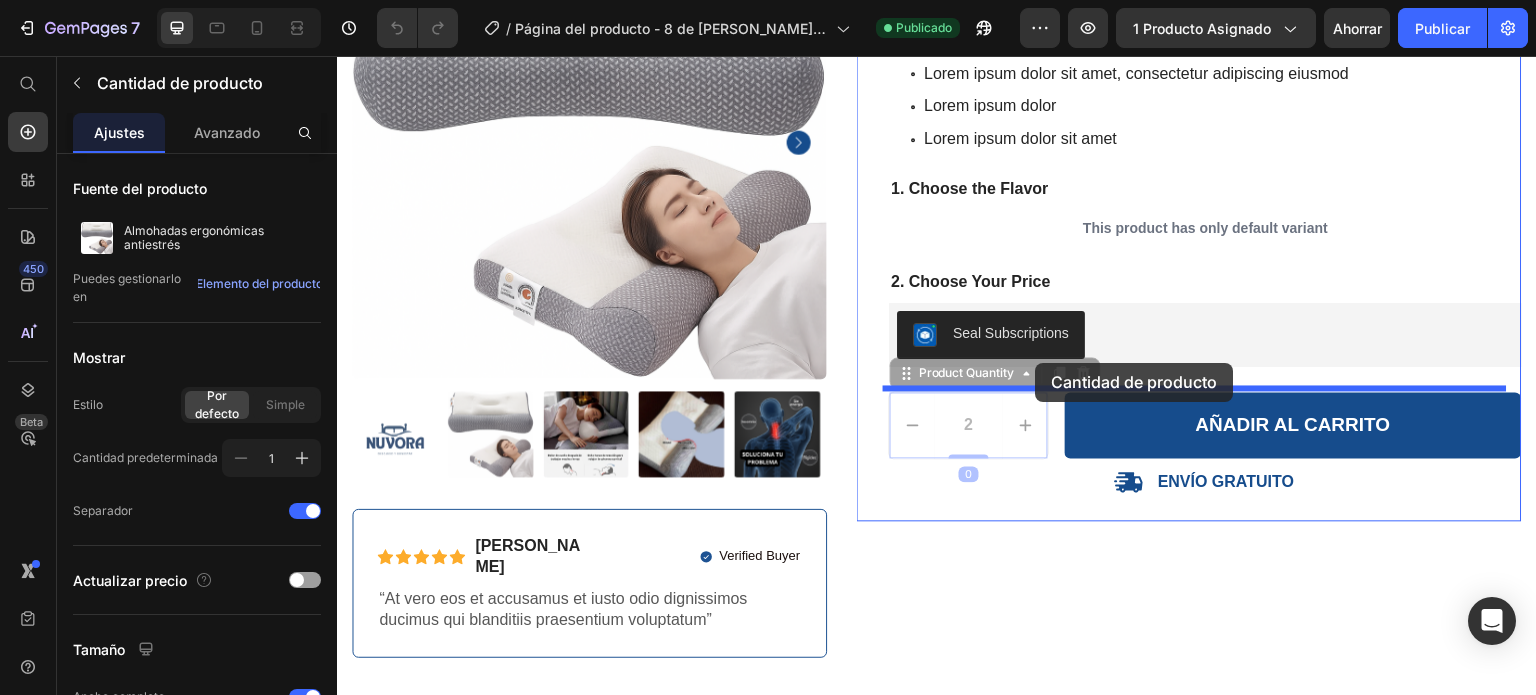 drag, startPoint x: 1011, startPoint y: 395, endPoint x: 1036, endPoint y: 363, distance: 40.60788 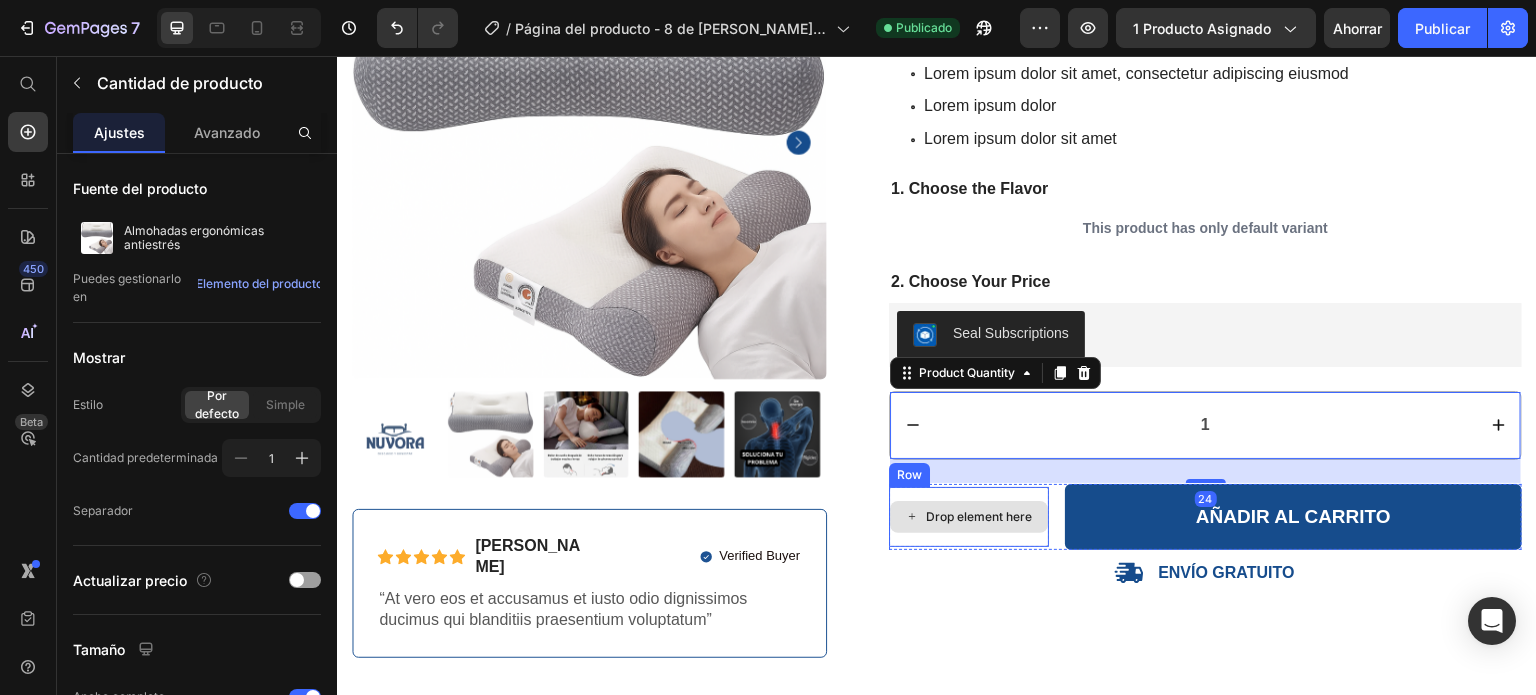 click on "Drop element here" at bounding box center [969, 517] 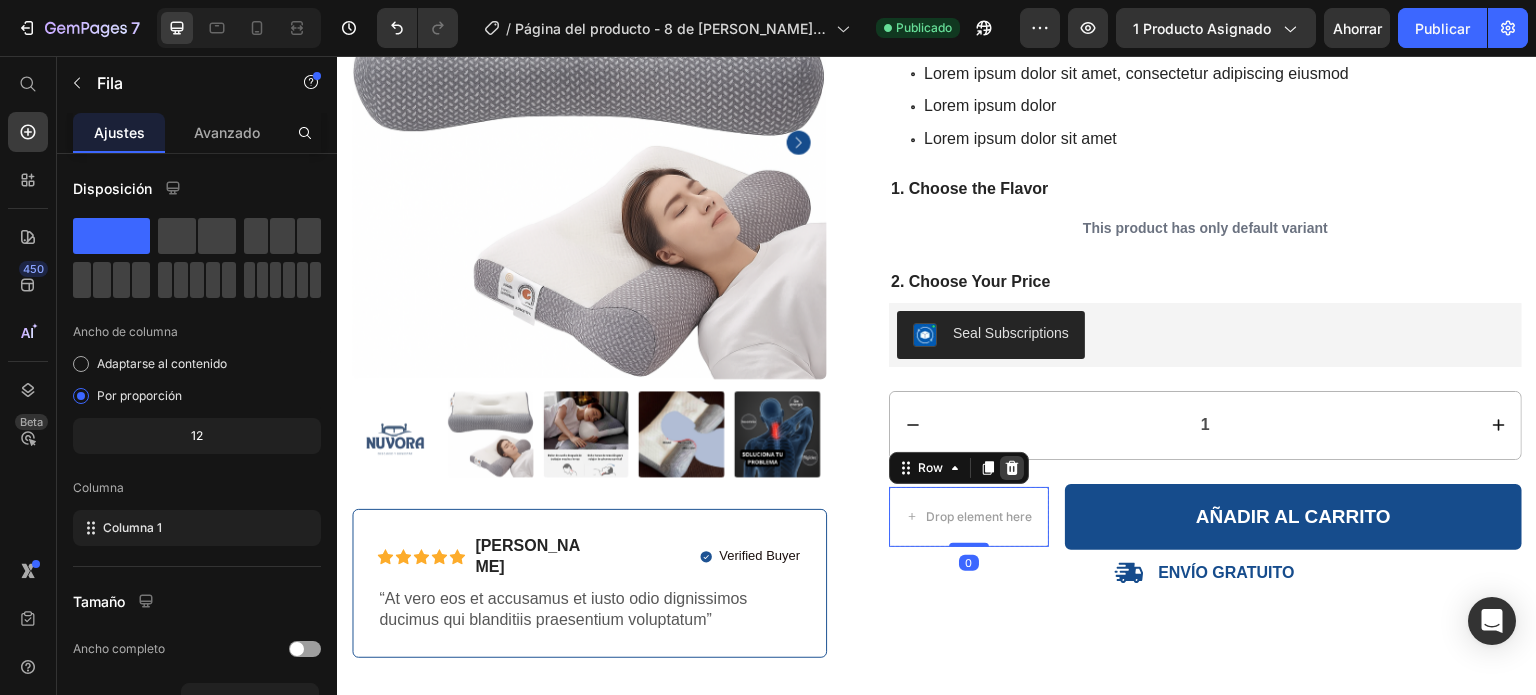 click 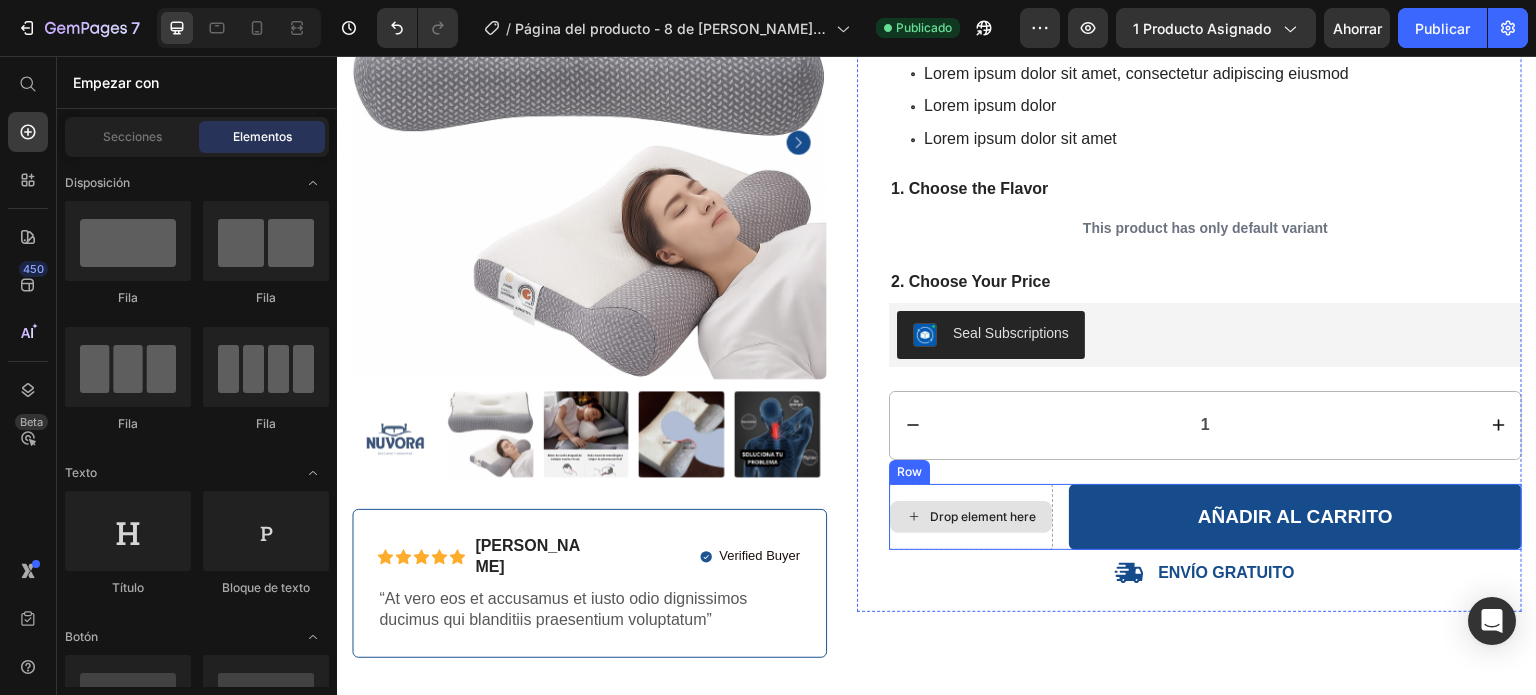 click on "Drop element here" at bounding box center [971, 517] 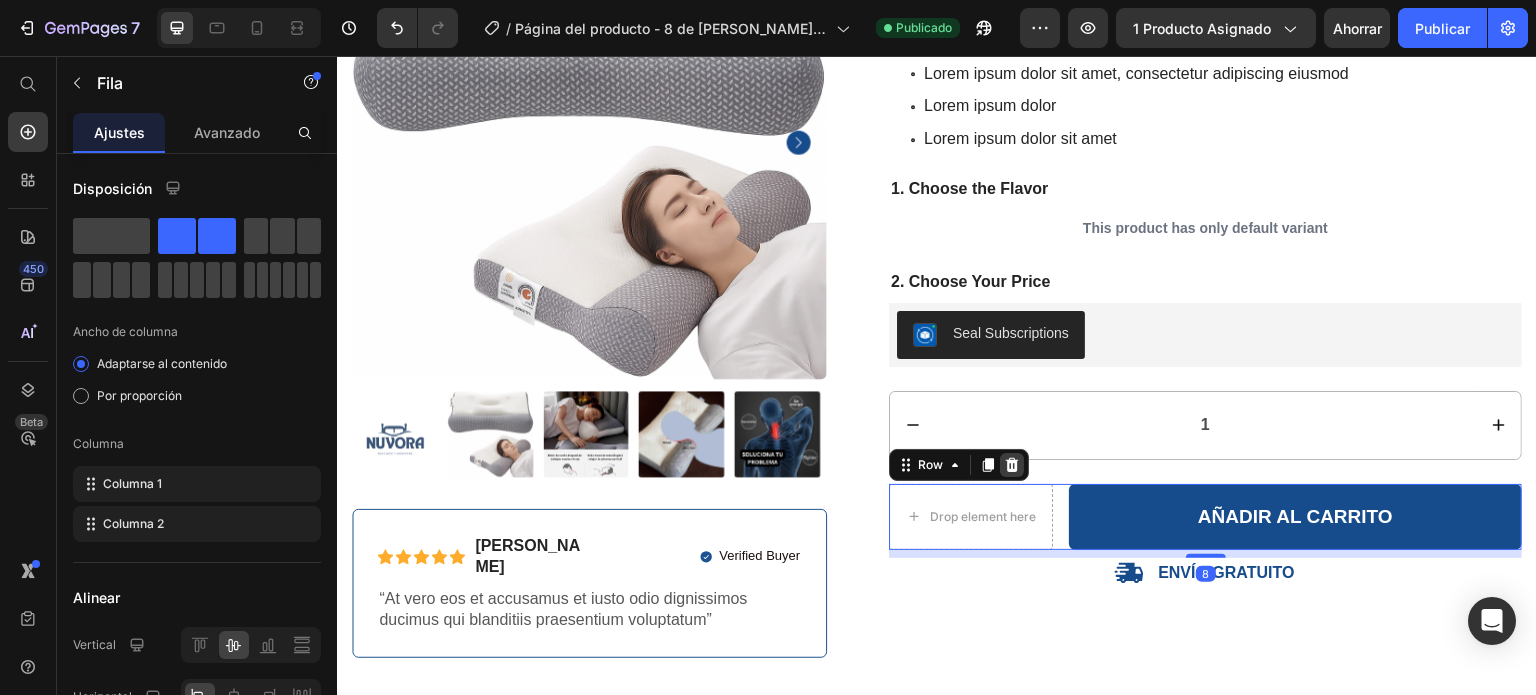 click 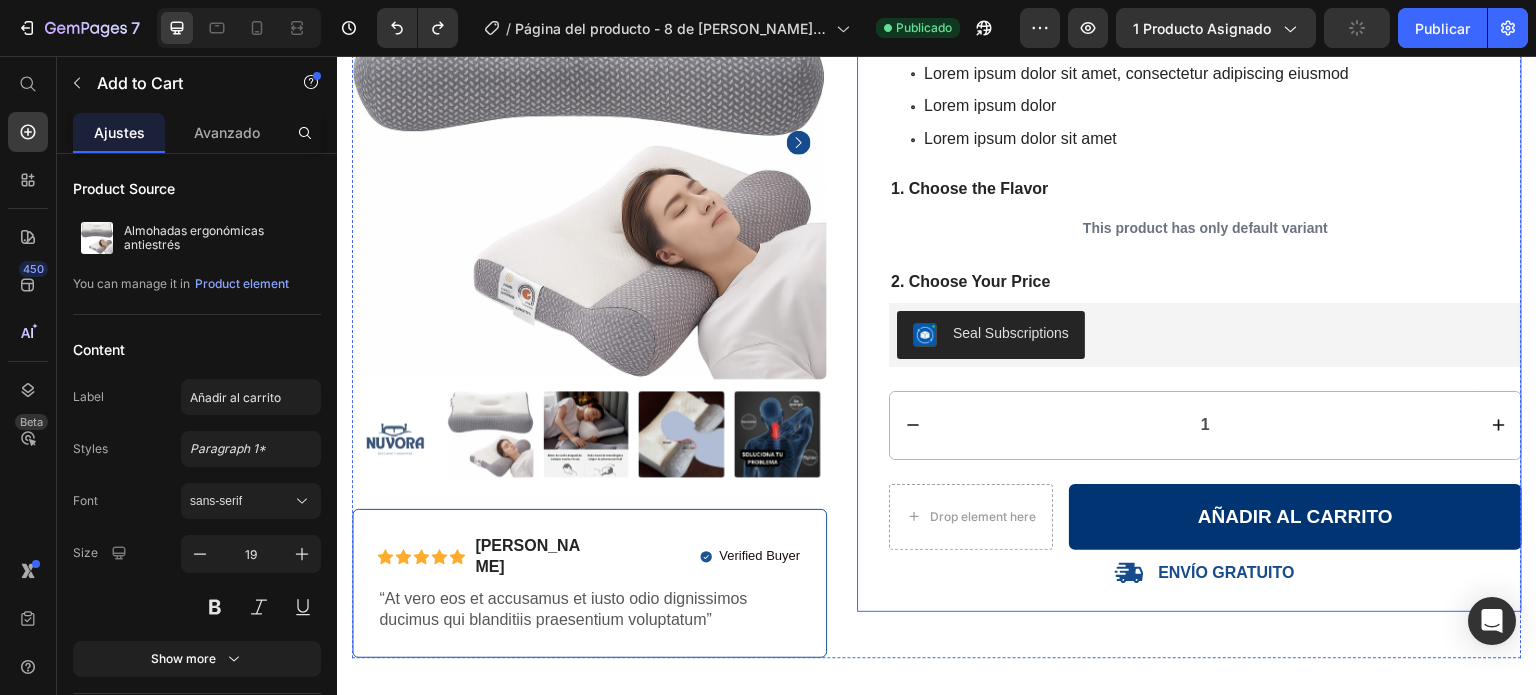 click on "Añadir al carrito" at bounding box center [1295, 517] 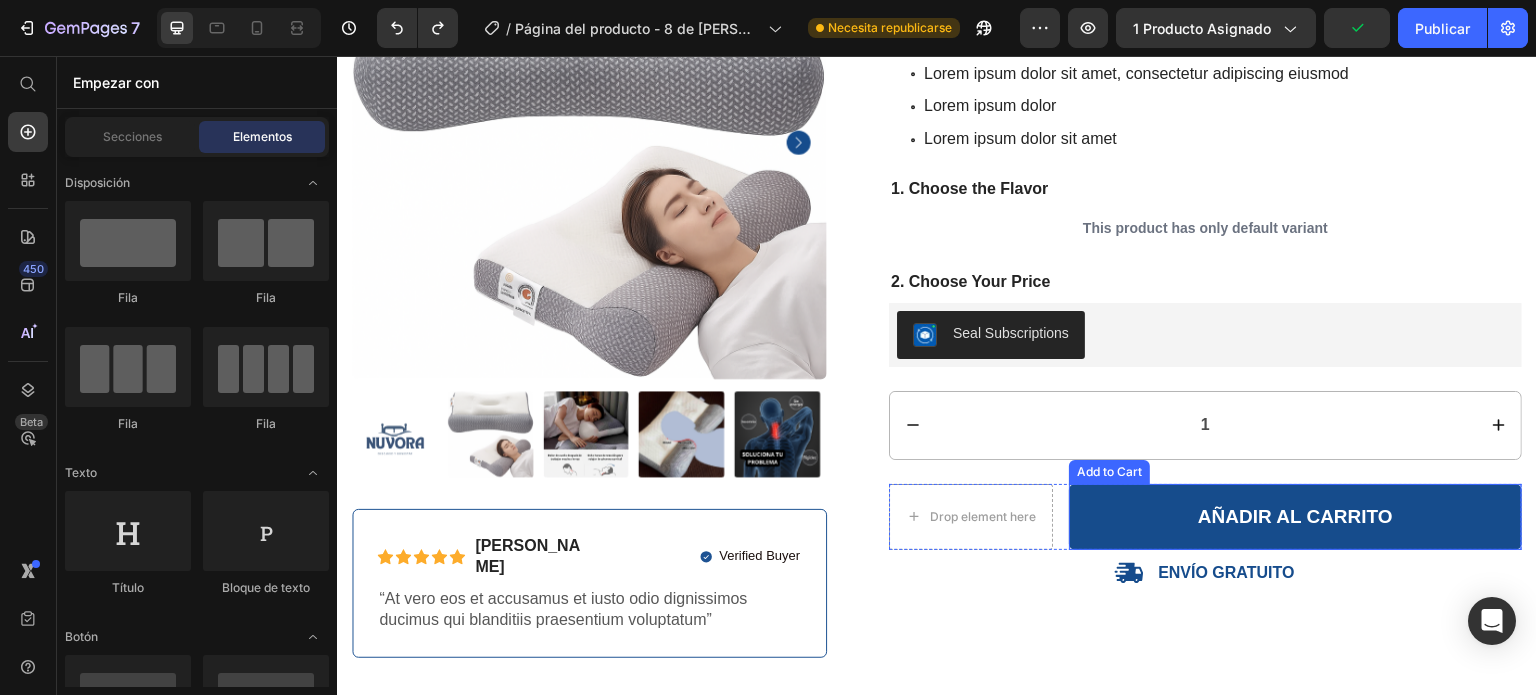 click on "Añadir al carrito" at bounding box center (1295, 517) 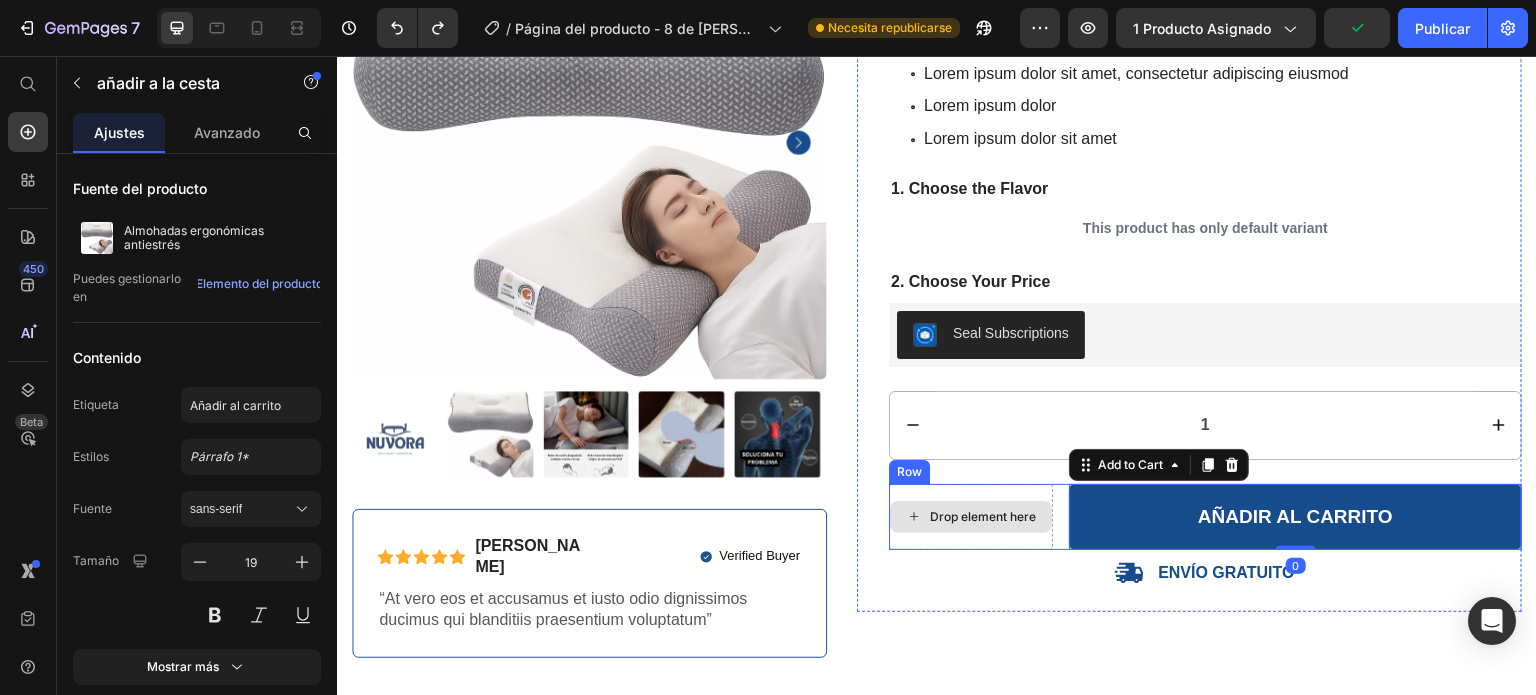 click on "Drop element here" at bounding box center [971, 517] 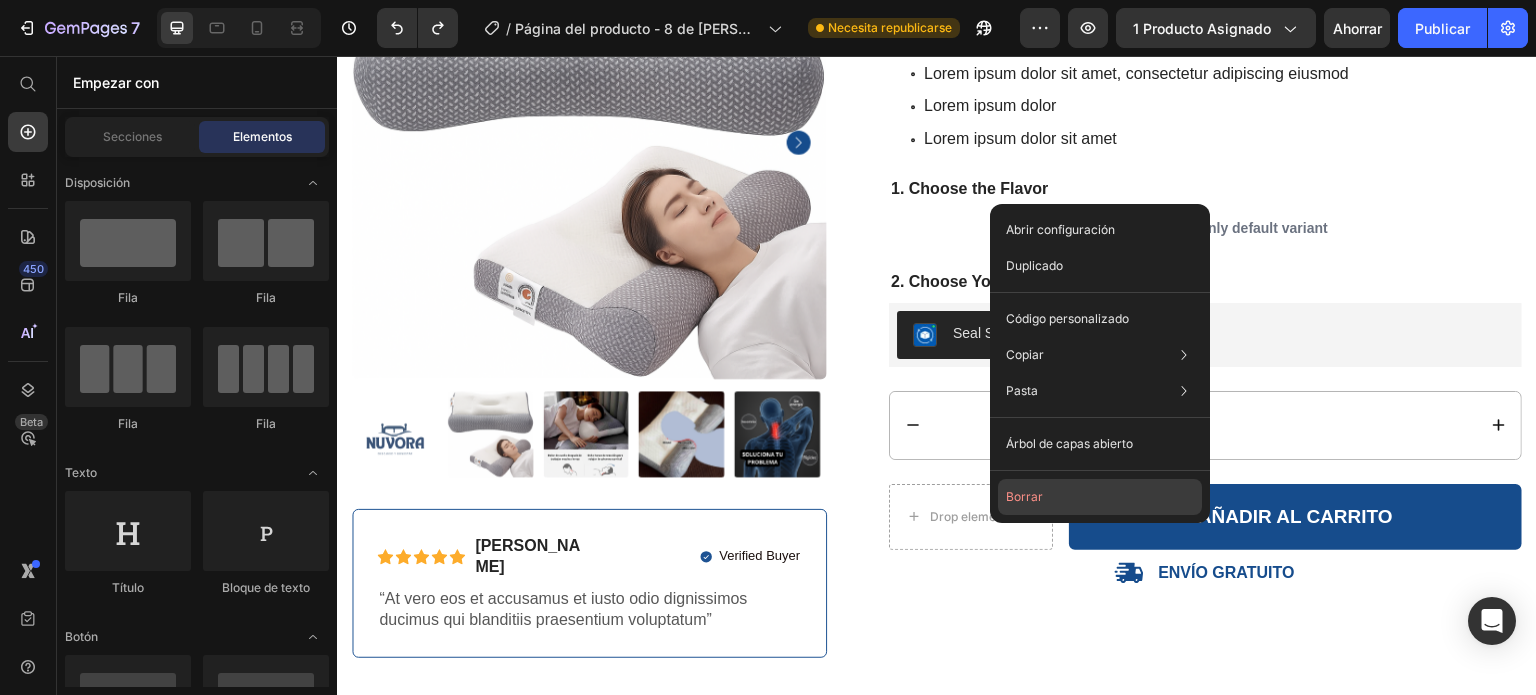click on "Borrar" at bounding box center (1024, 496) 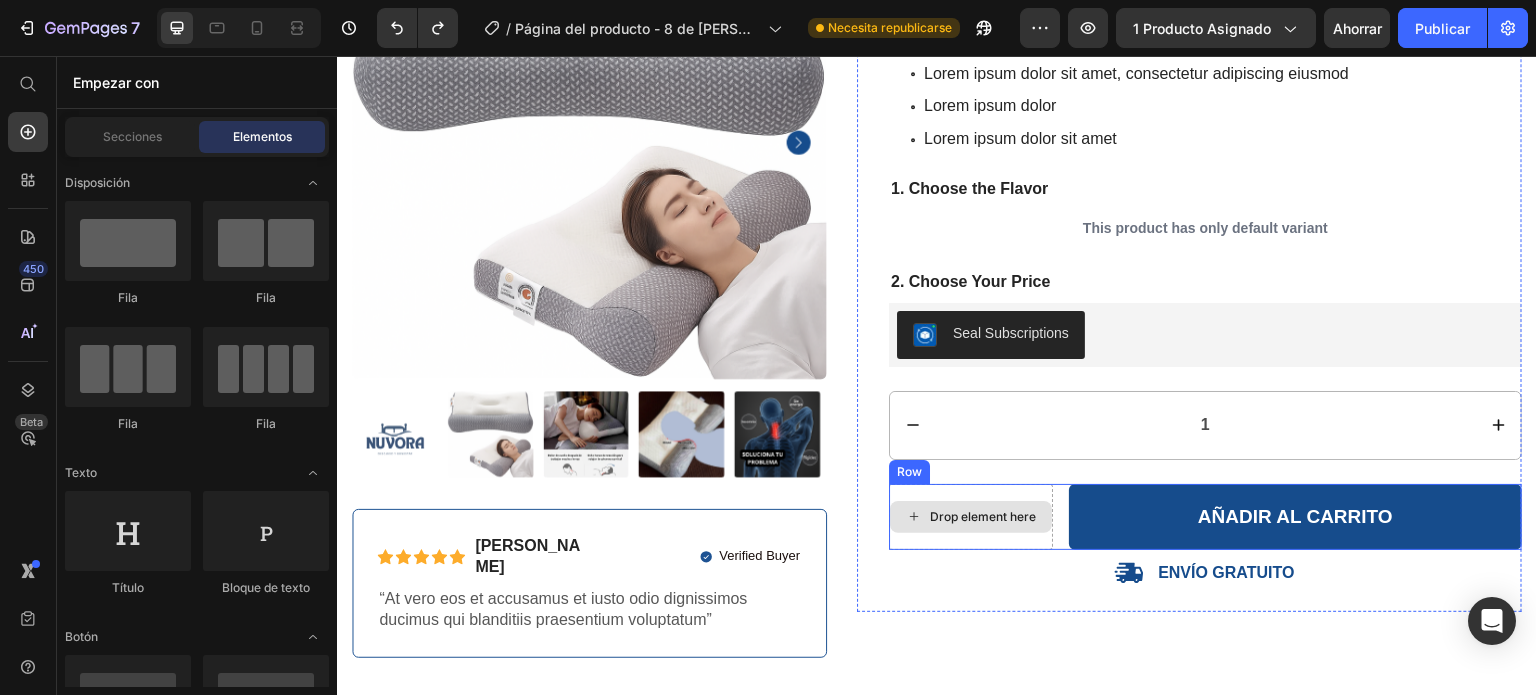 click on "Drop element here" at bounding box center (983, 517) 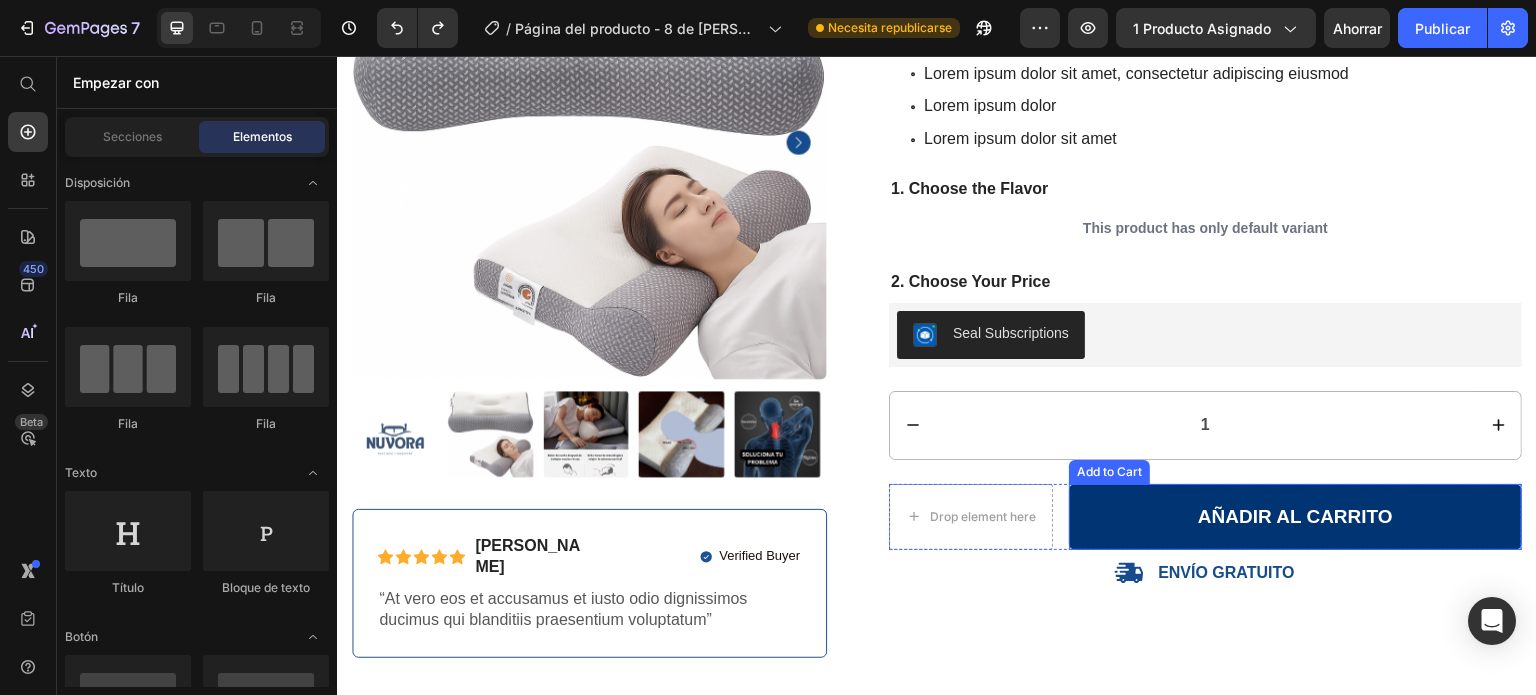 click on "Añadir al carrito" at bounding box center [1295, 517] 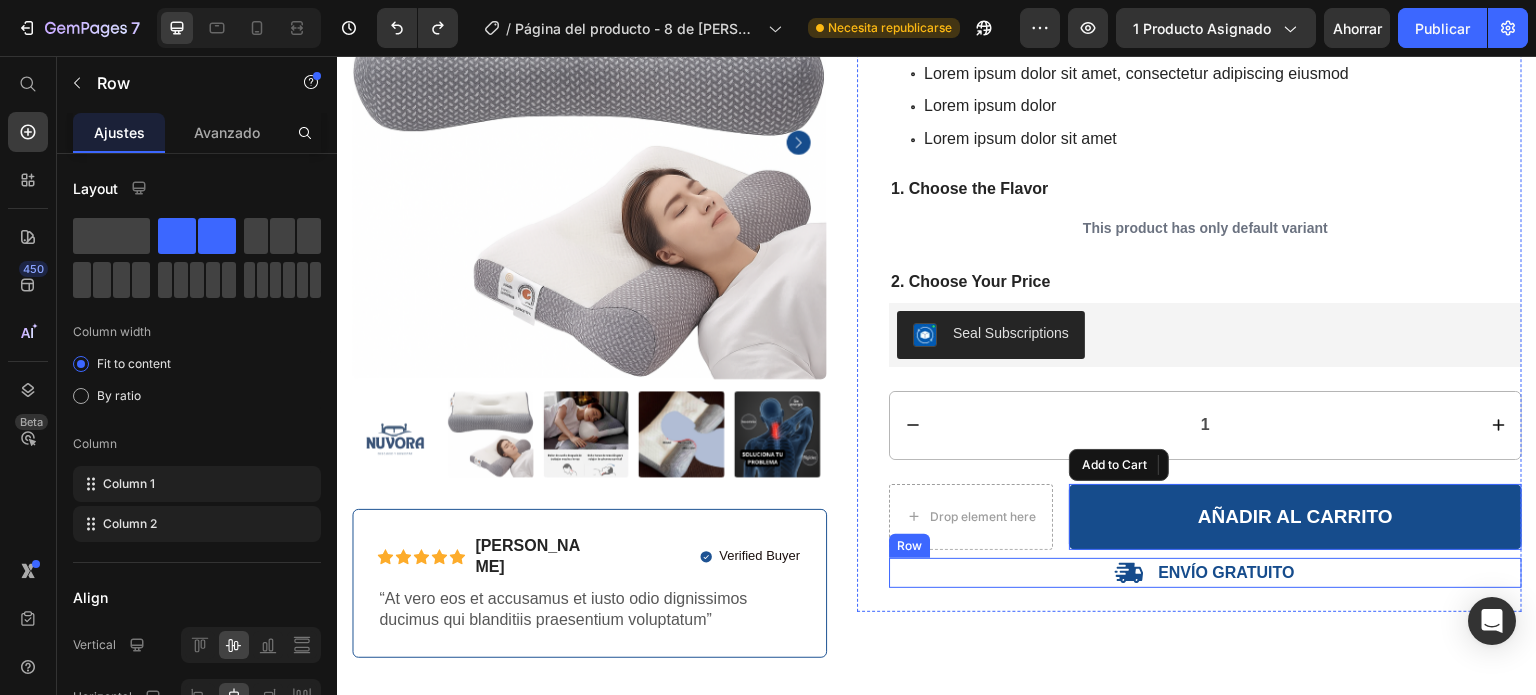 click on "Icon ENVÍO GRATUITO Text Block Row" at bounding box center [1205, 573] 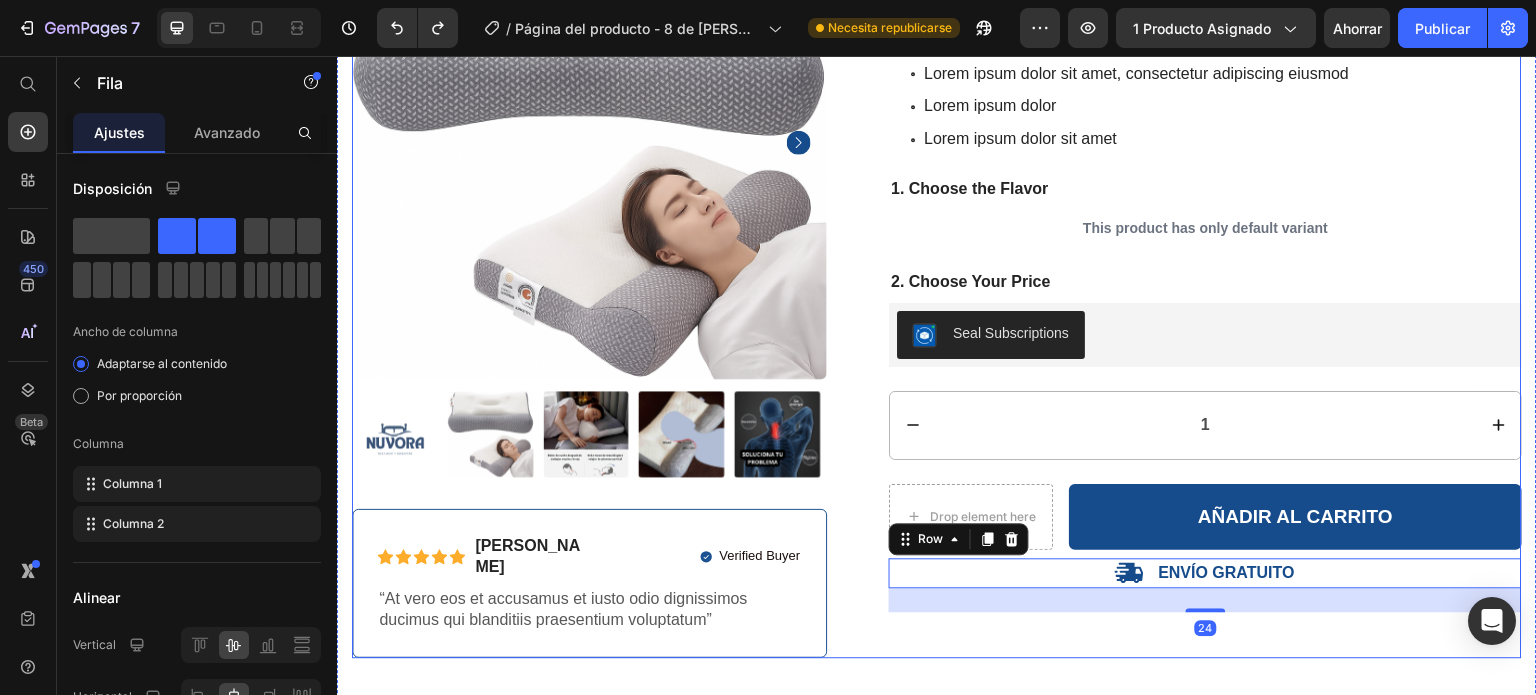 click on "Product Images Icon Icon Icon Icon Icon Icon List Briana M. Text Block Row
Icon Verified Buyer Text Block Row Row “At vero eos et accusamus et iusto odio dignissimos ducimus qui blanditiis praesentium voluptatum” Text Block Row Row Icon Icon Icon Icon Icon Icon List +10.000 Clientes Satisfechos Text Block Row Almohadas ergonómicas antiestrés Product Title DETAILS HOW TO USE
Lorem ipsum dolor sit amet, consectetur adipiscing eiusmod
Lorem ipsum dolor
Lorem ipsum dolor sit amet Item List
Your custom text goes here
Your custom text goes here
Your custom text goes here Item List Tab 1. Choose the Flavor Text Block This product has only default variant Product Variants & Swatches 2. Choose Your Price Text Block Seal Subscriptions Seal Subscriptions 1 Product Quantity
Drop element here Añadir al carrito Add to Cart Row
Icon ENVÍO GRATUITO Text Block Row   24" at bounding box center [937, 281] 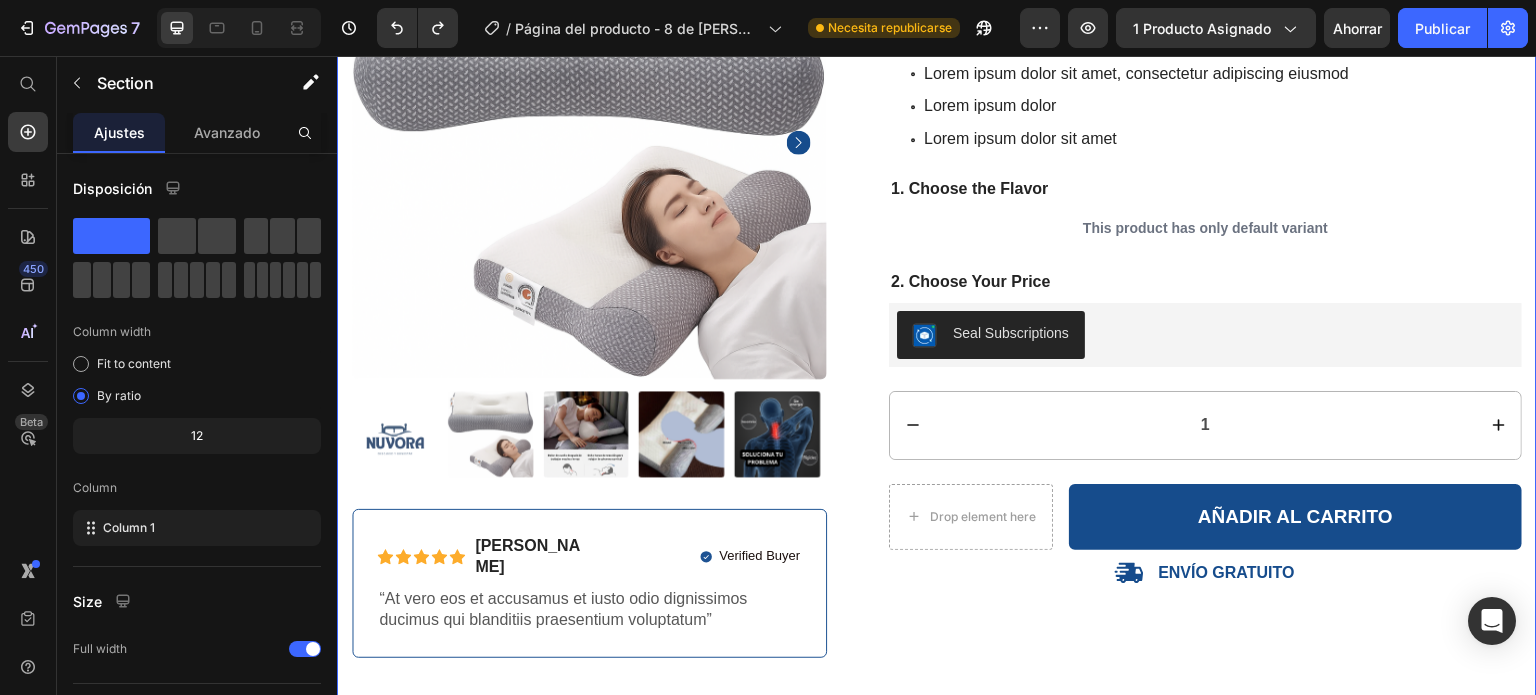click on "Product Images Icon Icon Icon Icon Icon Icon List Briana M. Text Block Row
Icon Verified Buyer Text Block Row Row “At vero eos et accusamus et iusto odio dignissimos ducimus qui blanditiis praesentium voluptatum” Text Block Row Row Icon Icon Icon Icon Icon Icon List +10.000 Clientes Satisfechos Text Block Row Almohadas ergonómicas antiestrés Product Title DETAILS HOW TO USE
Lorem ipsum dolor sit amet, consectetur adipiscing eiusmod
Lorem ipsum dolor
Lorem ipsum dolor sit amet Item List
Your custom text goes here
Your custom text goes here
Your custom text goes here Item List Tab 1. Choose the Flavor Text Block This product has only default variant Product Variants & Swatches 2. Choose Your Price Text Block Seal Subscriptions Seal Subscriptions 1 Product Quantity
Drop element here Añadir al carrito Add to Cart Row
Icon ENVÍO GRATUITO Text Block Row Row" at bounding box center [937, 281] 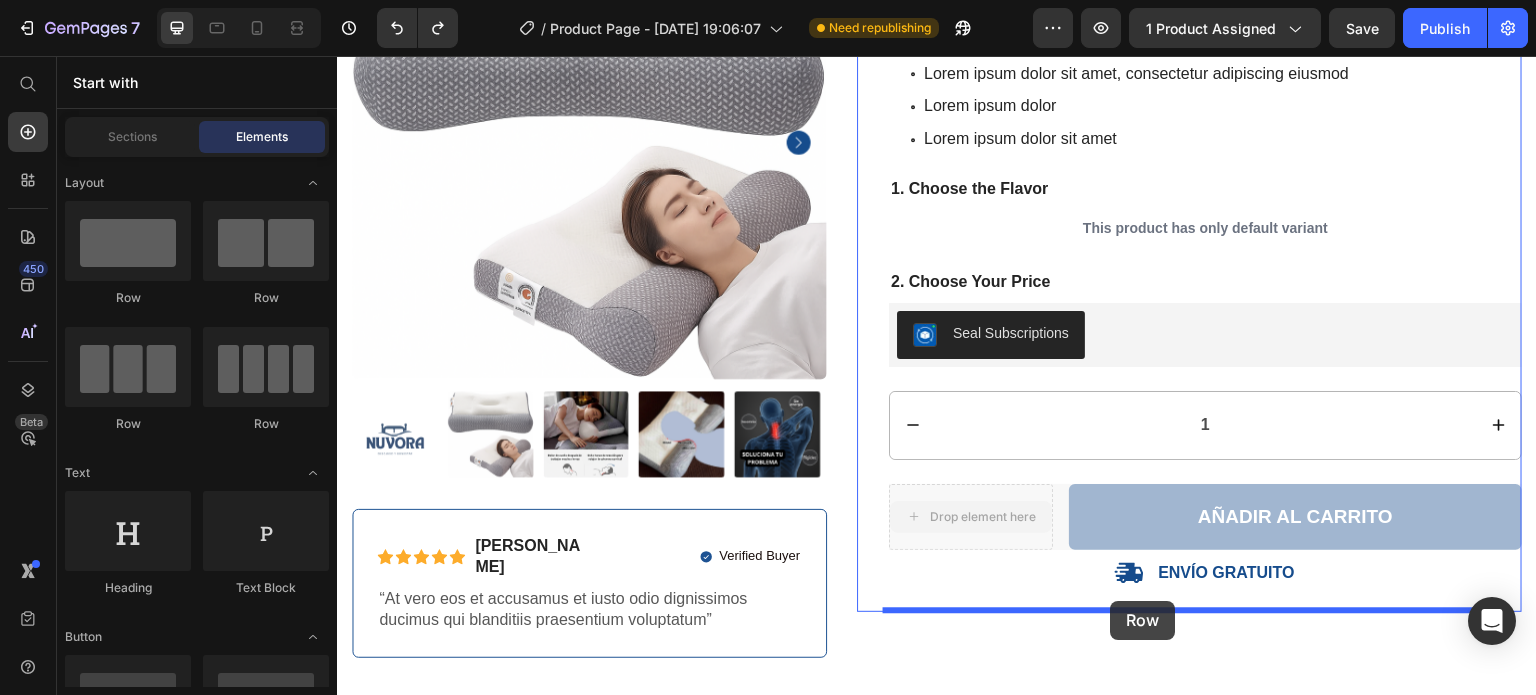 drag, startPoint x: 986, startPoint y: 525, endPoint x: 1117, endPoint y: 601, distance: 151.44966 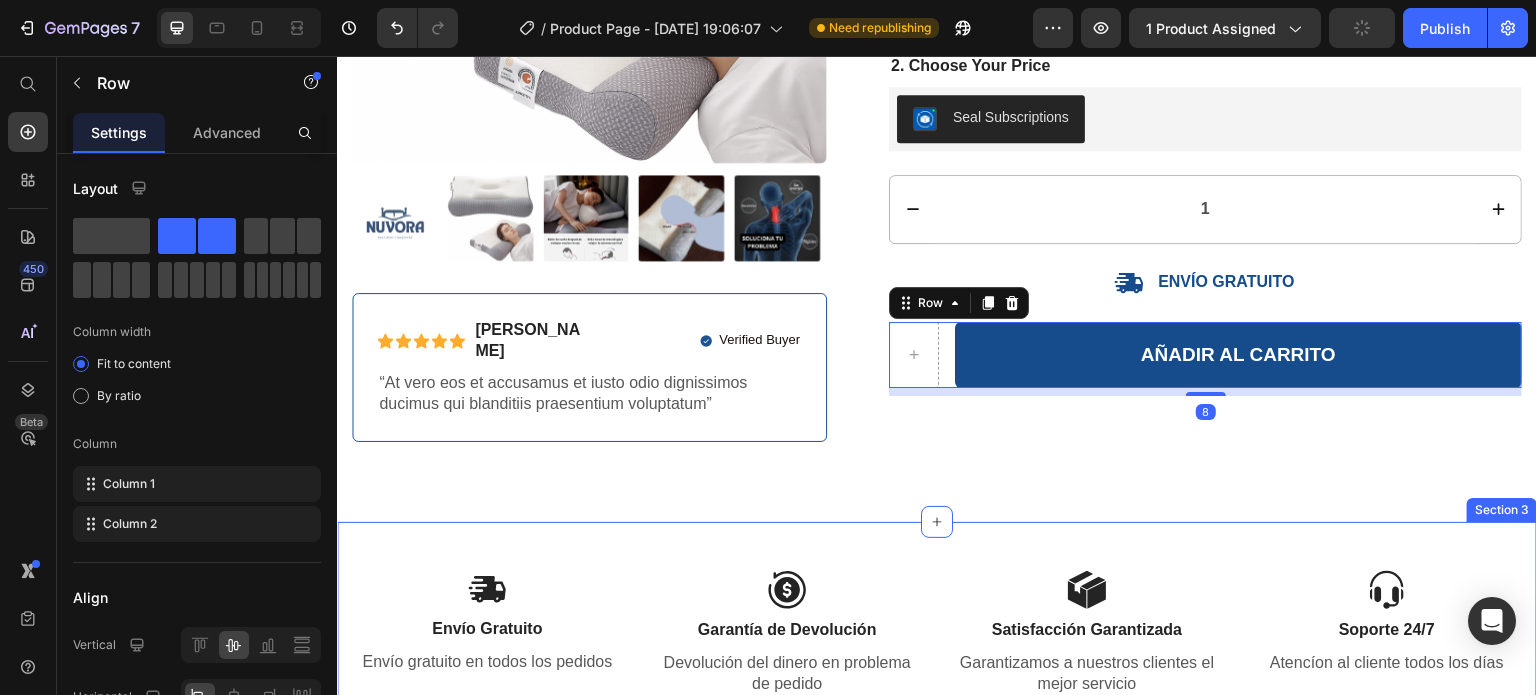 scroll, scrollTop: 600, scrollLeft: 0, axis: vertical 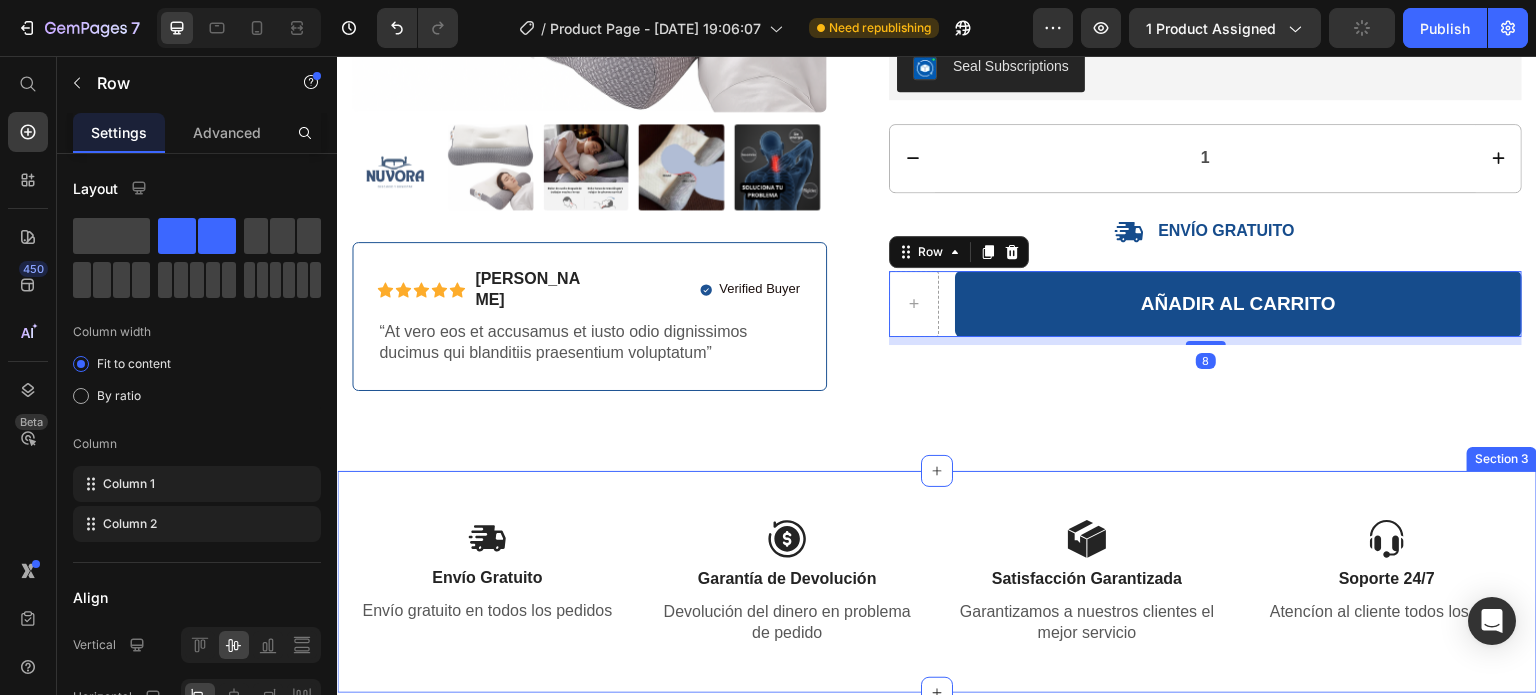 click on "Image Envío Gratuito Text Block Envío gratuito en todos los pedidos Text Block Image Garantía de Devolución Text Block Devolución del dinero en problema de pedido Text Block Row Image Satisfacción Garantizada Text Block Garantizamos a nuestros clientes el mejor servicio Text Block Image Soporte 24/7 Text Block Atencíon al cliente todos los días Text Block Row Row Section 3" at bounding box center (937, 582) 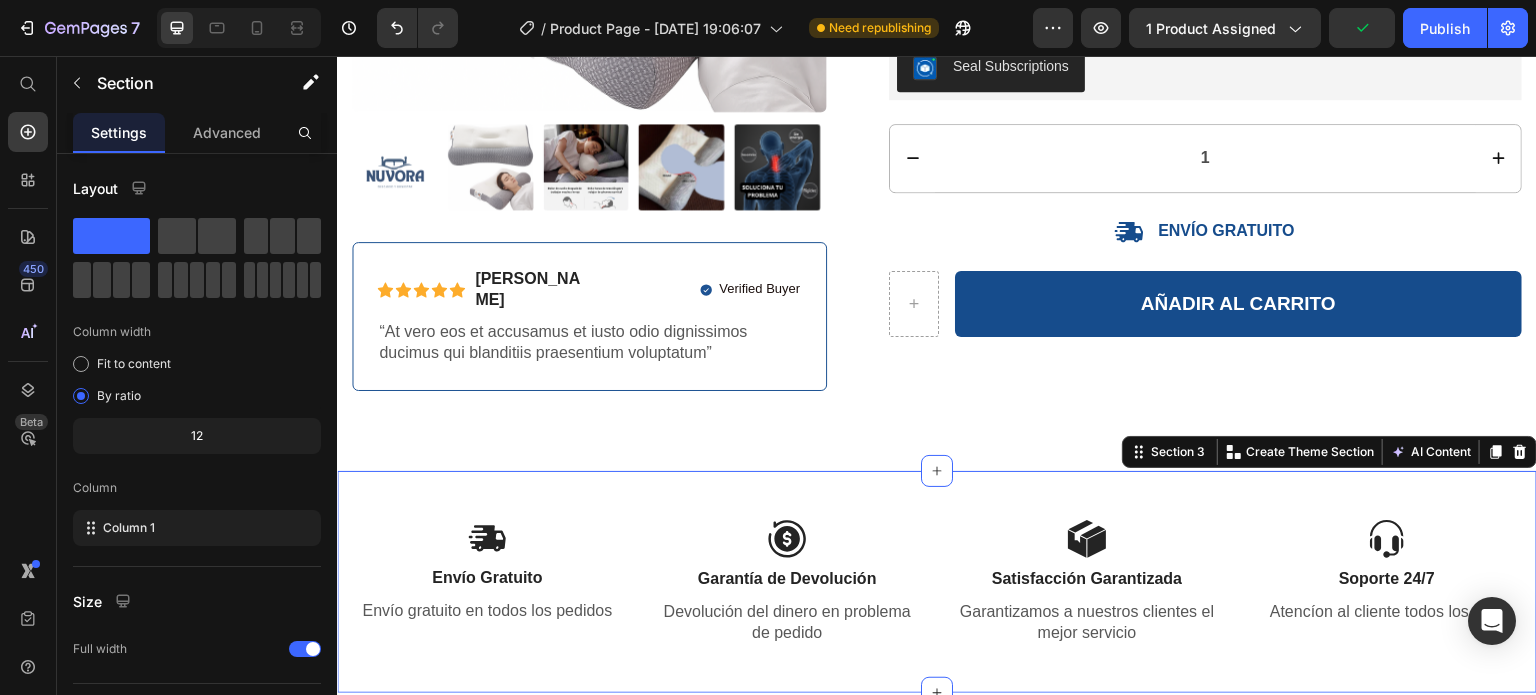 click on "Product Images Icon Icon Icon Icon Icon Icon List Briana M. Text Block Row
Icon Verified Buyer Text Block Row Row “At vero eos et accusamus et iusto odio dignissimos ducimus qui blanditiis praesentium voluptatum” Text Block Row Row Icon Icon Icon Icon Icon Icon List +10.000 Clientes Satisfechos Text Block Row Almohadas ergonómicas antiestrés Product Title DETAILS HOW TO USE
Lorem ipsum dolor sit amet, consectetur adipiscing eiusmod
Lorem ipsum dolor
Lorem ipsum dolor sit amet Item List
Your custom text goes here
Your custom text goes here
Your custom text goes here Item List Tab 1. Choose the Flavor Text Block This product has only default variant Product Variants & Swatches 2. Choose Your Price Text Block Seal Subscriptions Seal Subscriptions 1 Product Quantity
Icon ENVÍO GRATUITO Text Block Row
Añadir al carrito Add to Cart Row Row Product Section 2" at bounding box center [937, 14] 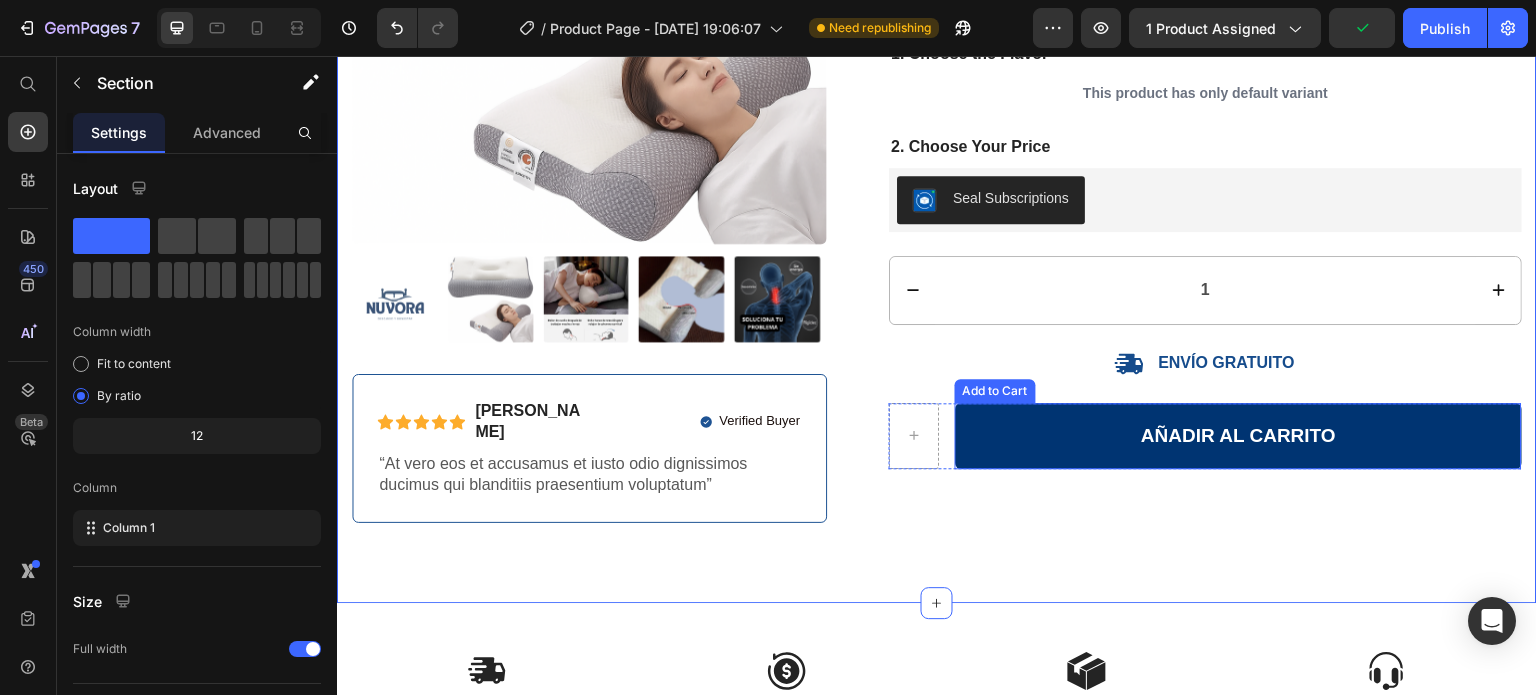 scroll, scrollTop: 466, scrollLeft: 0, axis: vertical 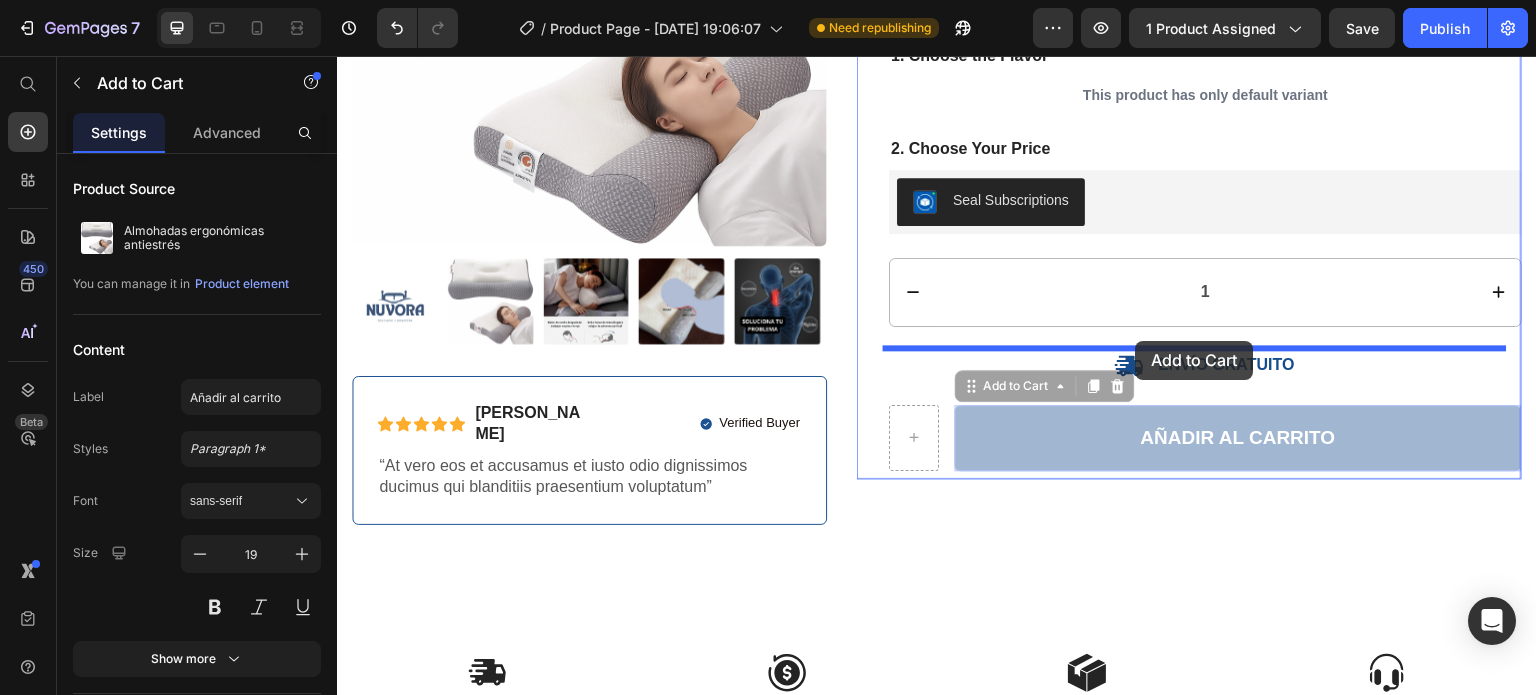 drag, startPoint x: 1168, startPoint y: 427, endPoint x: 1136, endPoint y: 341, distance: 91.76056 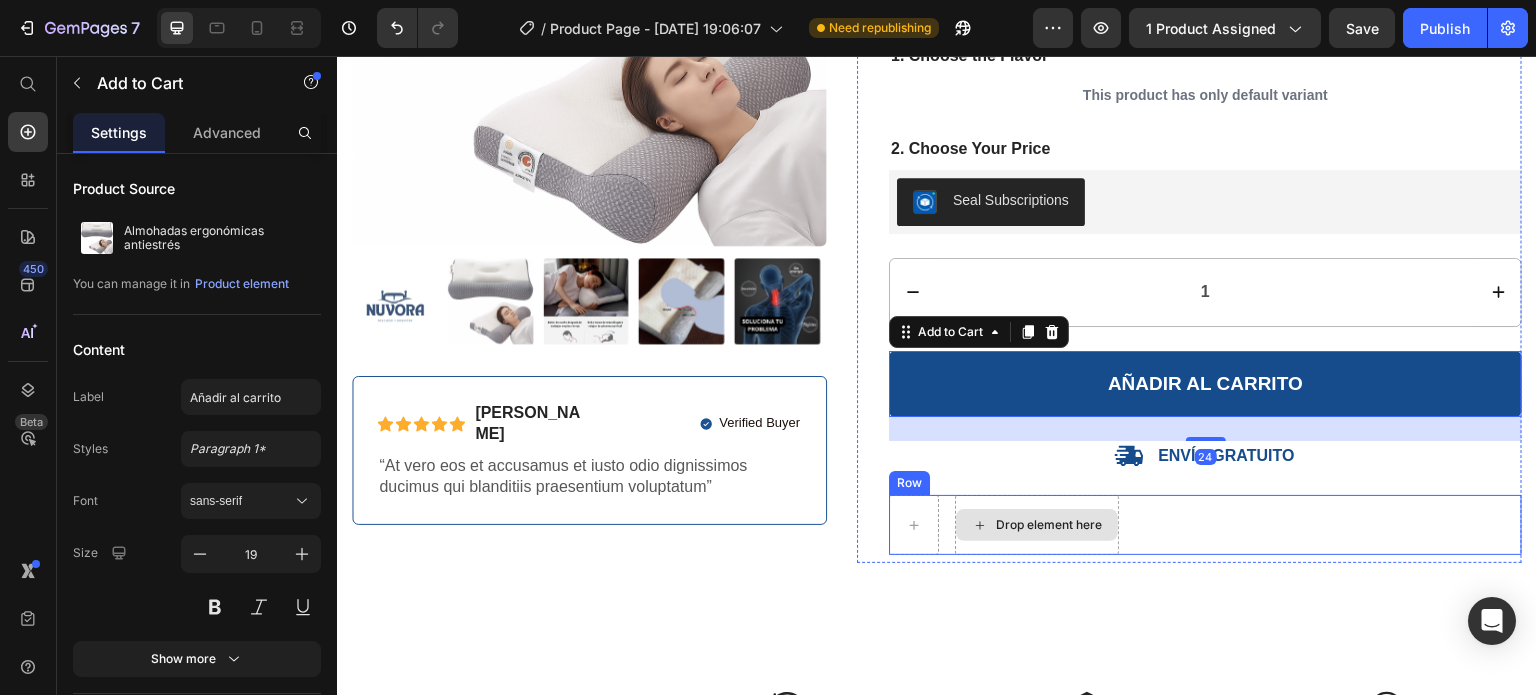 click on "Drop element here Row" at bounding box center (1205, 525) 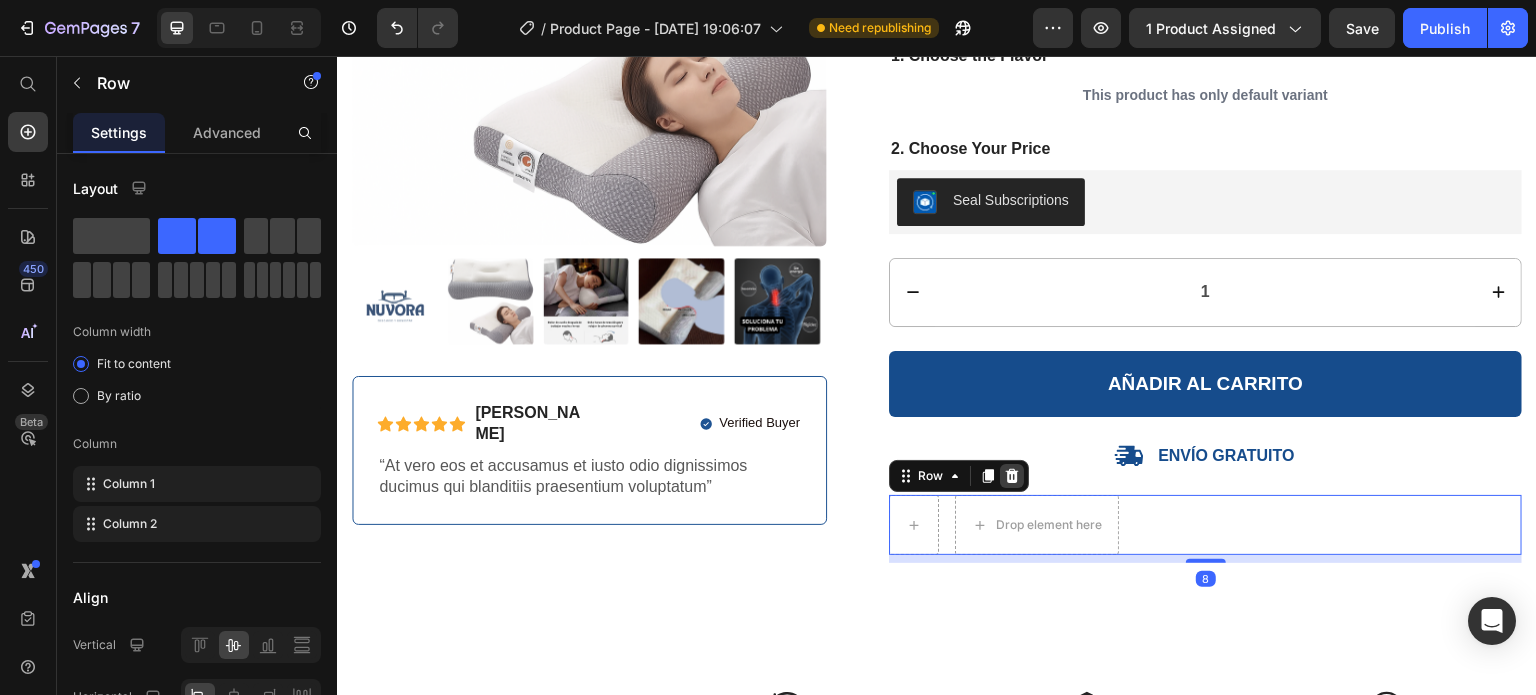 click 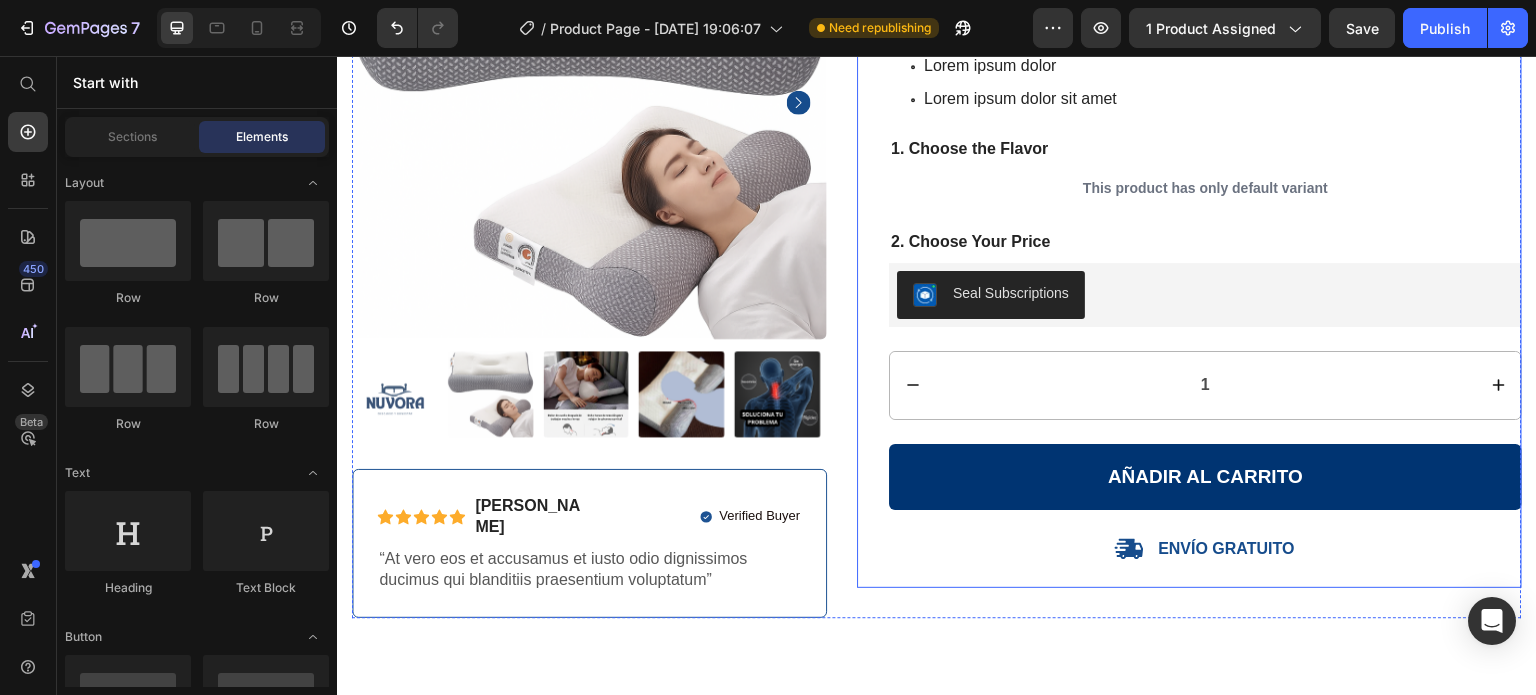 scroll, scrollTop: 333, scrollLeft: 0, axis: vertical 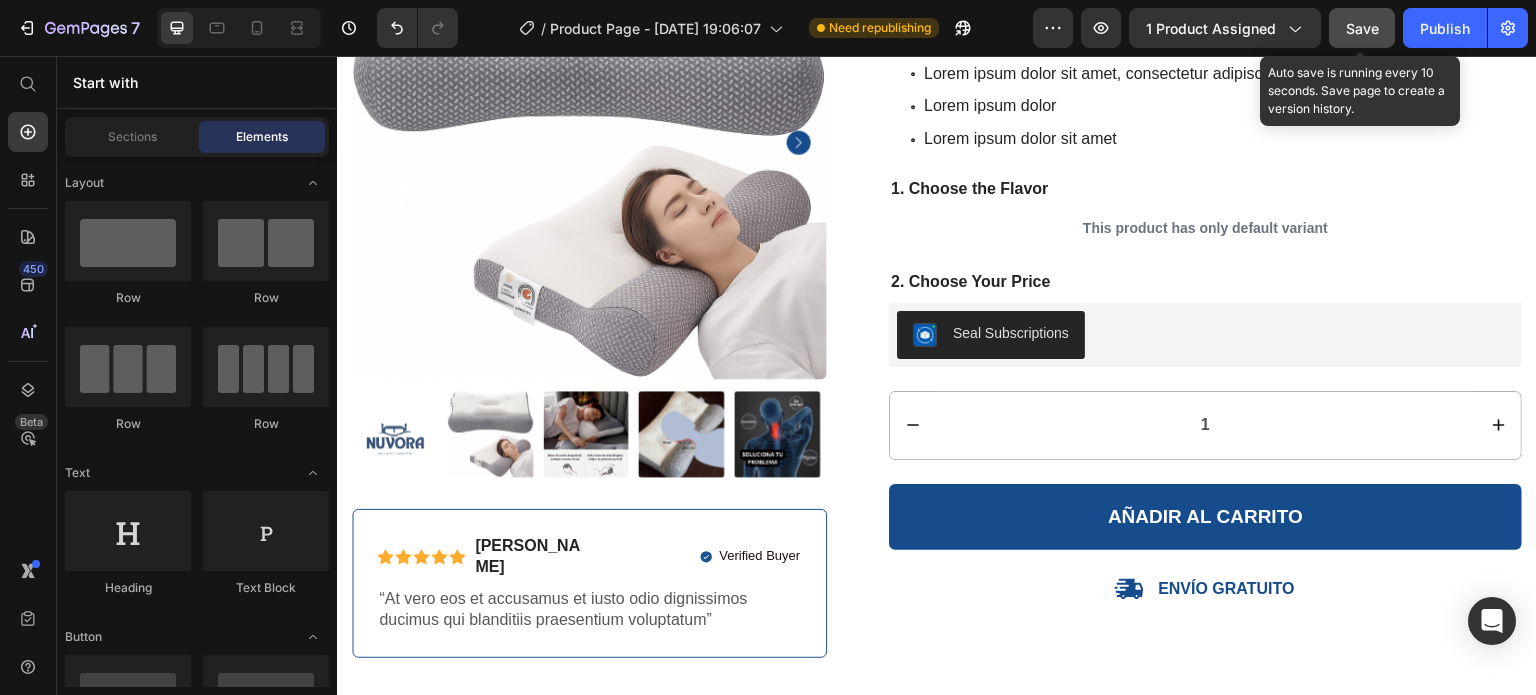 click on "Save" 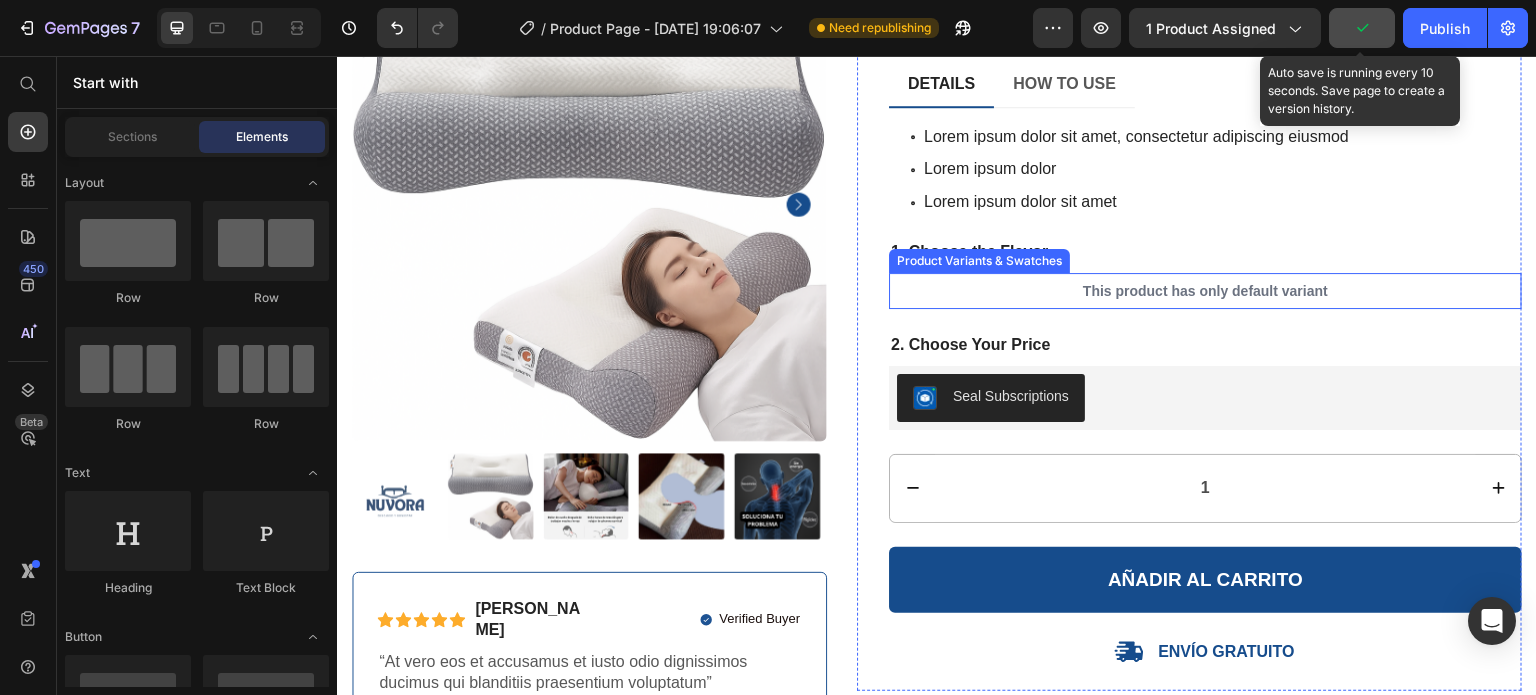 scroll, scrollTop: 200, scrollLeft: 0, axis: vertical 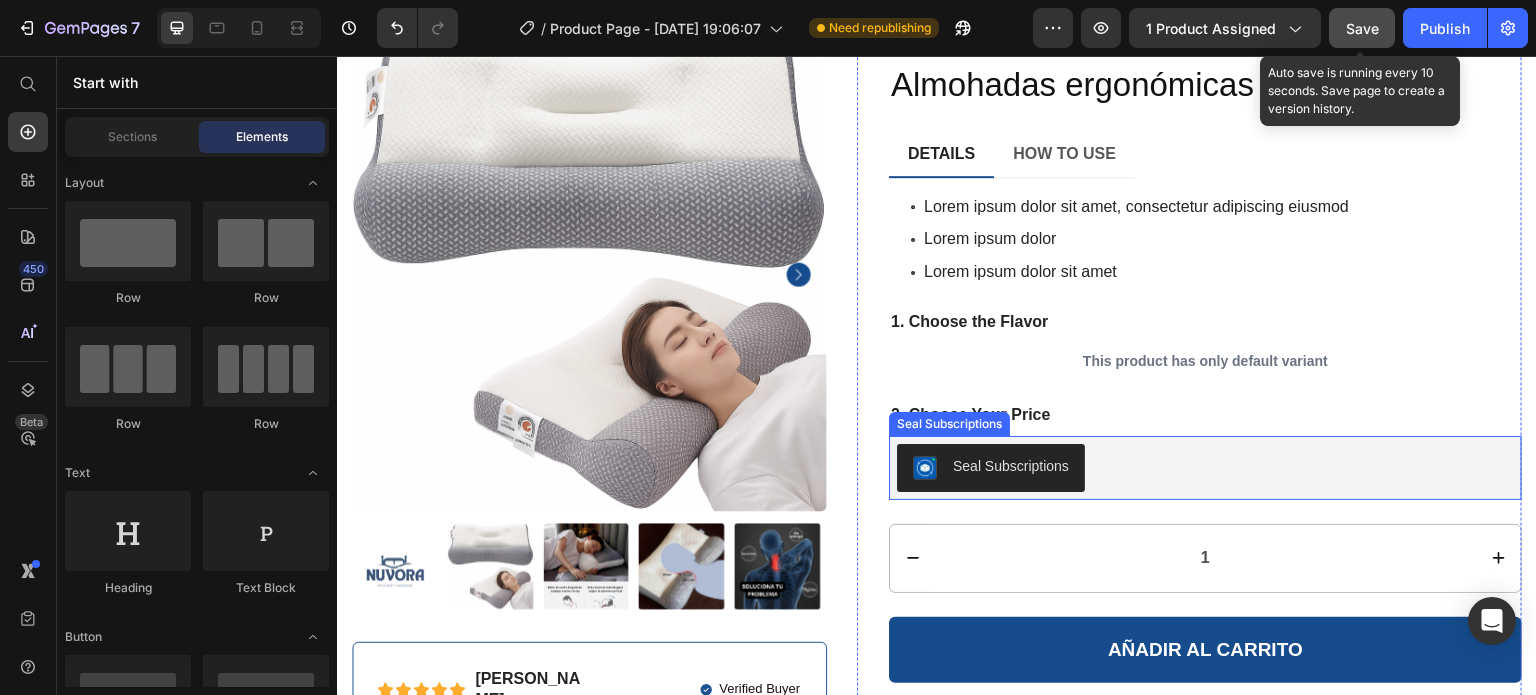 click on "Seal Subscriptions" at bounding box center [1205, 468] 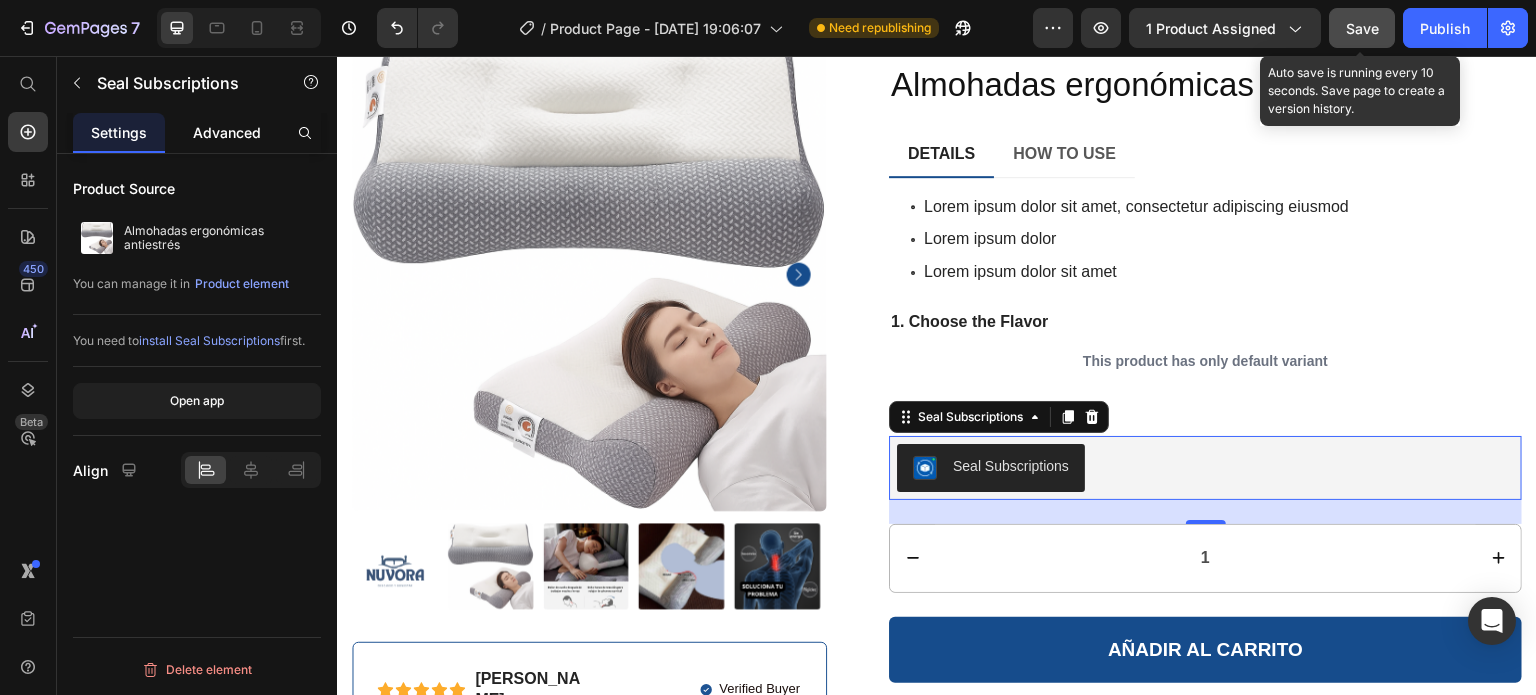 click on "Advanced" at bounding box center [227, 132] 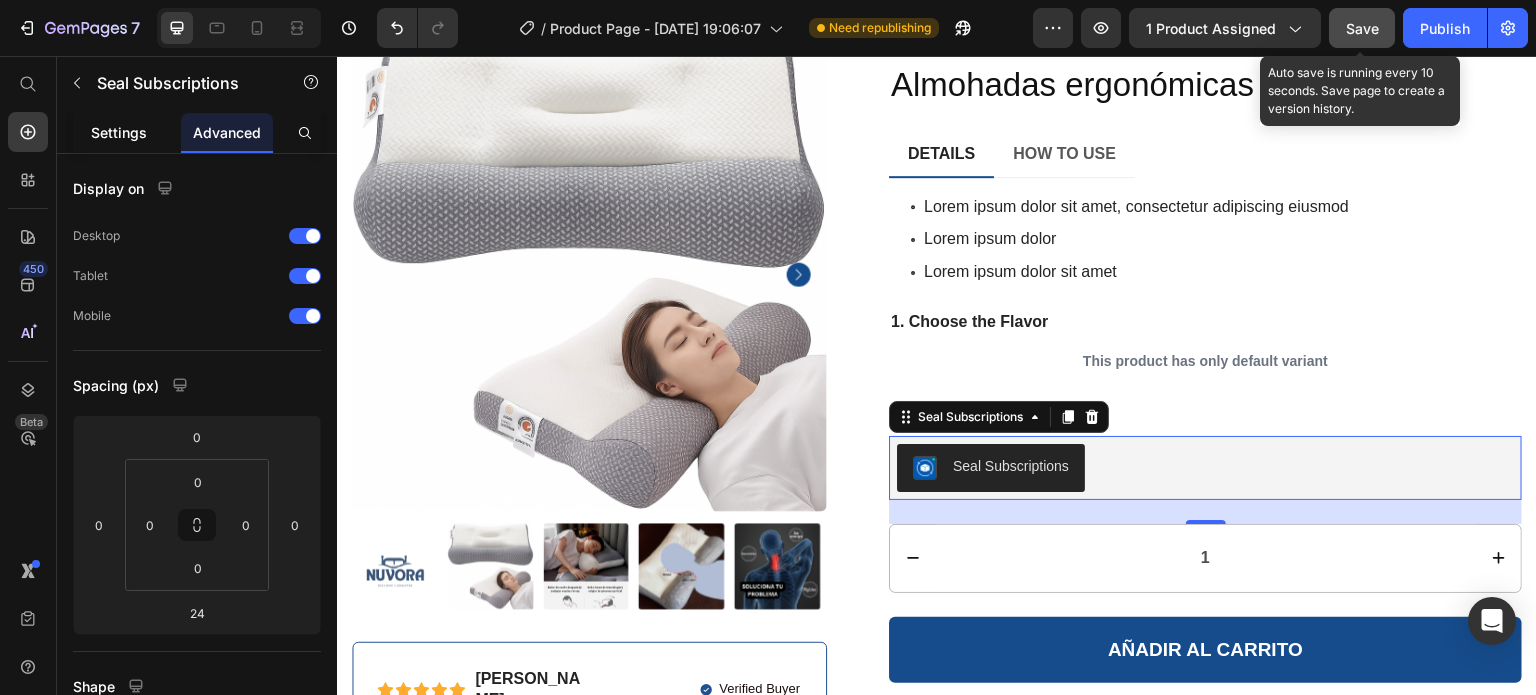 click on "Settings" at bounding box center (119, 132) 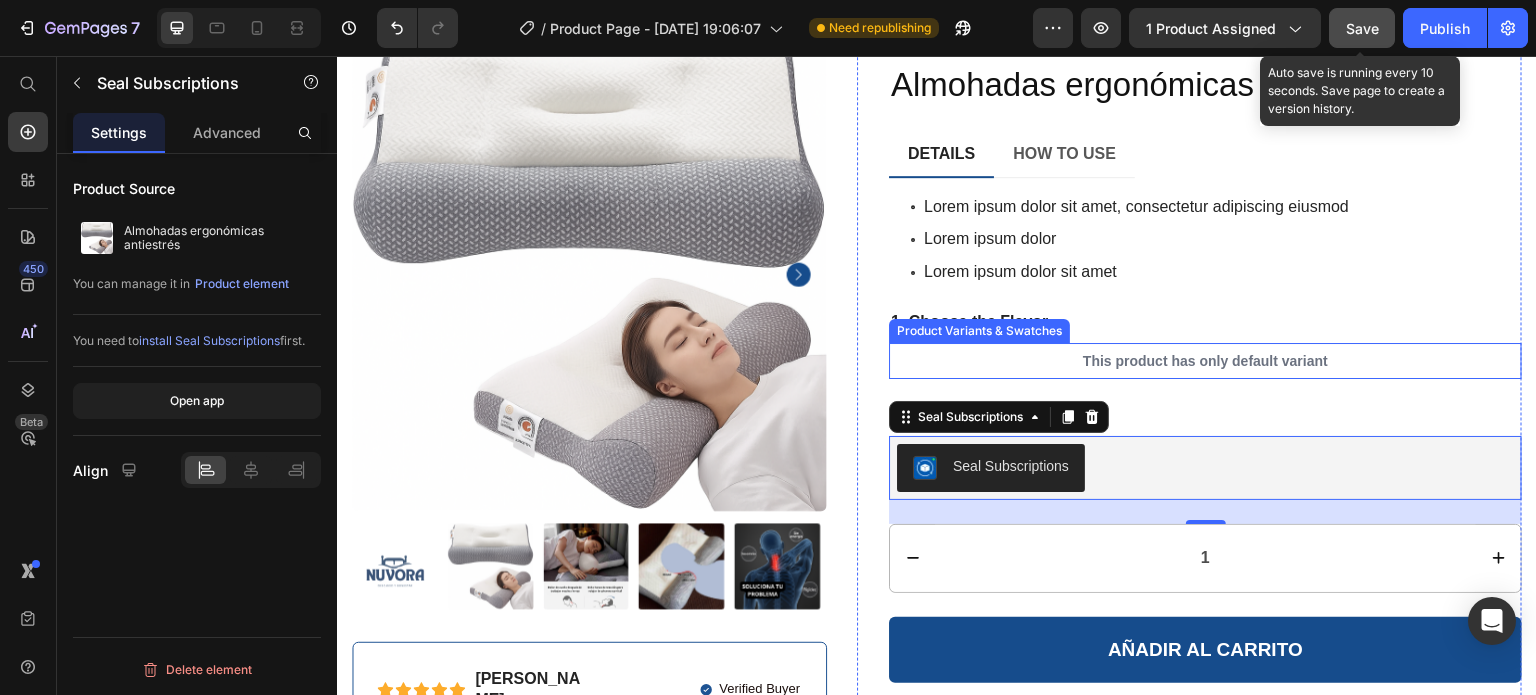 click on "This product has only default variant" at bounding box center [1205, 361] 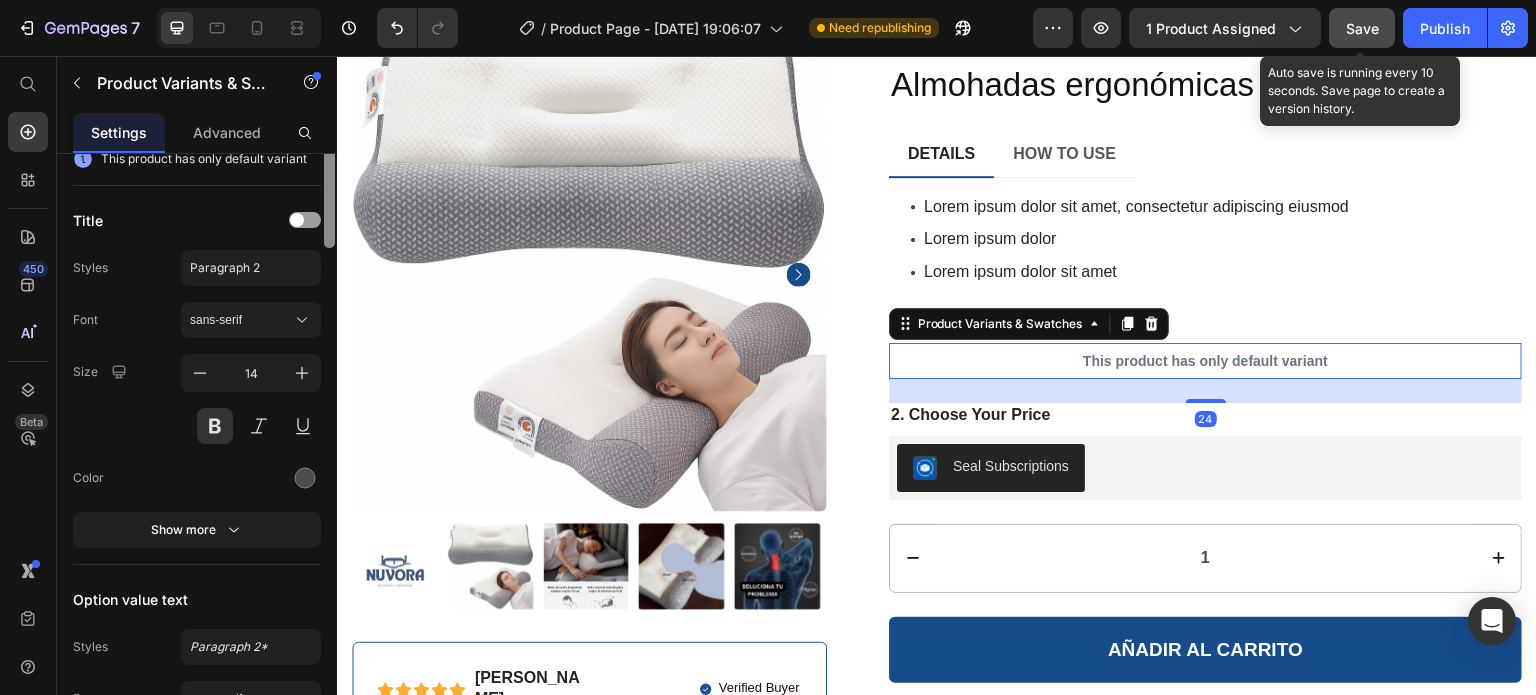 scroll, scrollTop: 66, scrollLeft: 0, axis: vertical 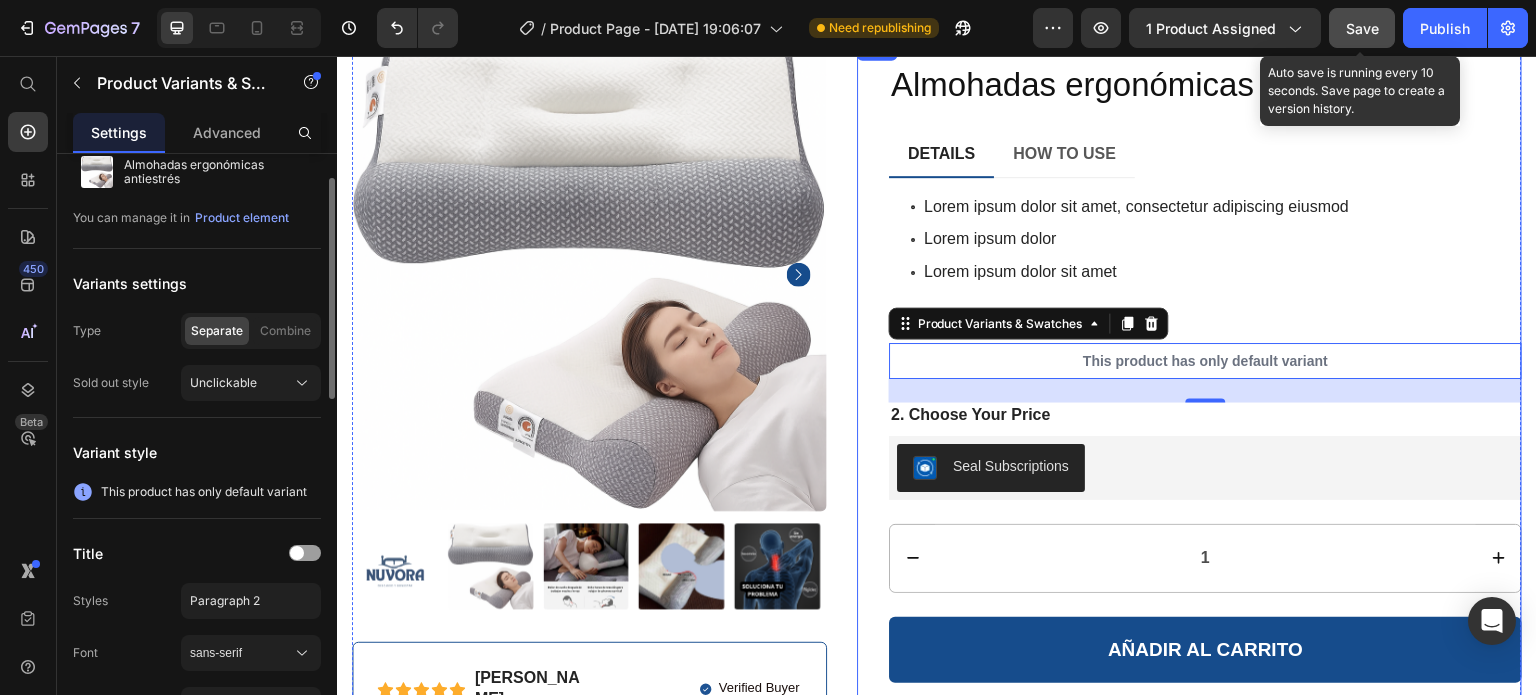 click on "Lorem ipsum dolor sit amet, consectetur adipiscing eiusmod
Lorem ipsum dolor
Lorem ipsum dolor sit amet" at bounding box center (1205, 240) 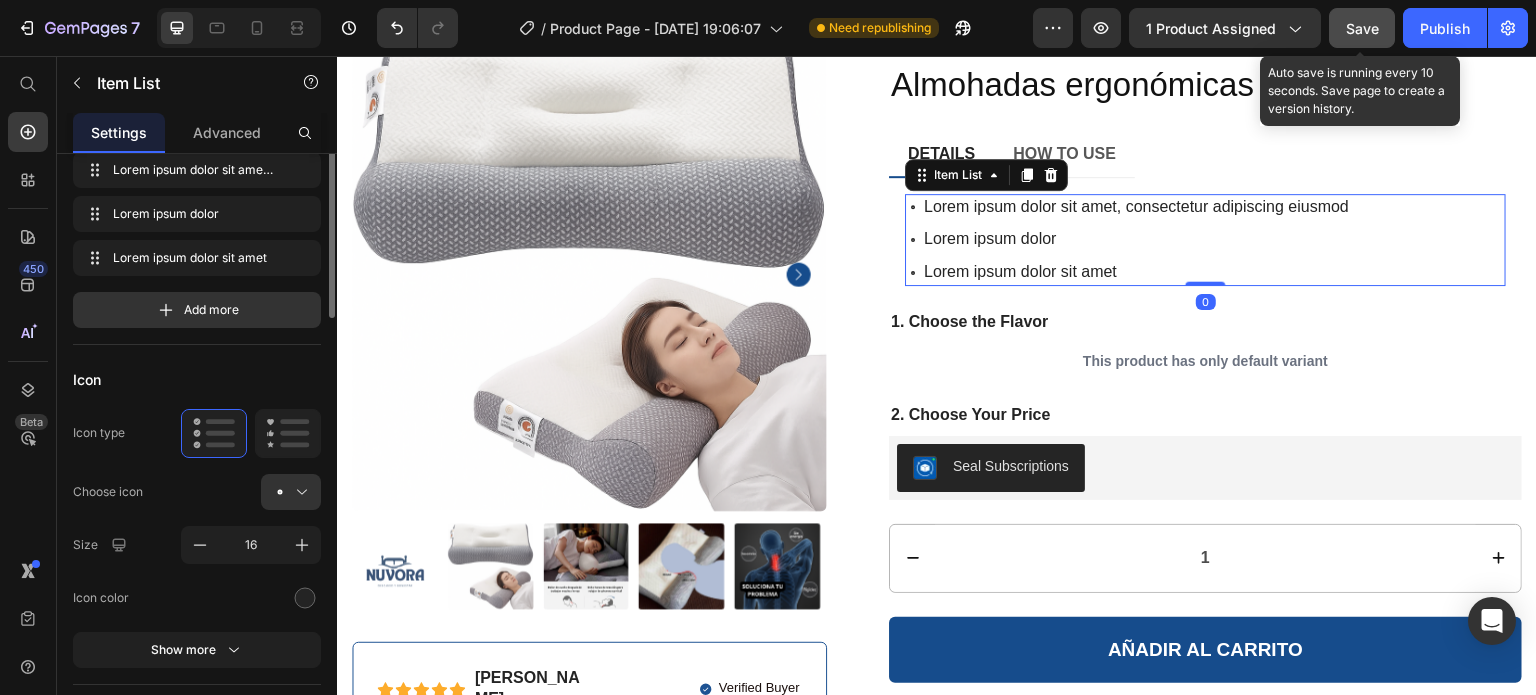 scroll, scrollTop: 0, scrollLeft: 0, axis: both 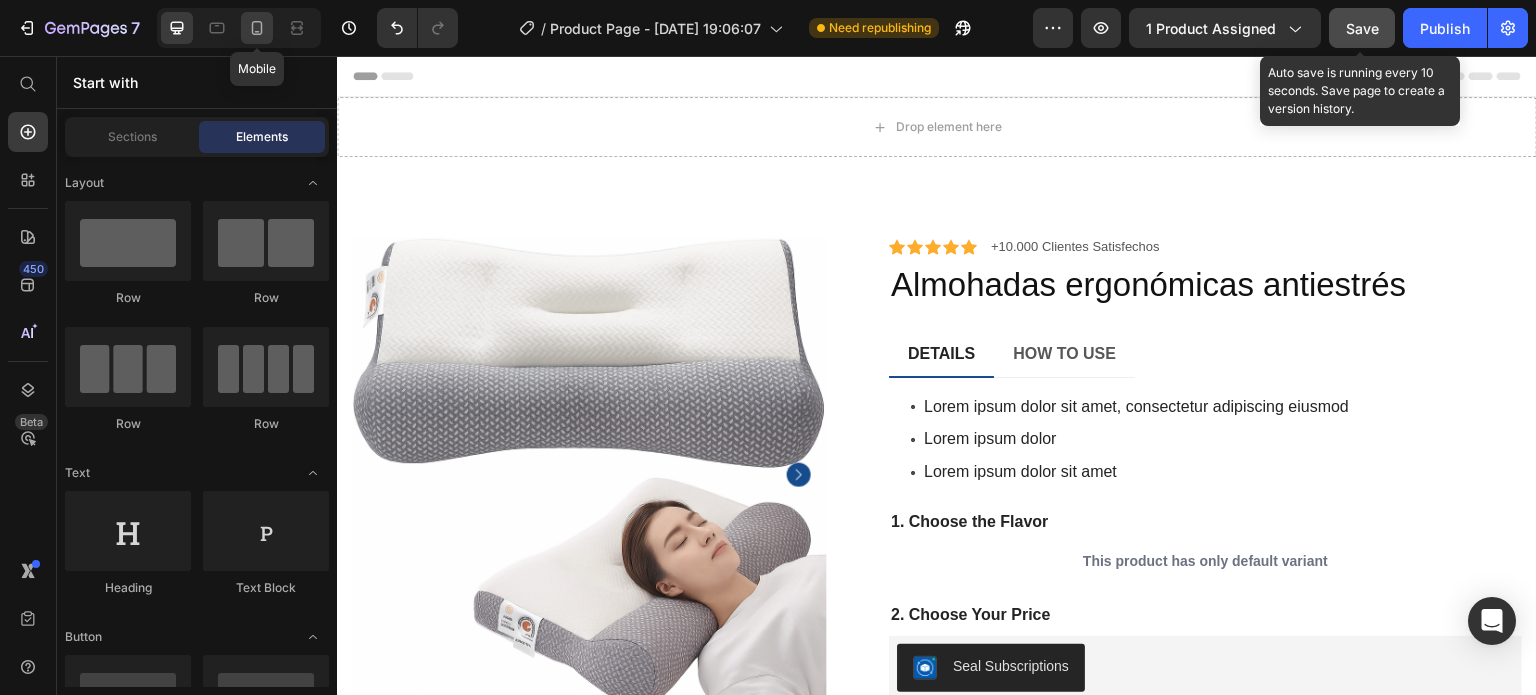 click 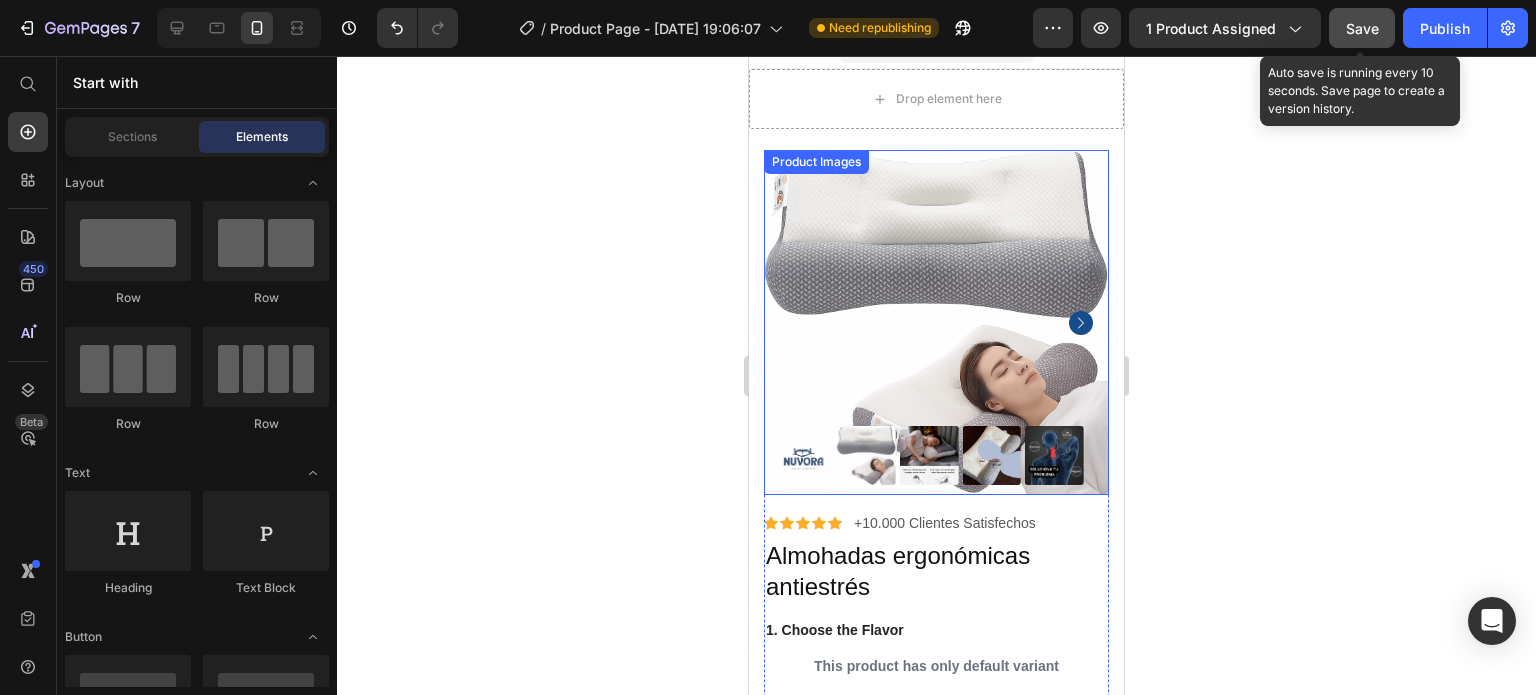 scroll, scrollTop: 0, scrollLeft: 0, axis: both 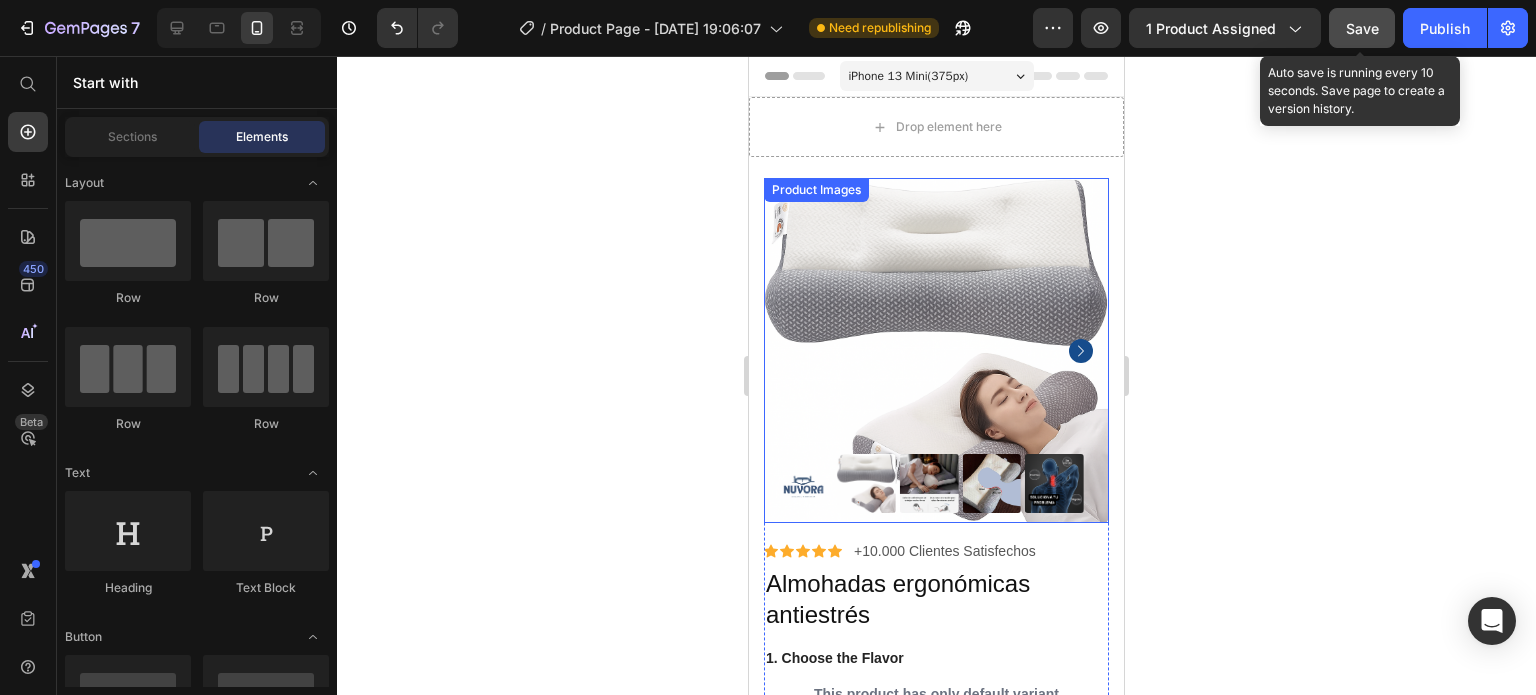 click 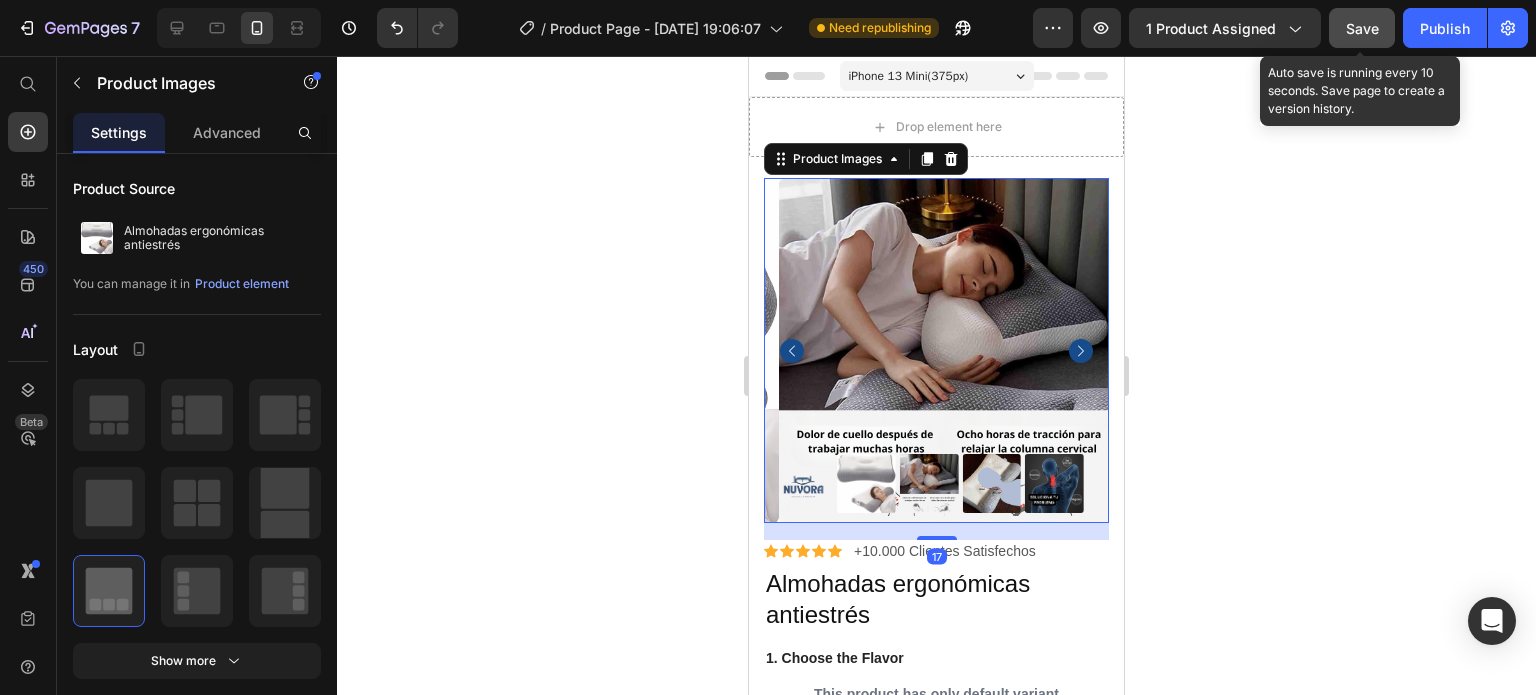 click 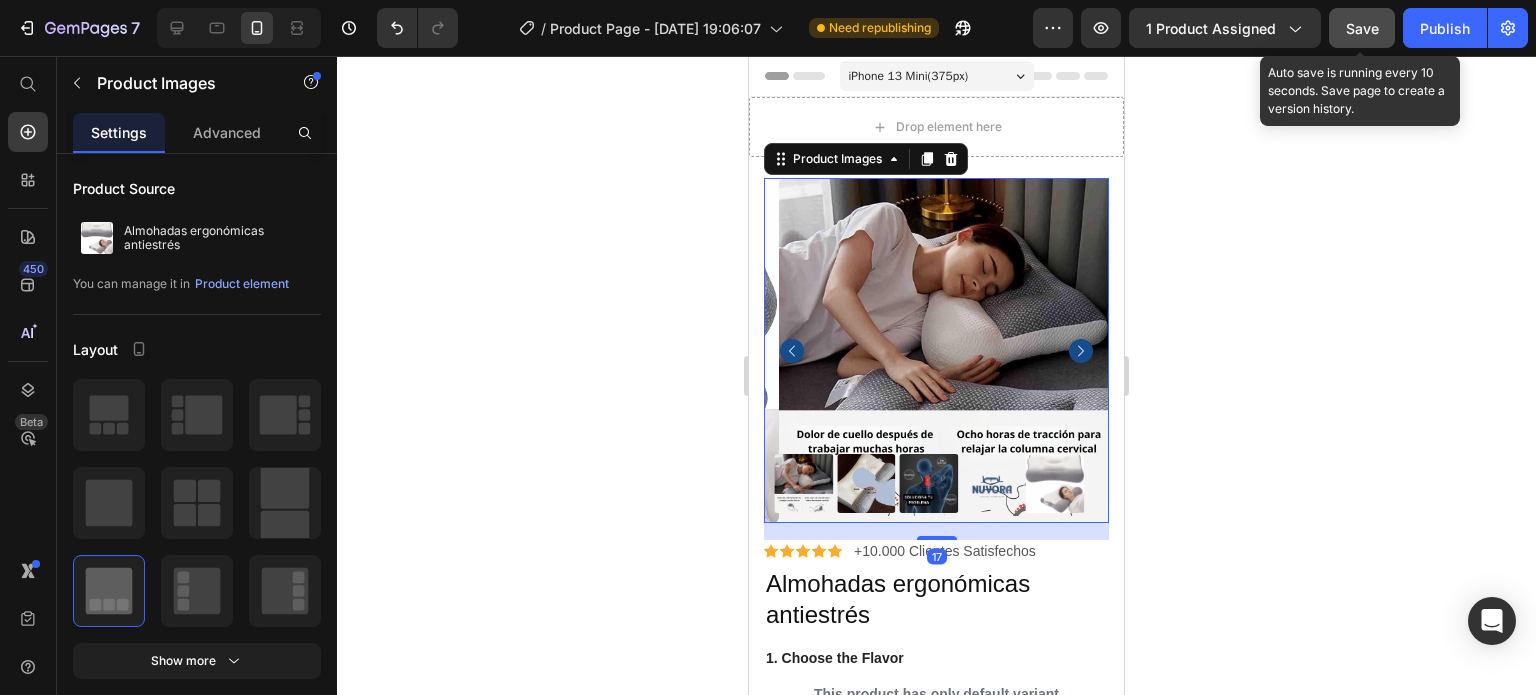 click 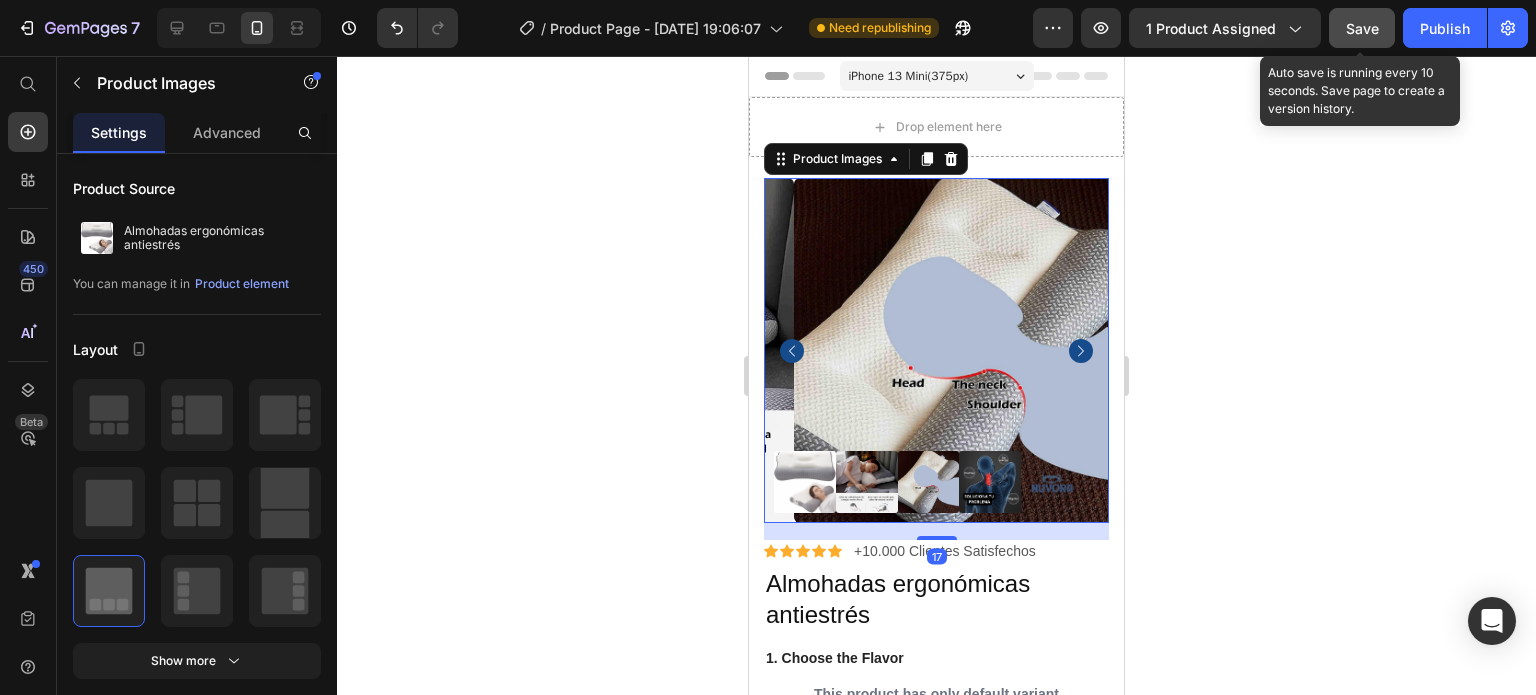 click 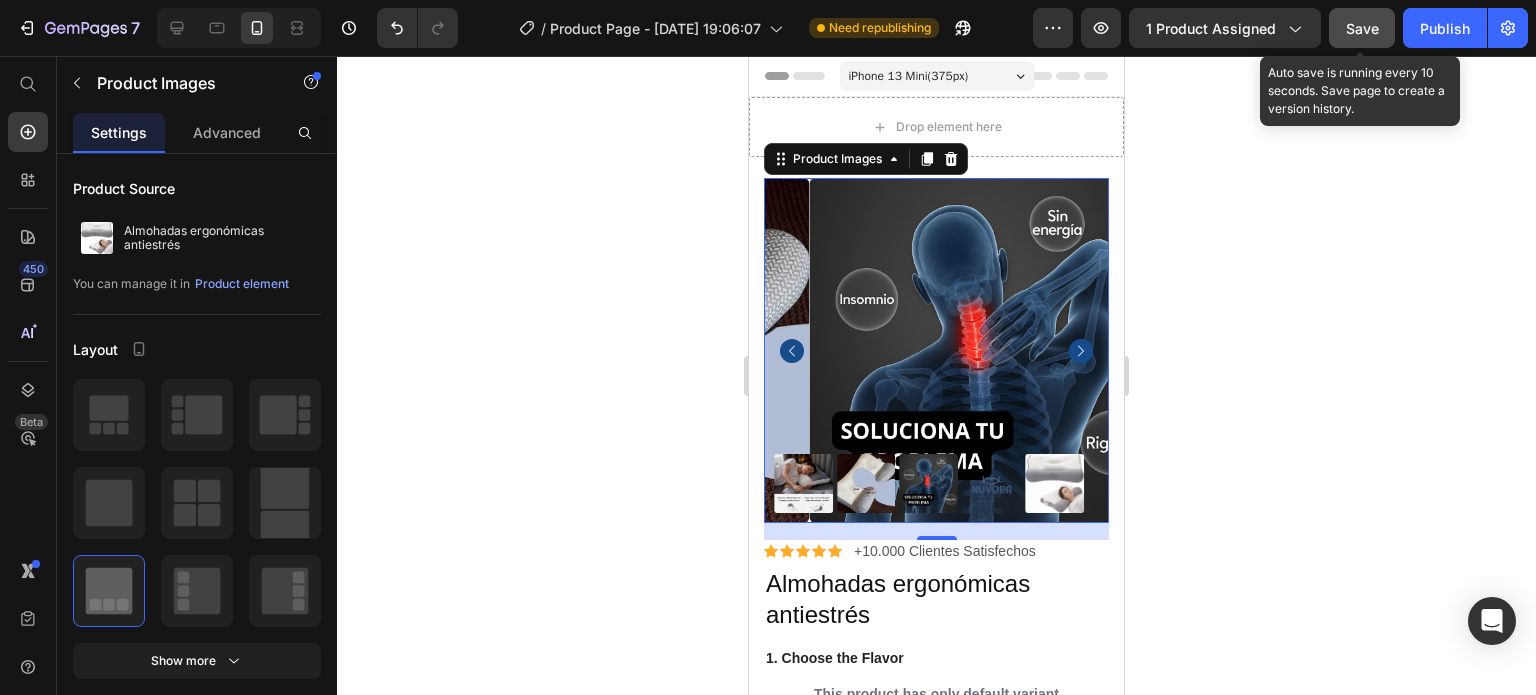 click 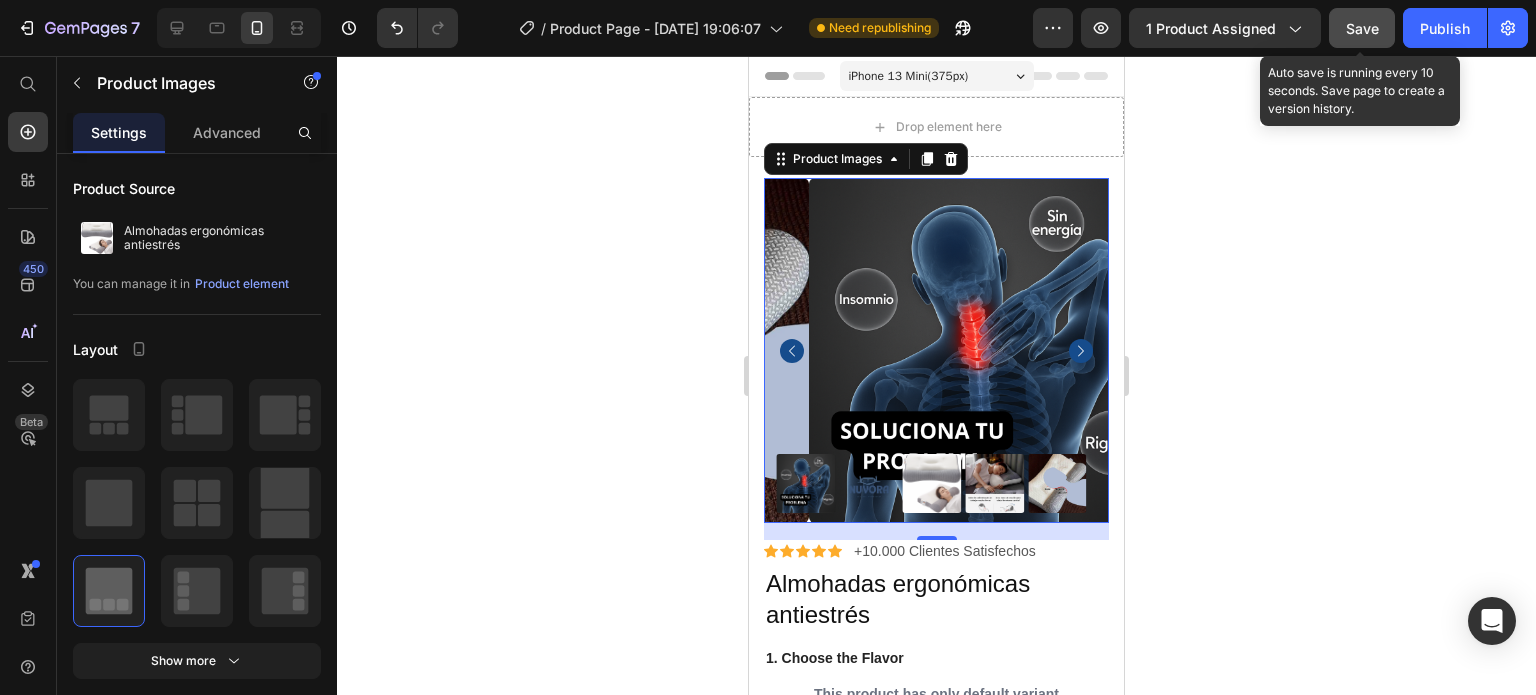 click 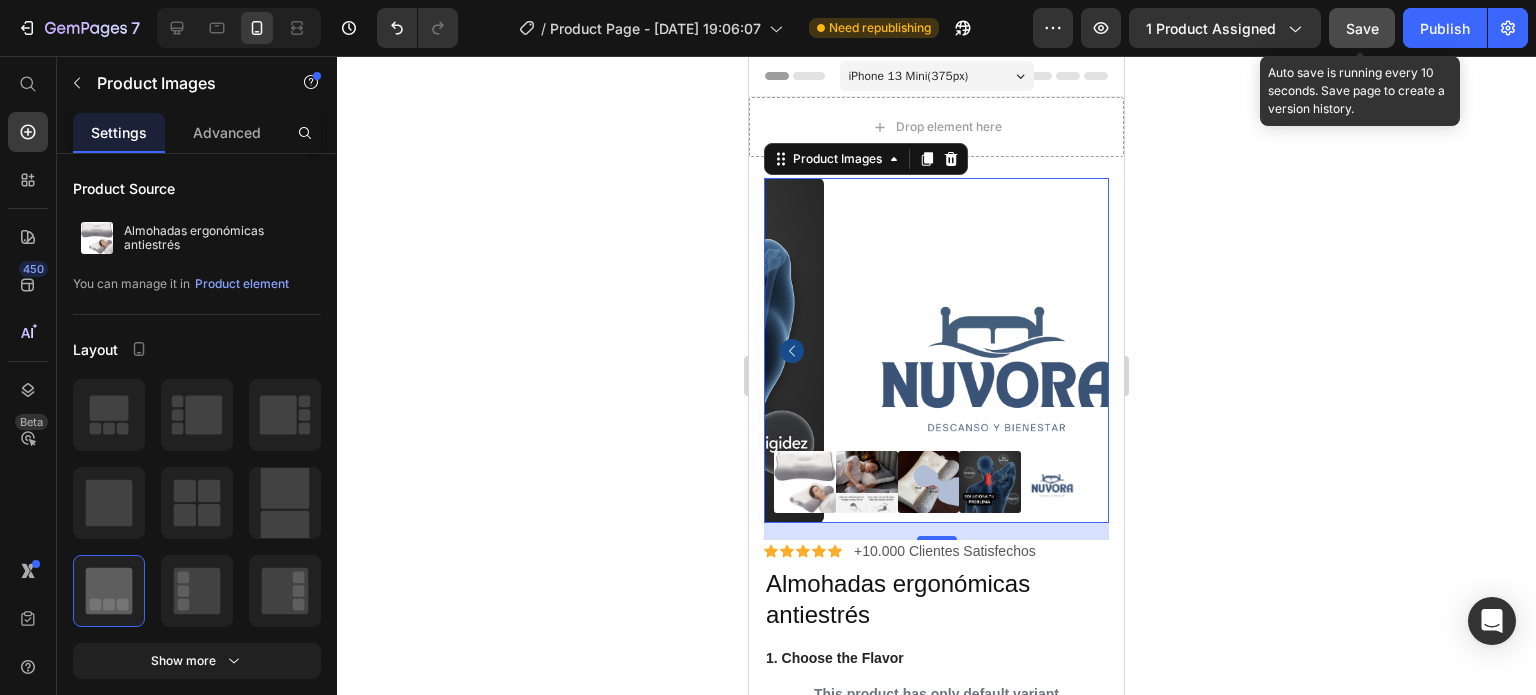 click at bounding box center [996, 350] 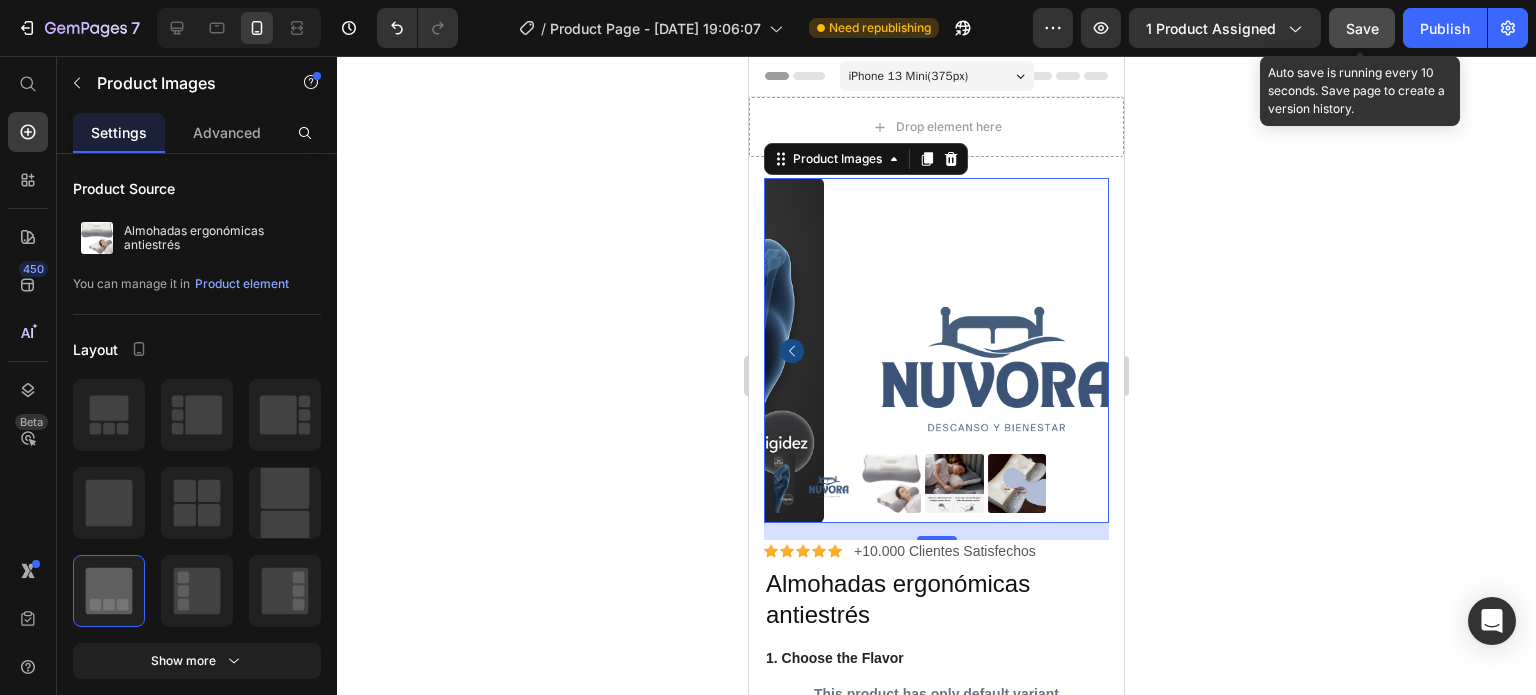 click at bounding box center (996, 350) 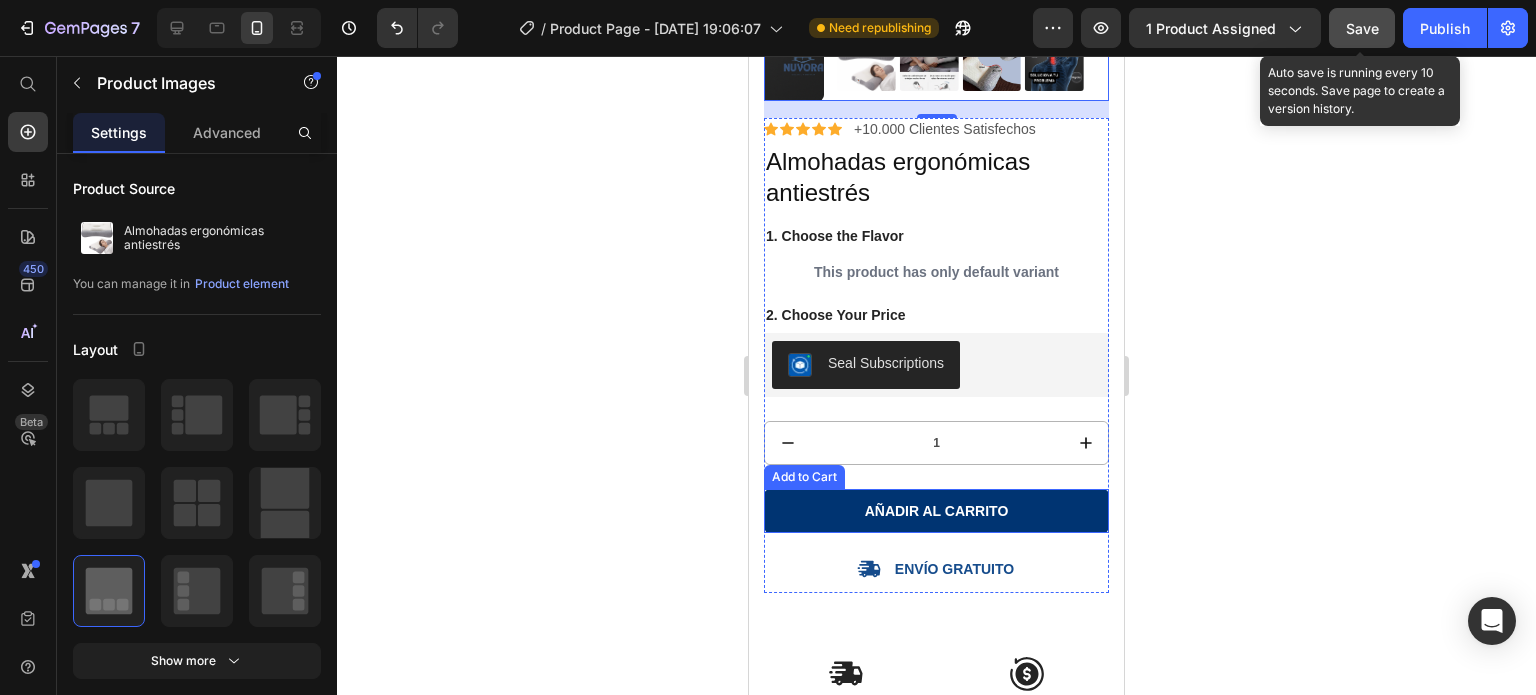 scroll, scrollTop: 600, scrollLeft: 0, axis: vertical 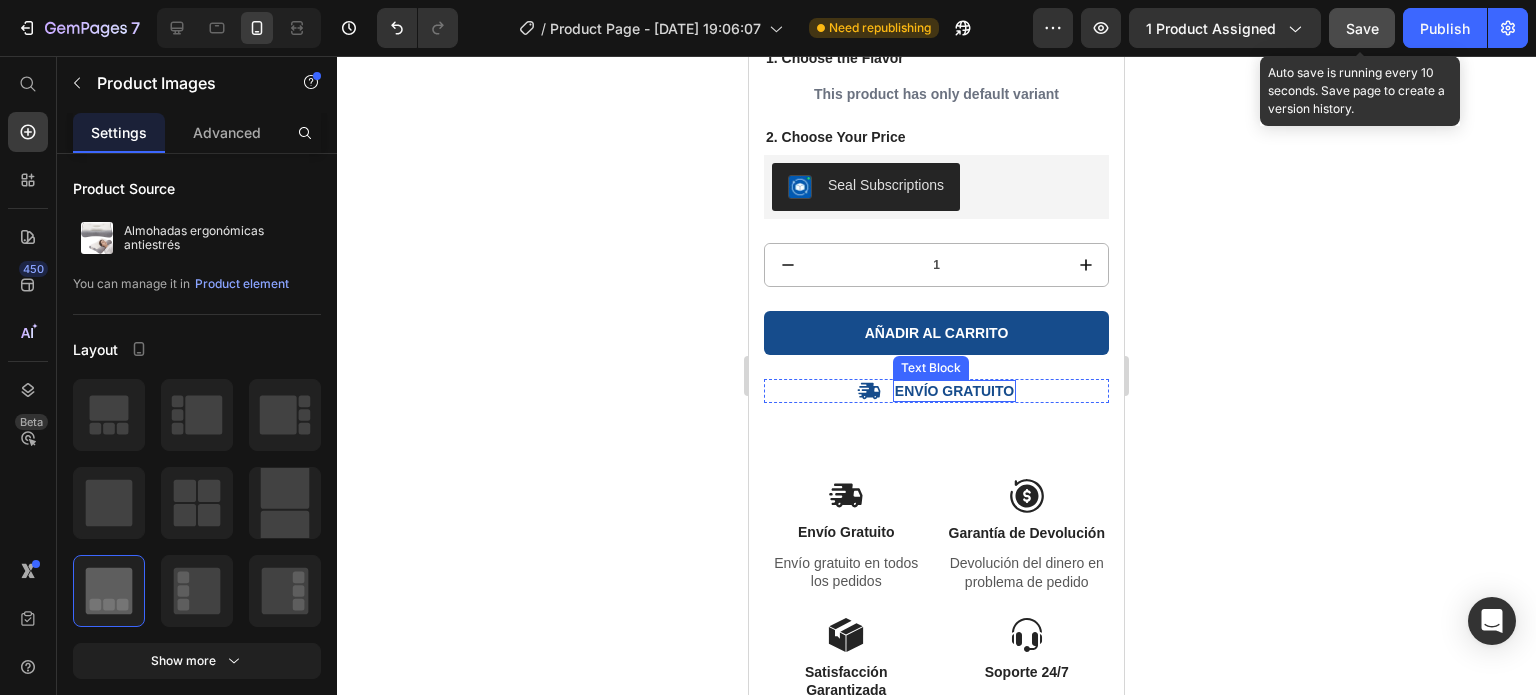 click on "ENVÍO GRATUITO" at bounding box center (954, 391) 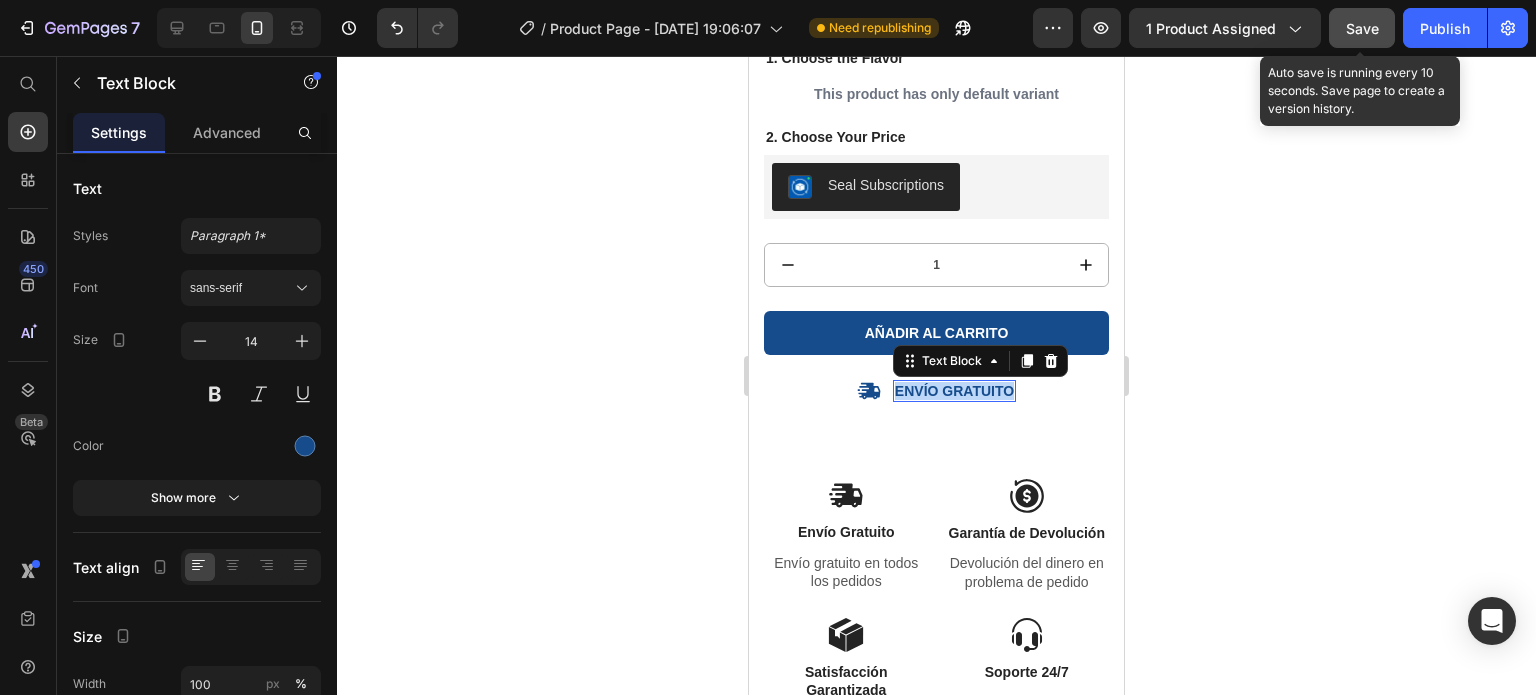 click on "ENVÍO GRATUITO" at bounding box center [954, 391] 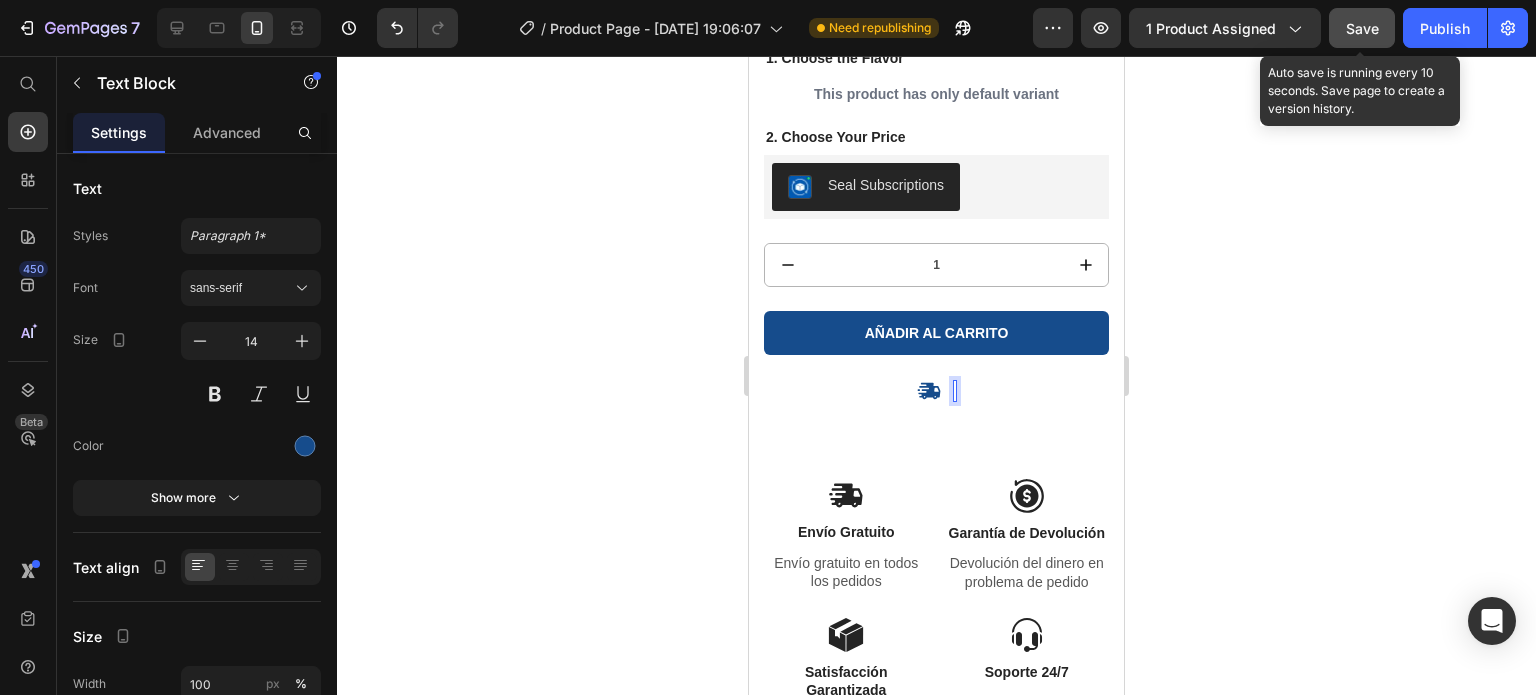 scroll, scrollTop: 591, scrollLeft: 0, axis: vertical 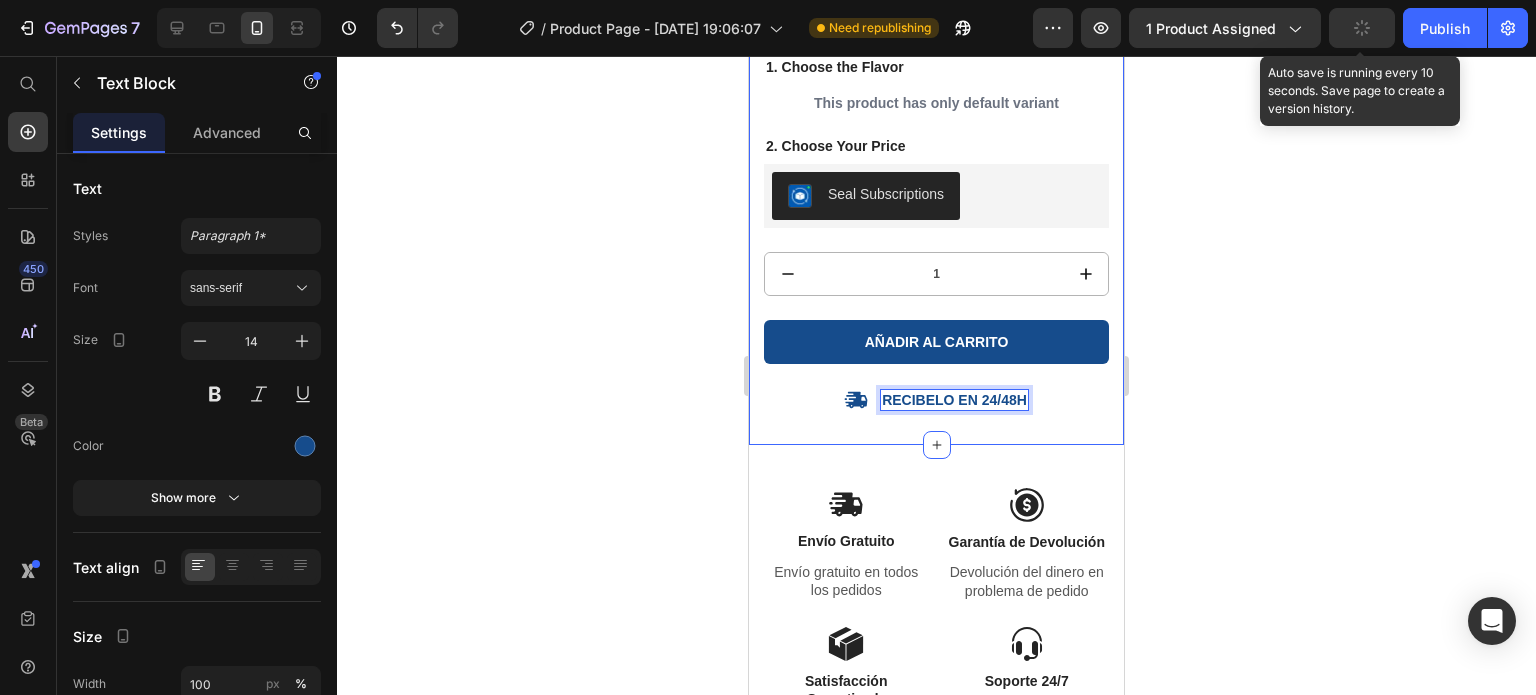 click on "Recibelo en 24/48H" at bounding box center (954, 400) 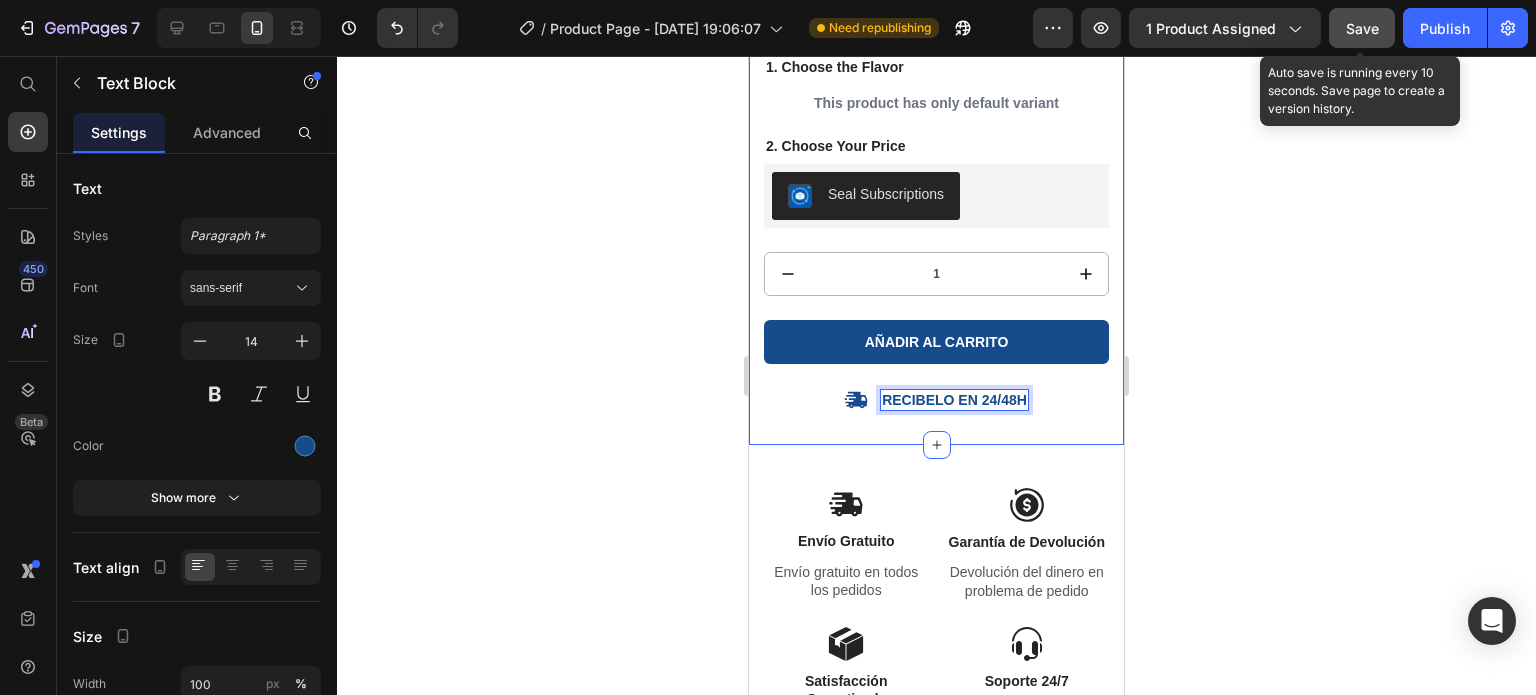 click 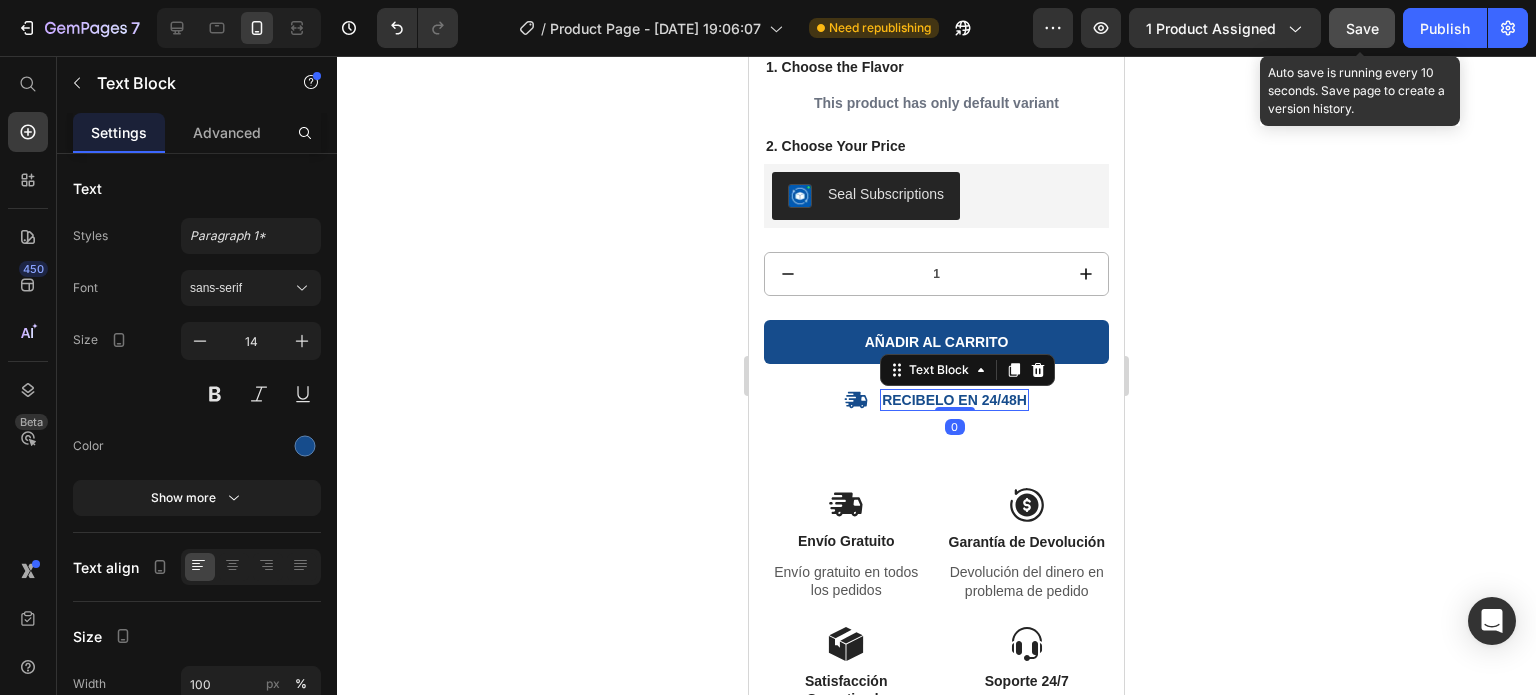 click on "Icon Icon Icon Icon Icon Icon List +10.000 Clientes Satisfechos Text Block Row Almohadas ergonómicas antiestrés Product Title DETAILS HOW TO USE
Lorem ipsum dolor sit amet, consectetur adipiscing eiusmod
Lorem ipsum dolor
Lorem ipsum dolor sit amet Item List
Your custom text goes here
Your custom text goes here
Your custom text goes here Item List Tab 1. Choose the Flavor Text Block This product has only default variant Product Variants & Swatches 2. Choose Your Price Text Block Seal Subscriptions Seal Subscriptions 1 Product Quantity Añadir al carrito Add to Cart
Icon Recibelo en 24/48H Text Block   0 Row" at bounding box center (936, 186) 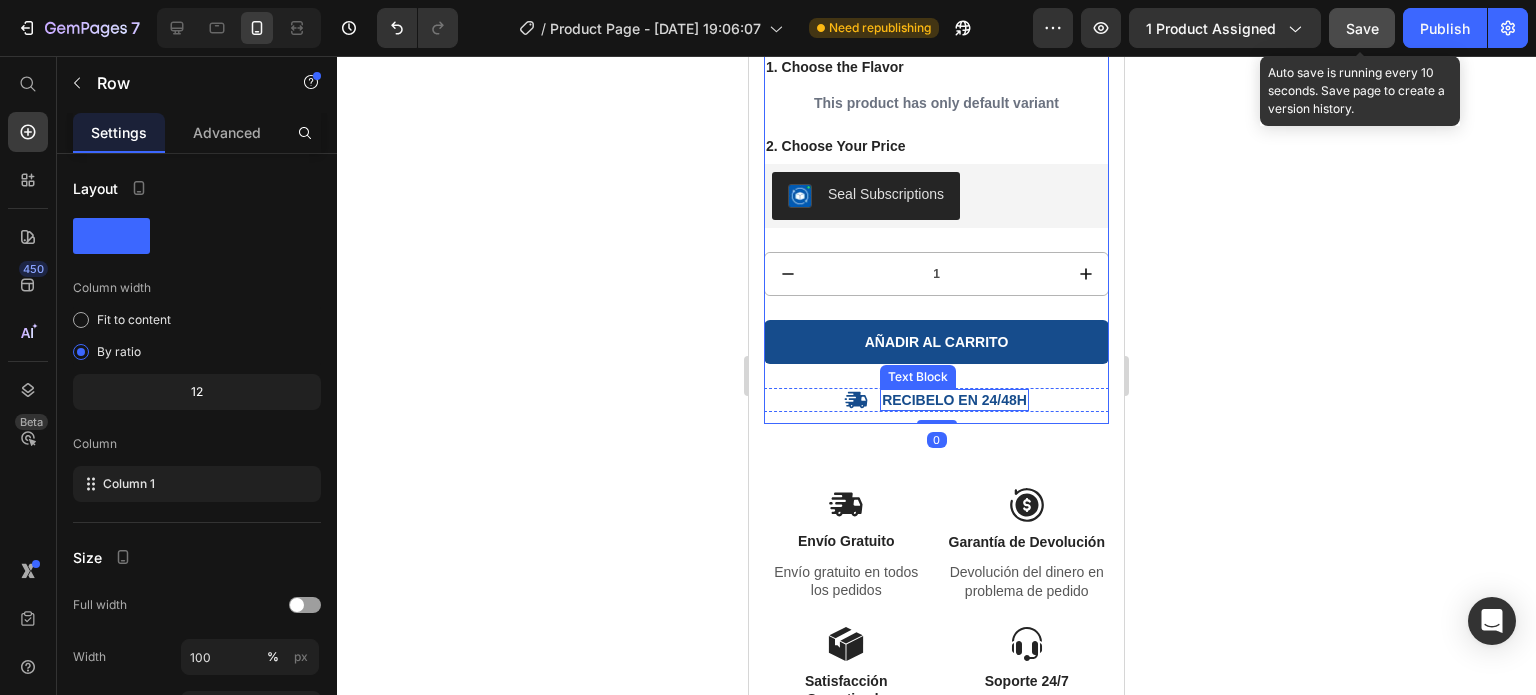 click on "Recibelo en 24/48H" at bounding box center (954, 400) 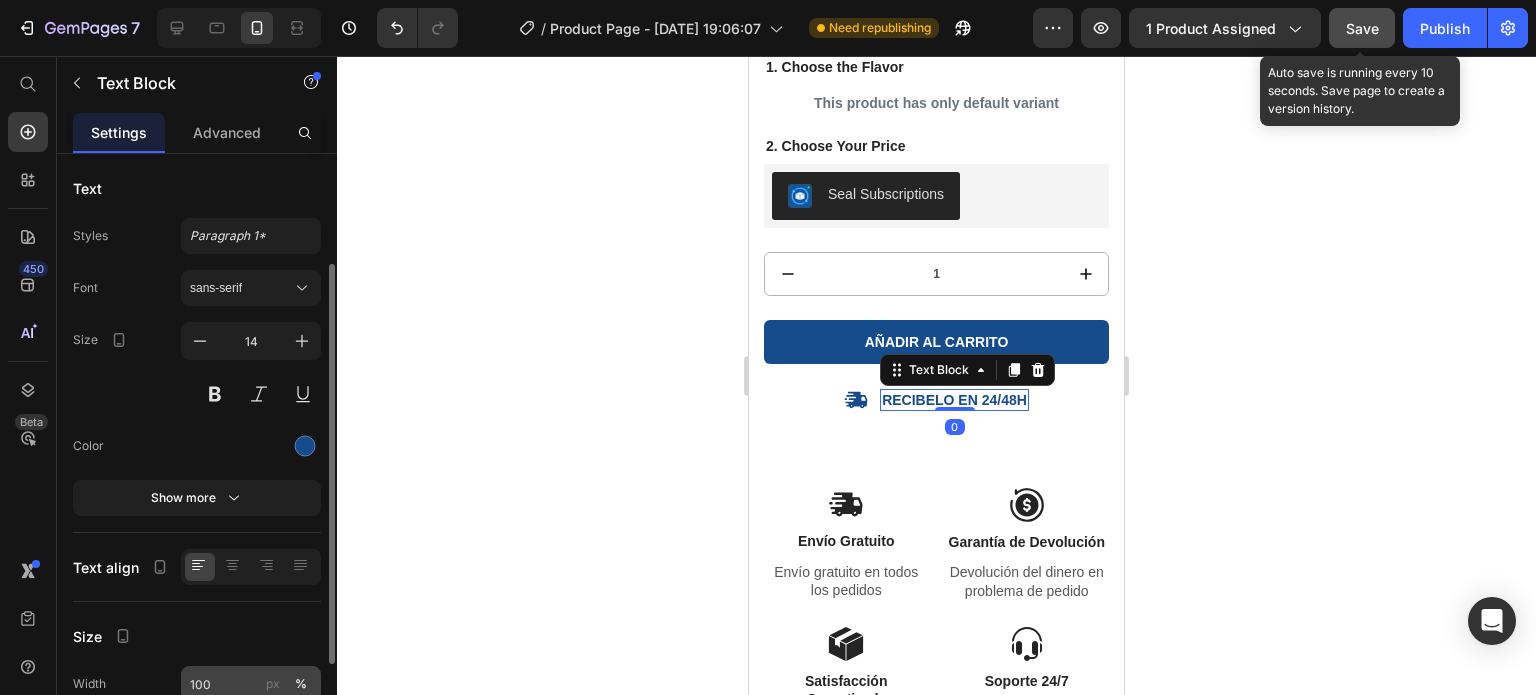 scroll, scrollTop: 199, scrollLeft: 0, axis: vertical 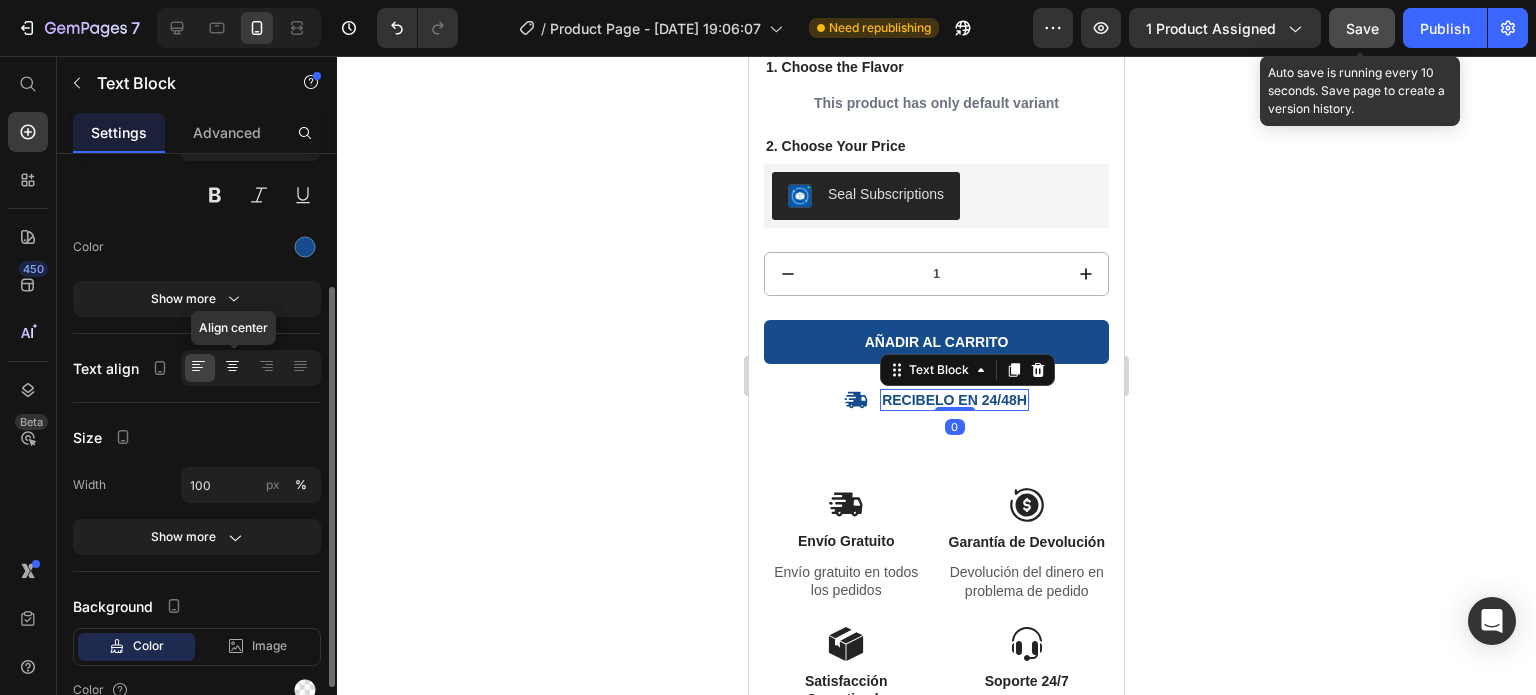 click 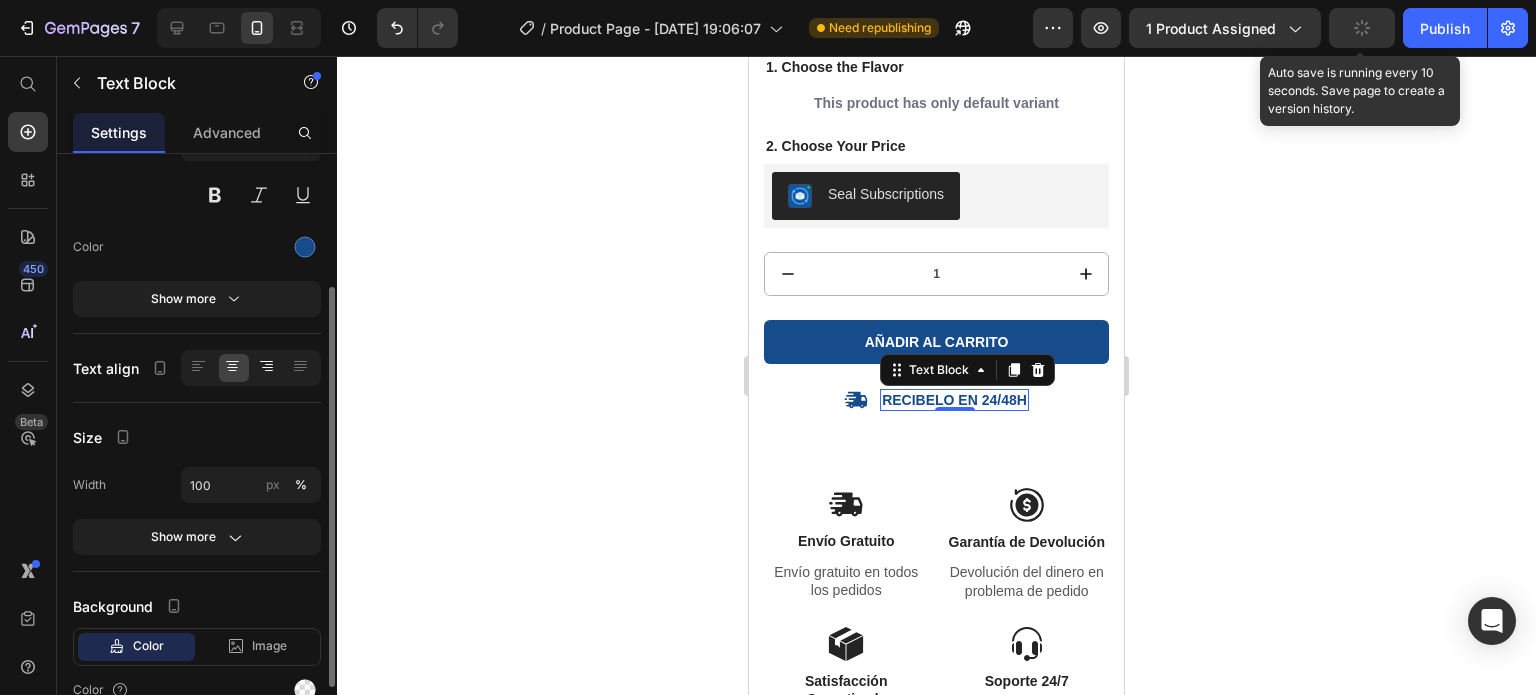 click 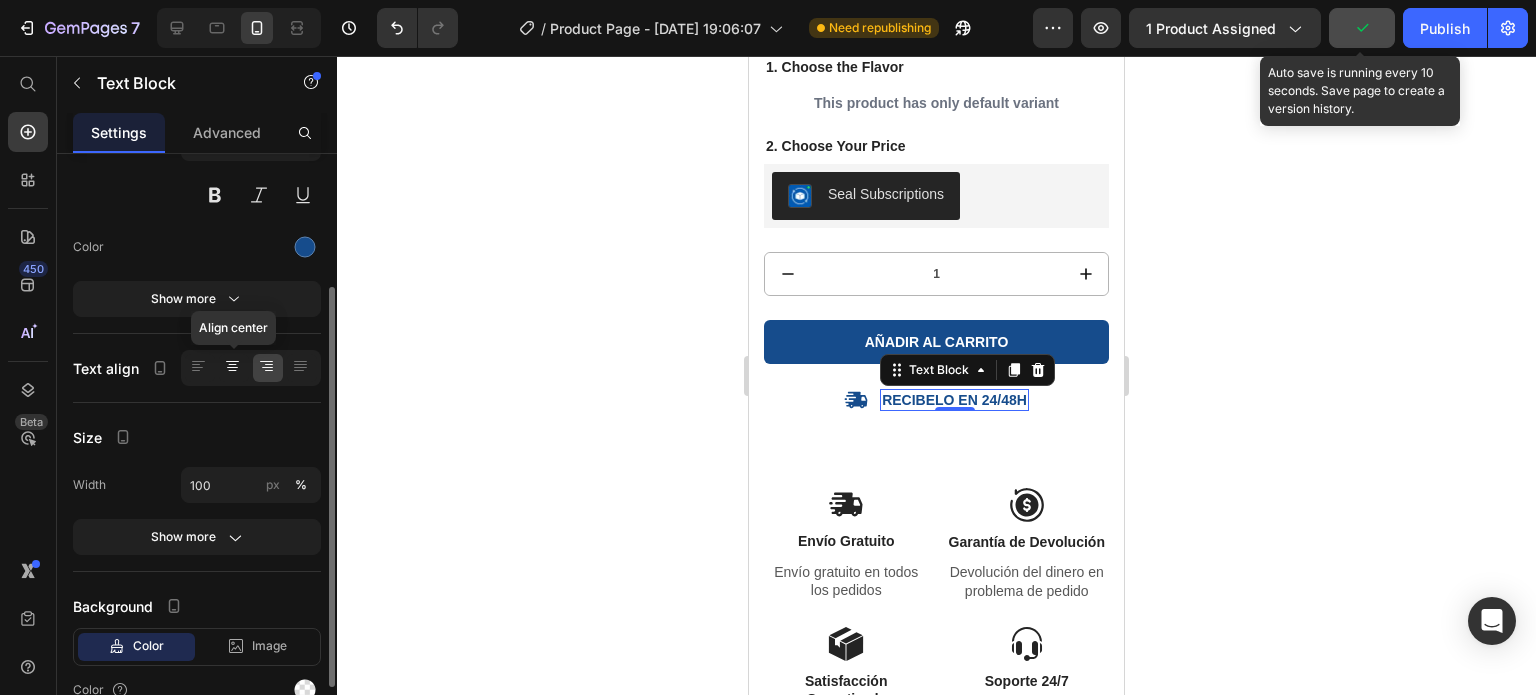 click 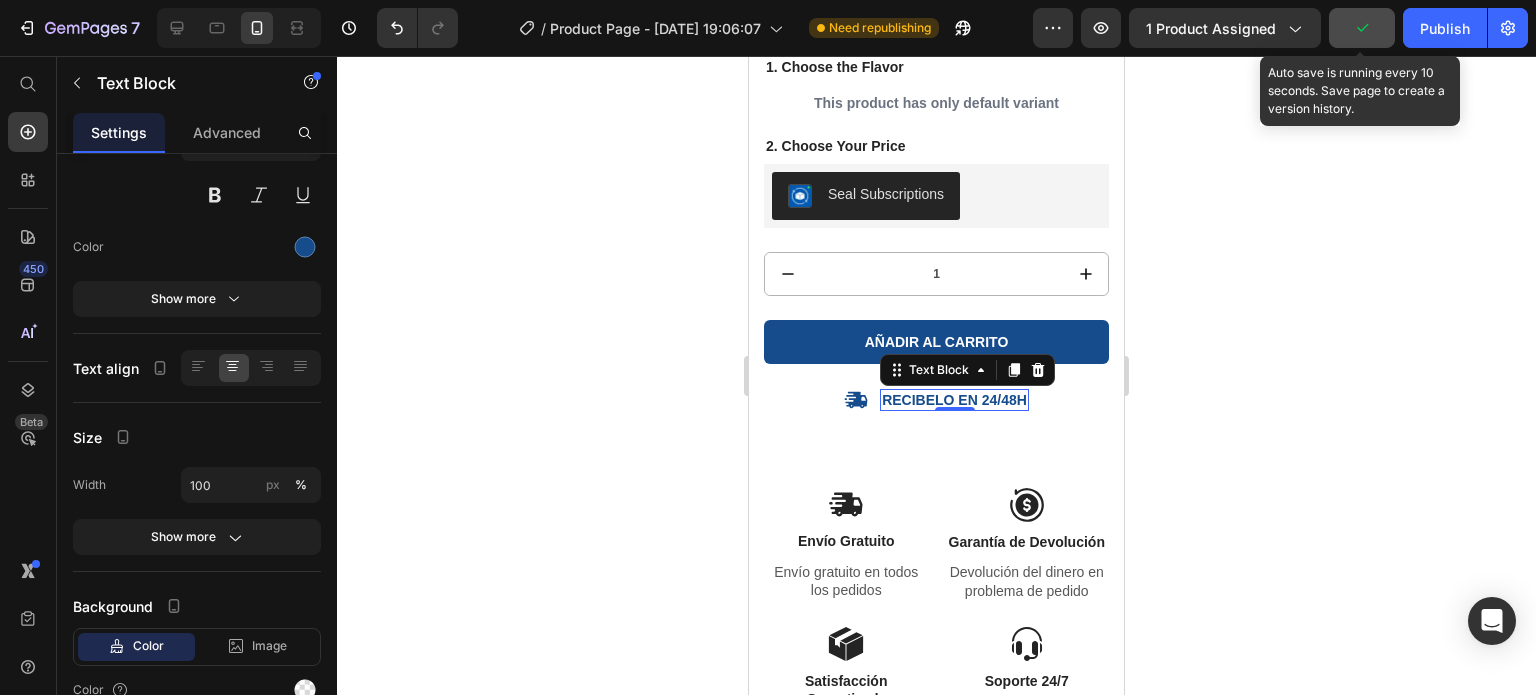 click 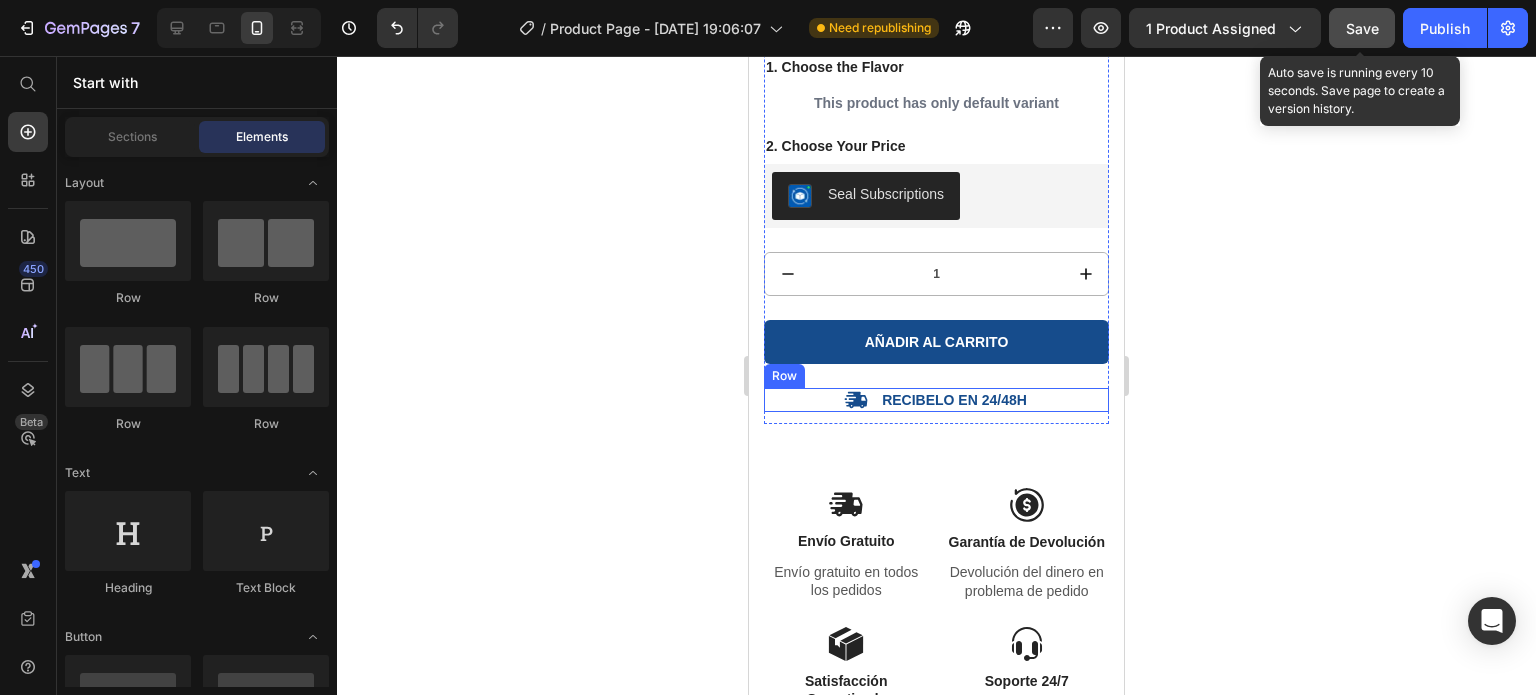 click on "Icon Recibelo en 24/48H Text Block Row" at bounding box center [936, 400] 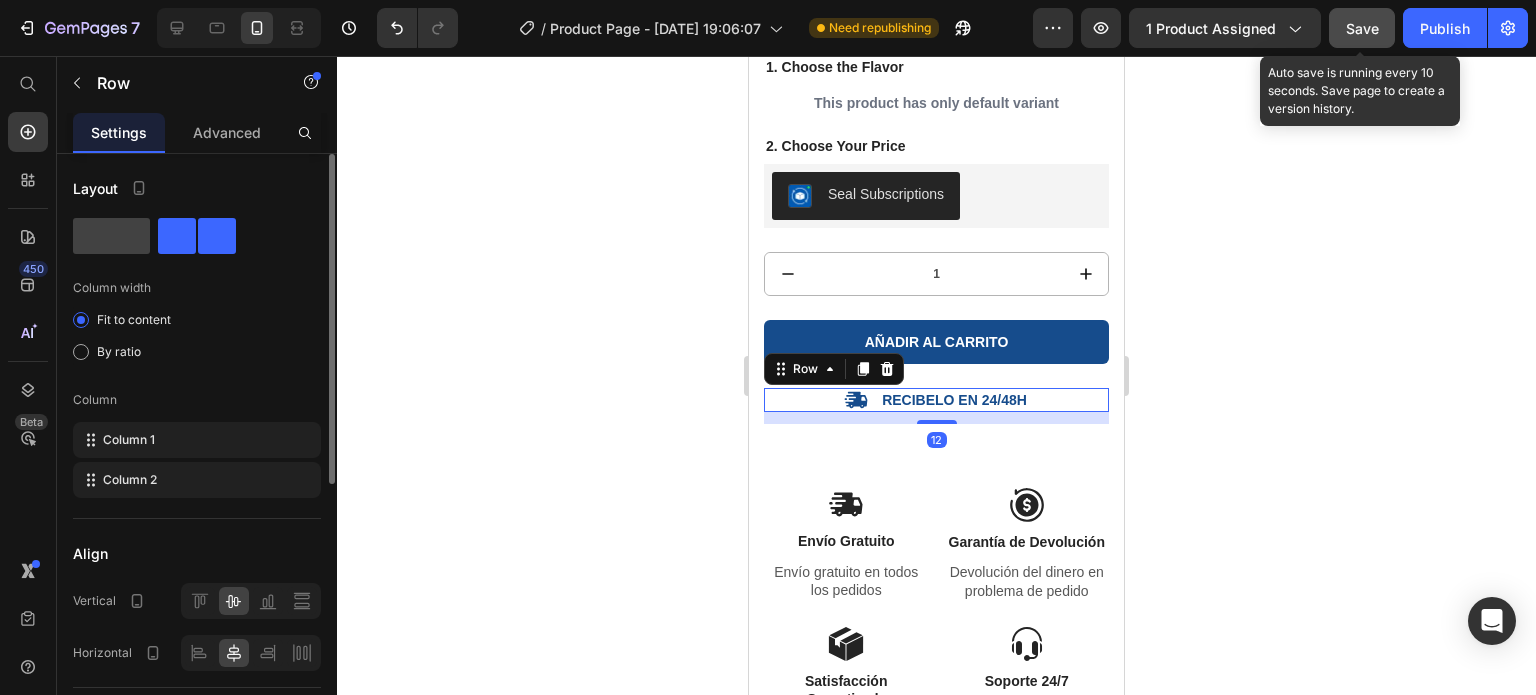 scroll, scrollTop: 199, scrollLeft: 0, axis: vertical 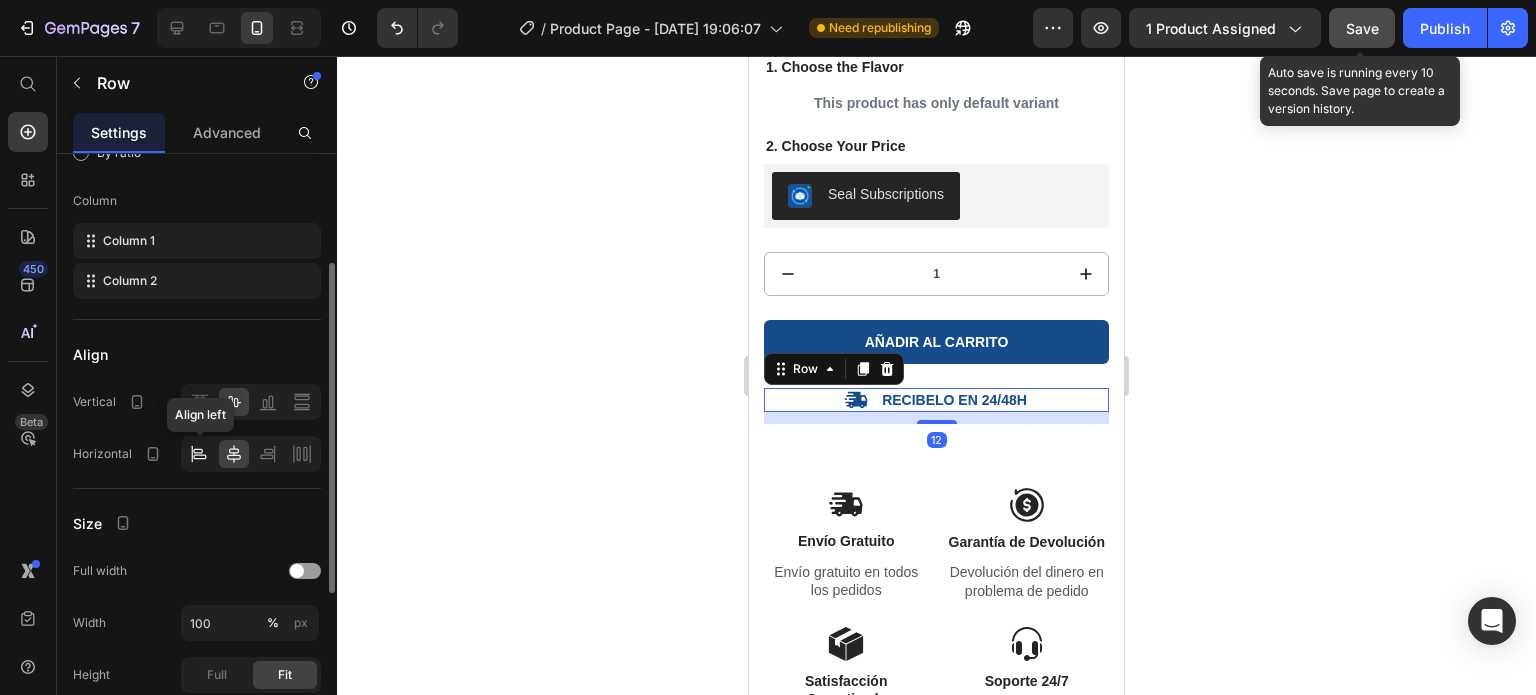click 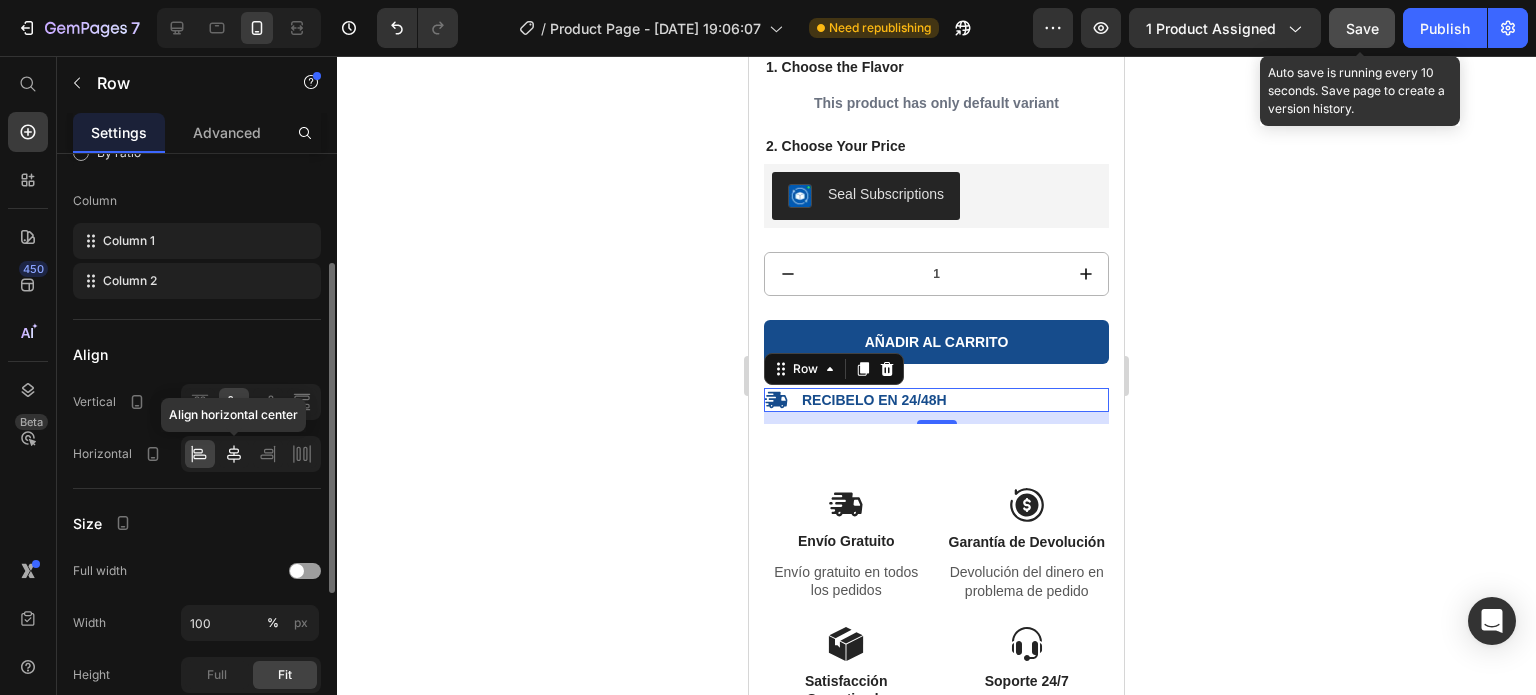 click 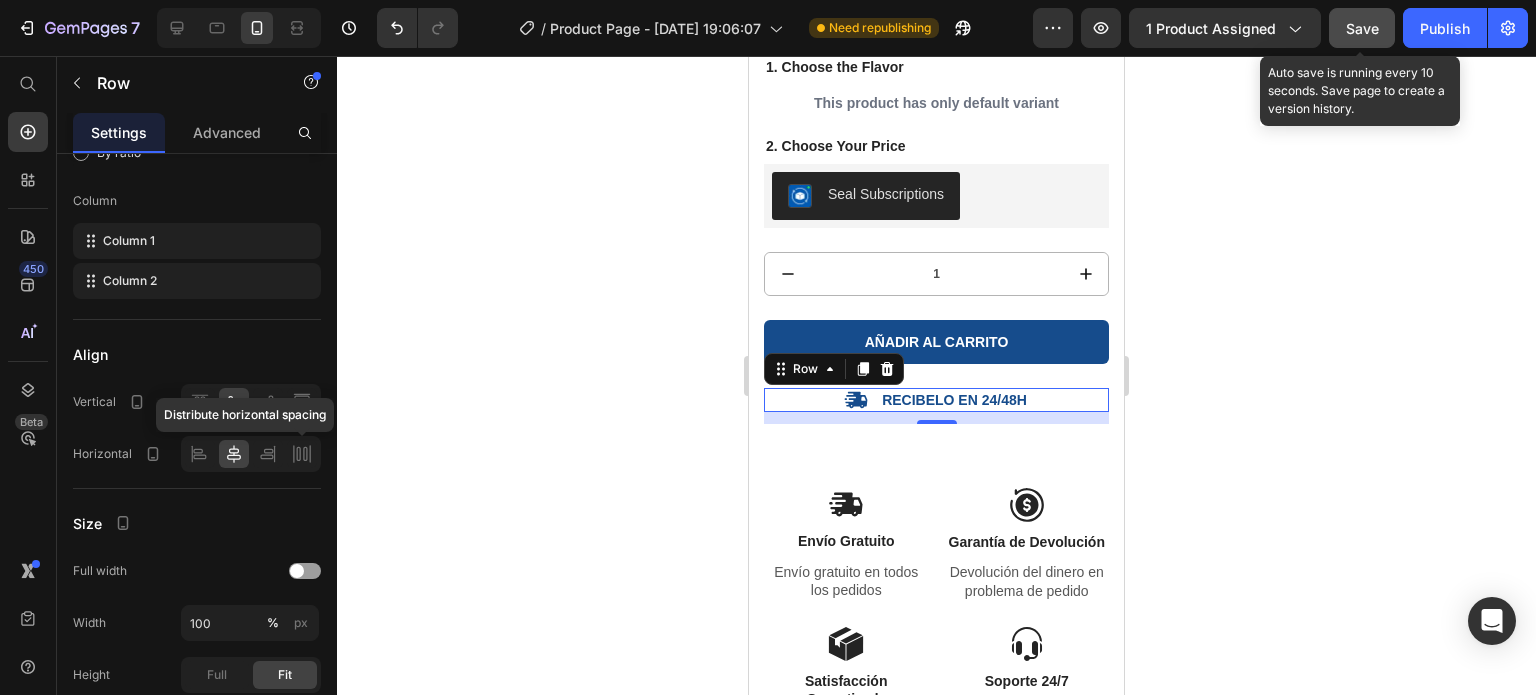 click 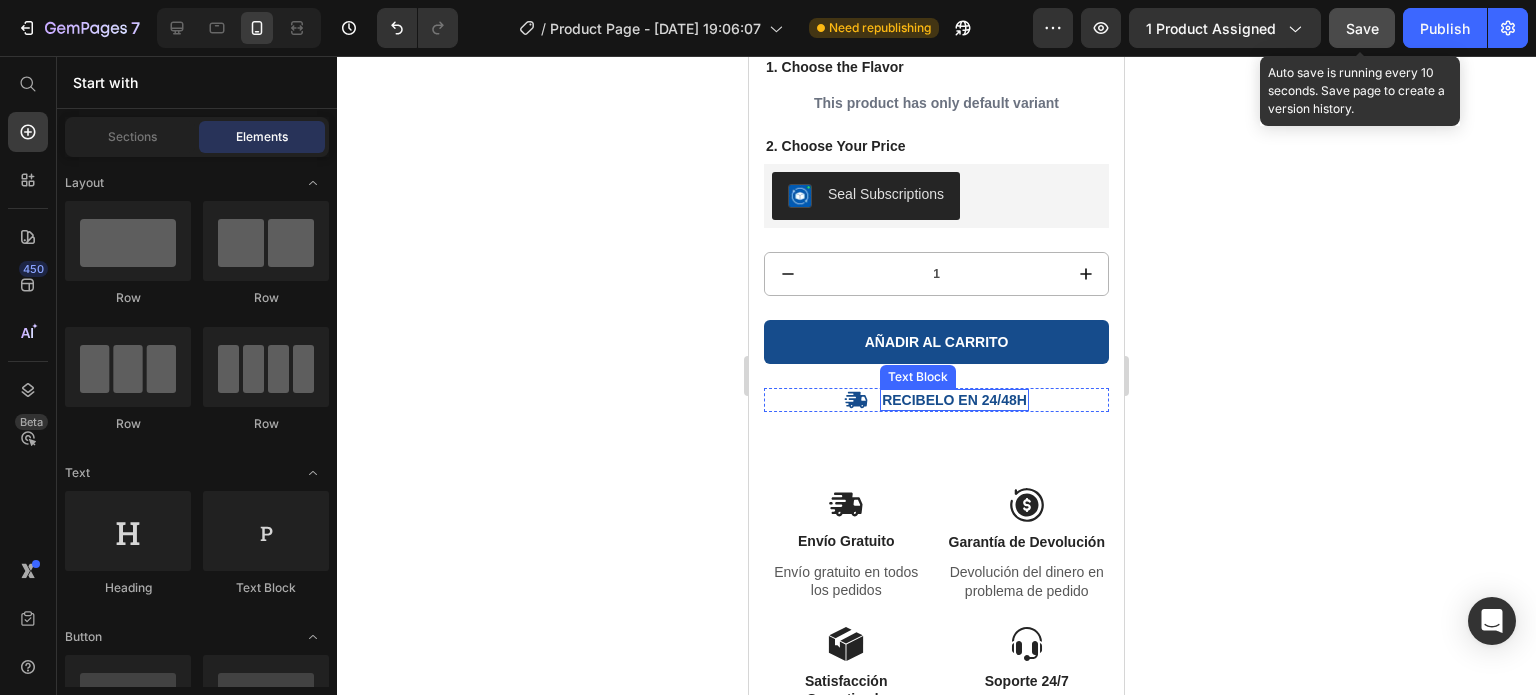 click on "Recibelo en 24/48H" at bounding box center (954, 400) 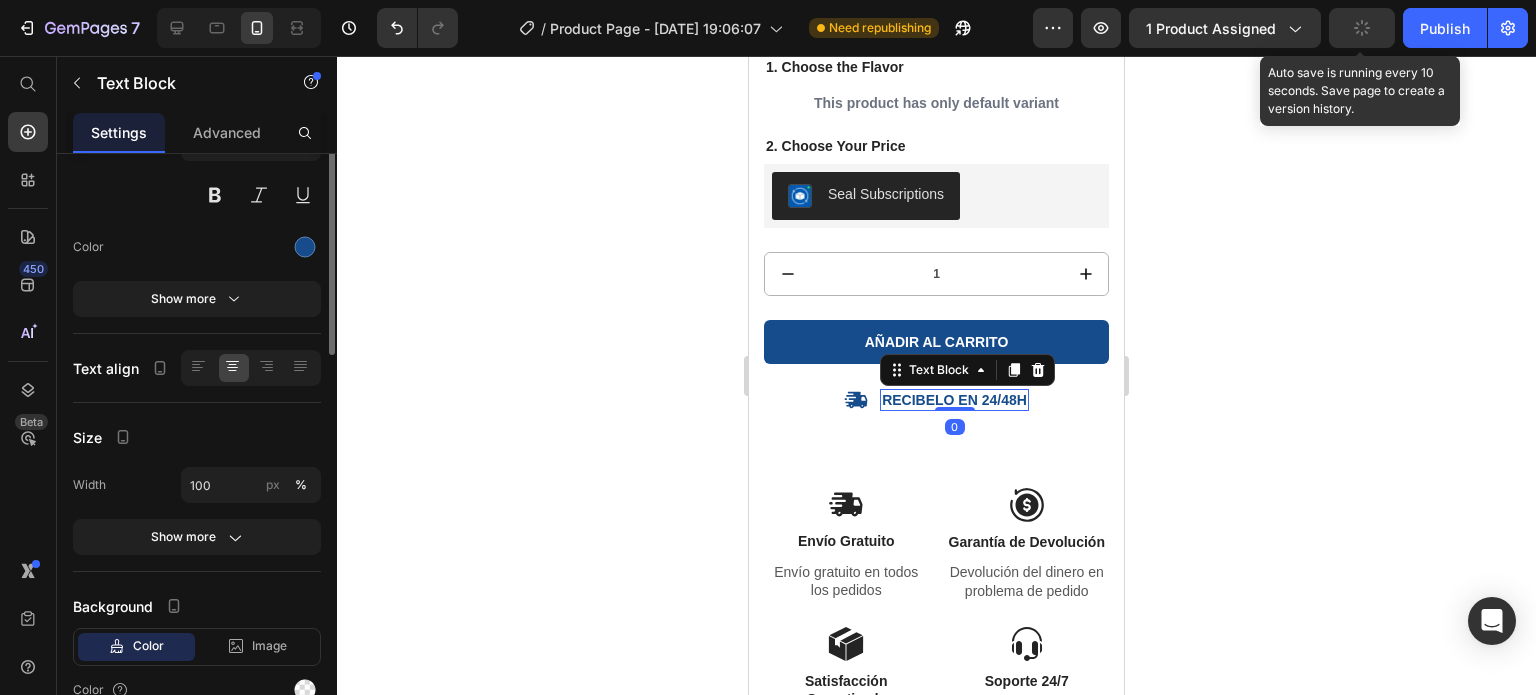 scroll, scrollTop: 0, scrollLeft: 0, axis: both 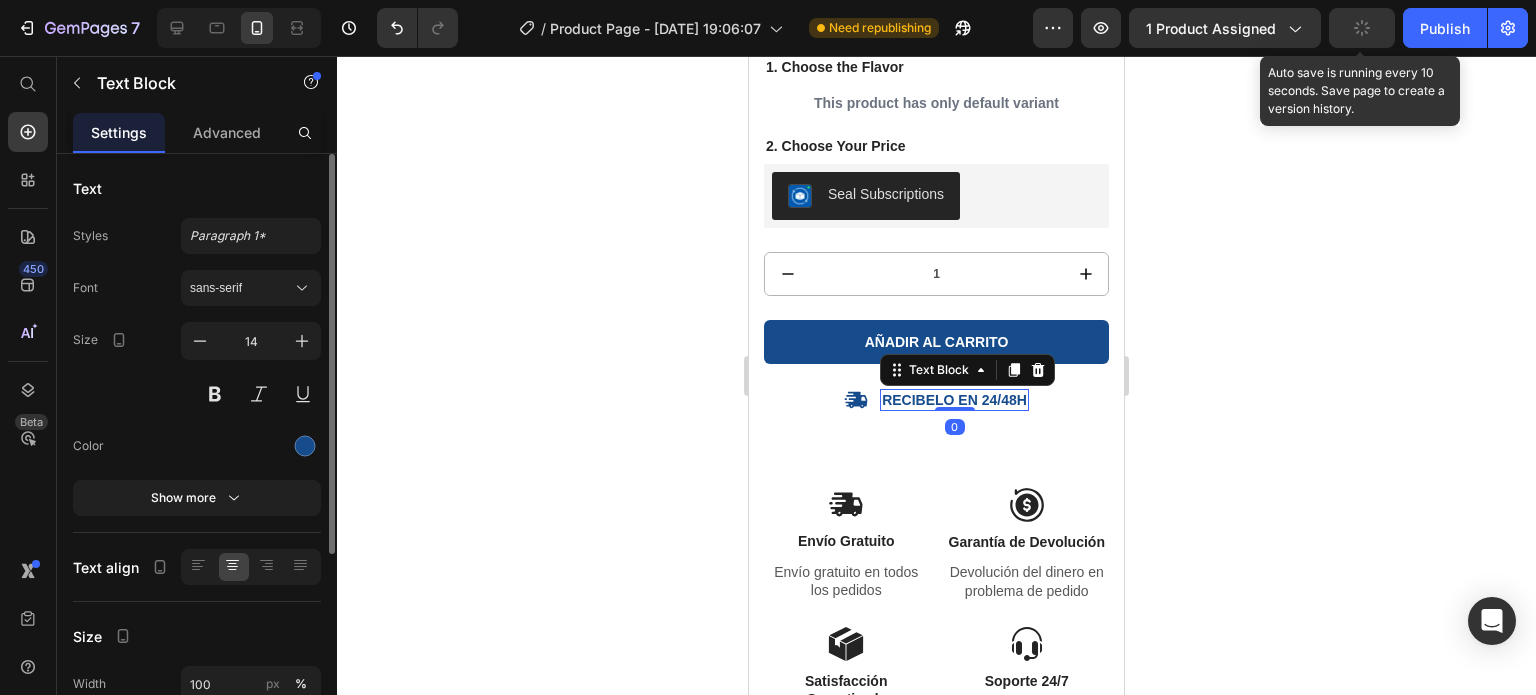 click on "Recibelo en 24/48H" at bounding box center (954, 400) 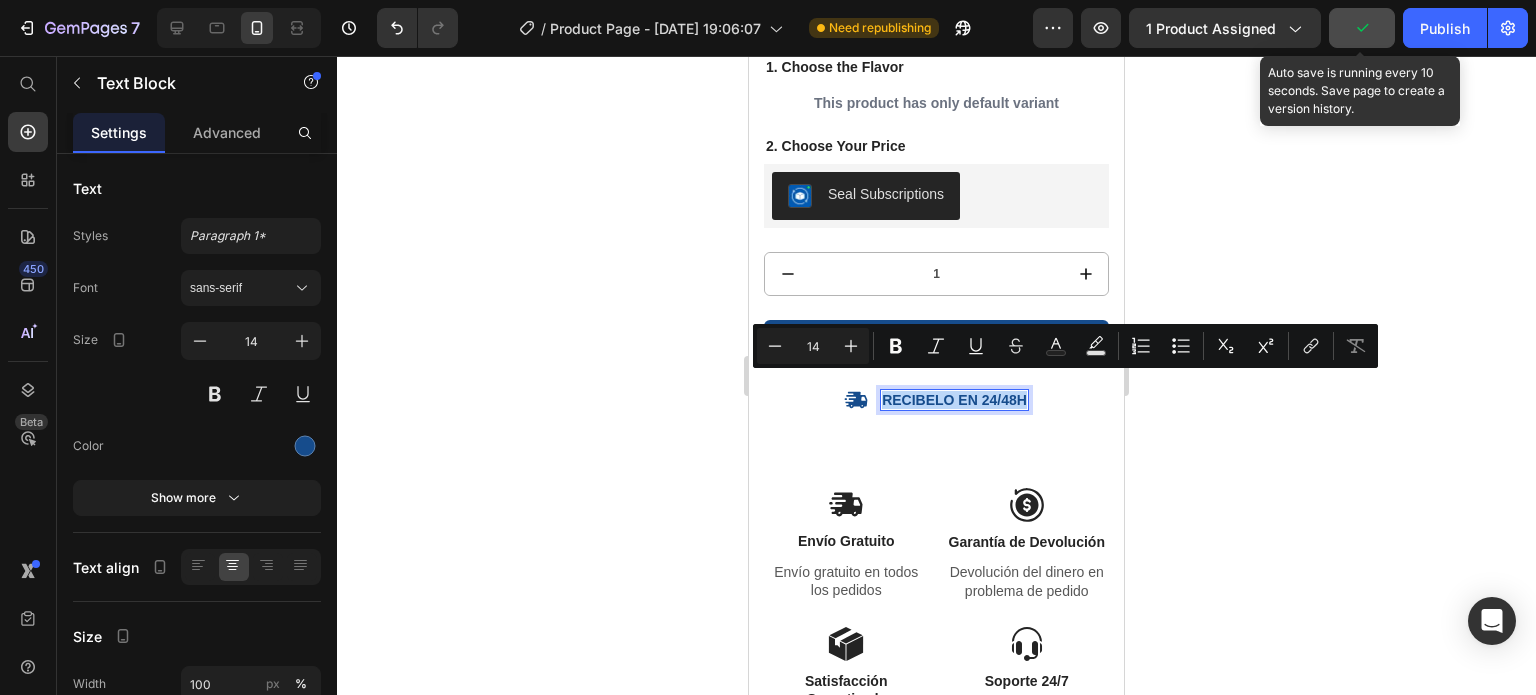 click on "Recibelo en 24/48H" at bounding box center [954, 400] 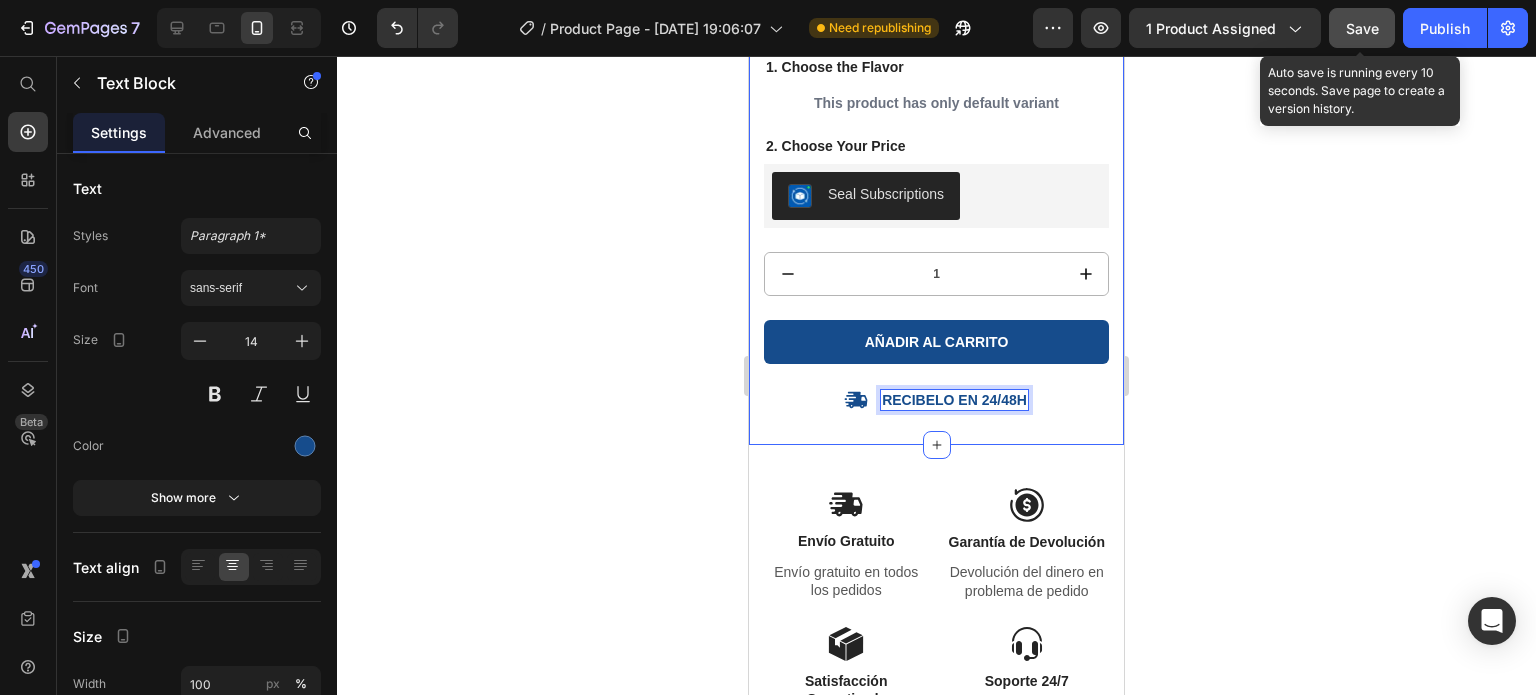 click on "Product Images Icon Icon Icon Icon Icon Icon List Briana M. Text Block Row
Icon Verified Buyer Text Block Row Row “At vero eos et accusamus et iusto odio dignissimos ducimus qui blanditiis praesentium voluptatum” Text Block Row Row Icon Icon Icon Icon Icon Icon List +10.000 Clientes Satisfechos Text Block Row Almohadas ergonómicas antiestrés Product Title DETAILS HOW TO USE
Lorem ipsum dolor sit amet, consectetur adipiscing eiusmod
Lorem ipsum dolor
Lorem ipsum dolor sit amet Item List
Your custom text goes here
Your custom text goes here
Your custom text goes here Item List Tab 1. Choose the Flavor Text Block This product has only default variant Product Variants & Swatches 2. Choose Your Price Text Block Seal Subscriptions Seal Subscriptions 1 Product Quantity Añadir al carrito Add to Cart
Icon Recibelo en 24/48H Text Block   0 Row Row Product Section 2" at bounding box center (936, 5) 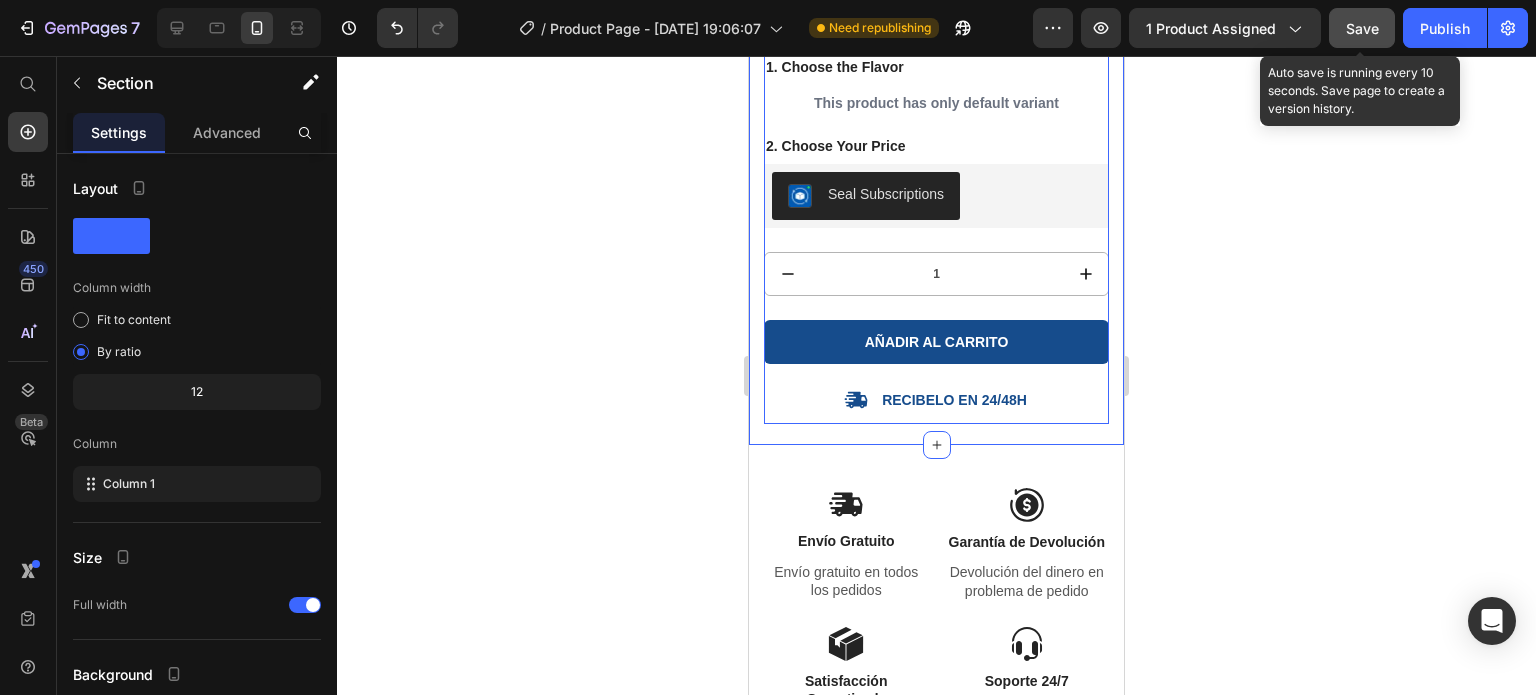 drag, startPoint x: 1238, startPoint y: 386, endPoint x: 317, endPoint y: 335, distance: 922.41095 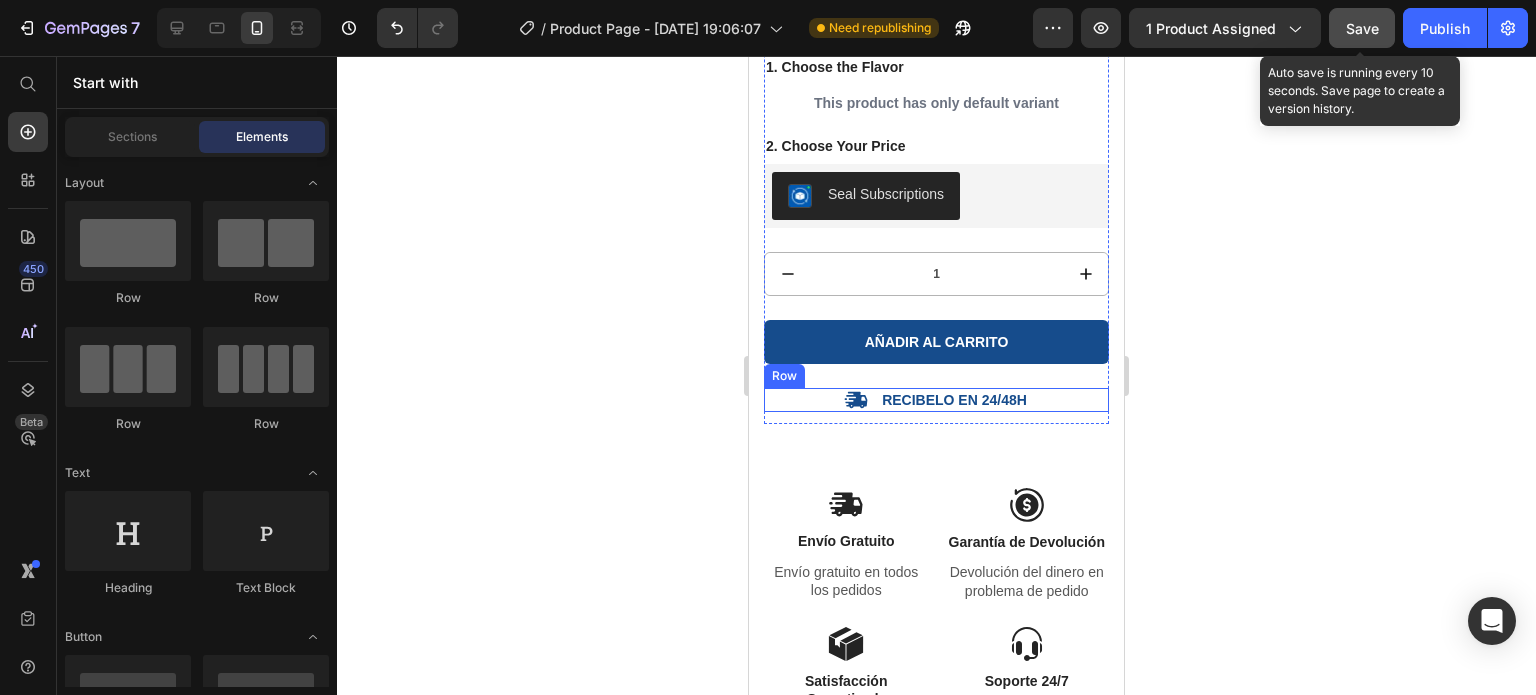 click 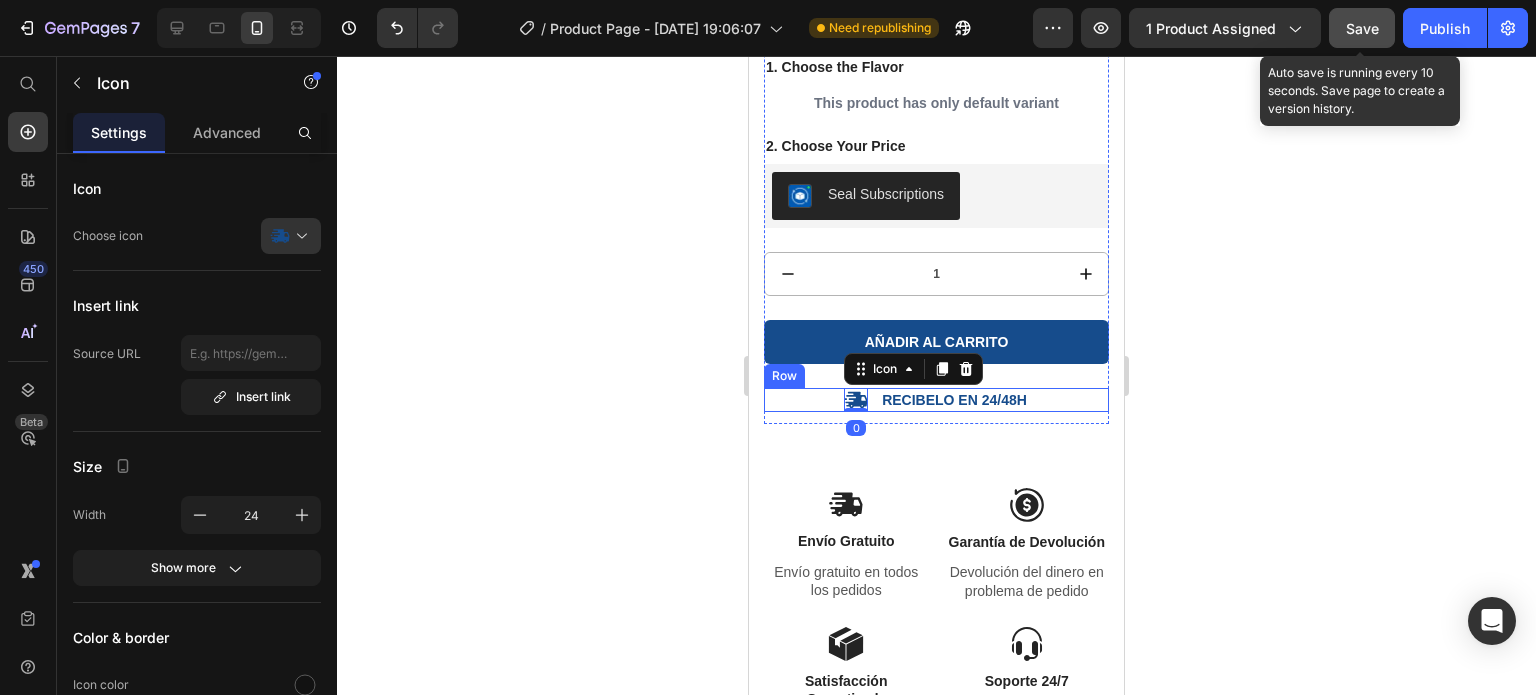 click on "Icon   0 Recibelo en 24/48H Text Block Row" at bounding box center (936, 400) 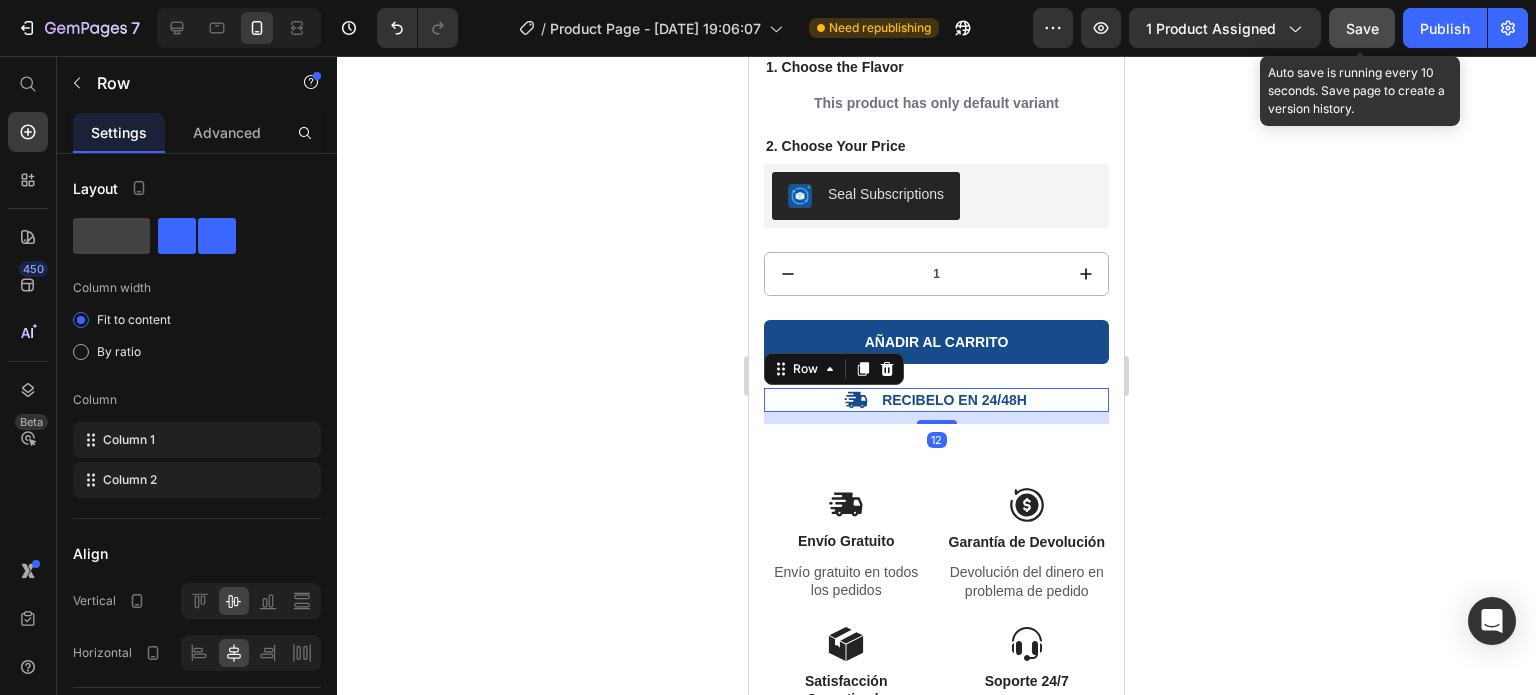 drag, startPoint x: 860, startPoint y: 374, endPoint x: 860, endPoint y: 459, distance: 85 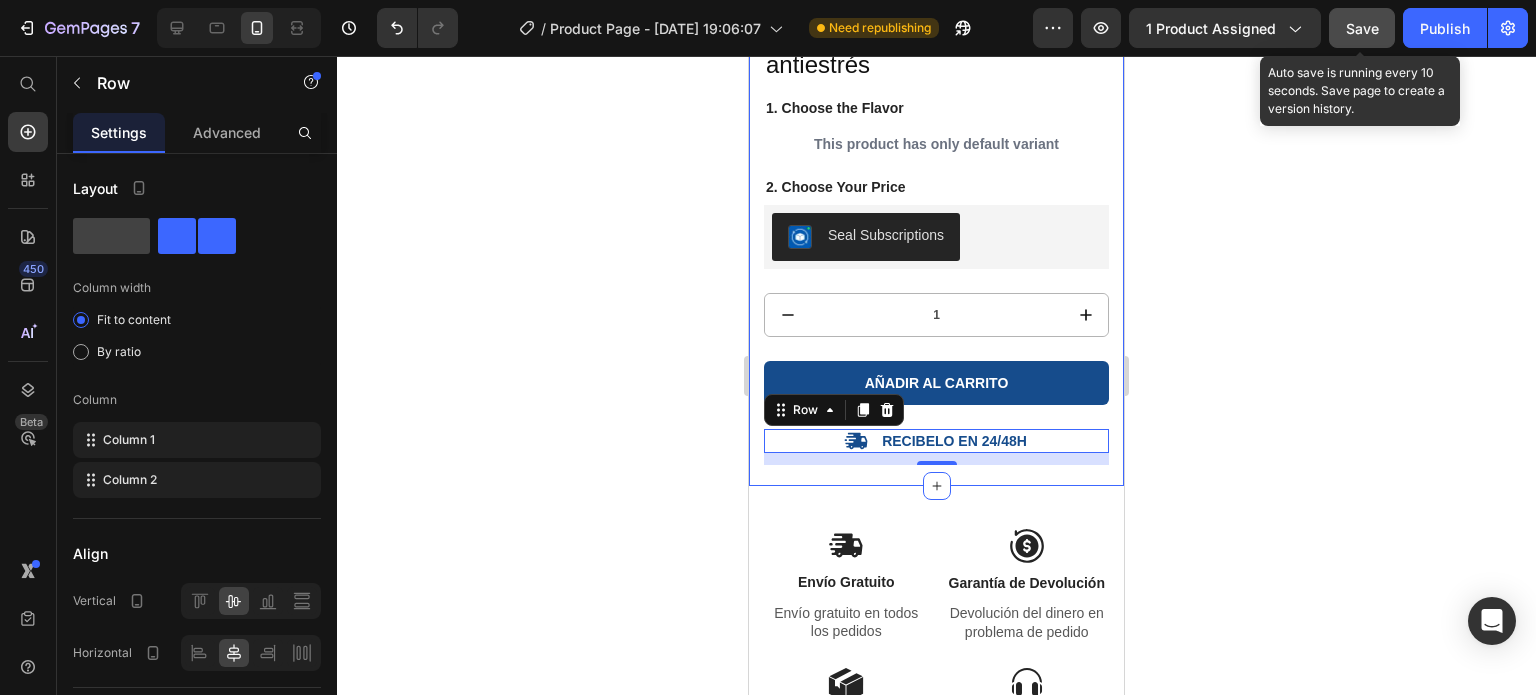 scroll, scrollTop: 524, scrollLeft: 0, axis: vertical 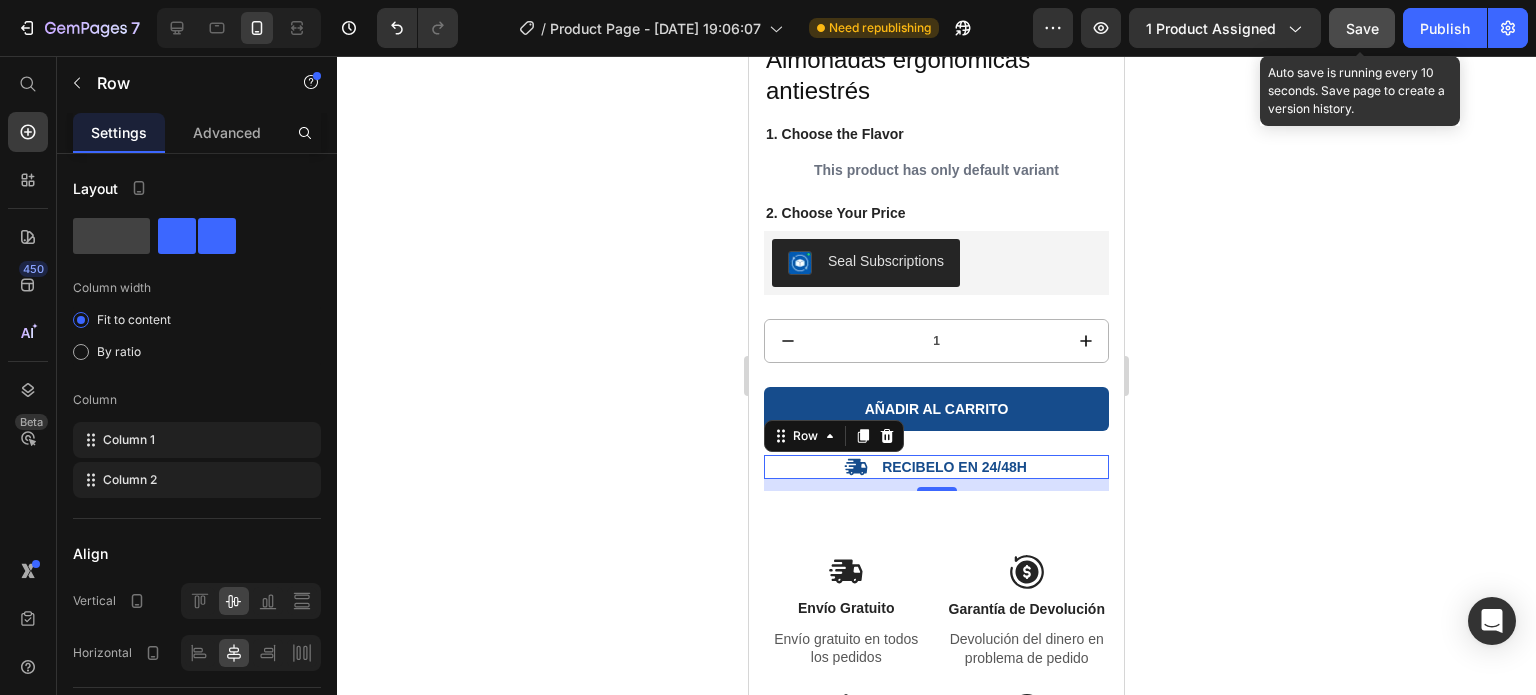 click 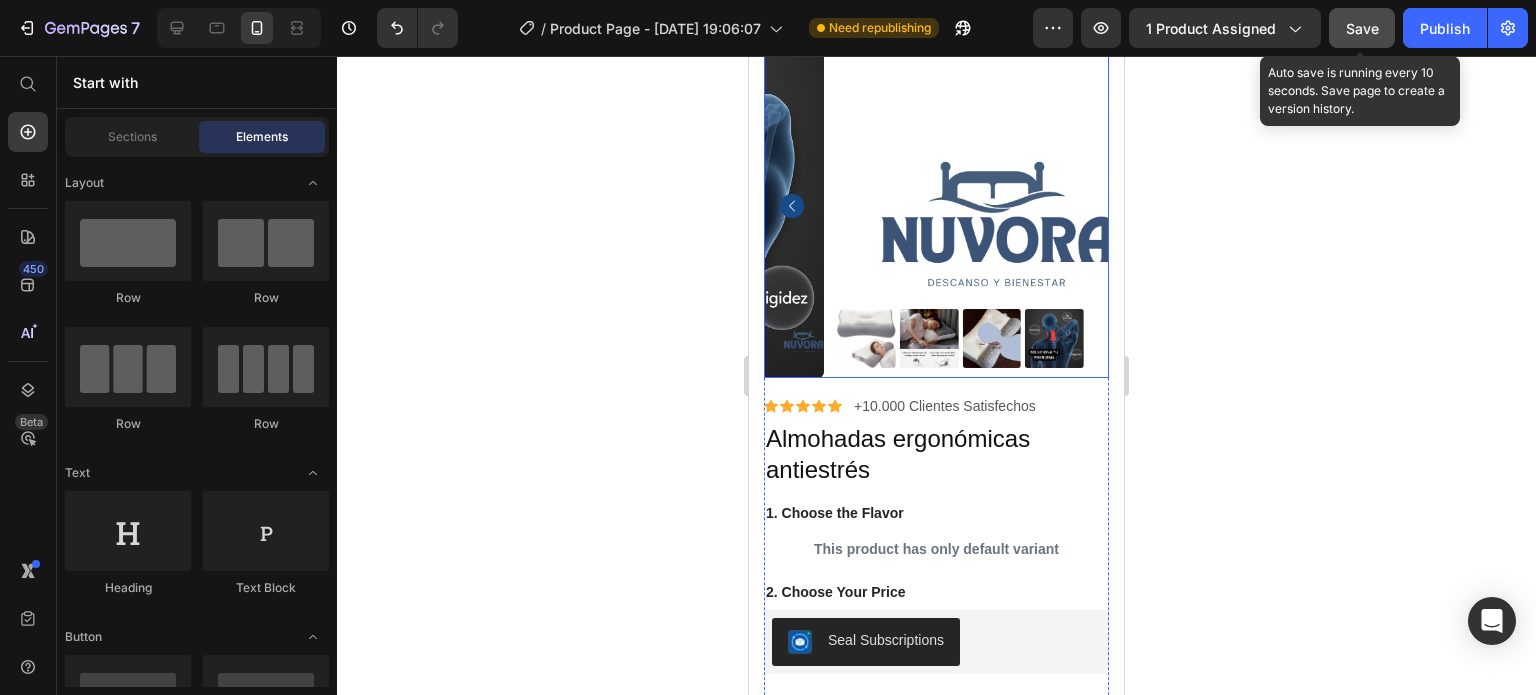 scroll, scrollTop: 124, scrollLeft: 0, axis: vertical 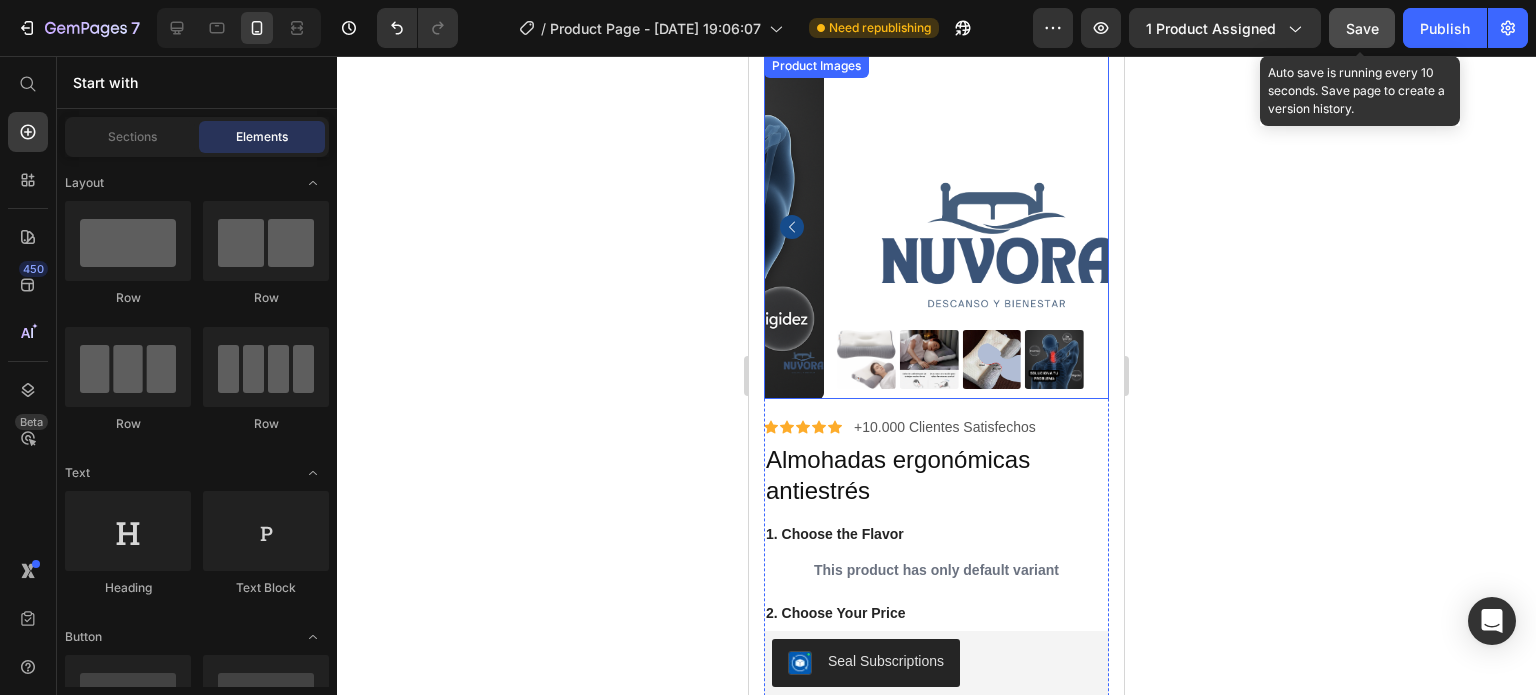 click 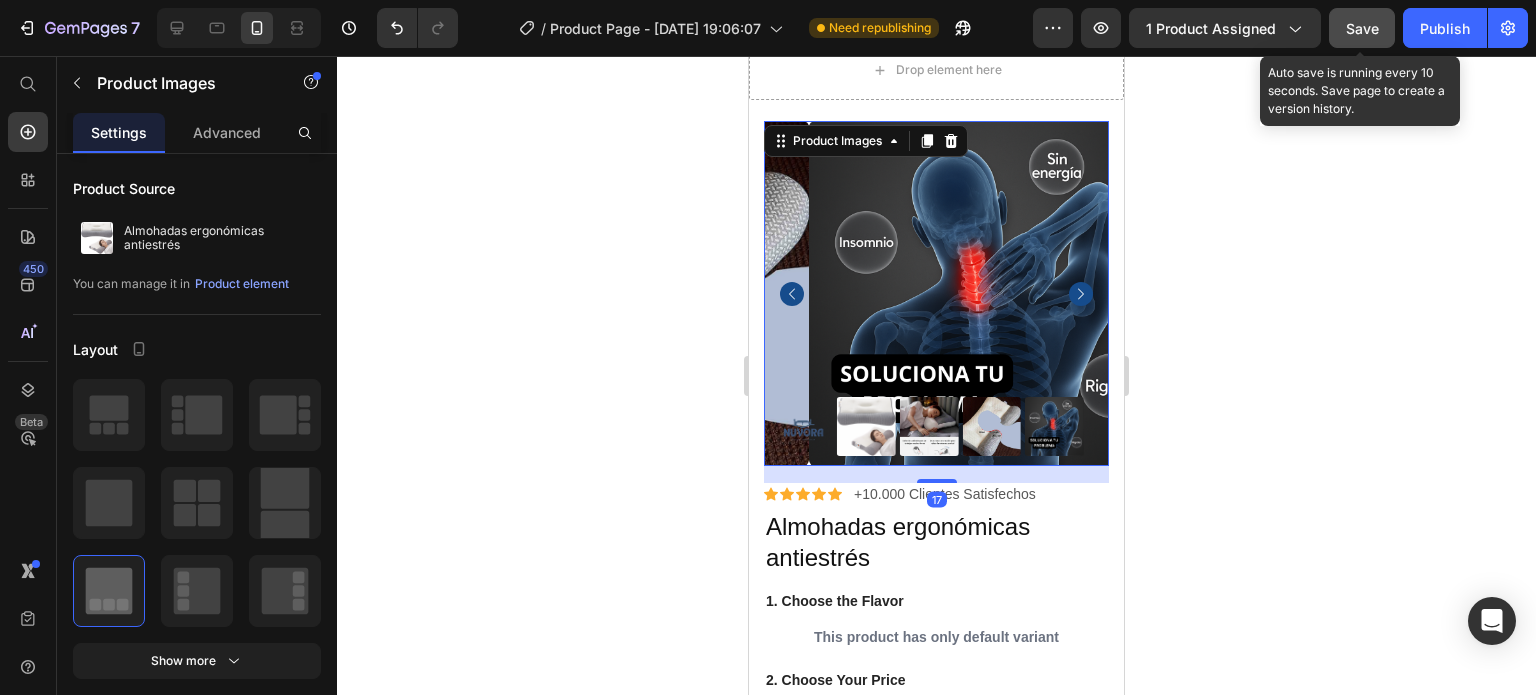scroll, scrollTop: 0, scrollLeft: 0, axis: both 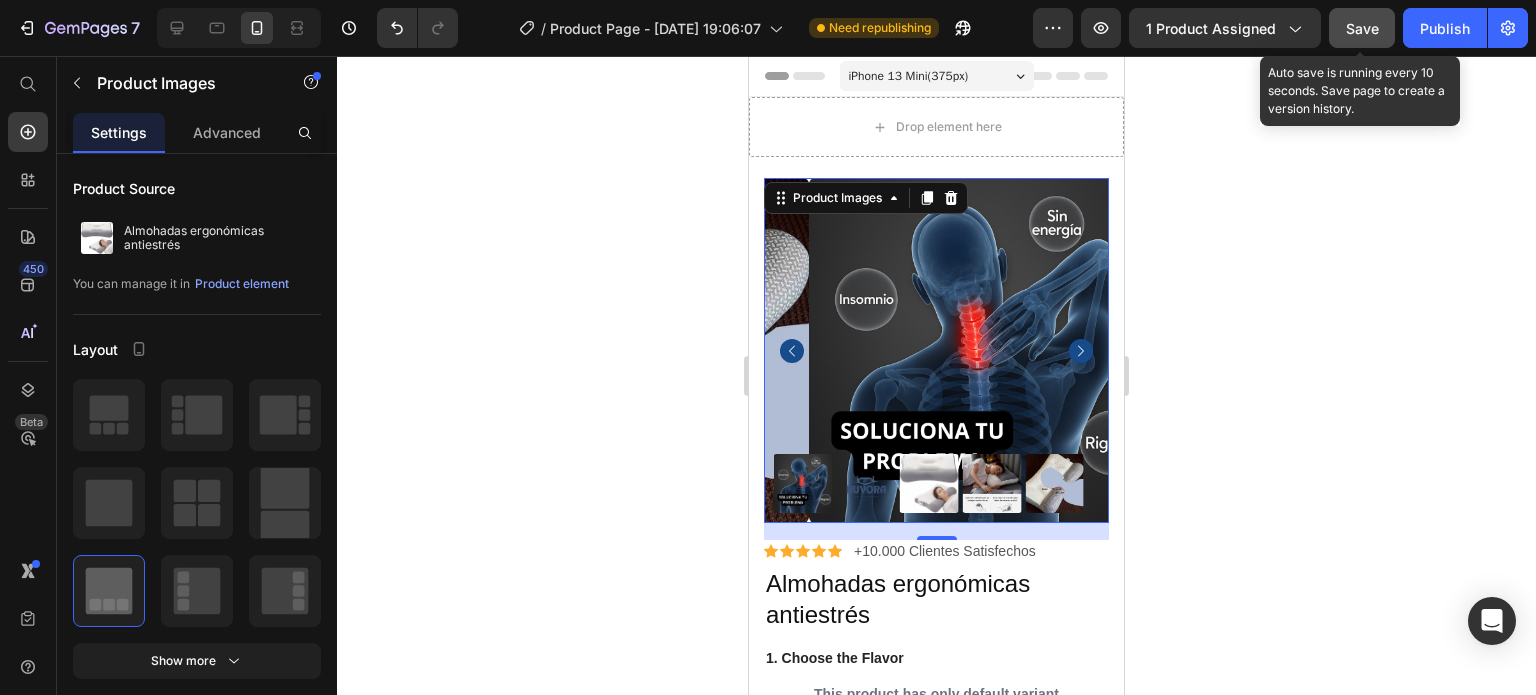 click 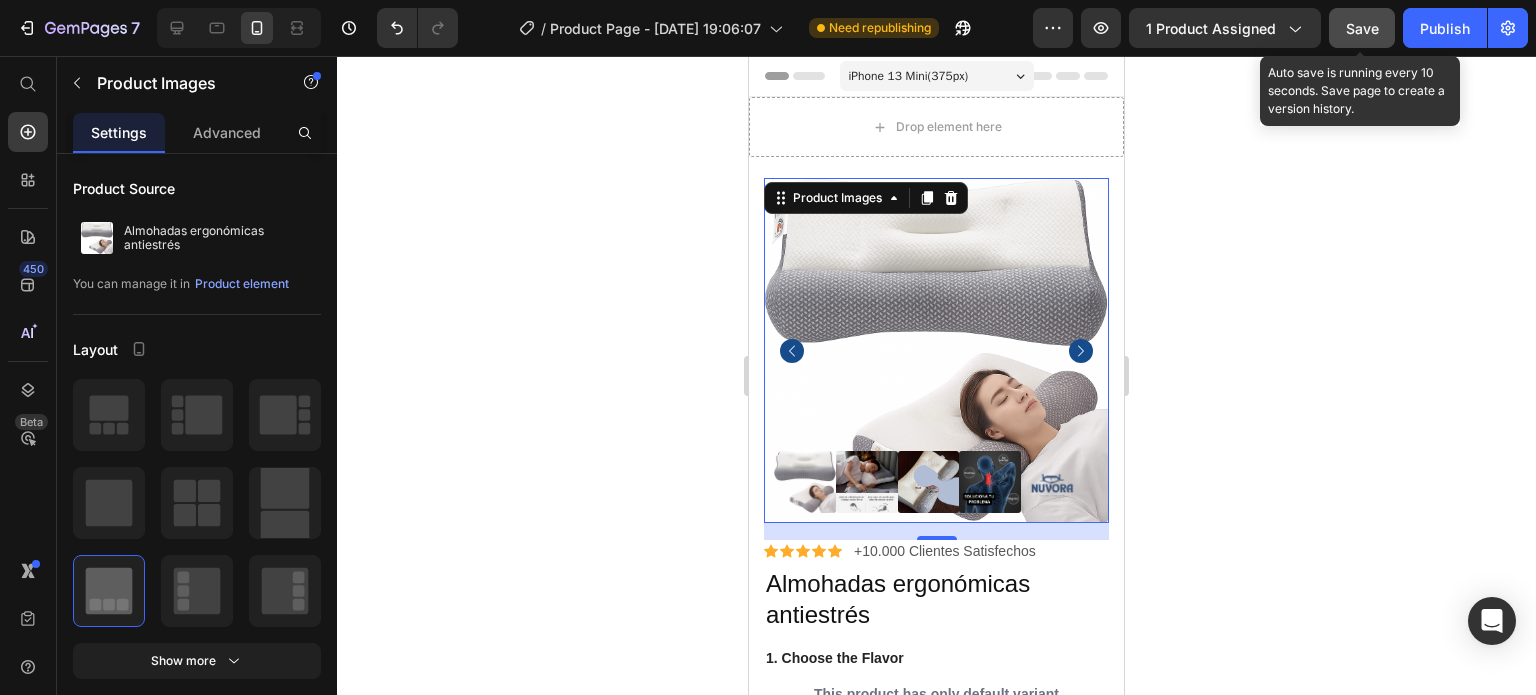 click 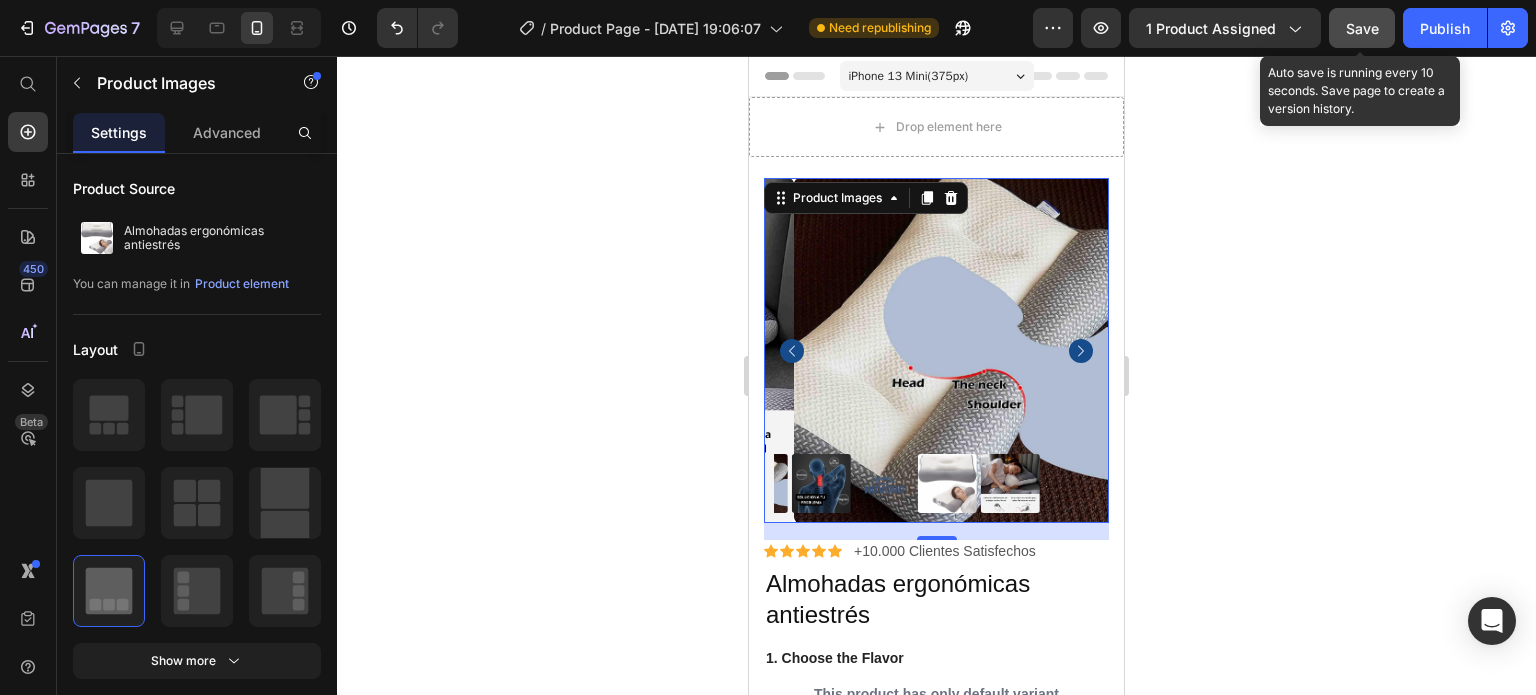 click 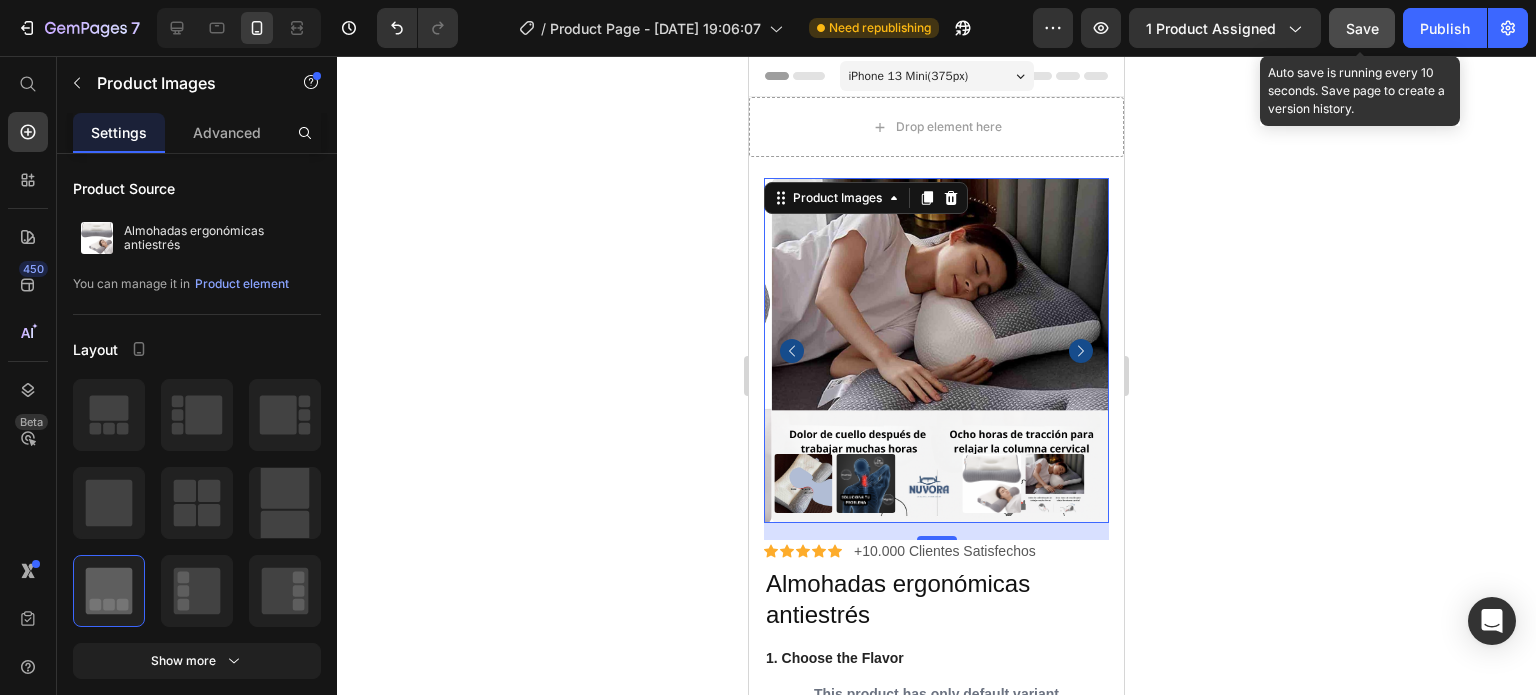 click 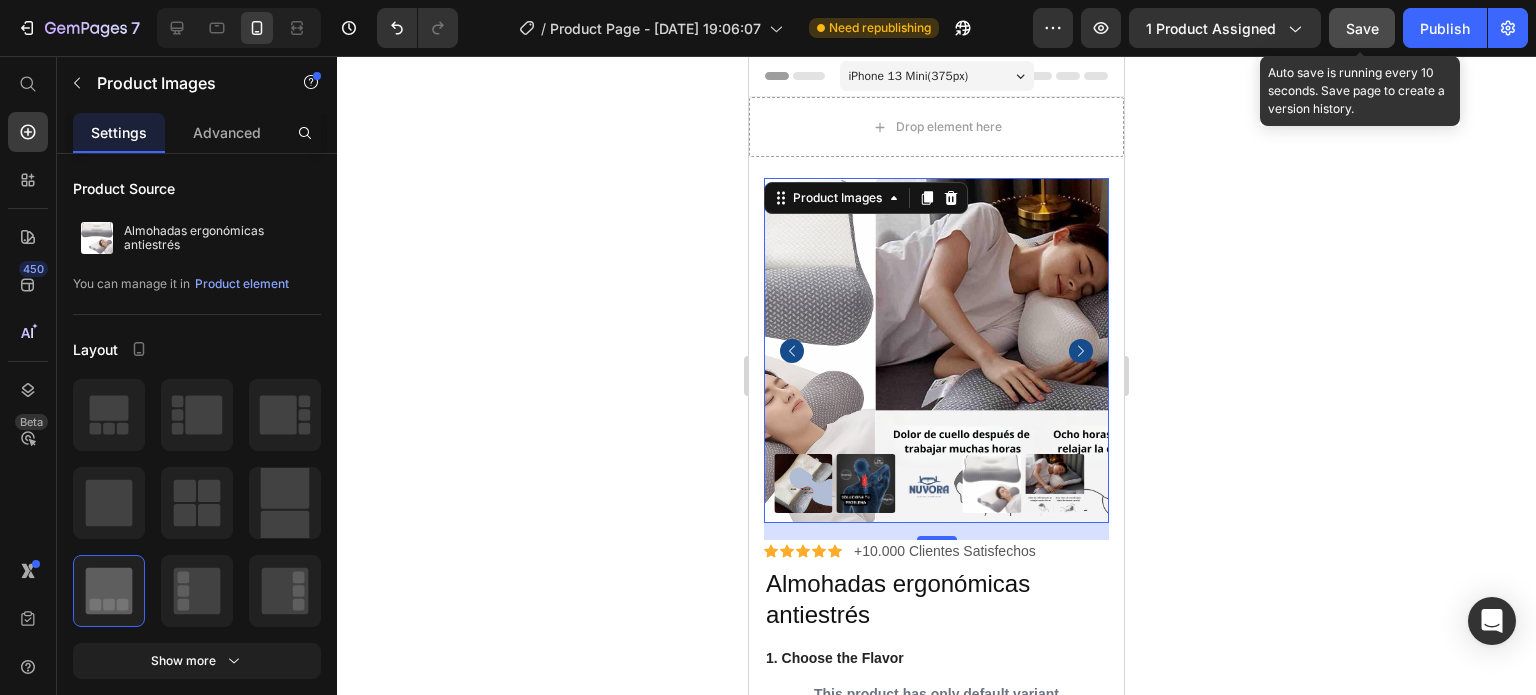 click at bounding box center [702, 350] 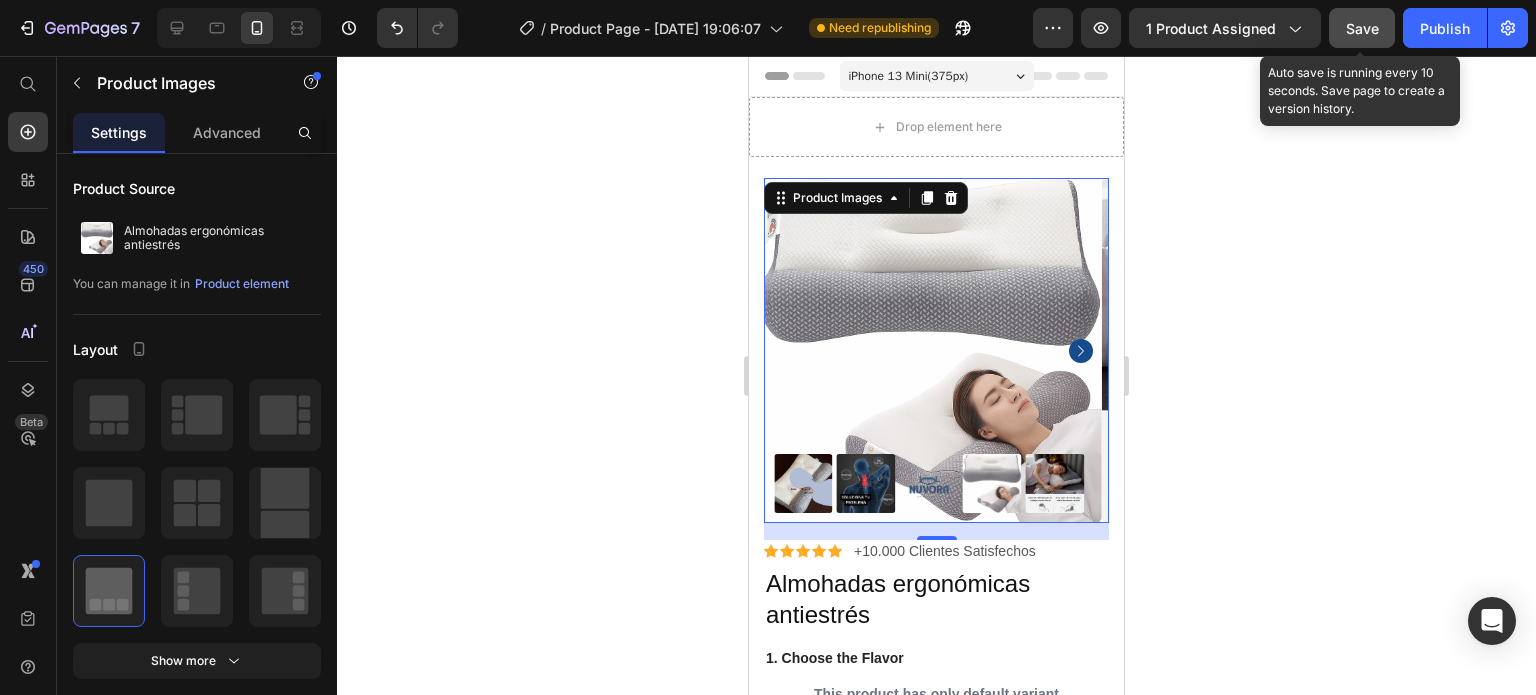 click at bounding box center (929, 350) 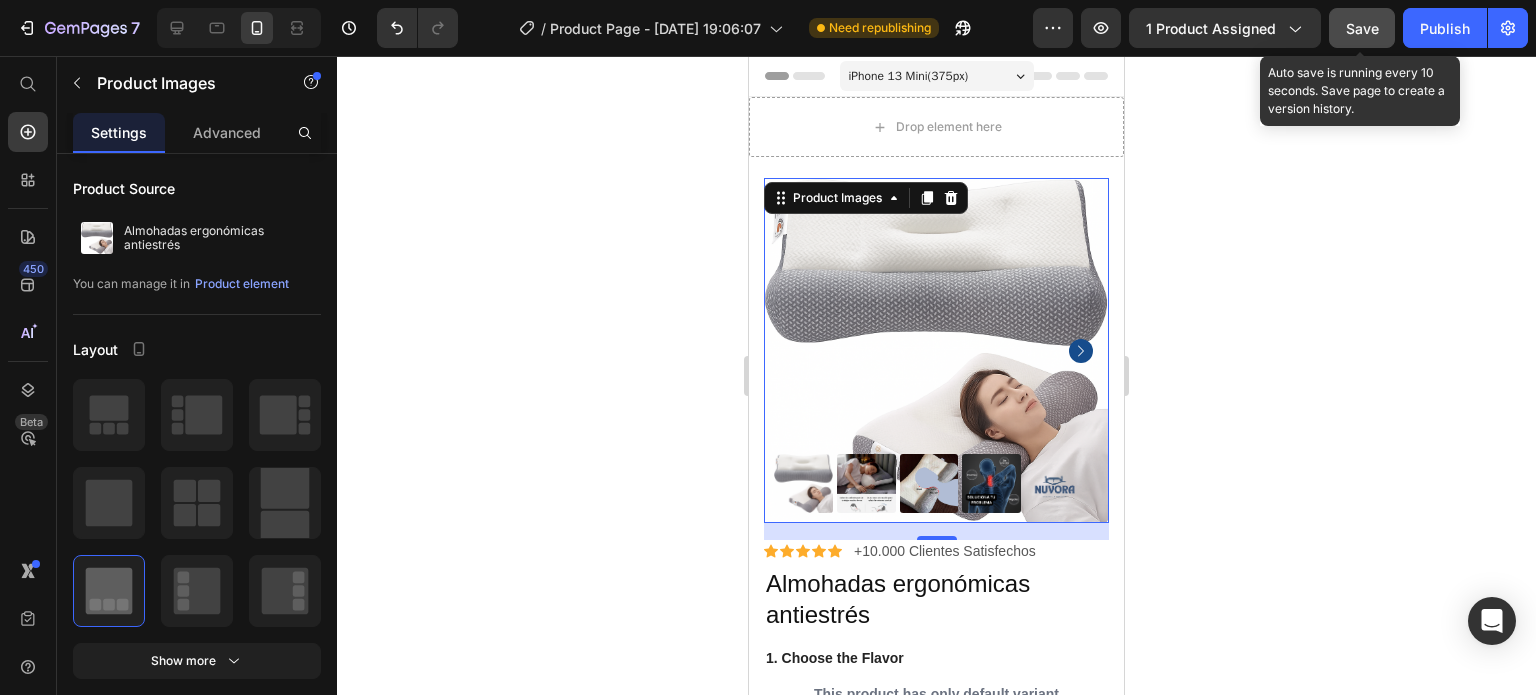 click 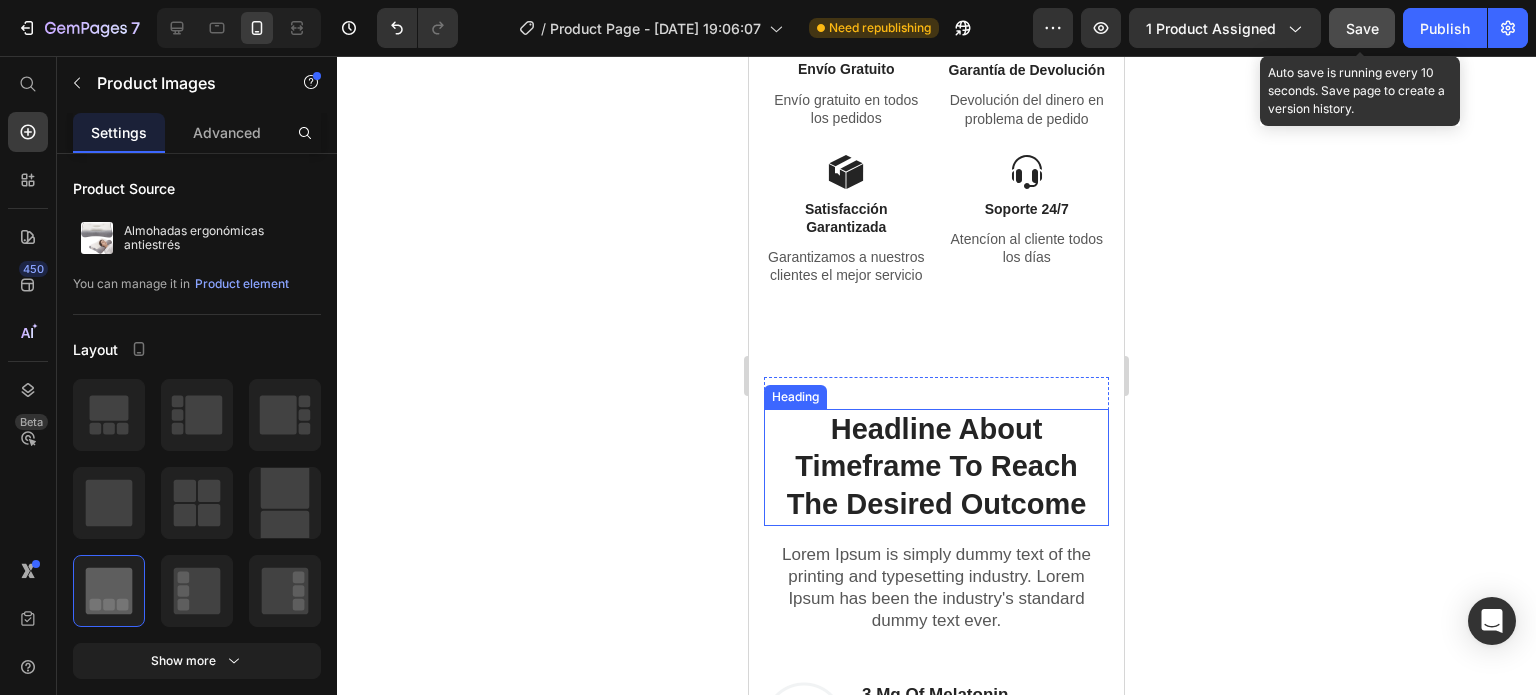 scroll, scrollTop: 1066, scrollLeft: 0, axis: vertical 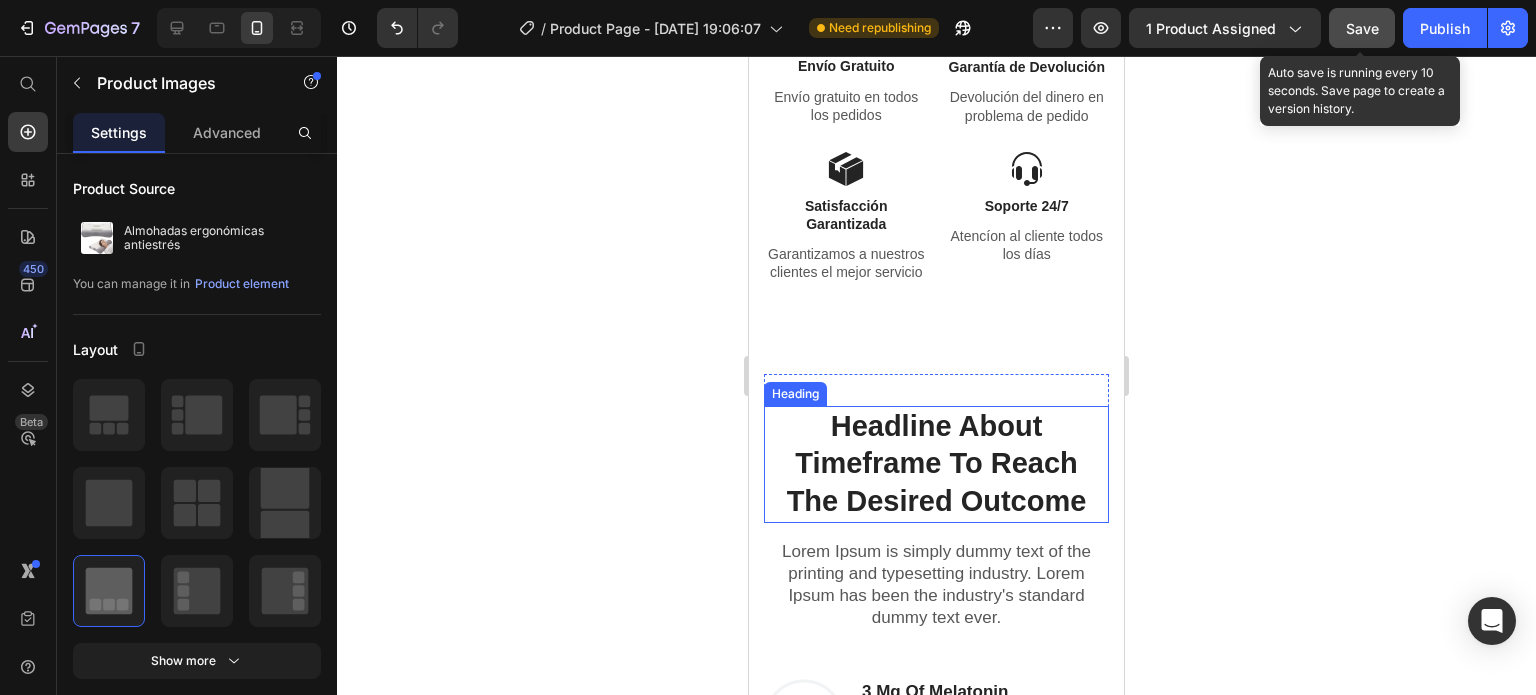 click on "Headline About Timeframe To Reach The Desired Outcome" at bounding box center (936, 464) 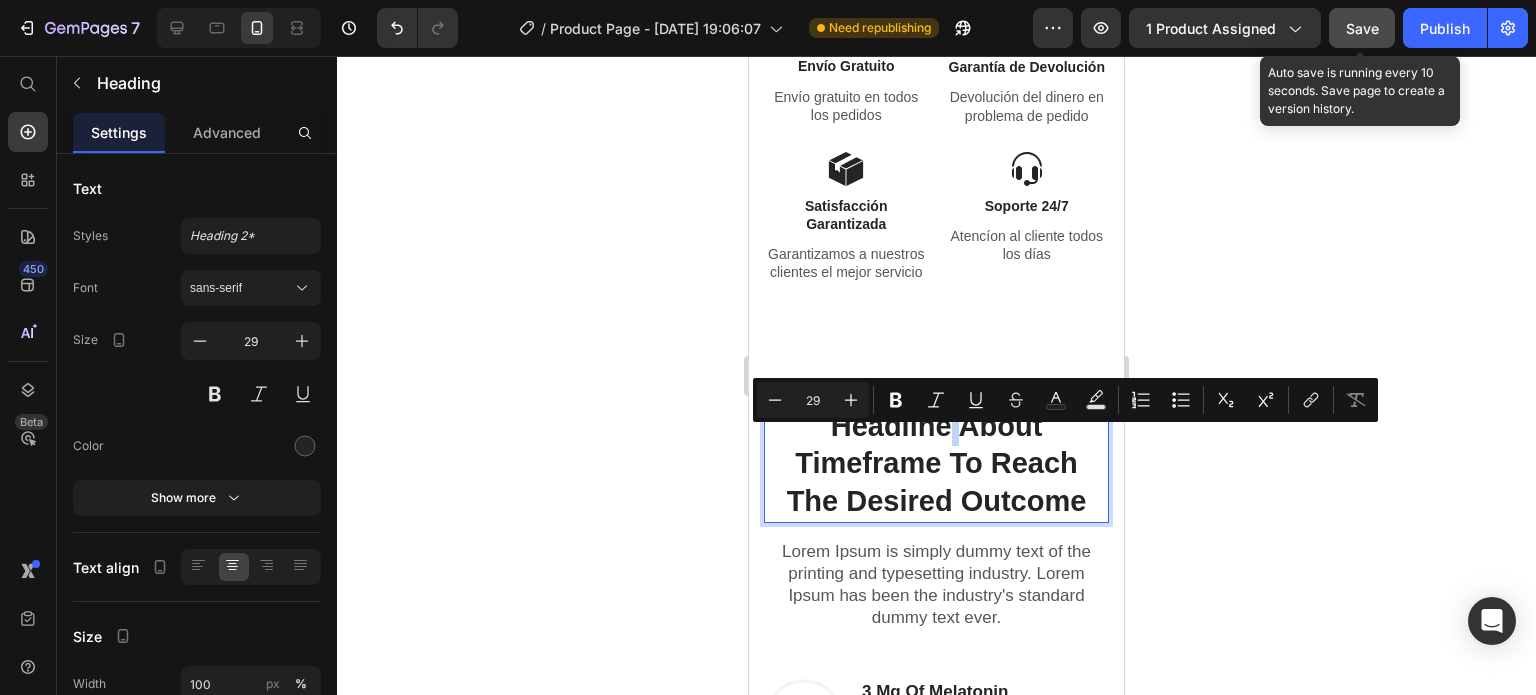click on "Headline About Timeframe To Reach The Desired Outcome" at bounding box center (936, 464) 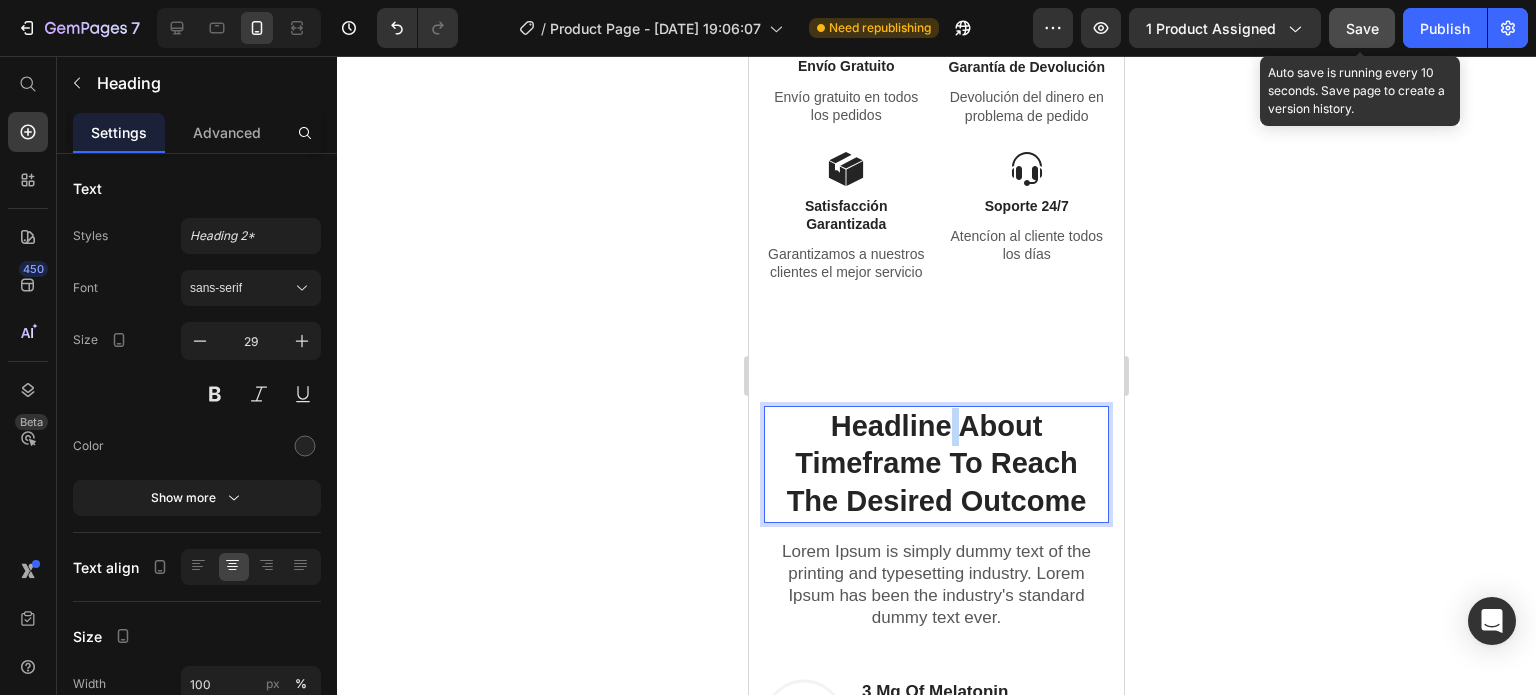 click on "Headline About Timeframe To Reach The Desired Outcome" at bounding box center (936, 464) 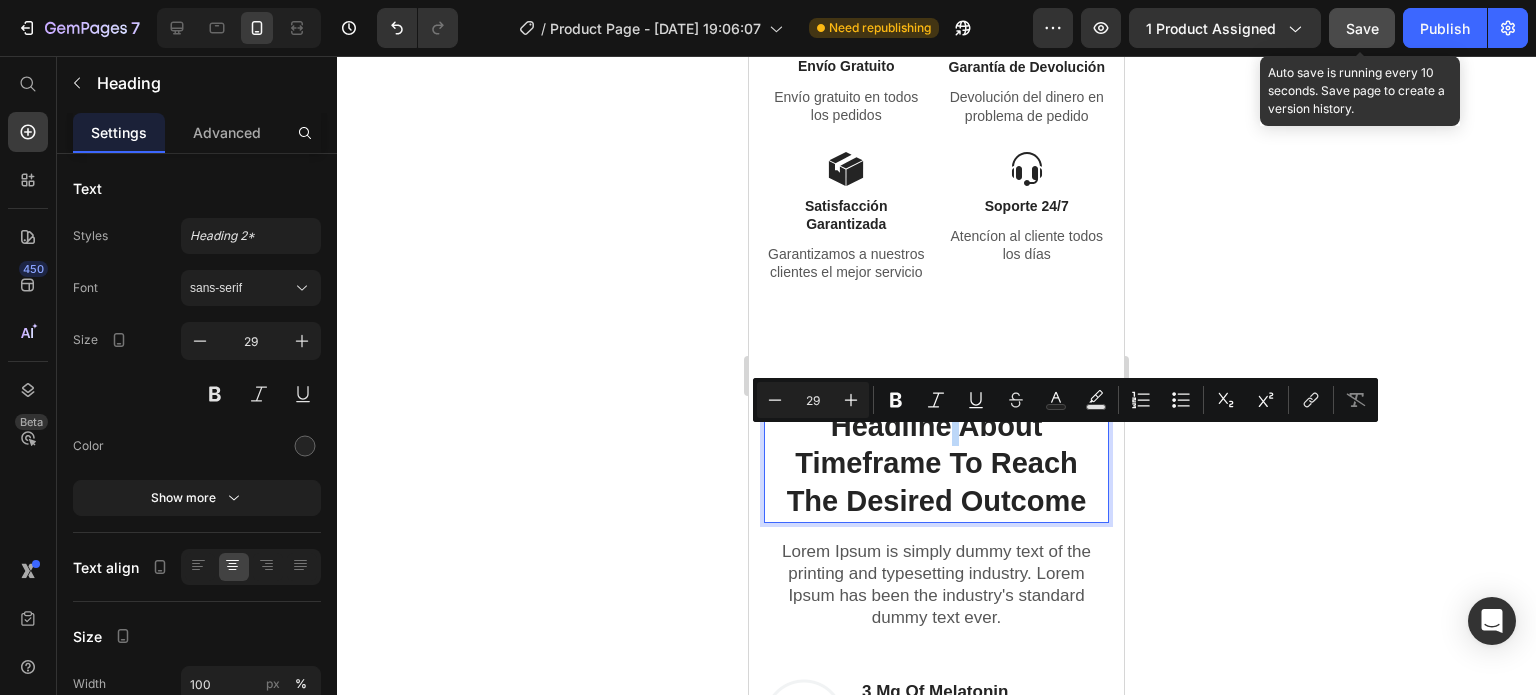 click on "Headline About Timeframe To Reach The Desired Outcome" at bounding box center (936, 464) 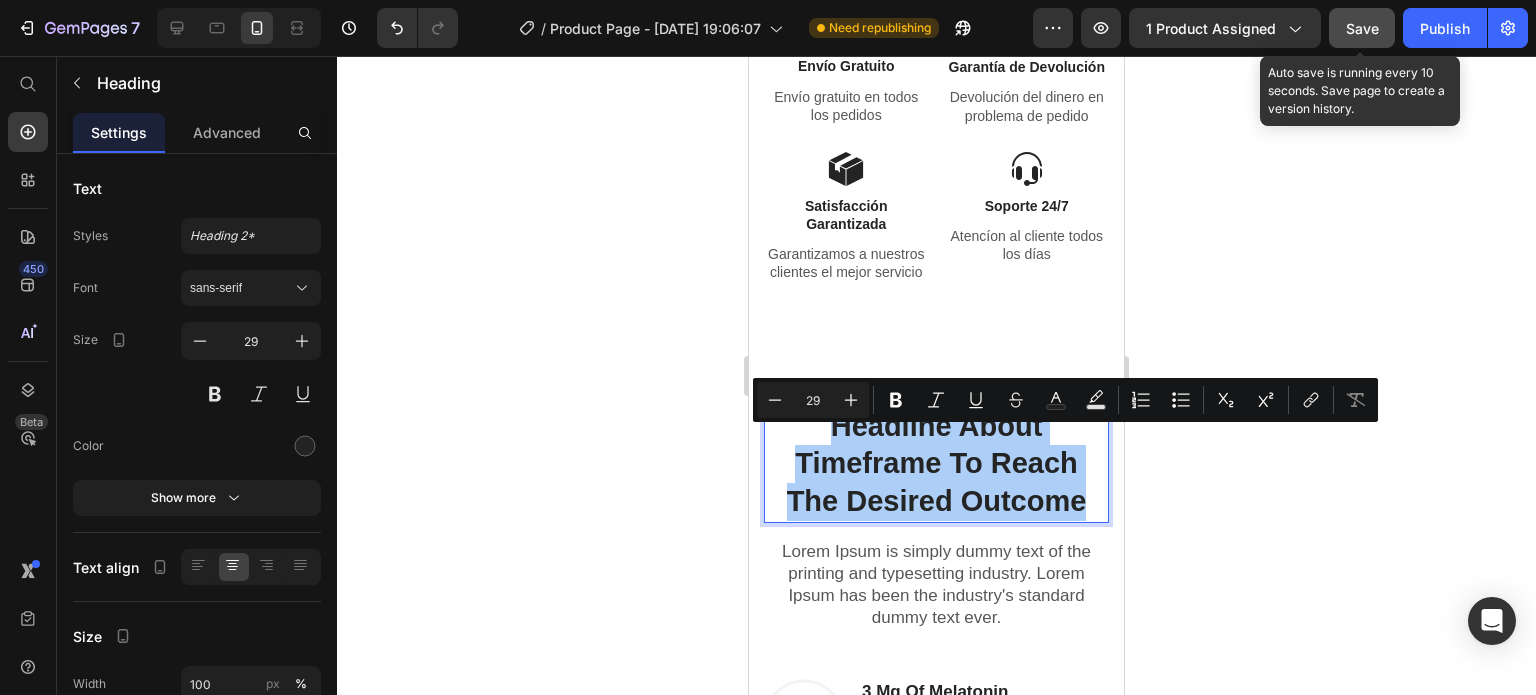 click 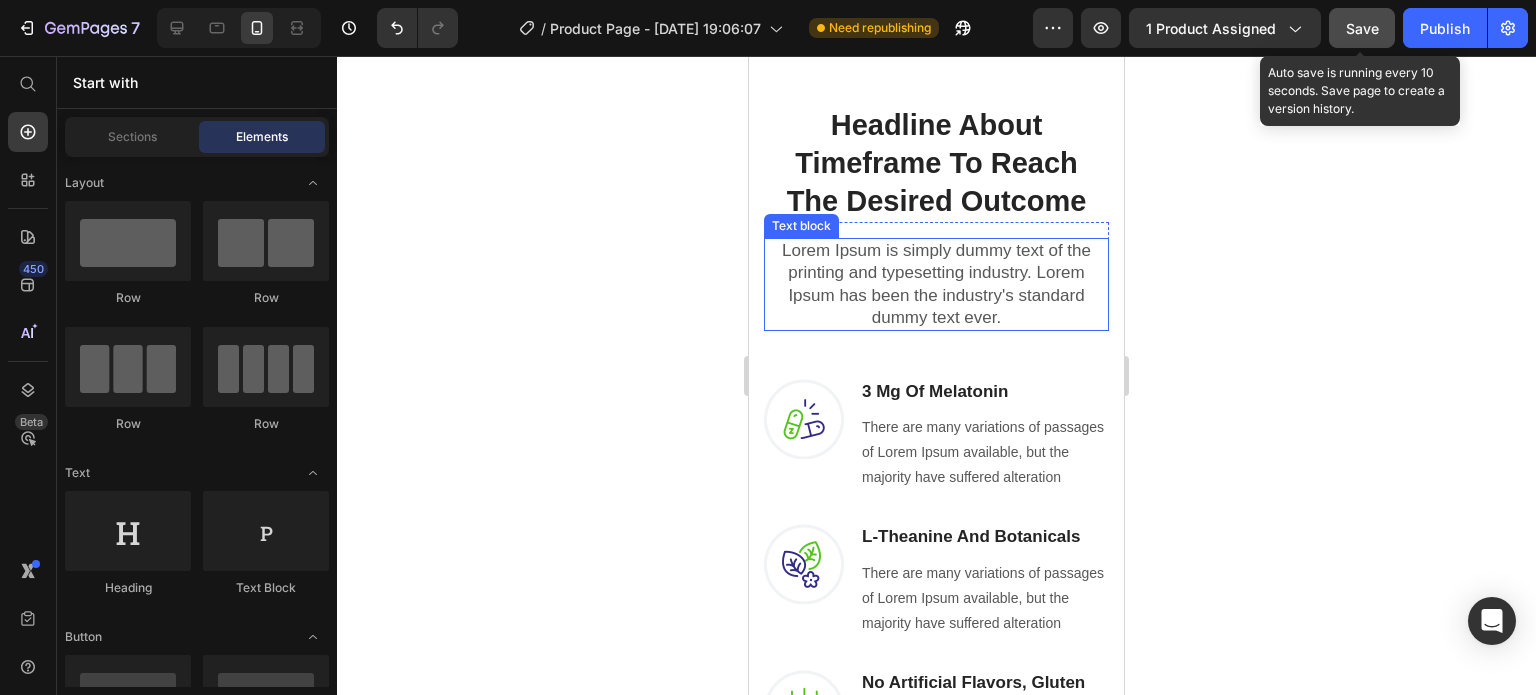 scroll, scrollTop: 1533, scrollLeft: 0, axis: vertical 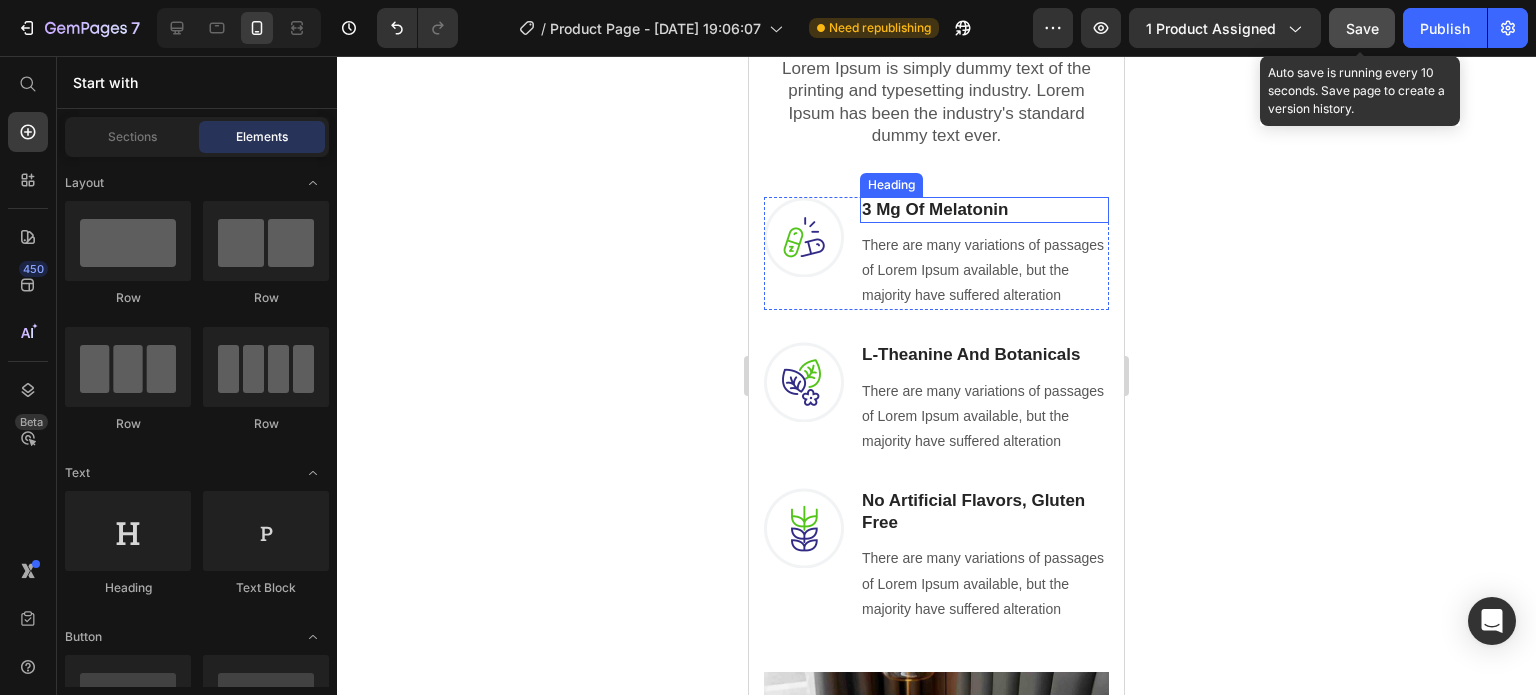 click on "3 Mg Of Melatonin" at bounding box center [984, 210] 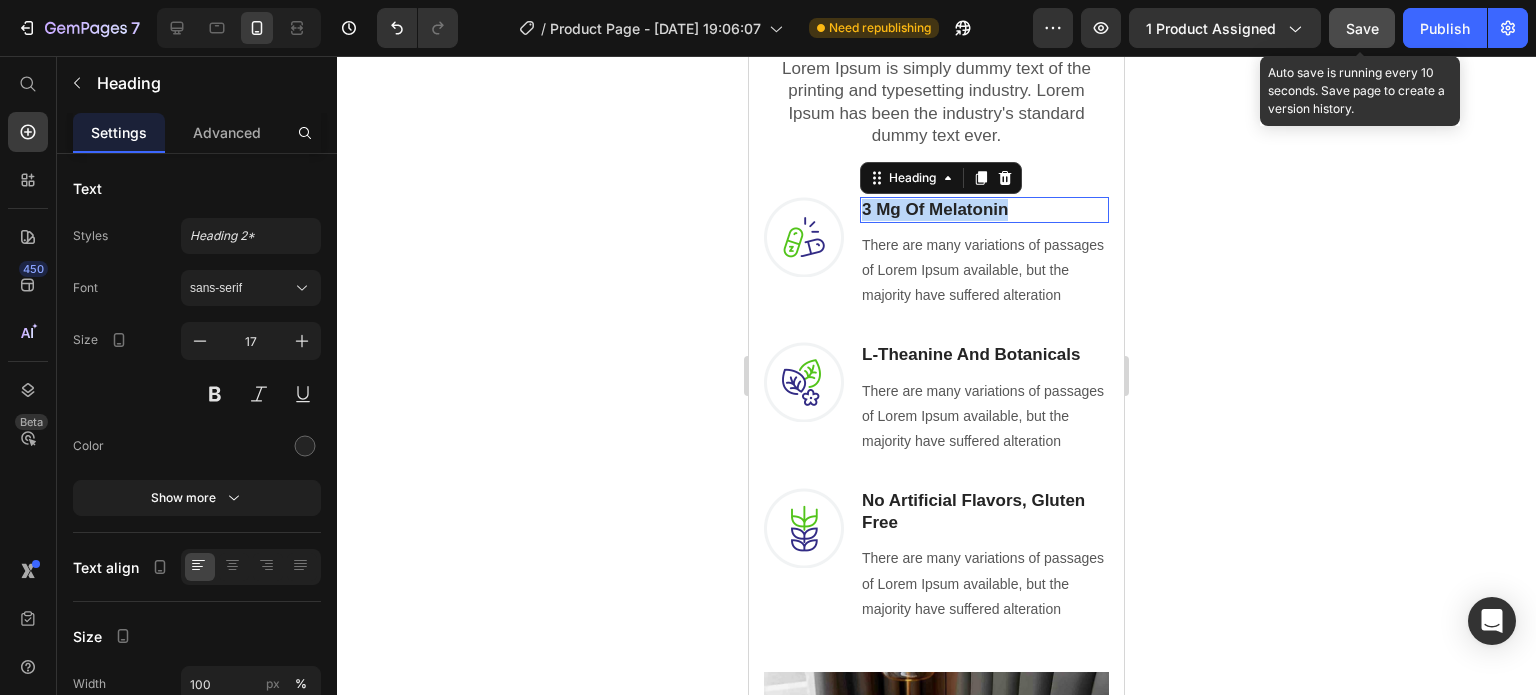 click on "3 Mg Of Melatonin" at bounding box center [984, 210] 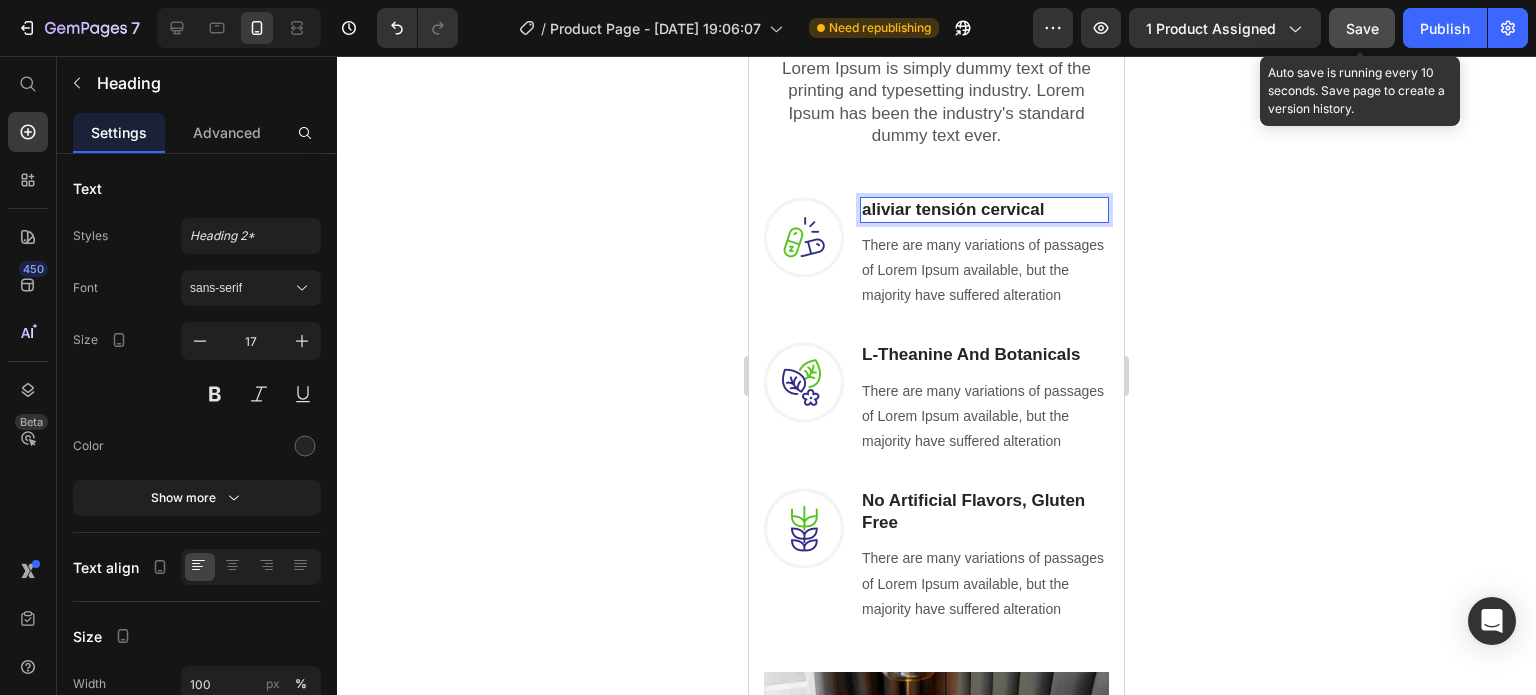 click on "aliviar tensión cervical" at bounding box center (984, 210) 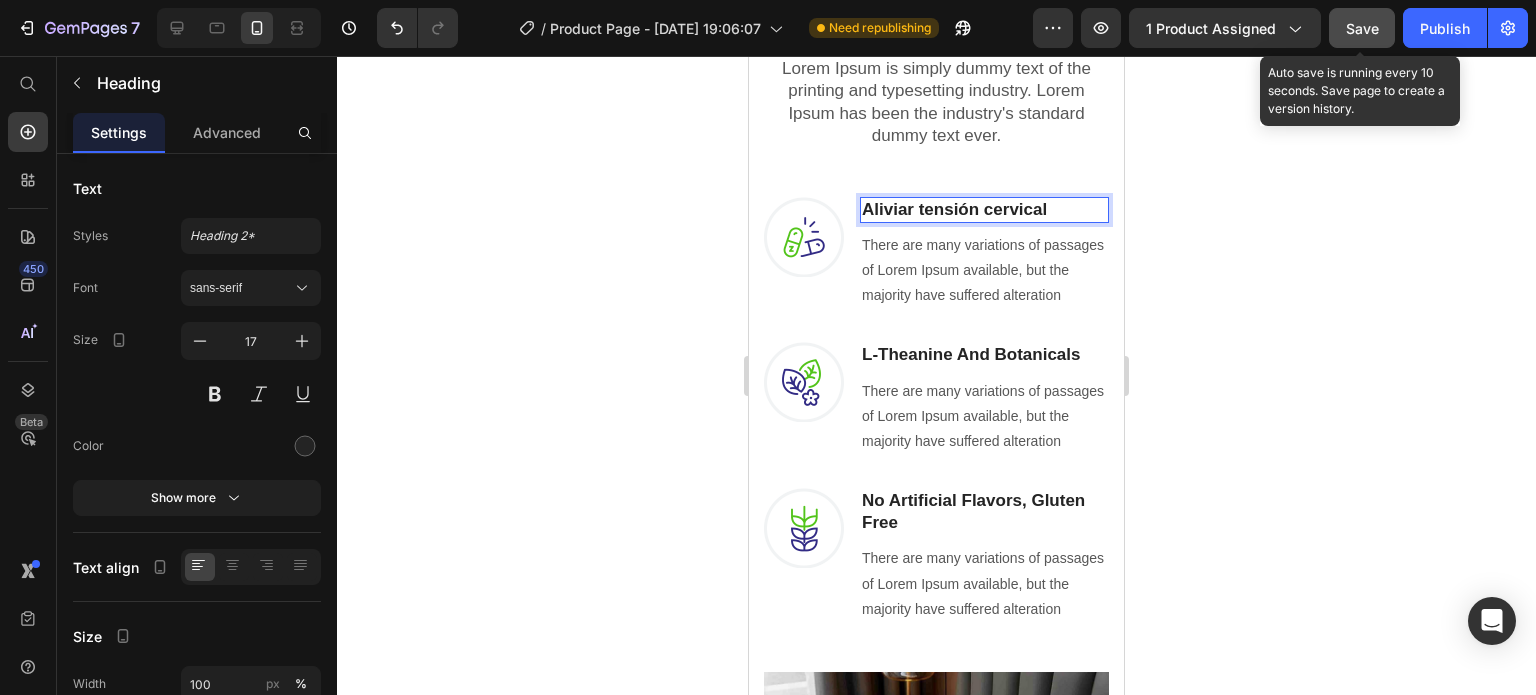 click on "Aliviar tensión cervical" at bounding box center (984, 210) 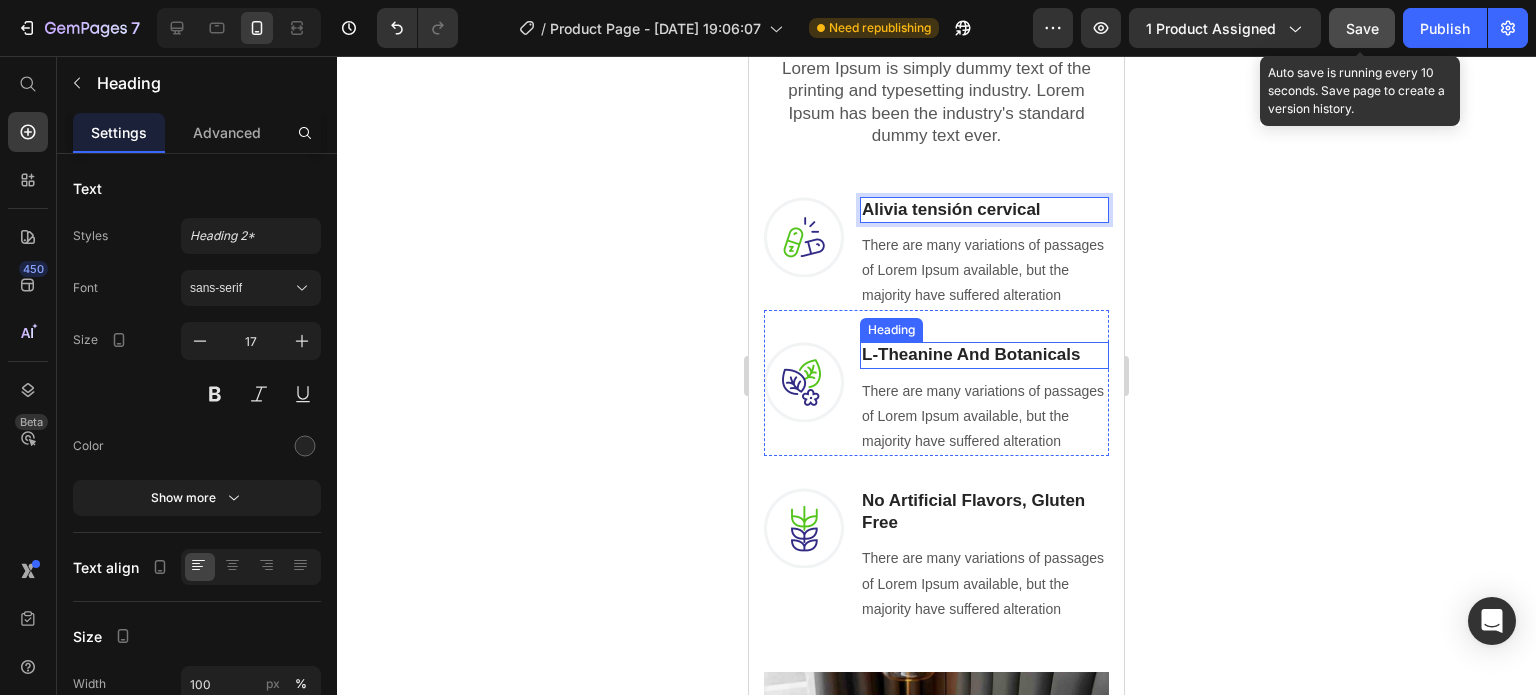 click on "L-Theanine And Botanicals" at bounding box center (984, 355) 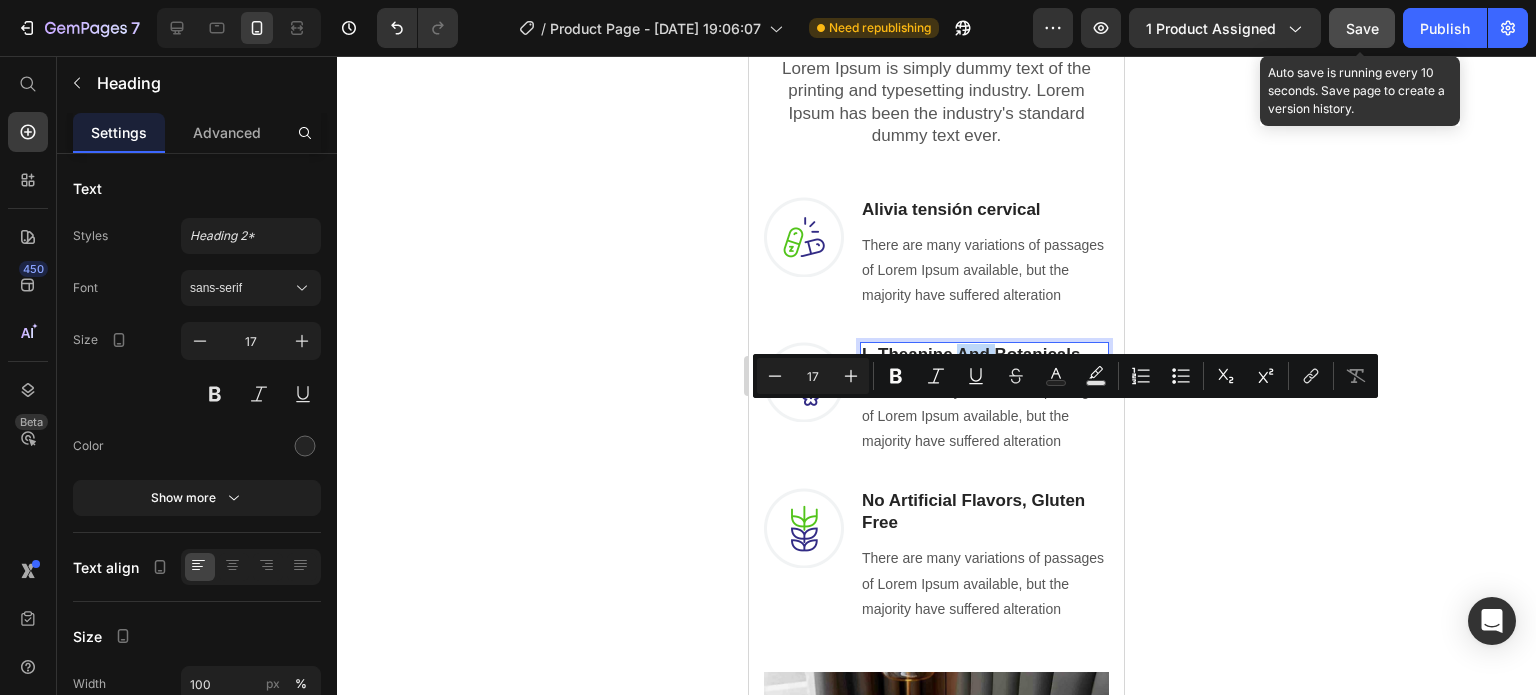 click on "L-Theanine And Botanicals" at bounding box center (984, 355) 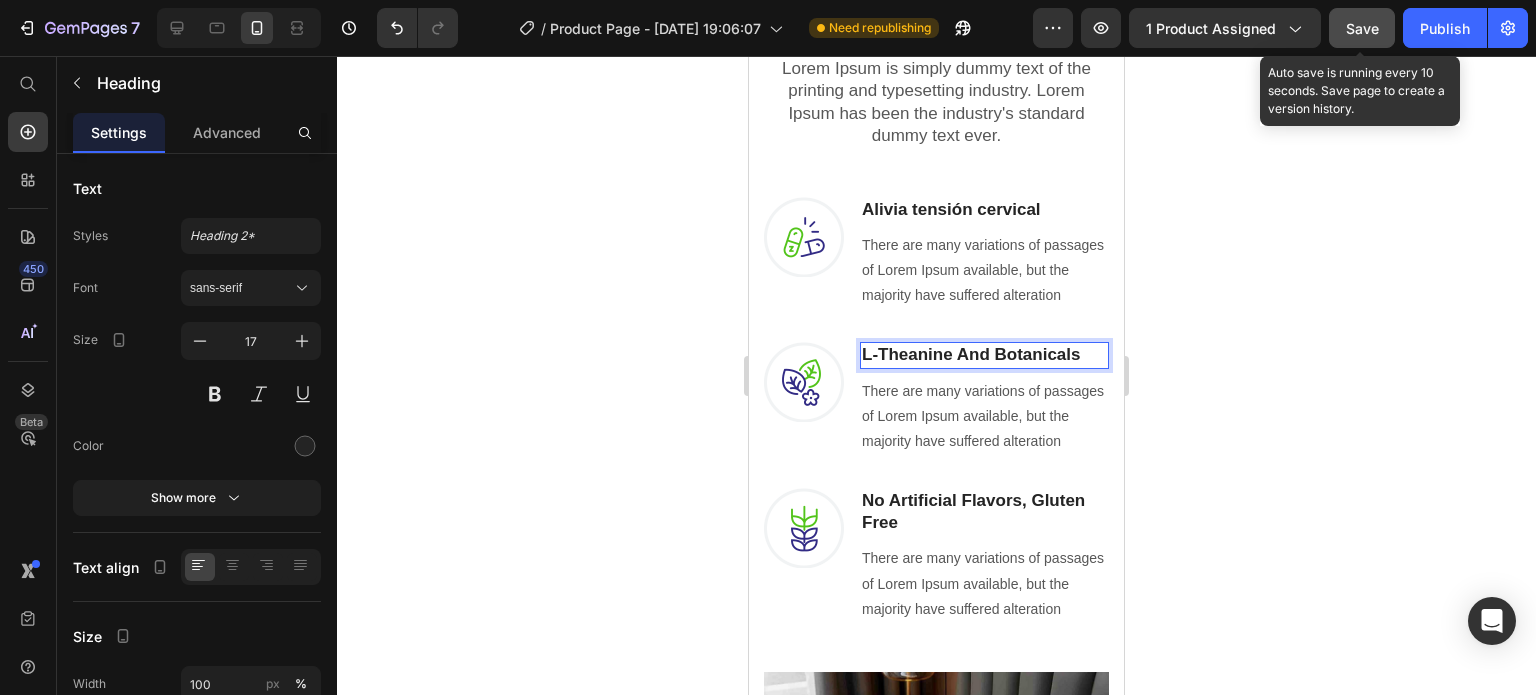 click on "L-Theanine And Botanicals" at bounding box center (984, 355) 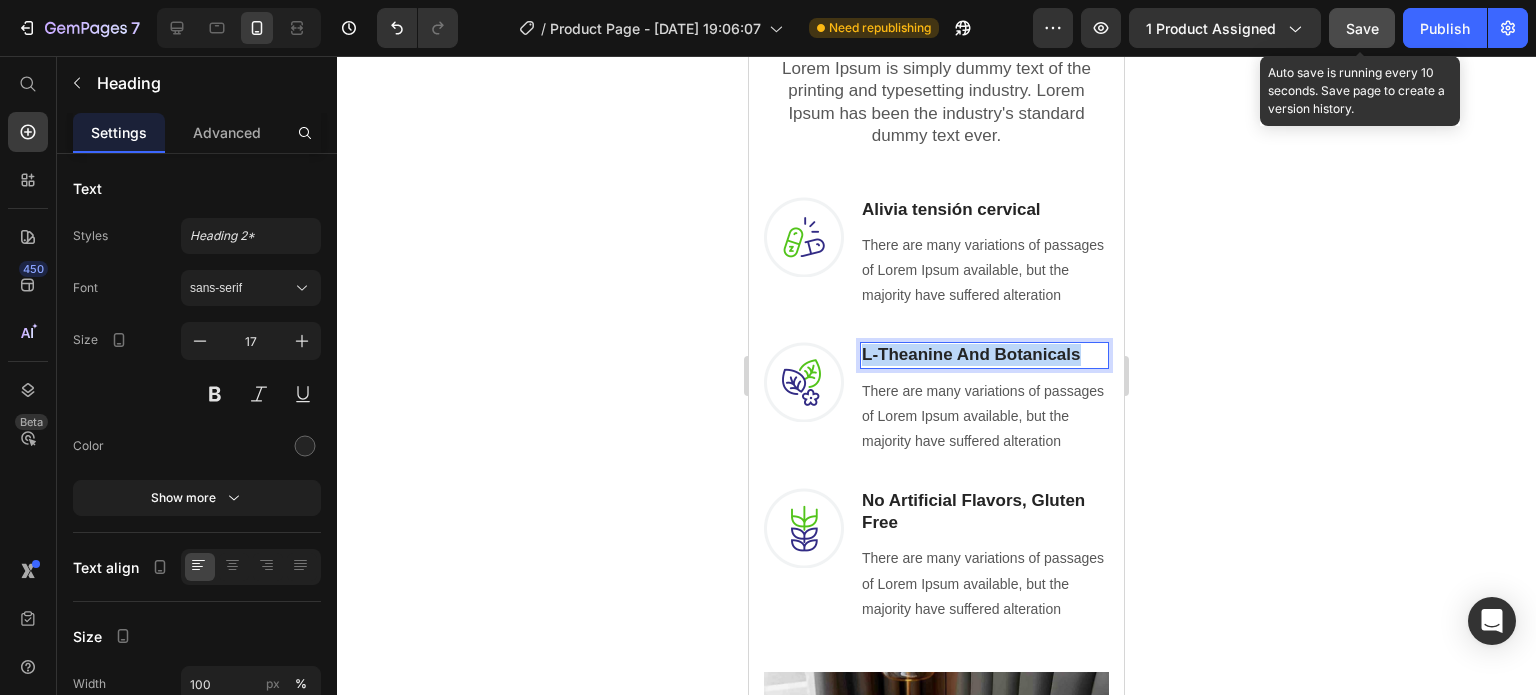 click on "L-Theanine And Botanicals" at bounding box center [984, 355] 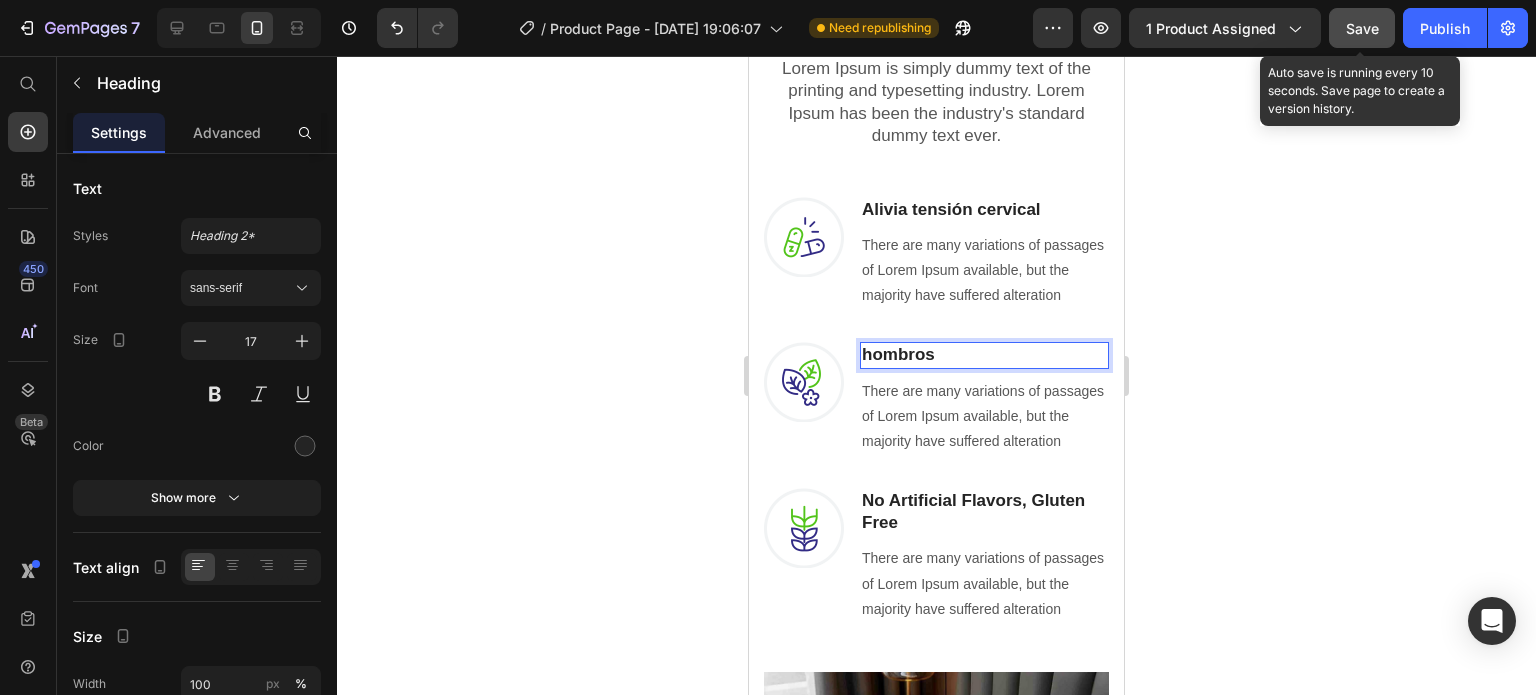 click on "hombros" at bounding box center (984, 355) 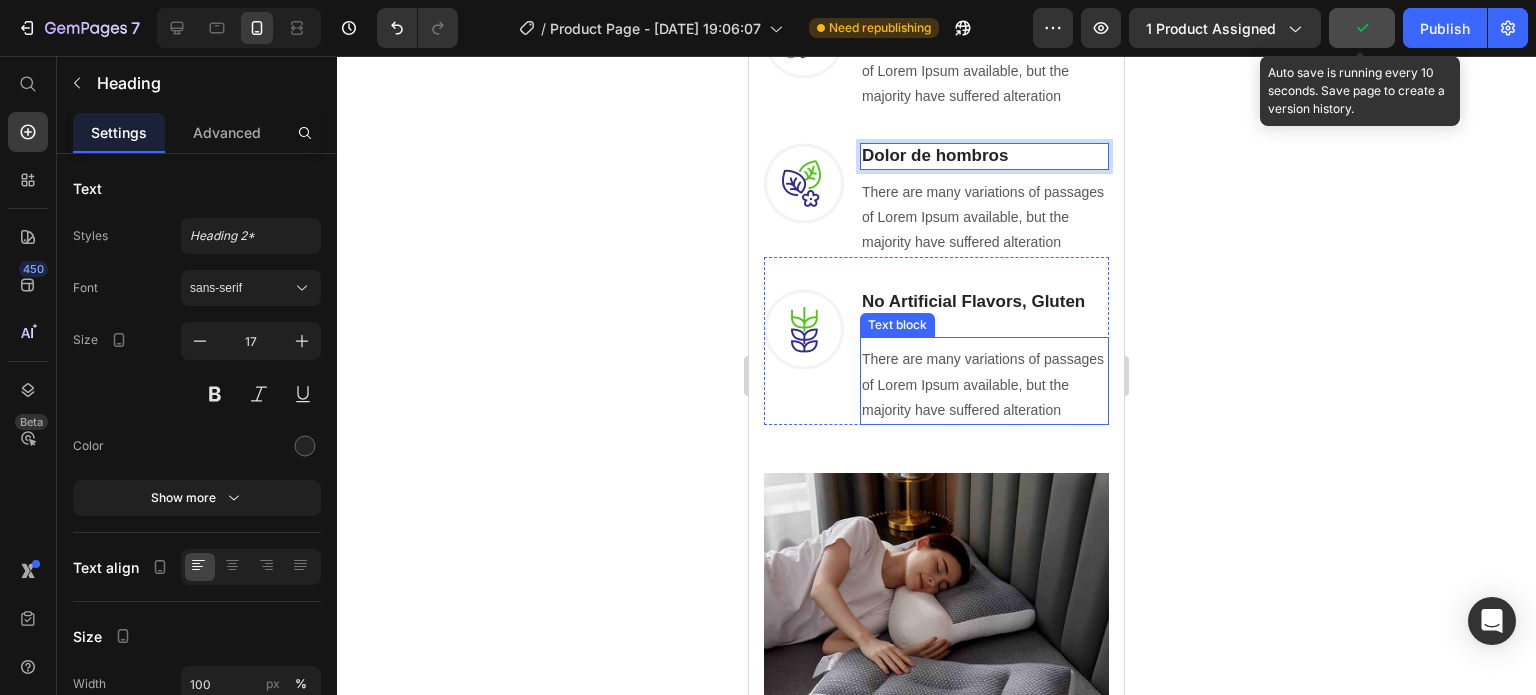 scroll, scrollTop: 1733, scrollLeft: 0, axis: vertical 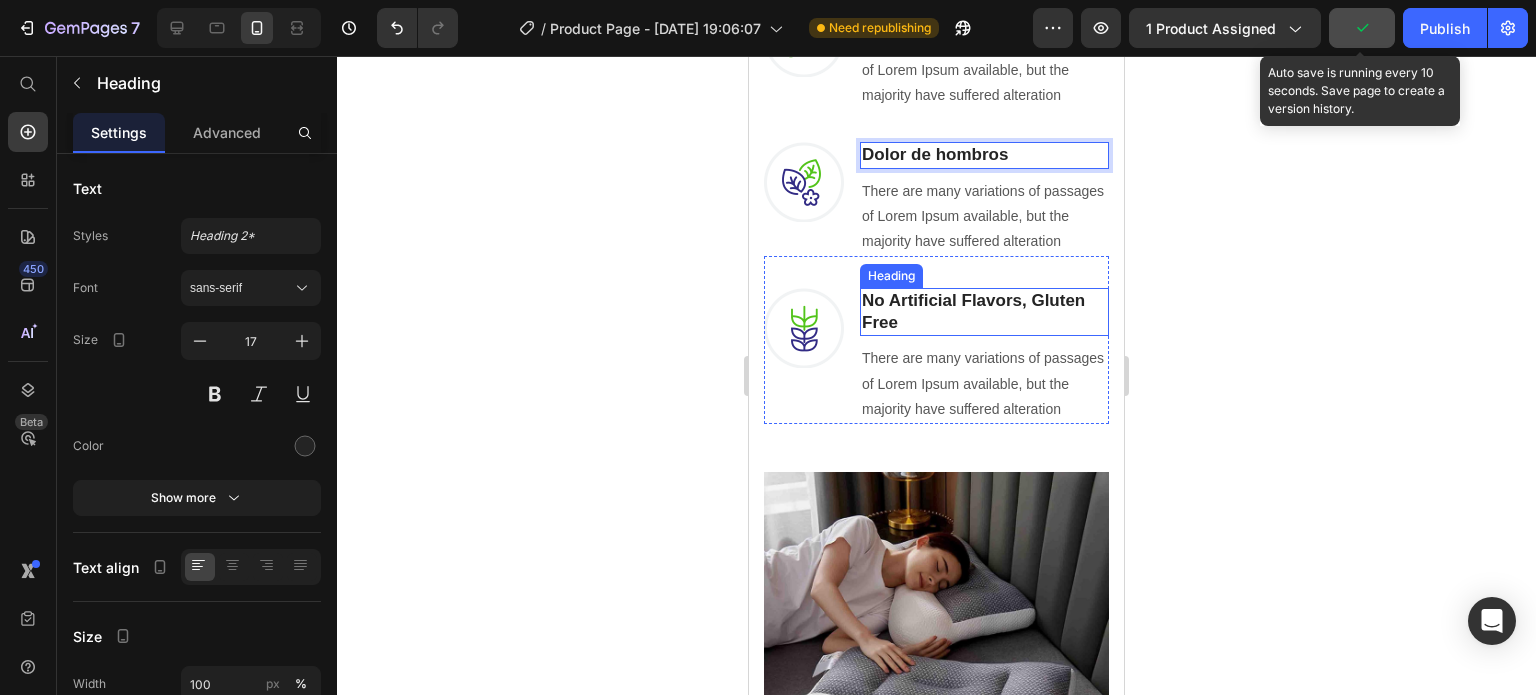 click on "No Artificial Flavors, Gluten Free" at bounding box center [984, 312] 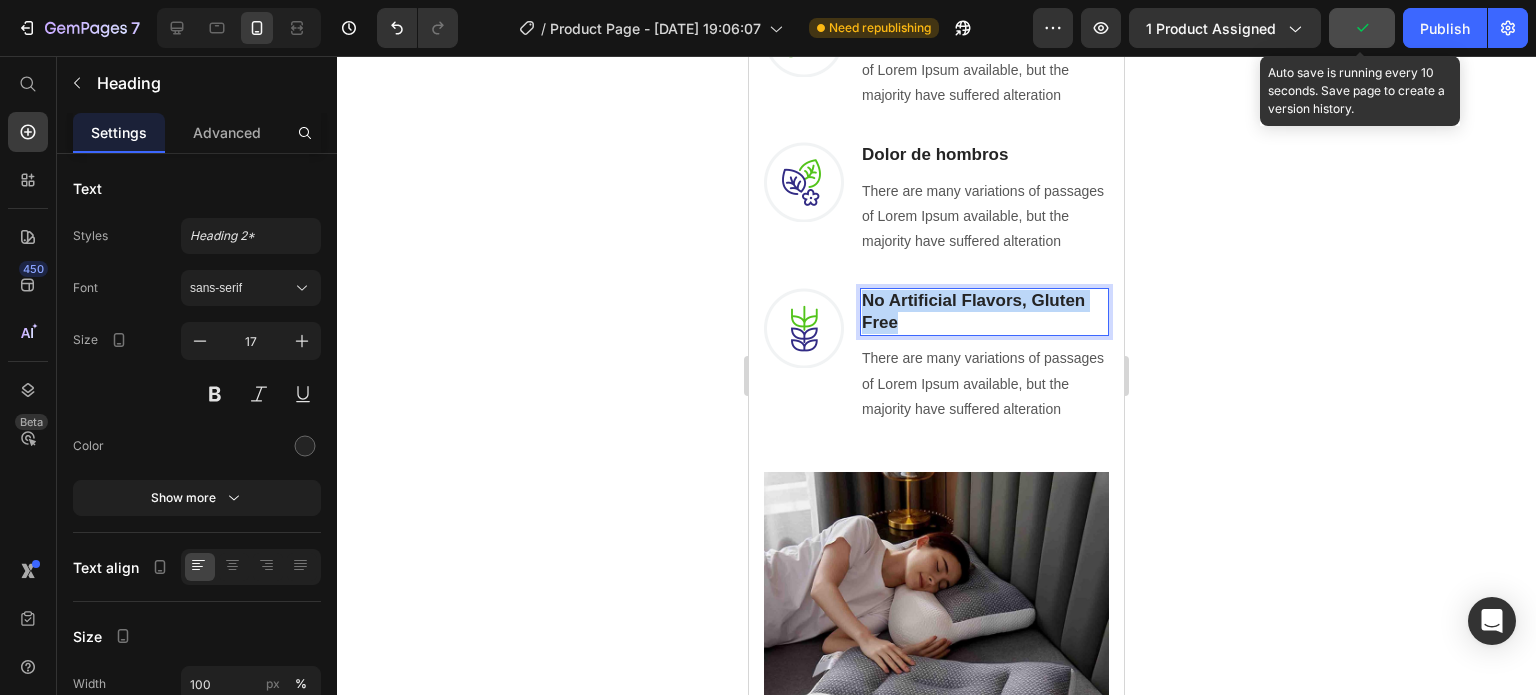 click on "No Artificial Flavors, Gluten Free" at bounding box center [984, 312] 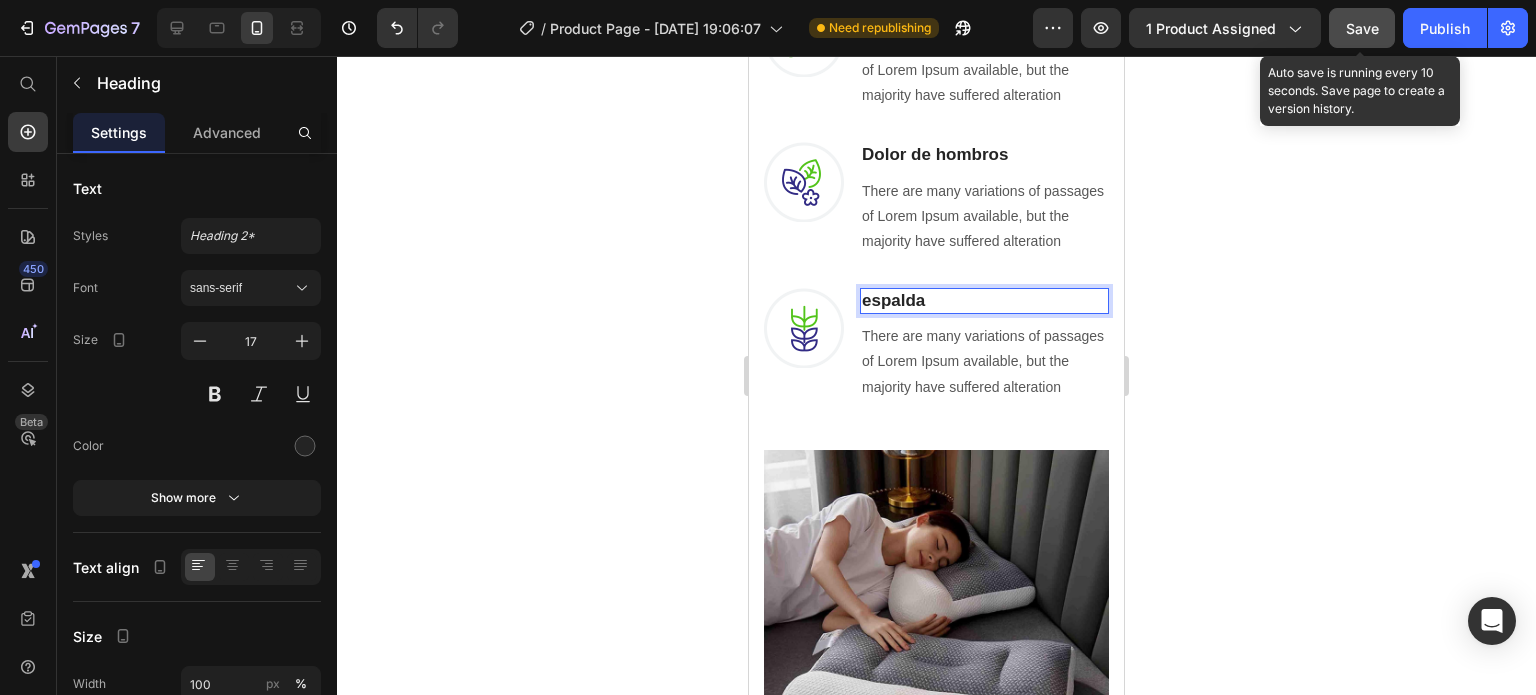 click on "espalda" at bounding box center [984, 301] 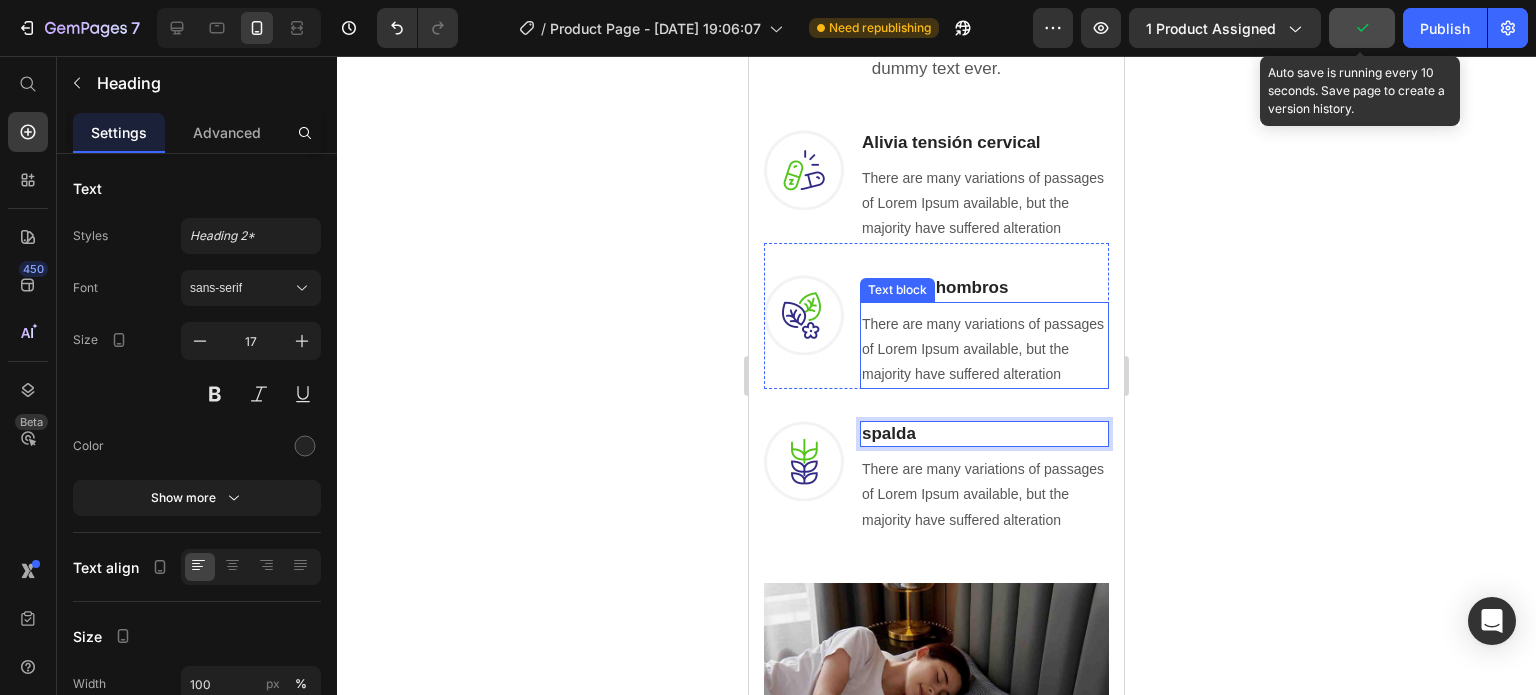 scroll, scrollTop: 1666, scrollLeft: 0, axis: vertical 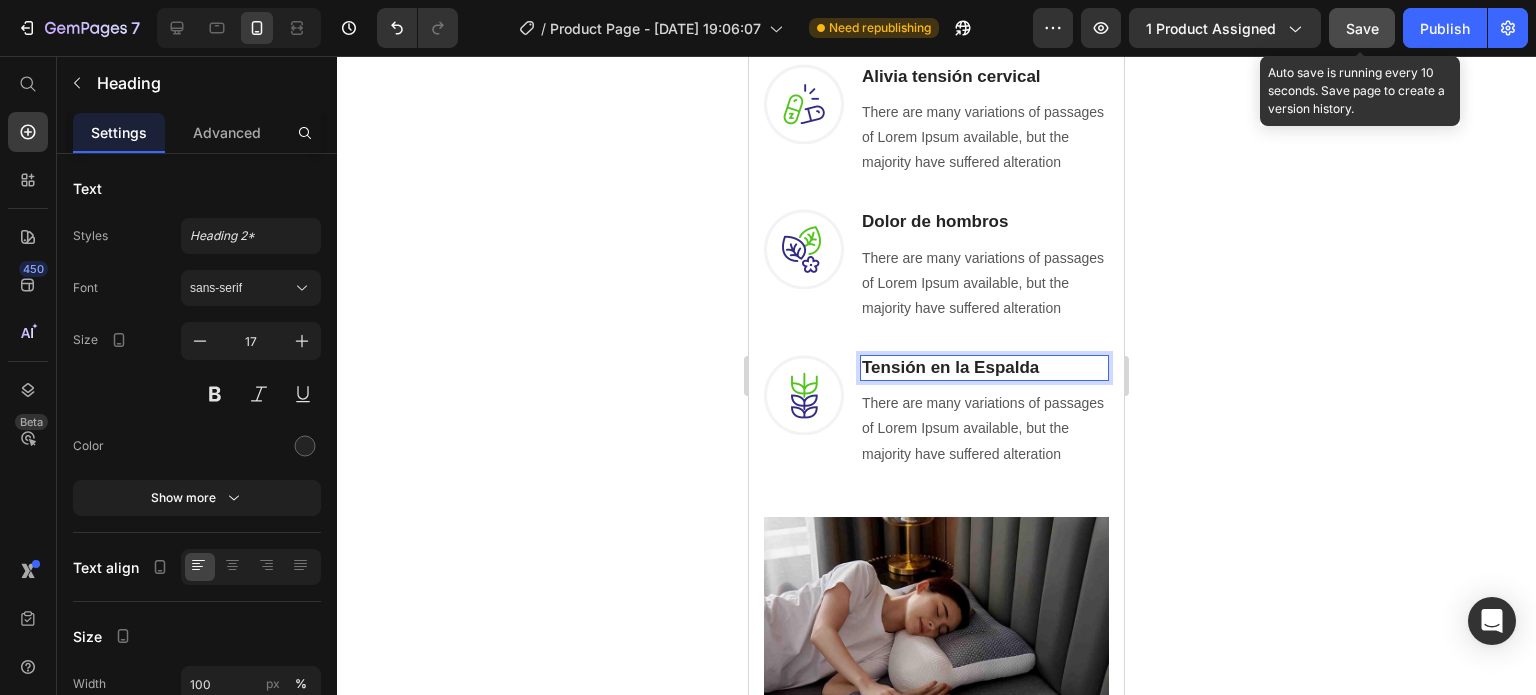 click 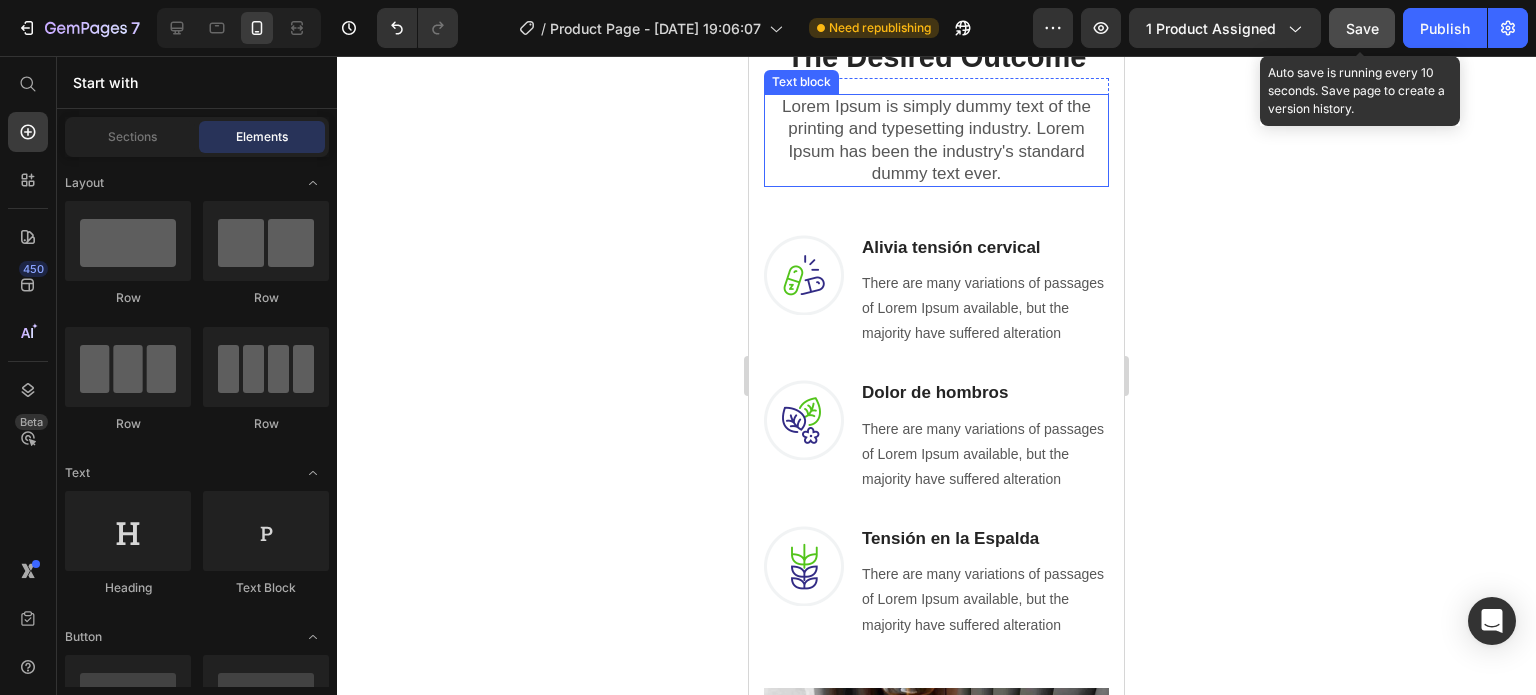 scroll, scrollTop: 1466, scrollLeft: 0, axis: vertical 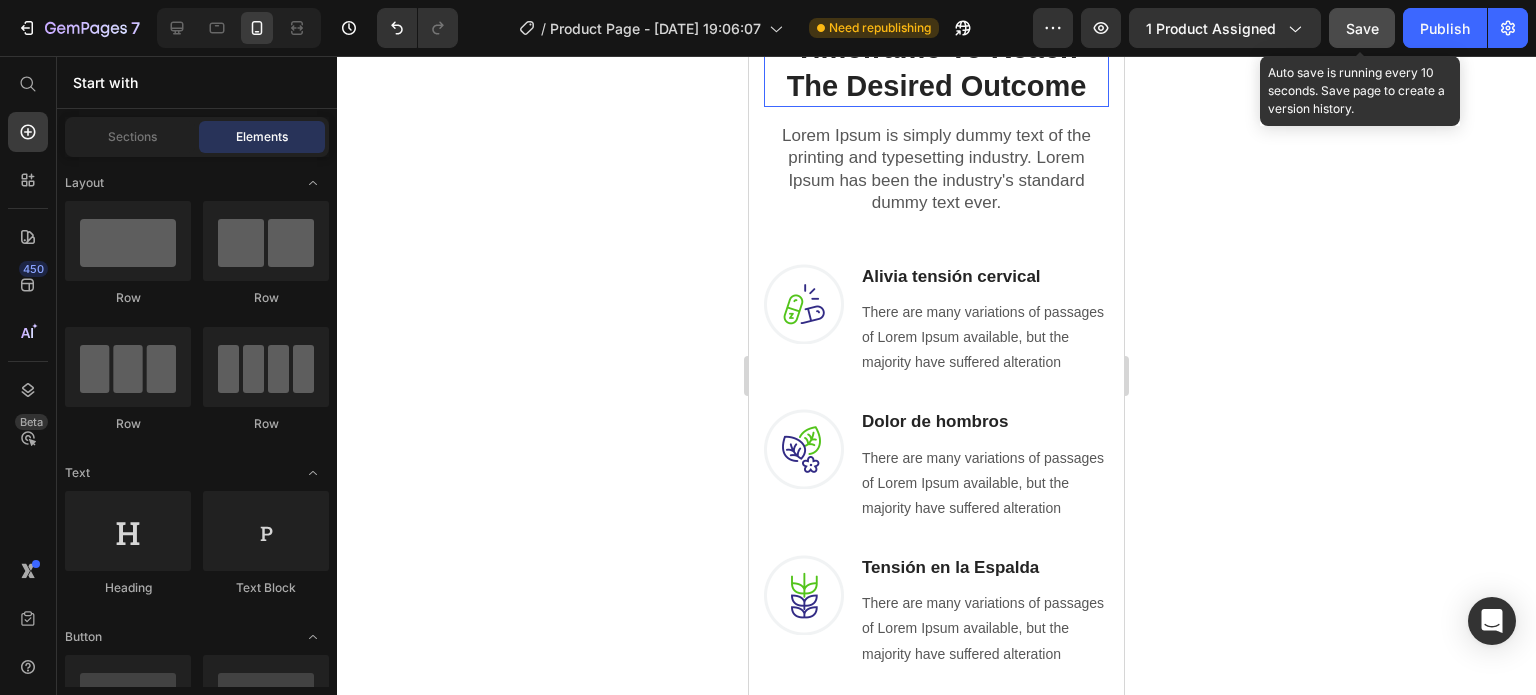 click on "Headline About Timeframe To Reach The Desired Outcome" at bounding box center [936, 48] 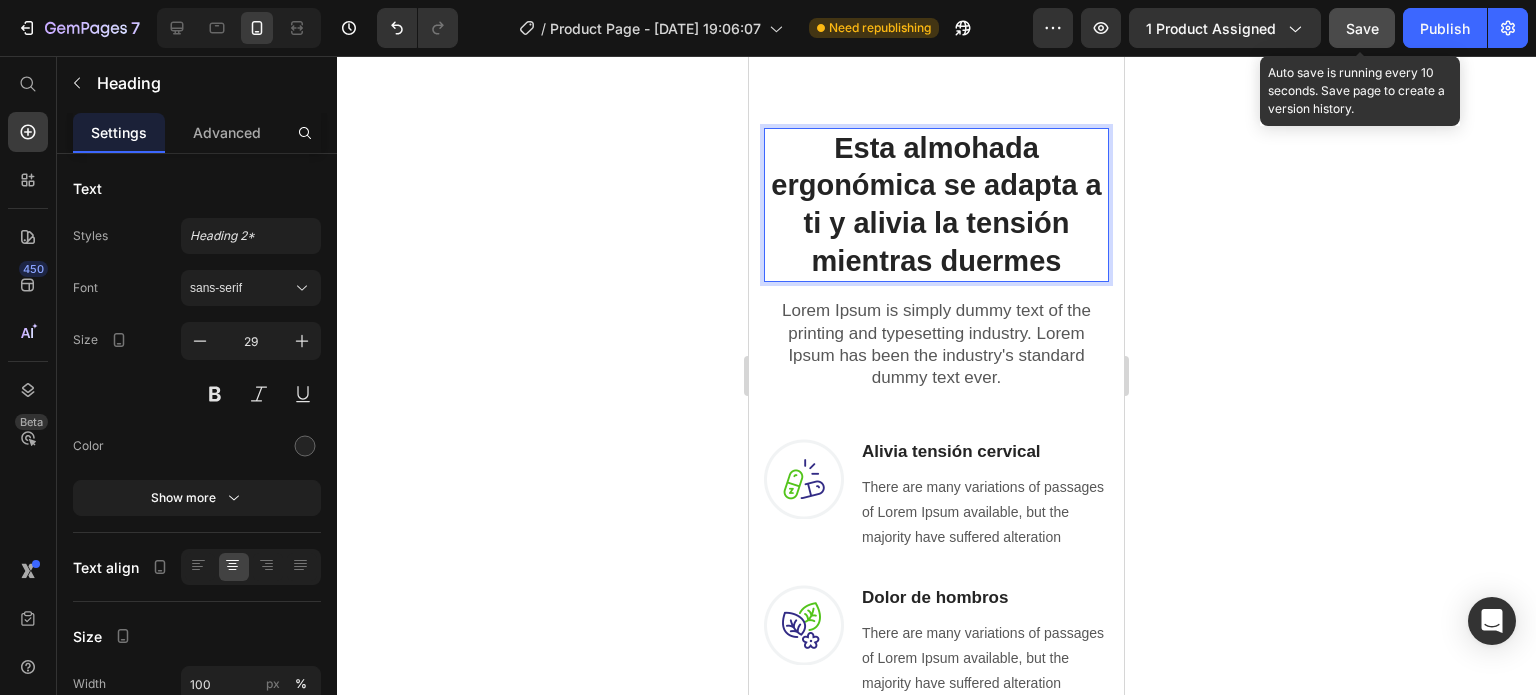 scroll, scrollTop: 1266, scrollLeft: 0, axis: vertical 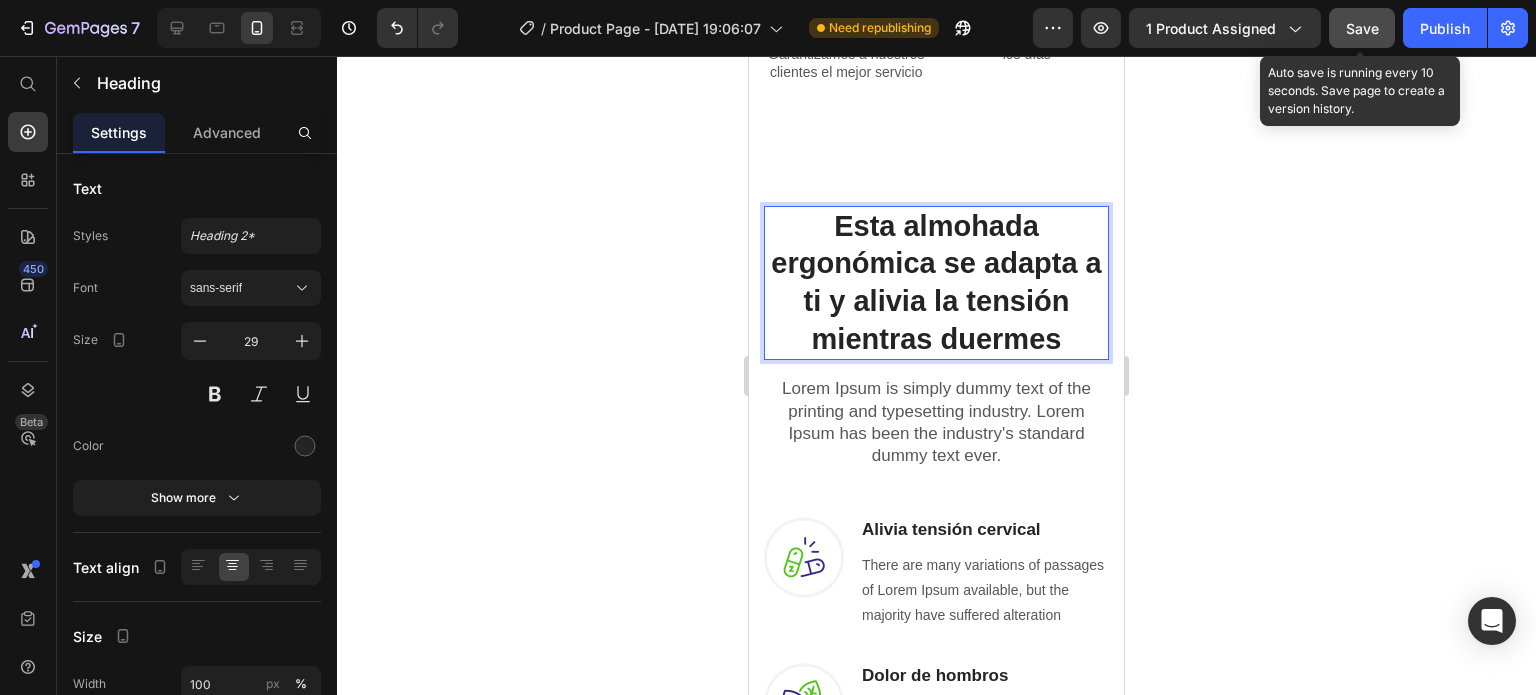 click 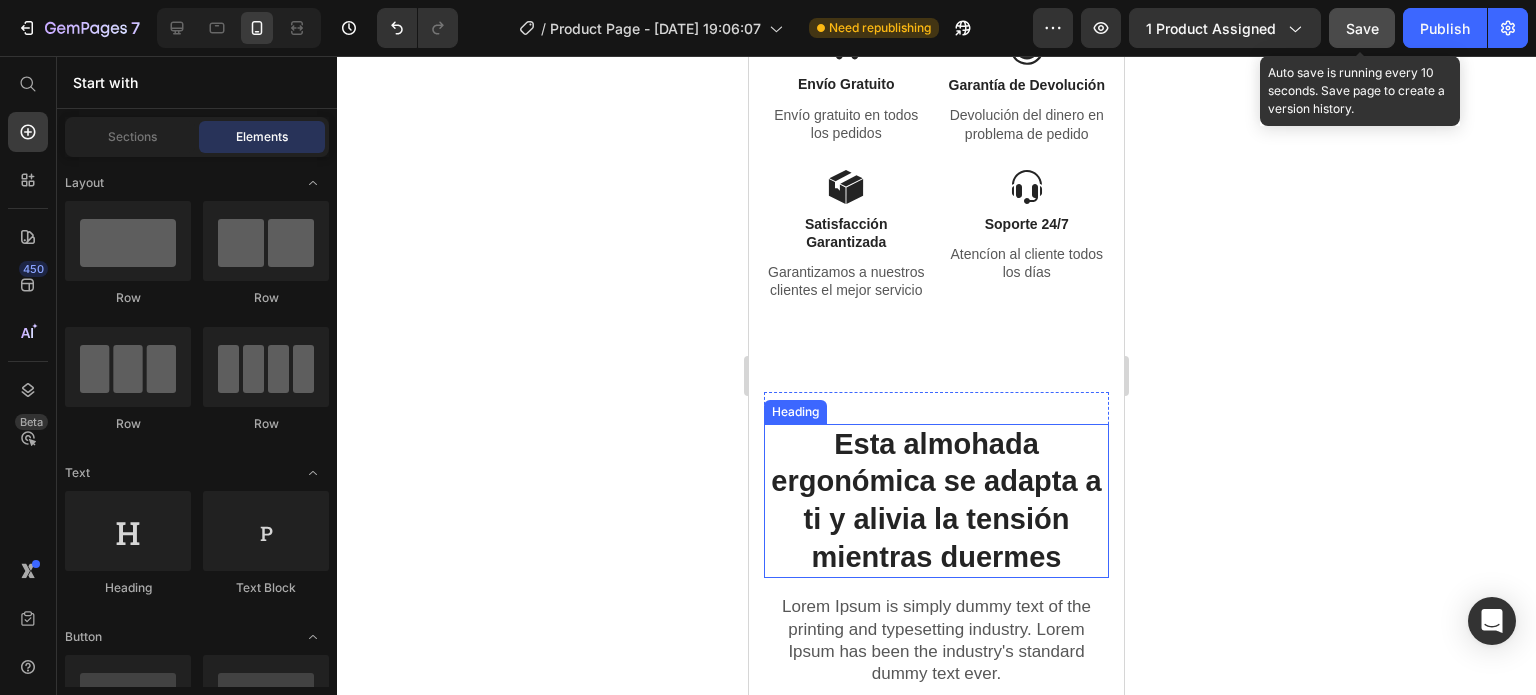 scroll, scrollTop: 1066, scrollLeft: 0, axis: vertical 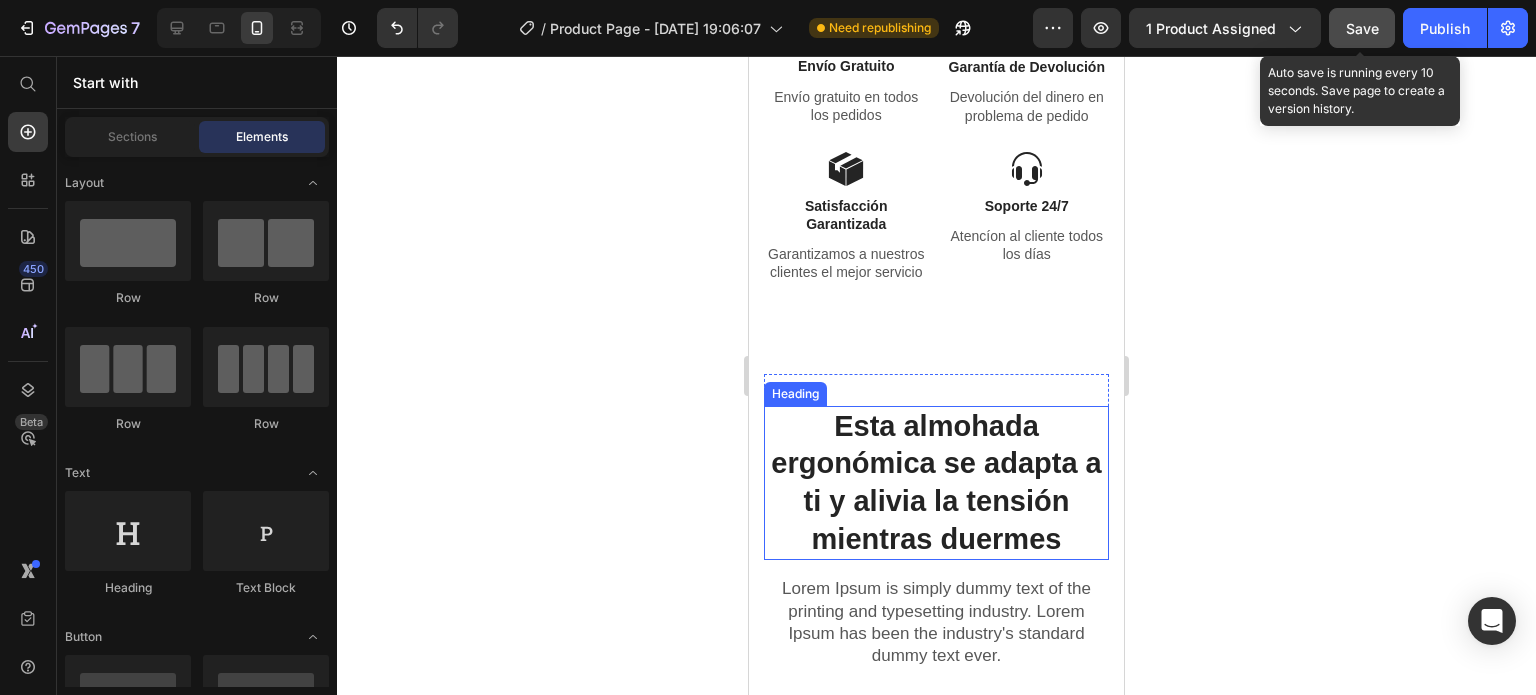 click at bounding box center [937, 326] 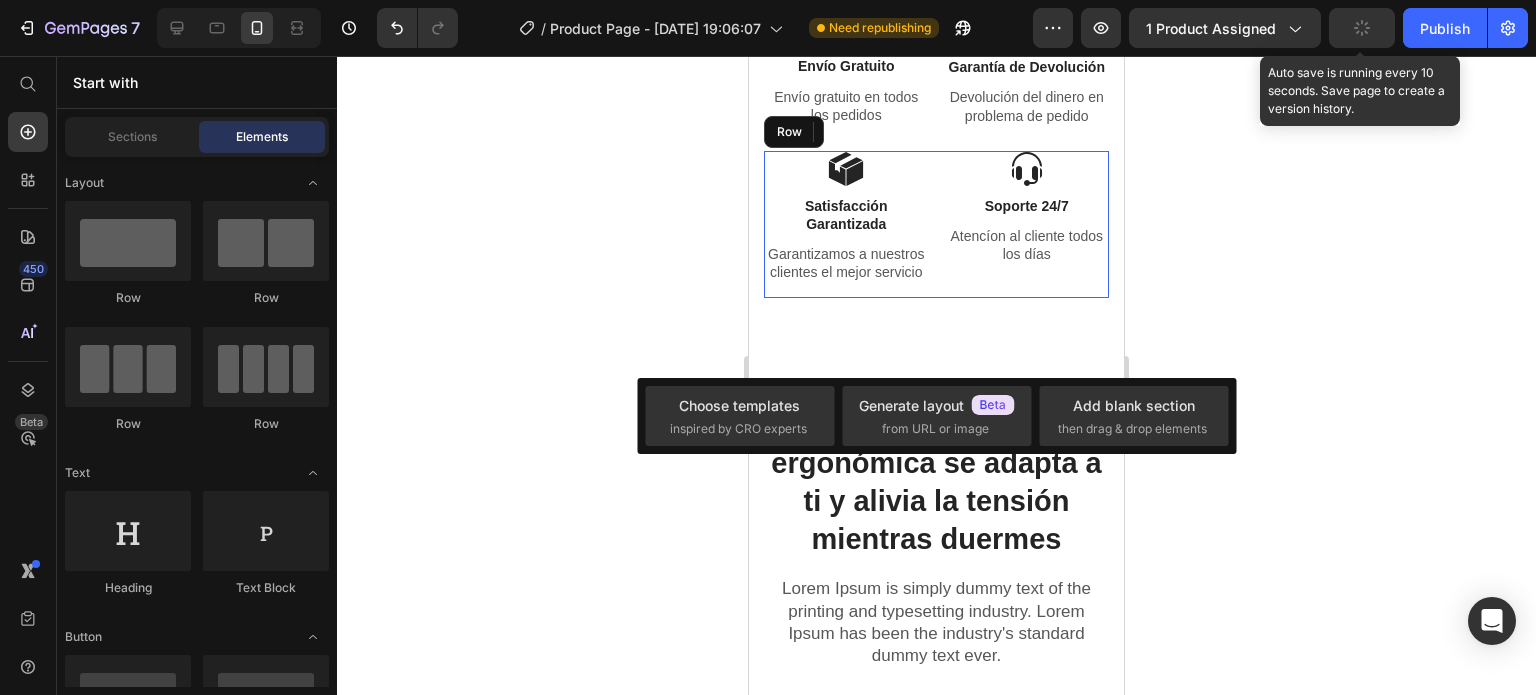 click on "Image Soporte 24/7 Text Block Atencíon al cliente todos los días Text Block" at bounding box center [1027, 224] 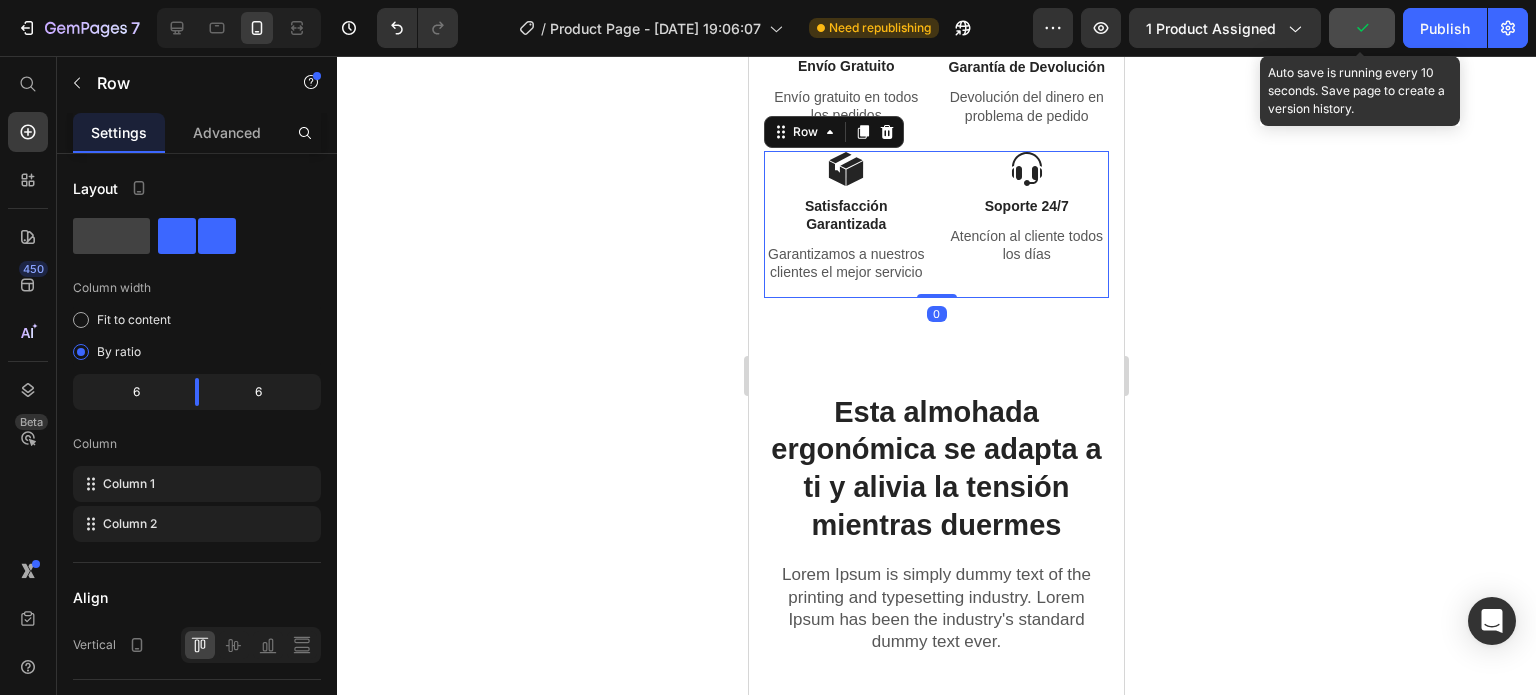 drag, startPoint x: 922, startPoint y: 329, endPoint x: 921, endPoint y: 305, distance: 24.020824 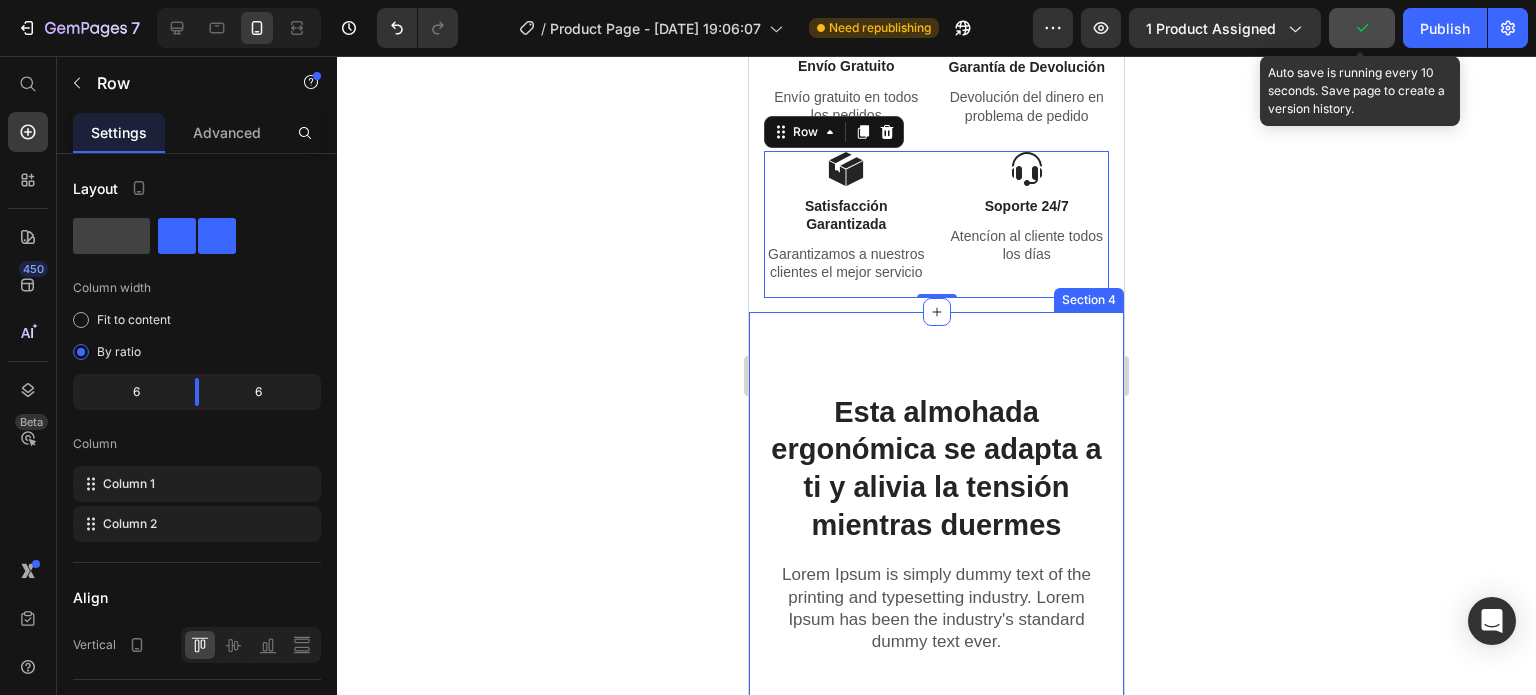 click on "Esta almohada ergonómica se adapta a ti y alivia la tensión mientras duermes Heading Row Lorem Ipsum is simply dummy text of the printing and typesetting industry. Lorem Ipsum has been the industry's standard dummy text ever. Text block Row Image Alivia tensión cervical Heading There are many variations of passages of Lorem Ipsum available, but the majority have suffered alteration Text block Row Image Dolor de hombros Heading There are many variations of passages of Lorem Ipsum available, but the majority have suffered alteration Text block Row Image Tensión en la Espalda Heading There are many variations of passages of Lorem Ipsum available, but the majority have suffered alteration Text block Row  	   REVEAL OFFER Button                Icon 30 day money back guarantee Text block Icon List Row Image Row Section 4" at bounding box center [936, 946] 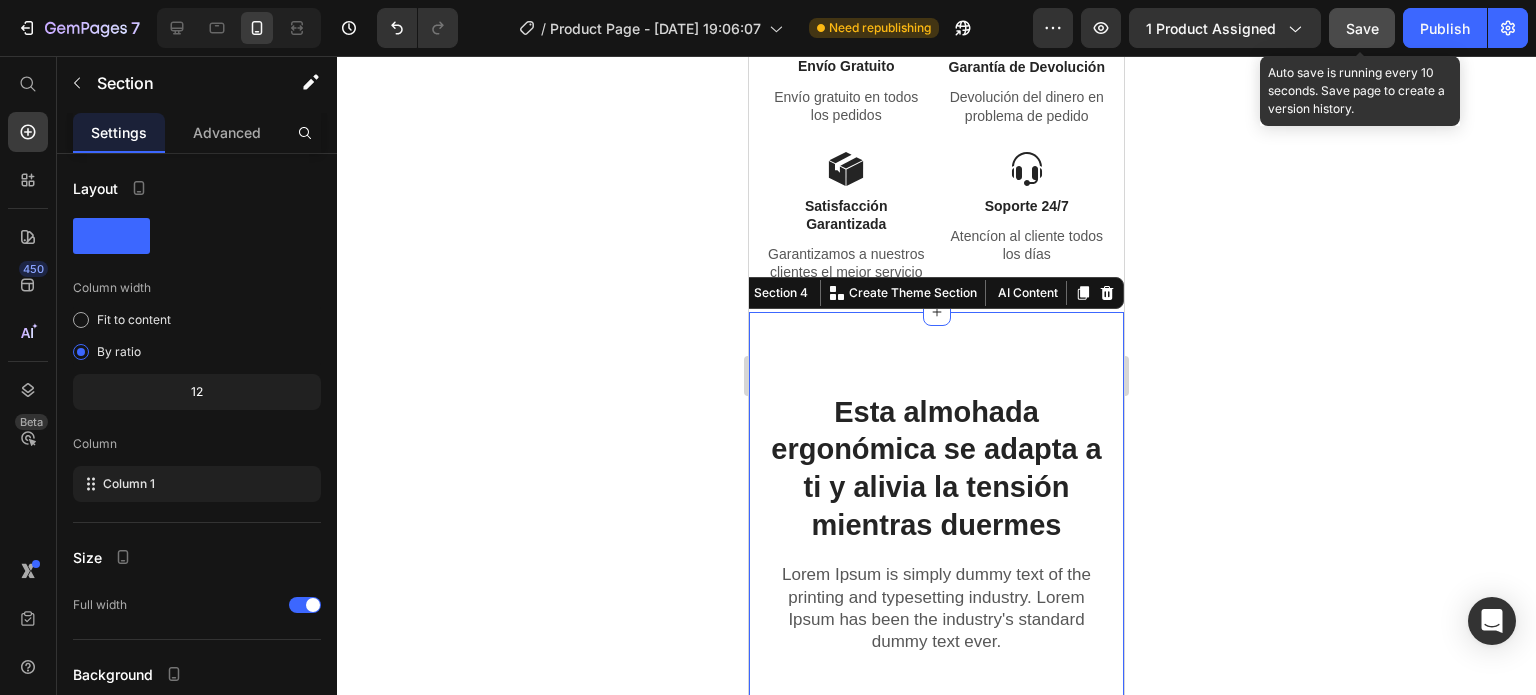 click on "Esta almohada ergonómica se adapta a ti y alivia la tensión mientras duermes Heading Row Lorem Ipsum is simply dummy text of the printing and typesetting industry. Lorem Ipsum has been the industry's standard dummy text ever. Text block Row Image Alivia tensión cervical Heading There are many variations of passages of Lorem Ipsum available, but the majority have suffered alteration Text block Row Image Dolor de hombros Heading There are many variations of passages of Lorem Ipsum available, but the majority have suffered alteration Text block Row Image Tensión en la Espalda Heading There are many variations of passages of Lorem Ipsum available, but the majority have suffered alteration Text block Row  	   REVEAL OFFER Button                Icon 30 day money back guarantee Text block Icon List Row Image Row Section 4   You can create reusable sections Create Theme Section AI Content Write with GemAI What would you like to describe here? Tone and Voice Persuasive Product Almohadas ergonómicas antiestrés" at bounding box center (936, 946) 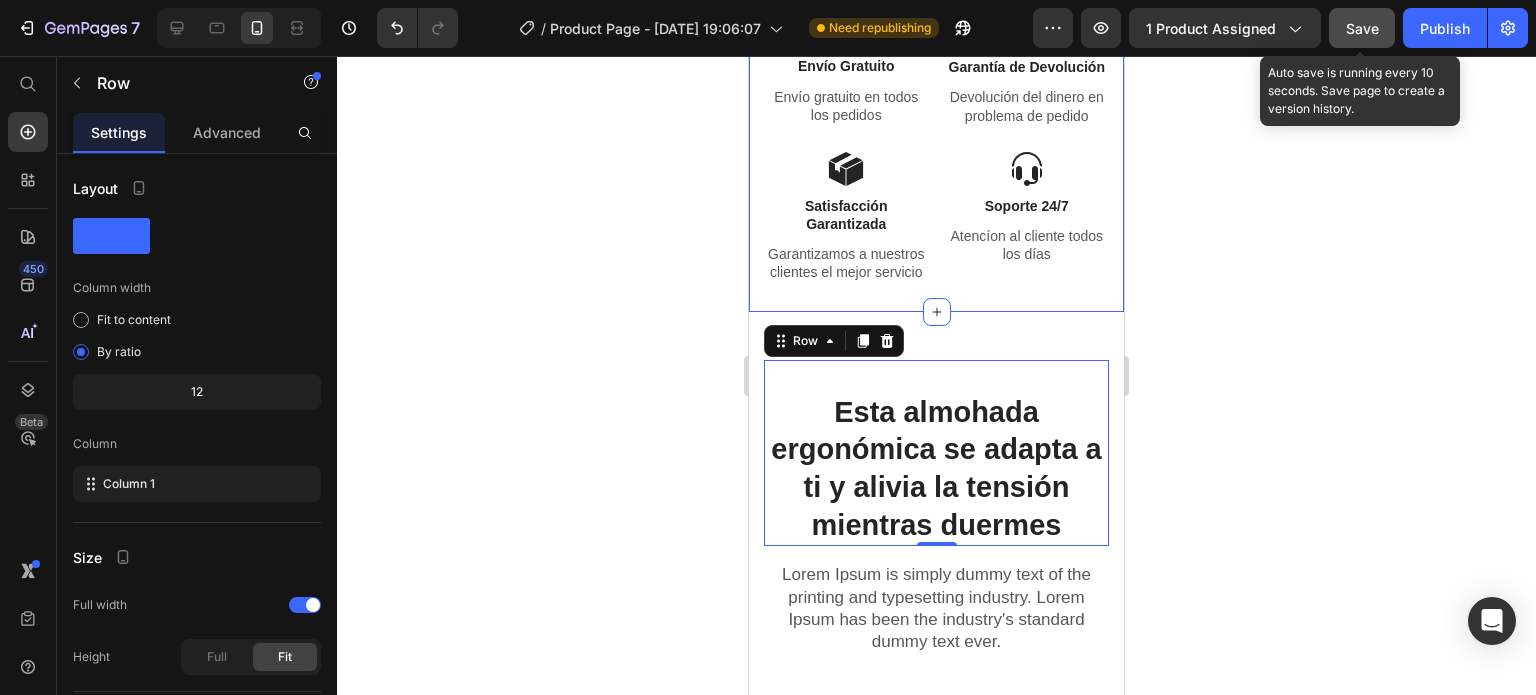 click on "Image Envío Gratuito Text Block Envío gratuito en todos los pedidos Text Block Image Garantía de Devolución Text Block Devolución del dinero en problema de pedido Text Block Row Image Satisfacción Garantizada Text Block Garantizamos a nuestros clientes el mejor servicio Text Block Image Soporte 24/7 Text Block Atencíon al cliente todos los días Text Block Row Row" at bounding box center (936, 161) 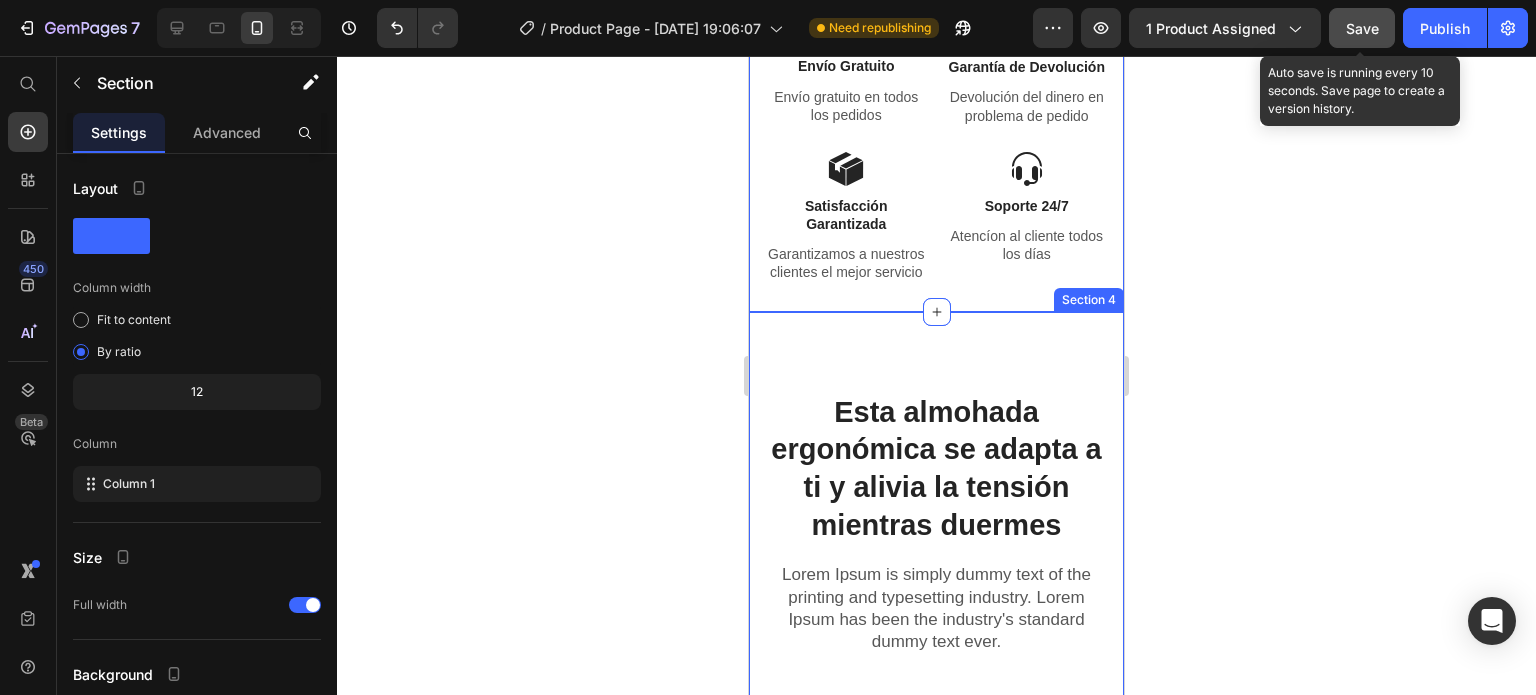 click on "Esta almohada ergonómica se adapta a ti y alivia la tensión mientras duermes Heading Row Lorem Ipsum is simply dummy text of the printing and typesetting industry. Lorem Ipsum has been the industry's standard dummy text ever. Text block Row Image Alivia tensión cervical Heading There are many variations of passages of Lorem Ipsum available, but the majority have suffered alteration Text block Row Image Dolor de hombros Heading There are many variations of passages of Lorem Ipsum available, but the majority have suffered alteration Text block Row Image Tensión en la Espalda Heading There are many variations of passages of Lorem Ipsum available, but the majority have suffered alteration Text block Row  	   REVEAL OFFER Button                Icon 30 day money back guarantee Text block Icon List Row Image Row Section 4" at bounding box center (936, 946) 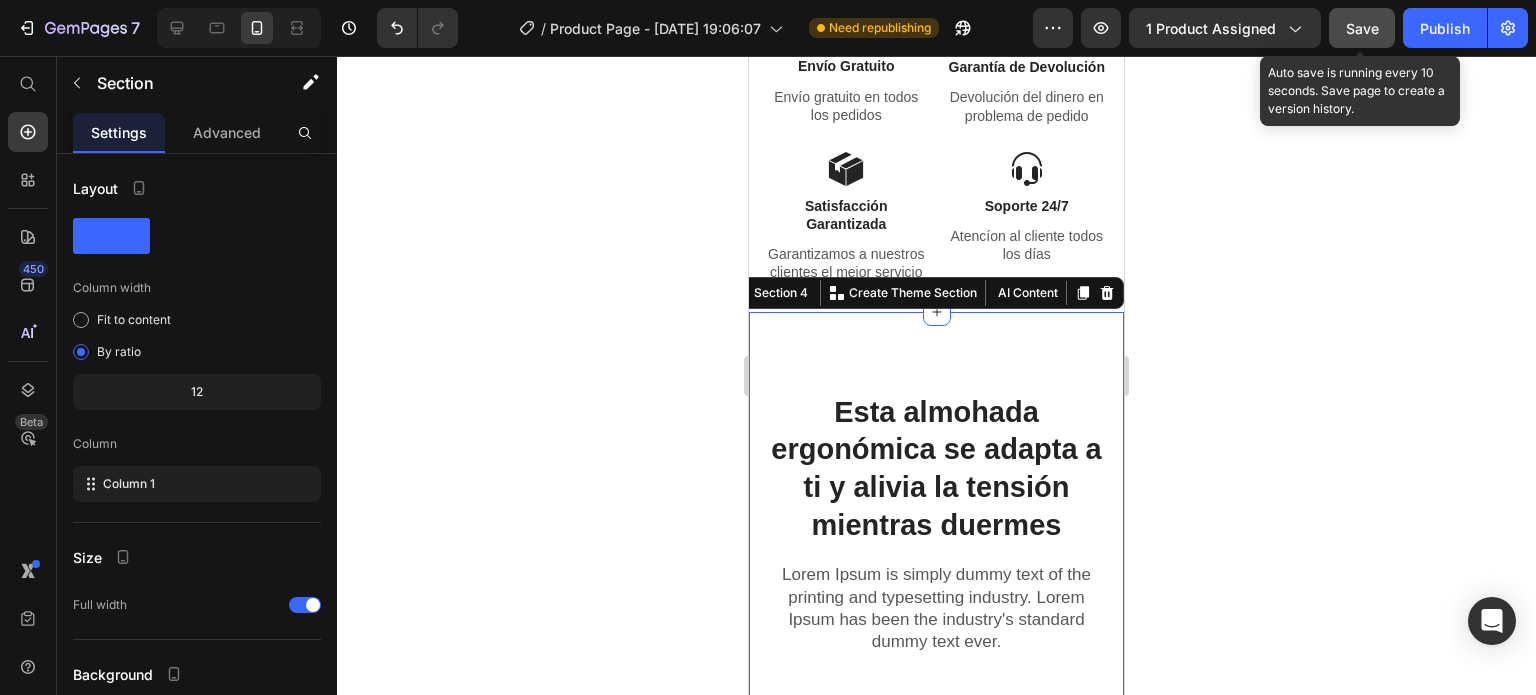 click 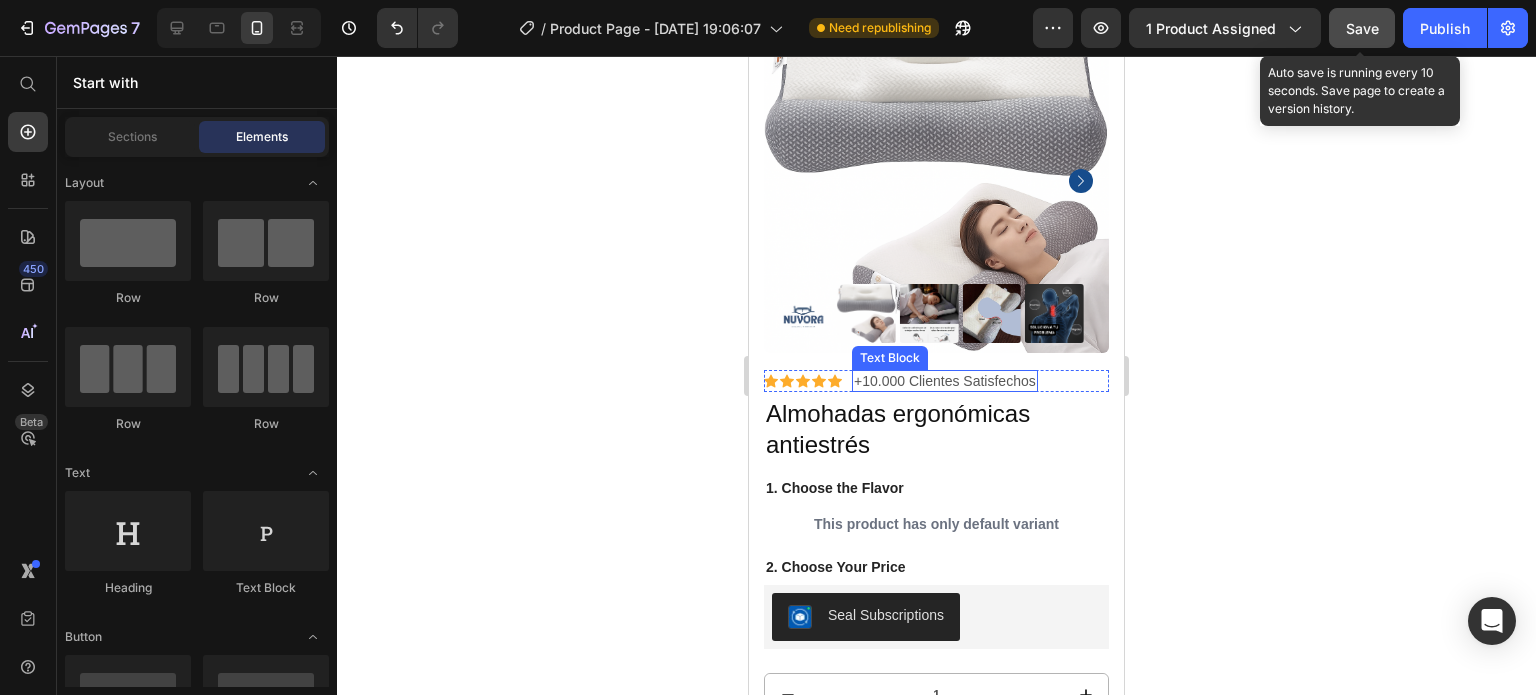 scroll, scrollTop: 133, scrollLeft: 0, axis: vertical 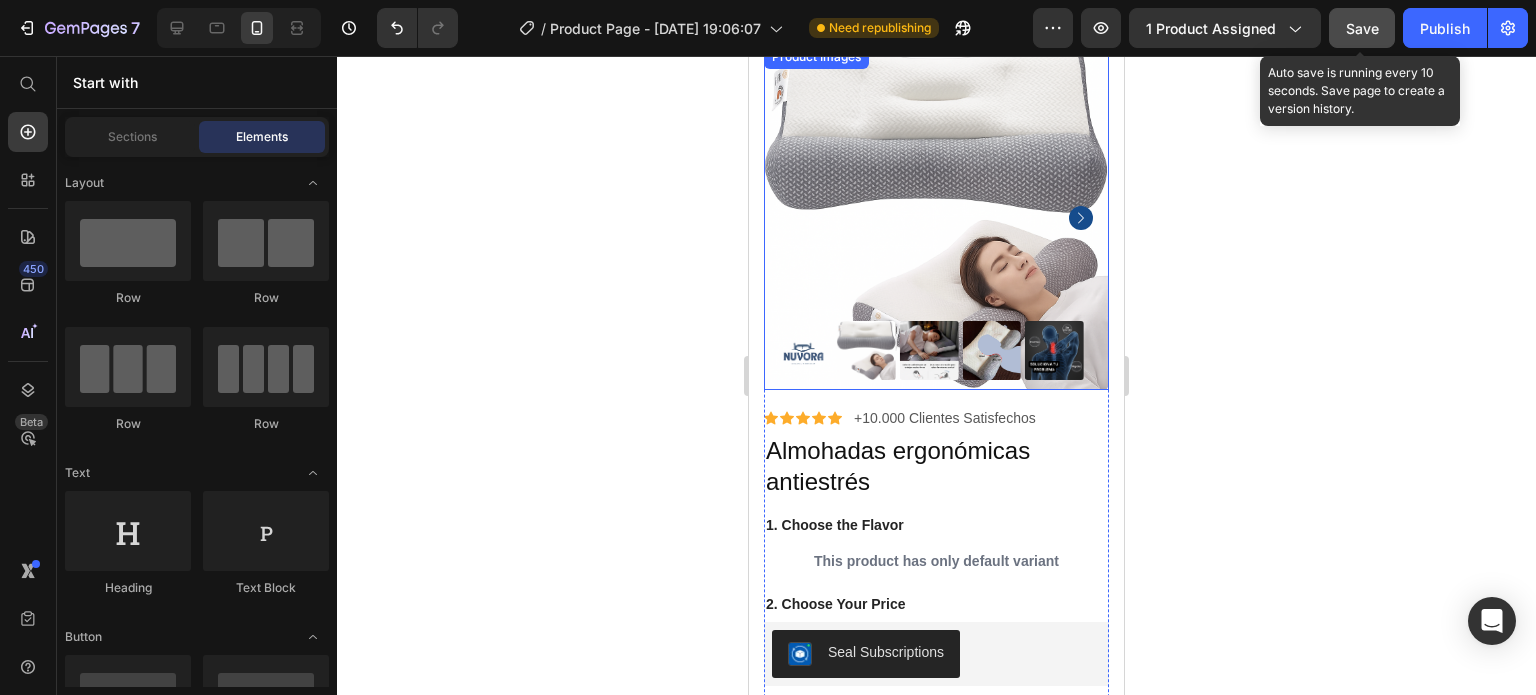 click 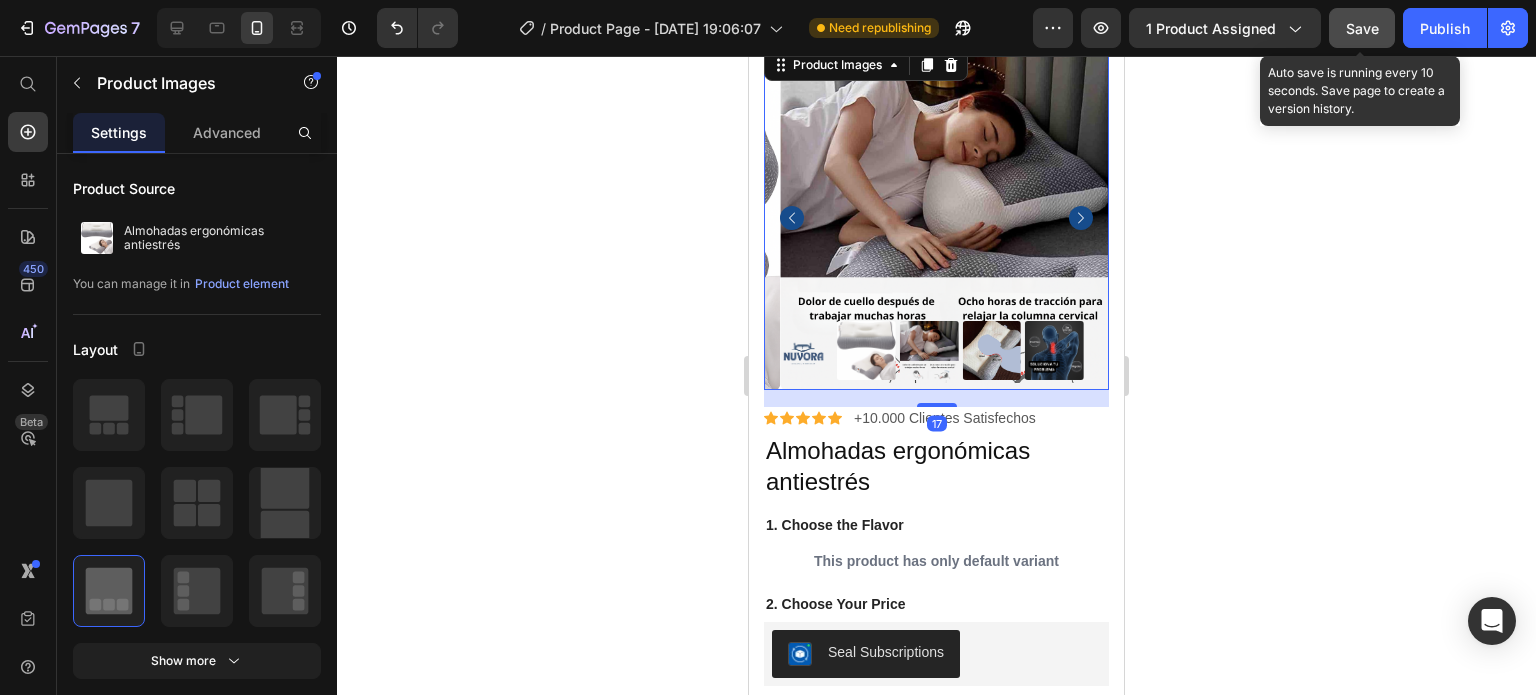 click 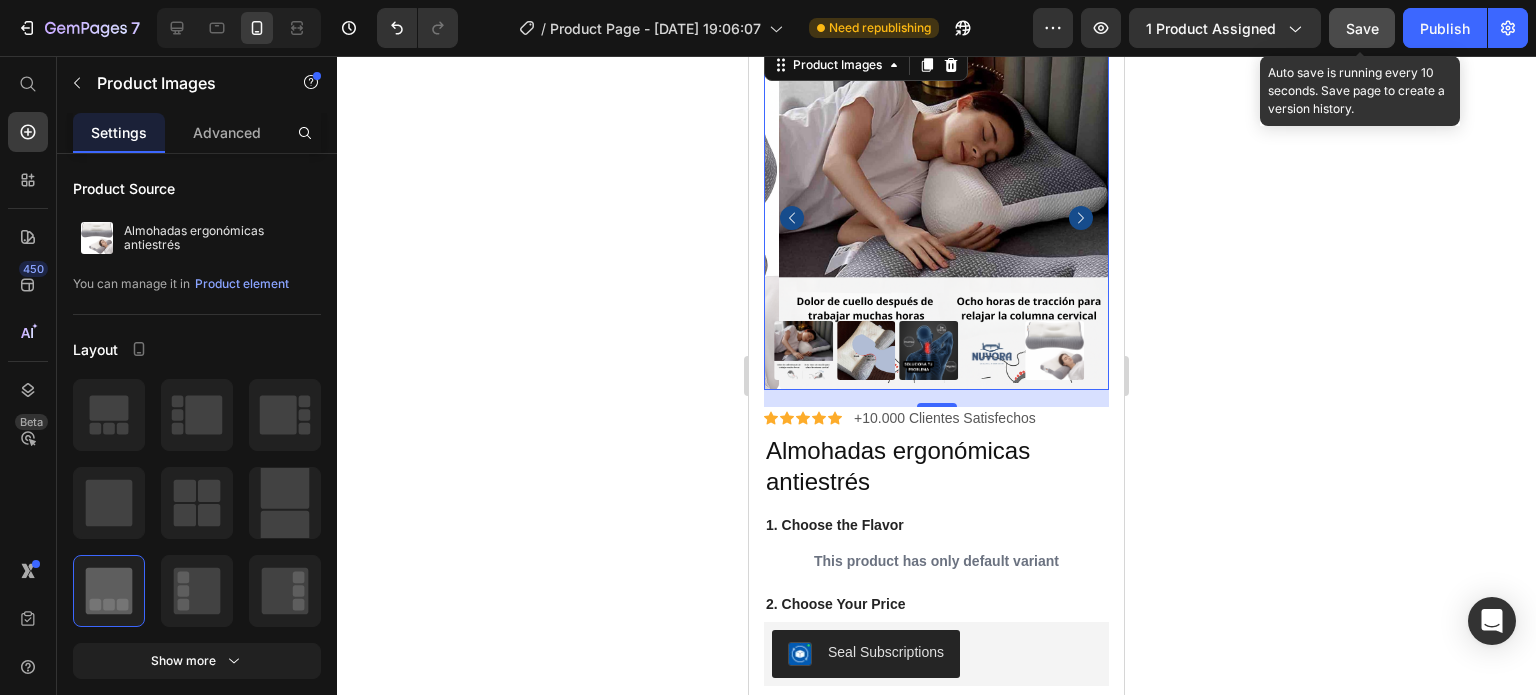 click 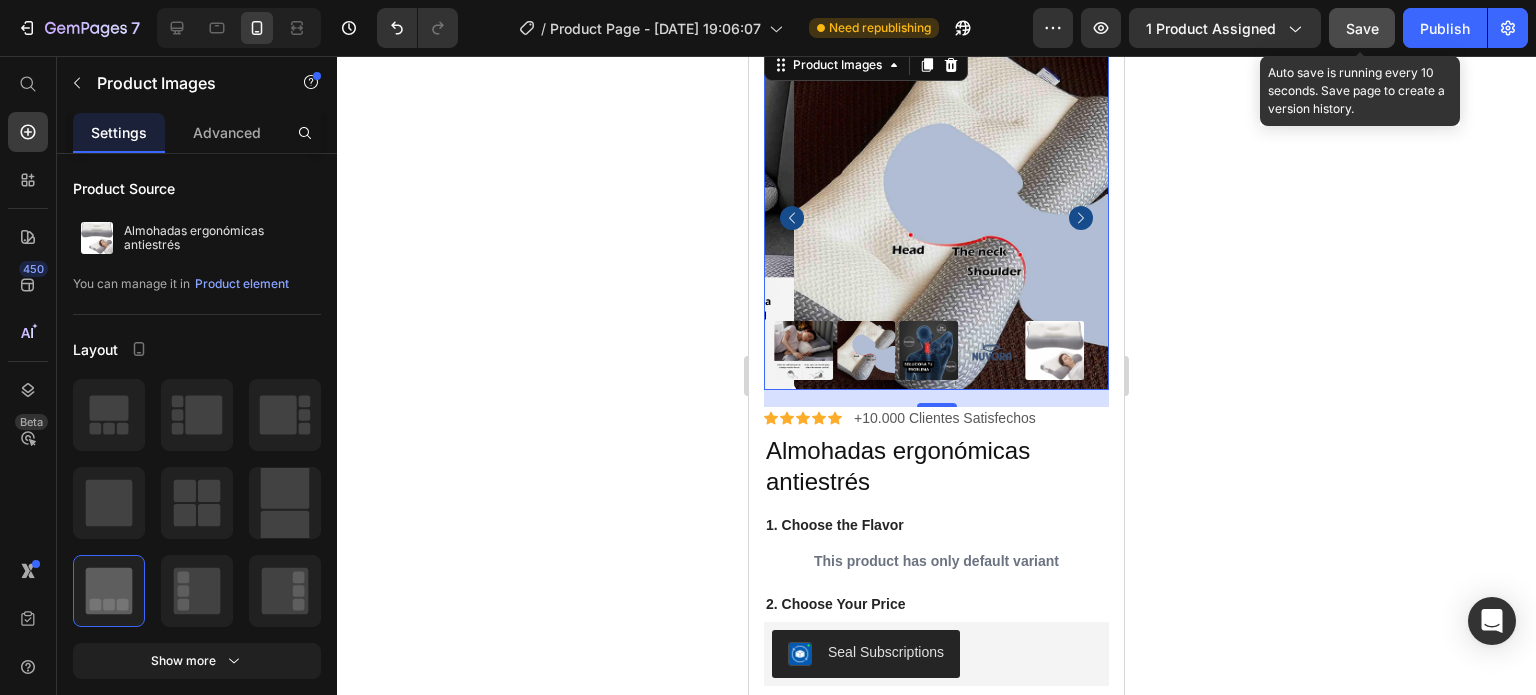 click 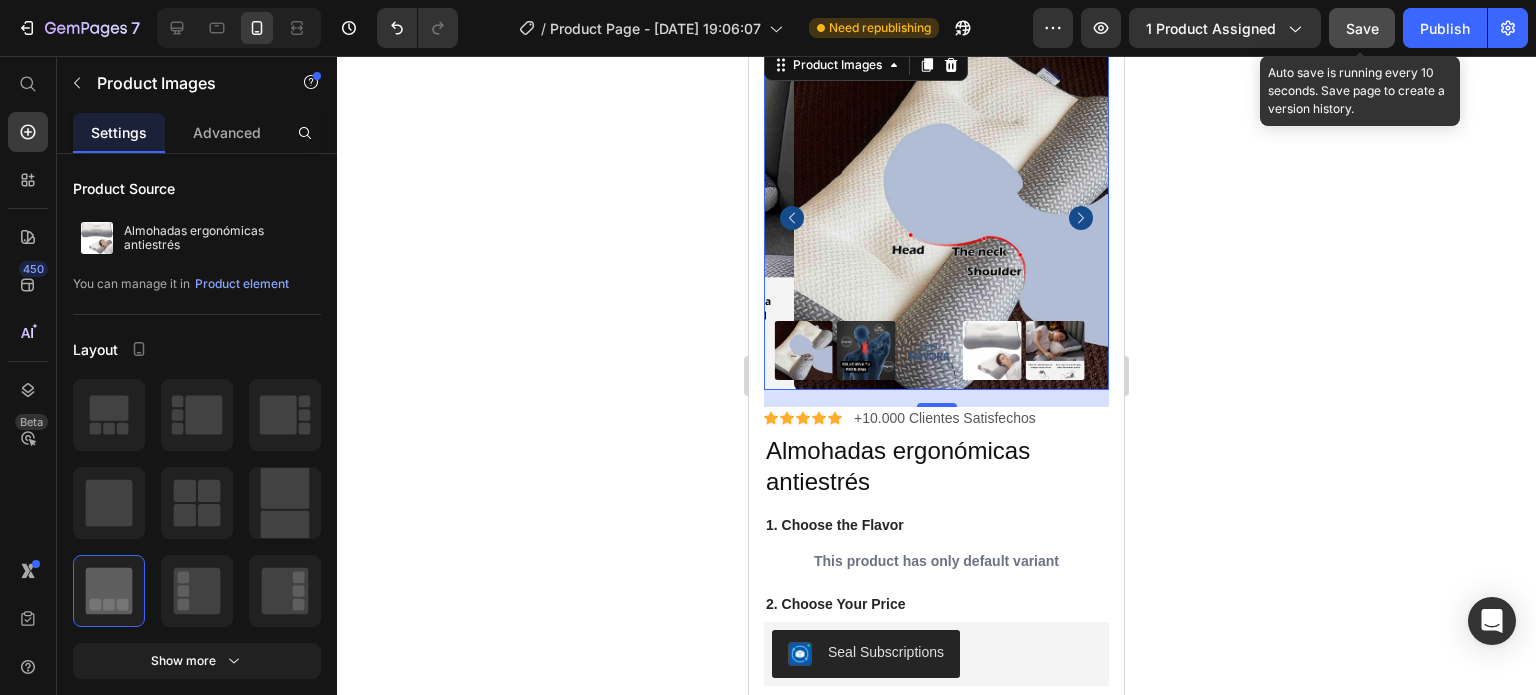 click 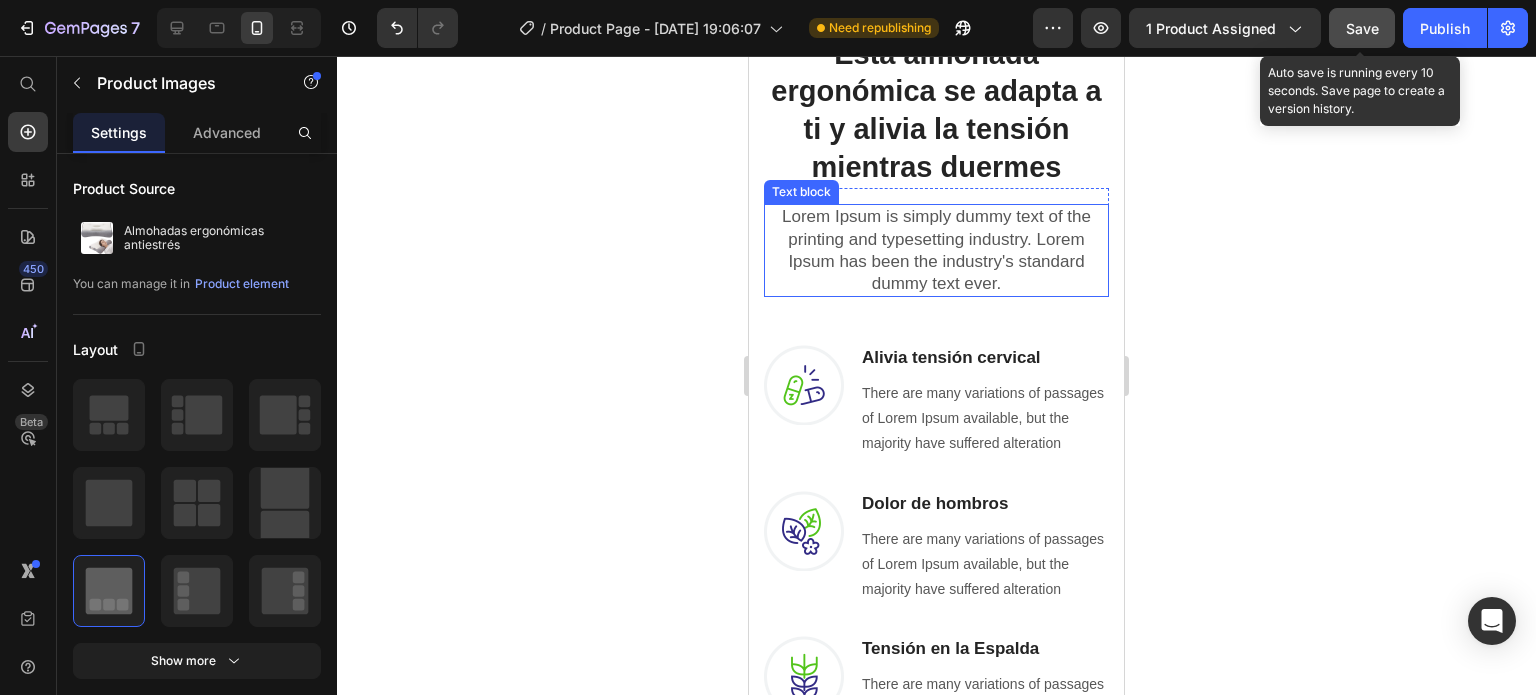 scroll, scrollTop: 1533, scrollLeft: 0, axis: vertical 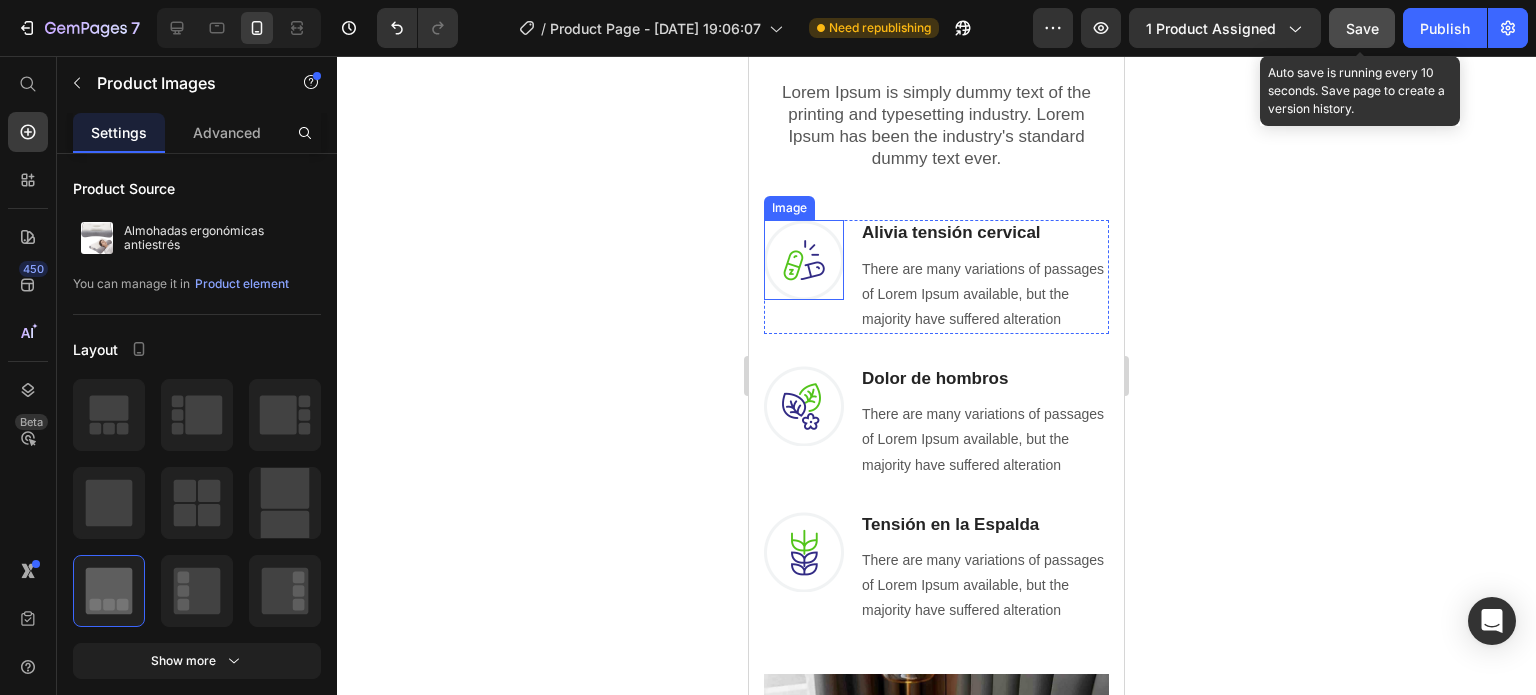 click at bounding box center (804, 260) 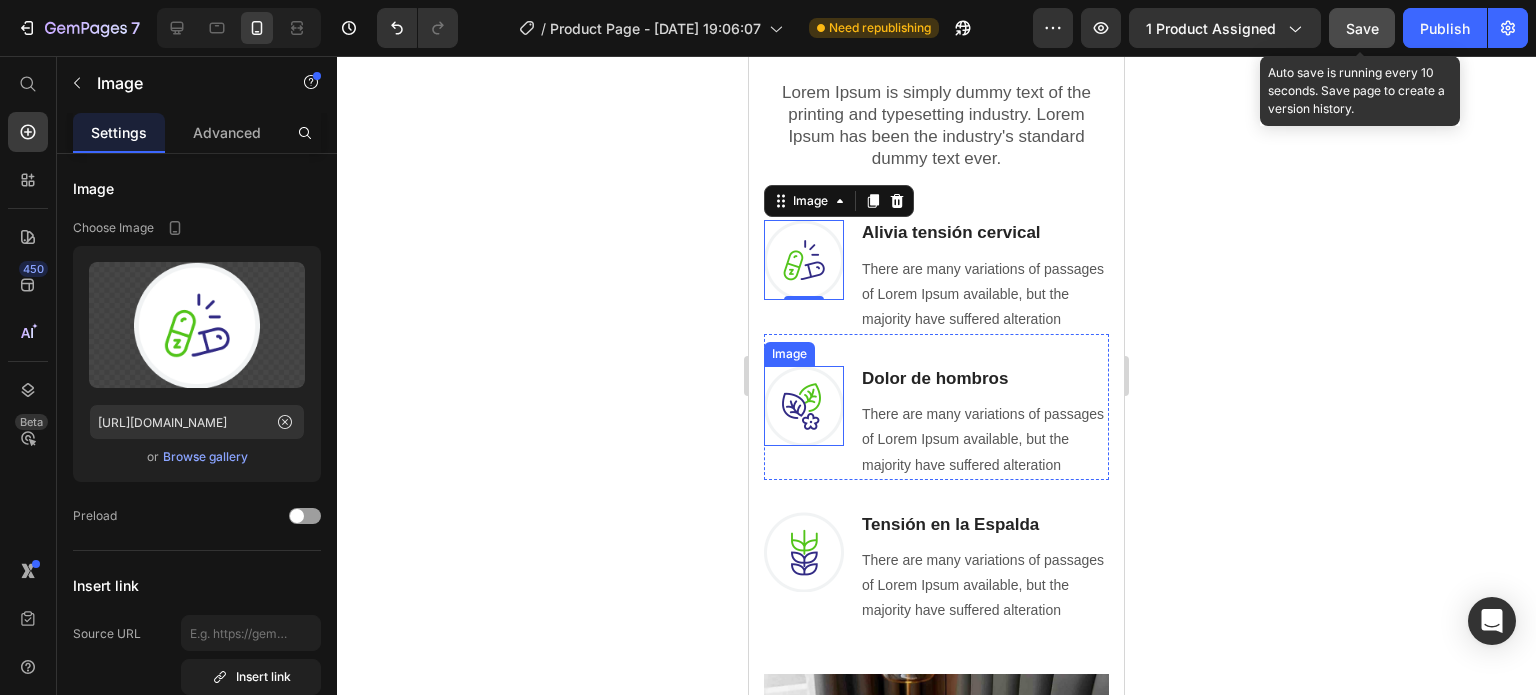 click at bounding box center [804, 406] 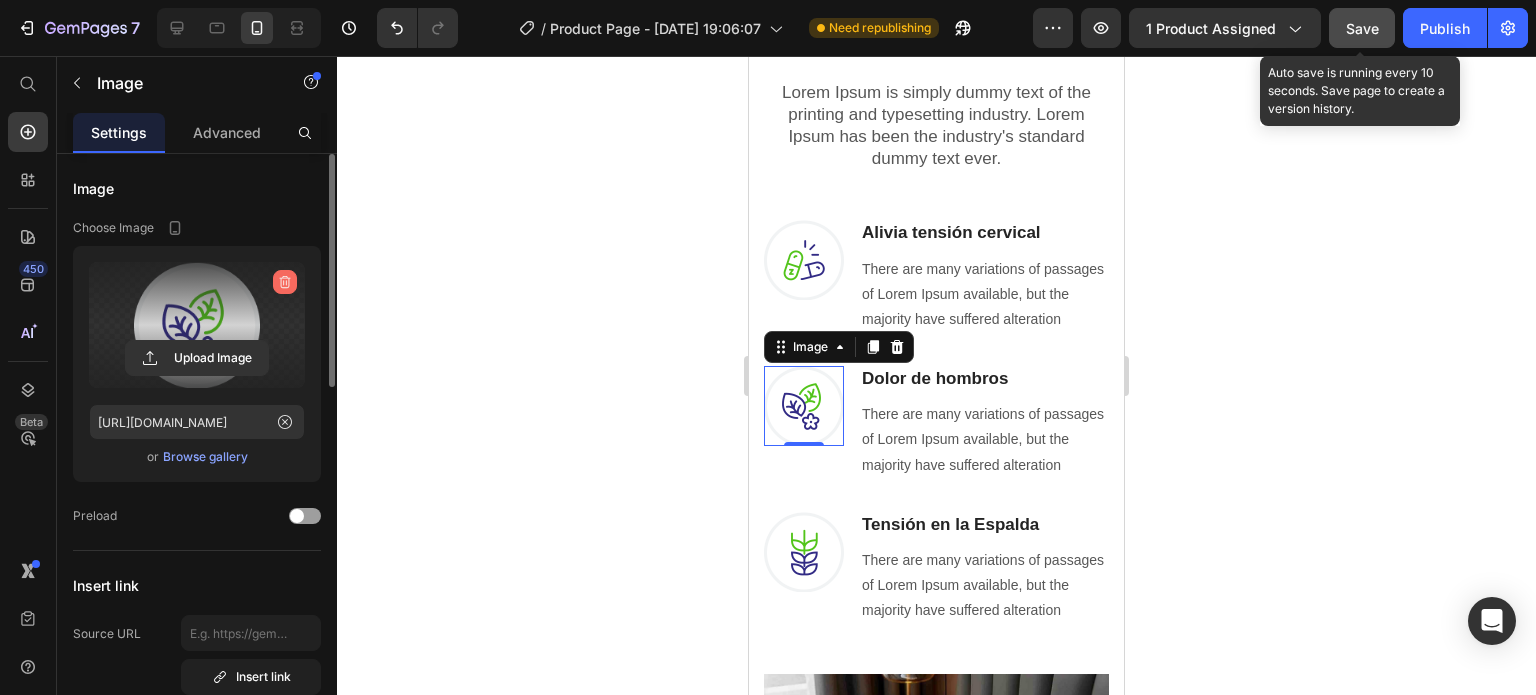 click 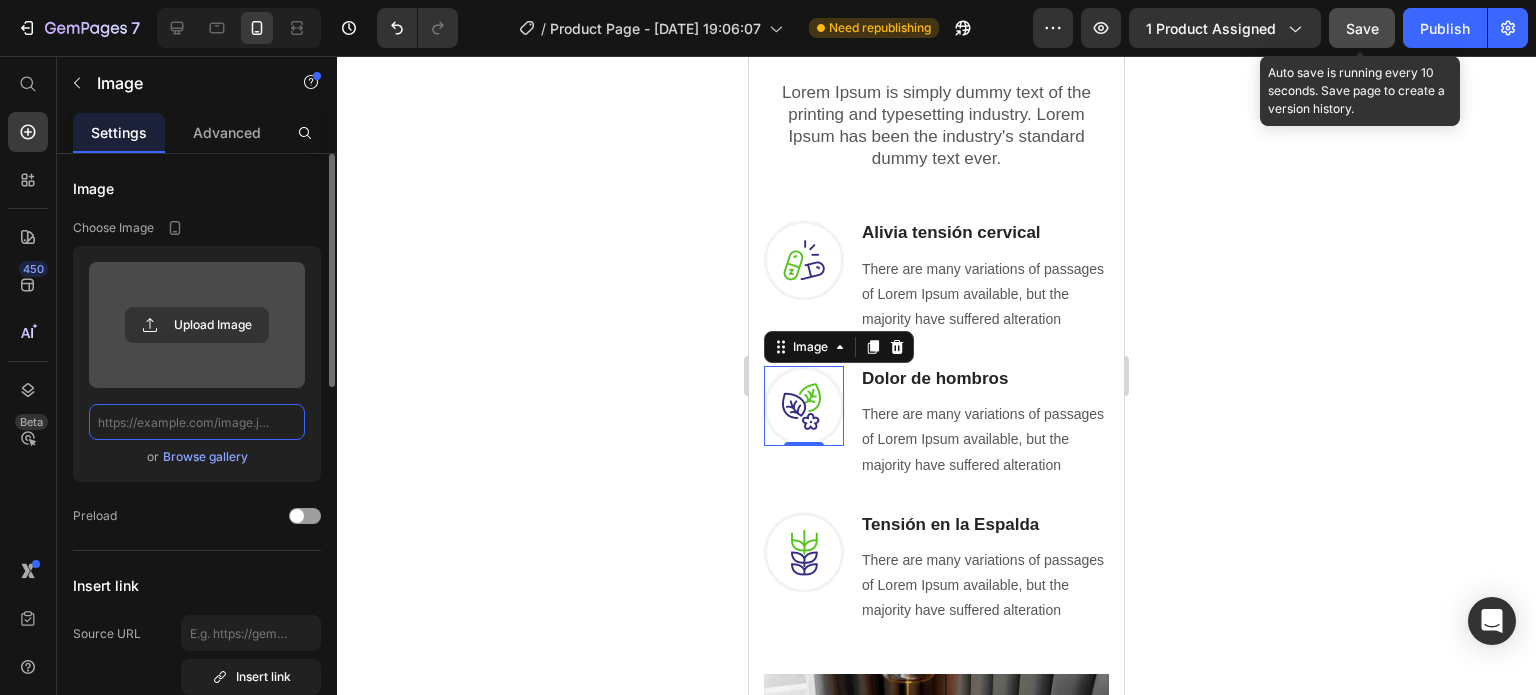 scroll, scrollTop: 0, scrollLeft: 0, axis: both 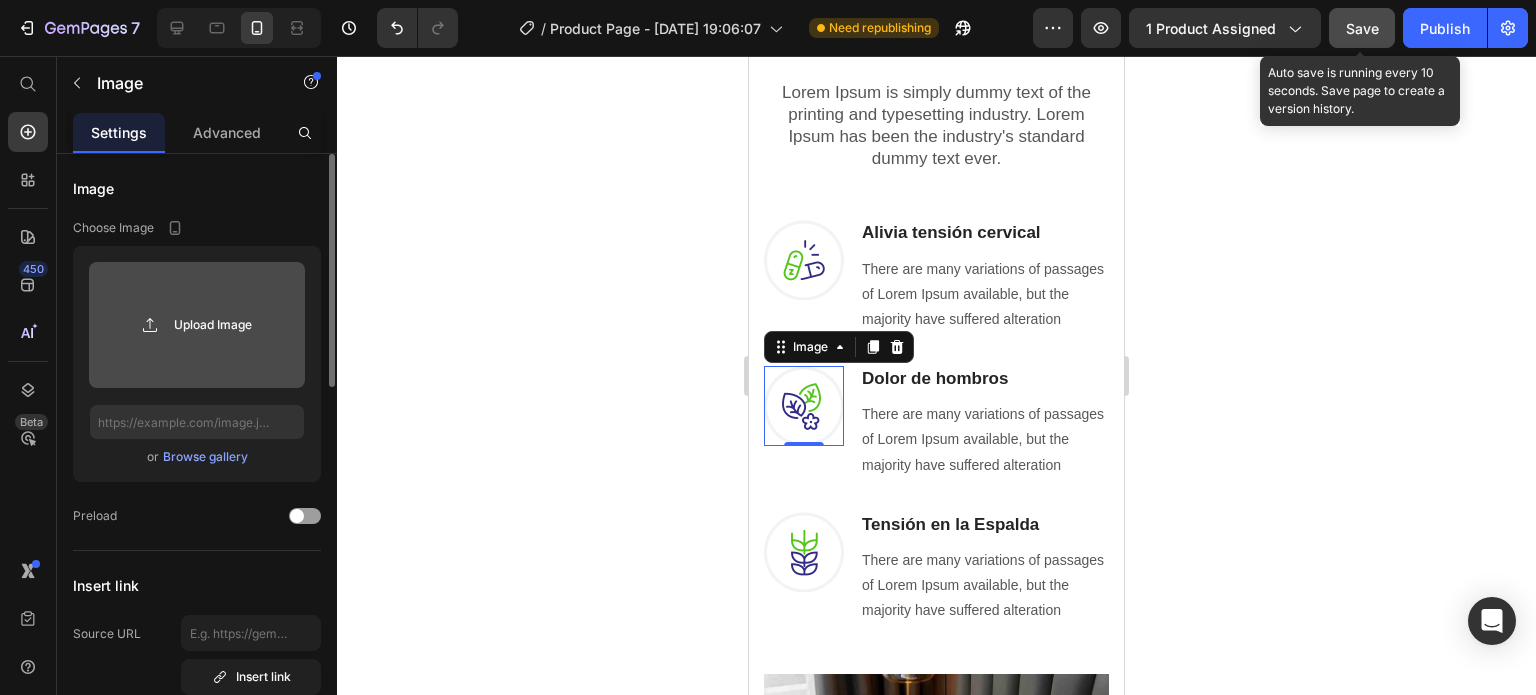 click 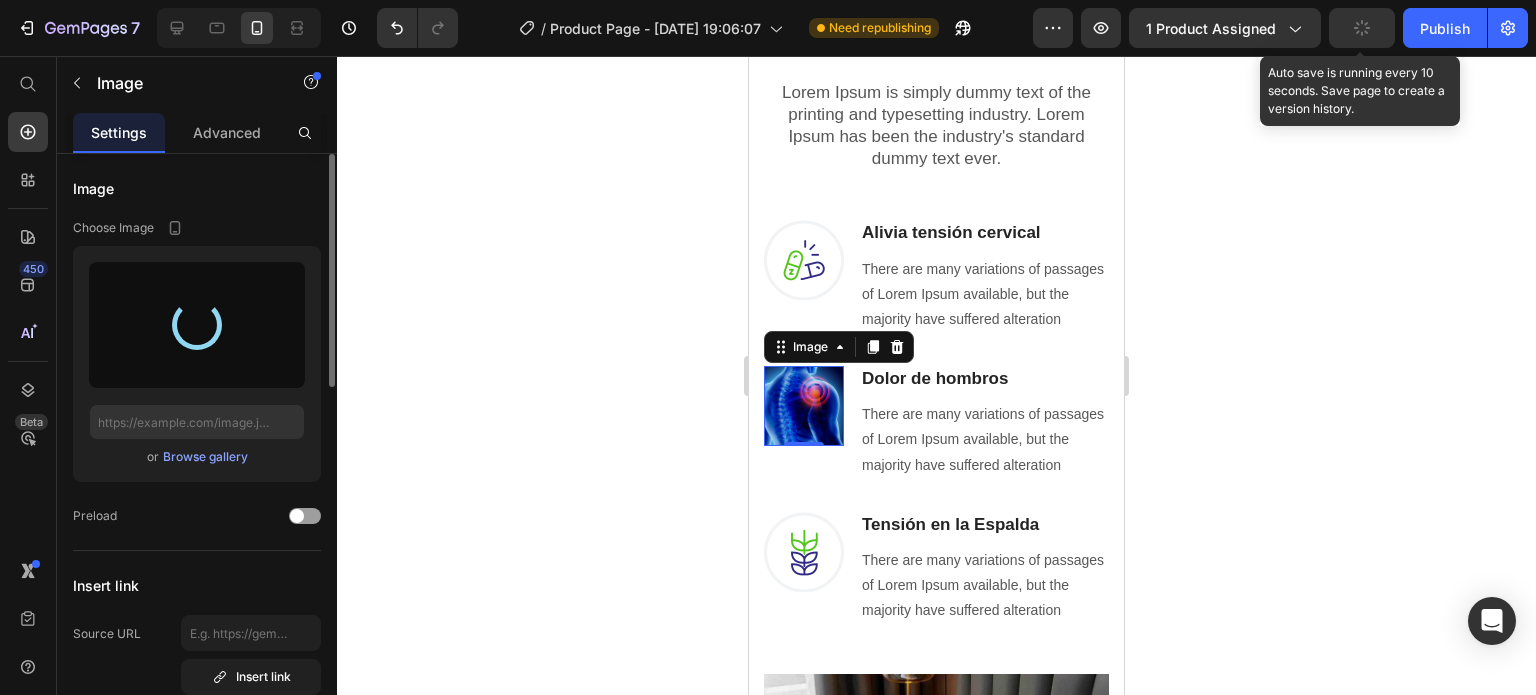 type on "https://cdn.shopify.com/s/files/1/0949/7228/1163/files/gempages_574529680682517348-065dd41d-6393-4f47-bbe7-219dd8100b54.jpg" 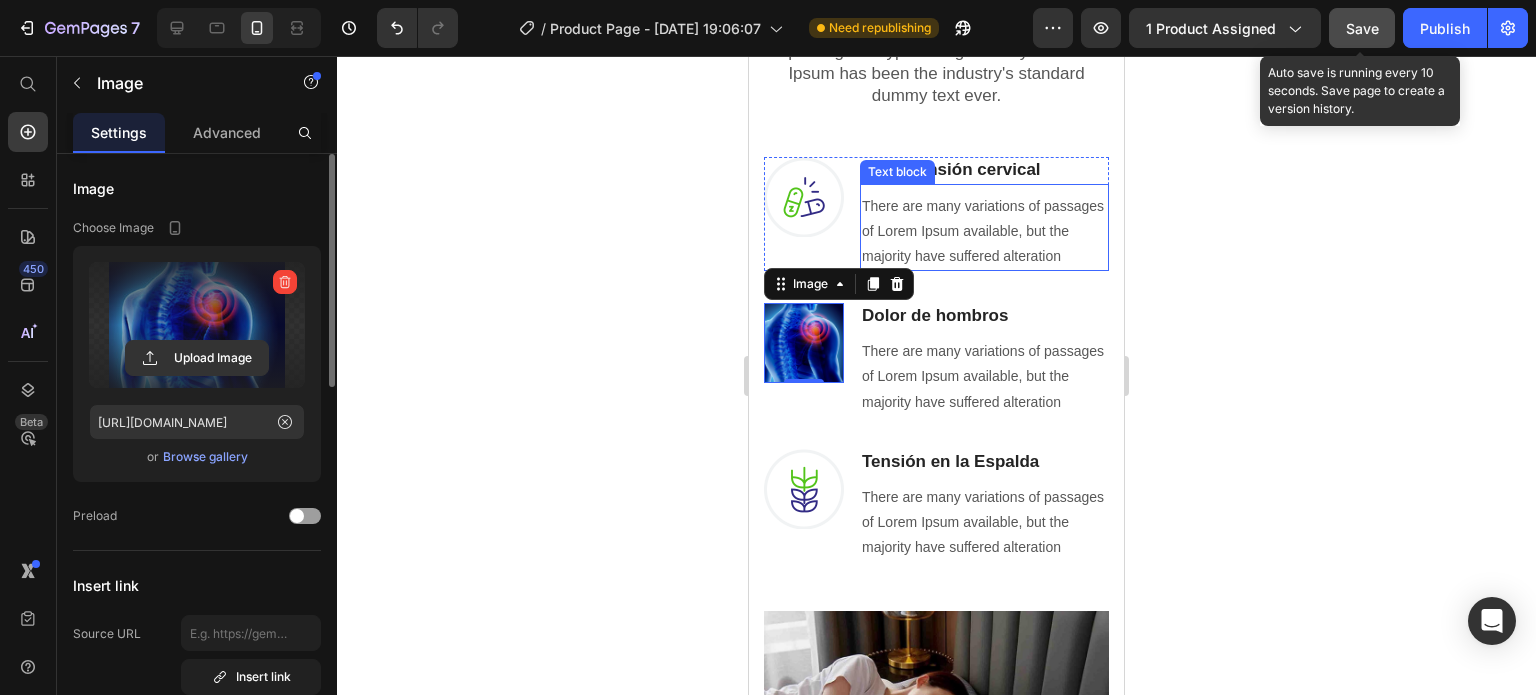 scroll, scrollTop: 1600, scrollLeft: 0, axis: vertical 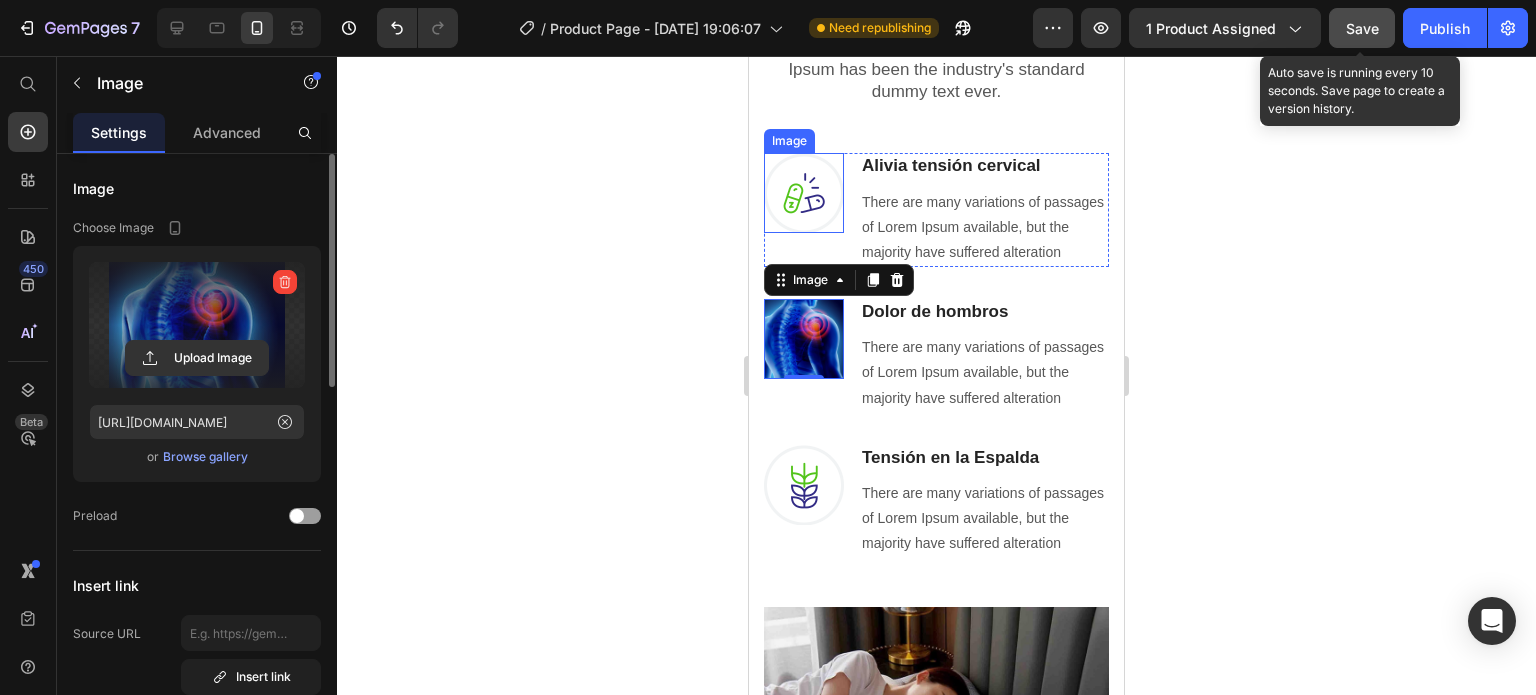 click at bounding box center (804, 193) 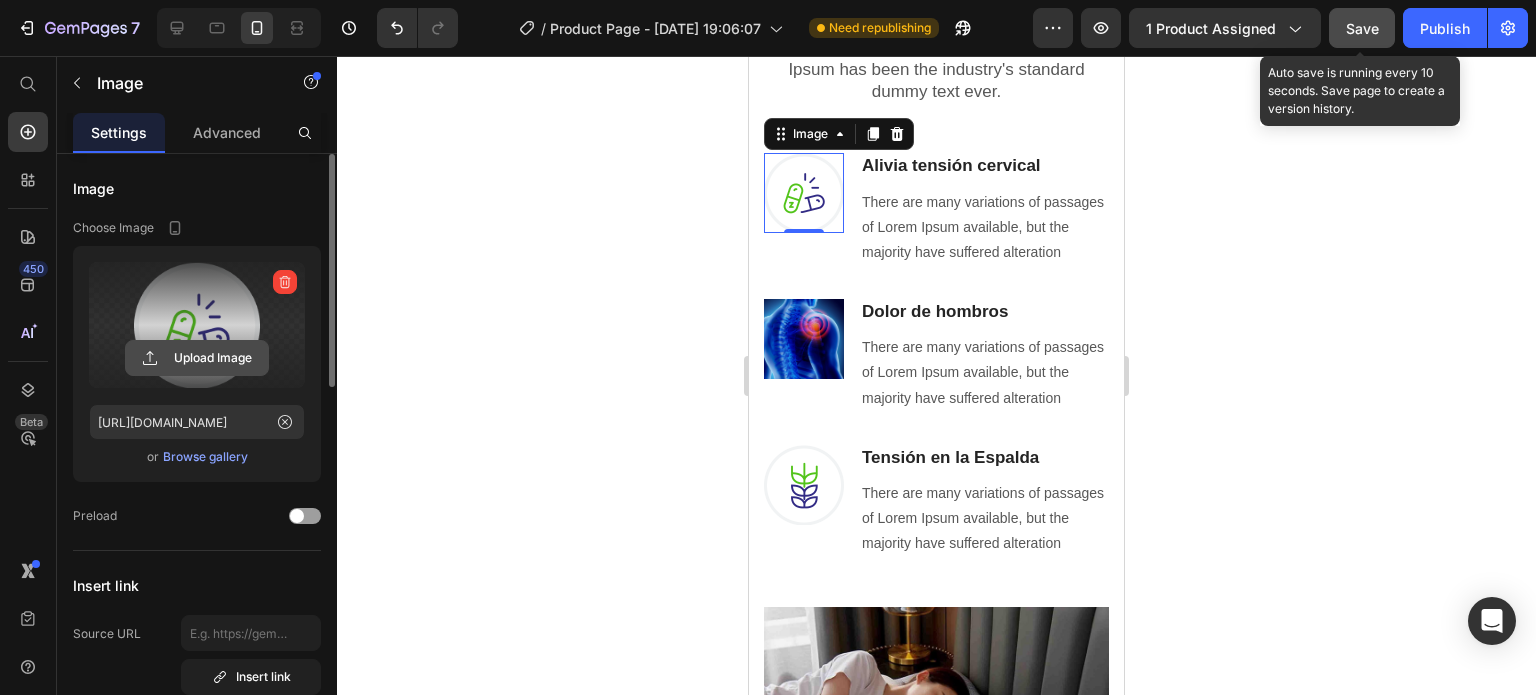 click at bounding box center [285, 282] 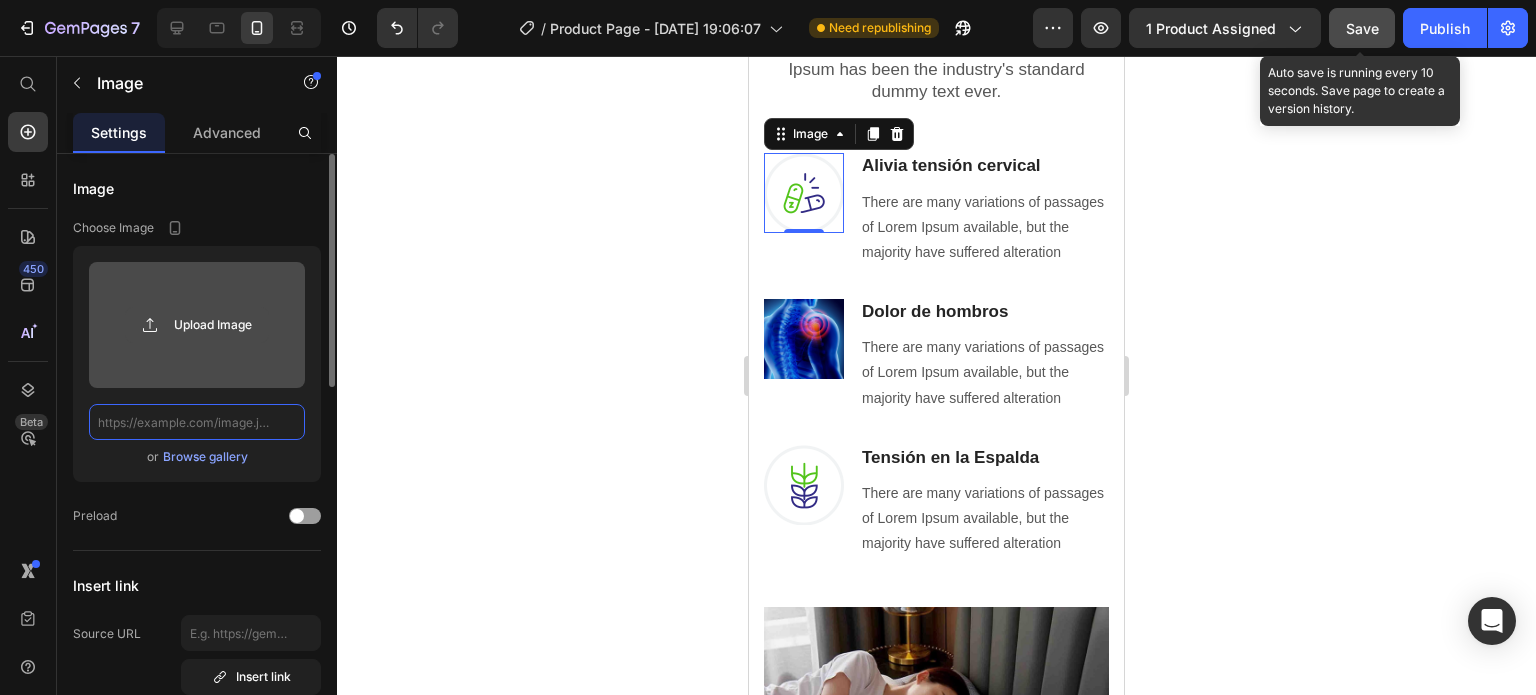 scroll, scrollTop: 0, scrollLeft: 0, axis: both 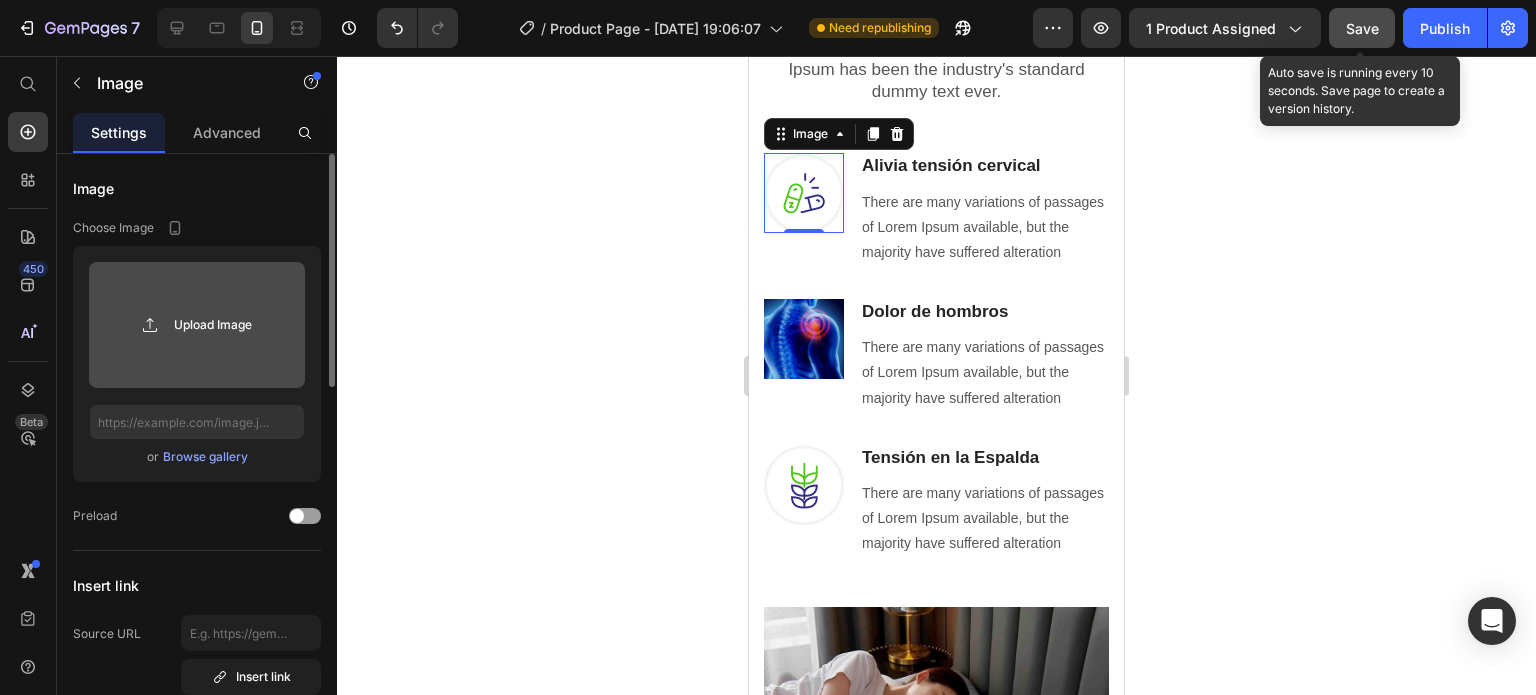 click 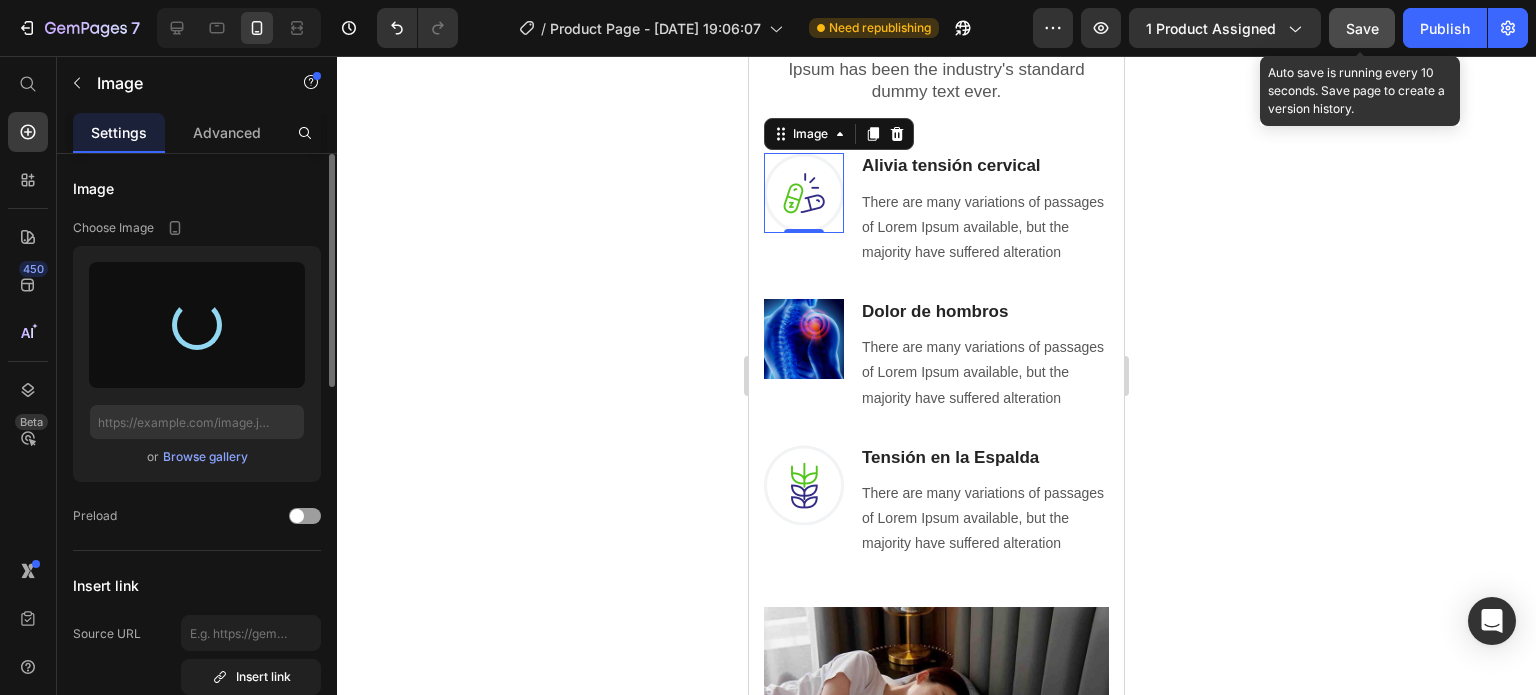 type on "https://cdn.shopify.com/s/files/1/0949/7228/1163/files/gempages_574529680682517348-d3788c75-e531-41cd-bca2-8ff3f5c71e90.jpg" 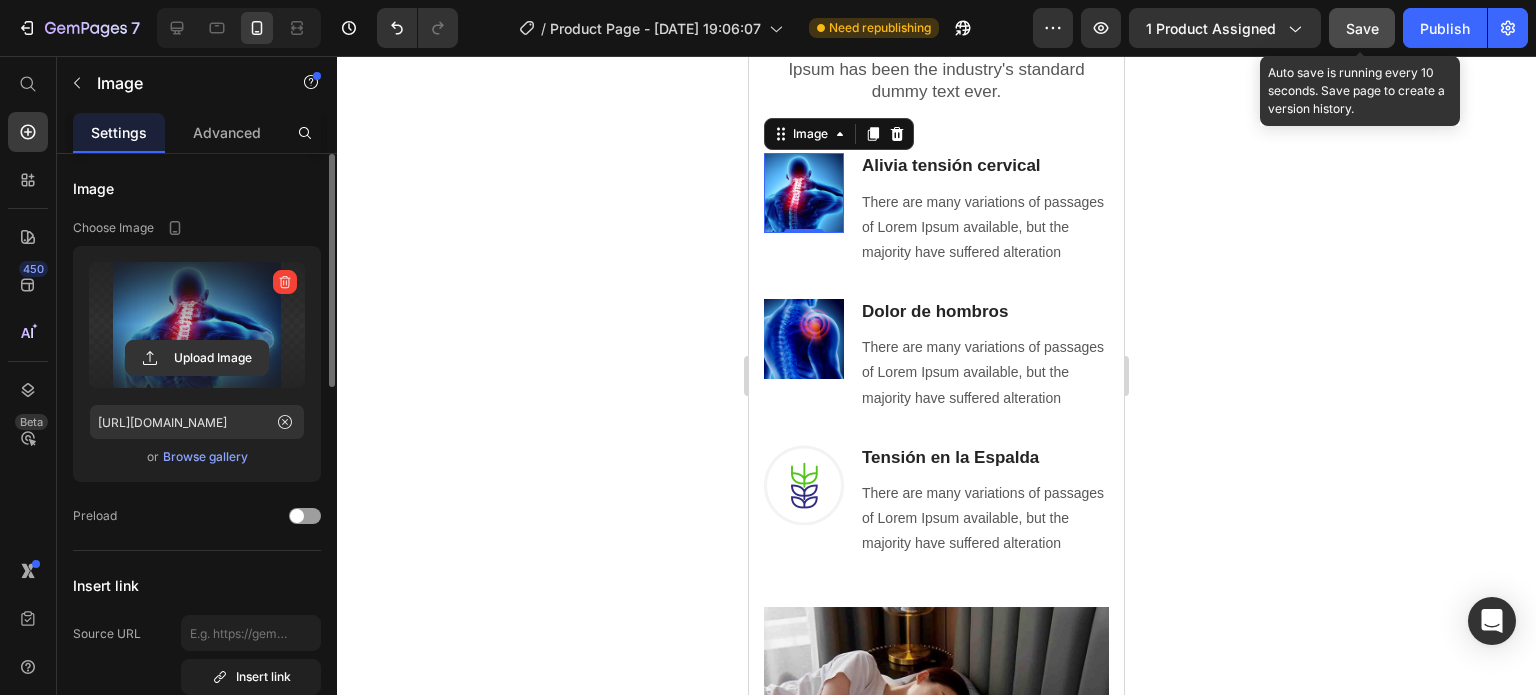 click 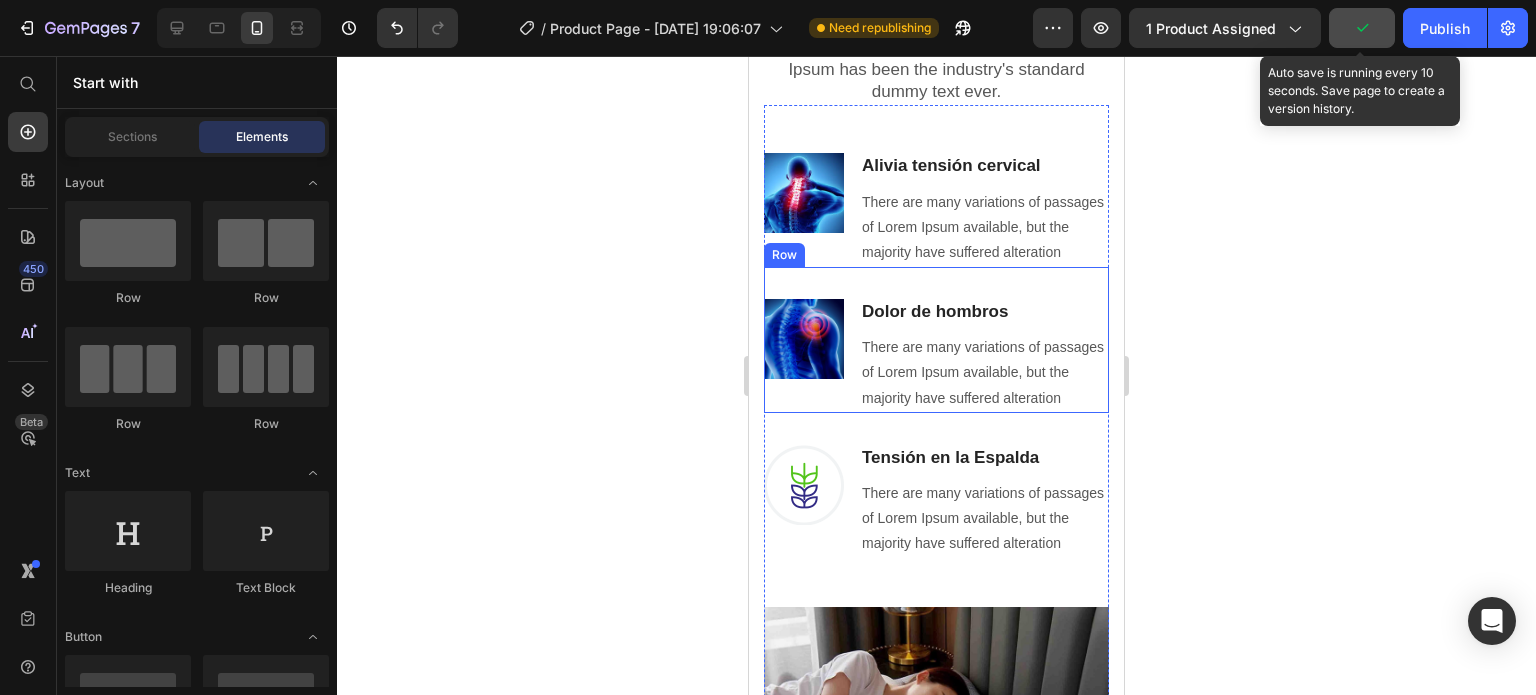 scroll, scrollTop: 1800, scrollLeft: 0, axis: vertical 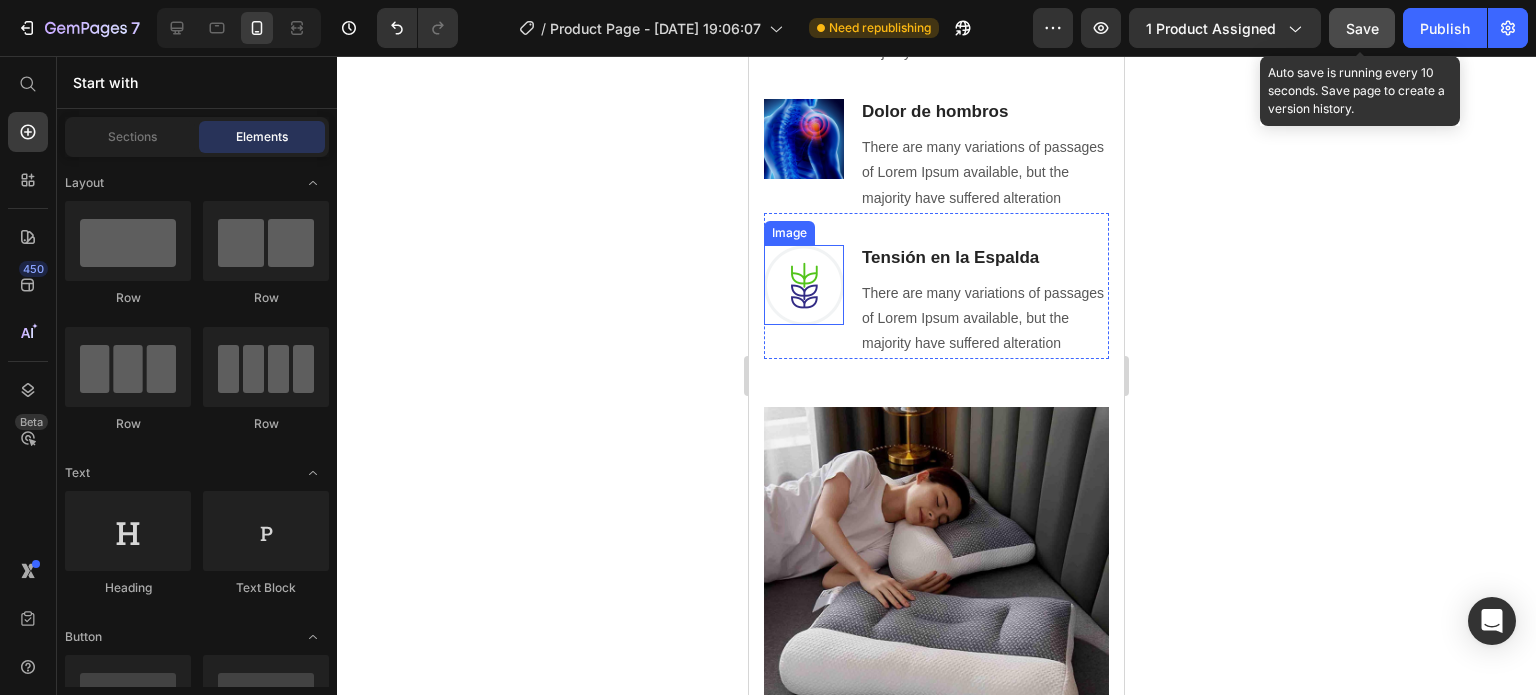 click at bounding box center [804, 285] 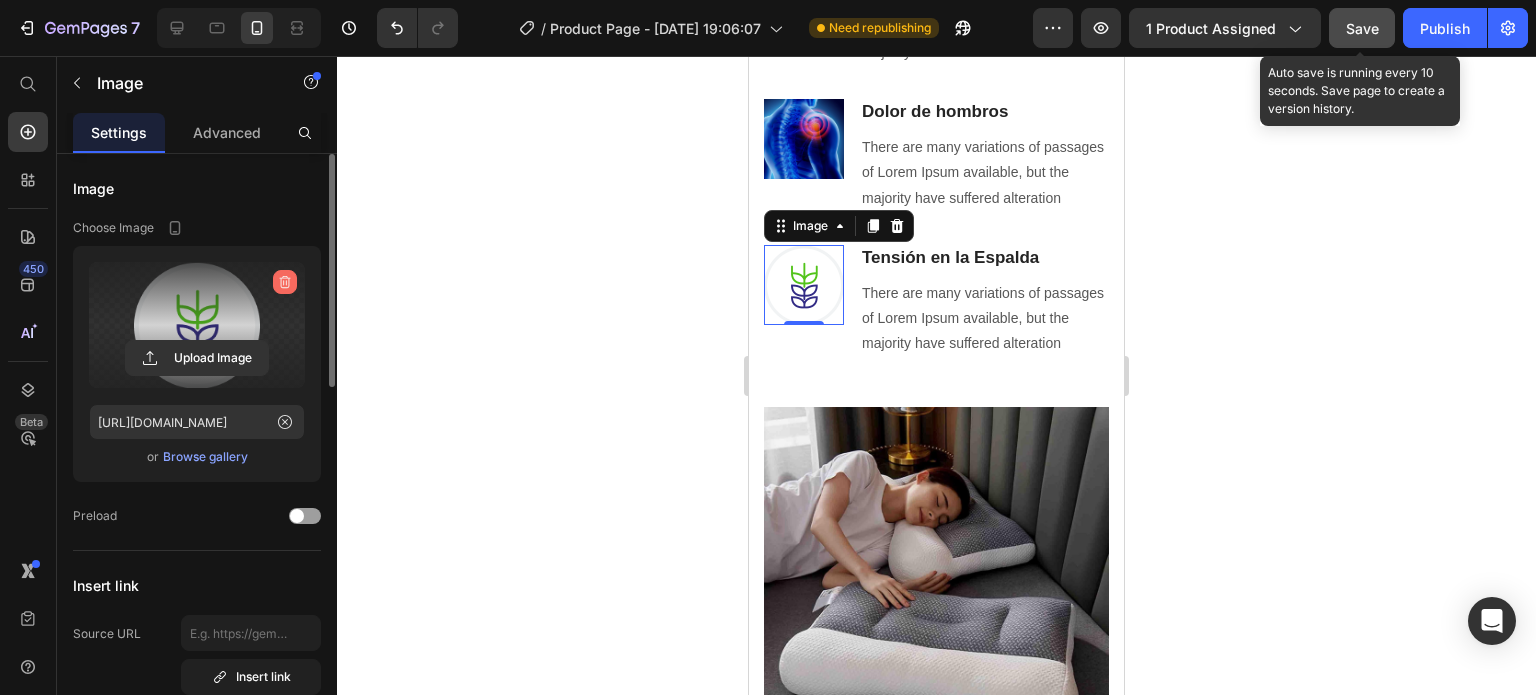 click at bounding box center (285, 282) 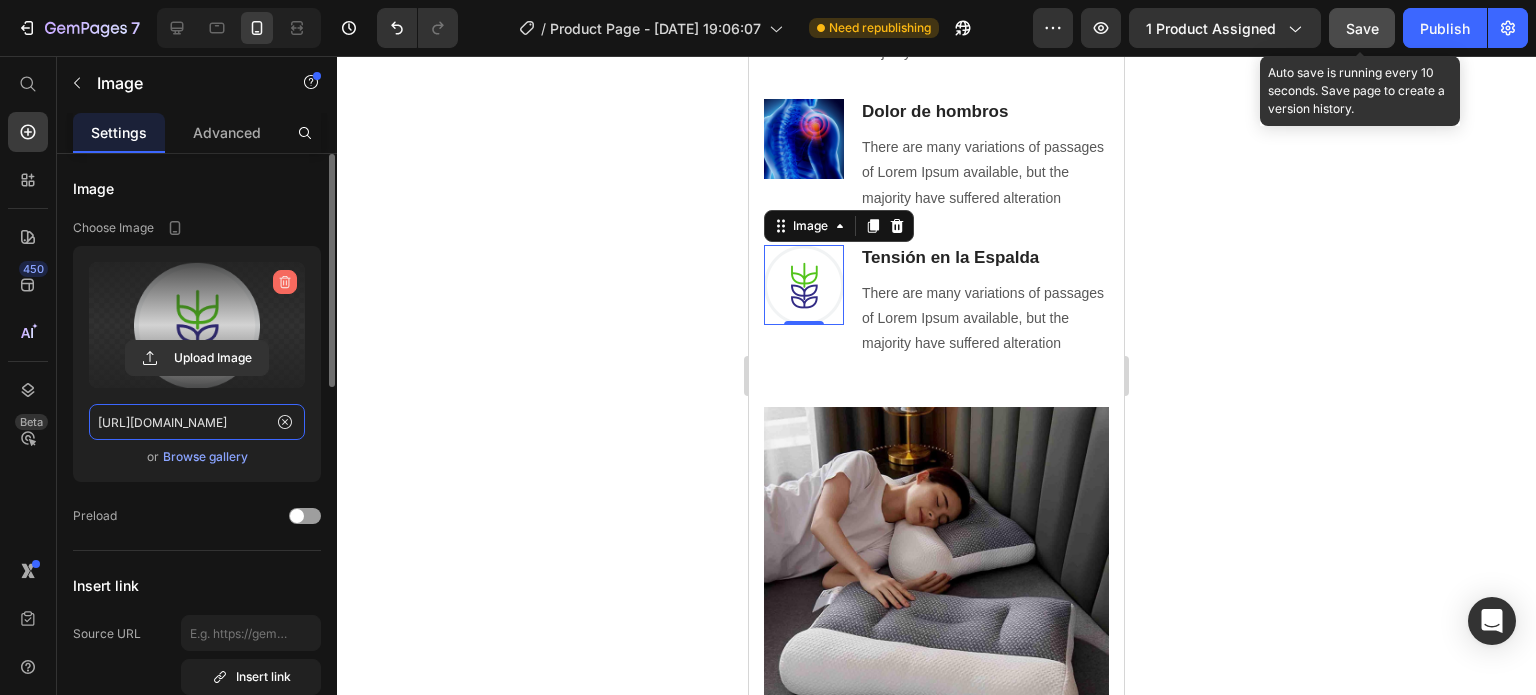 type 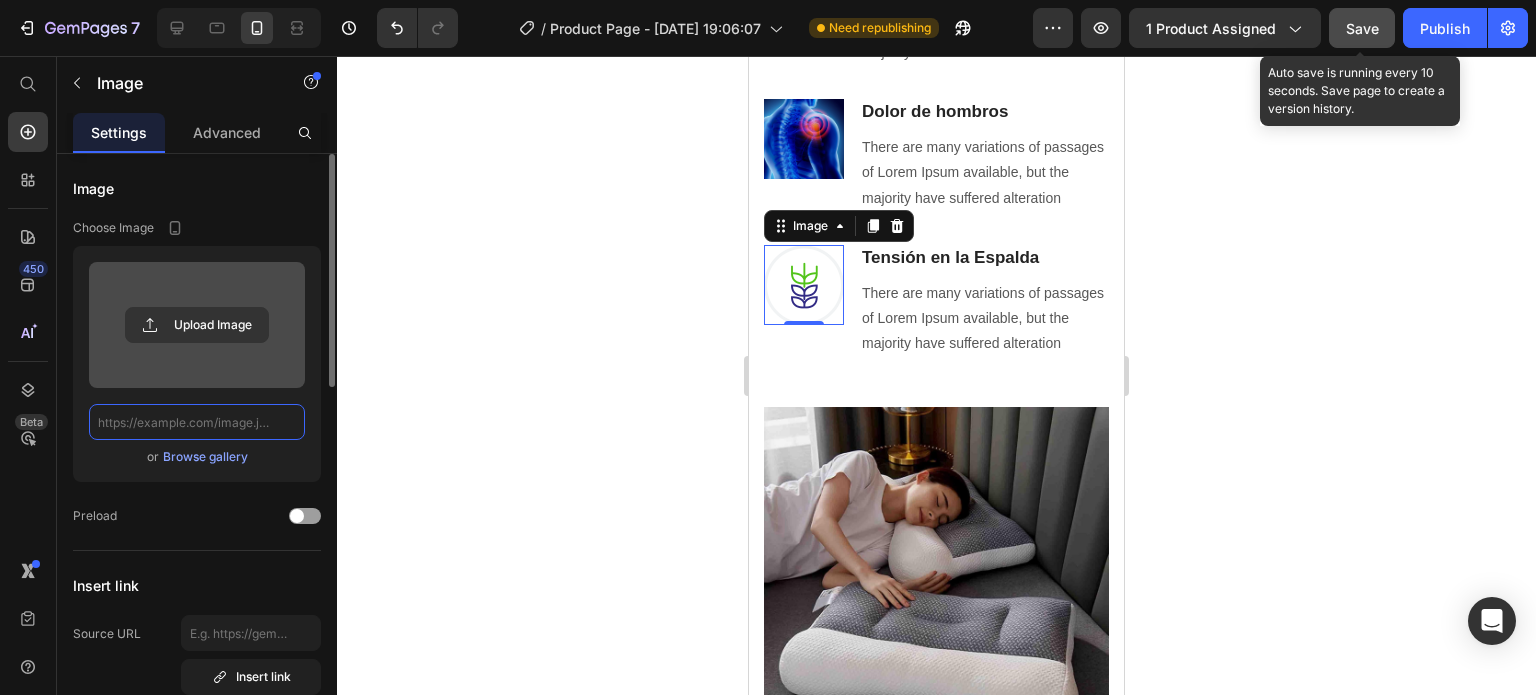 scroll, scrollTop: 0, scrollLeft: 0, axis: both 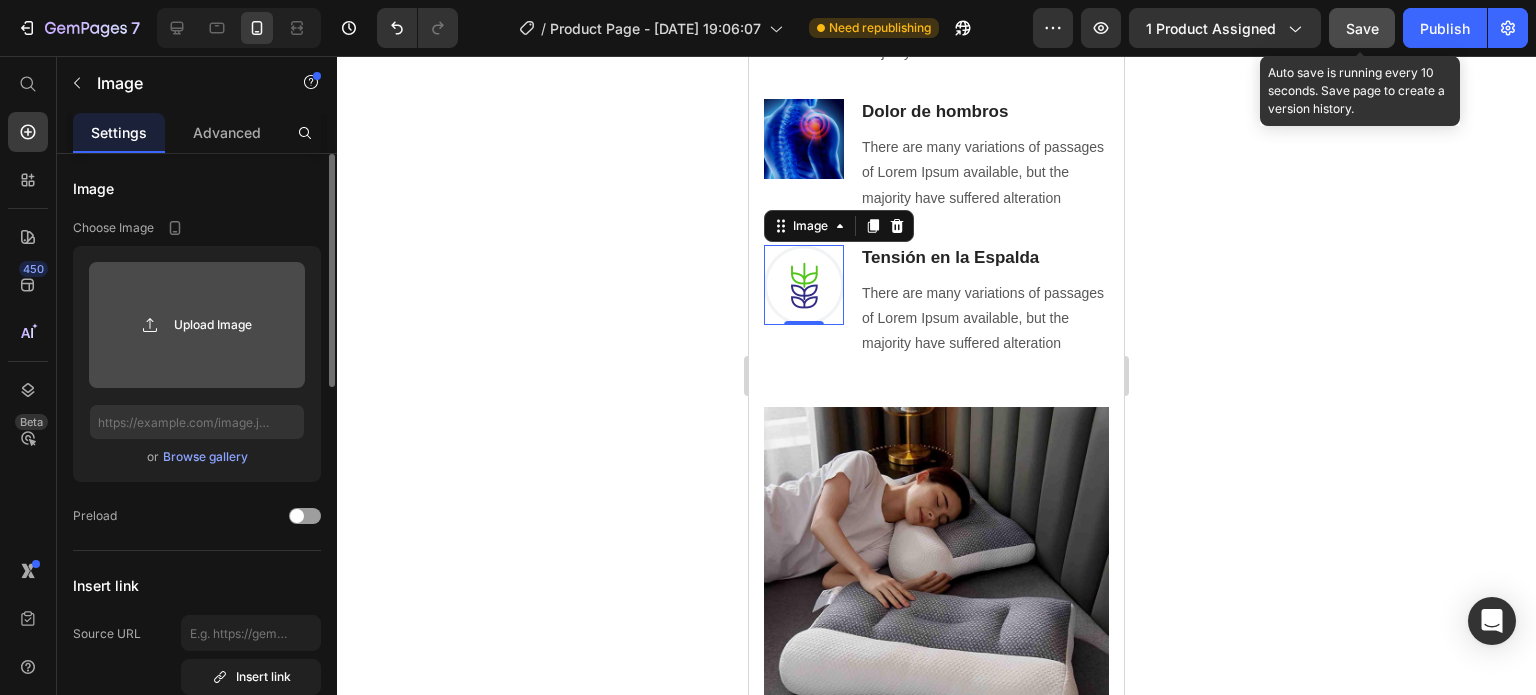 click 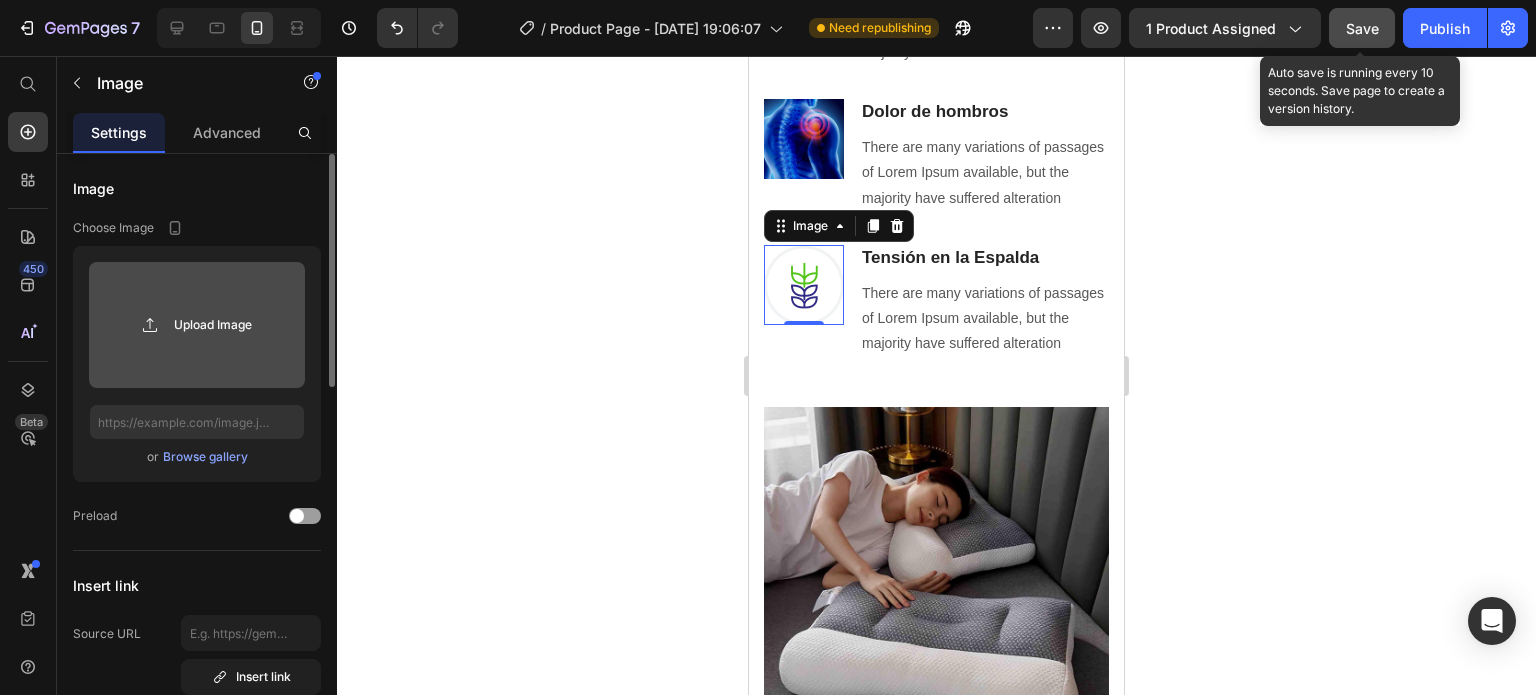 type on "C:\fakepath\ilustracion-medica-dolor-lumbar-espalda_1039005-133.avif" 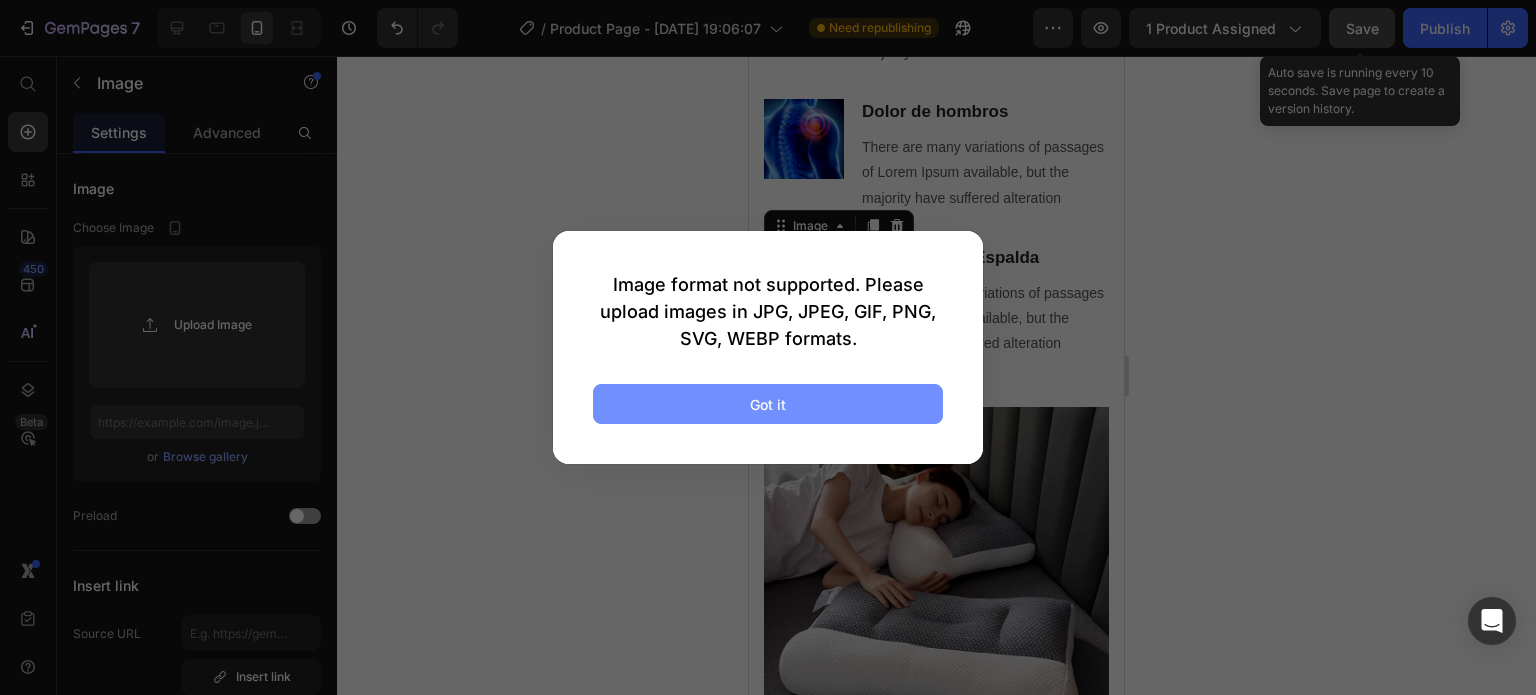 click on "Got it" at bounding box center [768, 404] 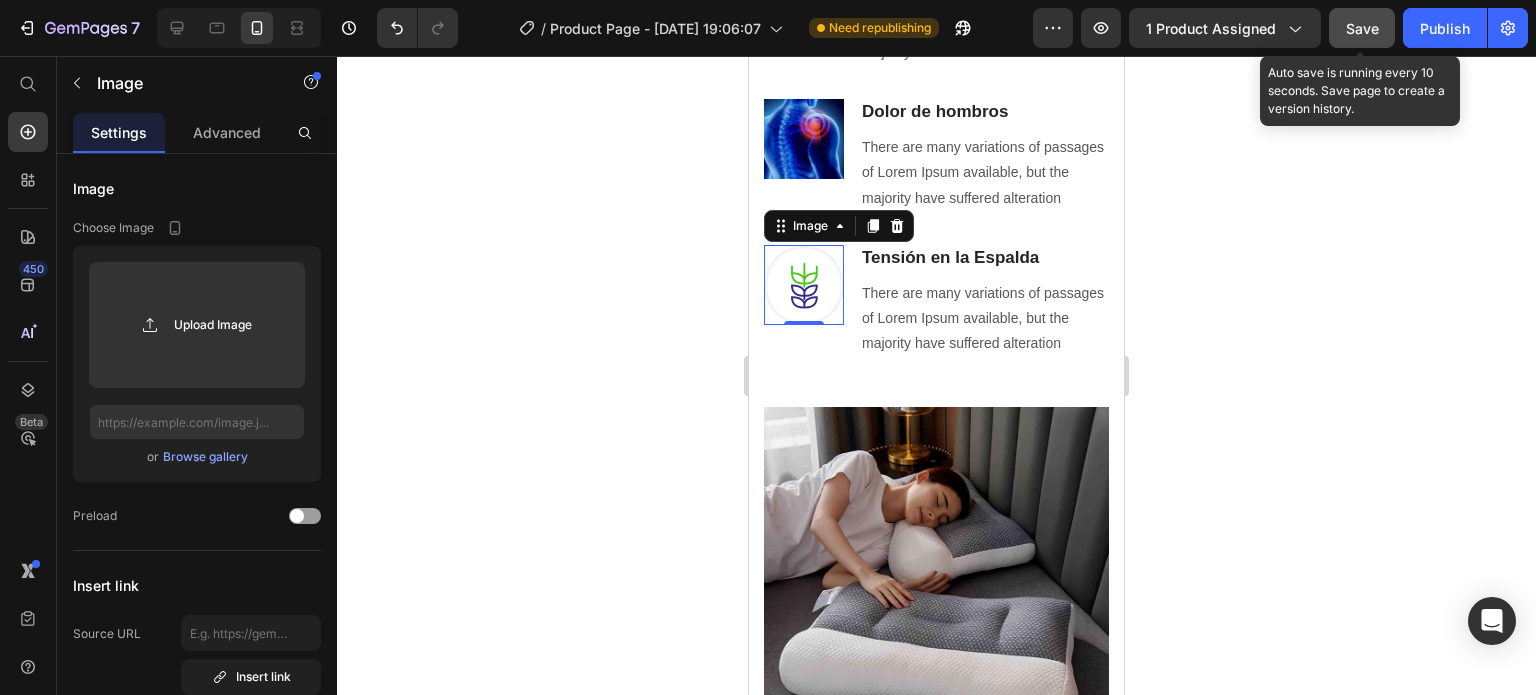 click at bounding box center [897, 226] 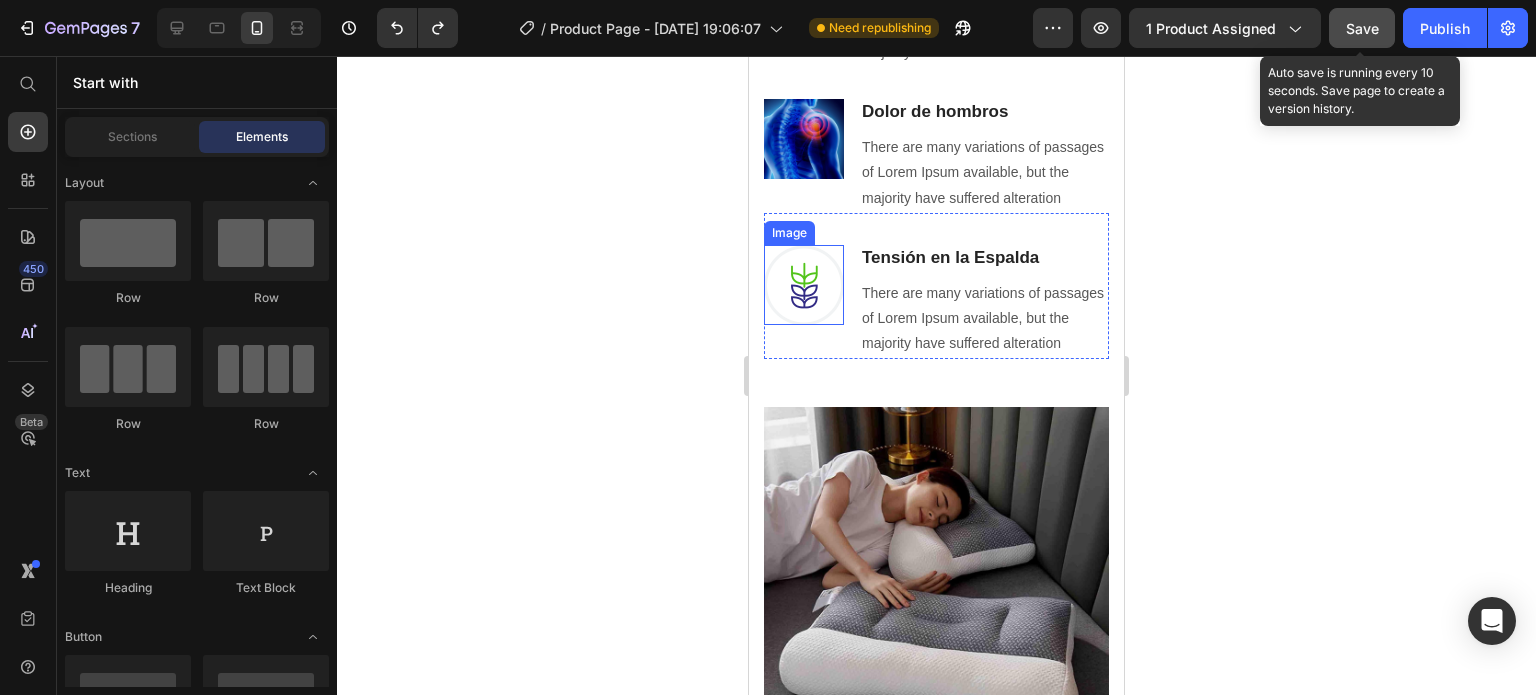 click at bounding box center (804, 285) 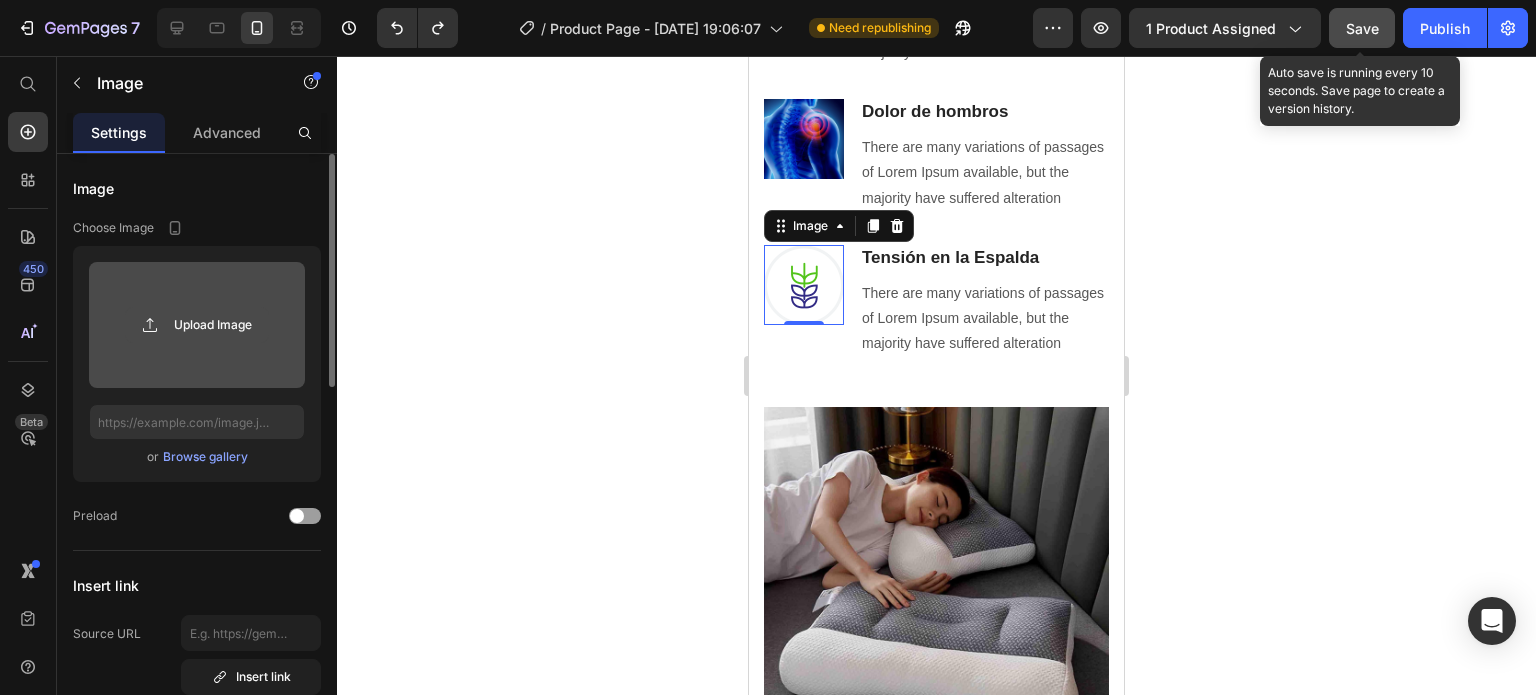 click 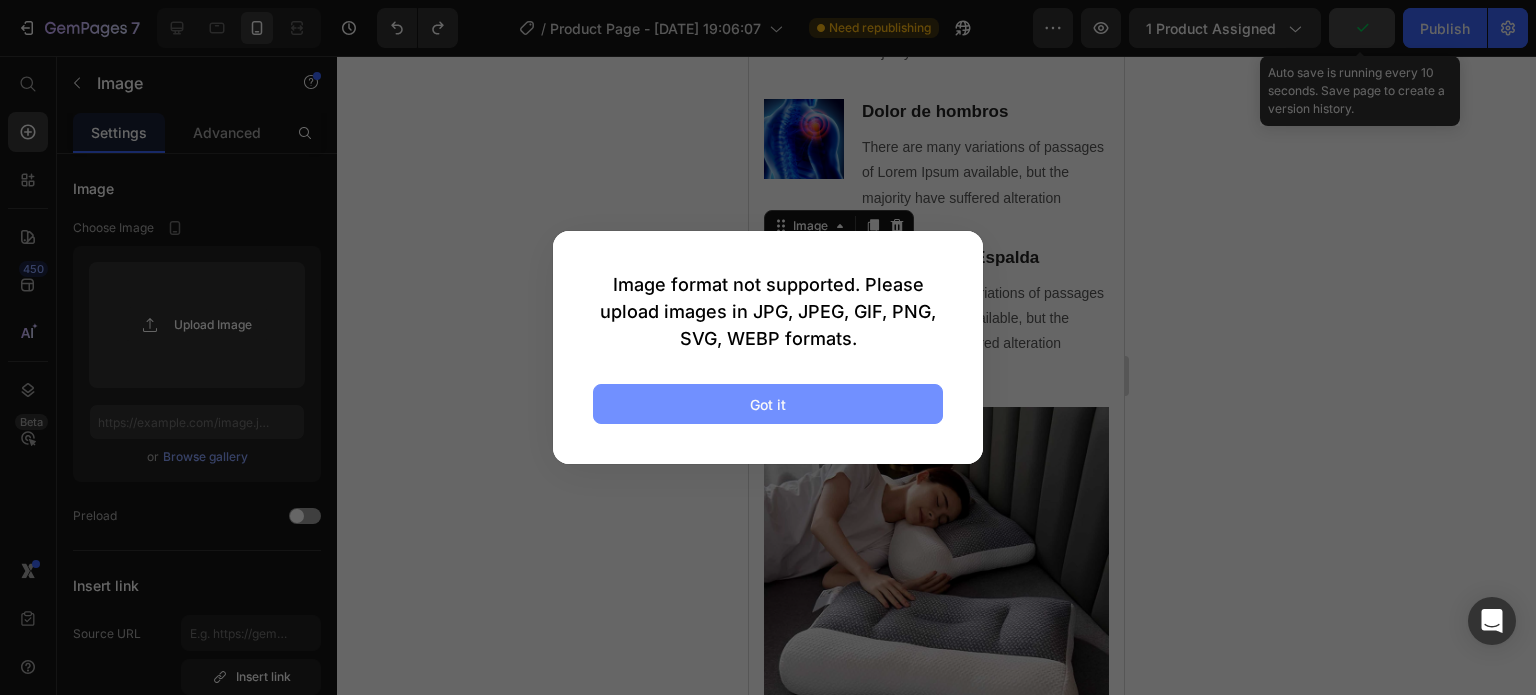 click on "Got it" at bounding box center [768, 404] 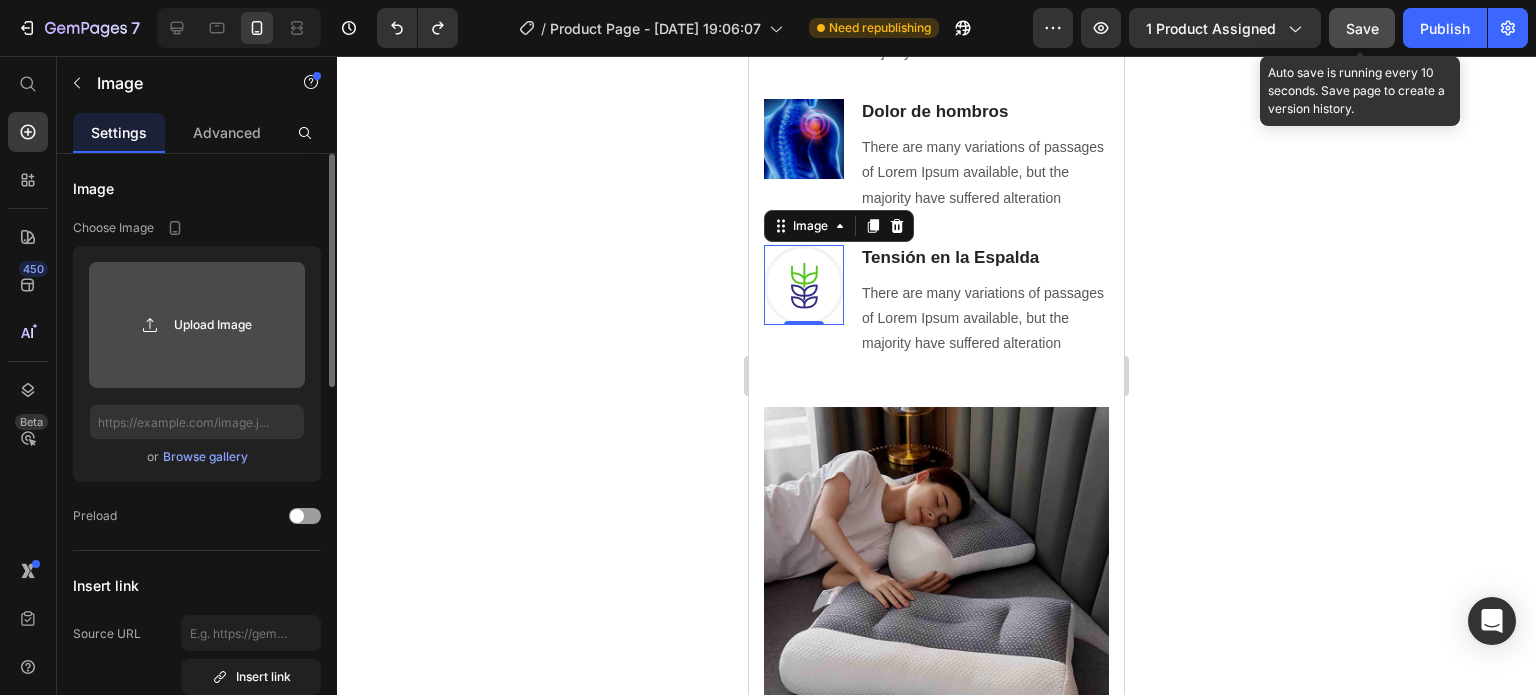 click 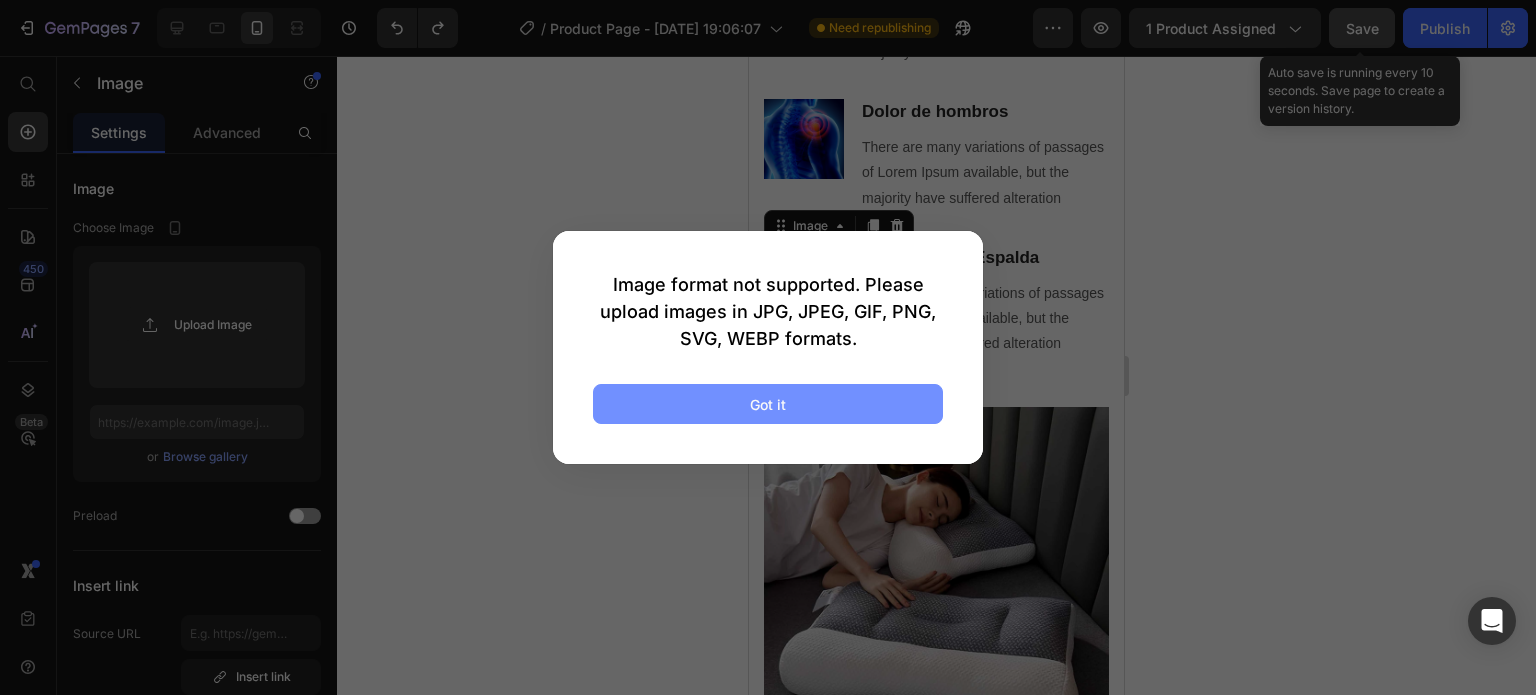 click on "Got it" at bounding box center [768, 404] 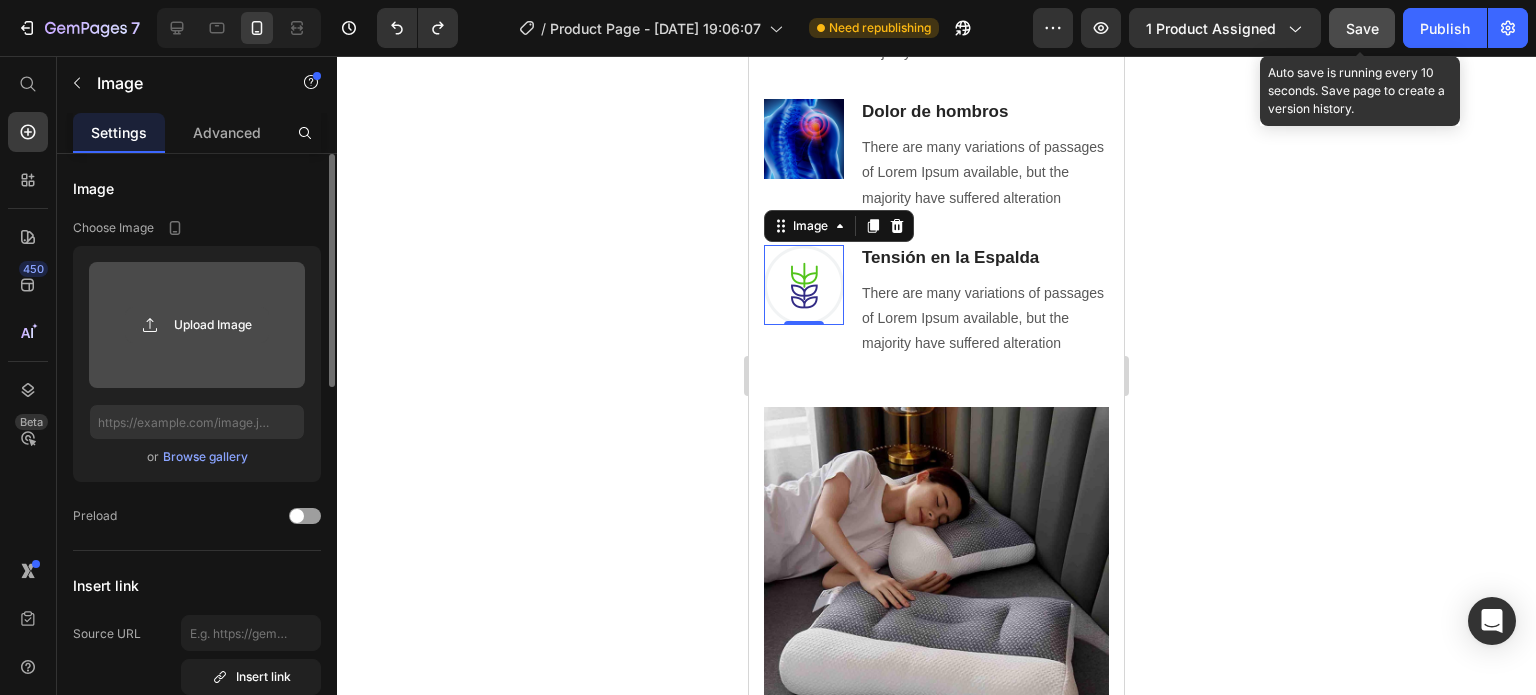 click 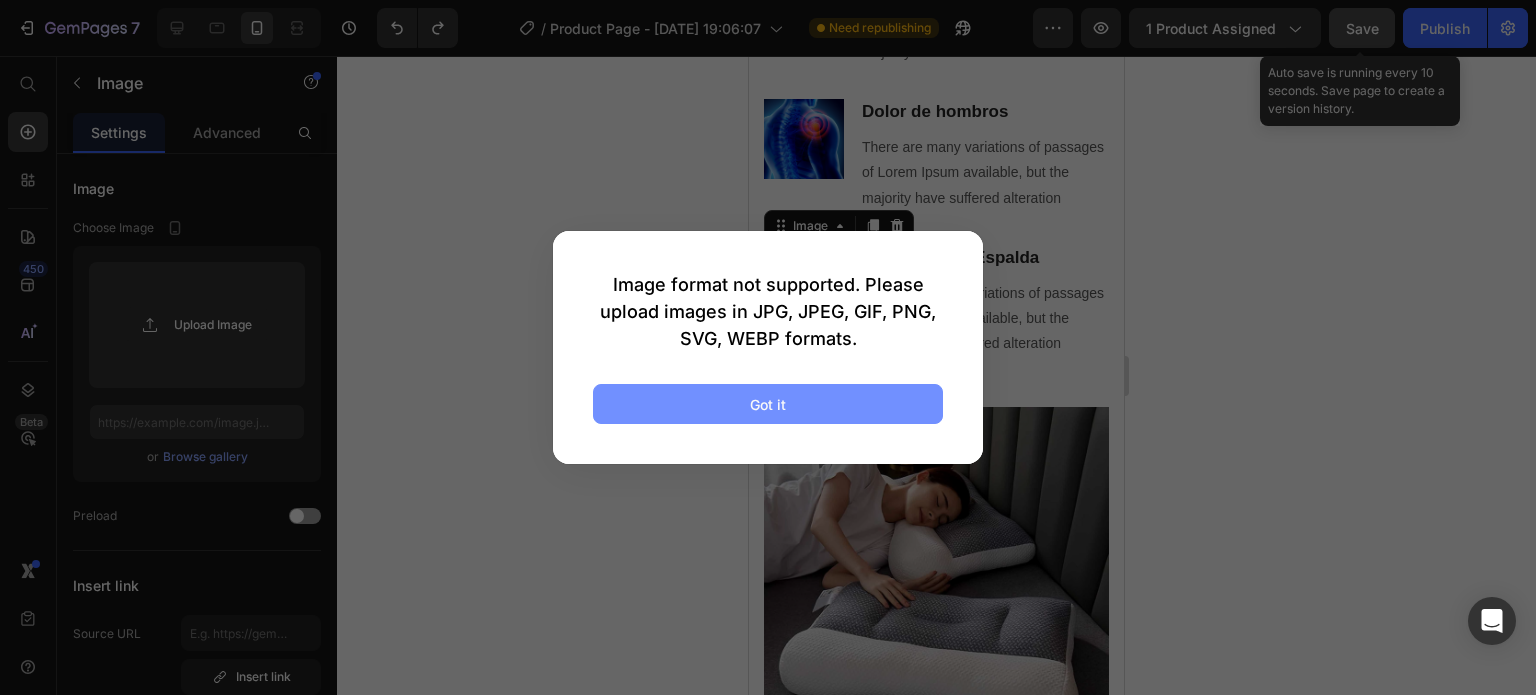 click on "Got it" at bounding box center (768, 404) 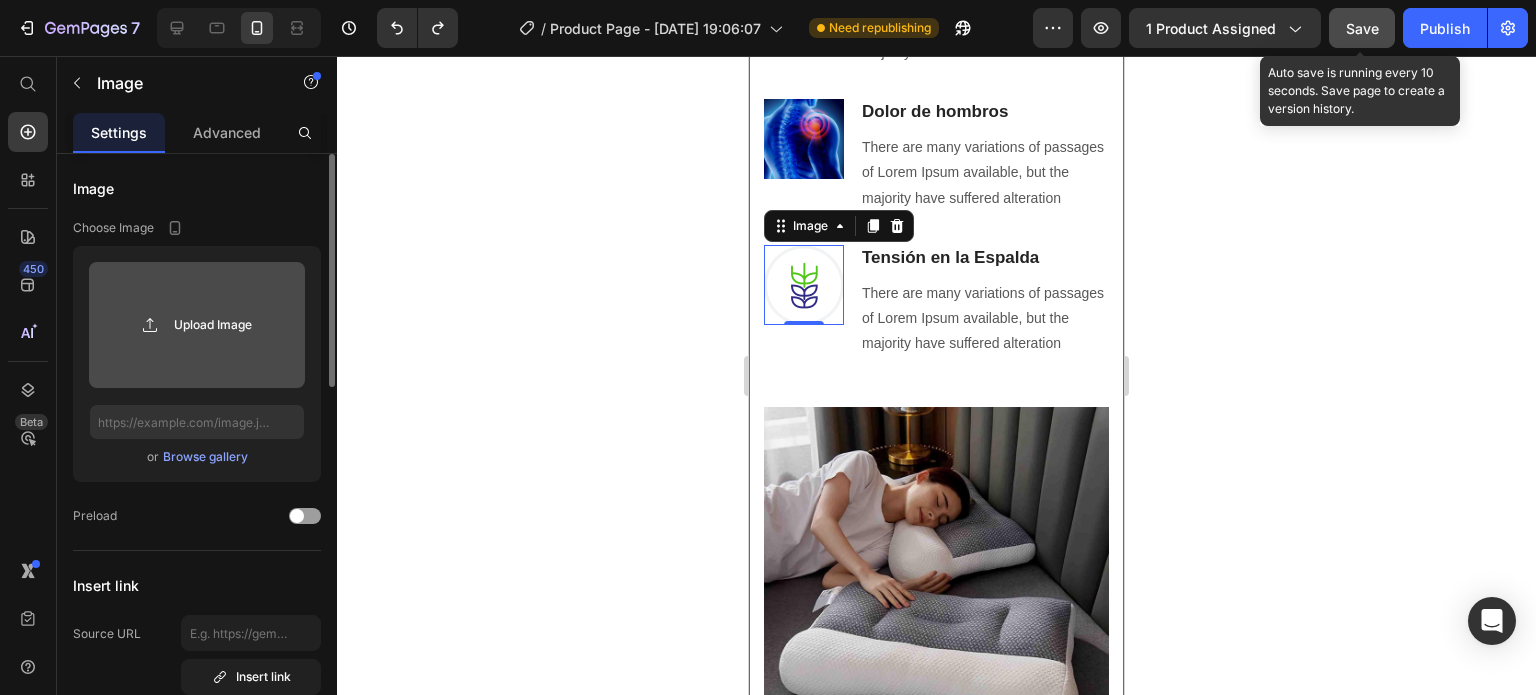 click 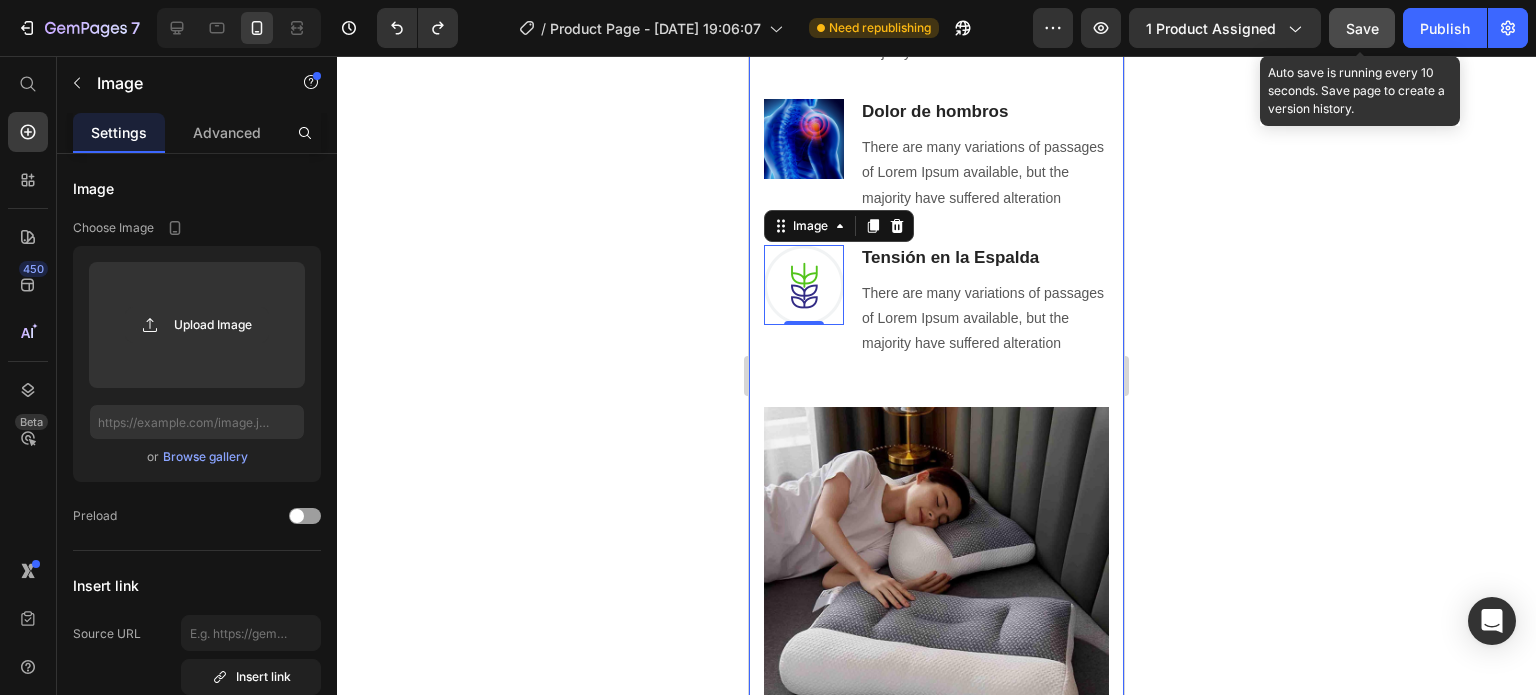 click 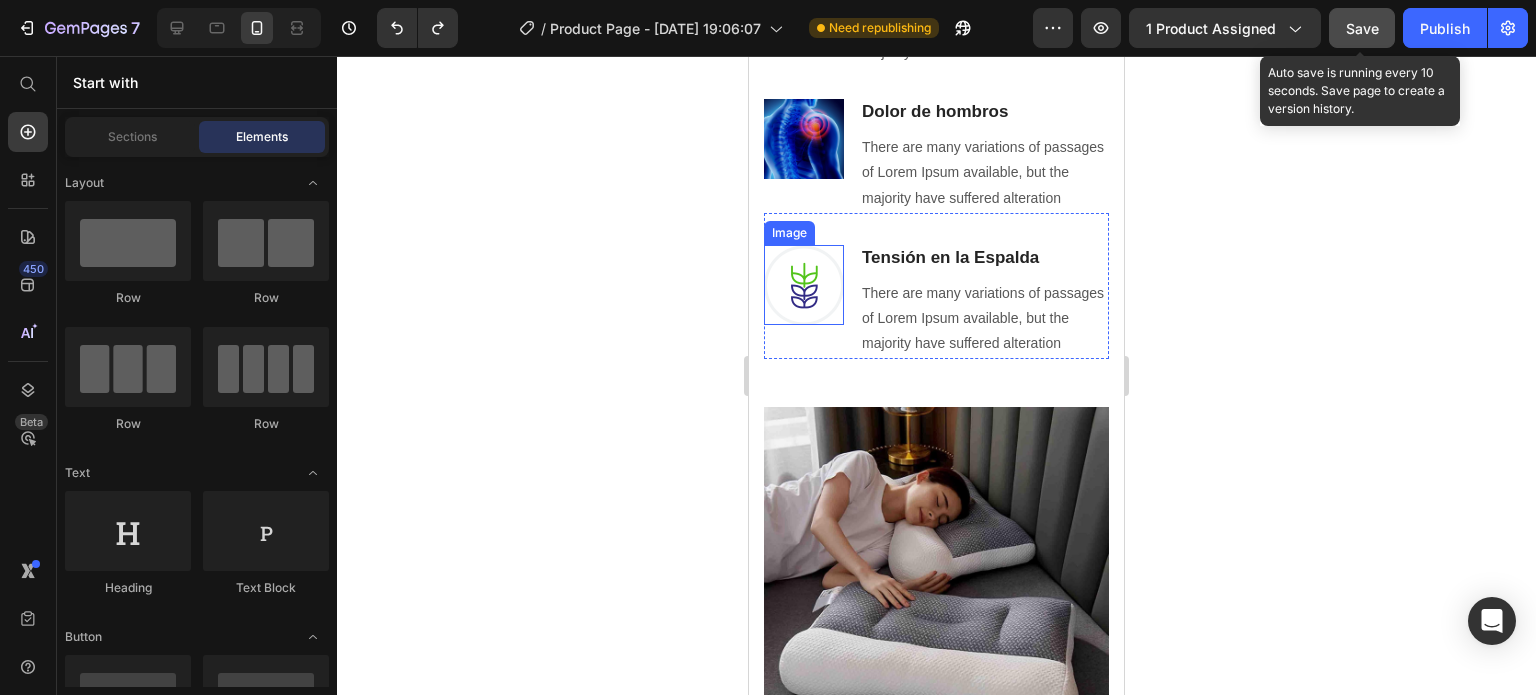 click at bounding box center [804, 285] 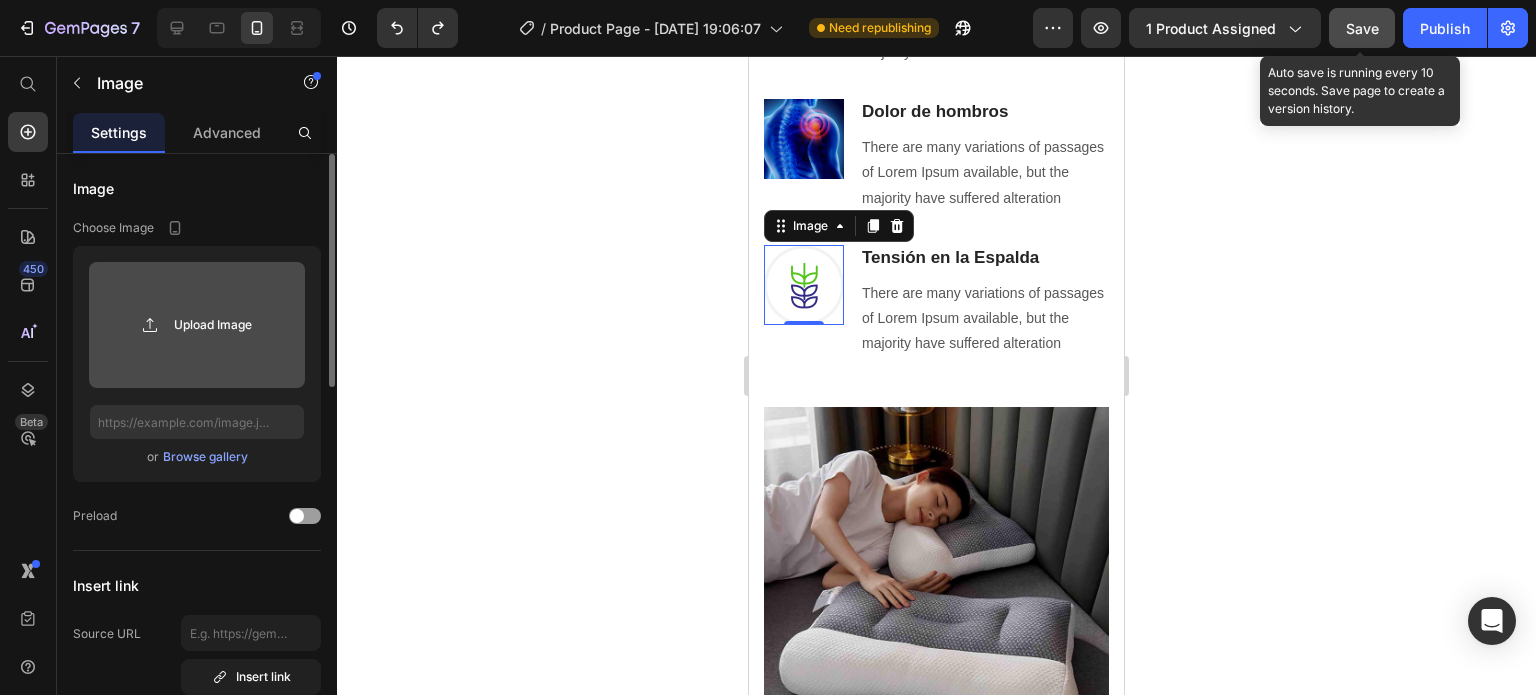click 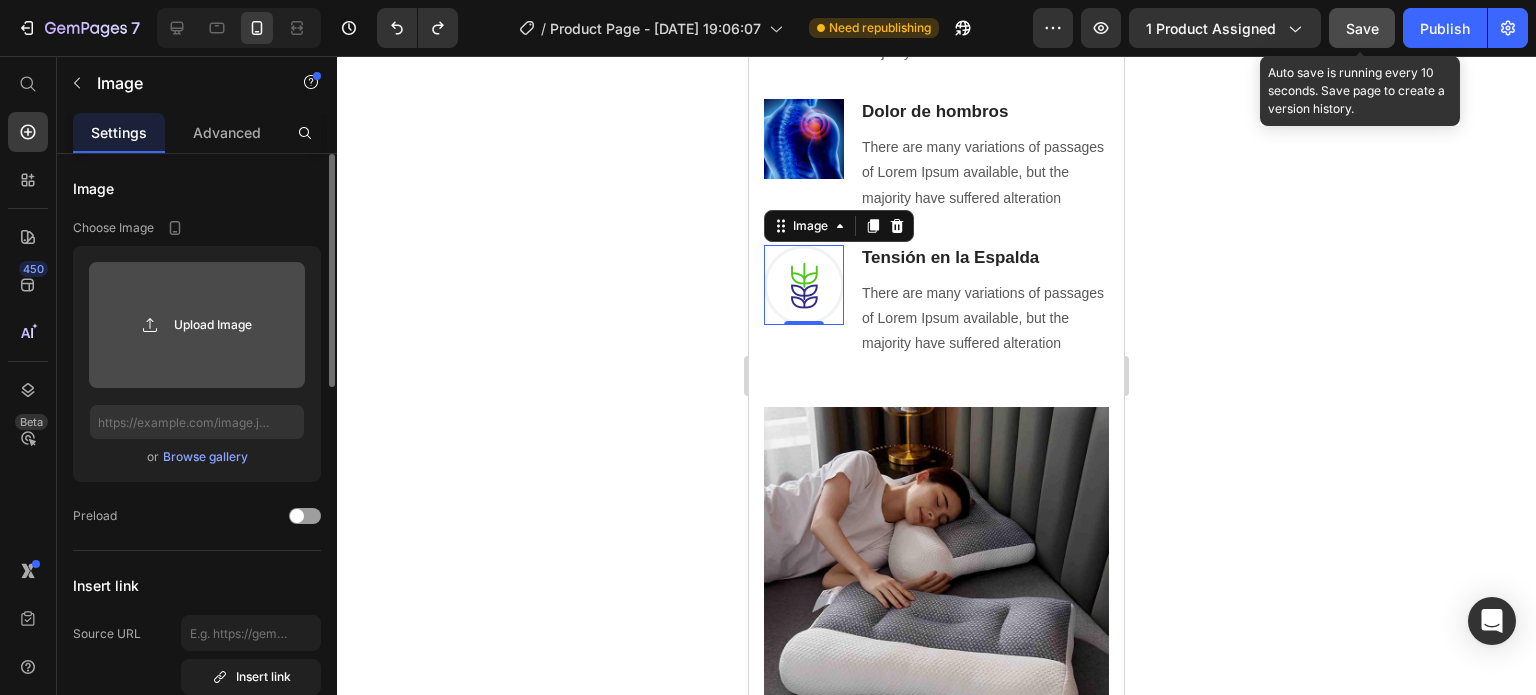type on "C:\fakepath\ilustracion-medica-dolor-lumbar-espalda_1039005-133.avif" 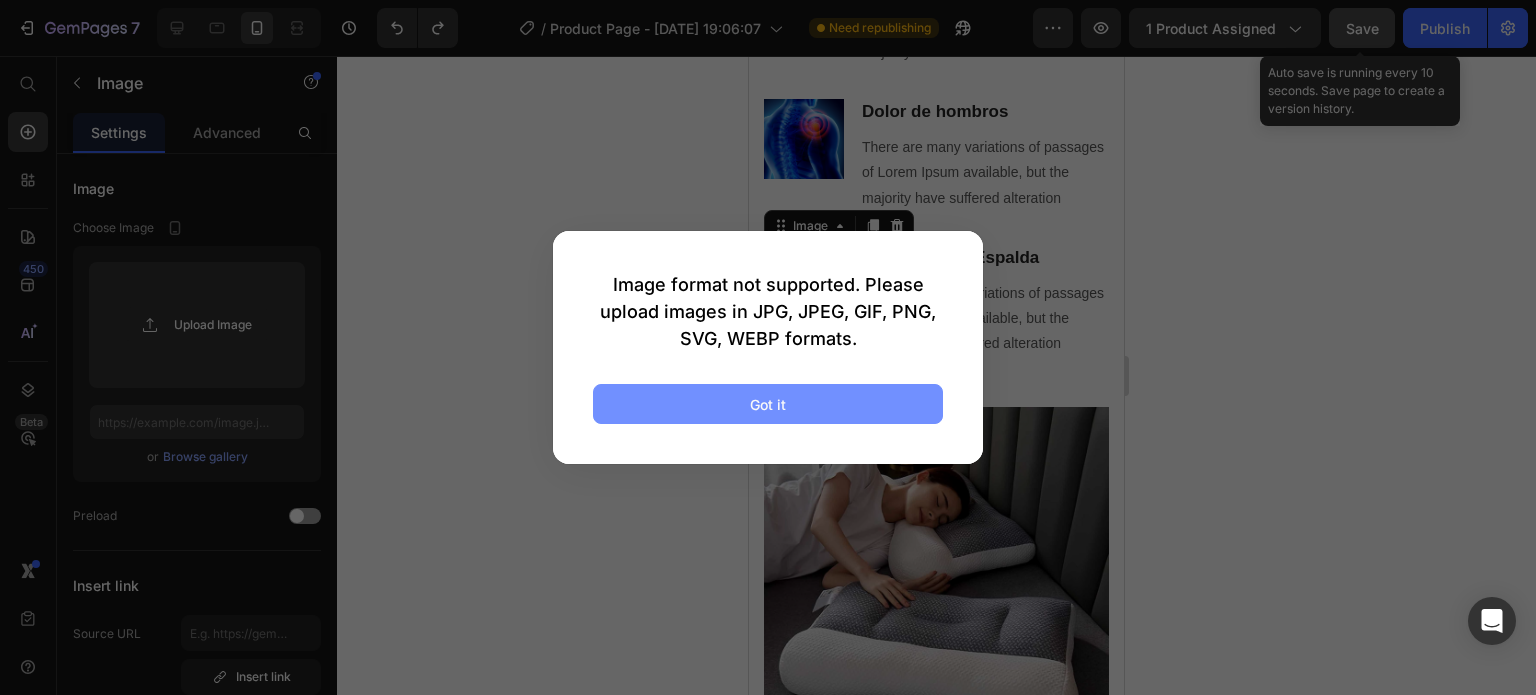 click on "Got it" at bounding box center (768, 404) 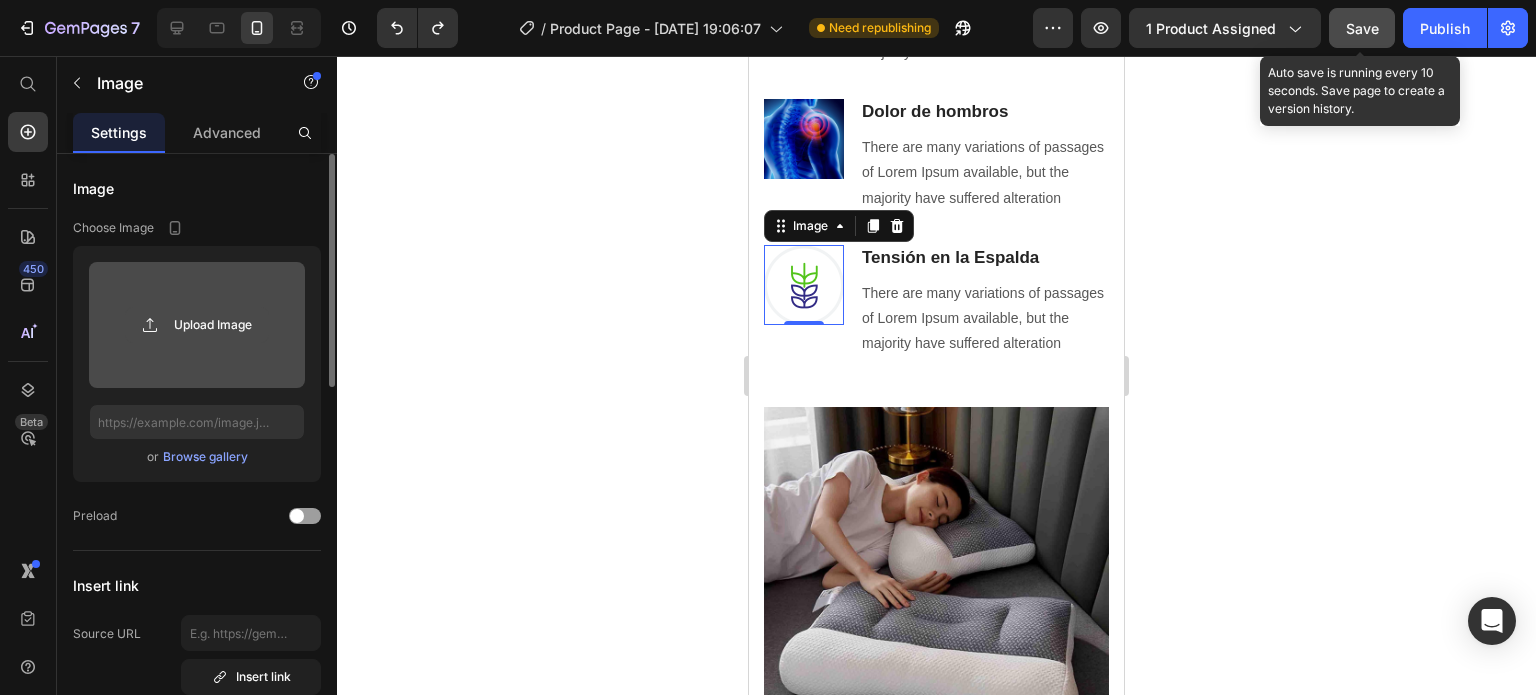 click 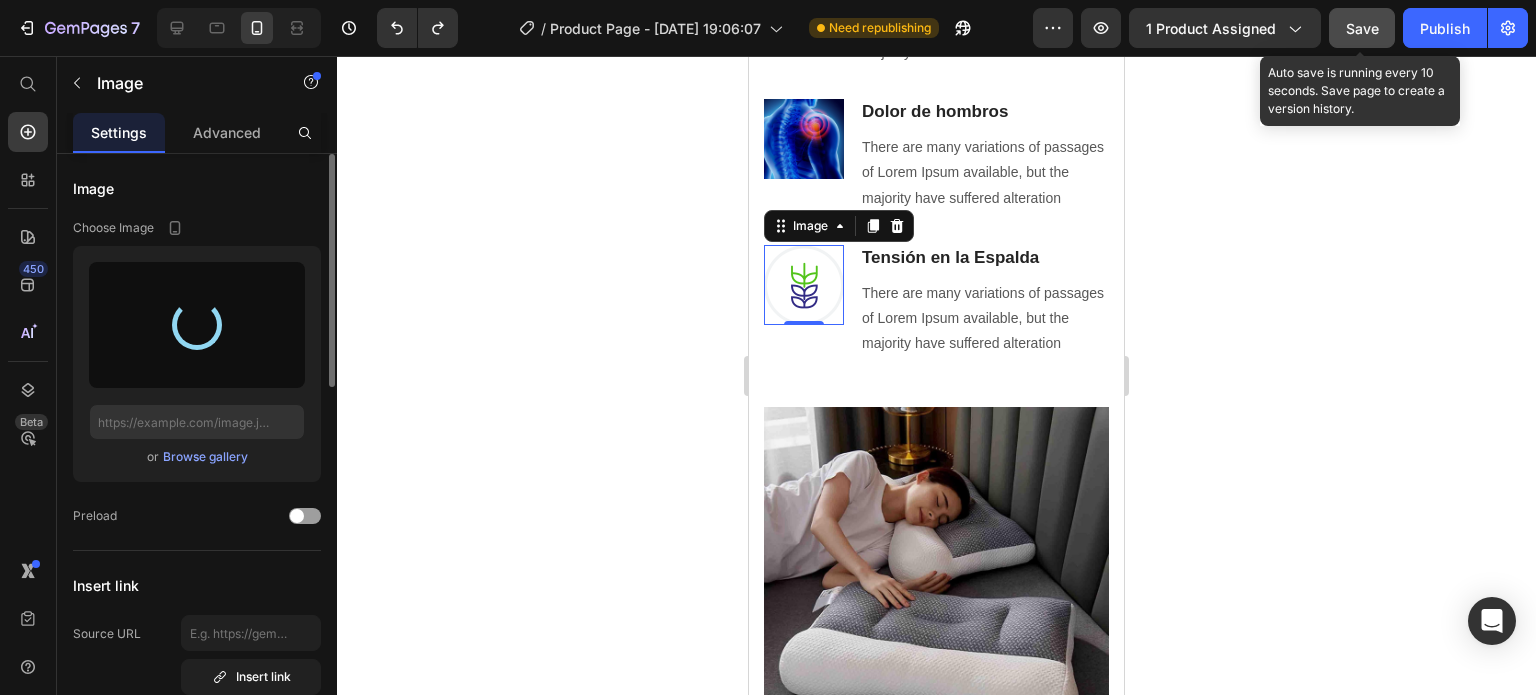 type on "https://cdn.shopify.com/s/files/1/0949/7228/1163/files/gempages_574529680682517348-d3d14cc6-14b1-486b-adf8-87e4c8e4dcbe.png" 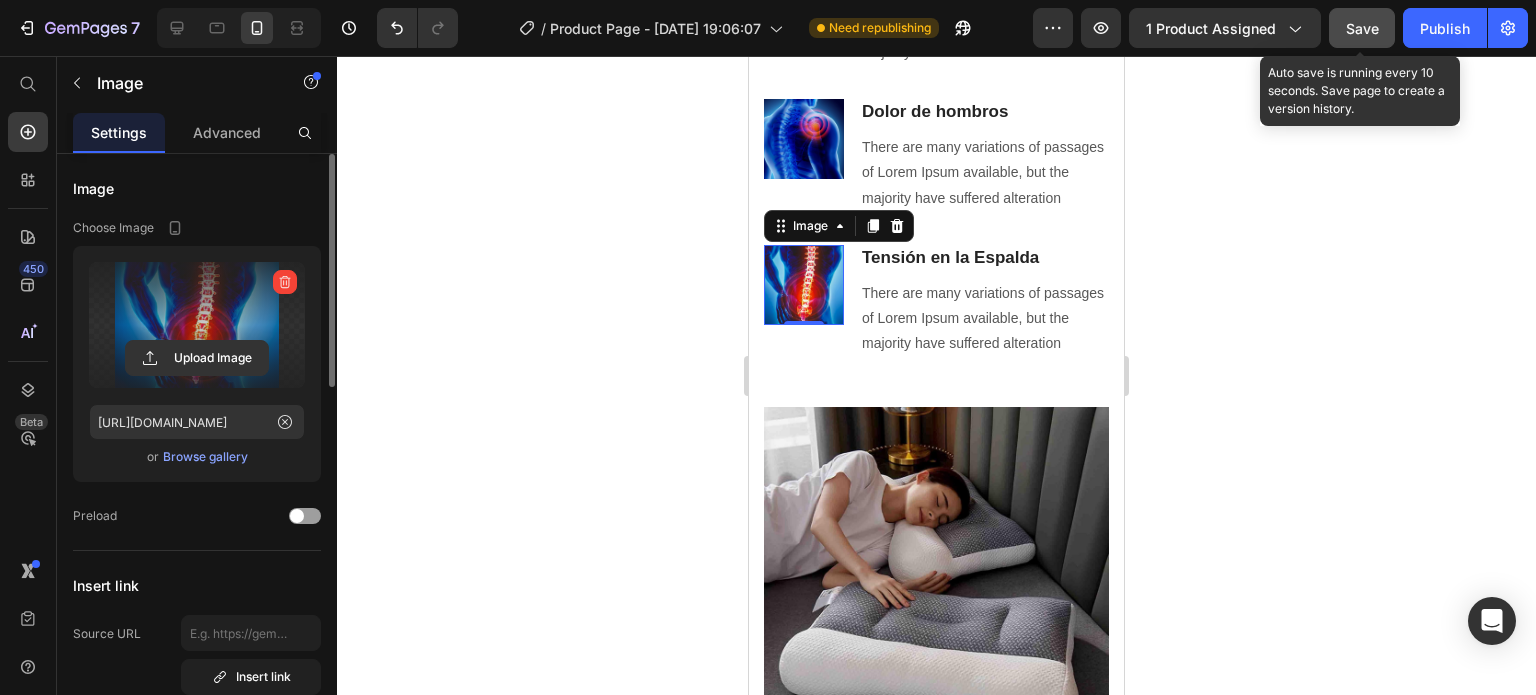 click 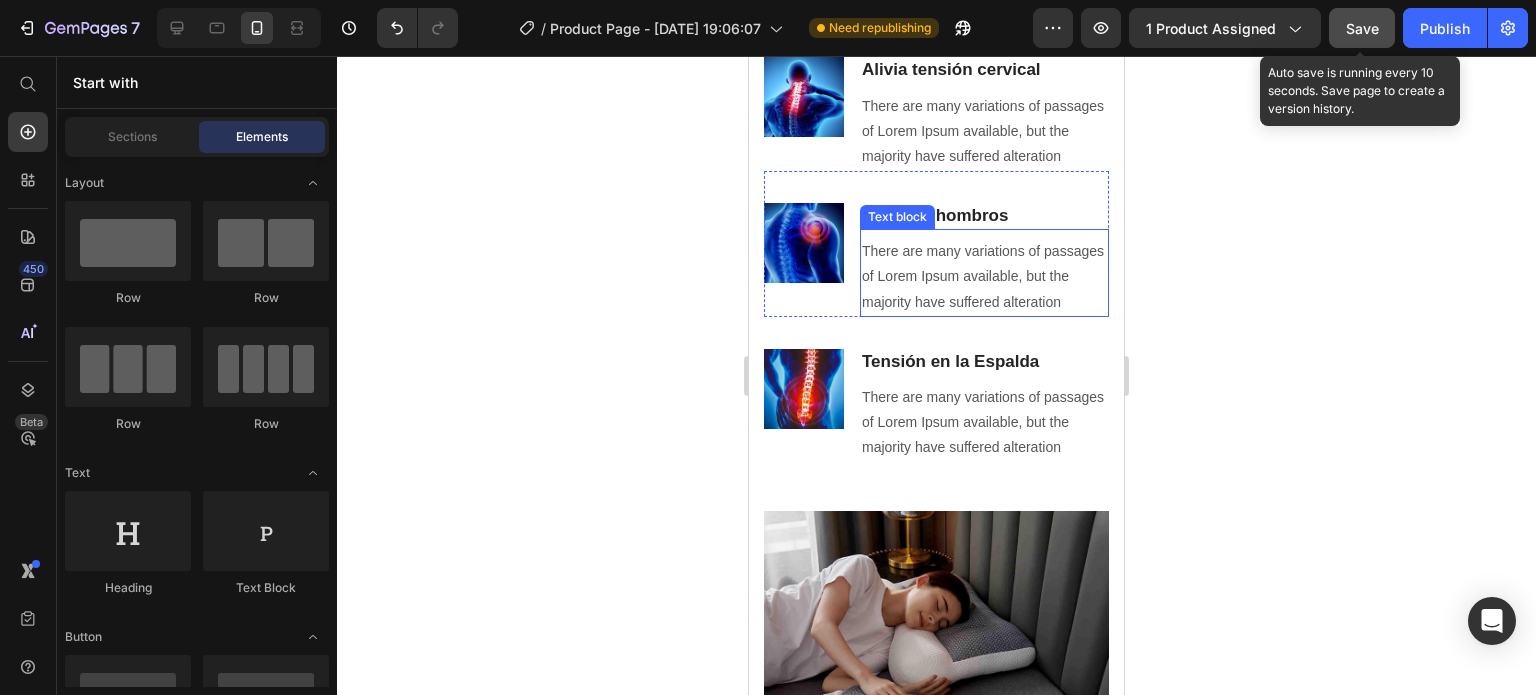 scroll, scrollTop: 1666, scrollLeft: 0, axis: vertical 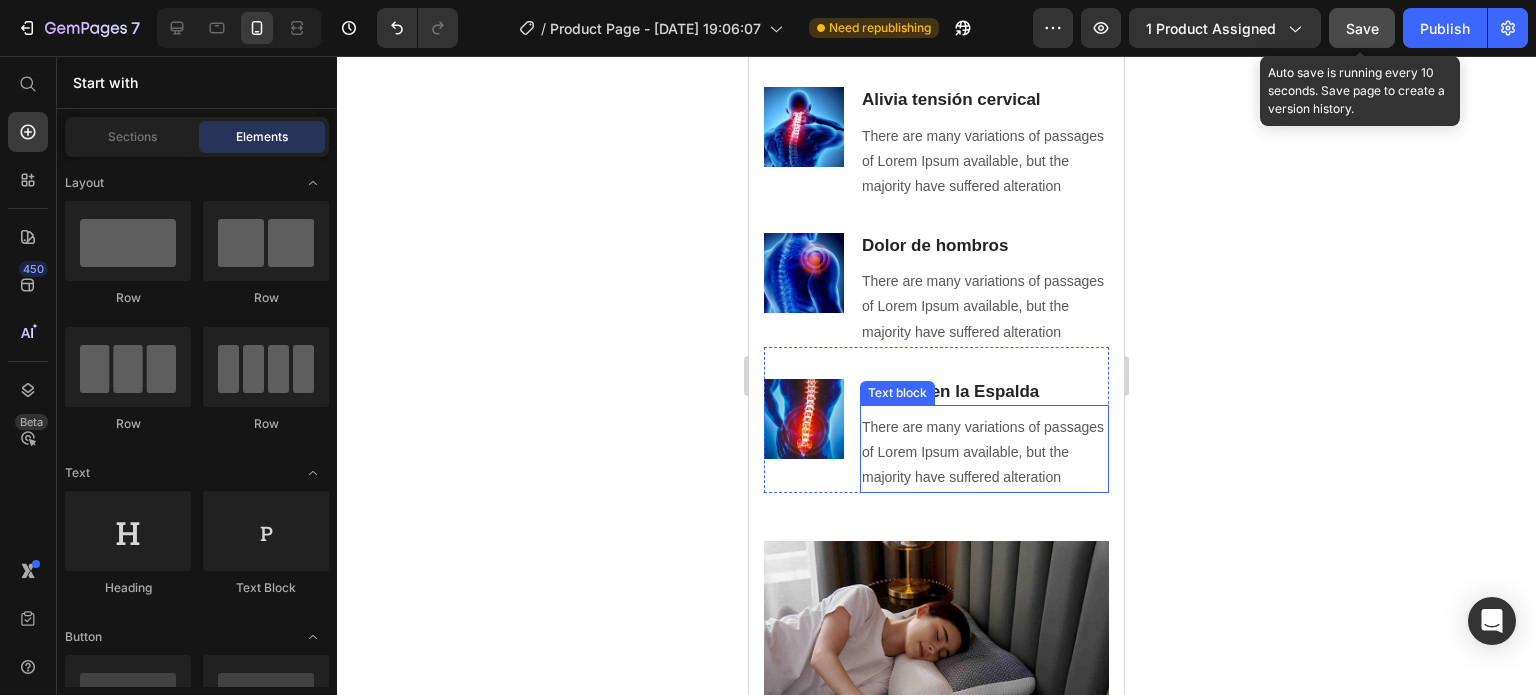 click on "There are many variations of passages of Lorem Ipsum available, but the majority have suffered alteration" at bounding box center (984, 453) 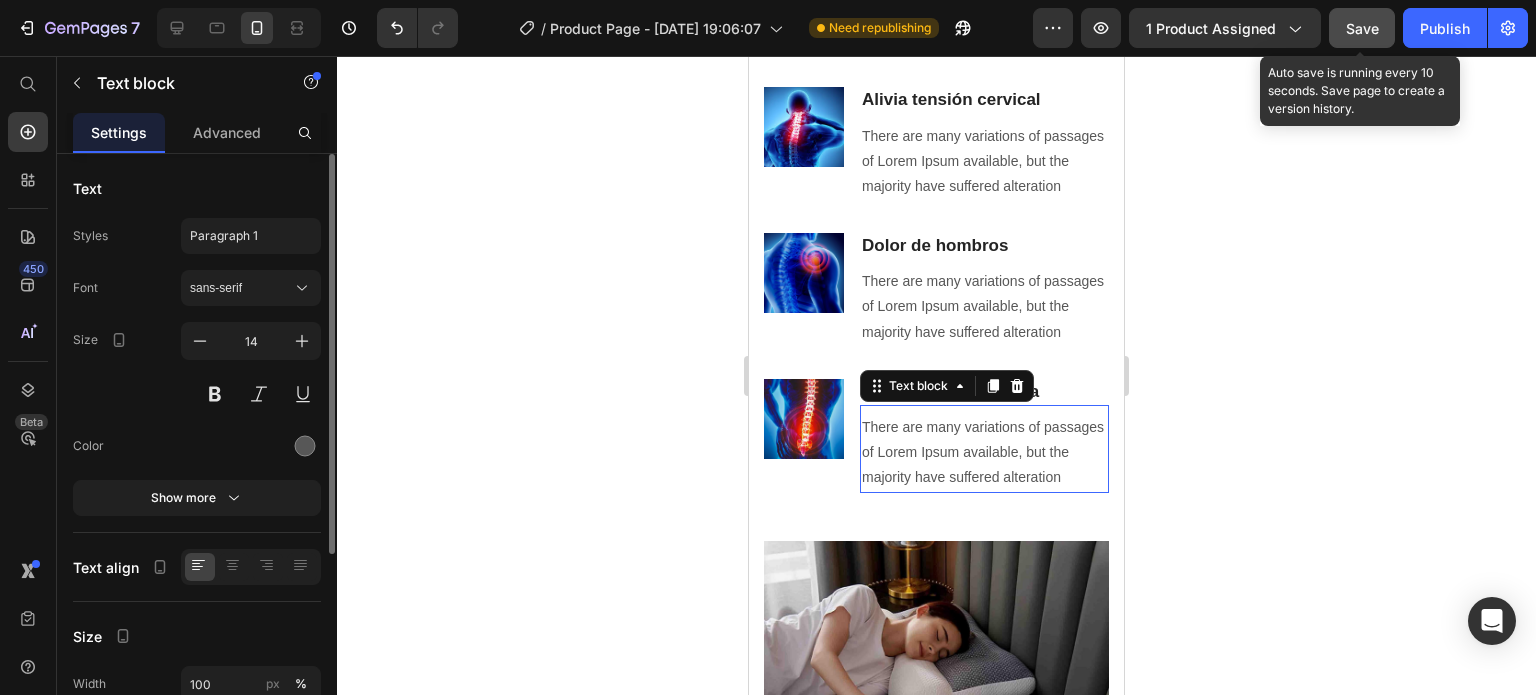 click on "There are many variations of passages of Lorem Ipsum available, but the majority have suffered alteration" at bounding box center [984, 453] 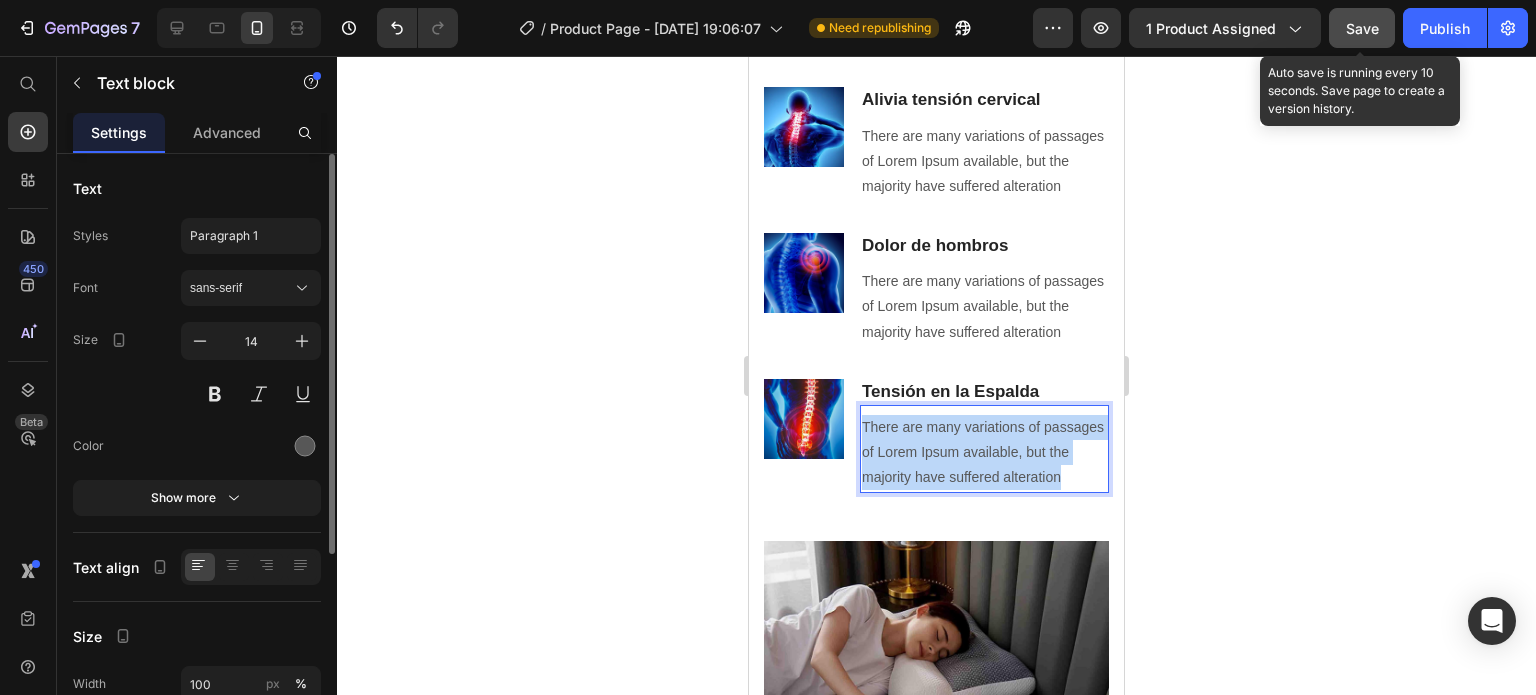click on "There are many variations of passages of Lorem Ipsum available, but the majority have suffered alteration" at bounding box center [984, 453] 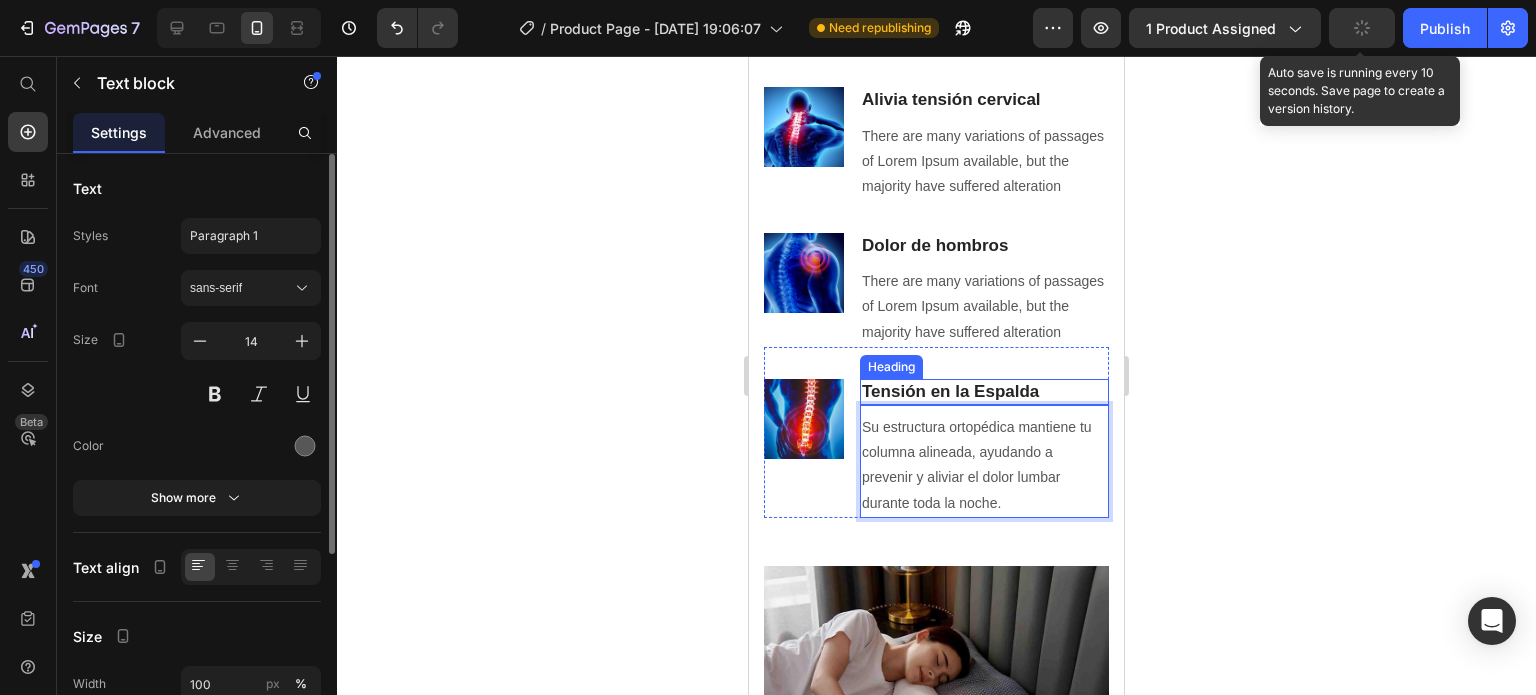click on "Tensión en la Espalda" at bounding box center [984, 392] 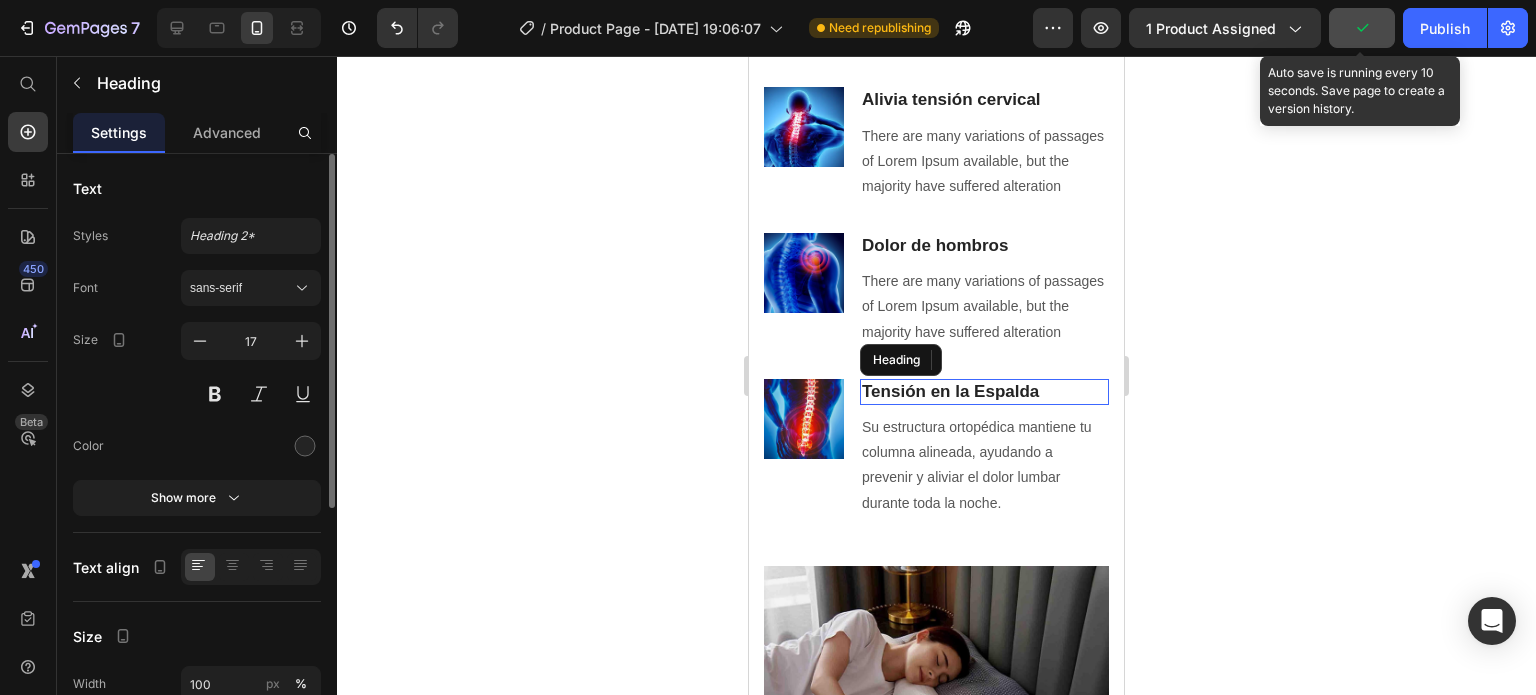 click on "Tensión en la Espalda" at bounding box center [984, 392] 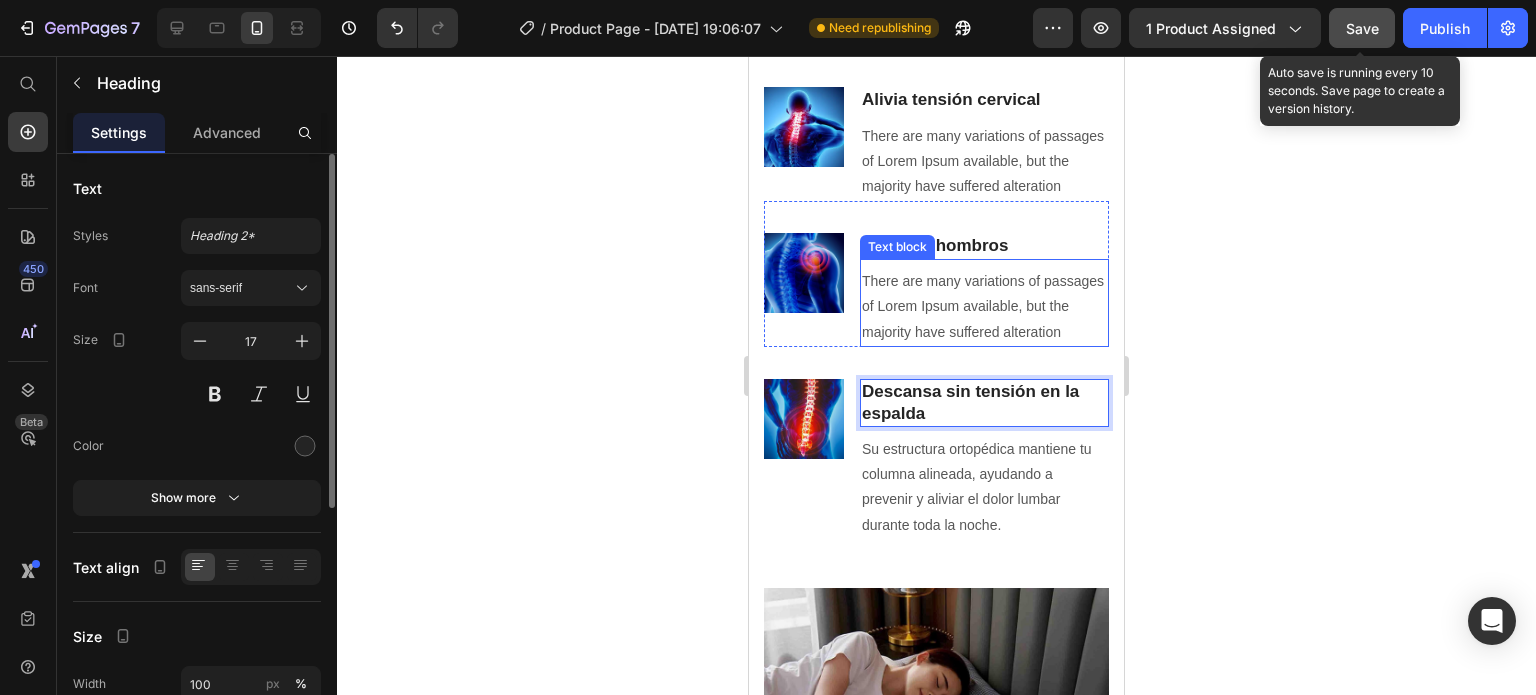 click on "There are many variations of passages of Lorem Ipsum available, but the majority have suffered alteration" at bounding box center (984, 307) 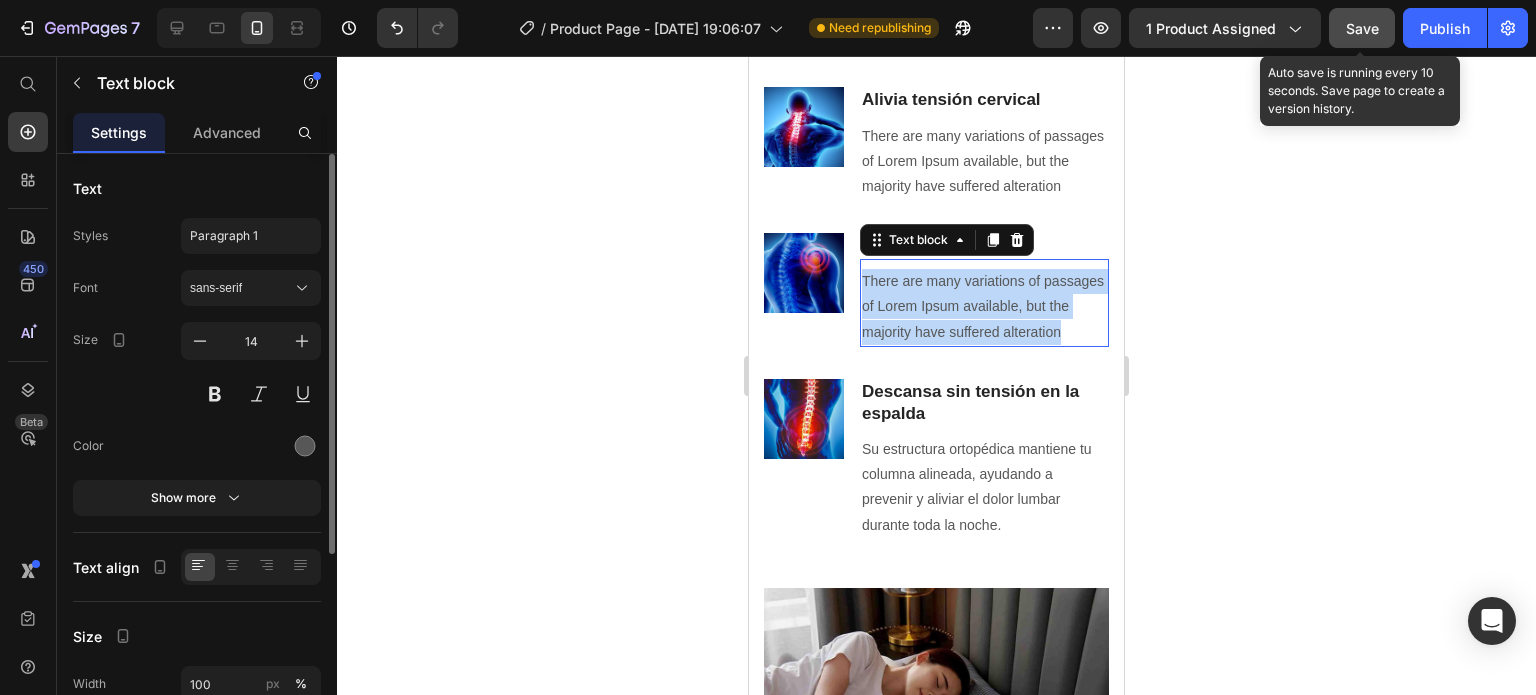 click on "There are many variations of passages of Lorem Ipsum available, but the majority have suffered alteration" at bounding box center [984, 307] 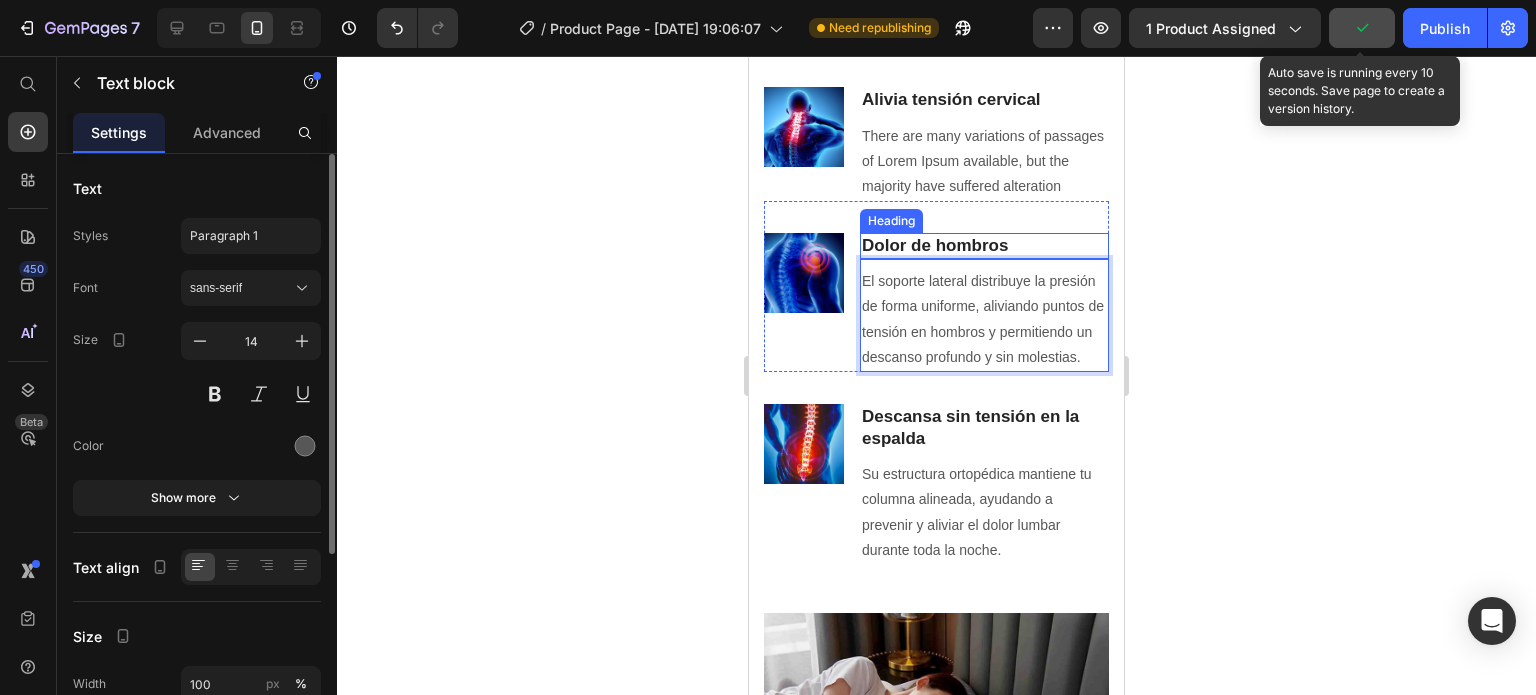 click on "Dolor de hombros" at bounding box center (984, 246) 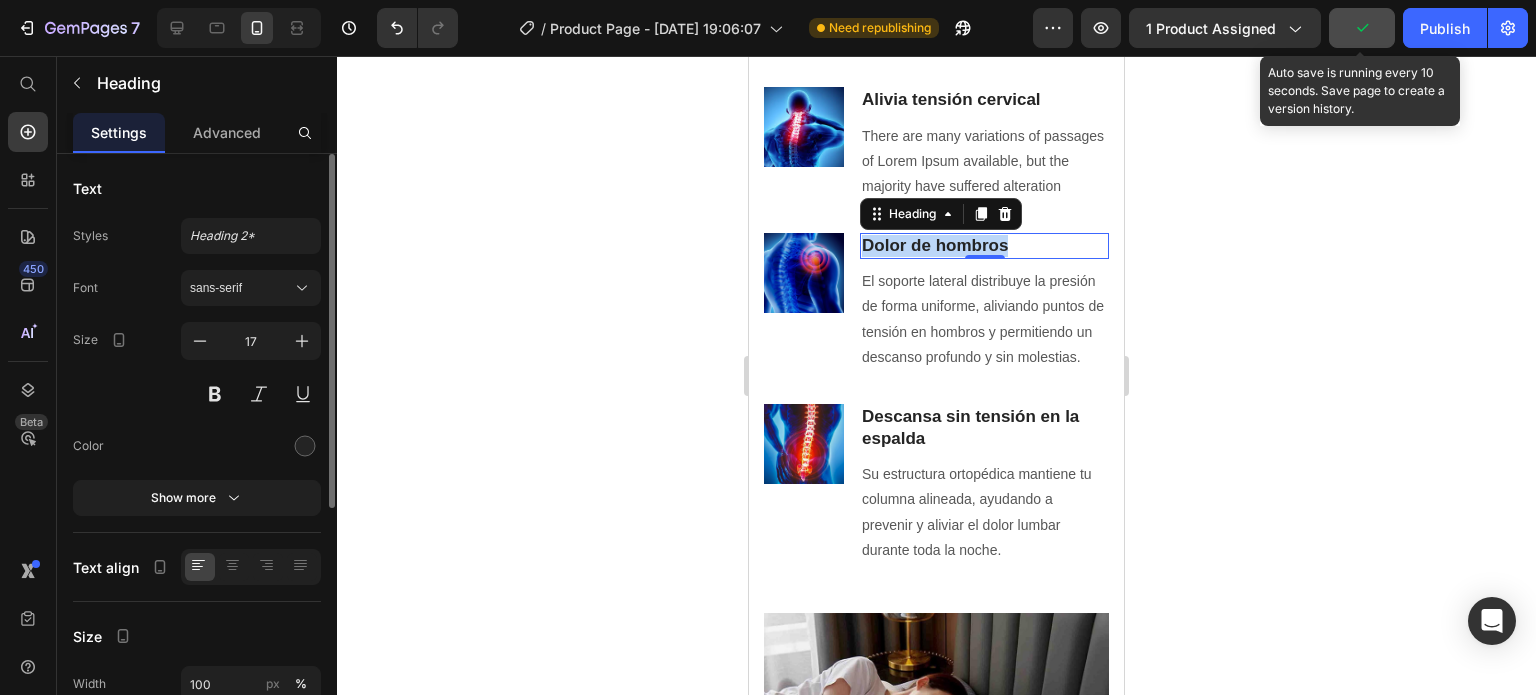 click on "Dolor de hombros" at bounding box center [984, 246] 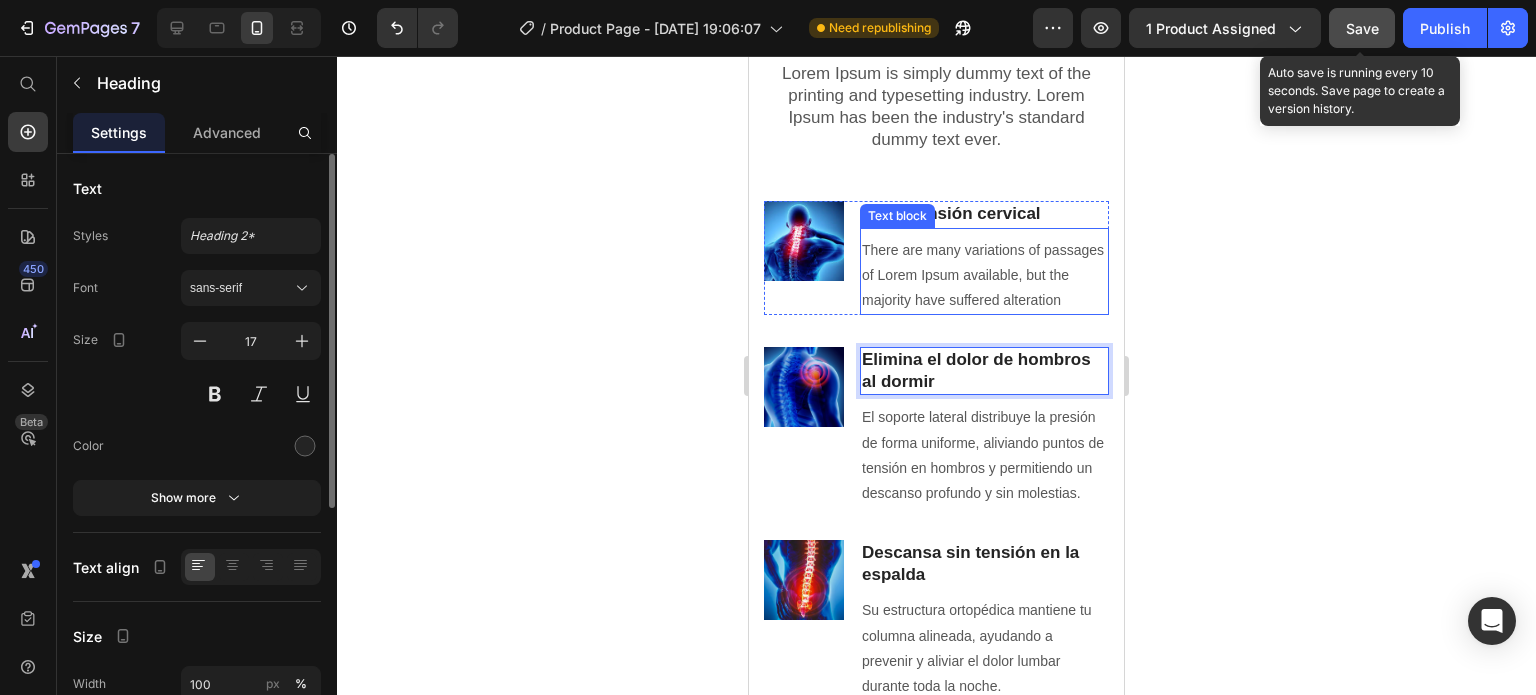 scroll, scrollTop: 1466, scrollLeft: 0, axis: vertical 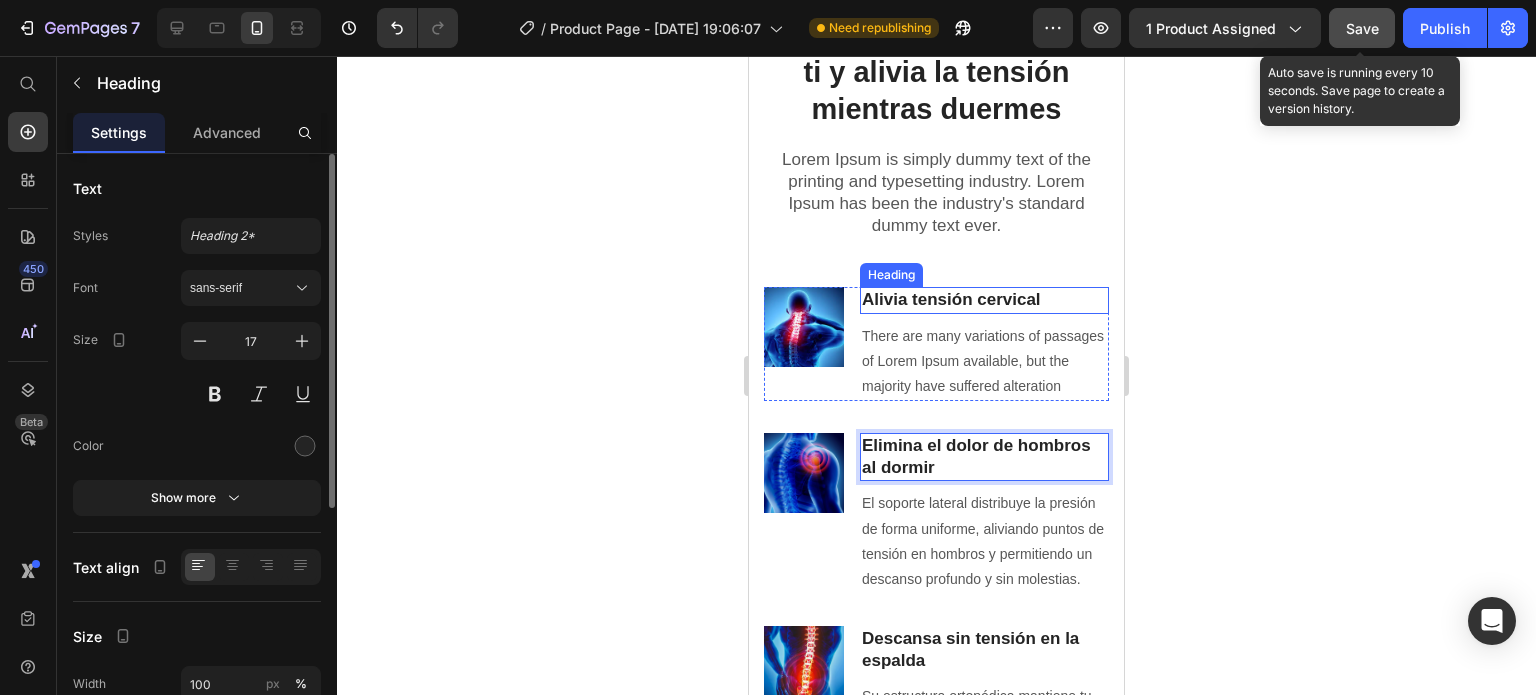 click on "Alivia tensión cervical" at bounding box center [984, 300] 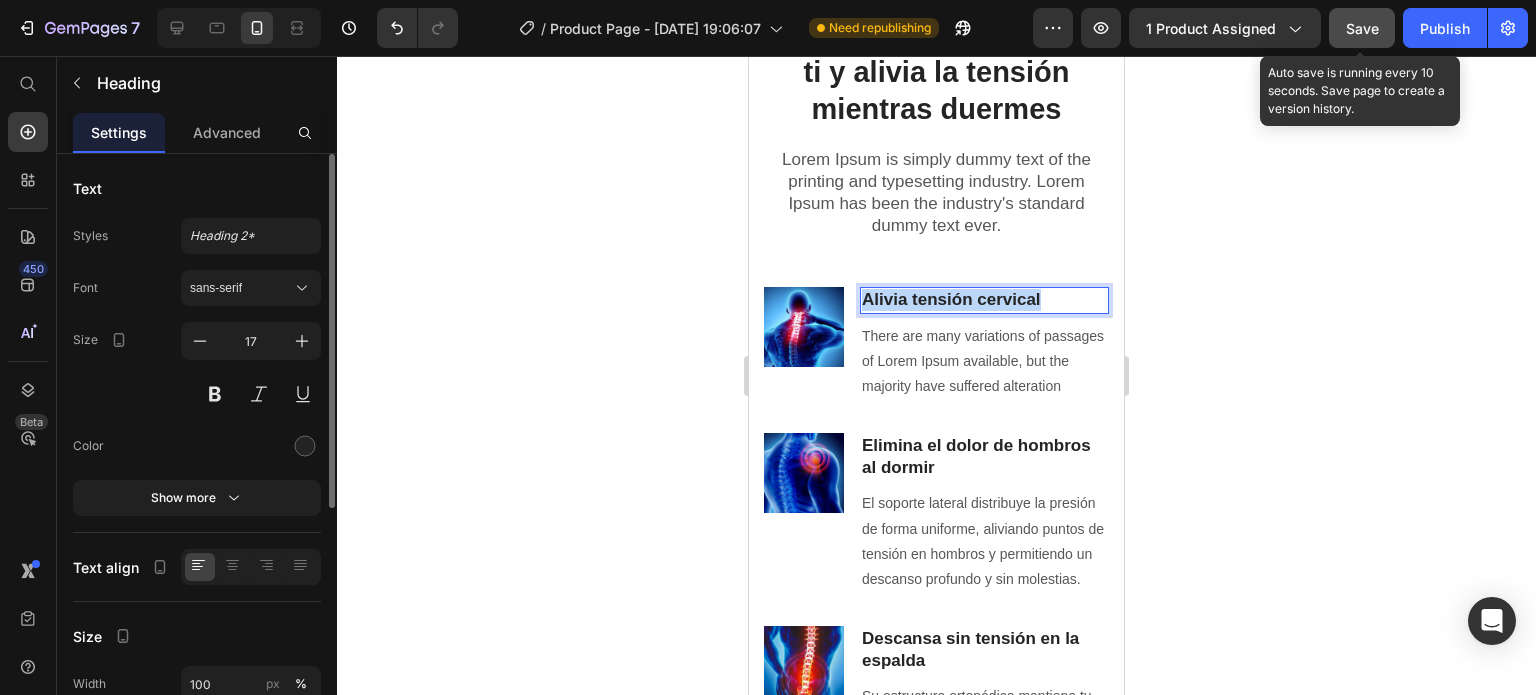 click on "Alivia tensión cervical" at bounding box center [984, 300] 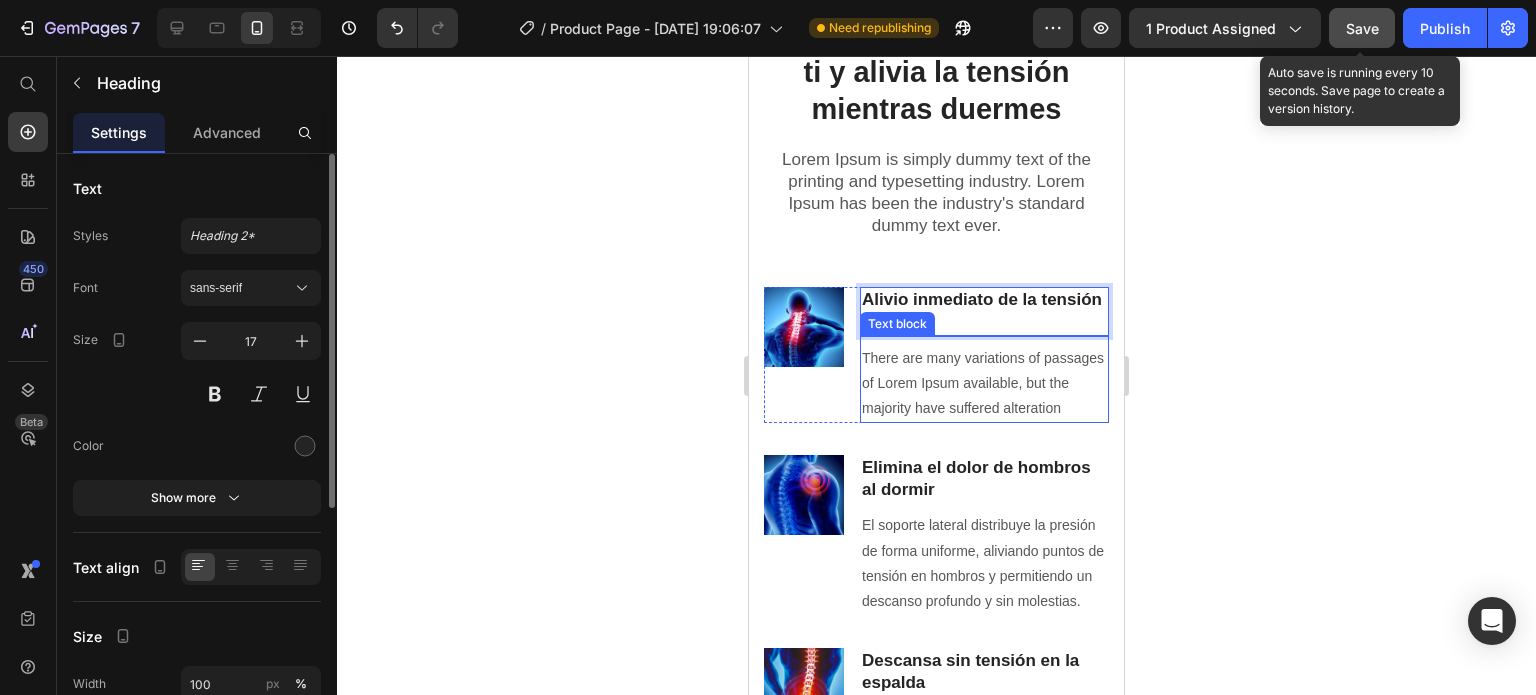 click on "There are many variations of passages of Lorem Ipsum available, but the majority have suffered alteration" at bounding box center [984, 384] 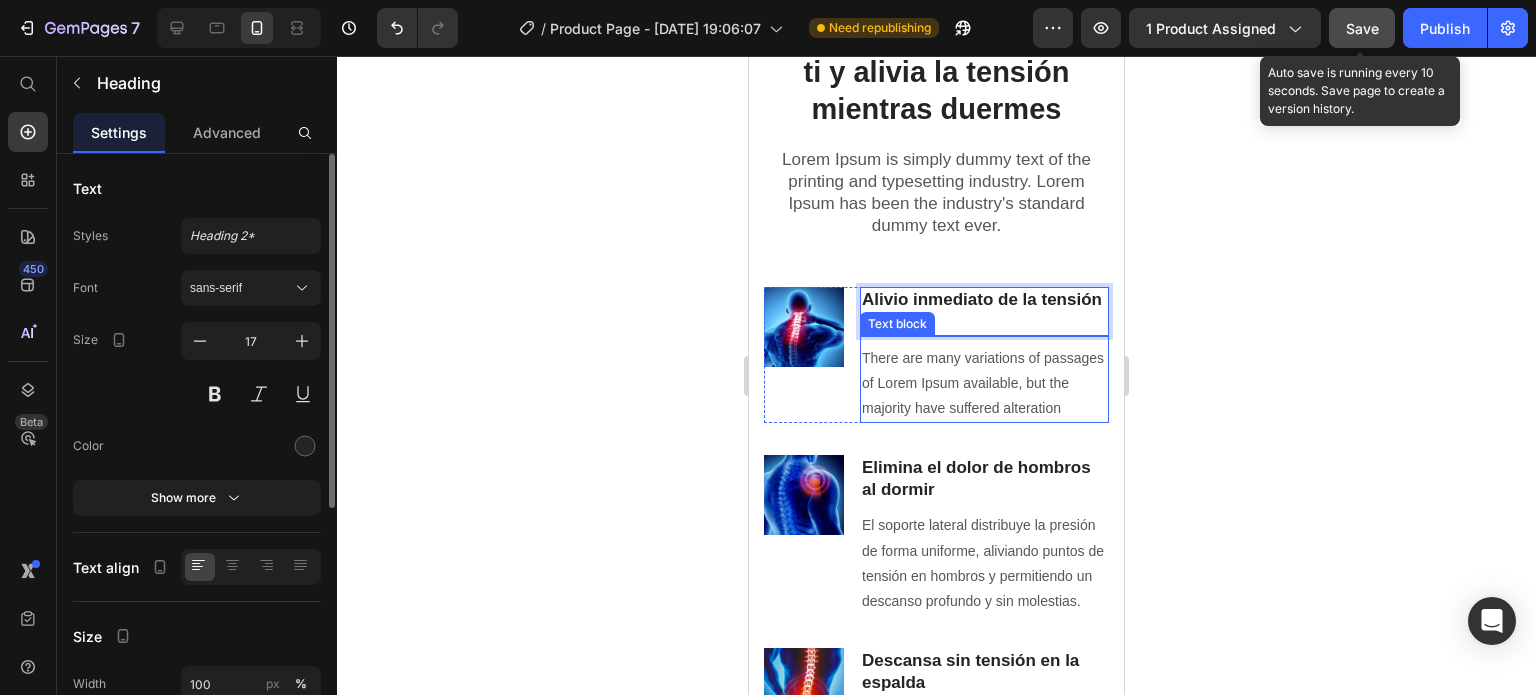 click on "There are many variations of passages of Lorem Ipsum available, but the majority have suffered alteration" at bounding box center (984, 384) 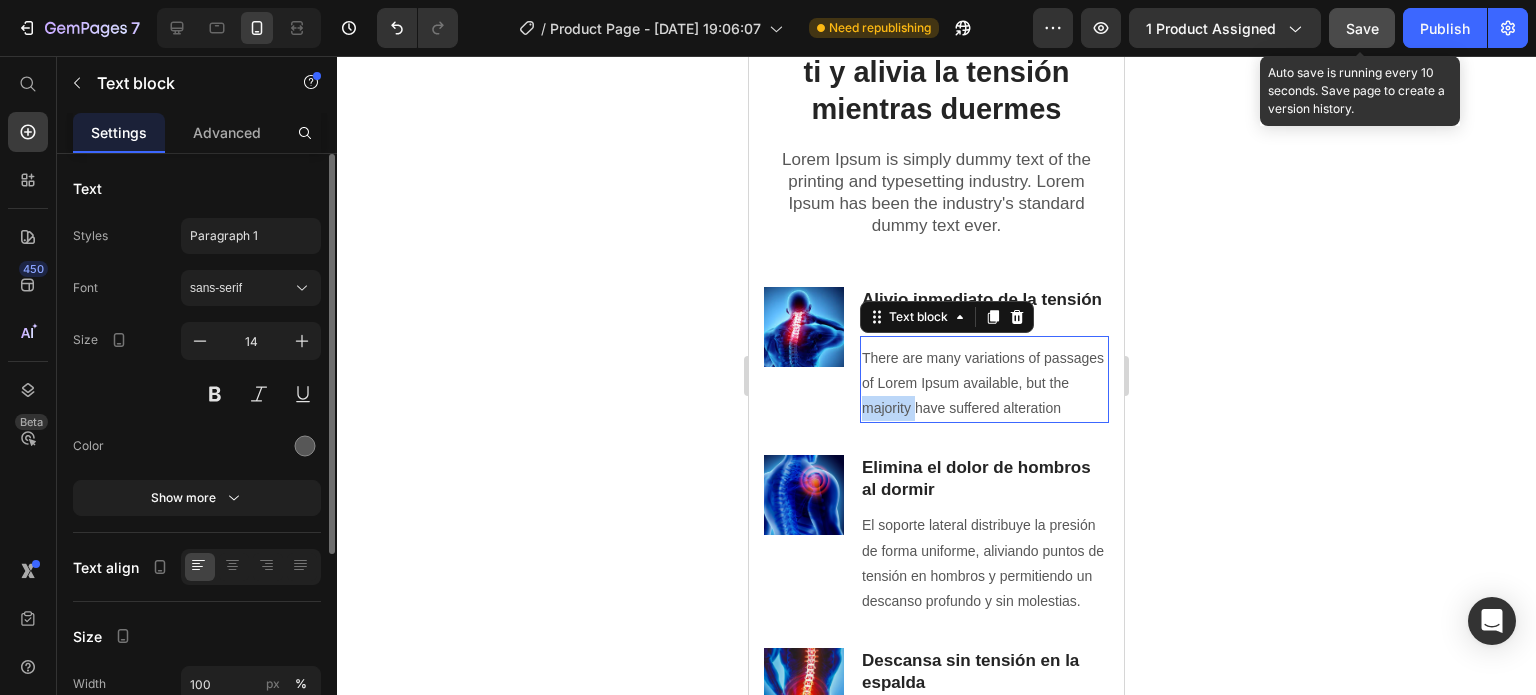 click on "There are many variations of passages of Lorem Ipsum available, but the majority have suffered alteration" at bounding box center [984, 384] 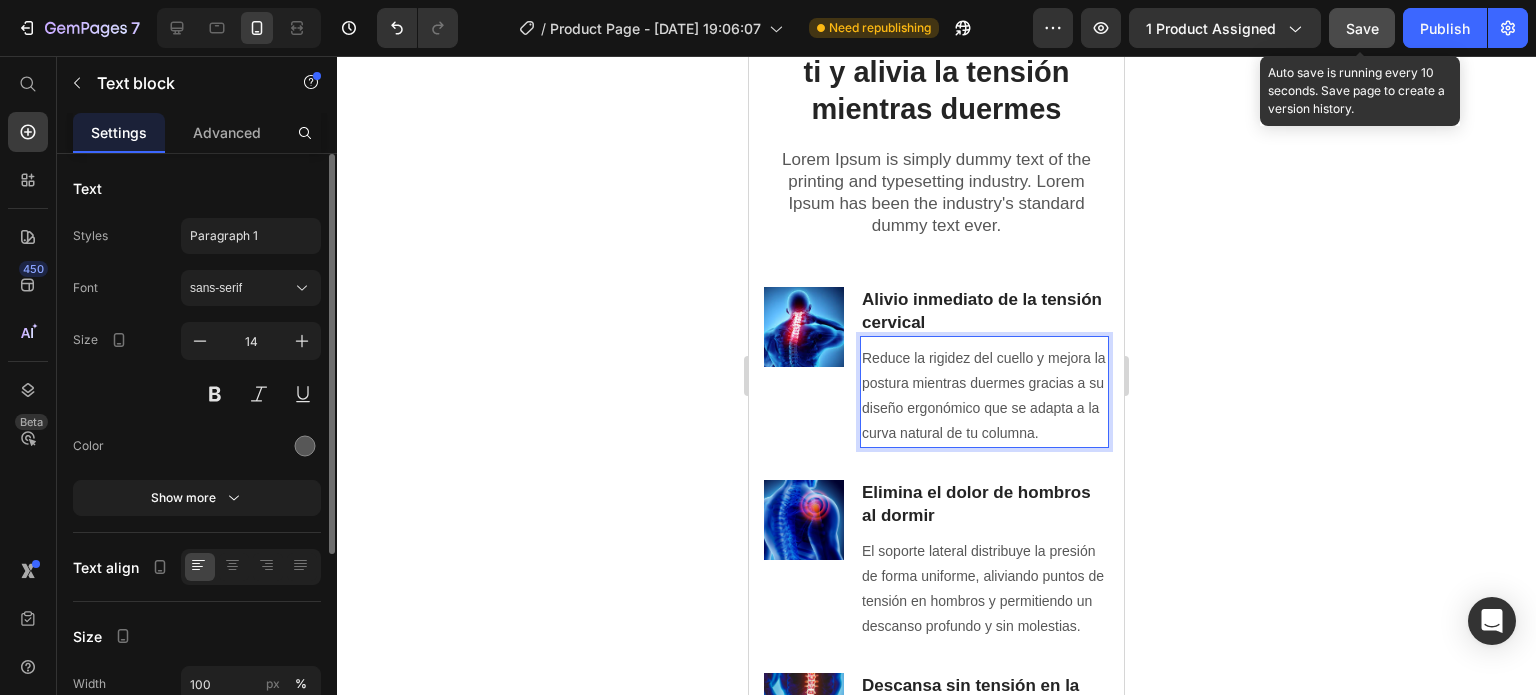 click 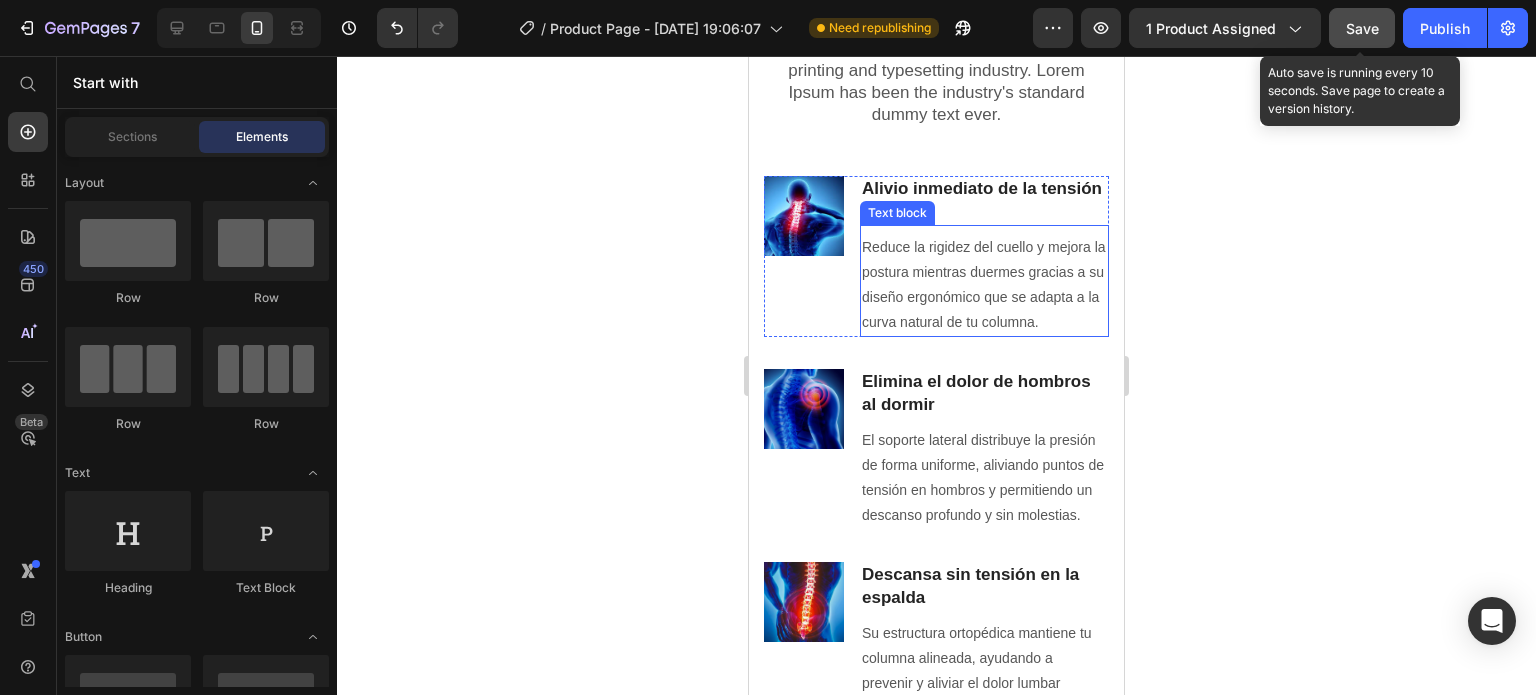 scroll, scrollTop: 1600, scrollLeft: 0, axis: vertical 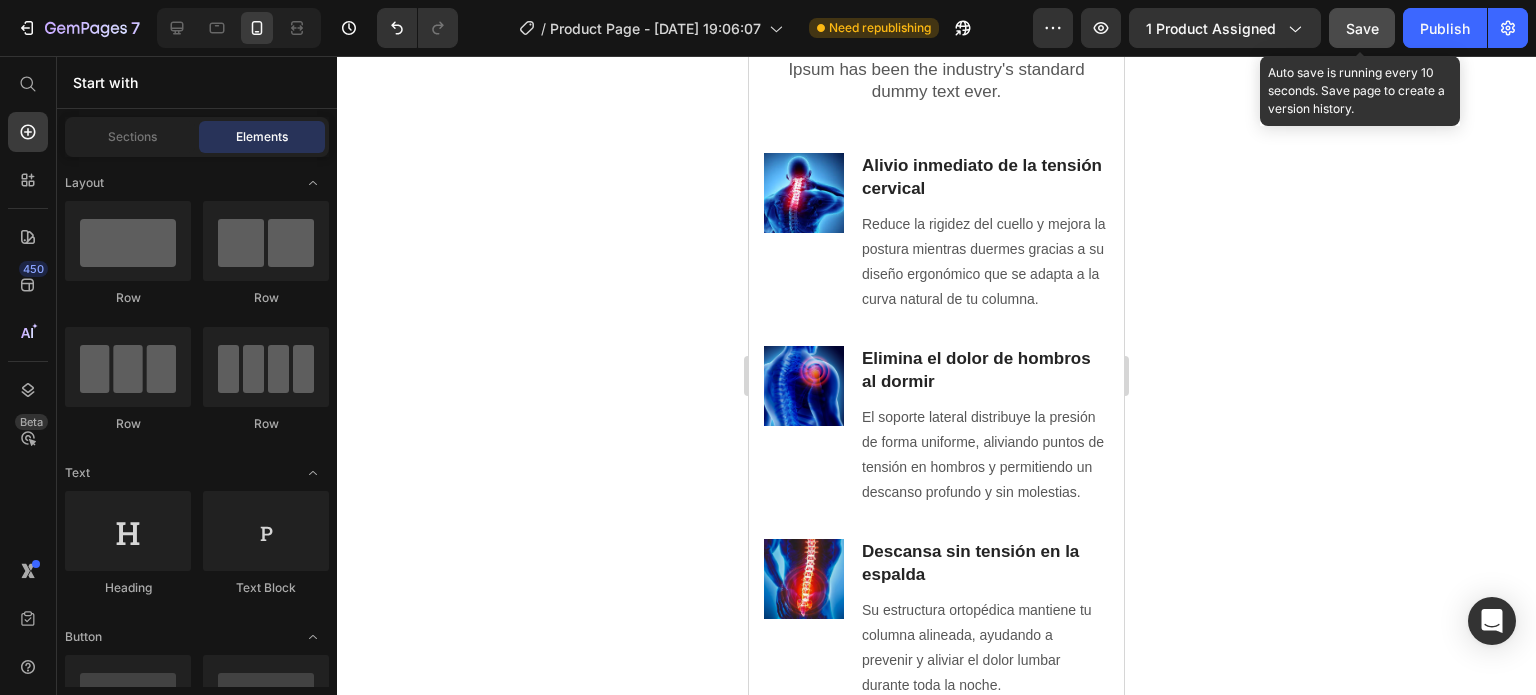 click 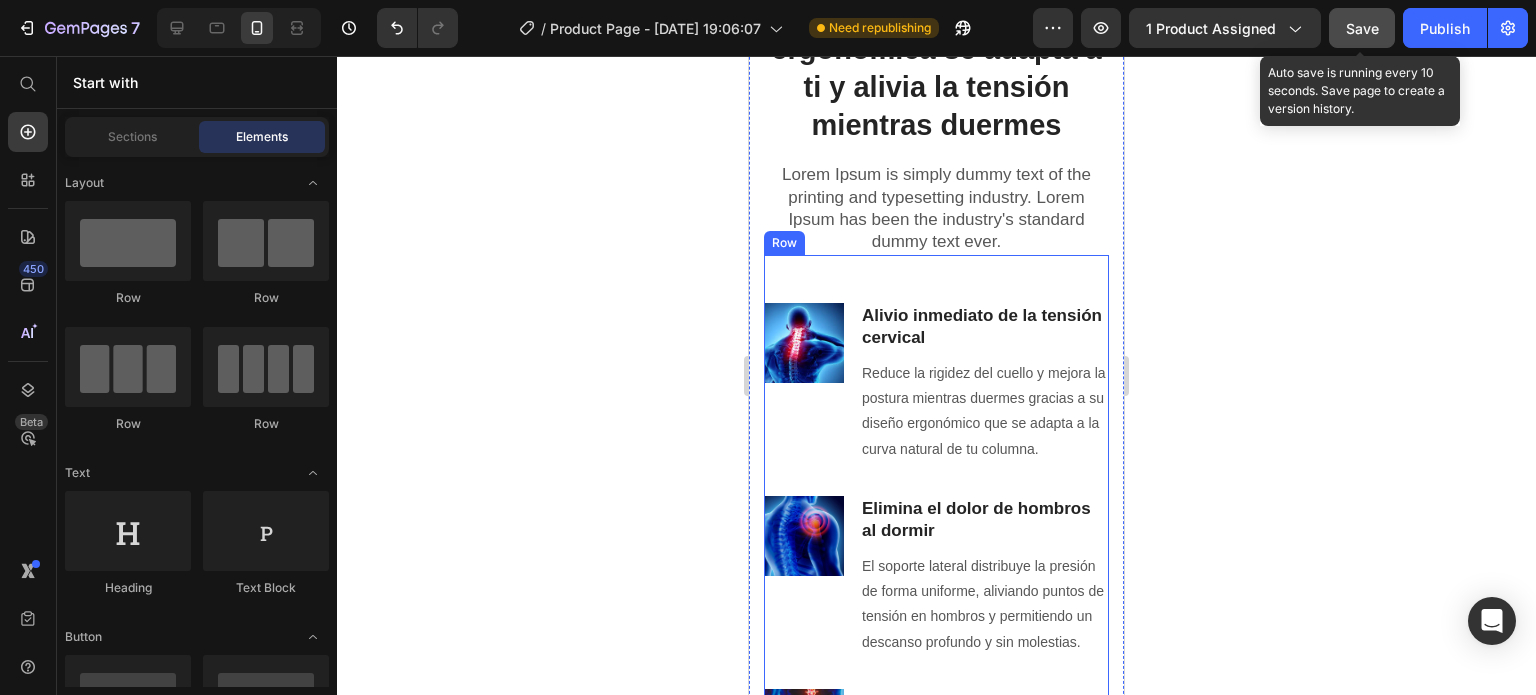 scroll, scrollTop: 1333, scrollLeft: 0, axis: vertical 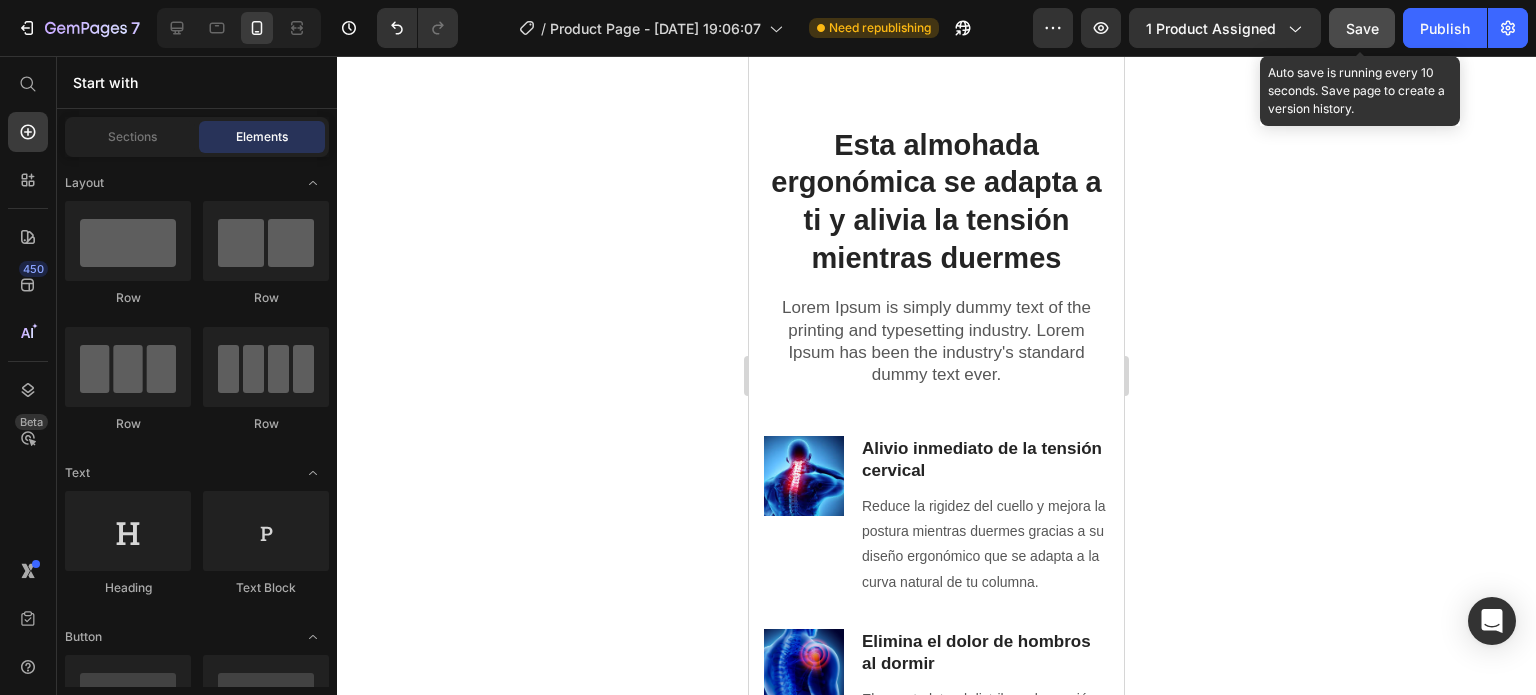 click on "Save" 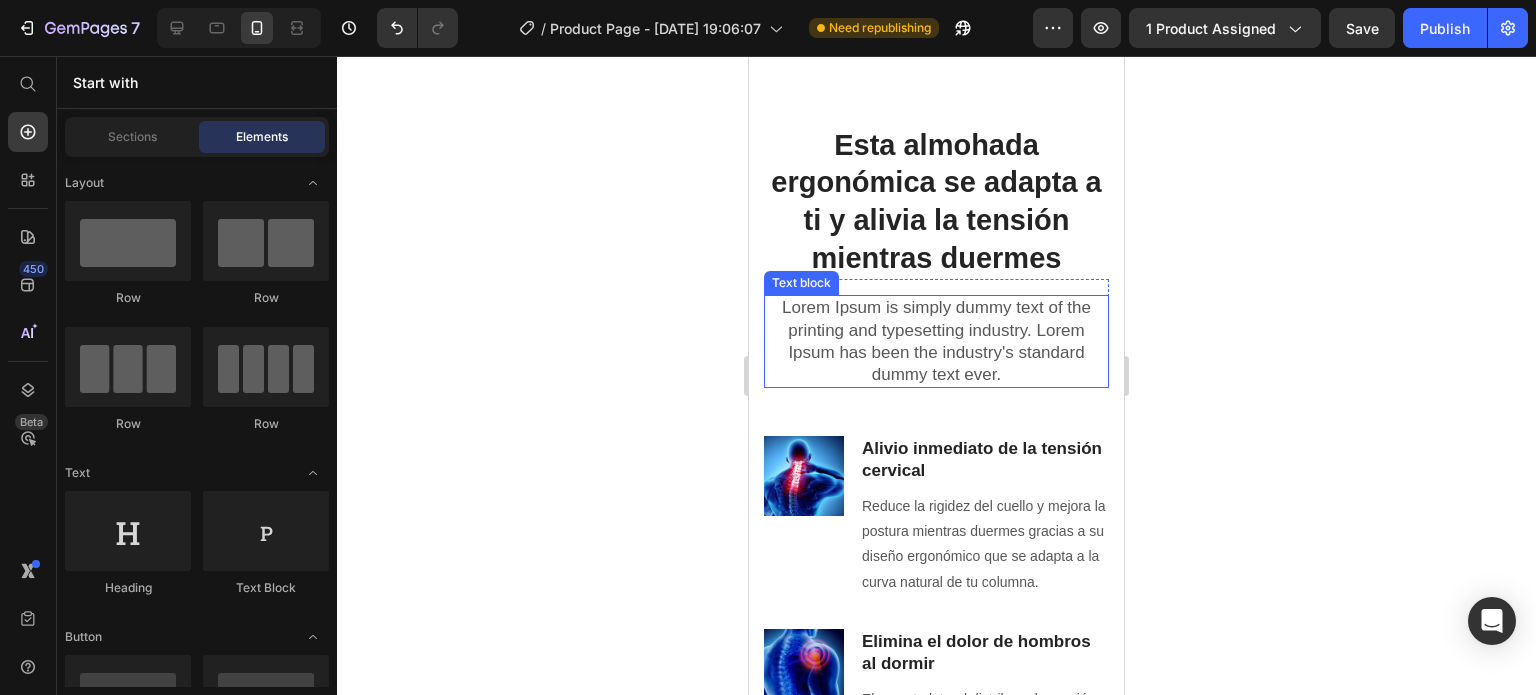 click on "Lorem Ipsum is simply dummy text of the printing and typesetting industry. Lorem Ipsum has been the industry's standard dummy text ever." at bounding box center [936, 341] 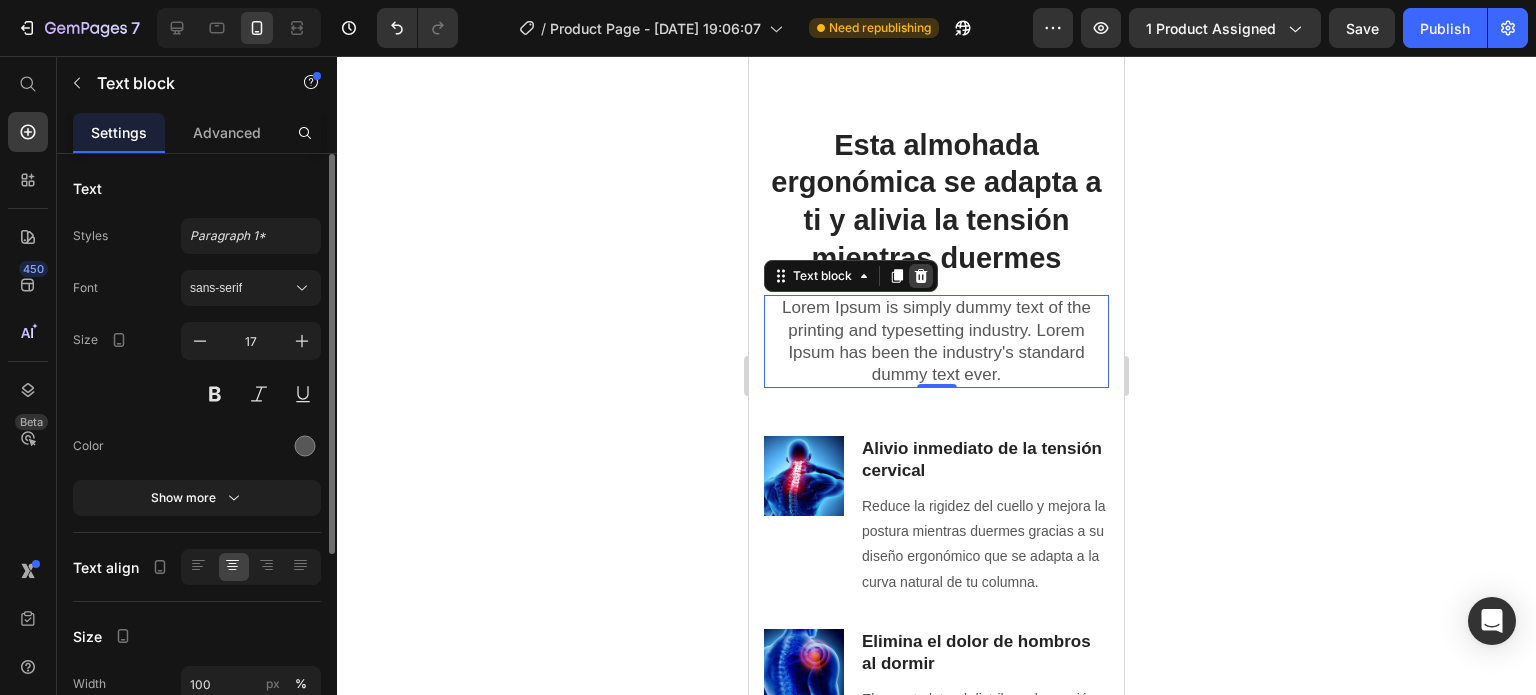 click 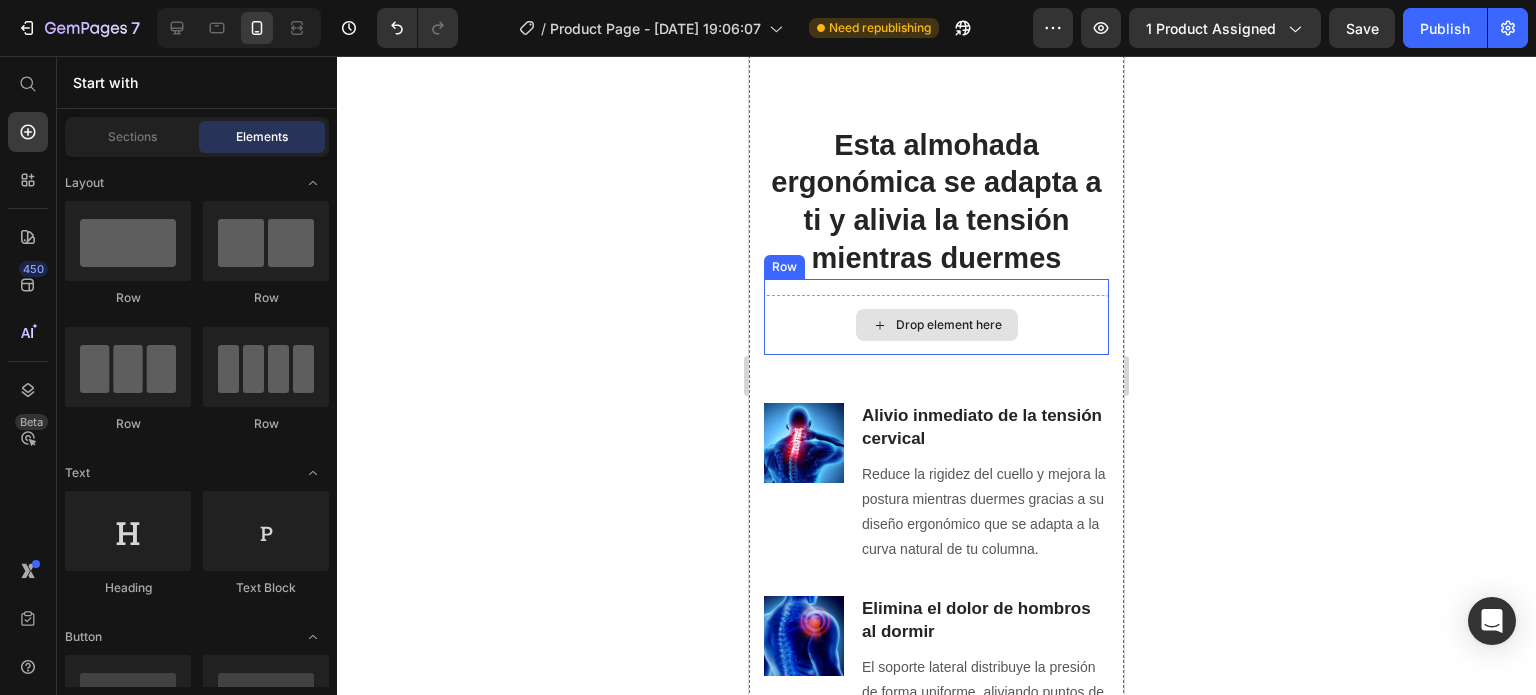 click on "Drop element here" at bounding box center [936, 325] 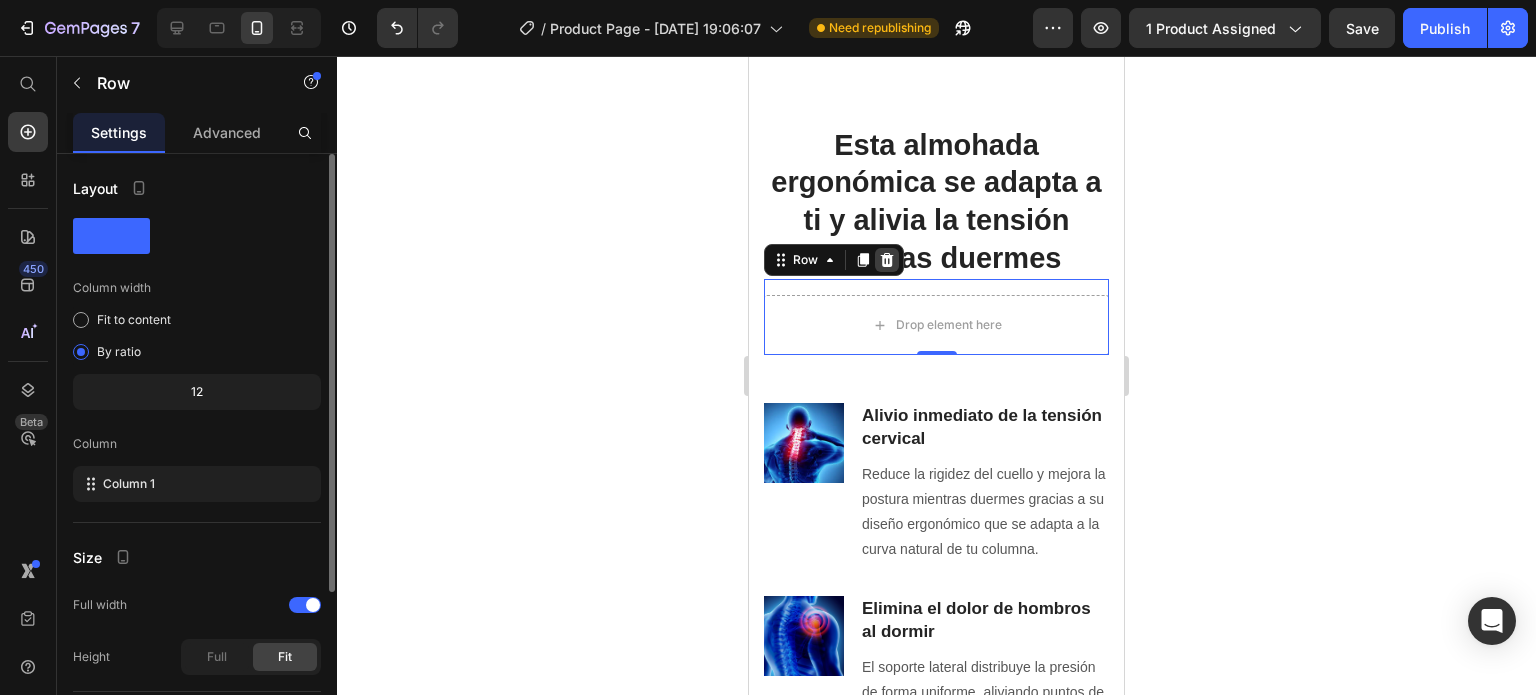 click 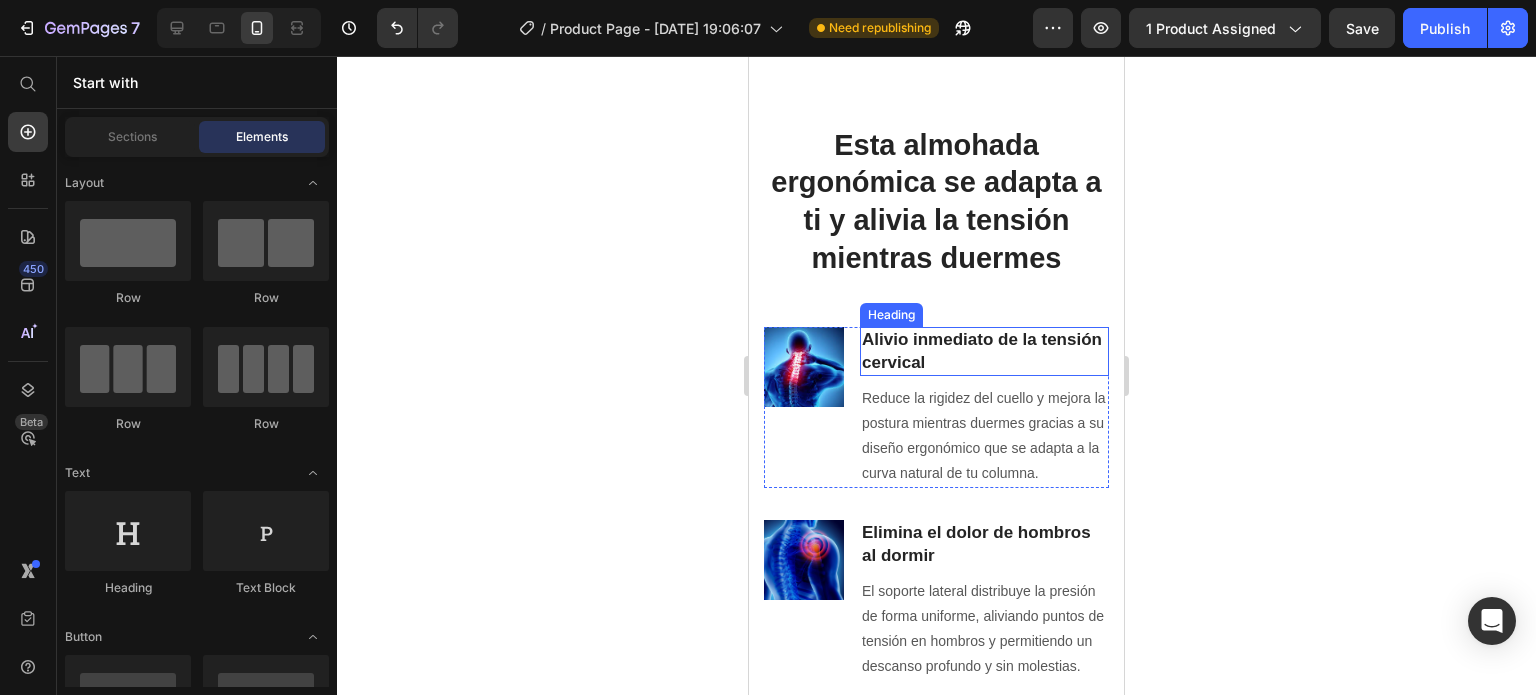 click on "Image Alivio inmediato de la tensión cervical Heading Reduce la rigidez del cuello y mejora la postura mientras duermes gracias a su diseño ergonómico que se adapta a la curva natural de tu columna. Text block Row Image ⁠⁠⁠⁠⁠⁠⁠ Elimina el dolor de hombros al dormir Heading El soporte lateral distribuye la presión de forma uniforme, aliviando puntos de tensión en hombros y permitiendo un descanso profundo y sin molestias. Text block Row Image ⁠⁠⁠⁠⁠⁠⁠ Descansa sin tensión en la espalda Heading Su estructura ortopédica mantiene tu columna alineada, ayudando a prevenir y aliviar el dolor lumbar durante toda la noche. Text block Row  	   REVEAL OFFER Button                Icon 30 day money back guarantee Text block Icon List Row Image Row" at bounding box center [936, 773] 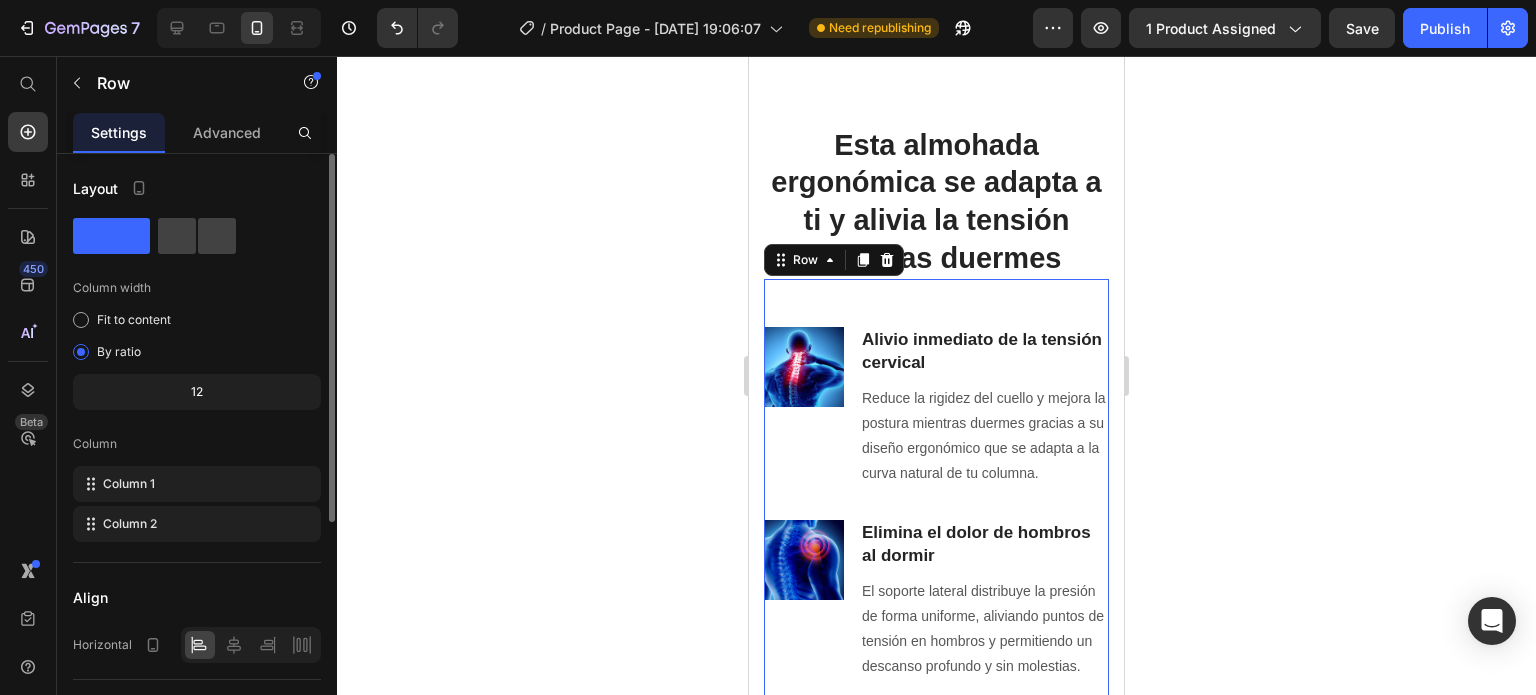 click on "Esta almohada ergonómica se adapta a ti y alivia la tensión mientras duermes" at bounding box center (936, 202) 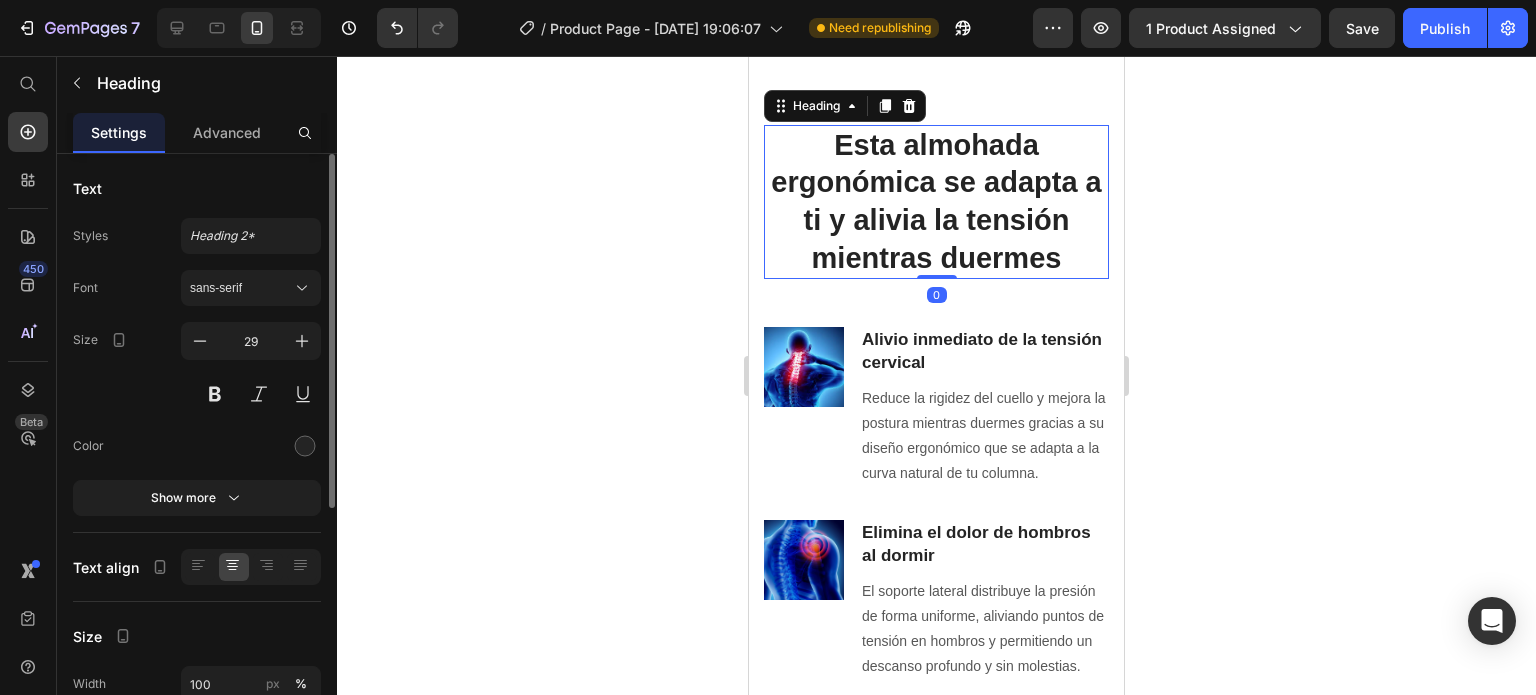 drag, startPoint x: 940, startPoint y: 297, endPoint x: 930, endPoint y: 283, distance: 17.20465 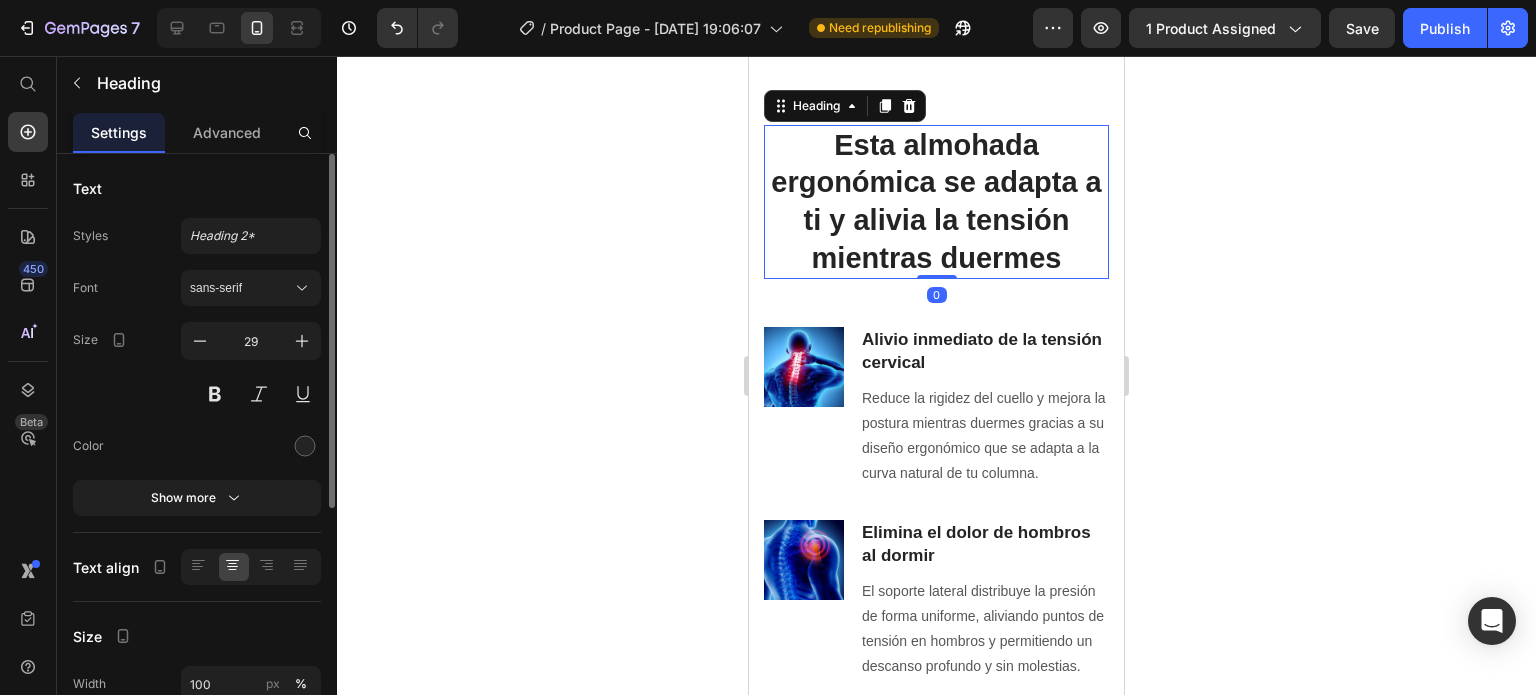 click 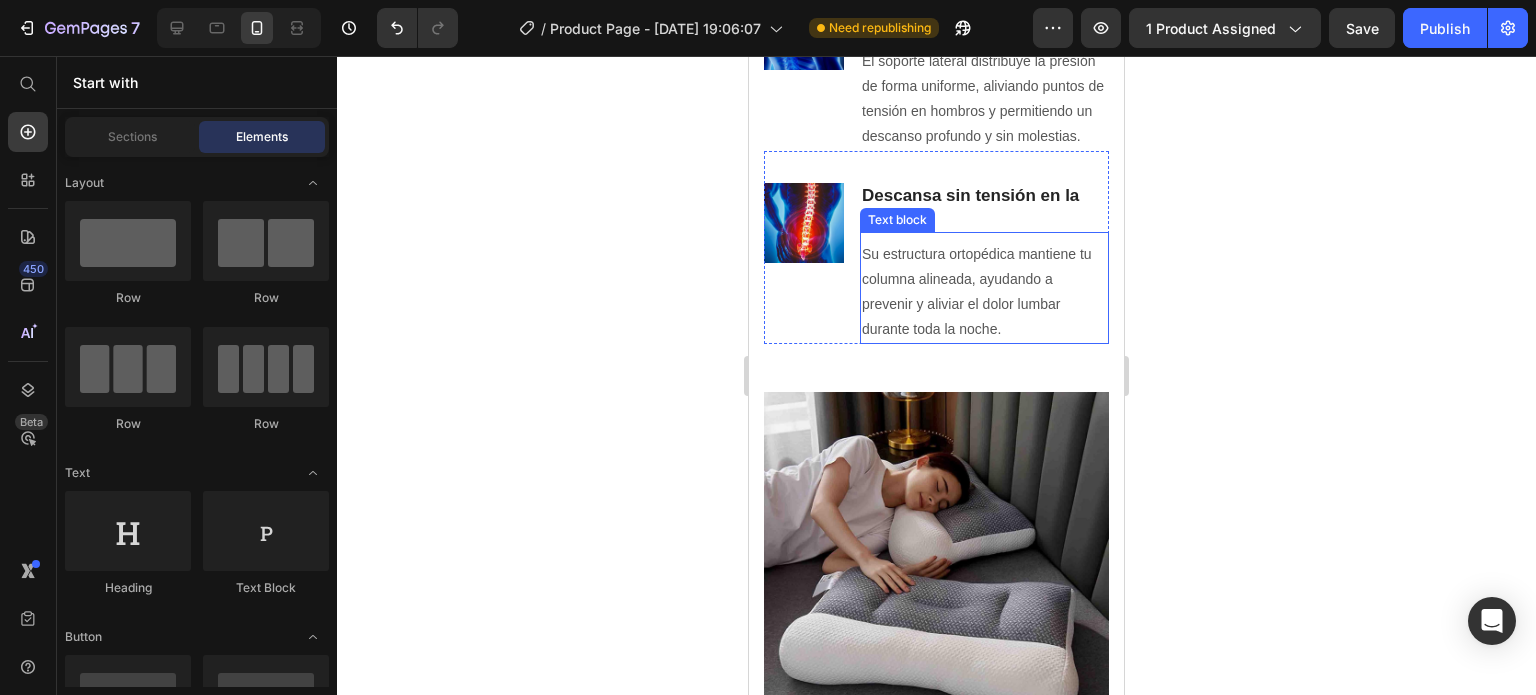 scroll, scrollTop: 1933, scrollLeft: 0, axis: vertical 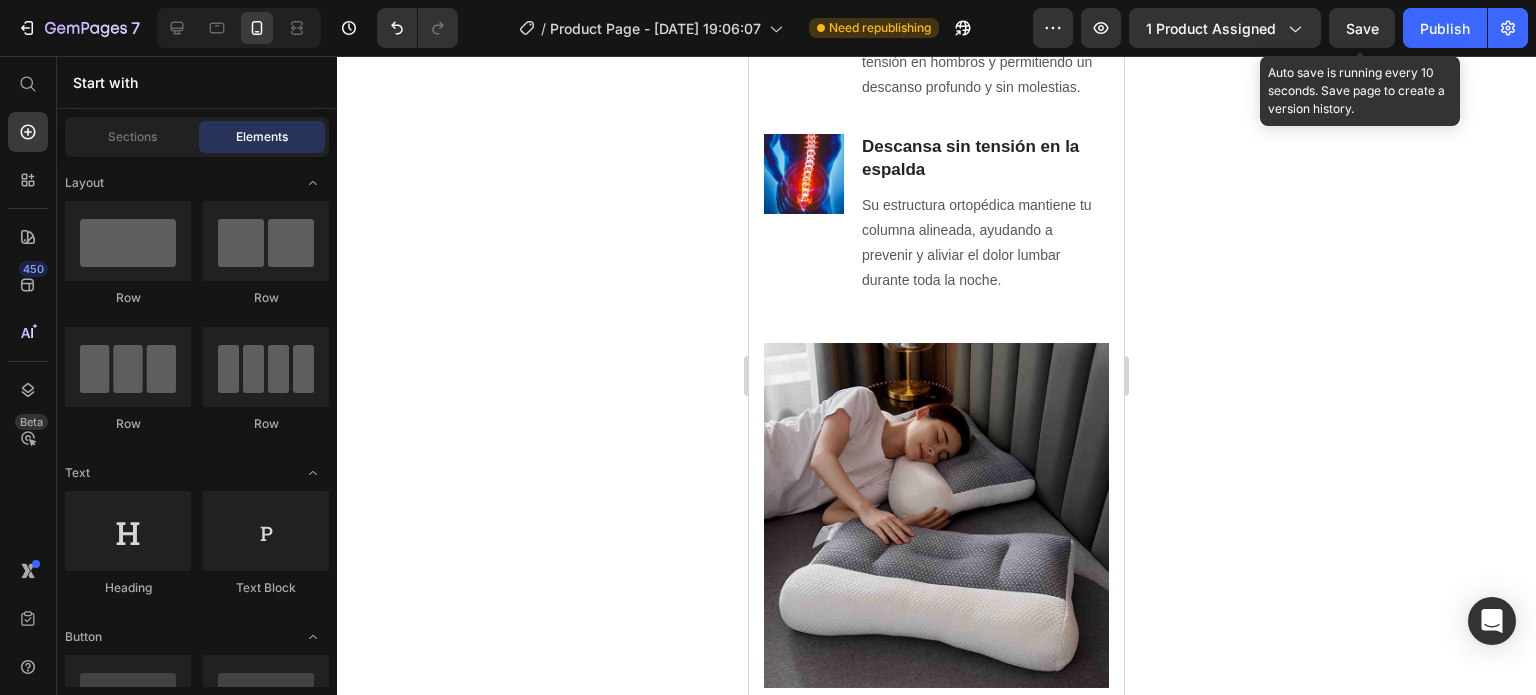 click on "Save" 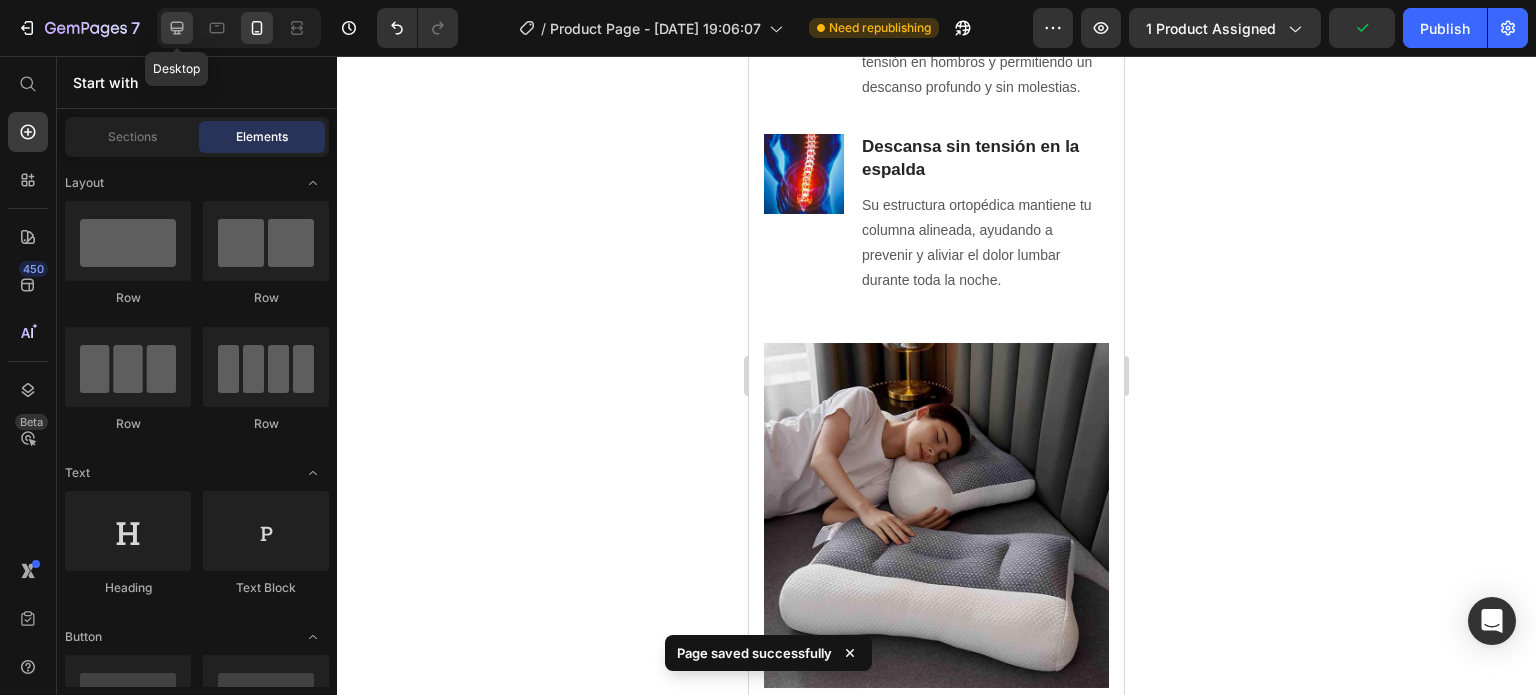 click 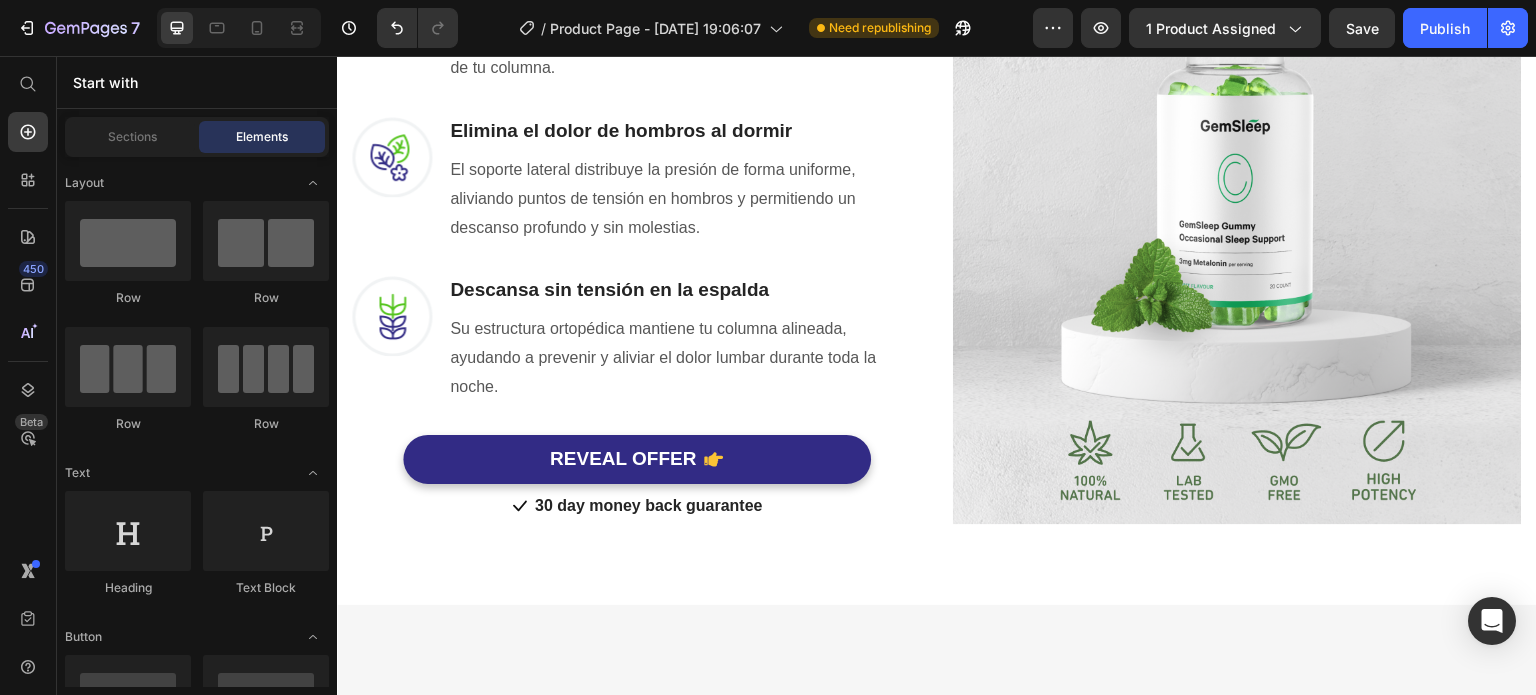 scroll, scrollTop: 1158, scrollLeft: 0, axis: vertical 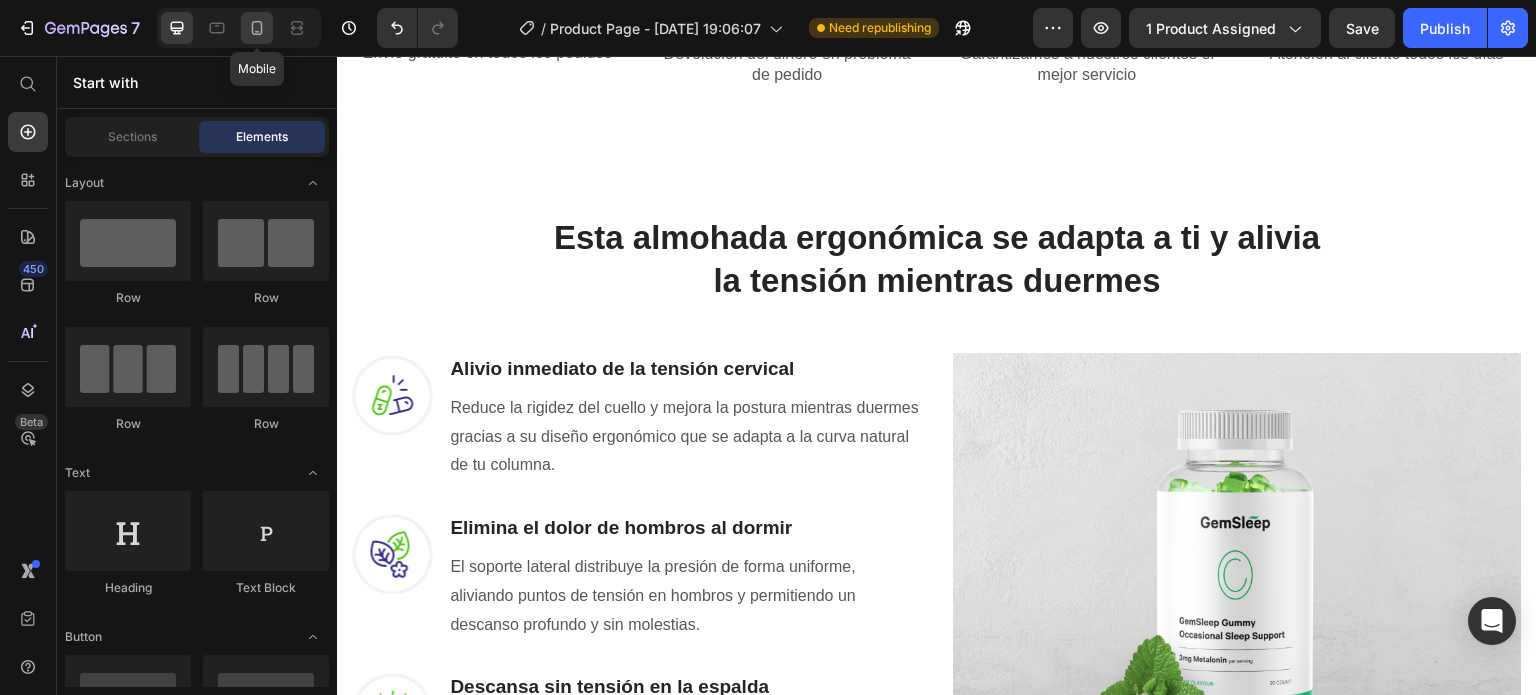 click 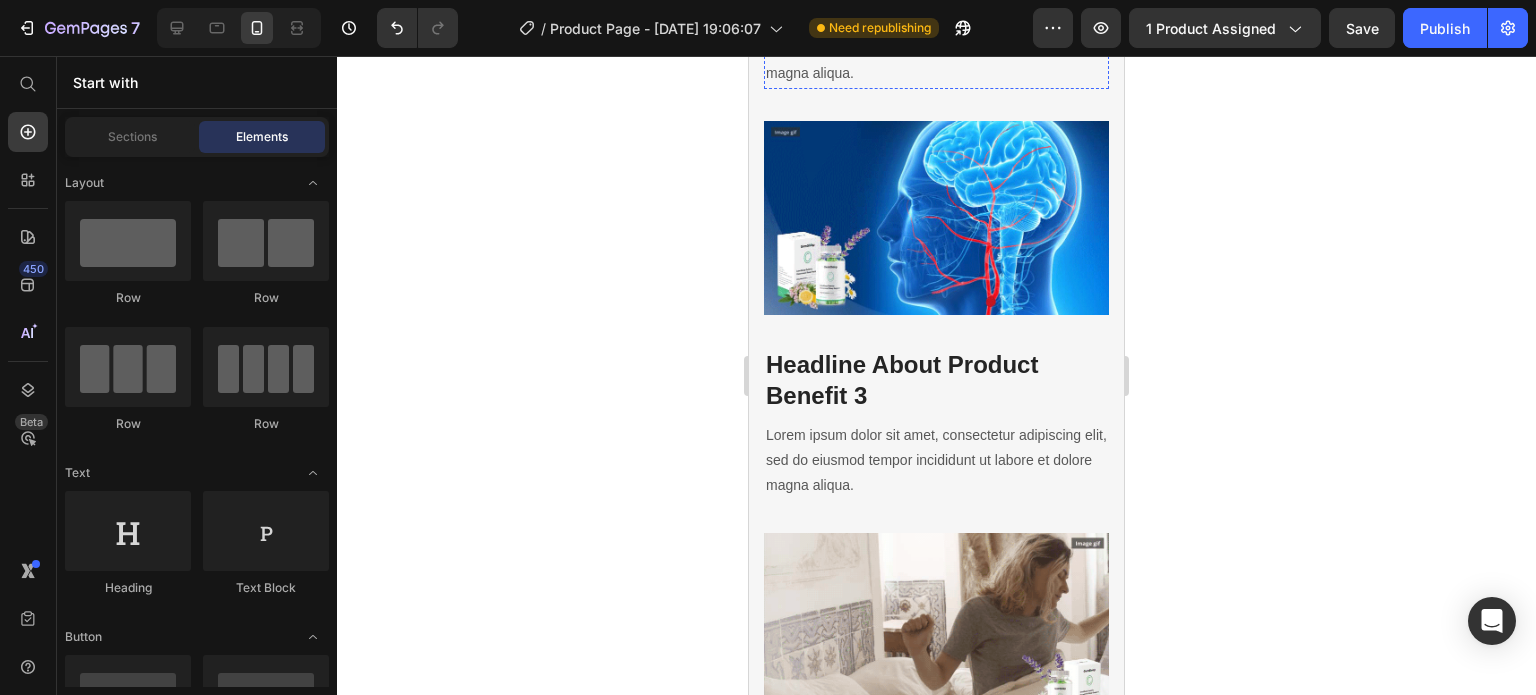 scroll, scrollTop: 3487, scrollLeft: 0, axis: vertical 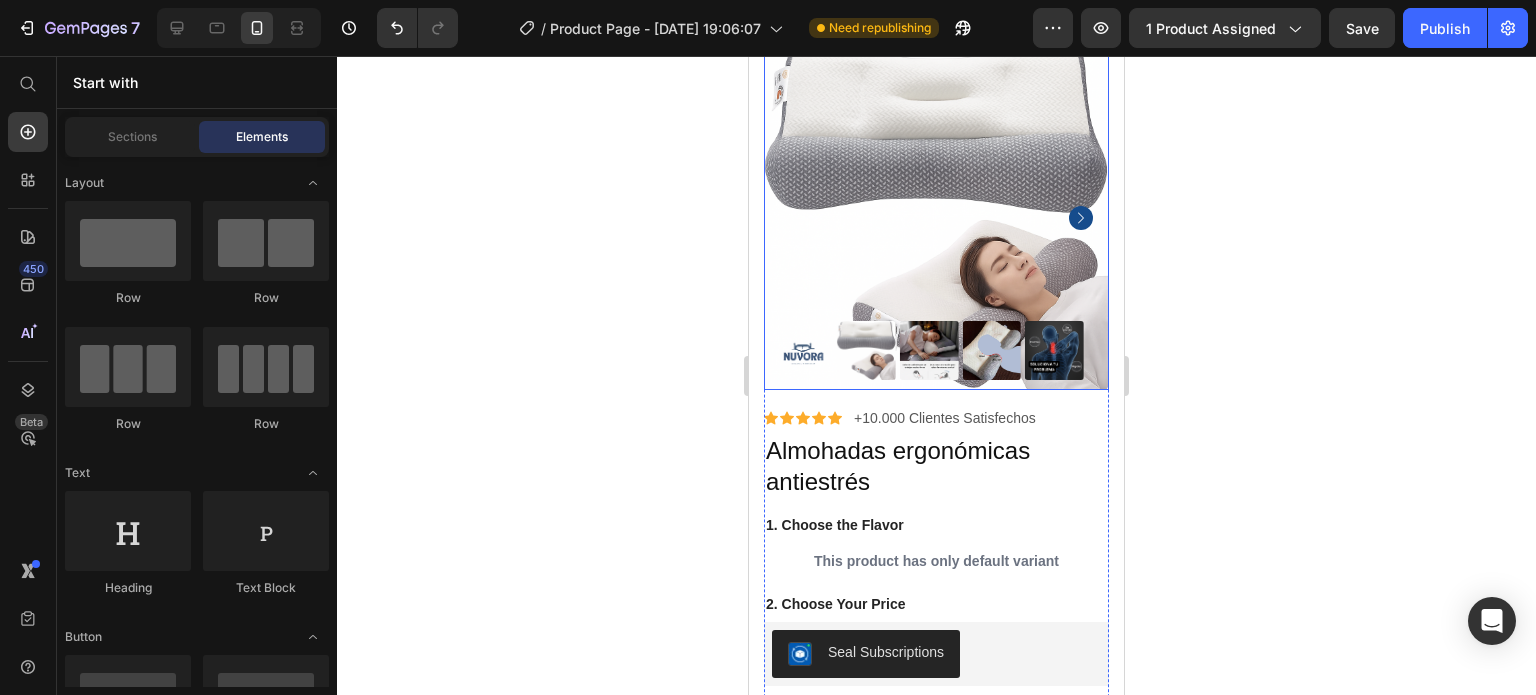 click at bounding box center (936, 217) 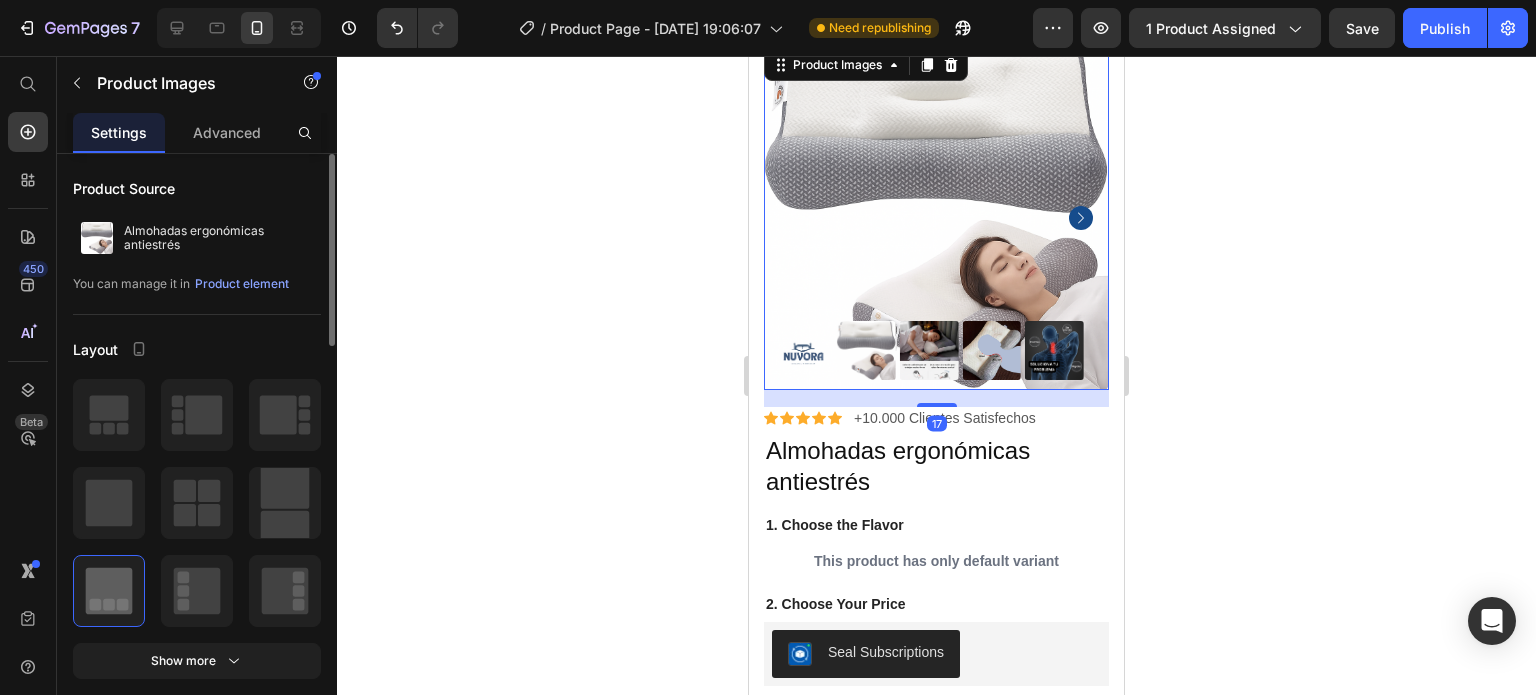 click 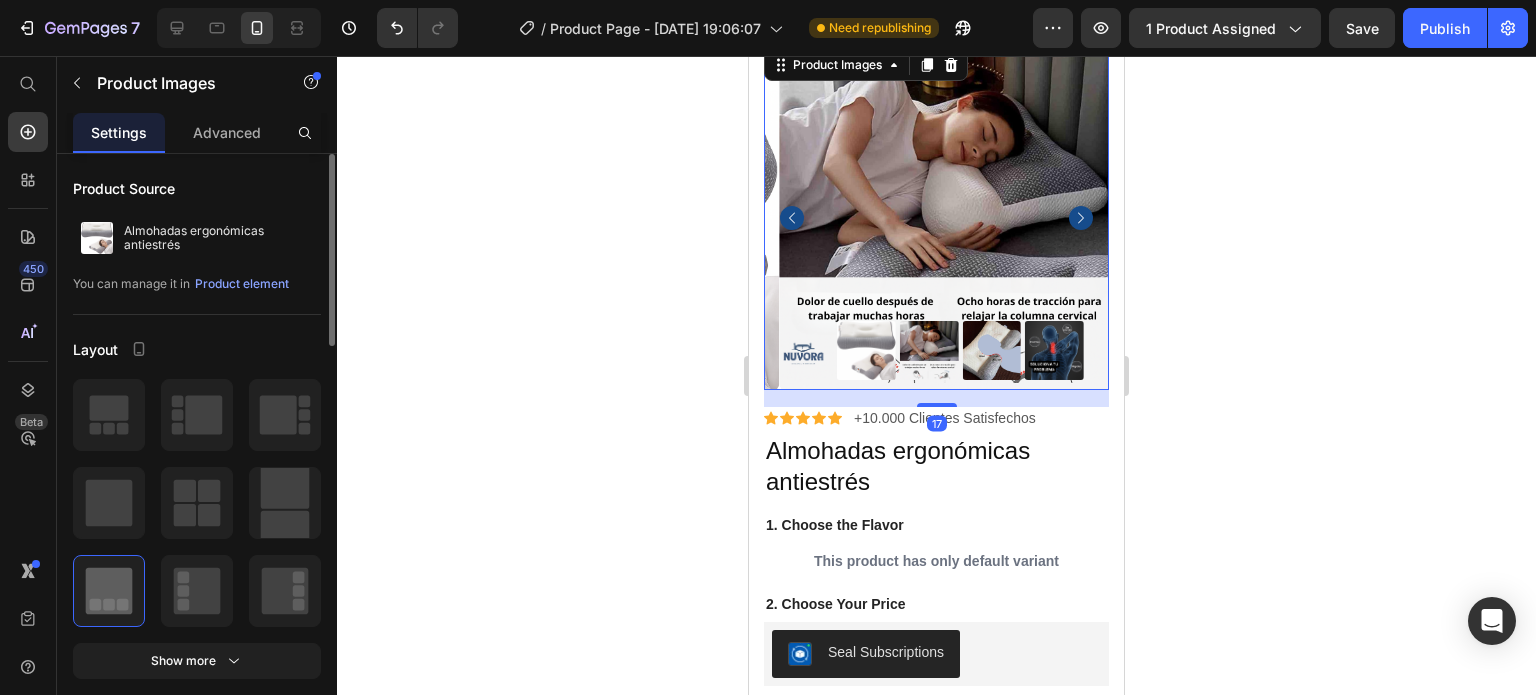 click 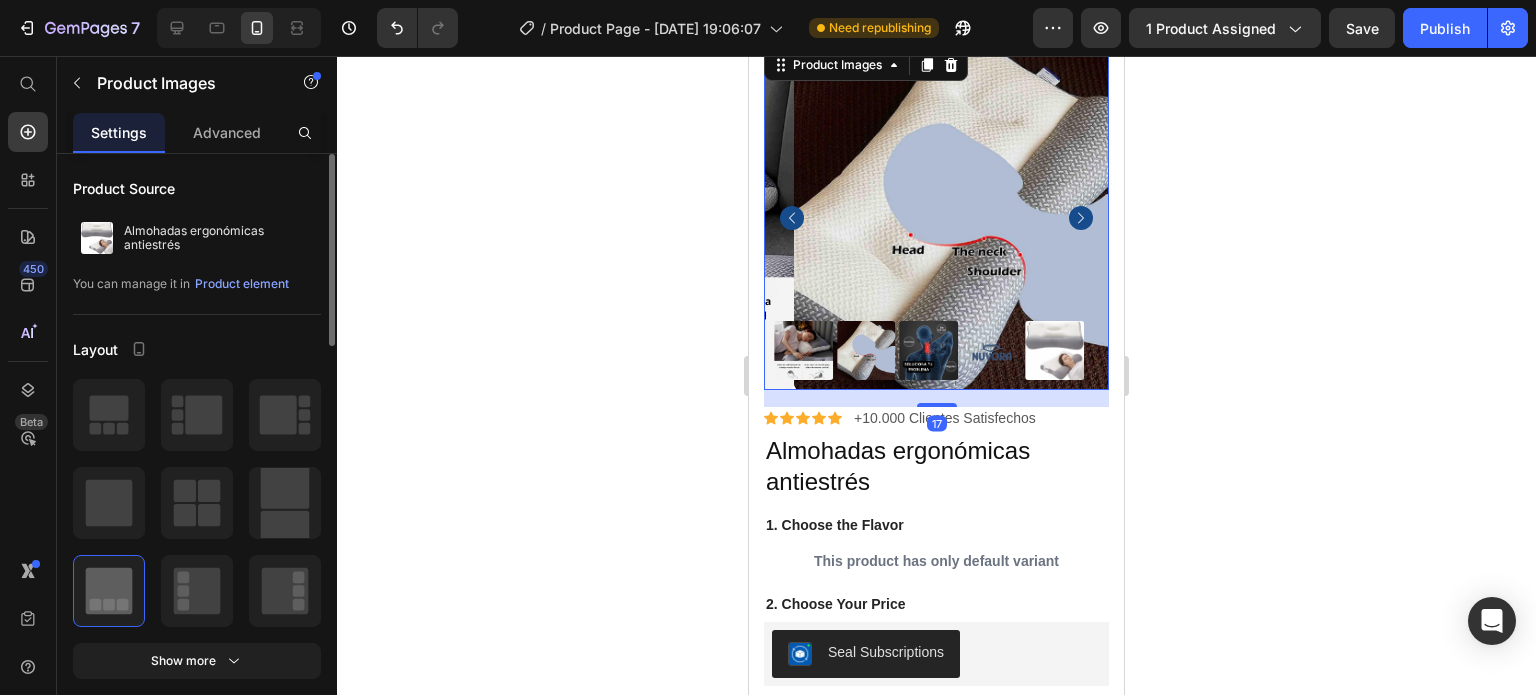 click 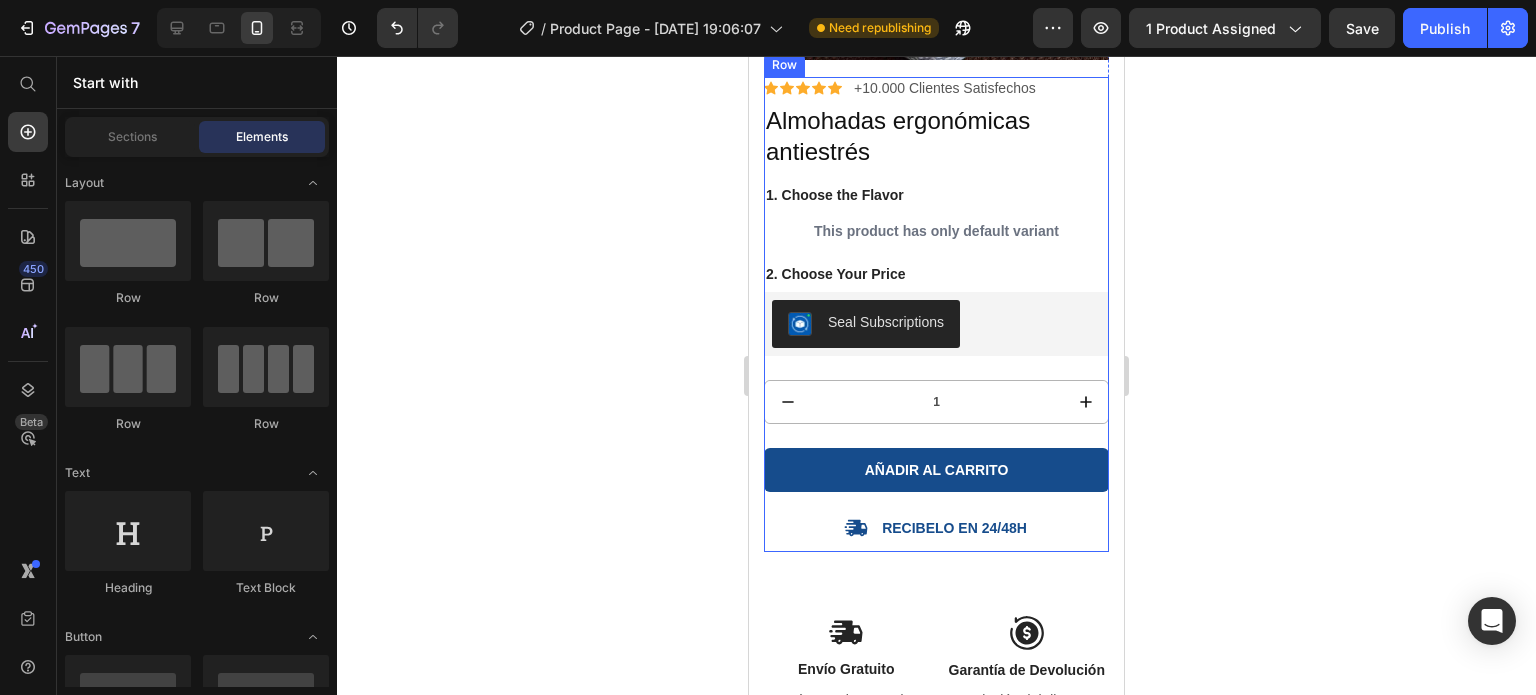 scroll, scrollTop: 466, scrollLeft: 0, axis: vertical 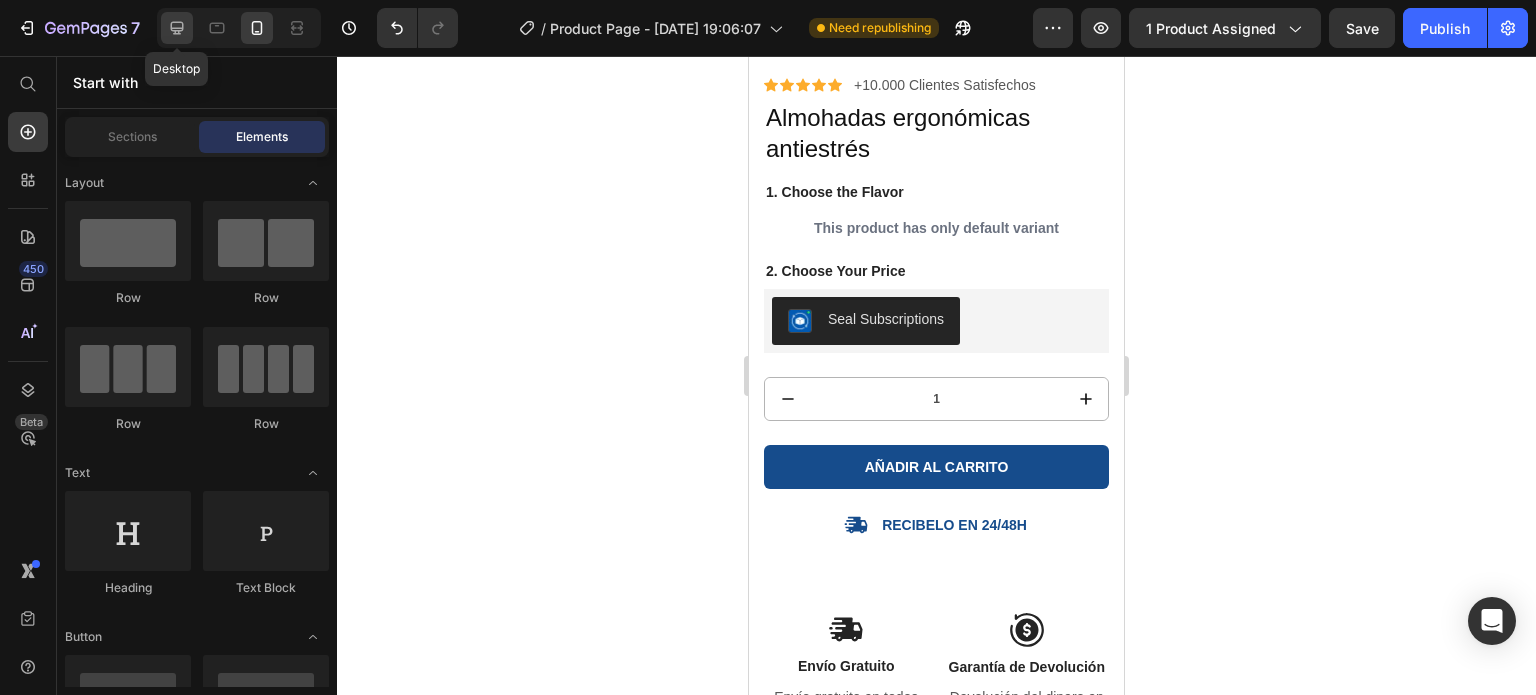click 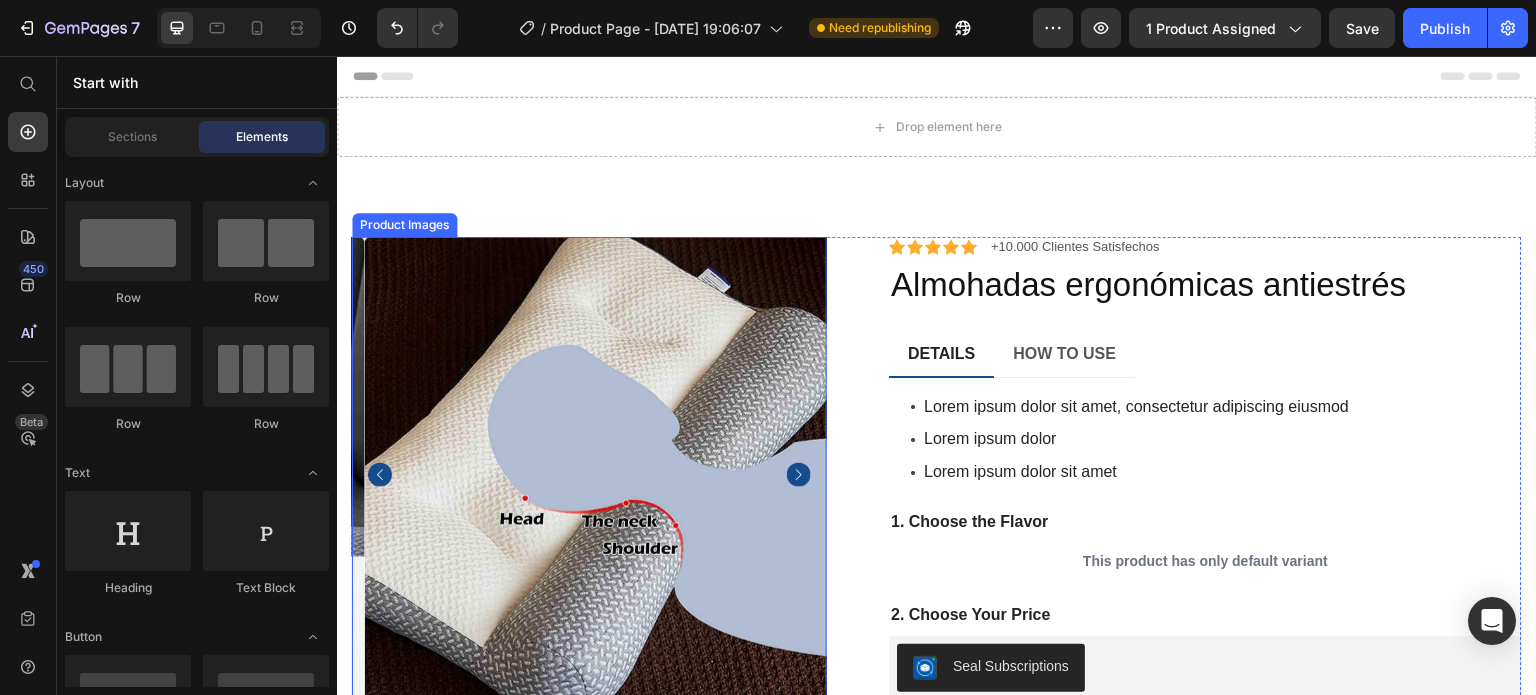 scroll, scrollTop: 266, scrollLeft: 0, axis: vertical 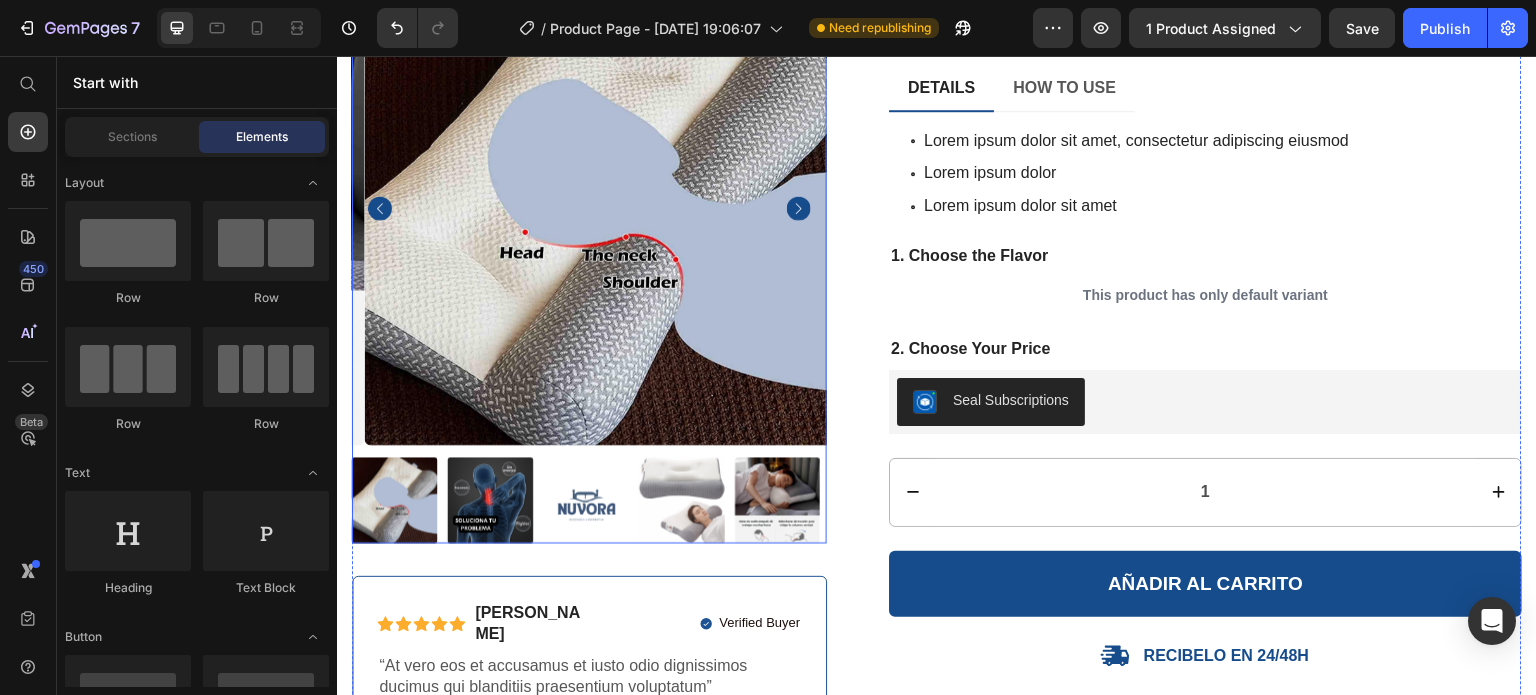 click at bounding box center [395, 501] 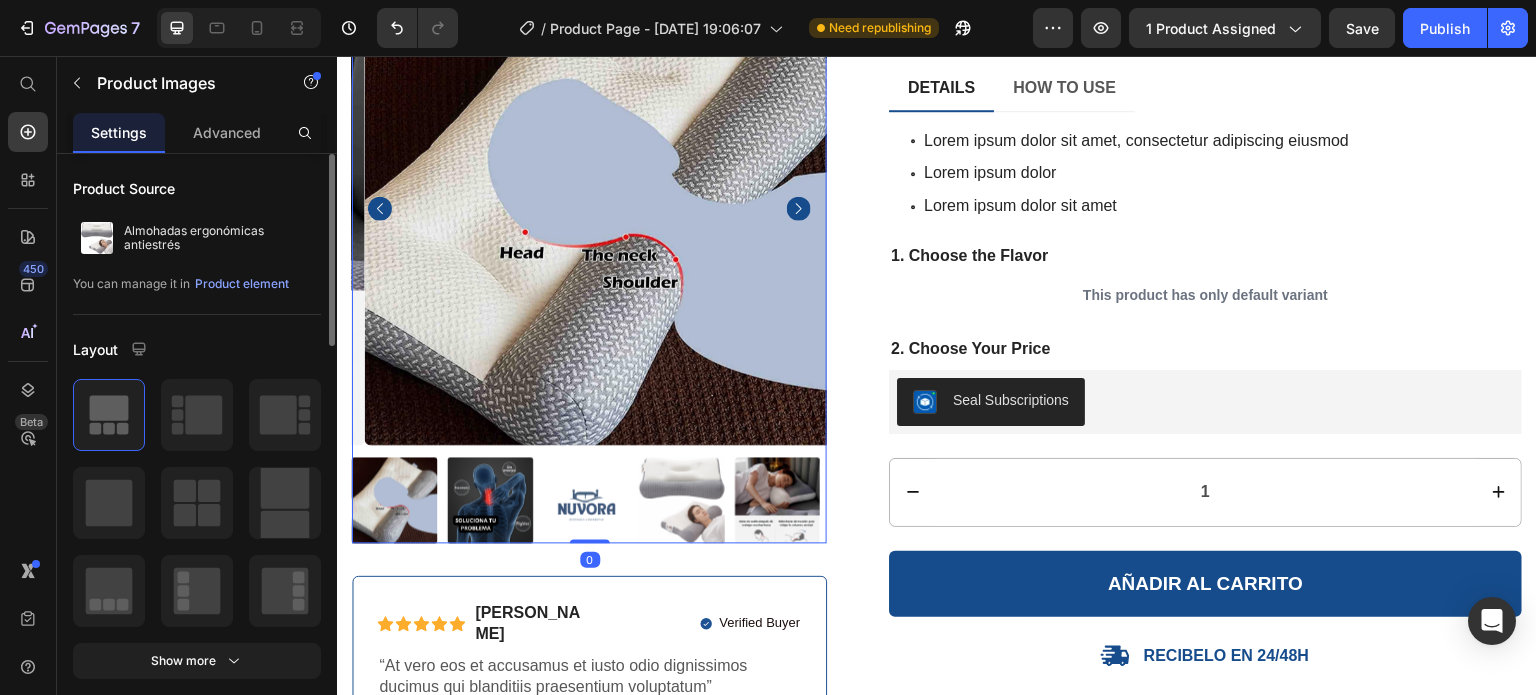 click 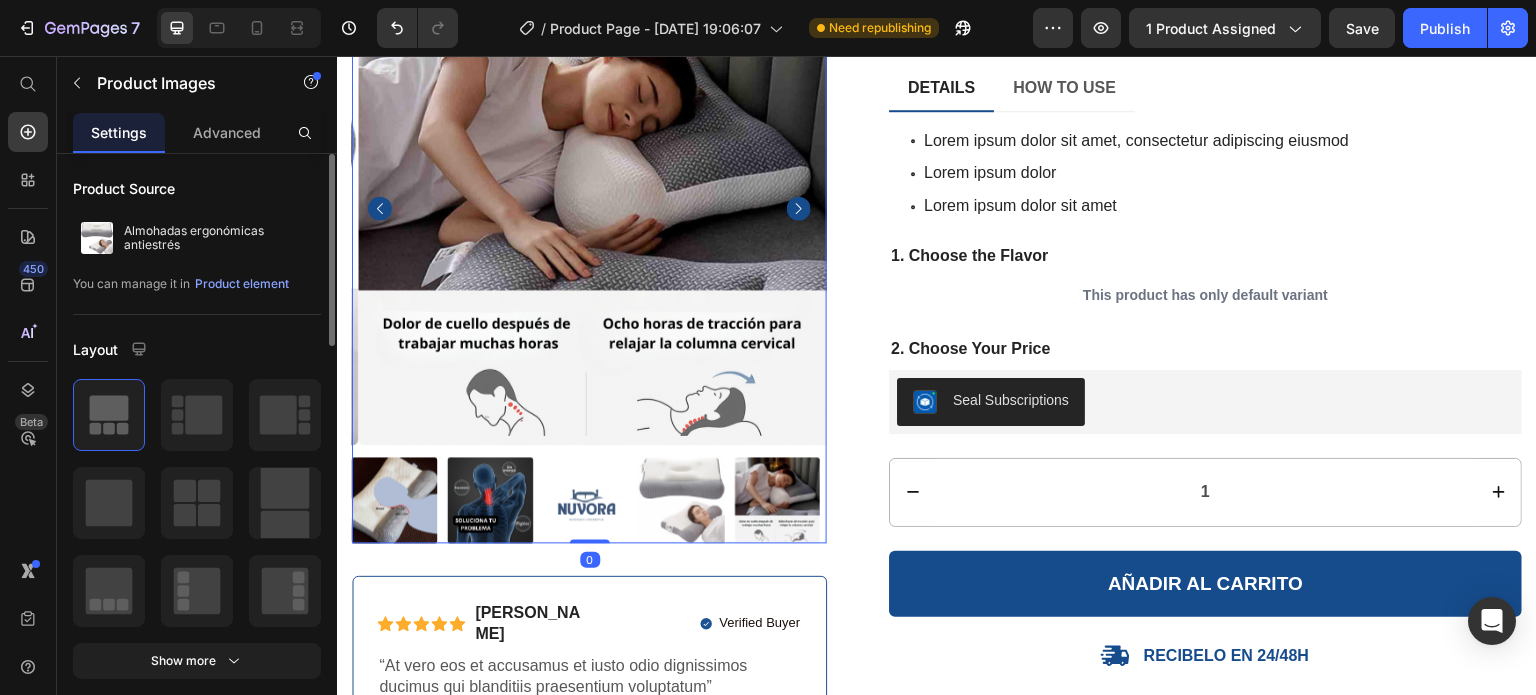 click 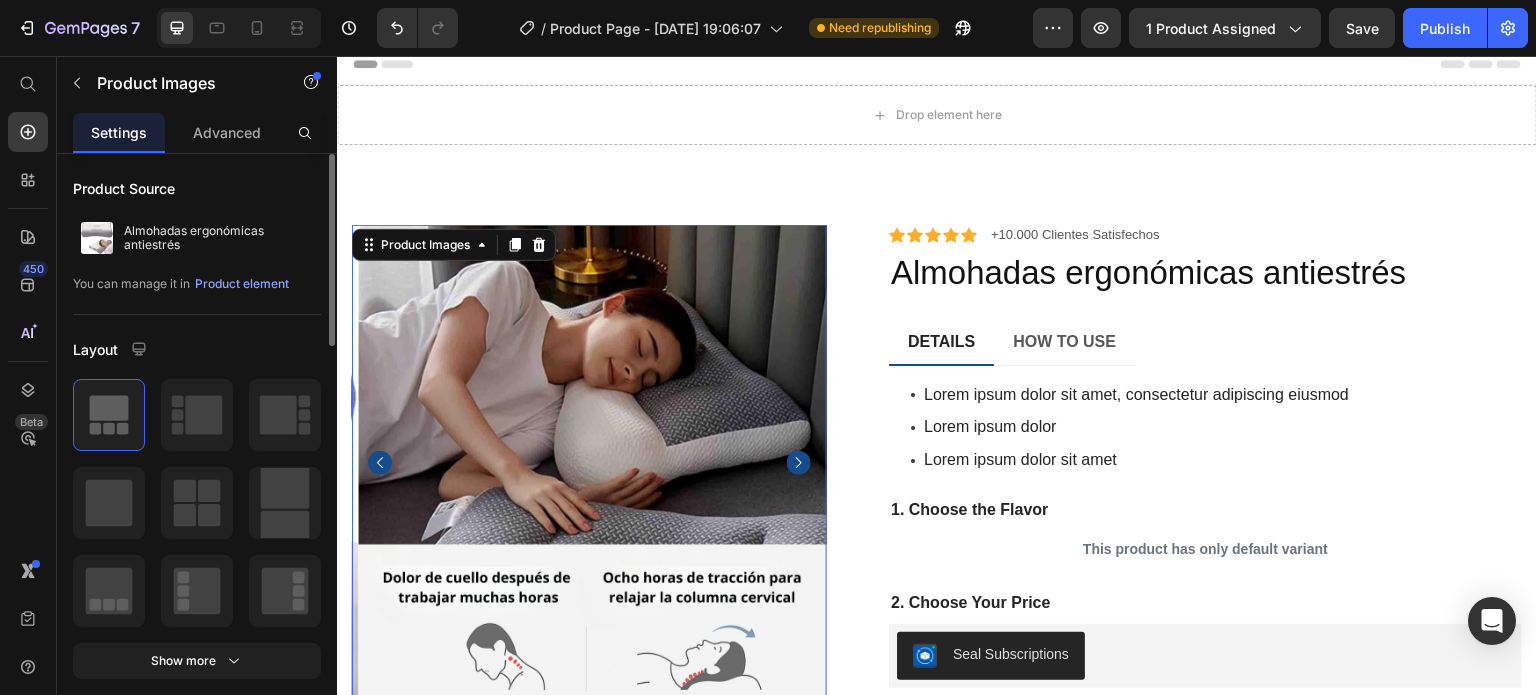 scroll, scrollTop: 0, scrollLeft: 0, axis: both 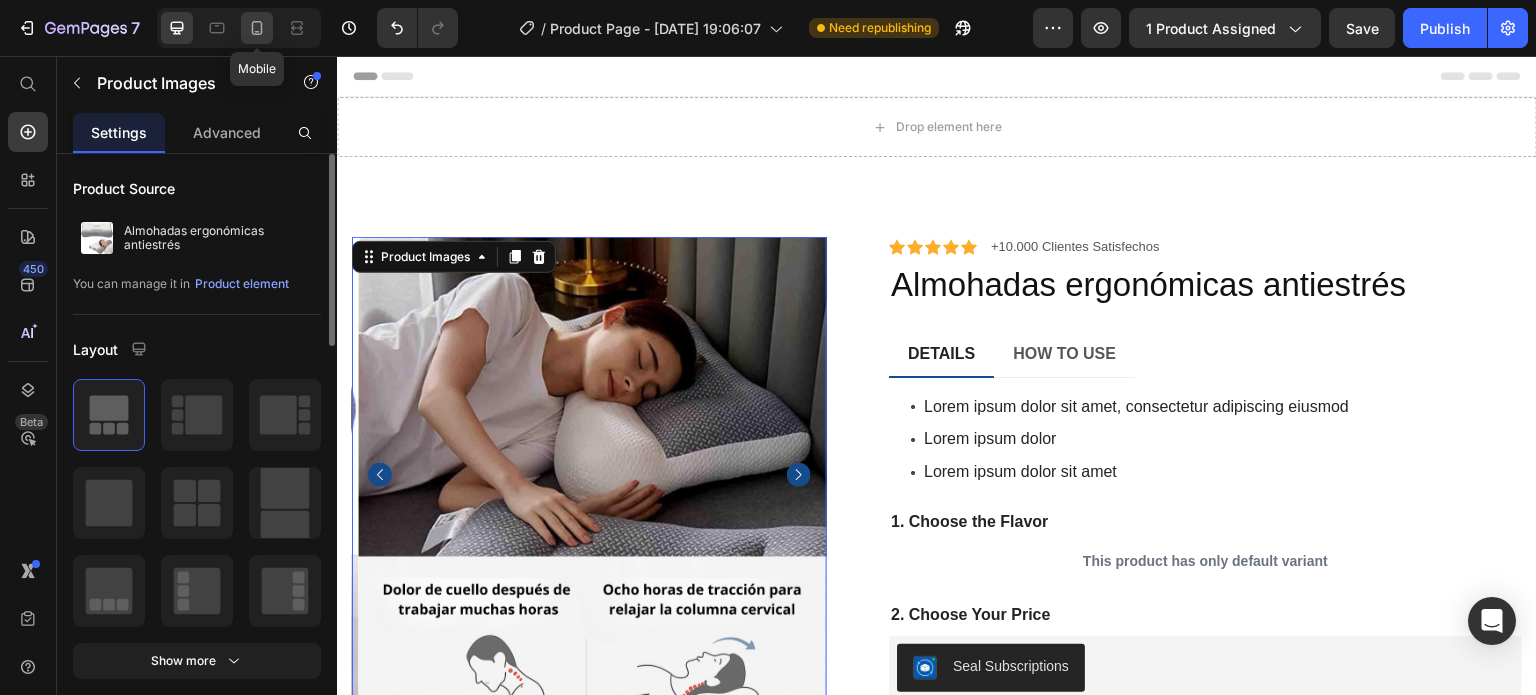 click 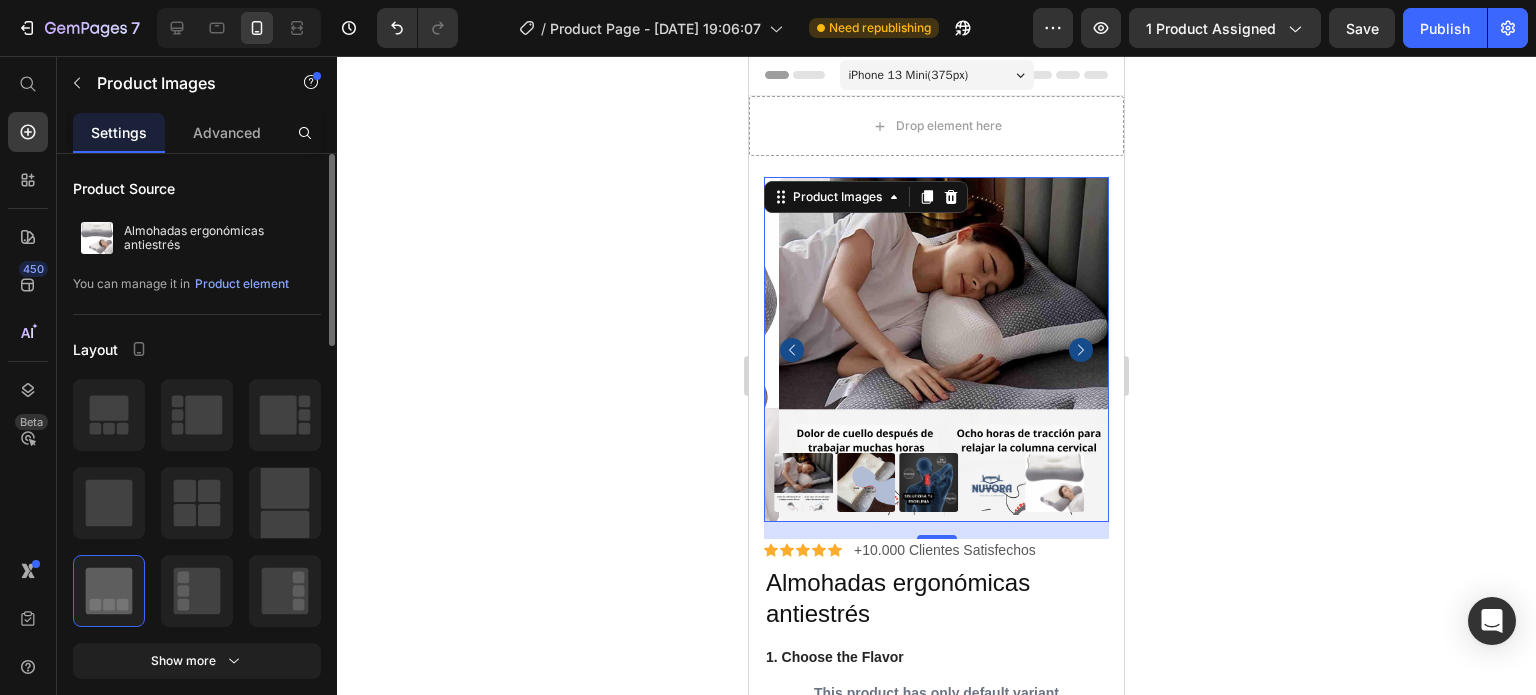 scroll, scrollTop: 0, scrollLeft: 0, axis: both 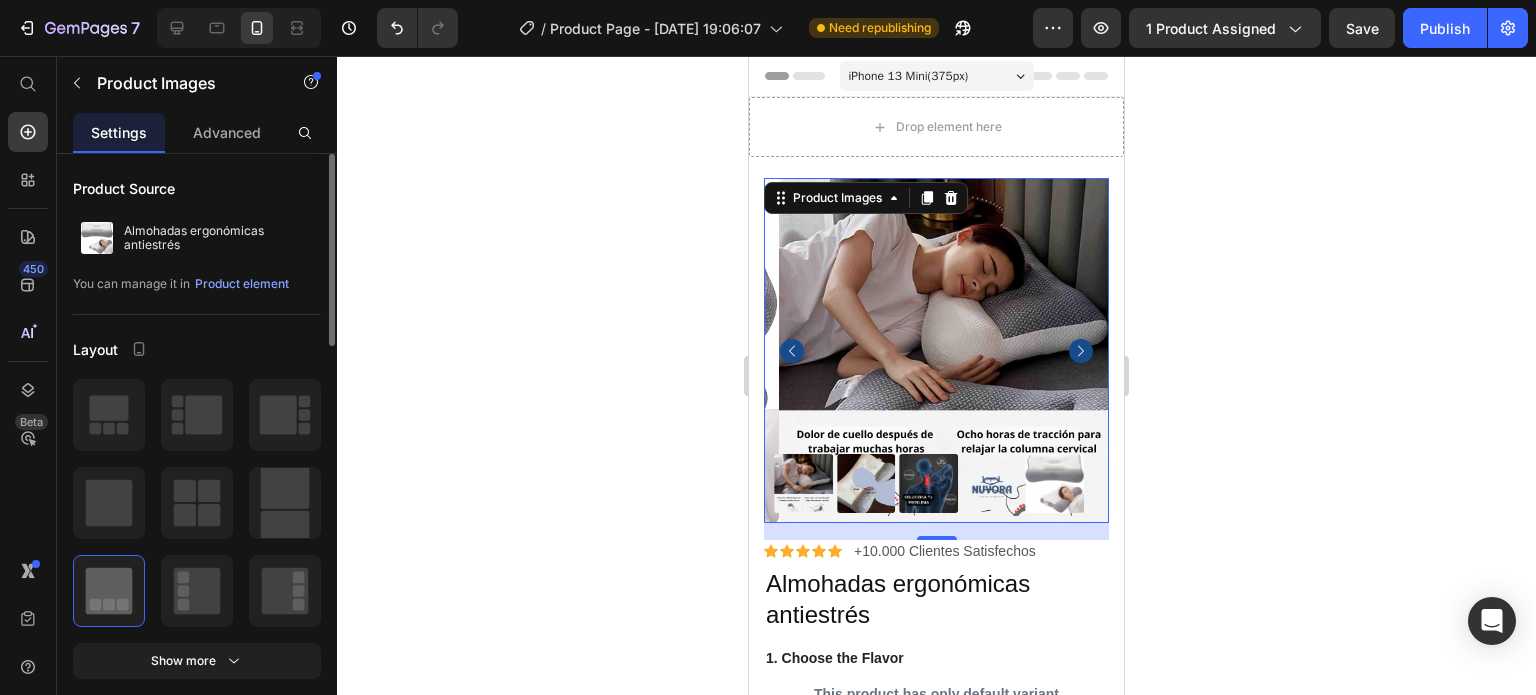 click 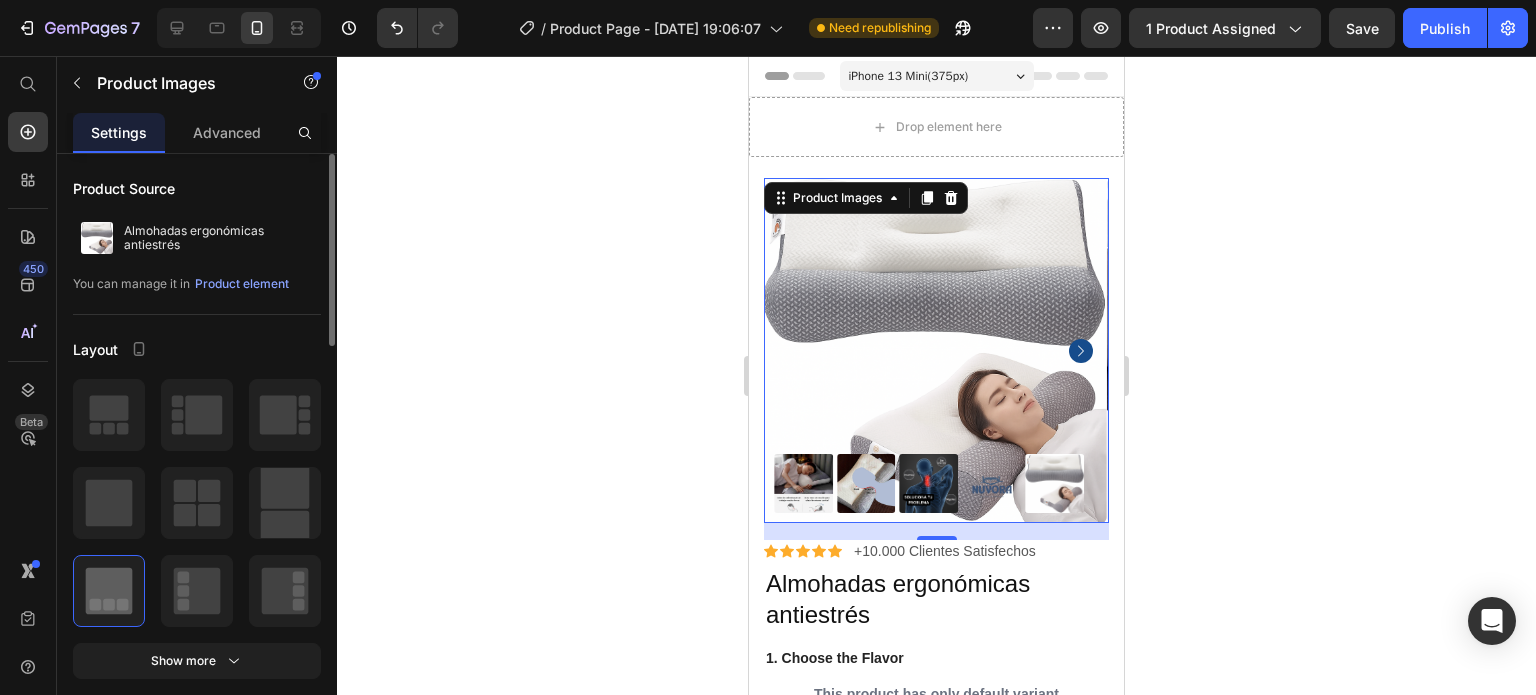click at bounding box center (934, 350) 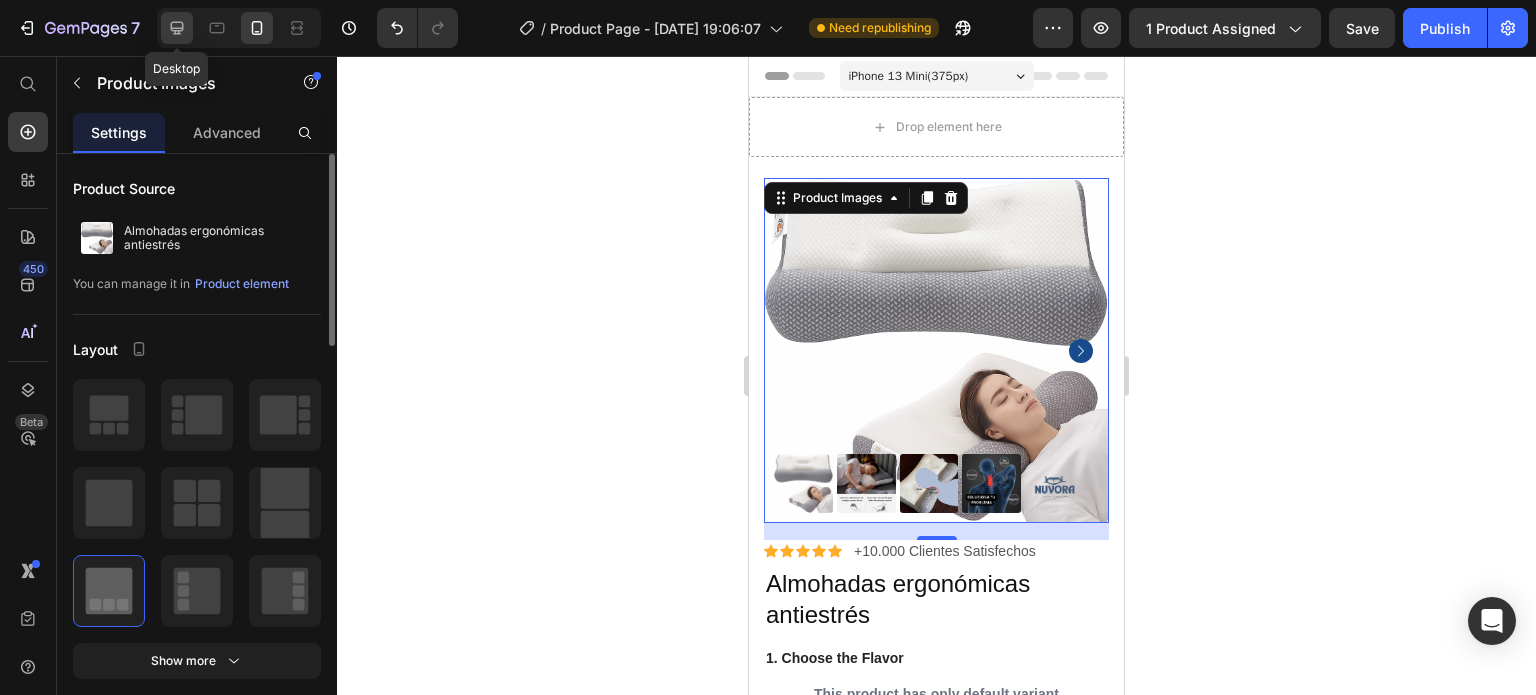 click 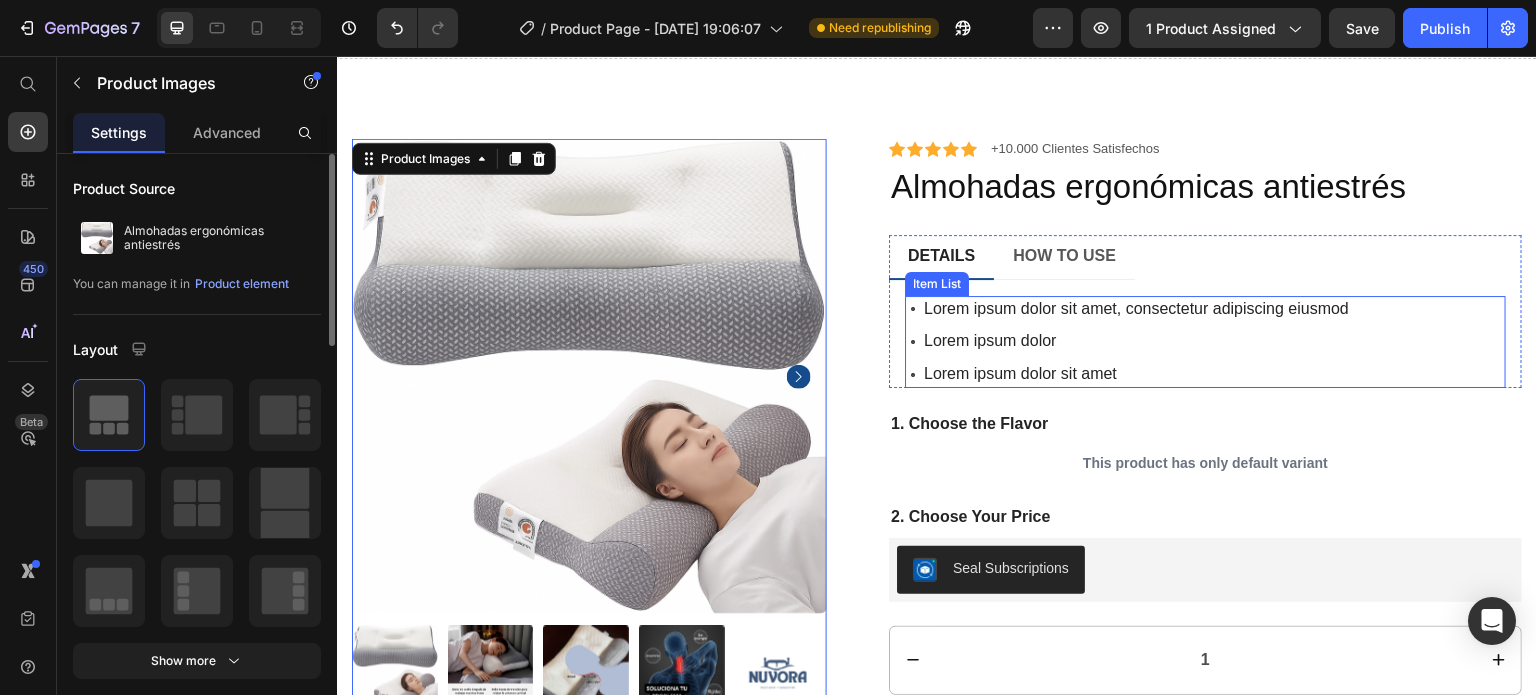 scroll, scrollTop: 111, scrollLeft: 0, axis: vertical 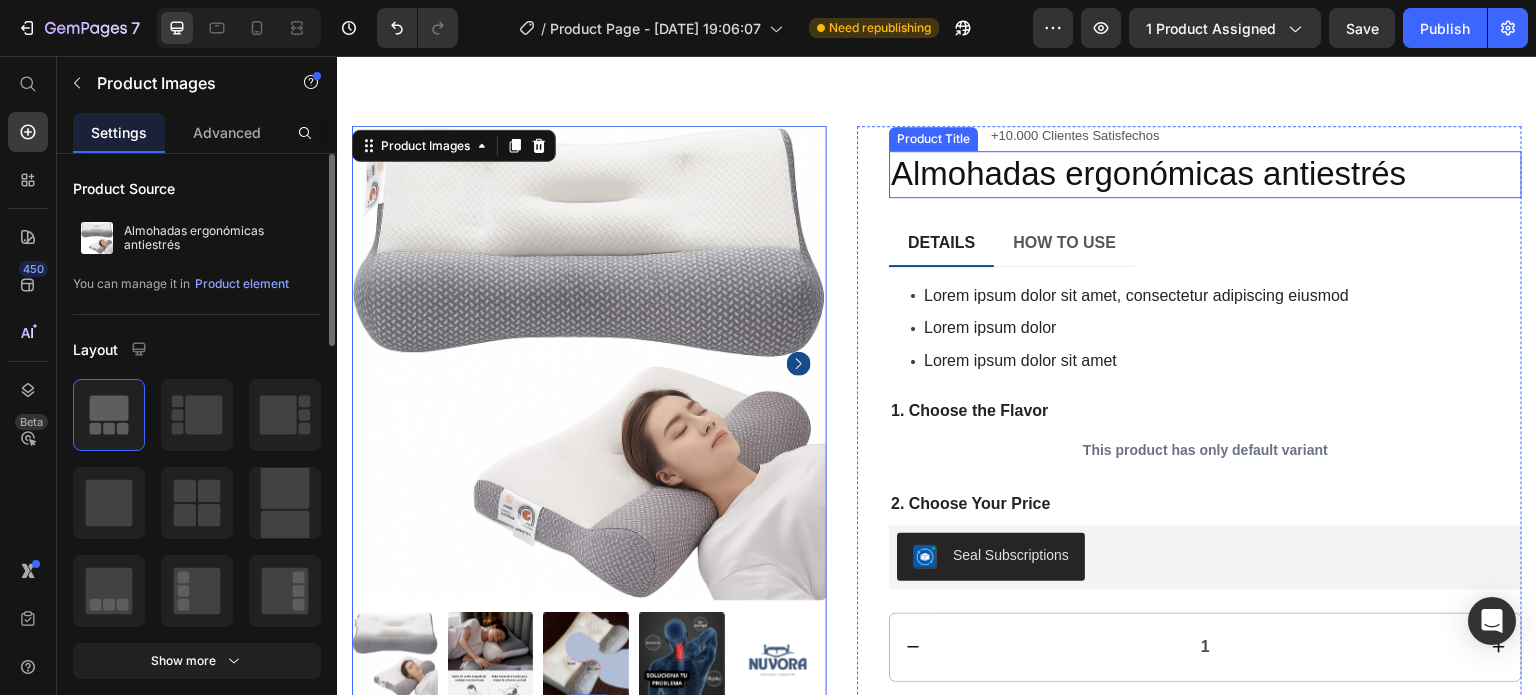 click on "Almohadas ergonómicas antiestrés" at bounding box center (1205, 174) 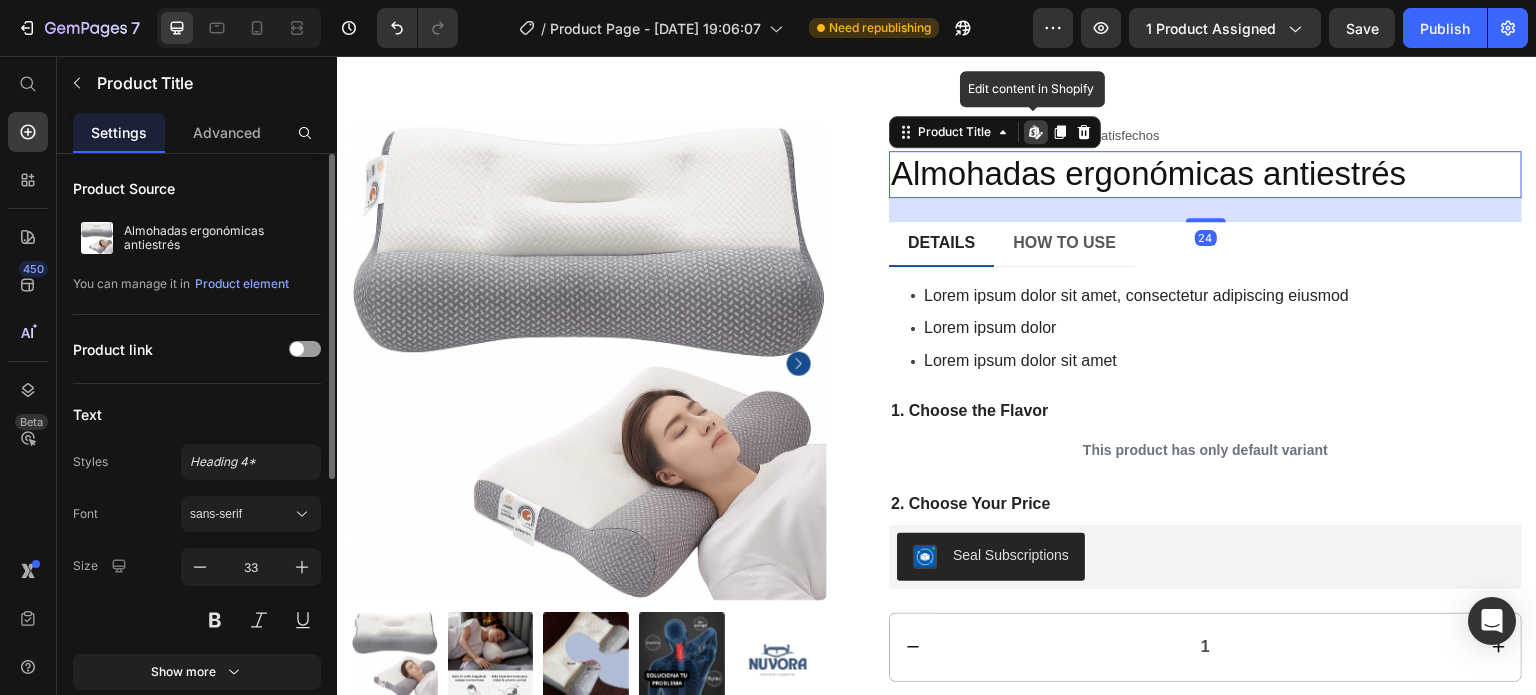 click 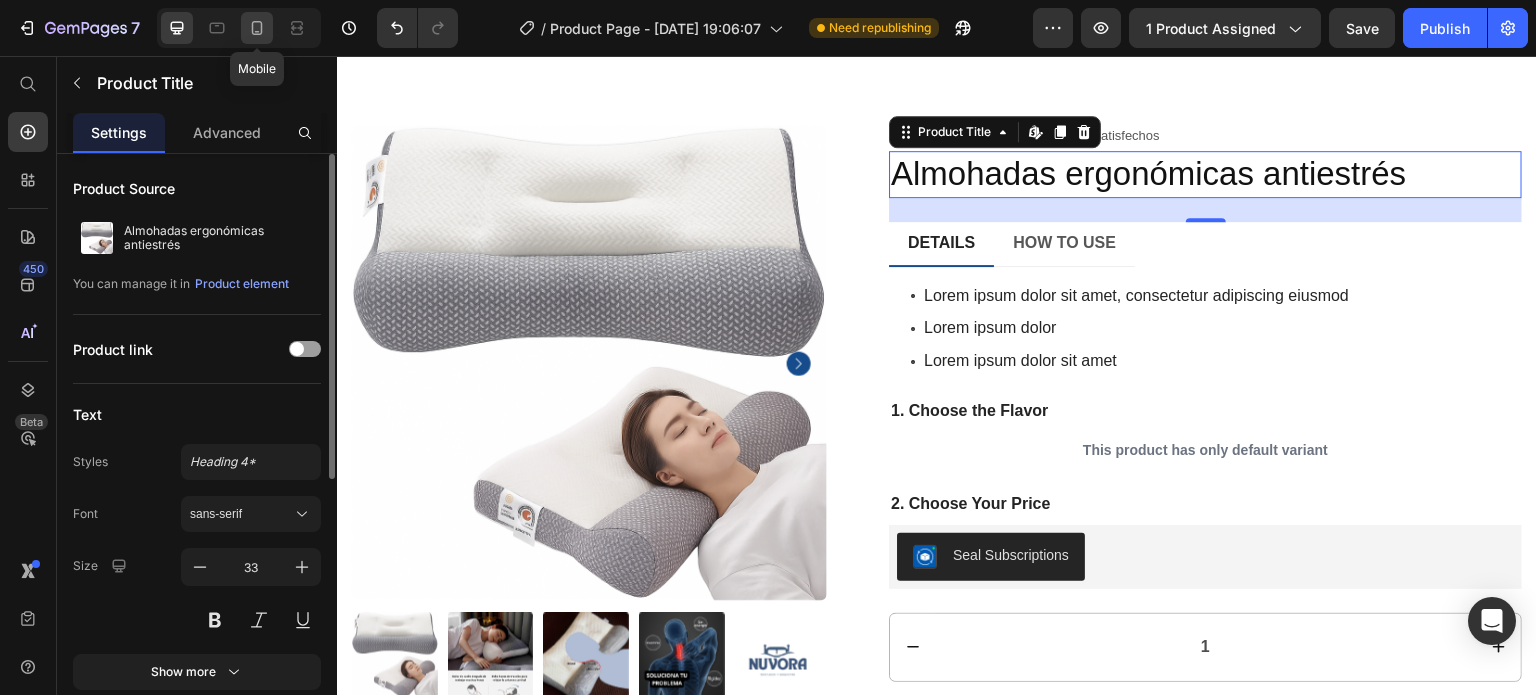 click 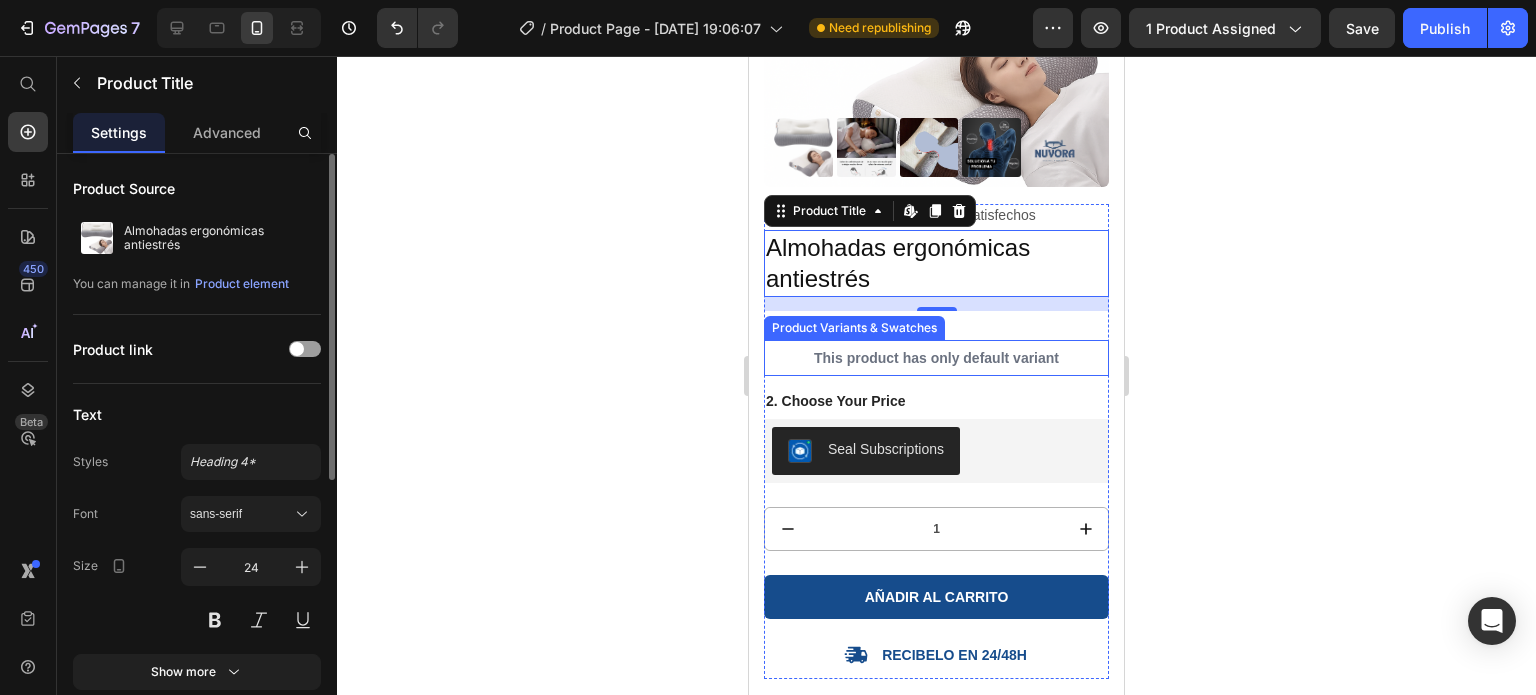 scroll, scrollTop: 291, scrollLeft: 0, axis: vertical 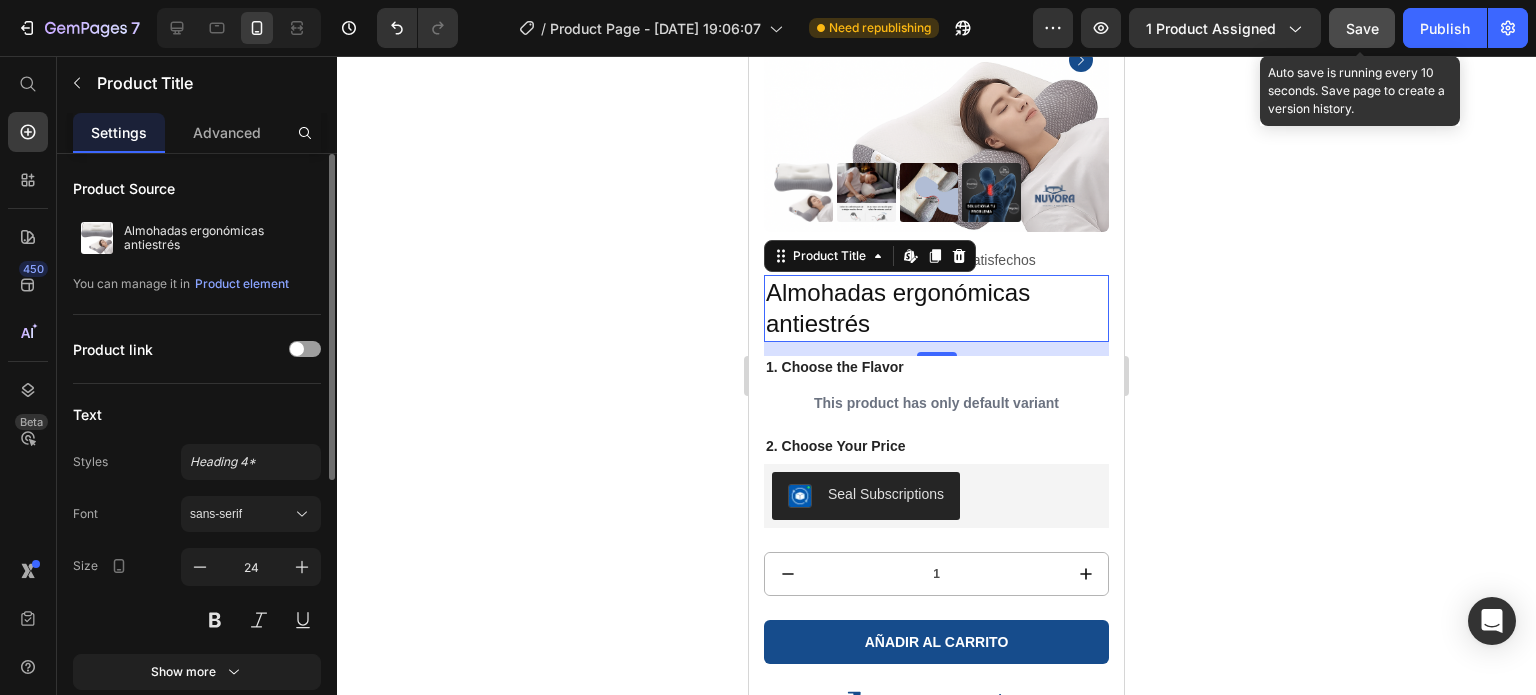 click on "Save" 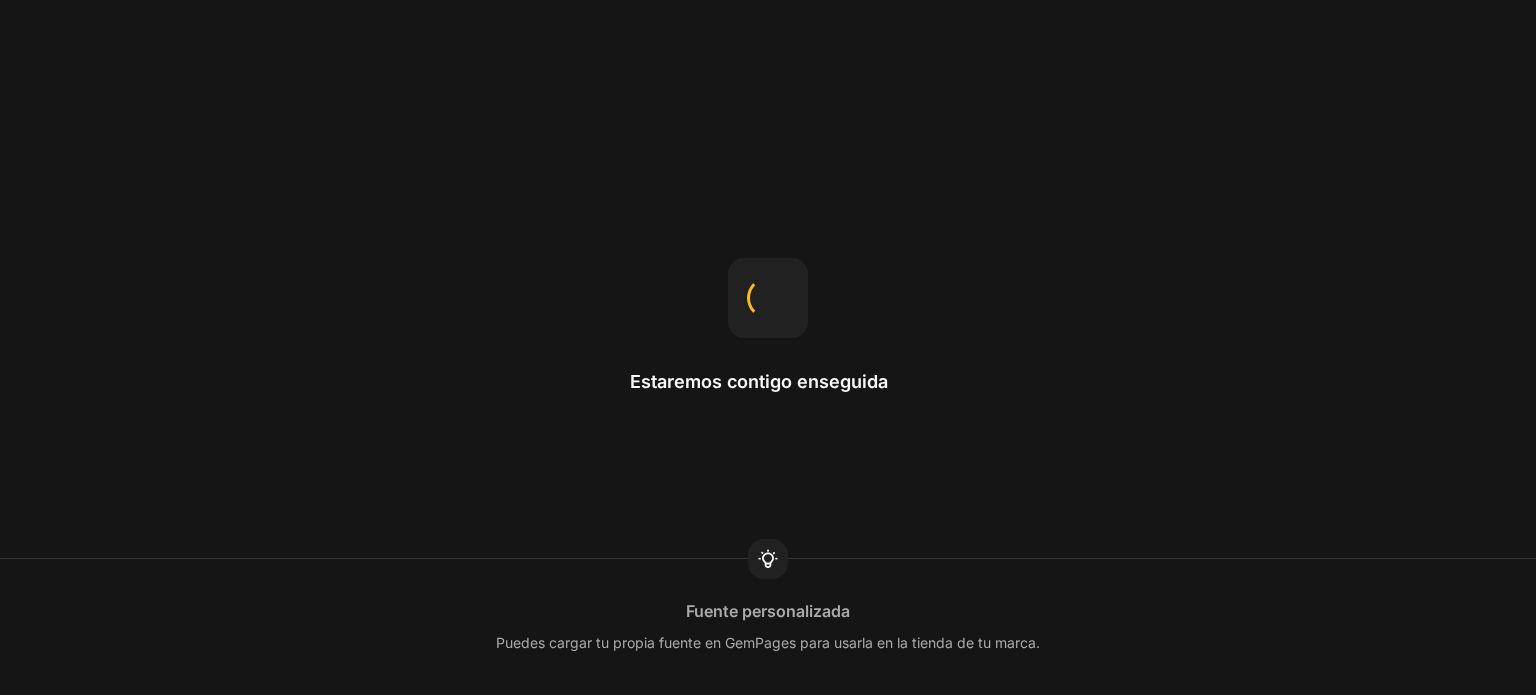 scroll, scrollTop: 0, scrollLeft: 0, axis: both 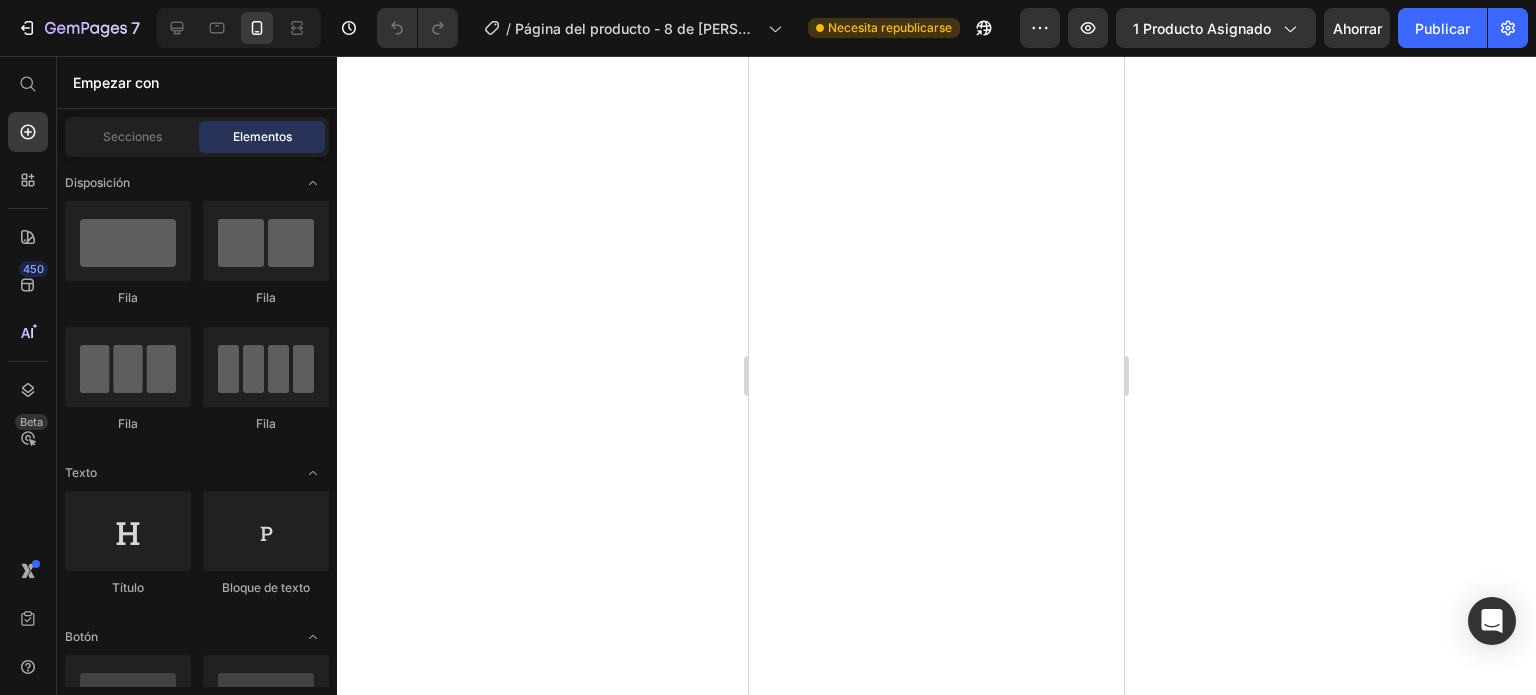 drag, startPoint x: 1116, startPoint y: 211, endPoint x: 1846, endPoint y: 99, distance: 738.5418 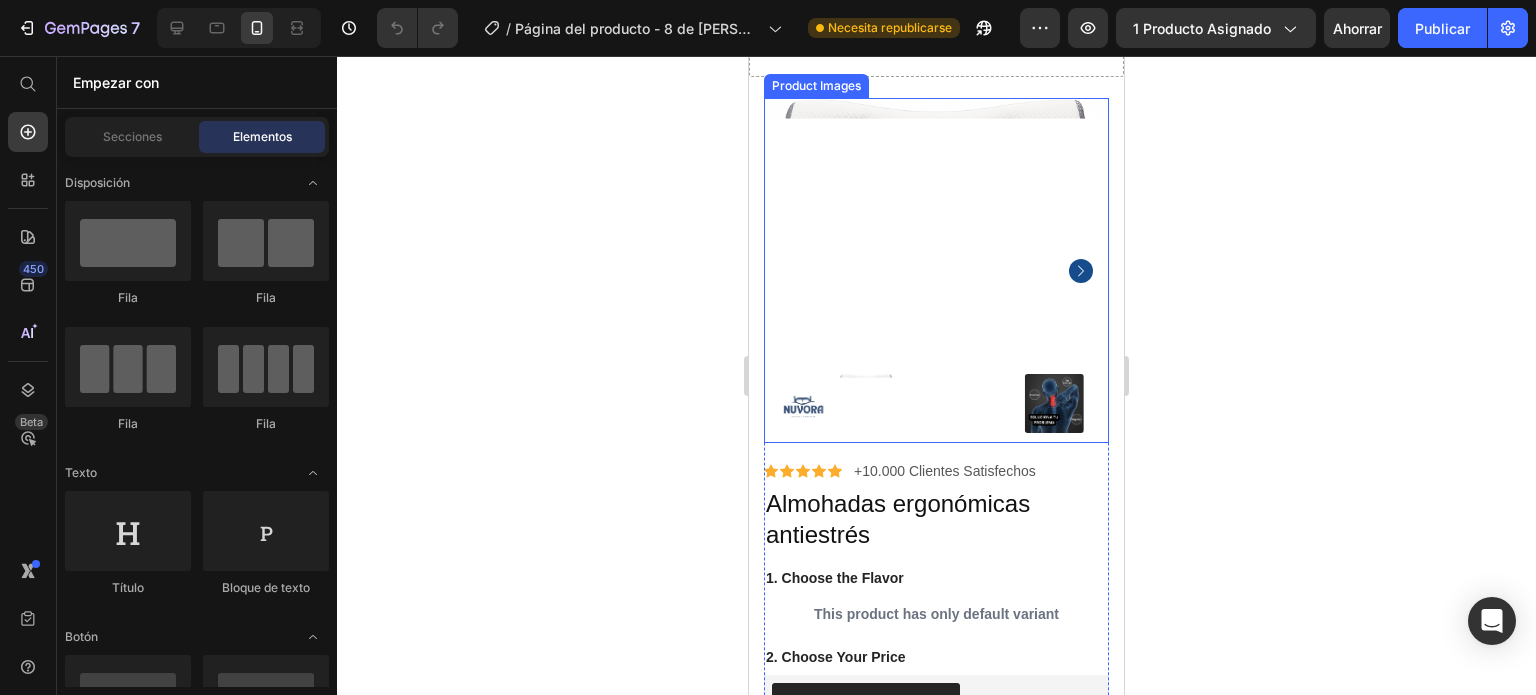scroll, scrollTop: 133, scrollLeft: 0, axis: vertical 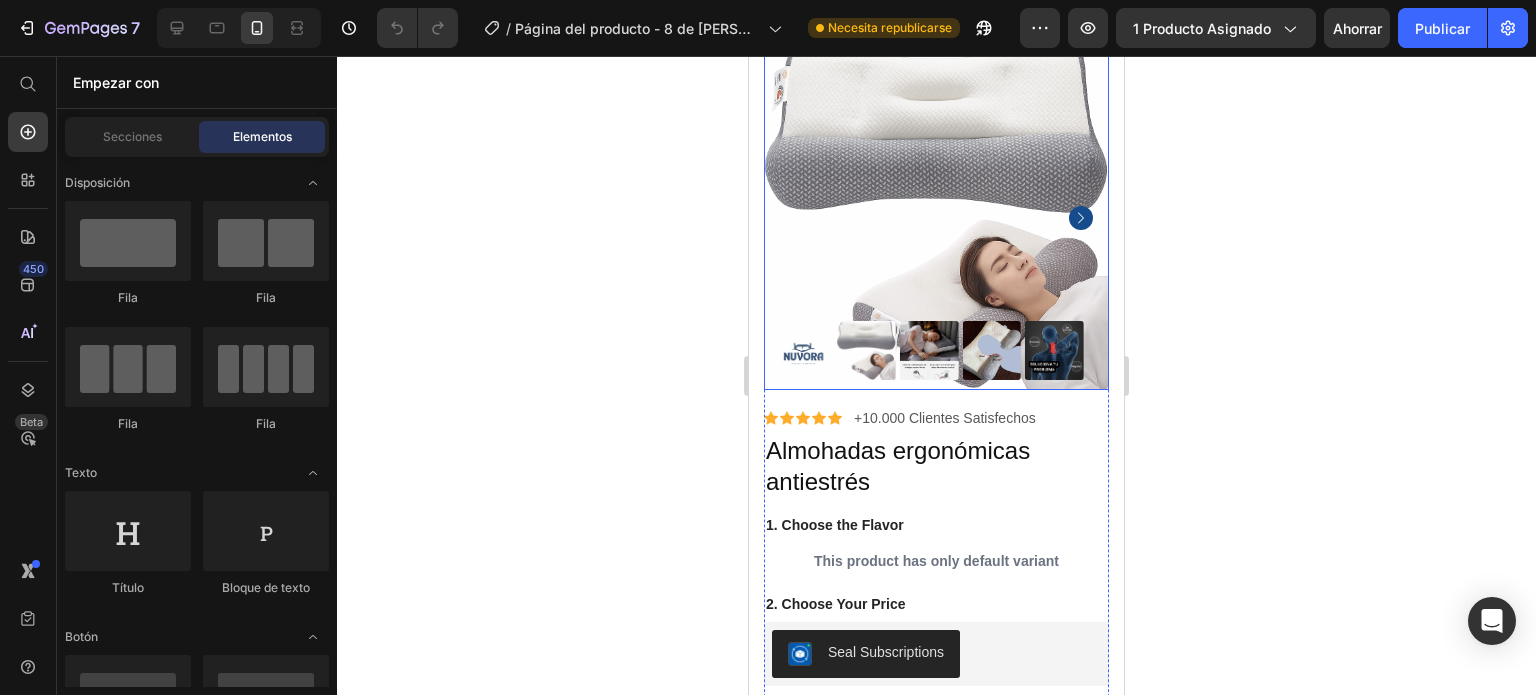 click 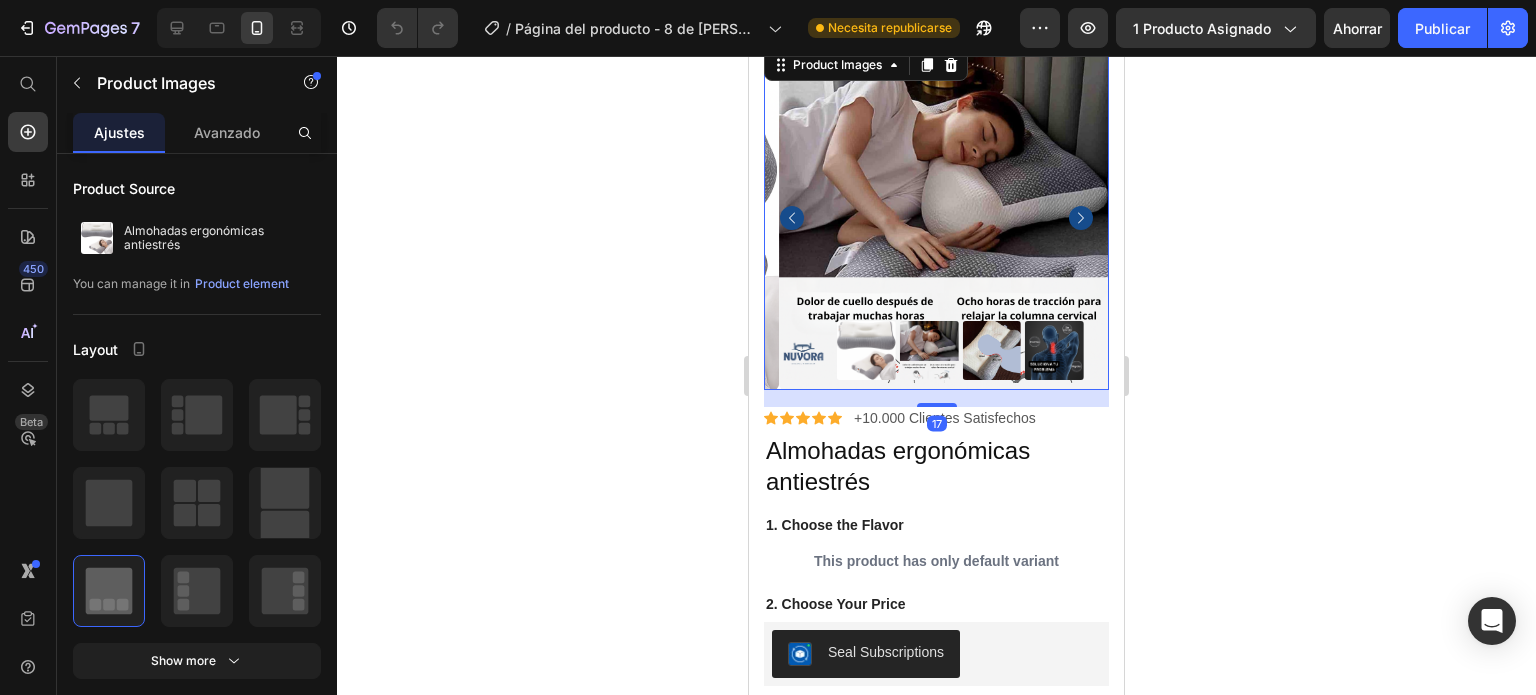 click 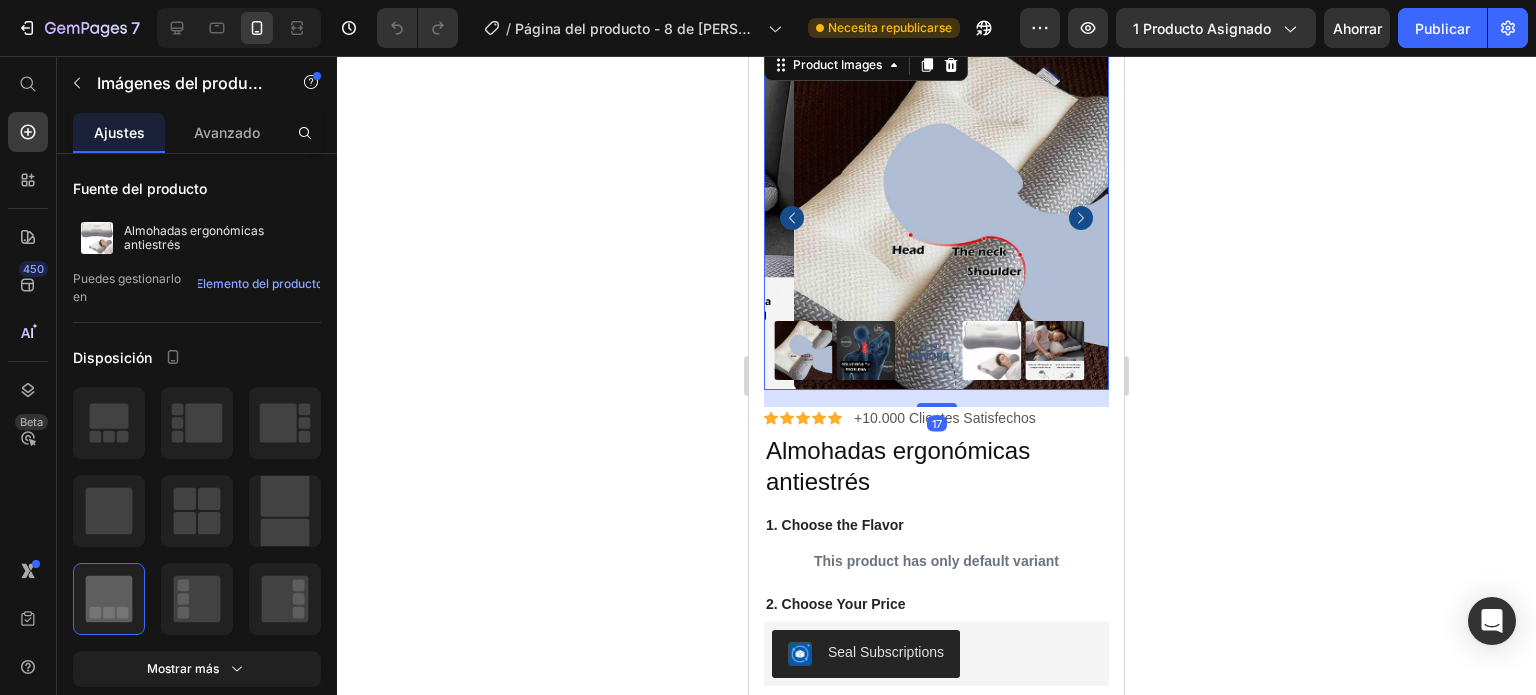 click 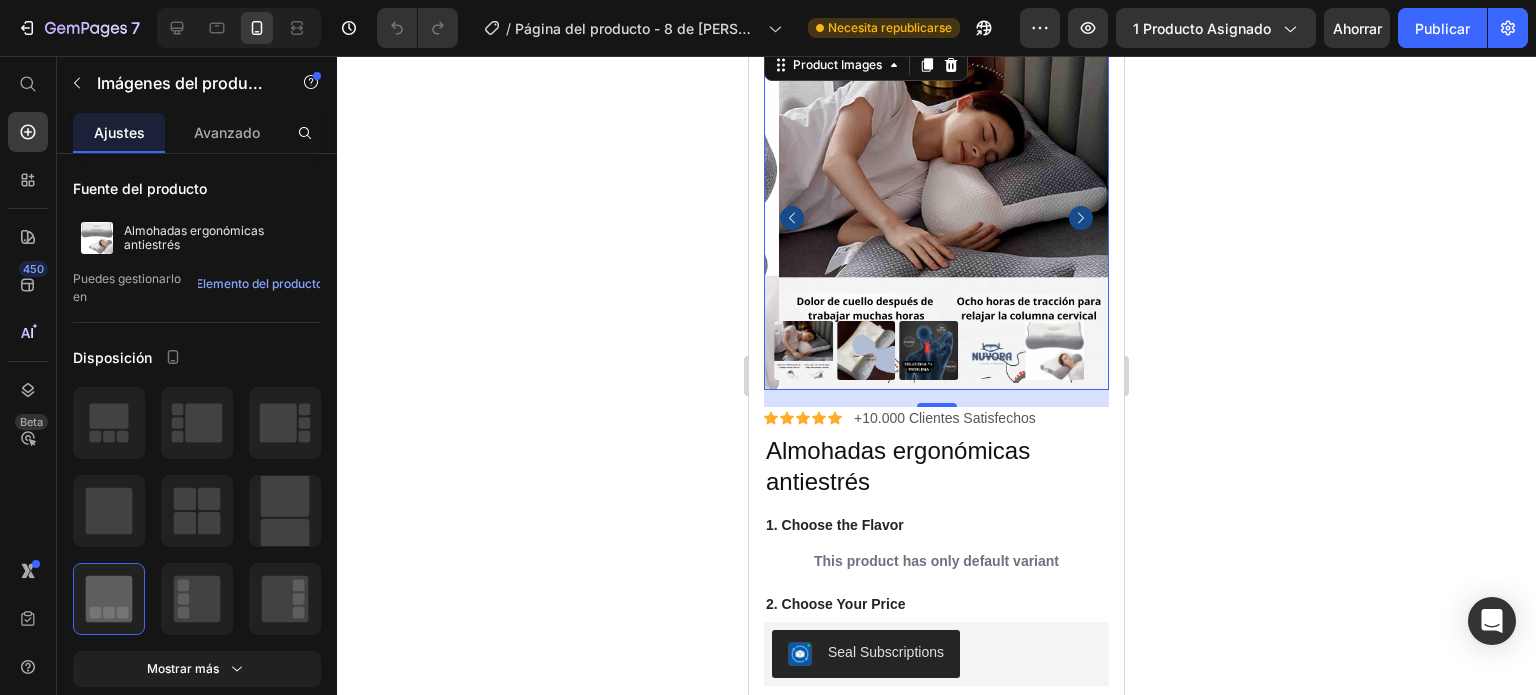 click at bounding box center [951, 217] 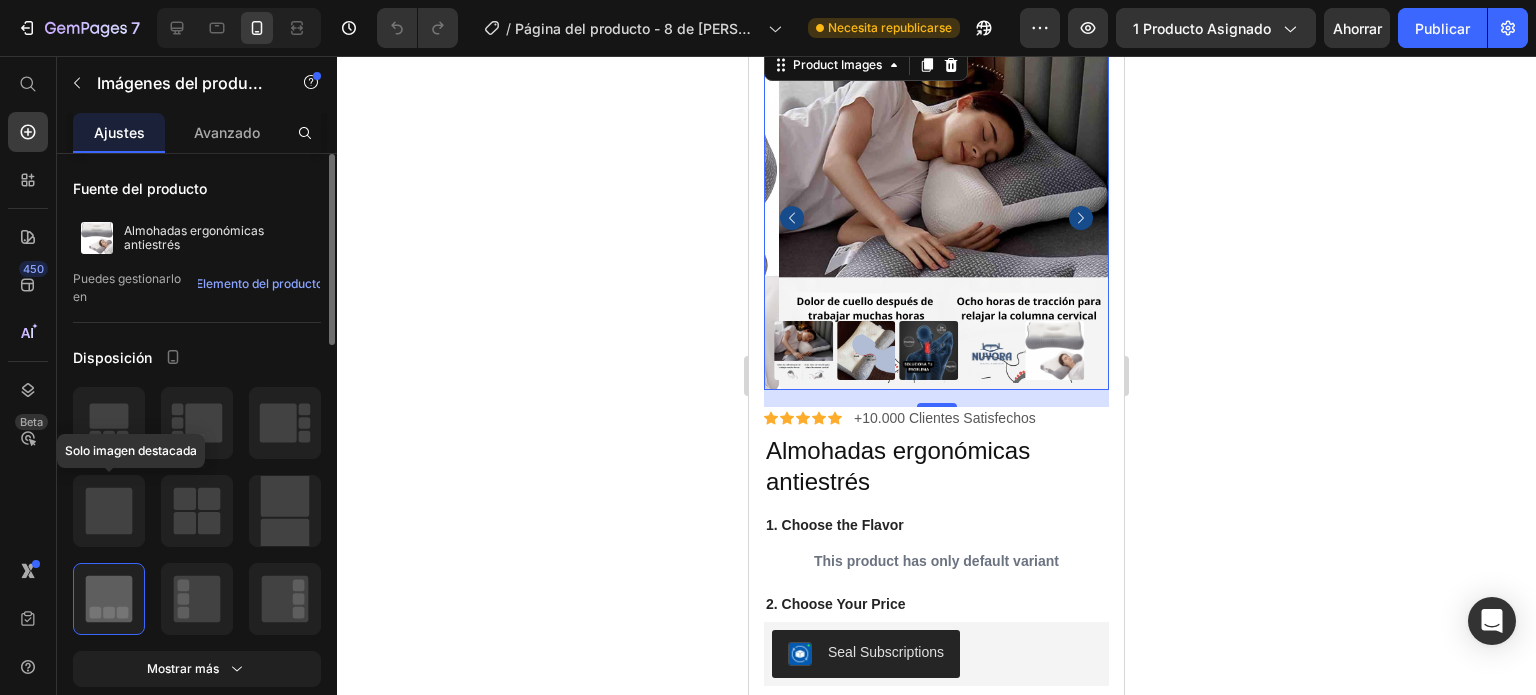 click 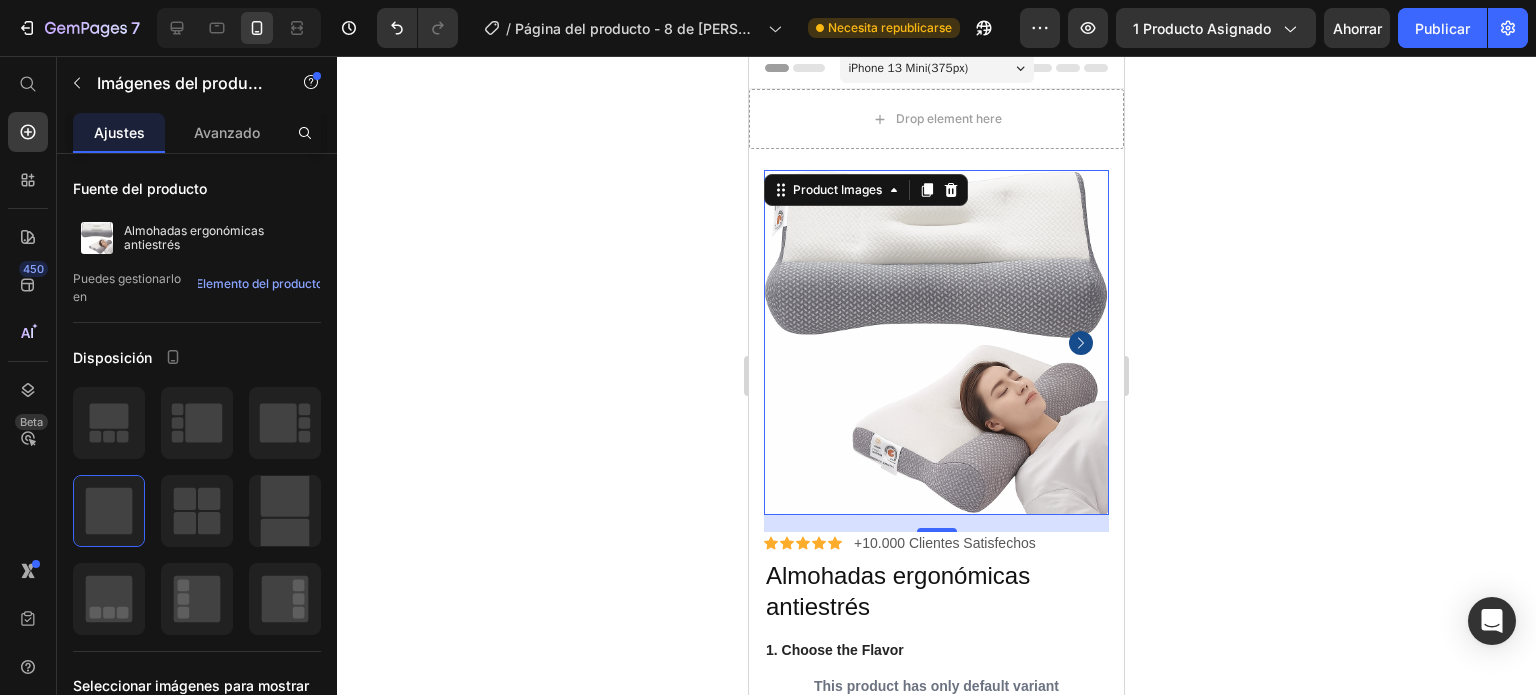 scroll, scrollTop: 0, scrollLeft: 0, axis: both 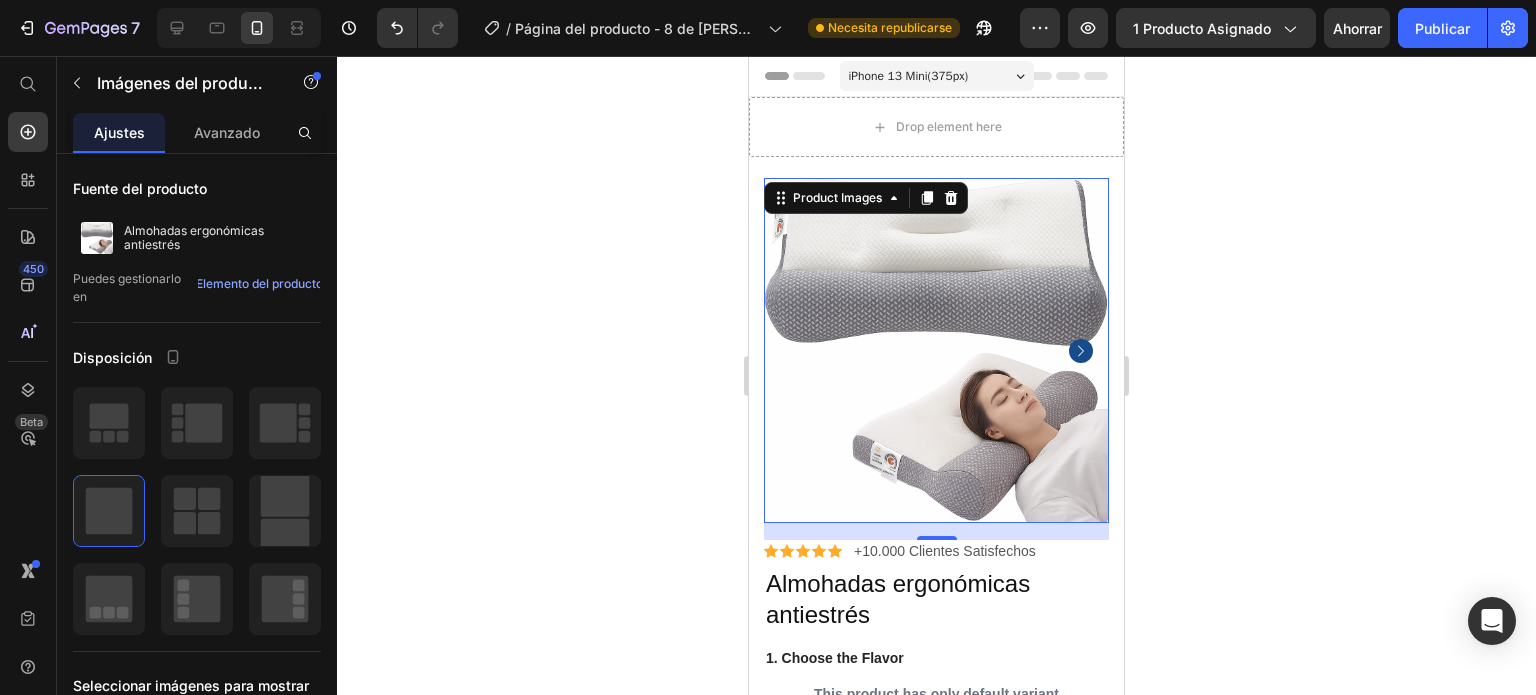 click 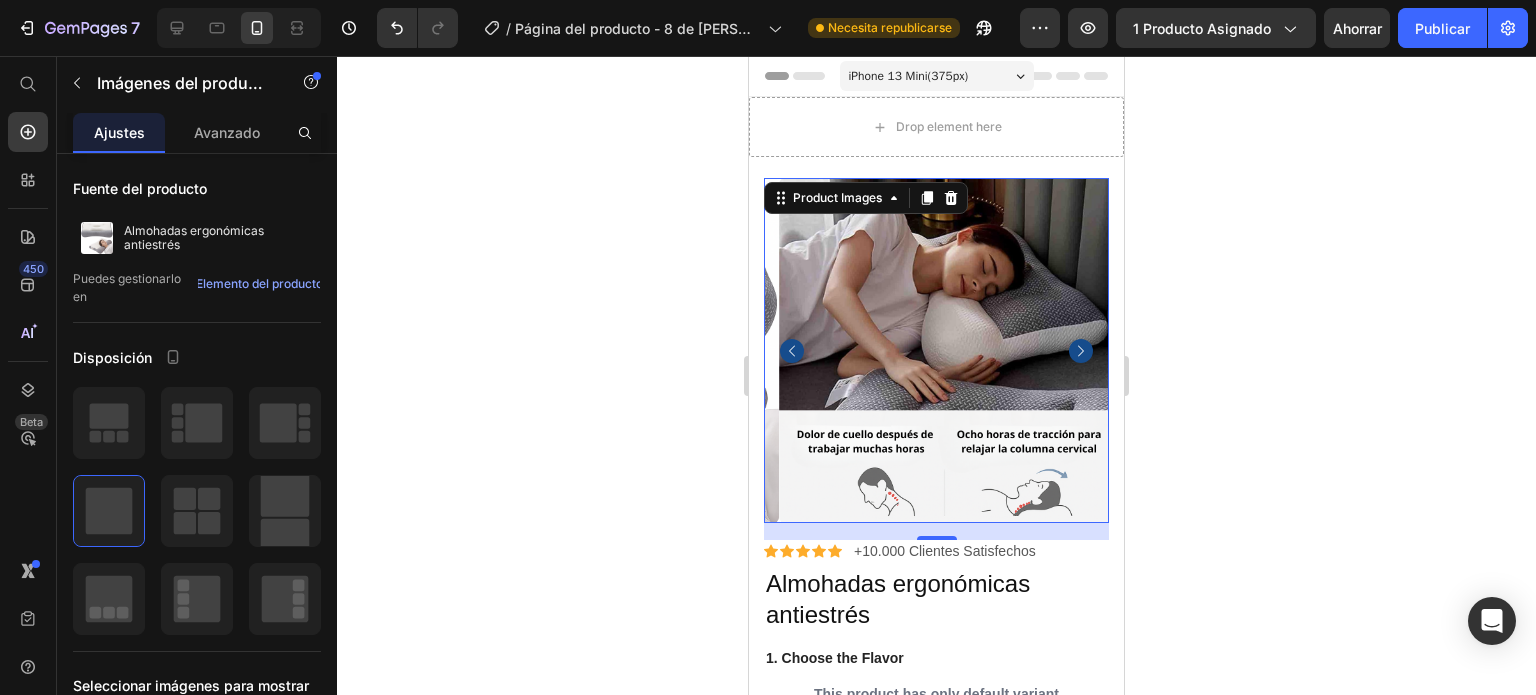 click 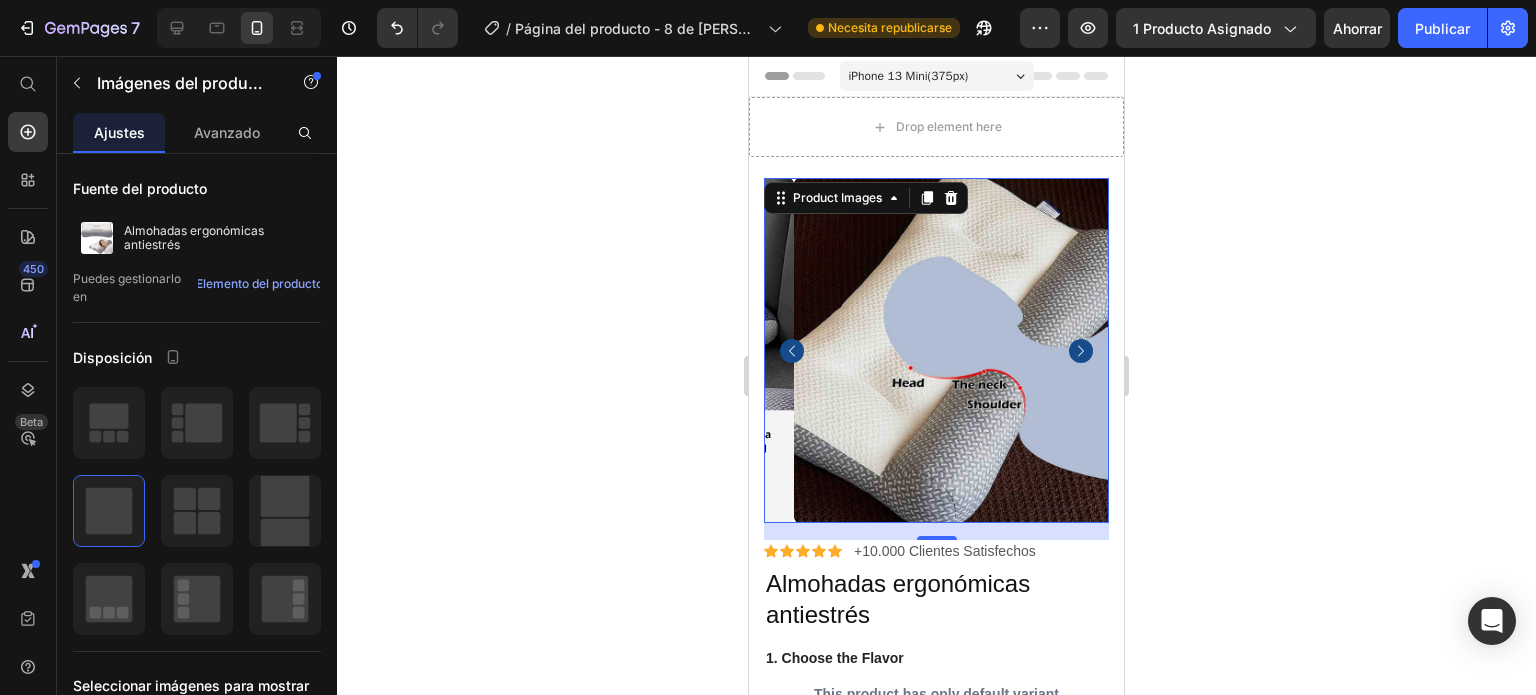click 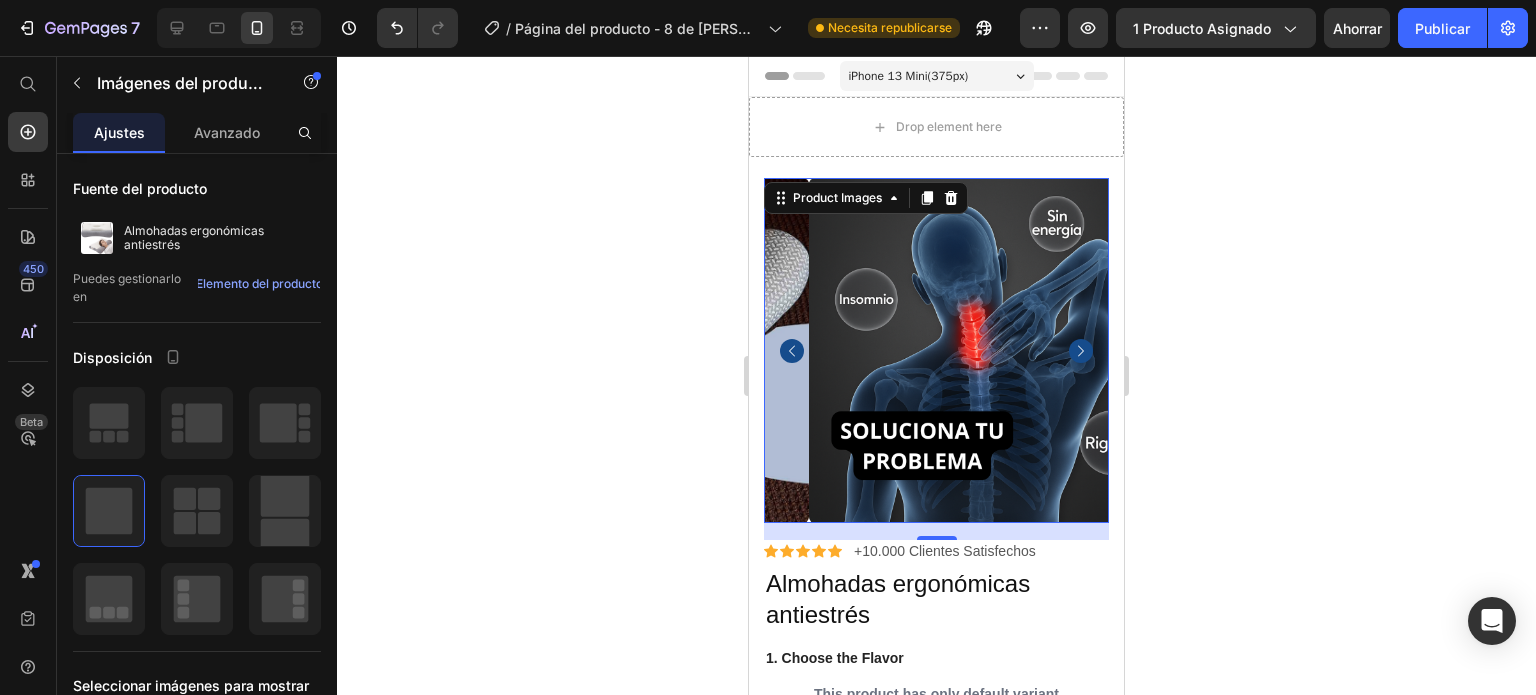 click 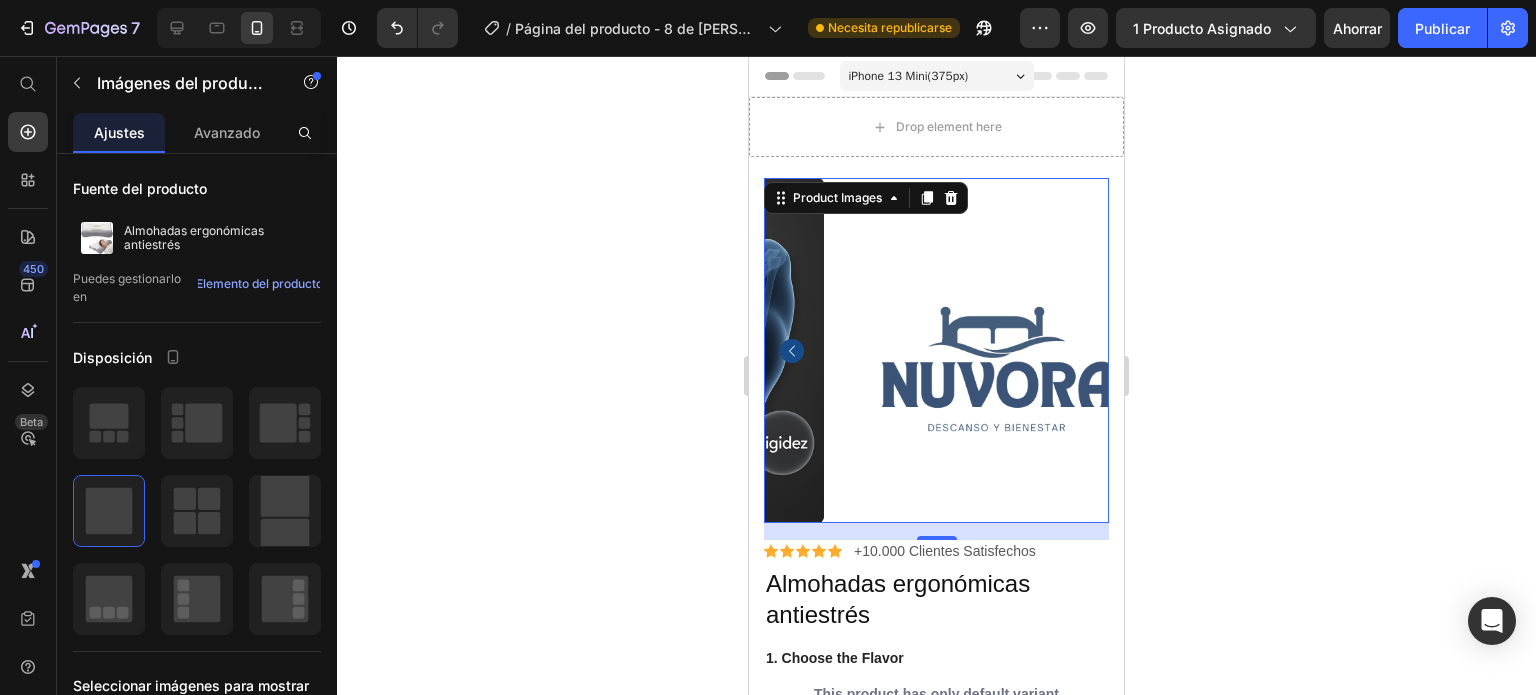 click at bounding box center (996, 350) 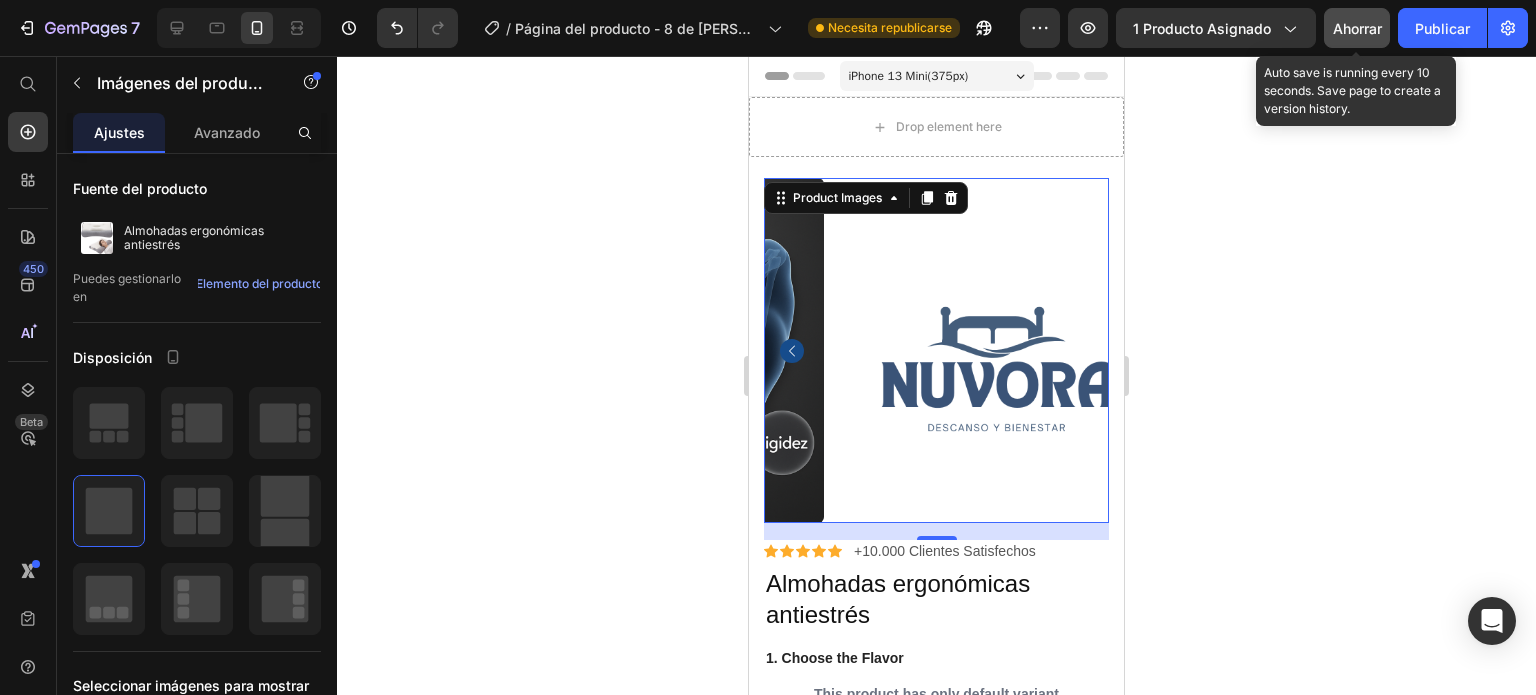 click on "Ahorrar" at bounding box center (1357, 28) 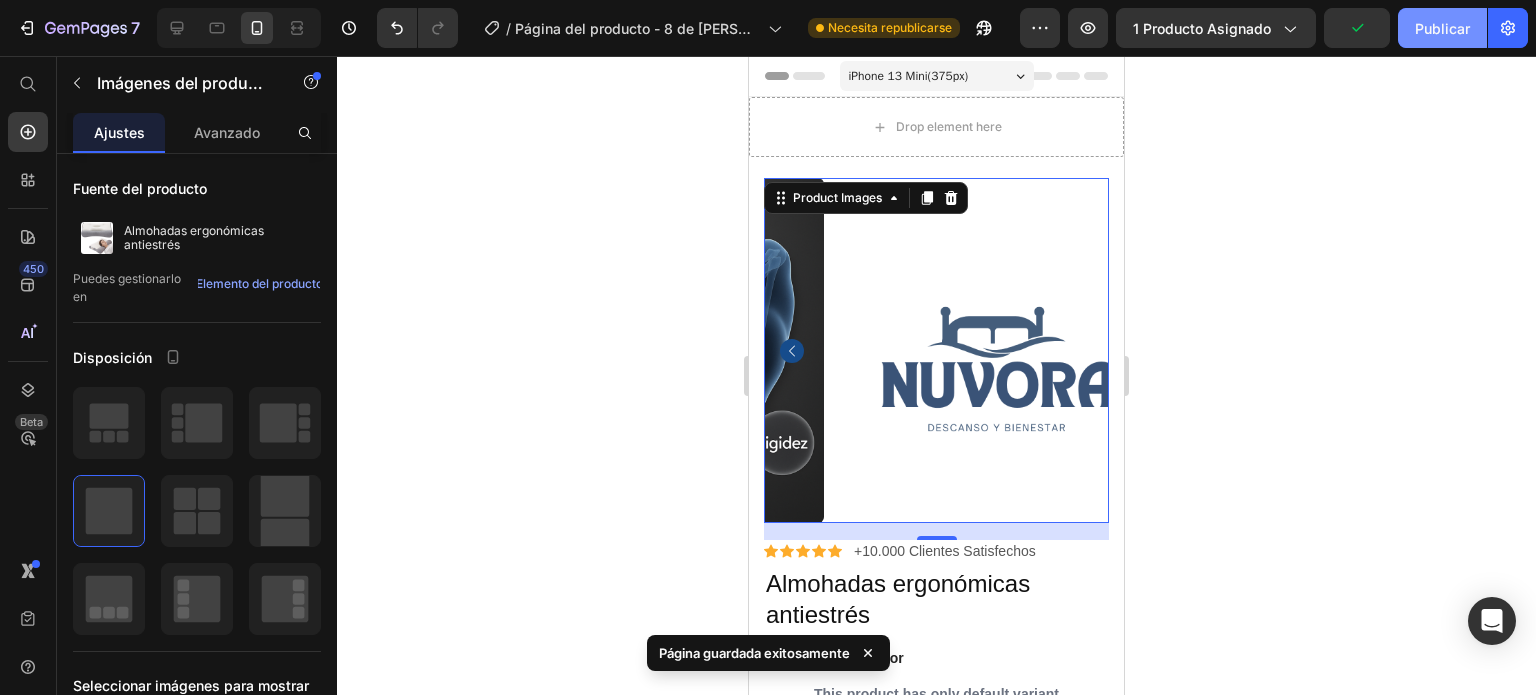 click on "Publicar" at bounding box center [1442, 28] 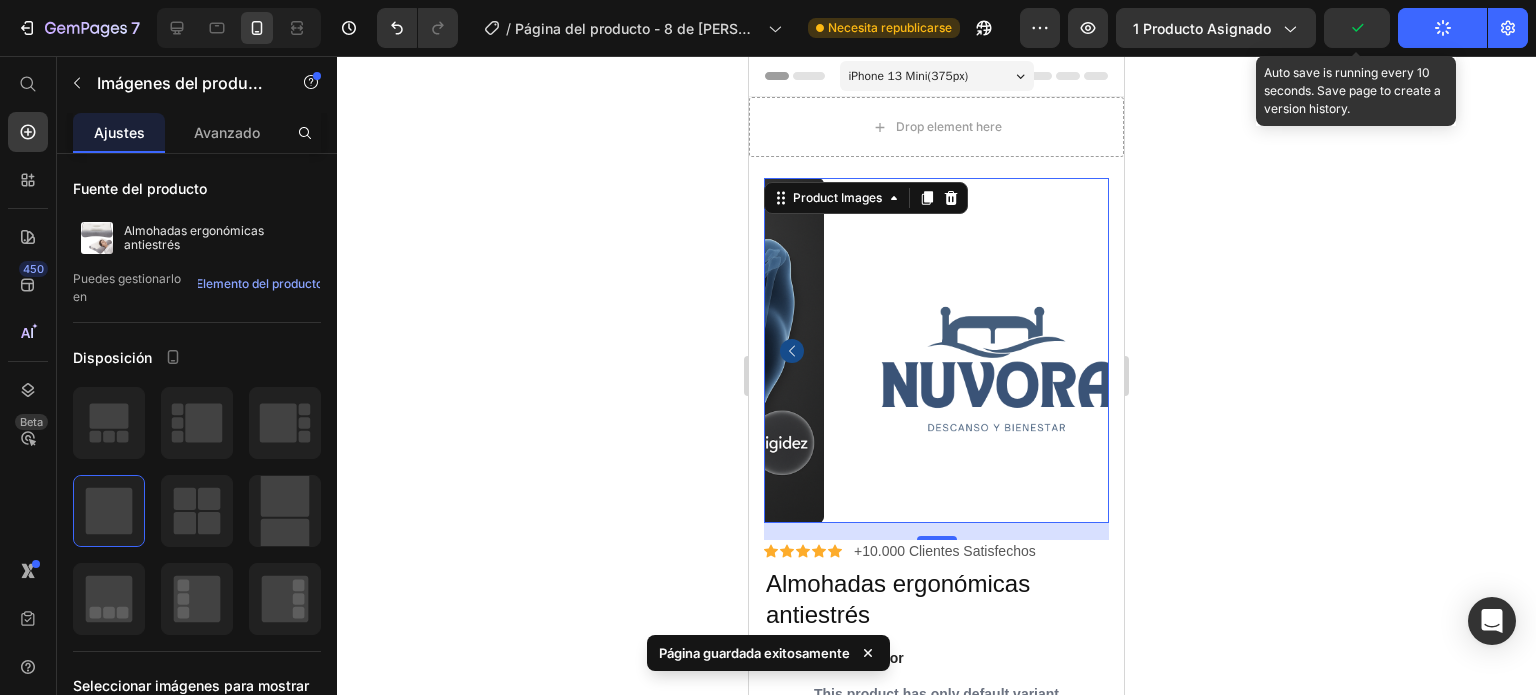 drag, startPoint x: 2087, startPoint y: 103, endPoint x: 749, endPoint y: 86, distance: 1338.108 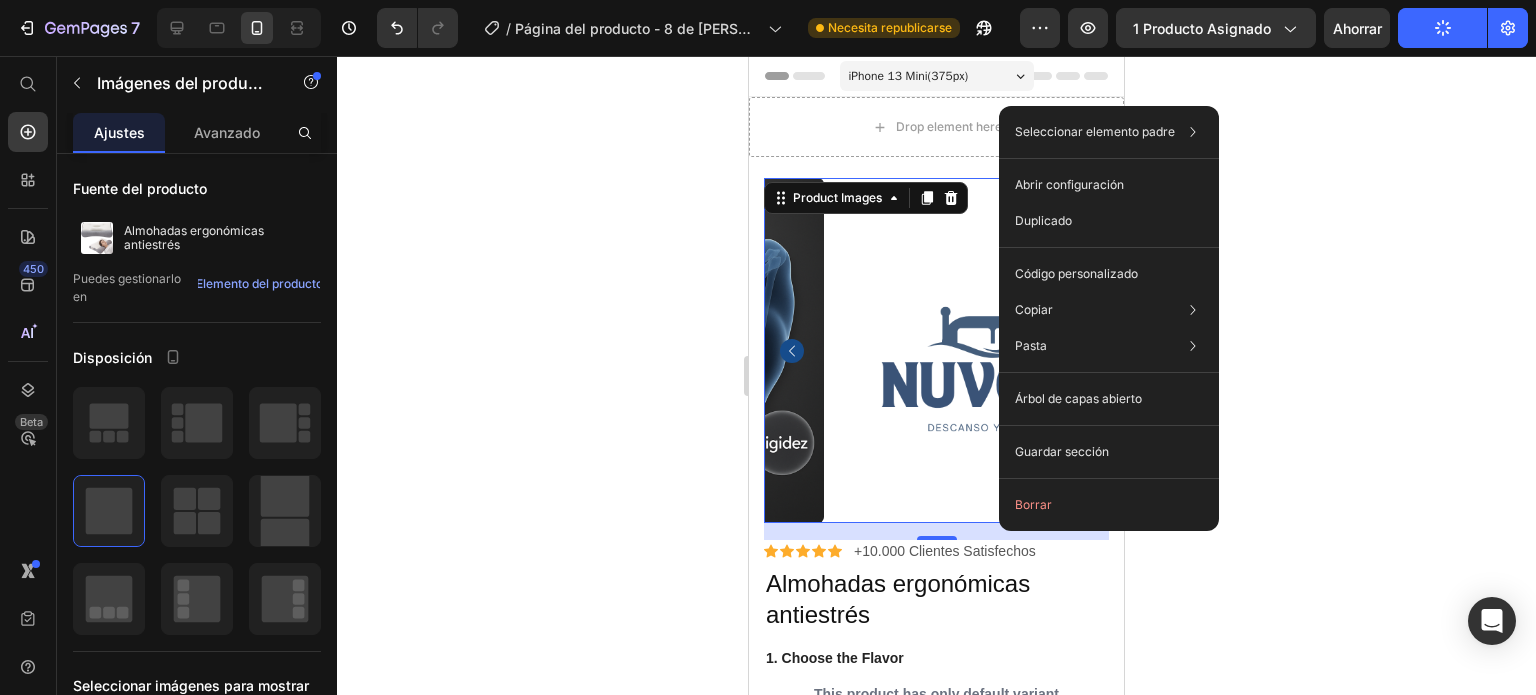 click 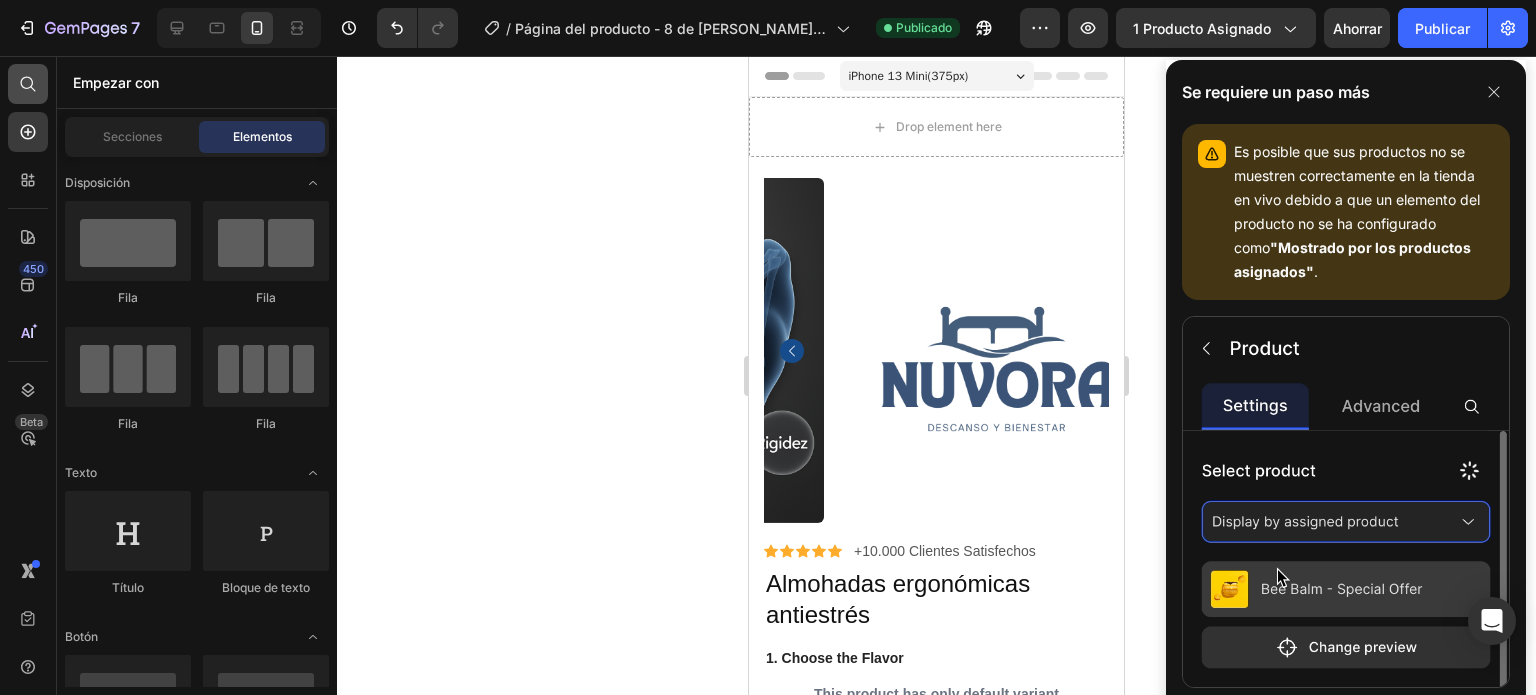 click 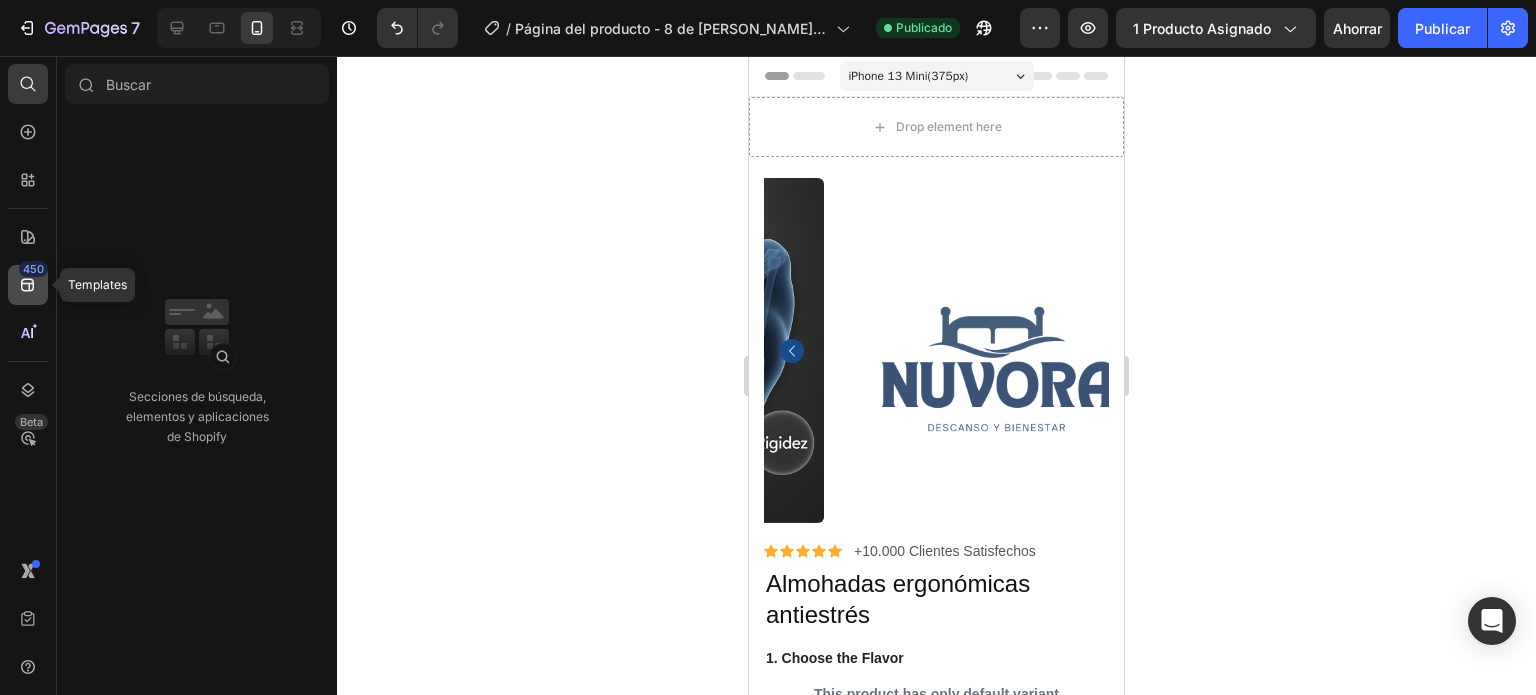 click 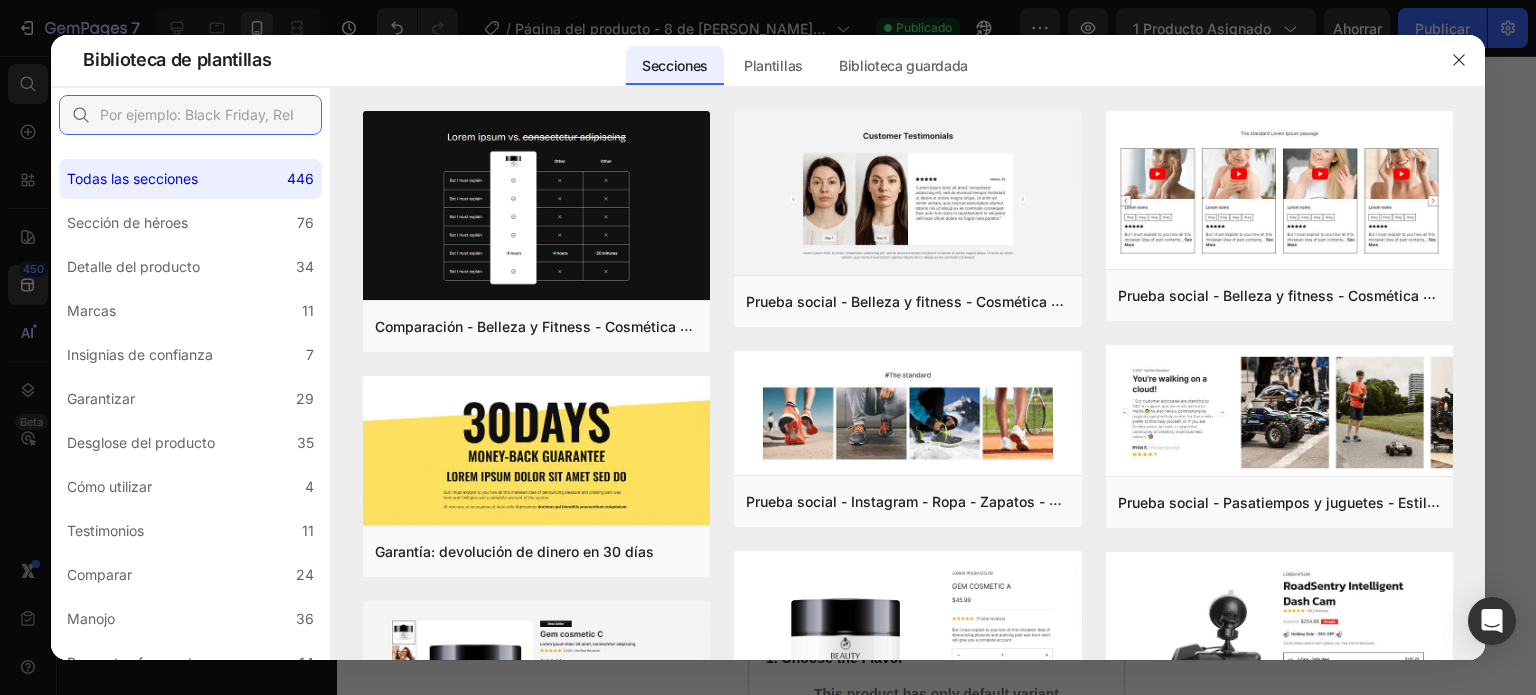 click at bounding box center (190, 115) 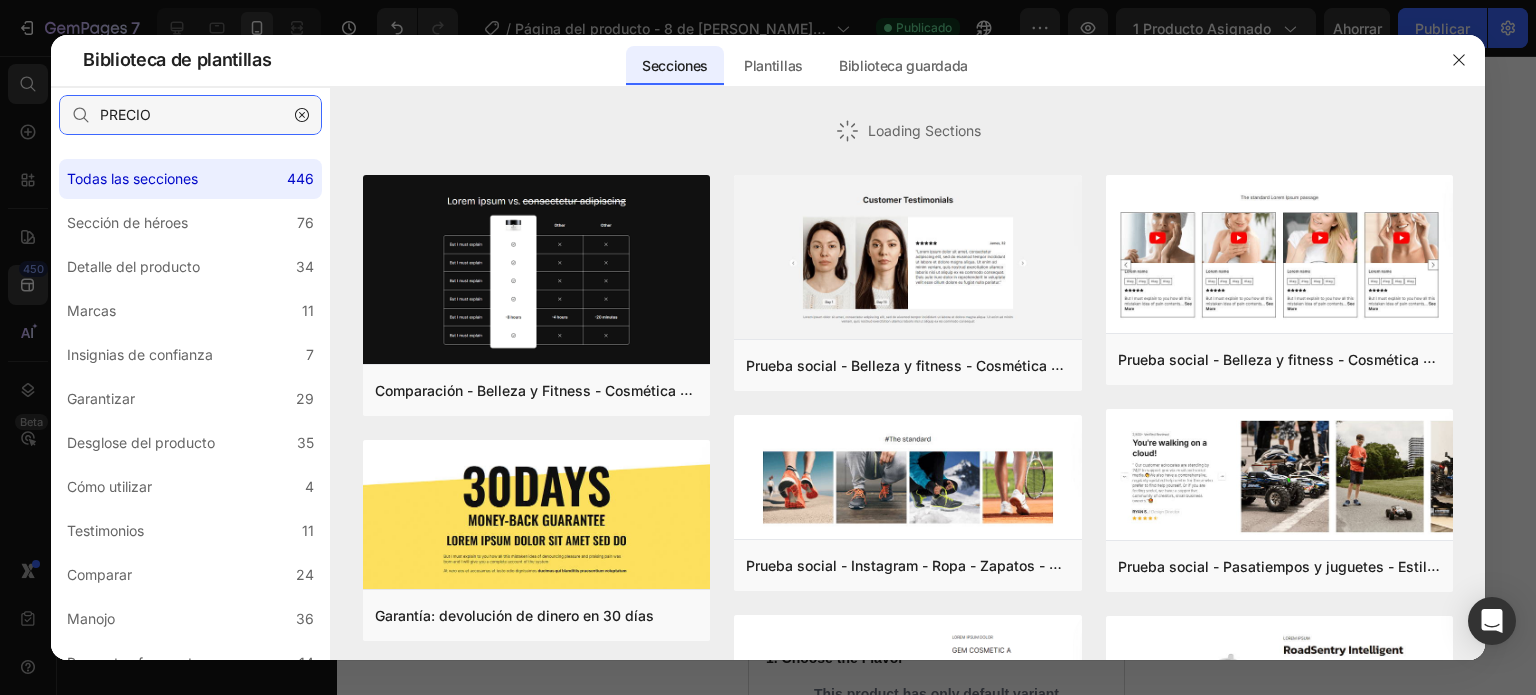 type on "PRECIO" 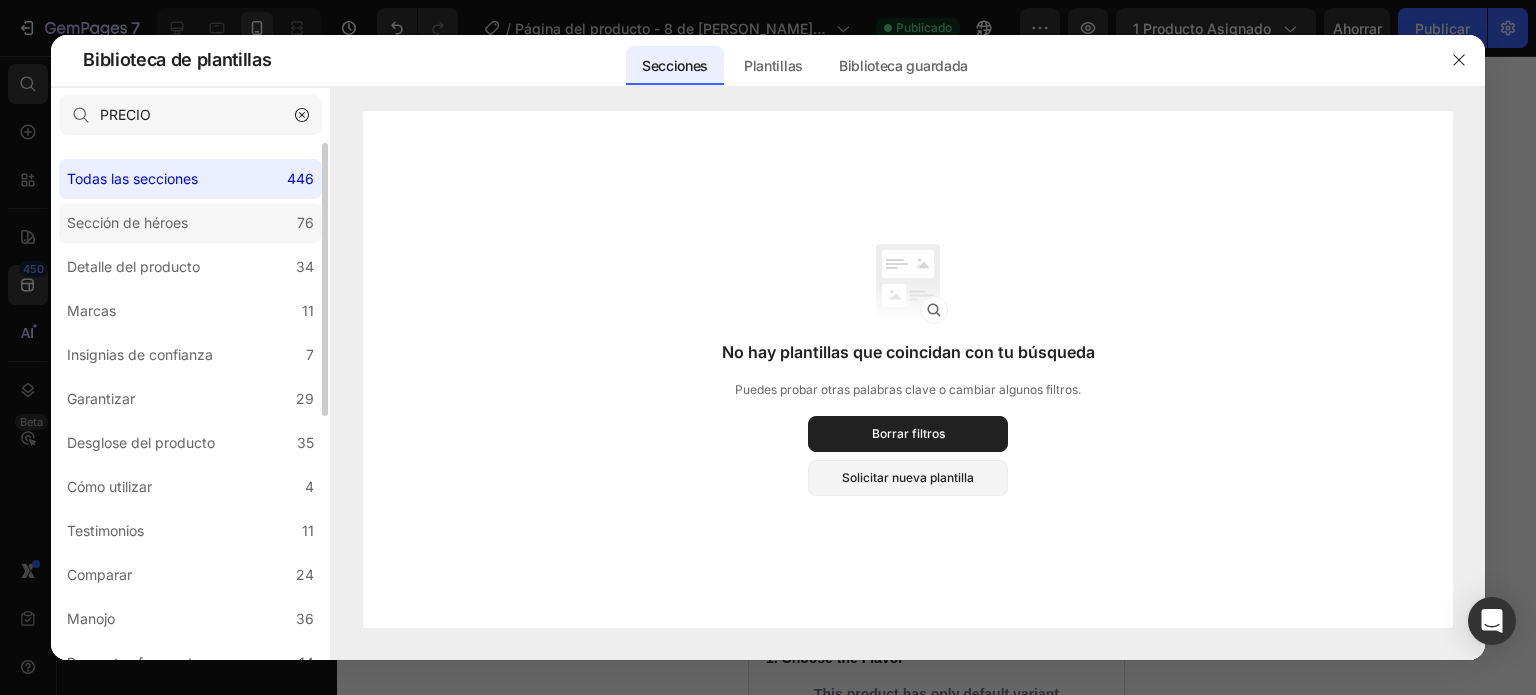 click on "Sección de héroes 76" 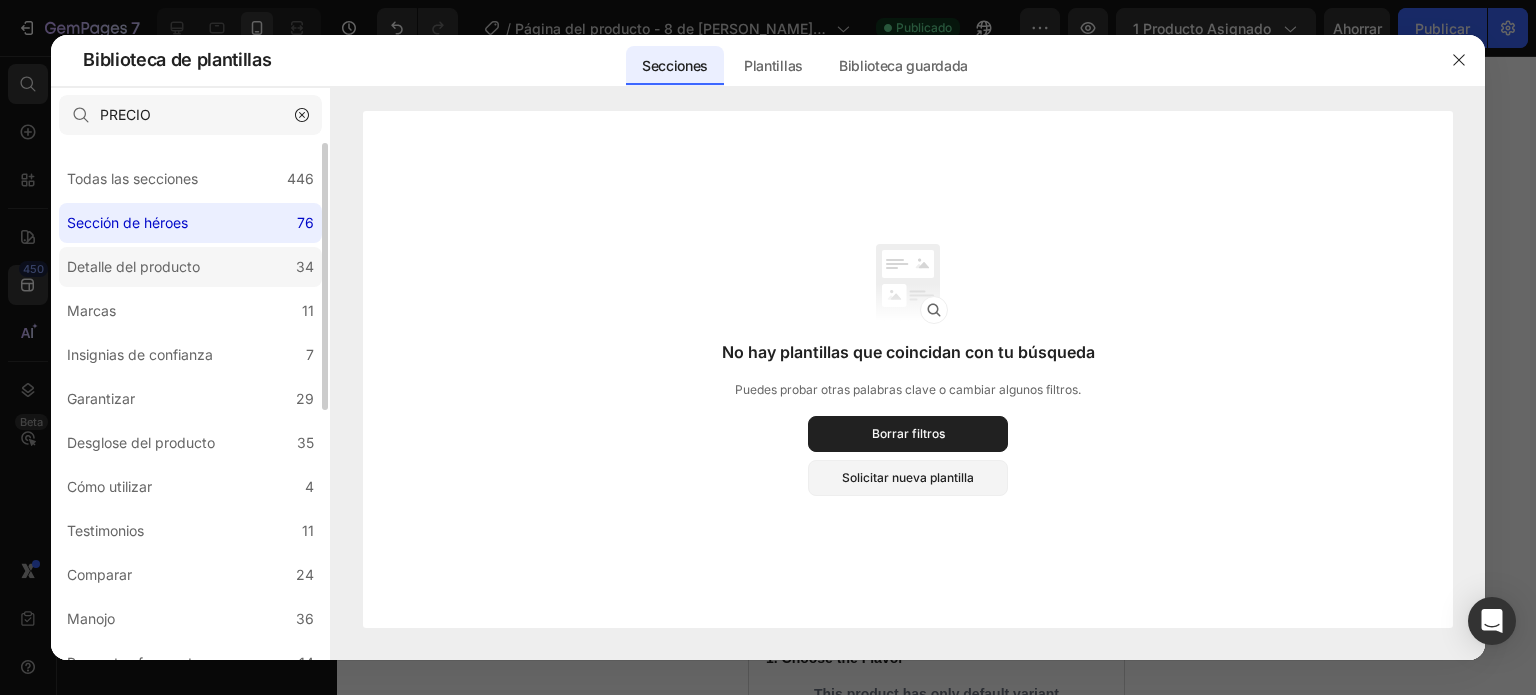 click on "Detalle del producto" at bounding box center [137, 267] 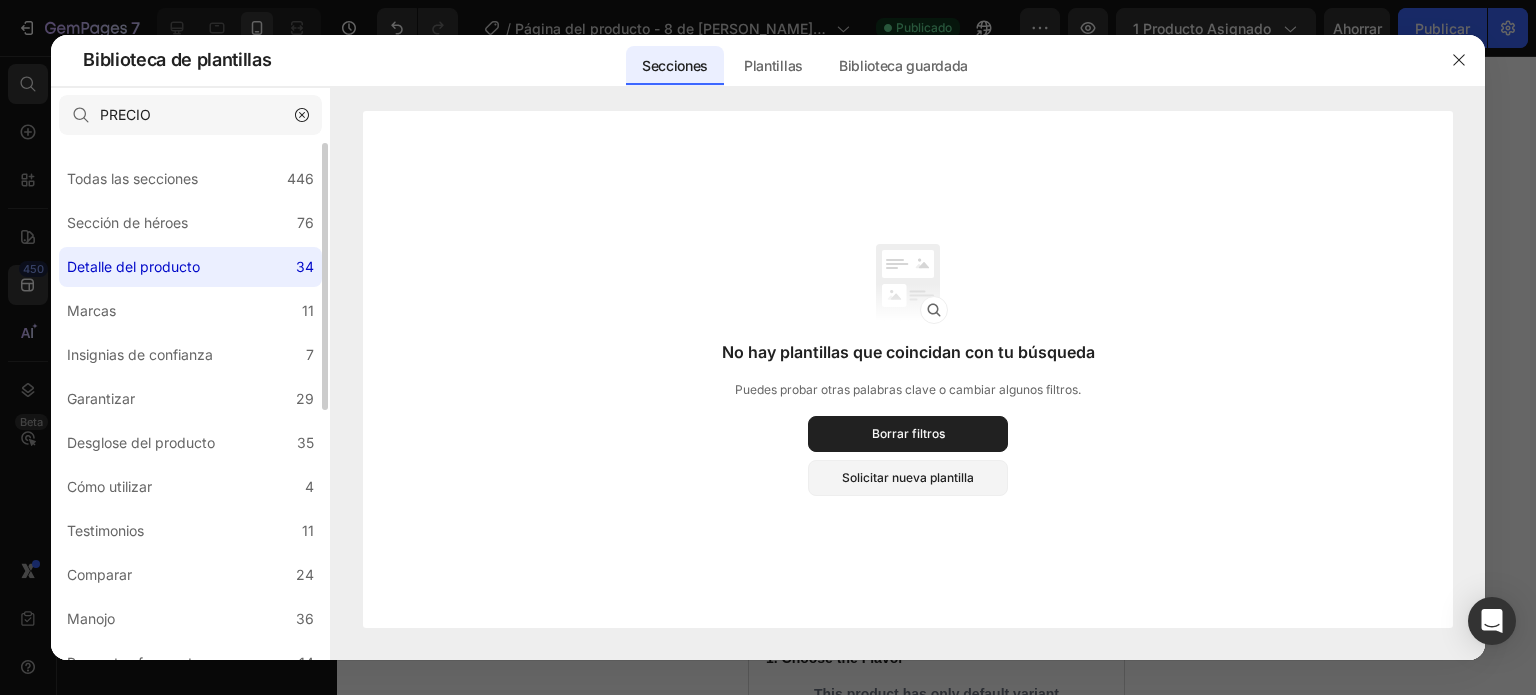 click on "Detalle del producto 34" 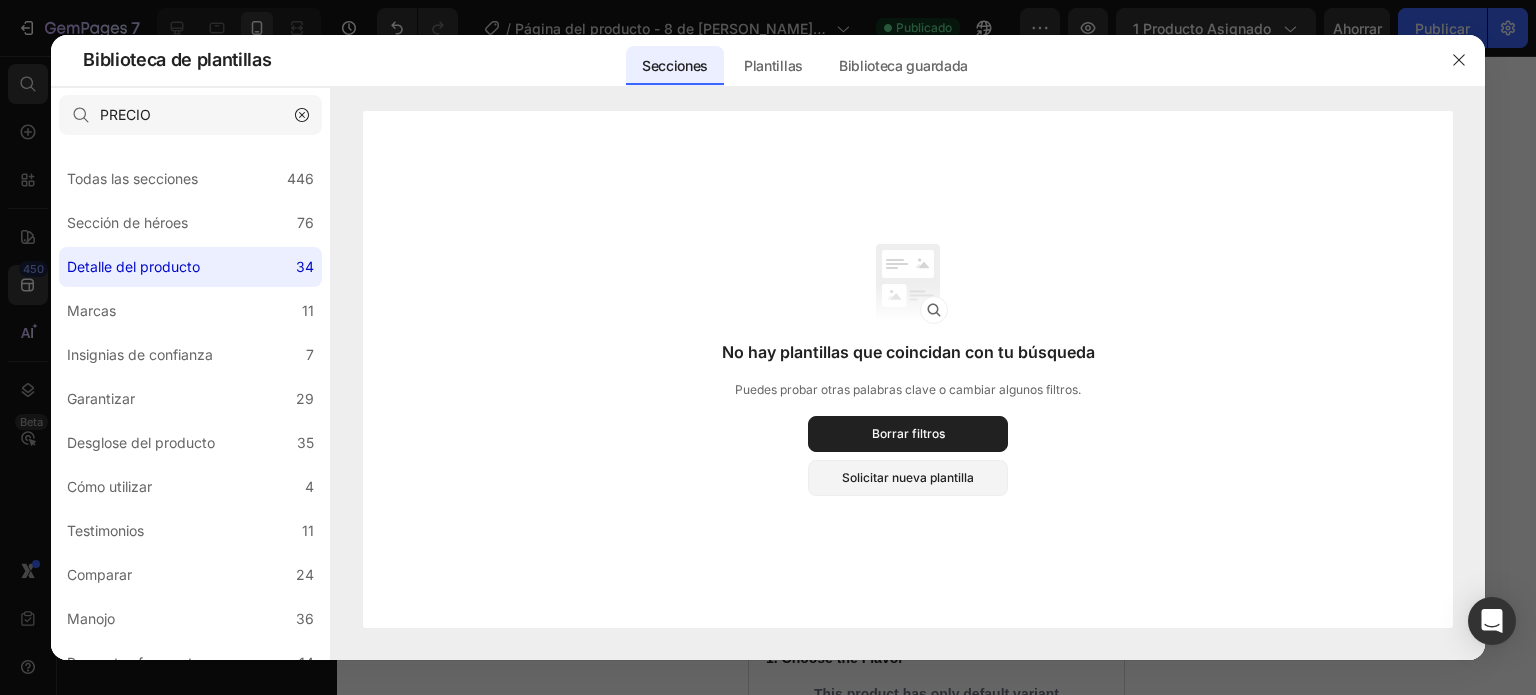 click 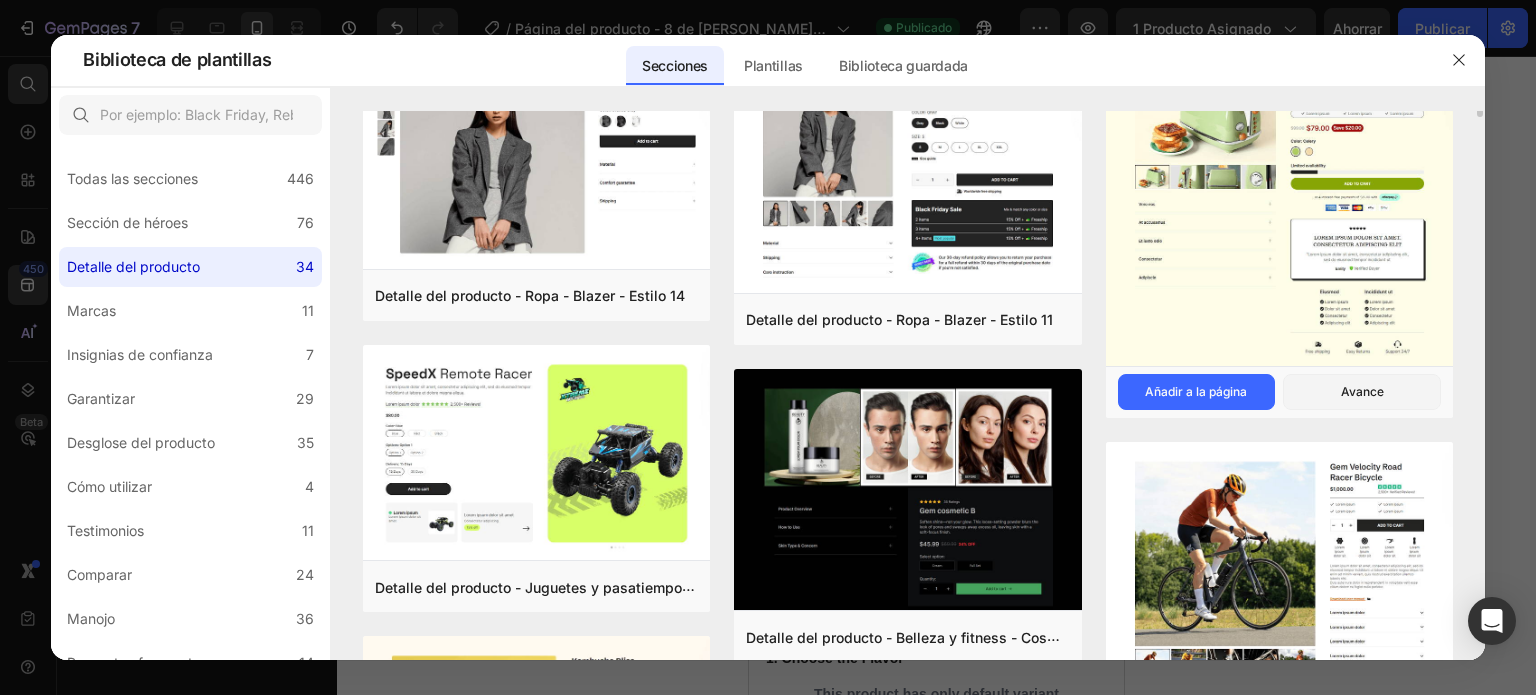 scroll, scrollTop: 0, scrollLeft: 0, axis: both 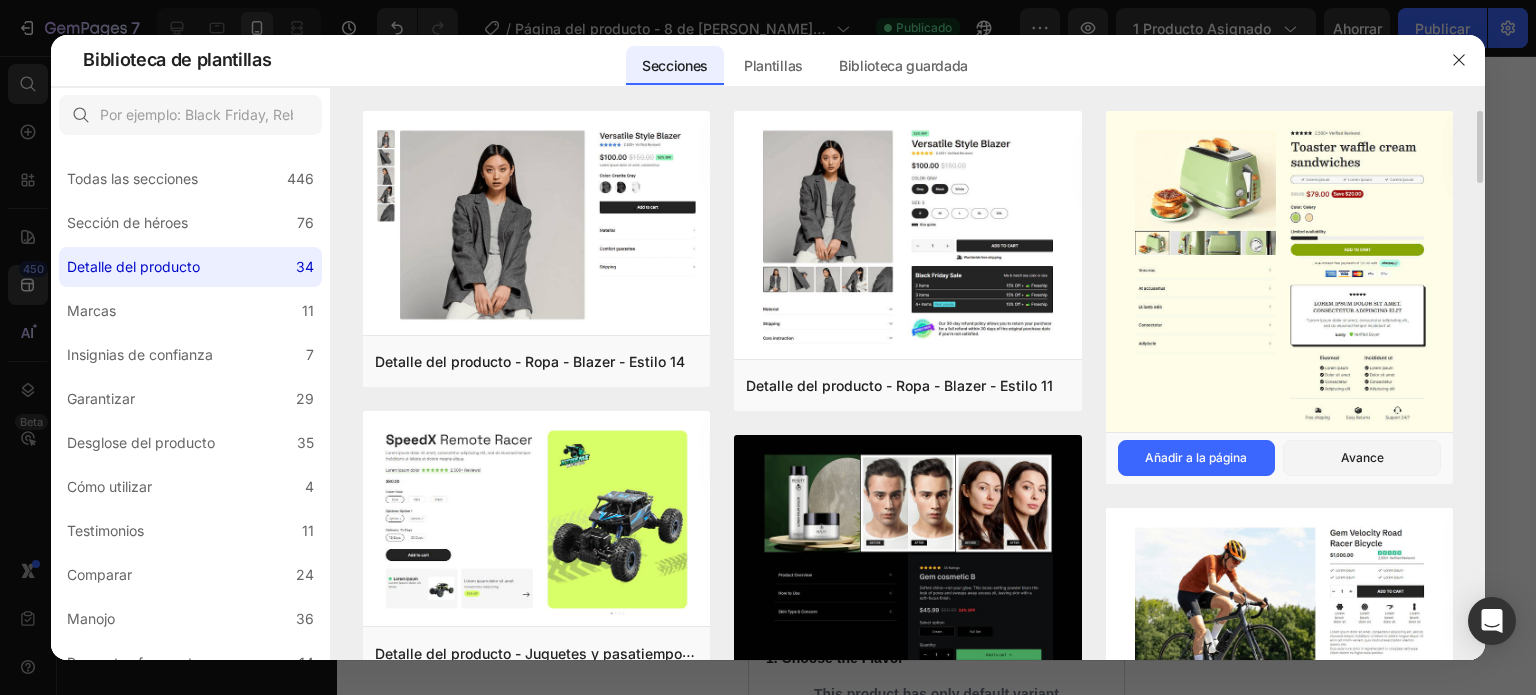 click at bounding box center [1279, 273] 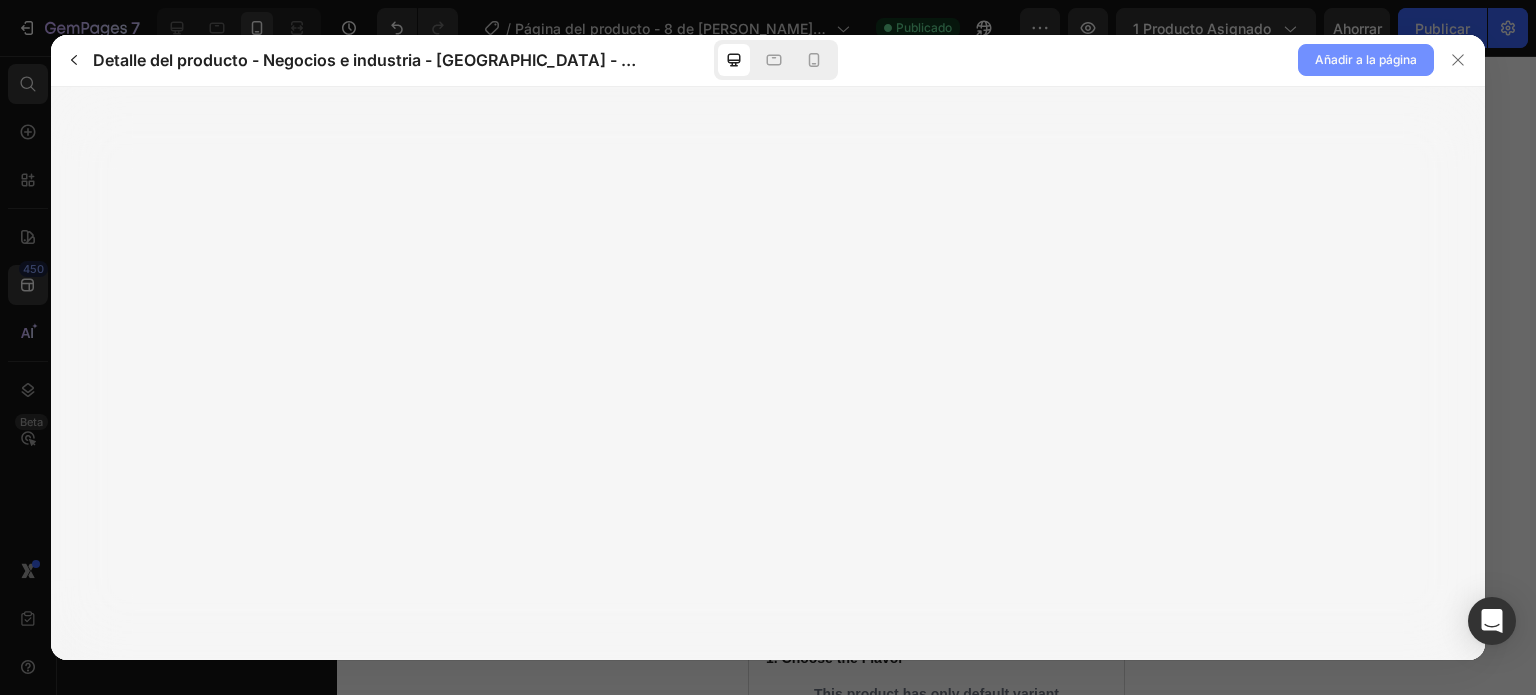 click on "Añadir a la página" at bounding box center [1366, 59] 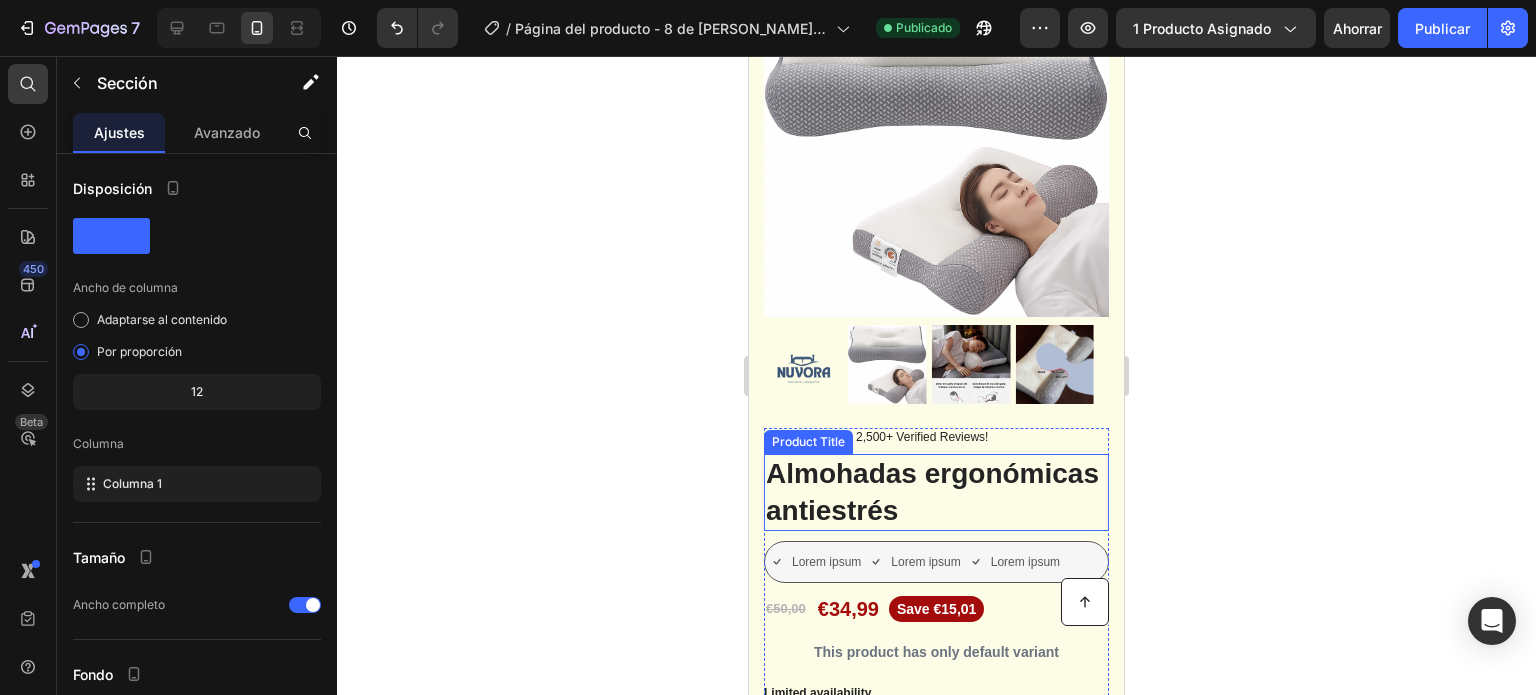 scroll, scrollTop: 9566, scrollLeft: 0, axis: vertical 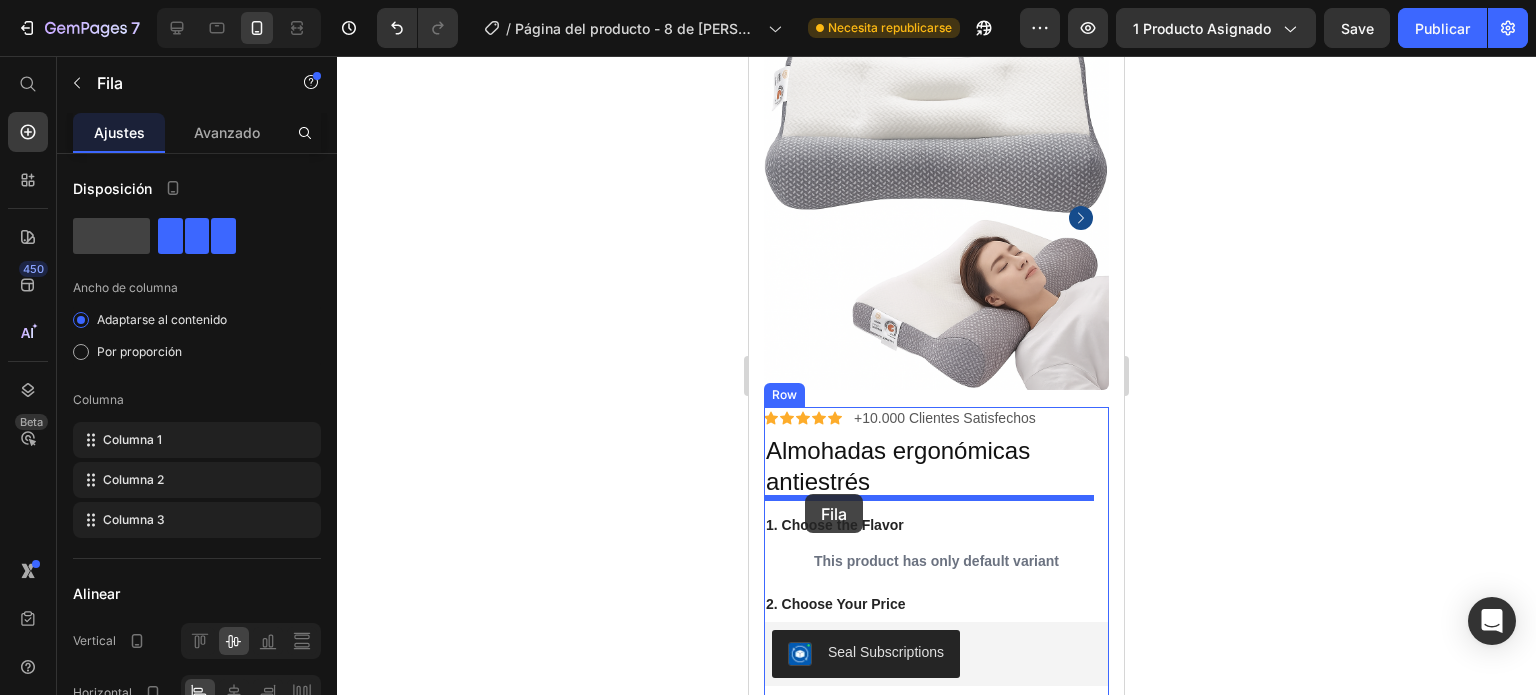 drag, startPoint x: 995, startPoint y: 524, endPoint x: 805, endPoint y: 494, distance: 192.35384 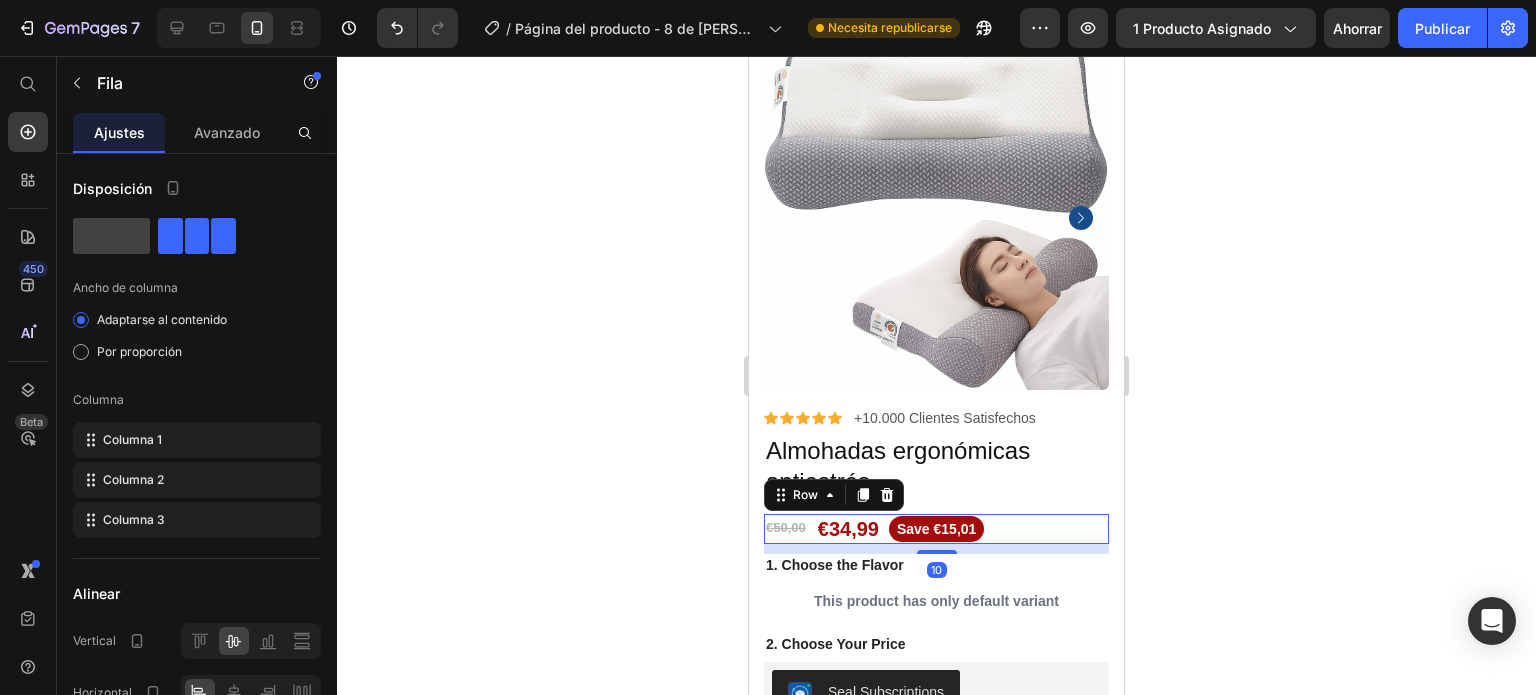 click 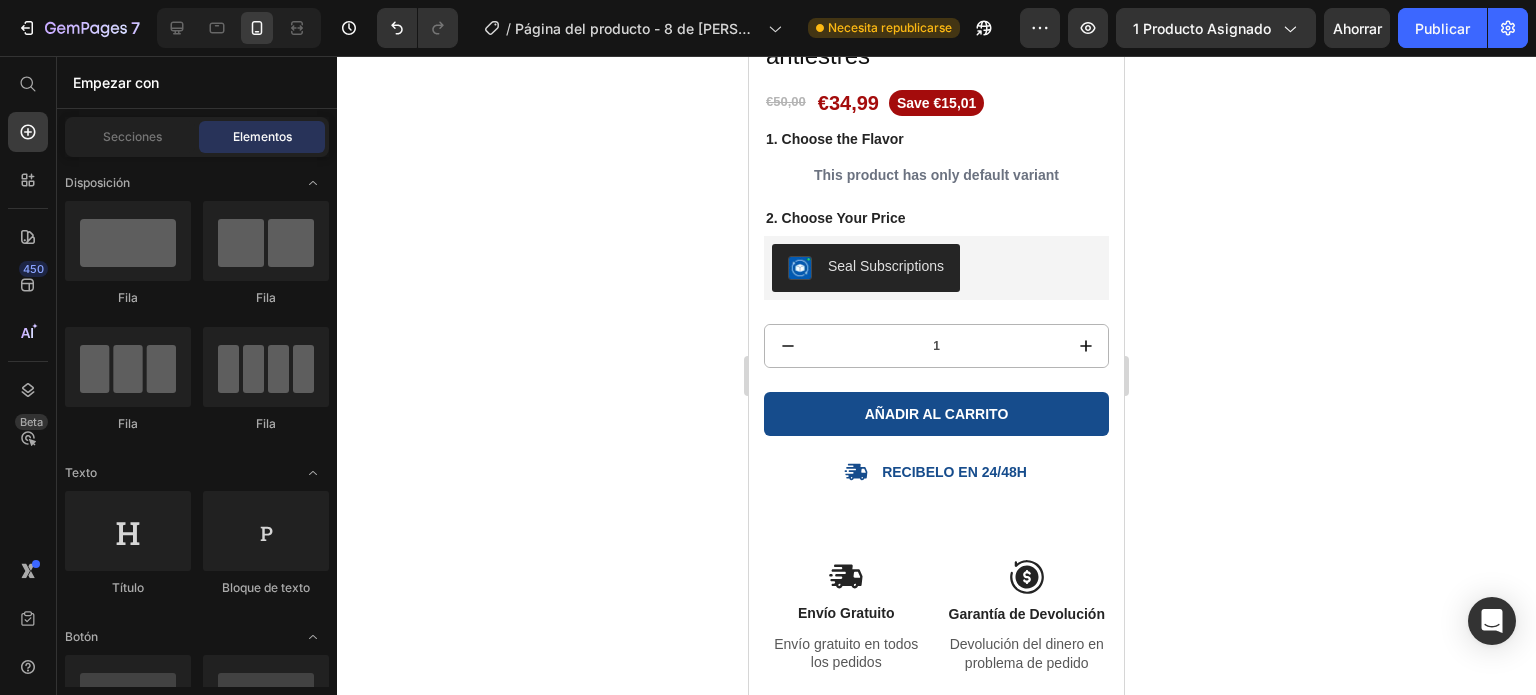 scroll, scrollTop: 2144, scrollLeft: 0, axis: vertical 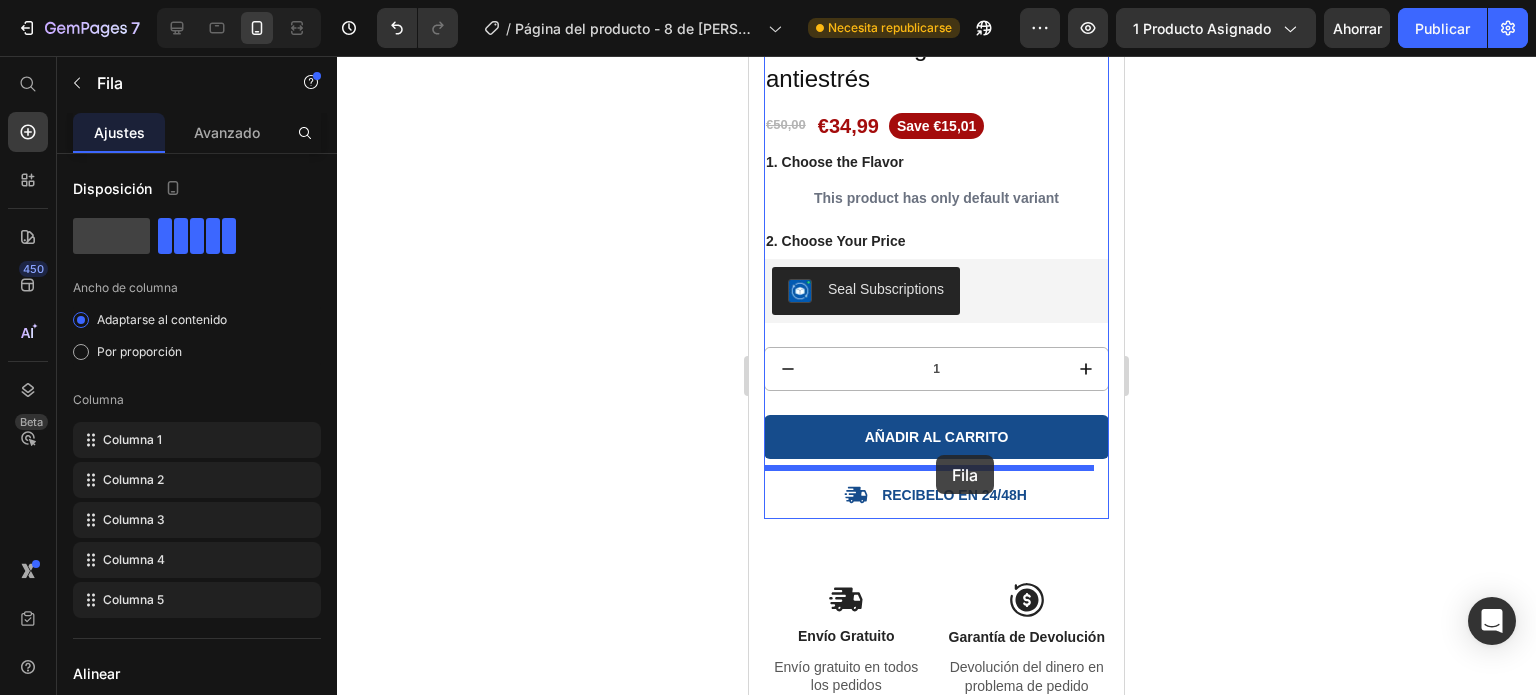 drag, startPoint x: 1072, startPoint y: 561, endPoint x: 936, endPoint y: 455, distance: 172.4297 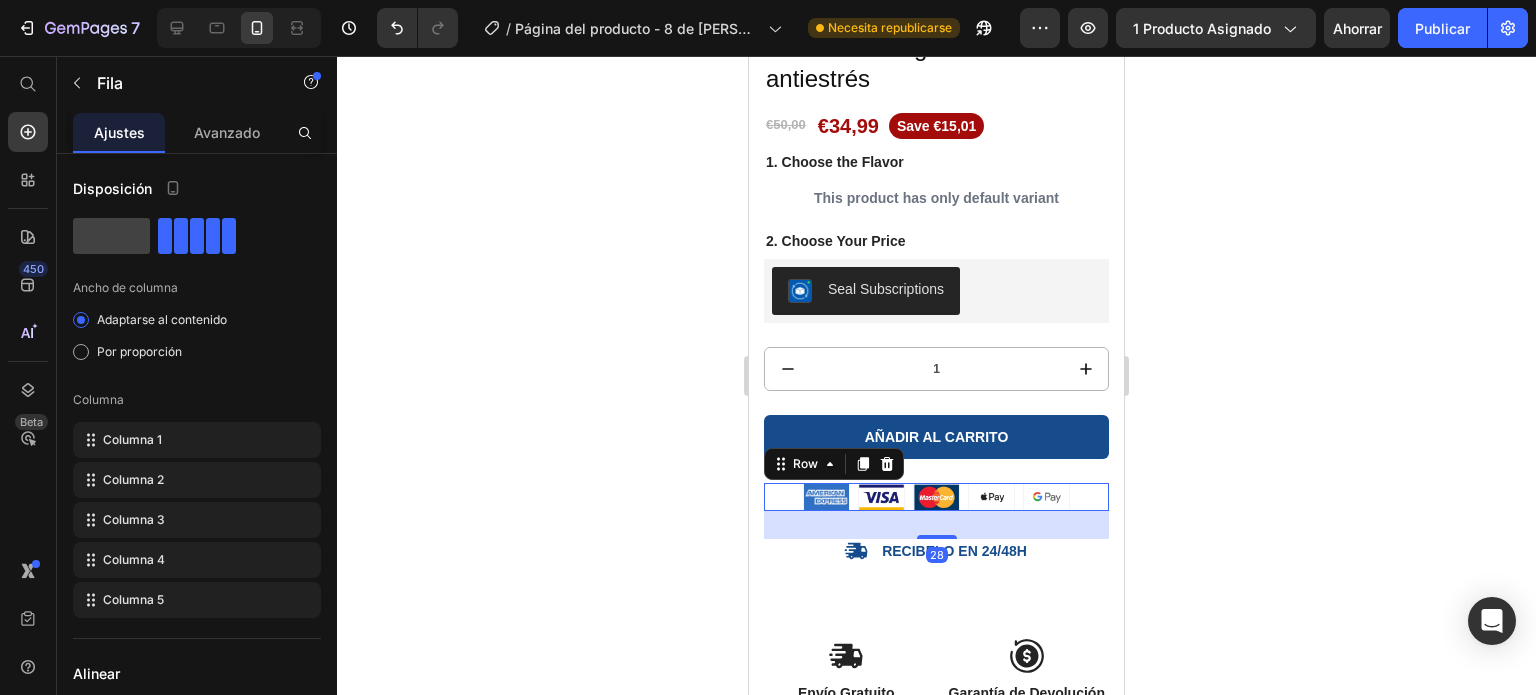 click 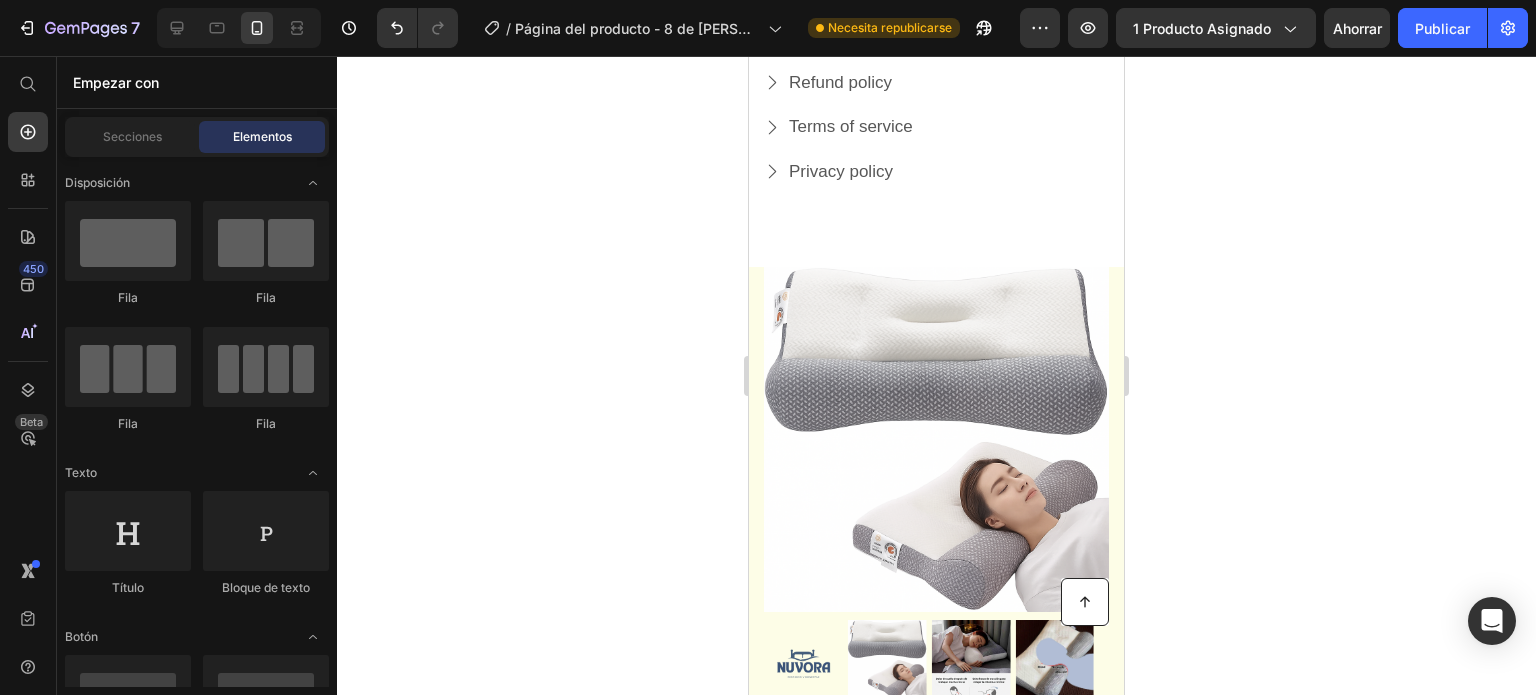 scroll, scrollTop: 9391, scrollLeft: 0, axis: vertical 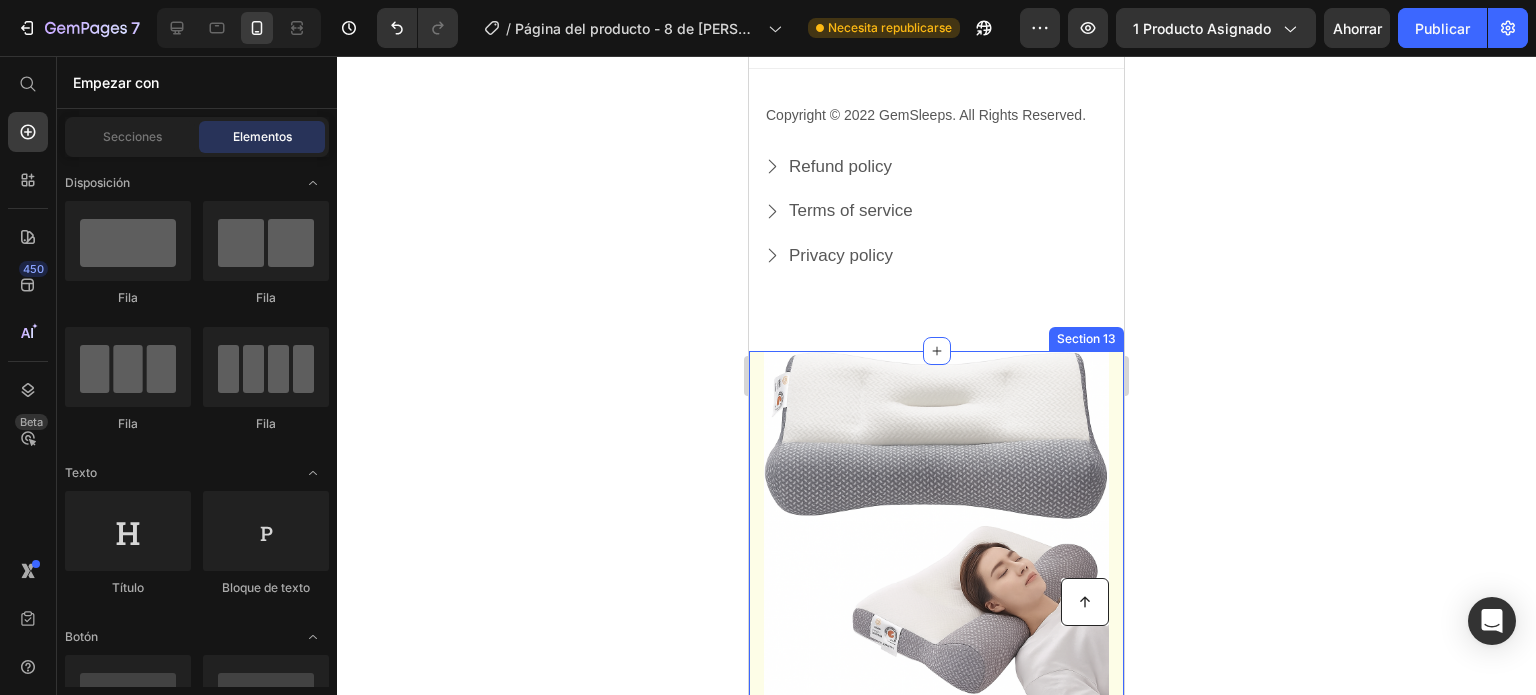 click on "Product Images
Vero eos
At accusamus
Et iusto odio
Consectetur
Adipiscin Accordion Icon Icon Icon Icon Icon Icon List 2,500+ Verified Reviews! Text Block Row Almohadas ergonómicas antiestrés Product Title
Lorem ipsum Item List
Lorem ipsum Item List
Lorem ipsum Item List Row This product has only default variant Product Variants & Swatches Limited availability Stock Counter Add to cart Add to Cart or 4 interest-free payments of $15.00 with Text Block Image Row Icon Icon Icon Icon Icon Icon List Lorem ipsum dolor sit amet, consectetur adipiscing elit Text Block “Lorem ipsum dolor sit amet, consectetur adipiscing elit, sed do eiusmod tempor incididunt ut  Text Block Emily Text Block
Verified Buyer Item List Row Row Eiusmod Row Row" at bounding box center [936, 1036] 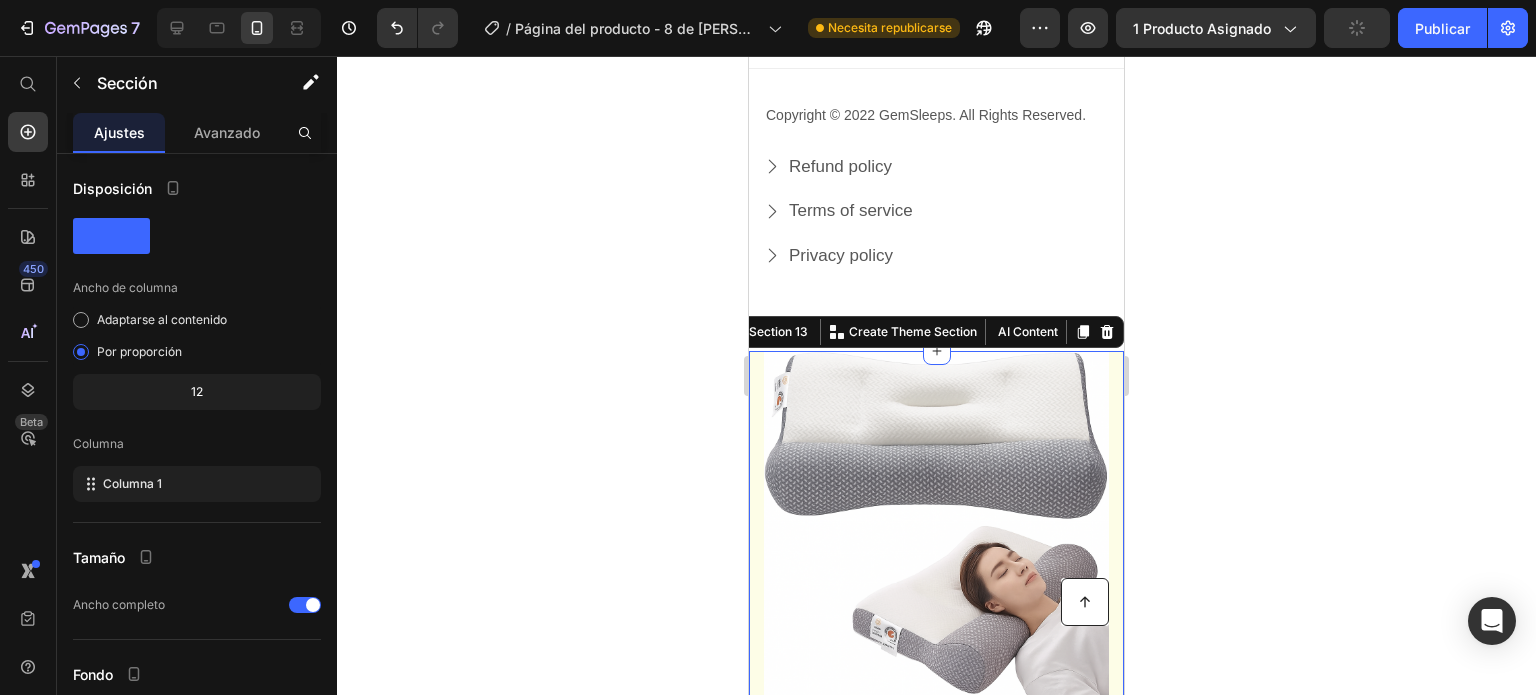 click 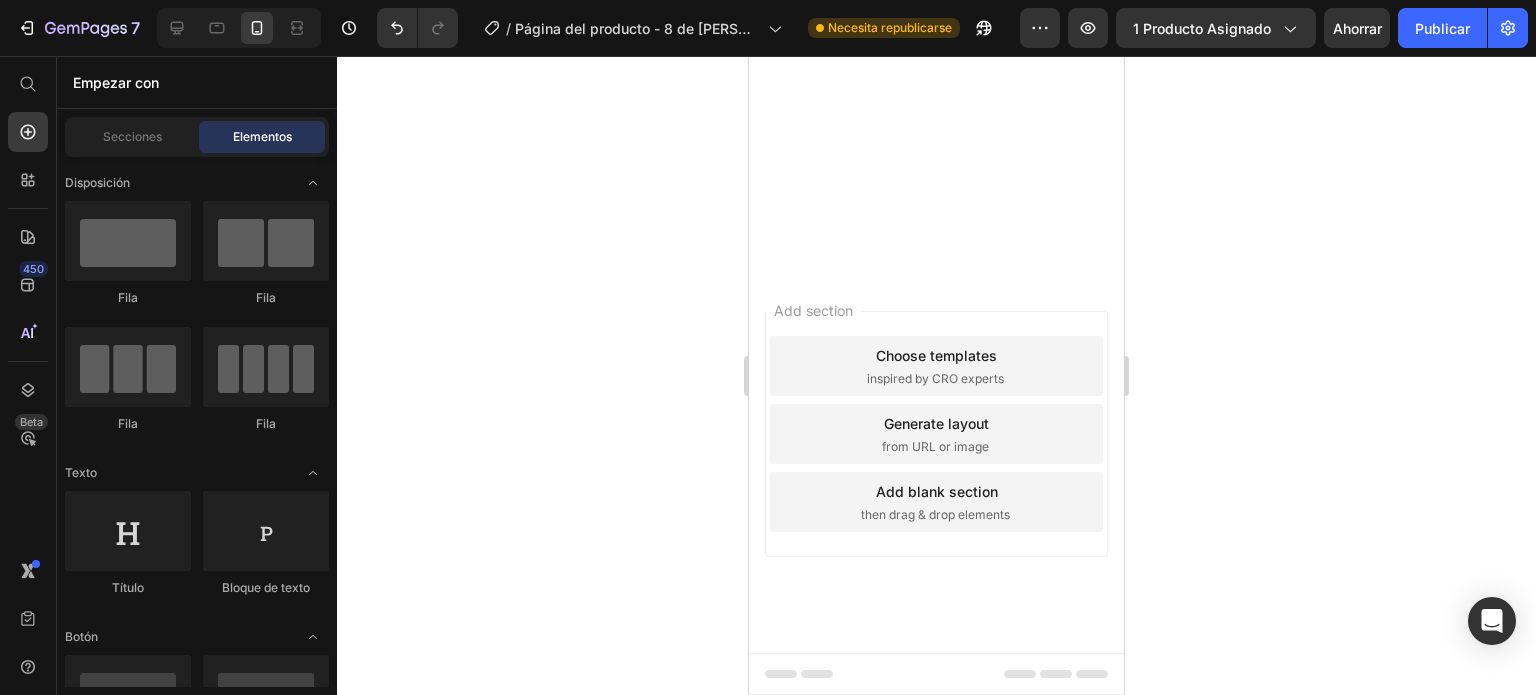 drag, startPoint x: 1118, startPoint y: 652, endPoint x: 1812, endPoint y: 109, distance: 881.18384 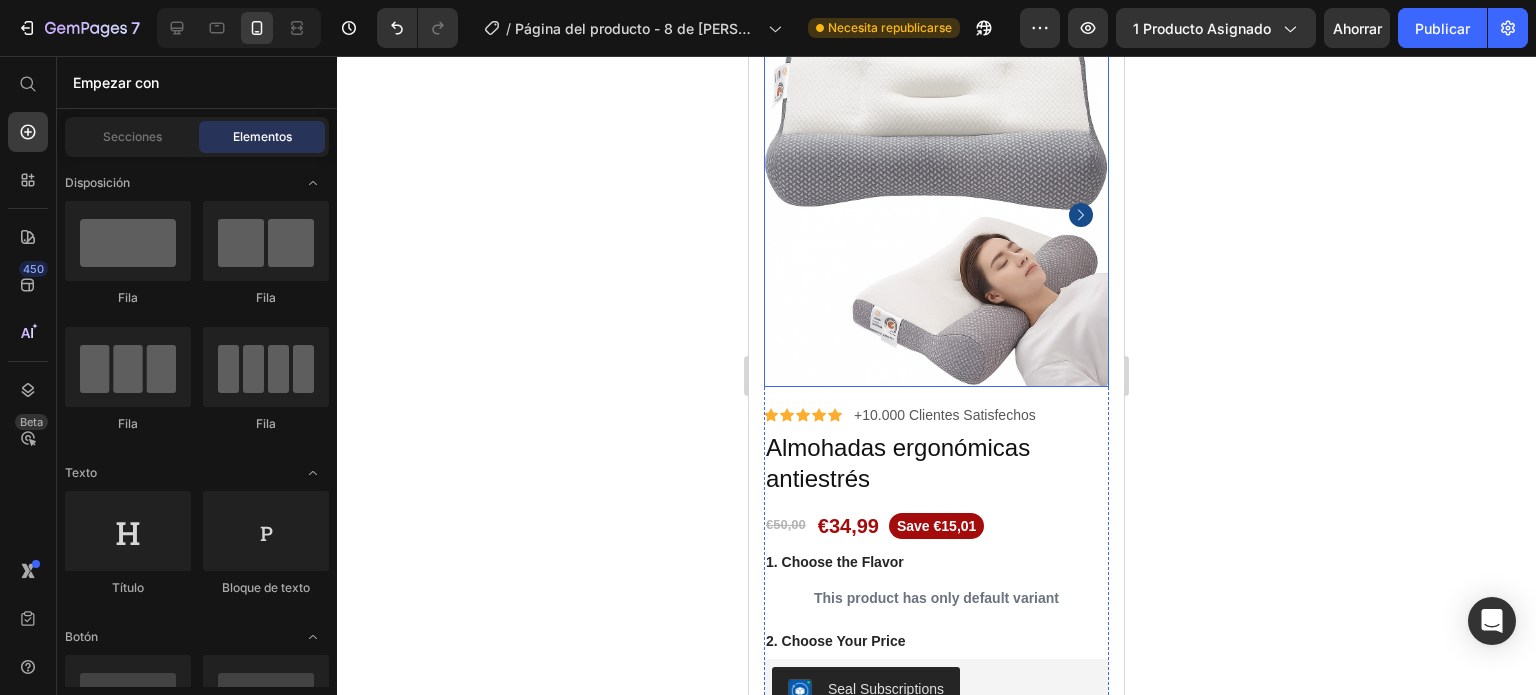 scroll, scrollTop: 200, scrollLeft: 0, axis: vertical 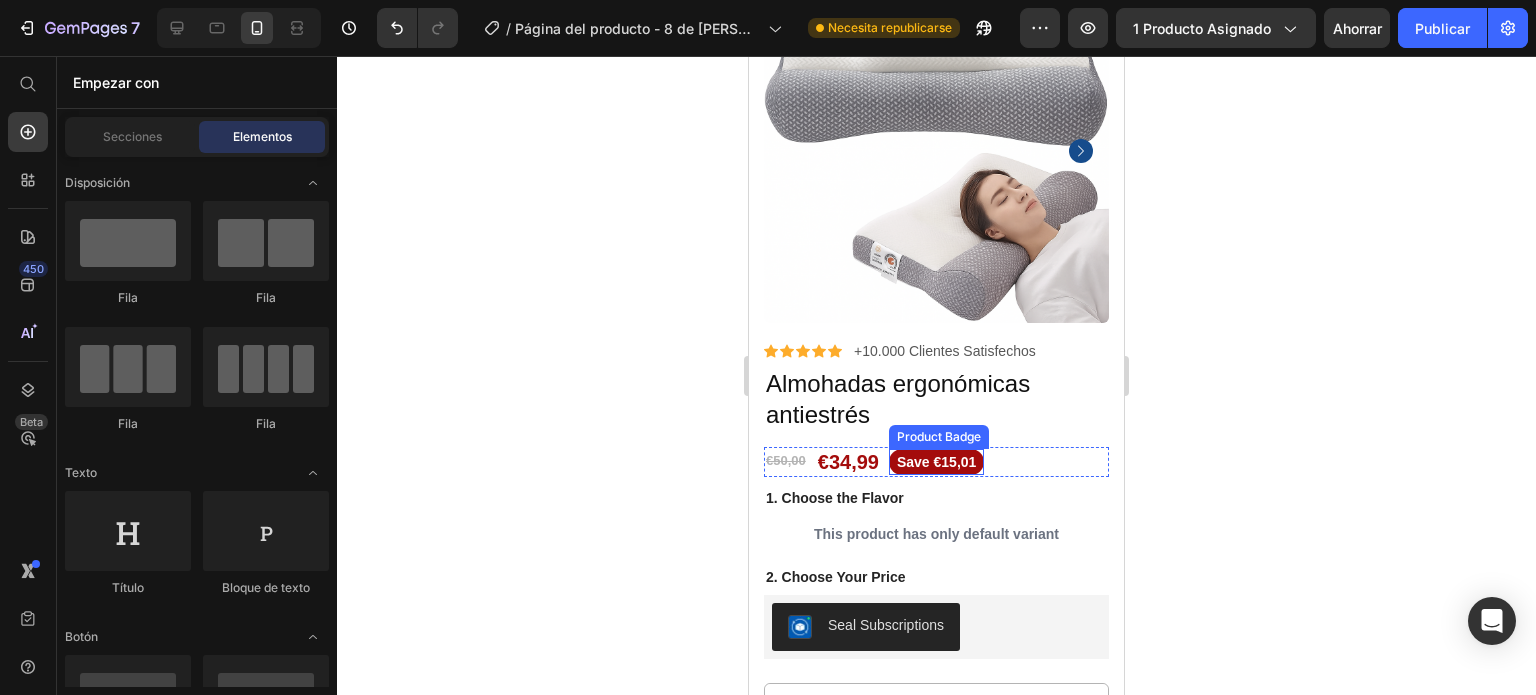 click on "Save €15,01" at bounding box center (936, 462) 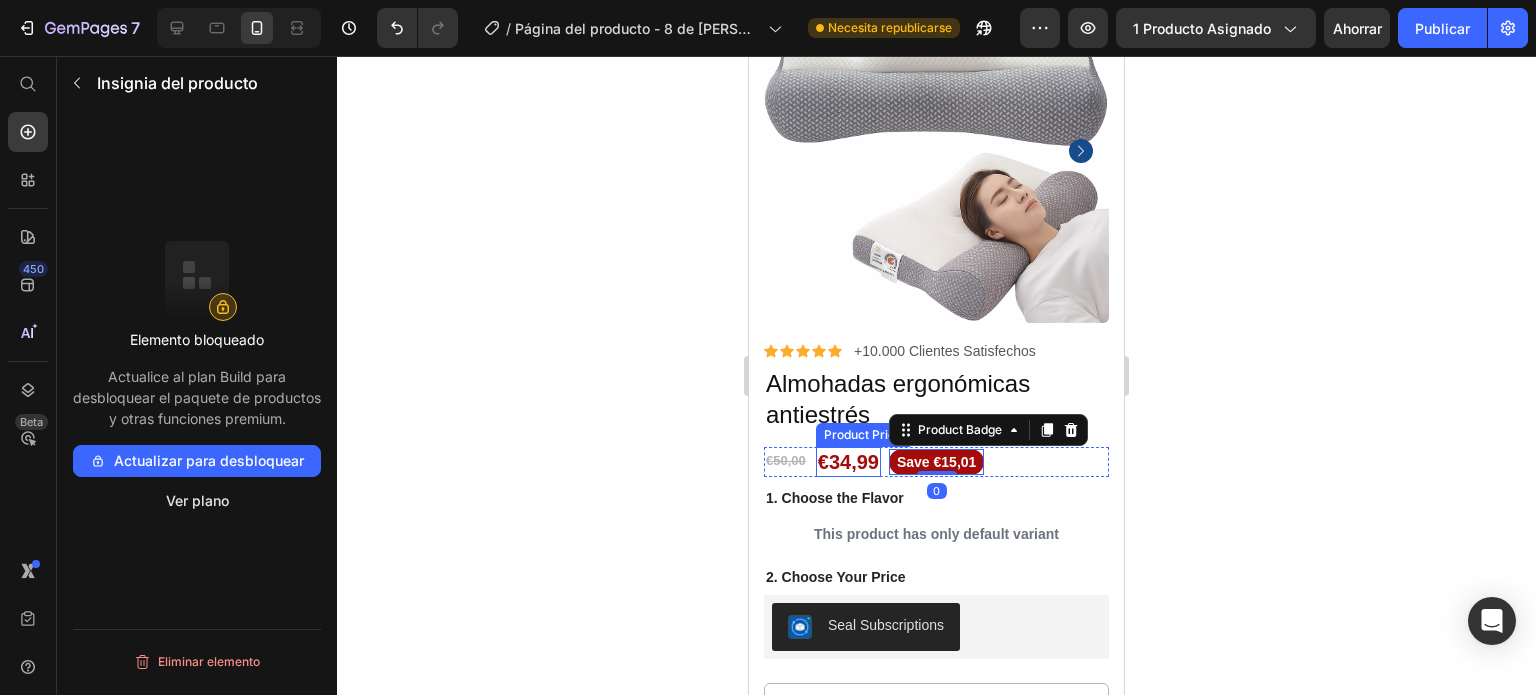 click on "€34,99" at bounding box center [848, 462] 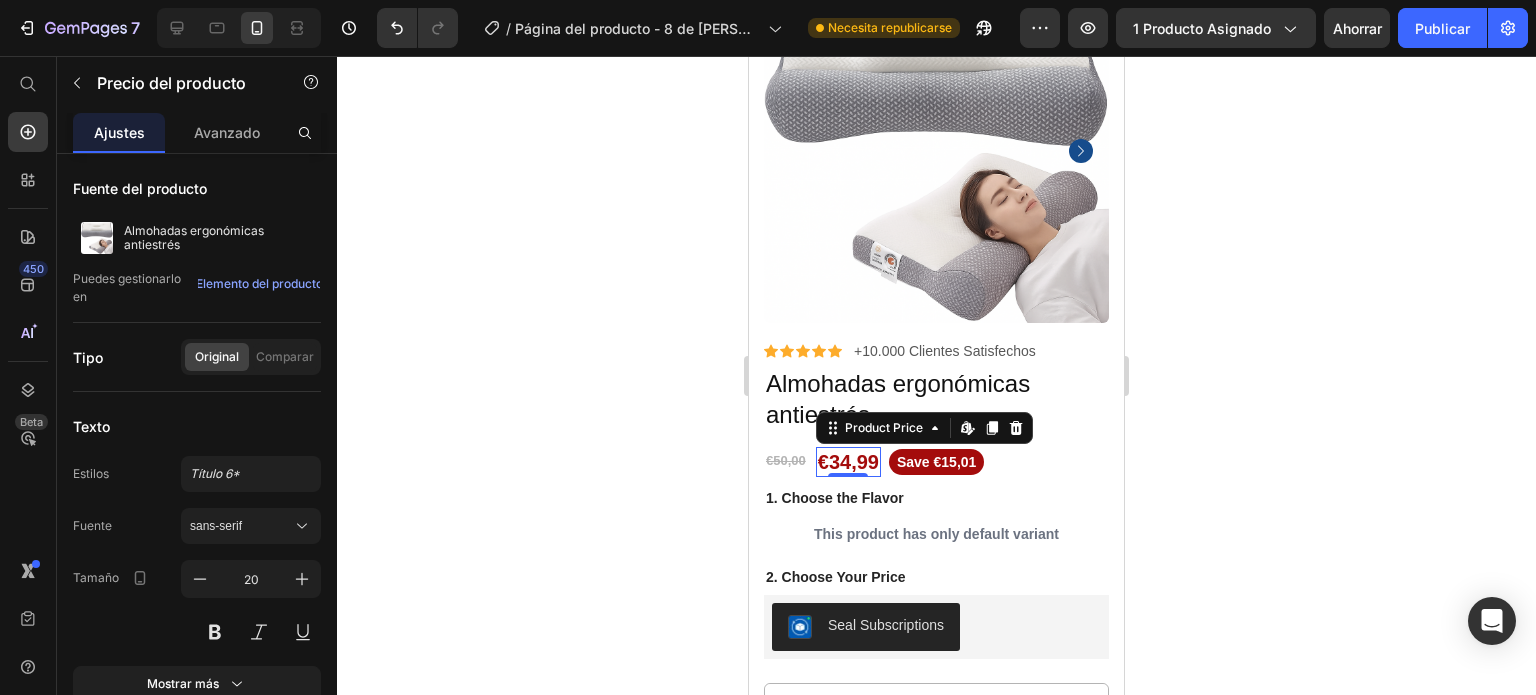 click on "€50,00 Product Price €34,99 Product Price   Edit content in Shopify 0 Save €15,01 Product Badge Row" at bounding box center [936, 462] 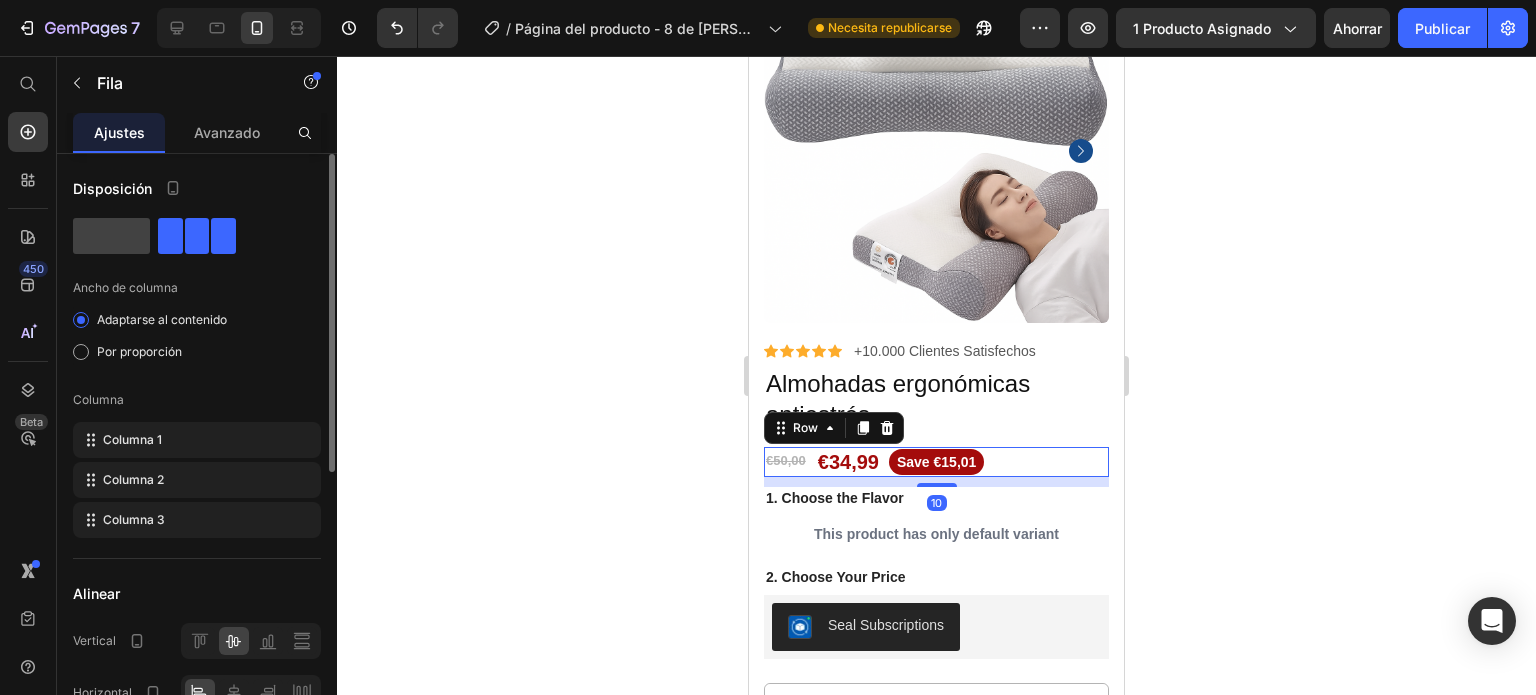 scroll, scrollTop: 199, scrollLeft: 0, axis: vertical 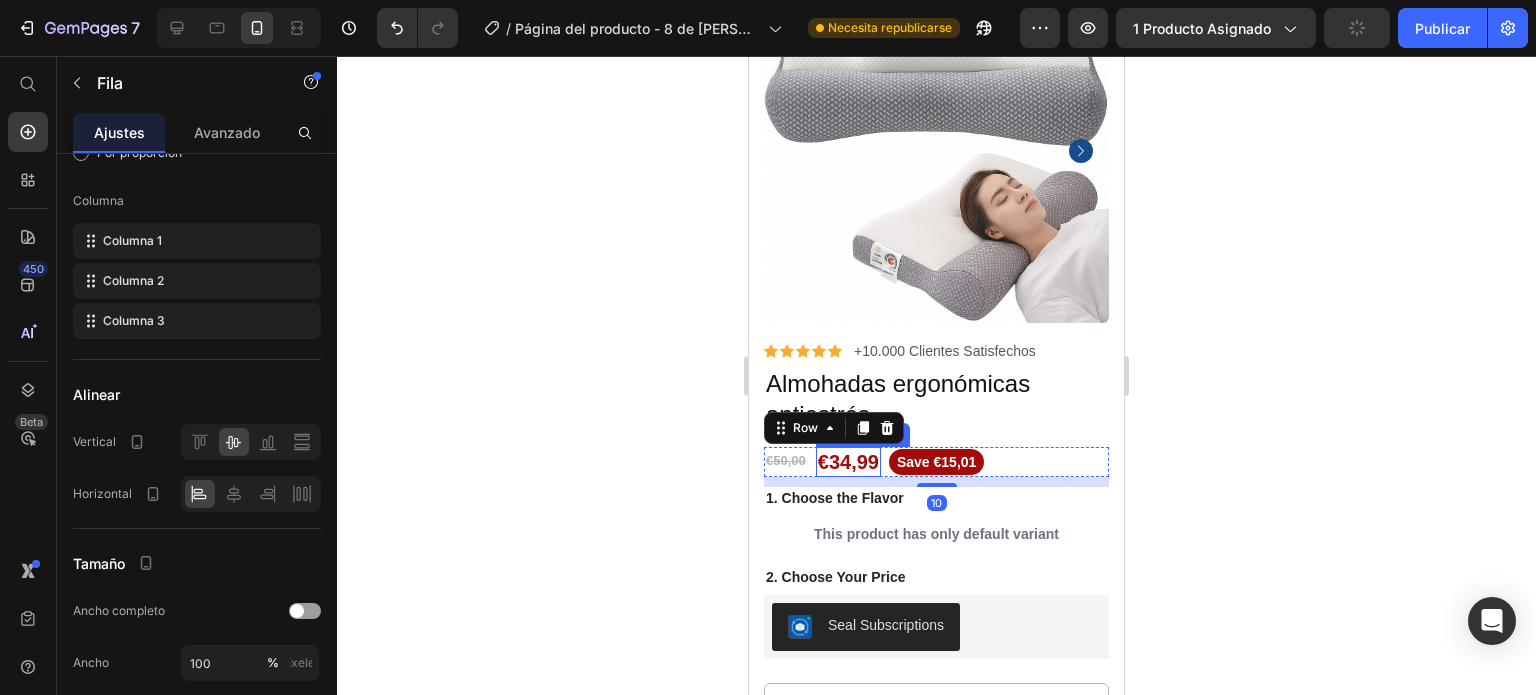 click on "€34,99" at bounding box center (848, 462) 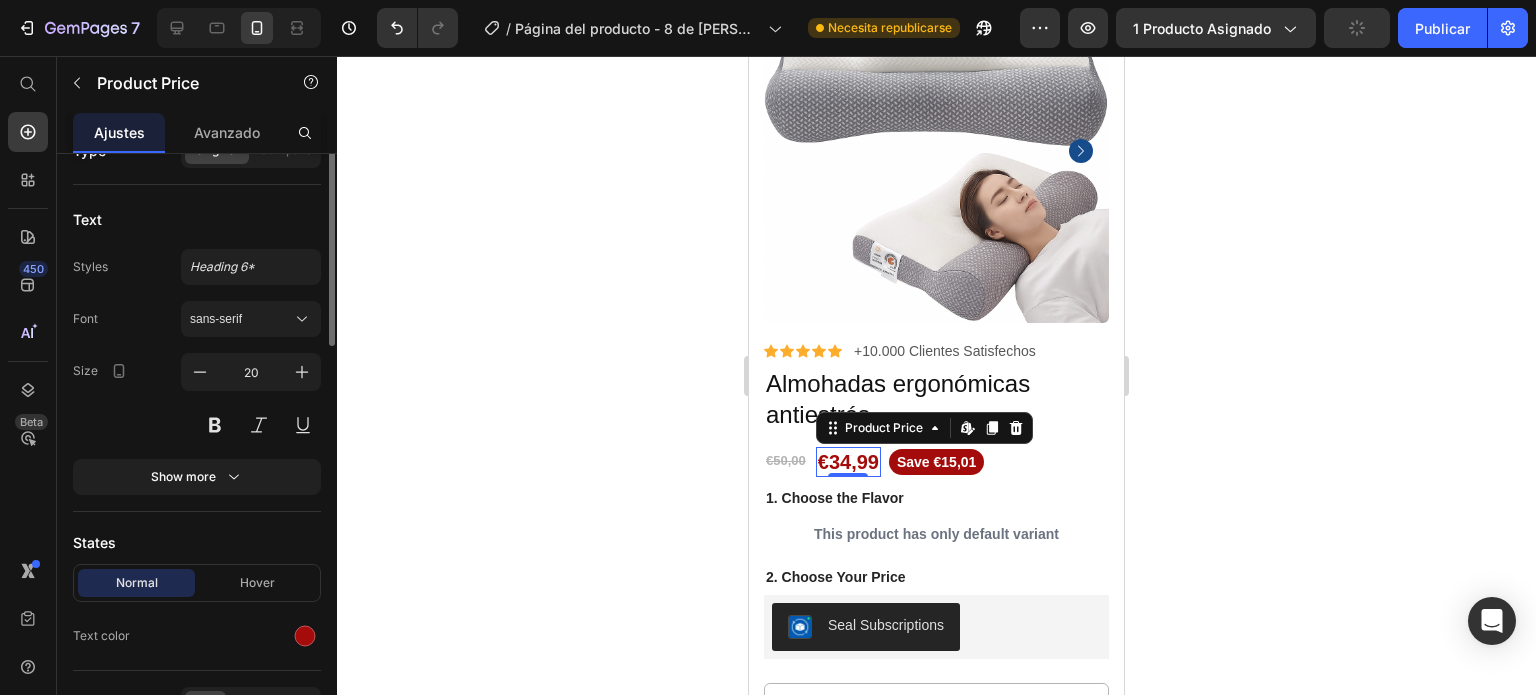 scroll, scrollTop: 0, scrollLeft: 0, axis: both 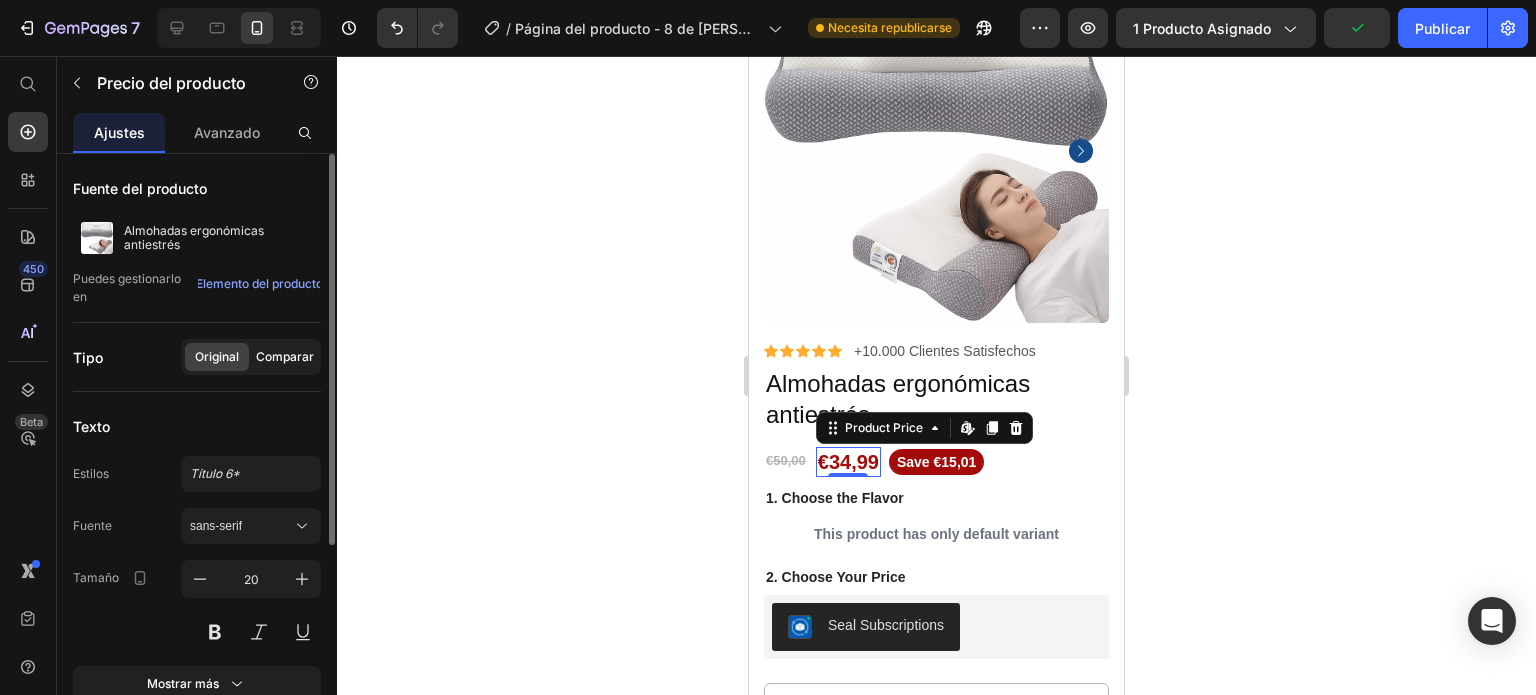 click on "Comparar" at bounding box center [285, 356] 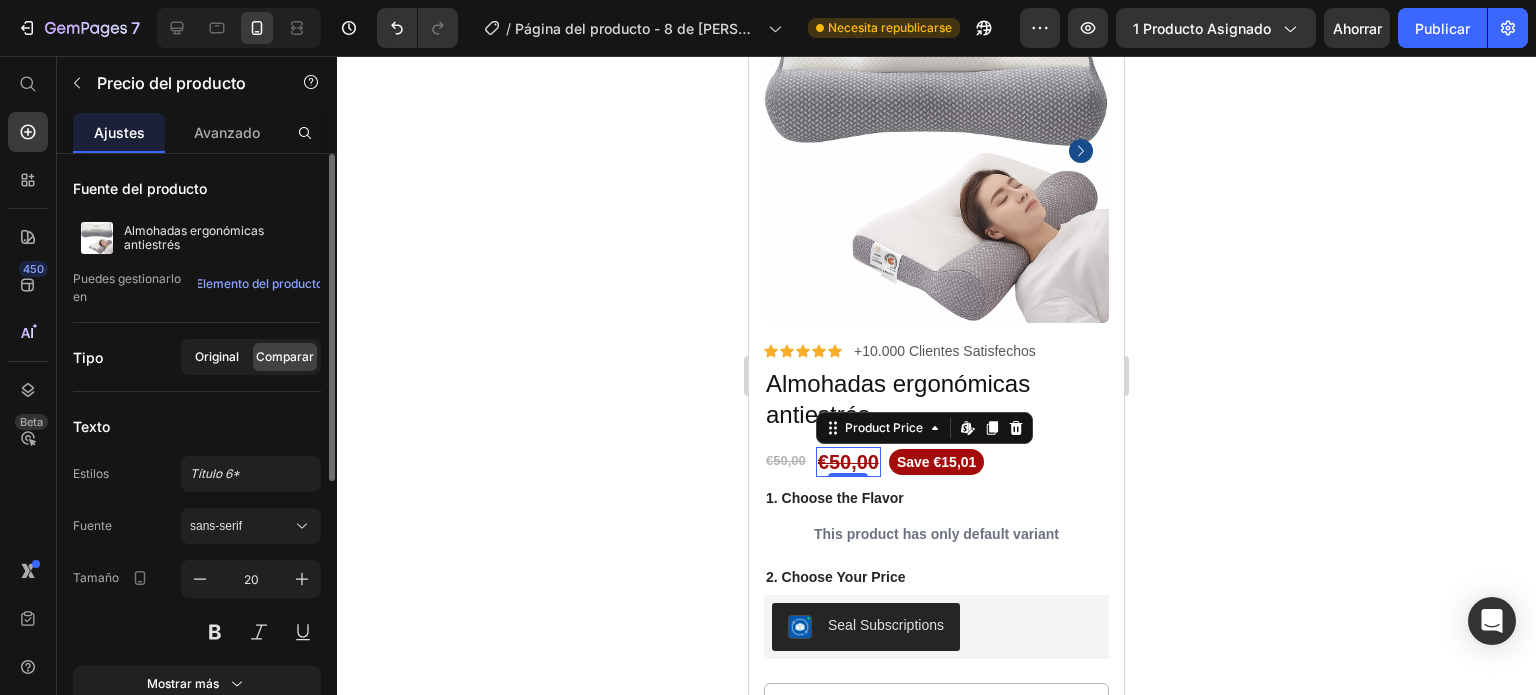 click on "Original" at bounding box center [217, 356] 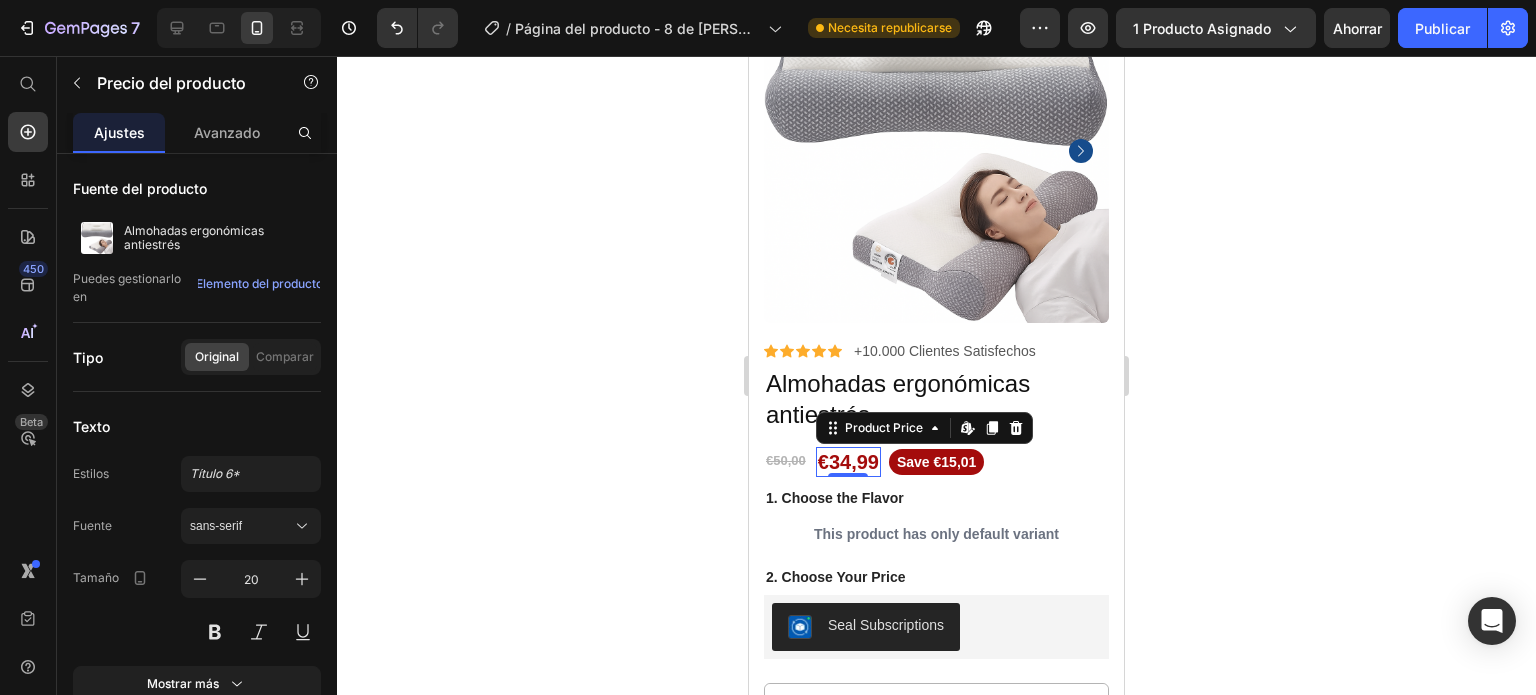 scroll, scrollTop: 66, scrollLeft: 0, axis: vertical 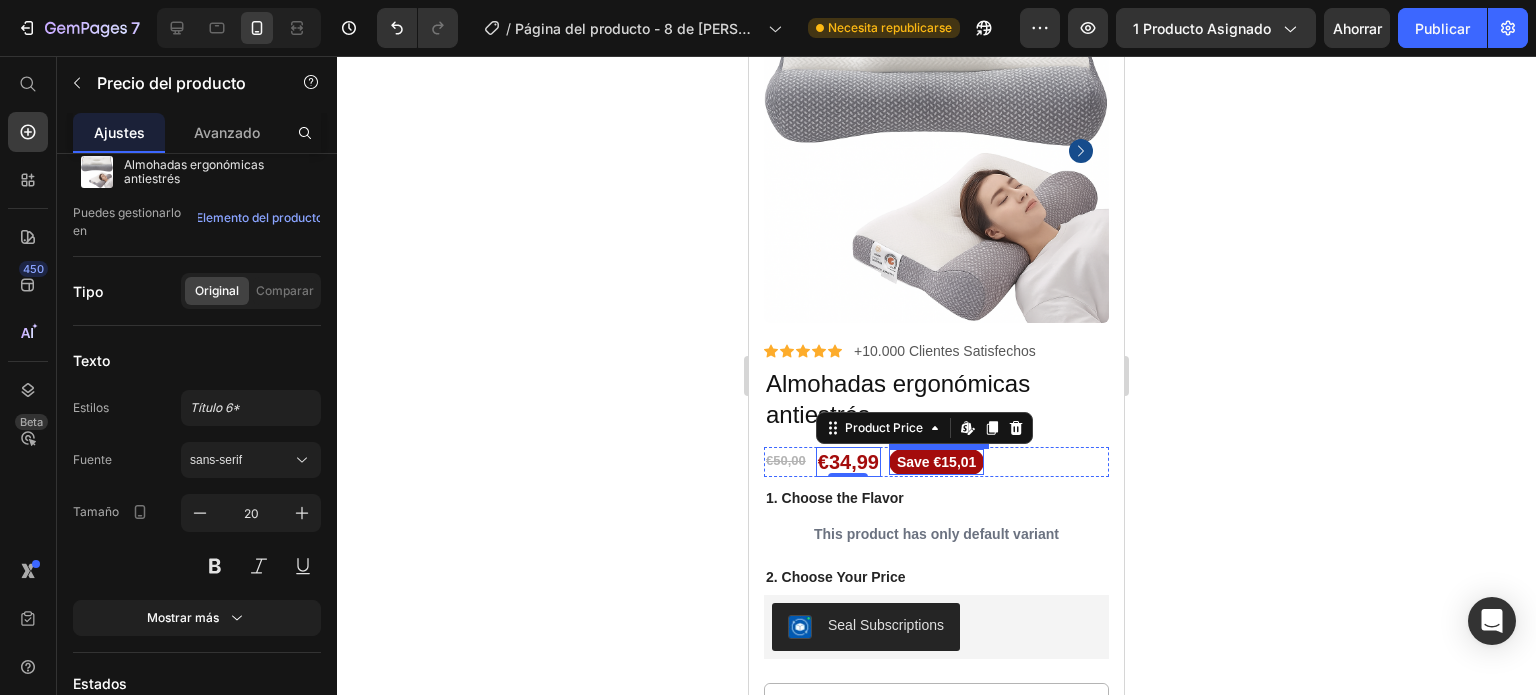 click on "Save €15,01" at bounding box center [936, 462] 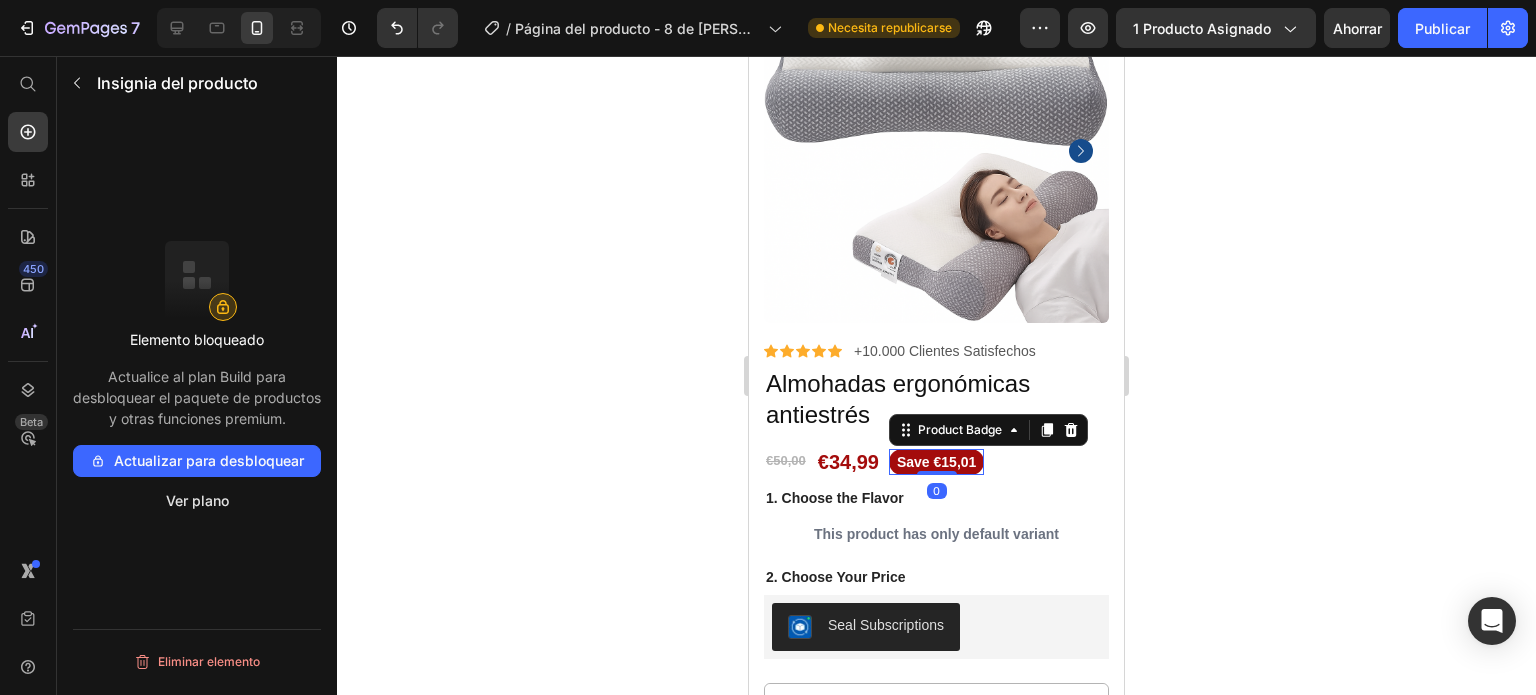 click on "Save €15,01" at bounding box center (936, 462) 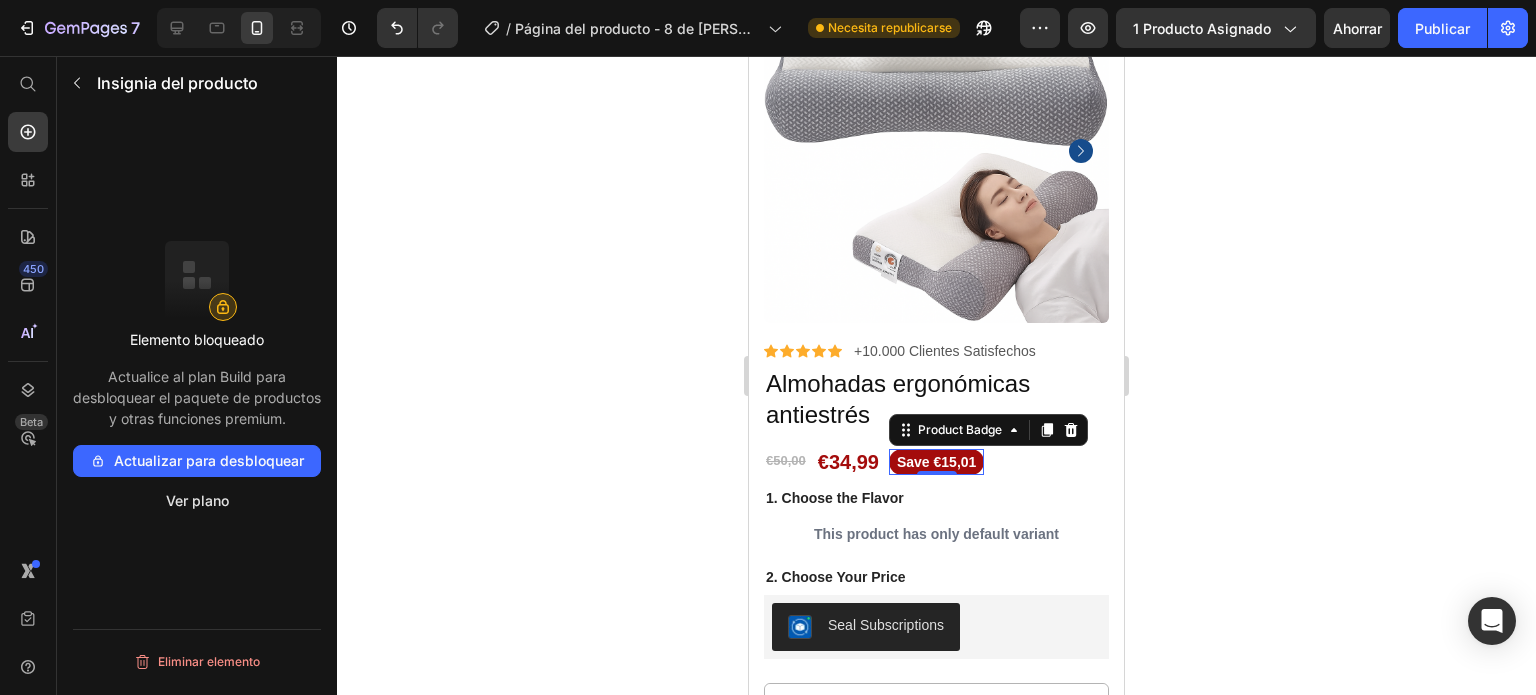 click on "Save €15,01" at bounding box center (936, 462) 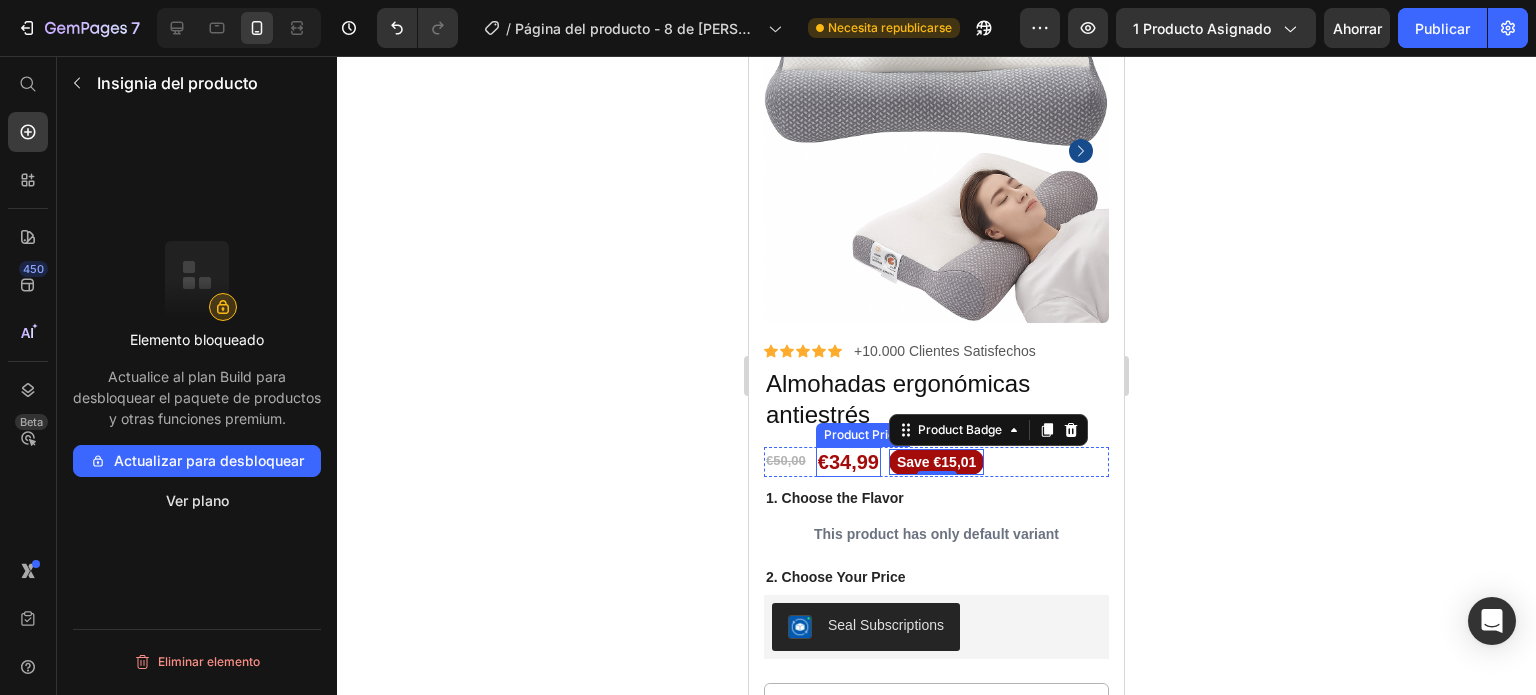 click on "€34,99" at bounding box center [848, 462] 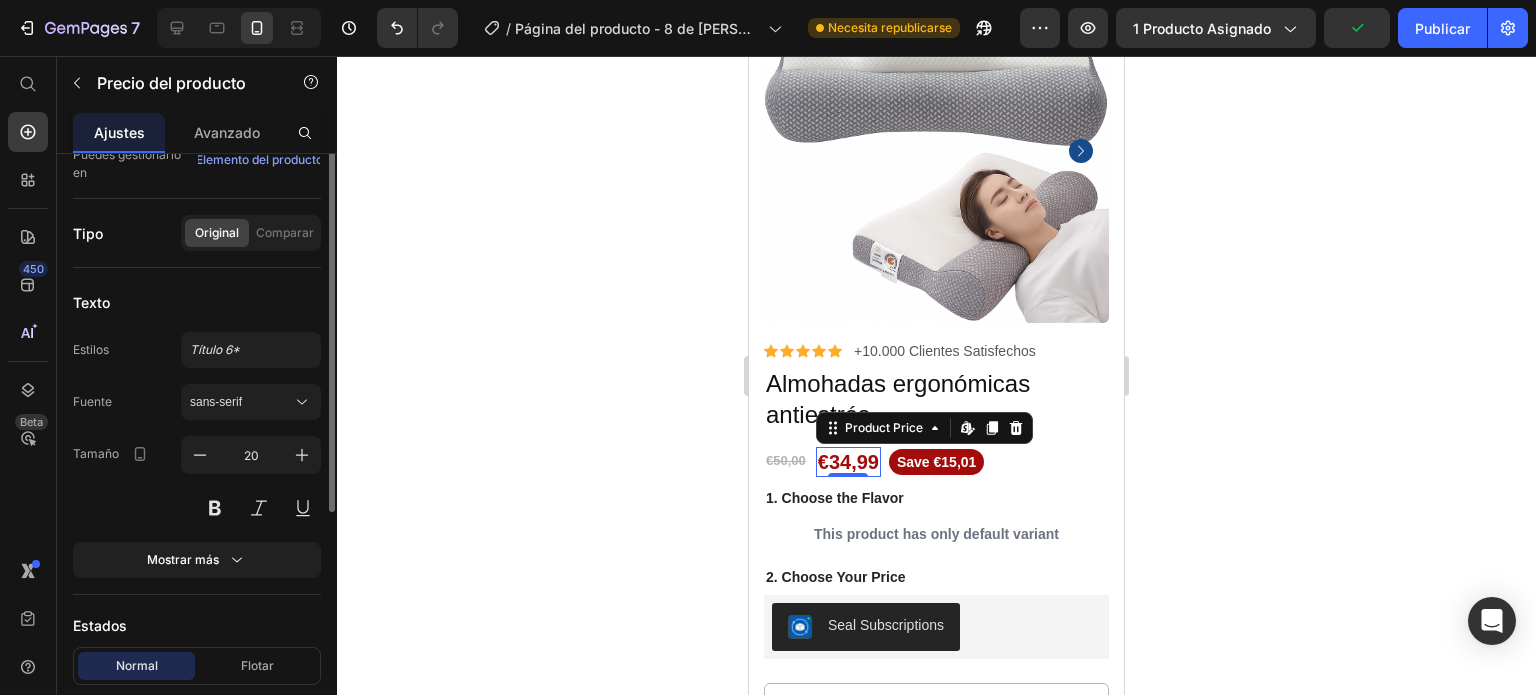 scroll, scrollTop: 0, scrollLeft: 0, axis: both 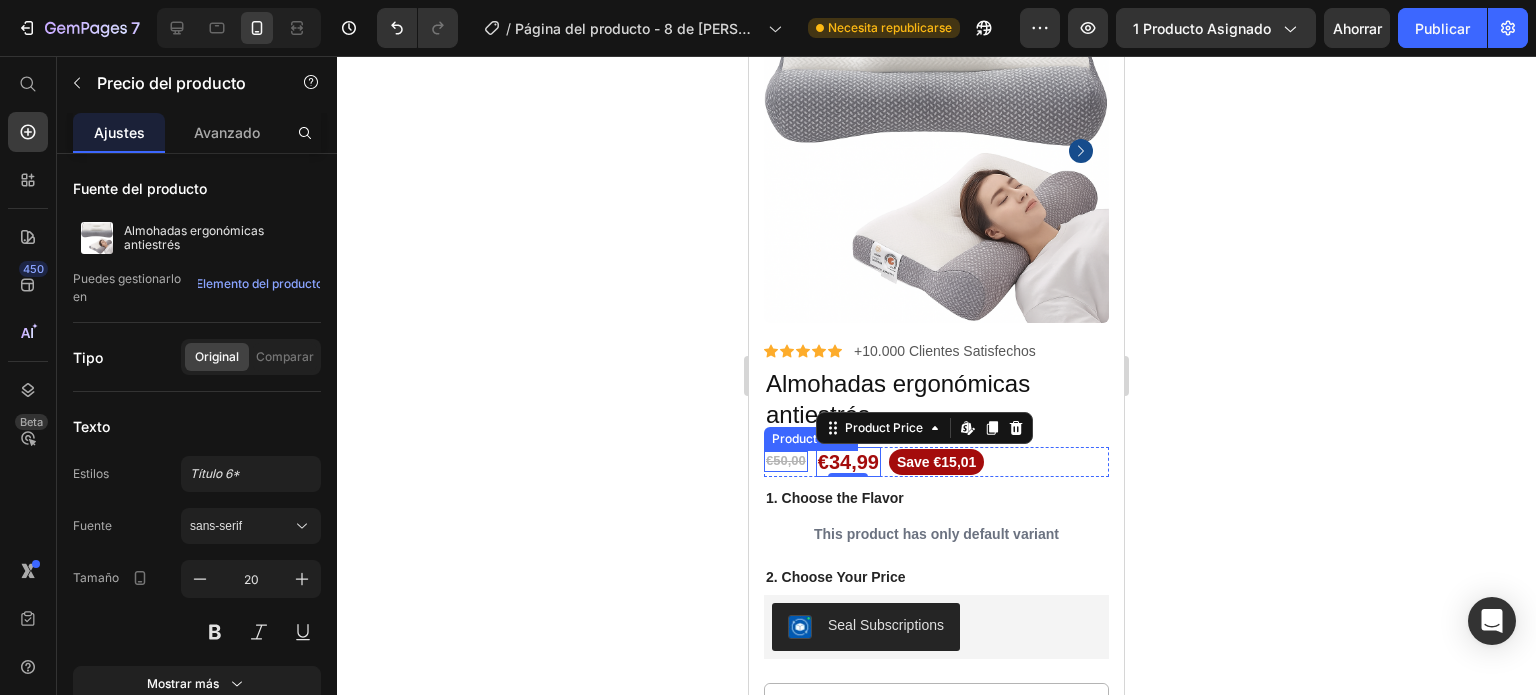 click on "€50,00" at bounding box center (786, 461) 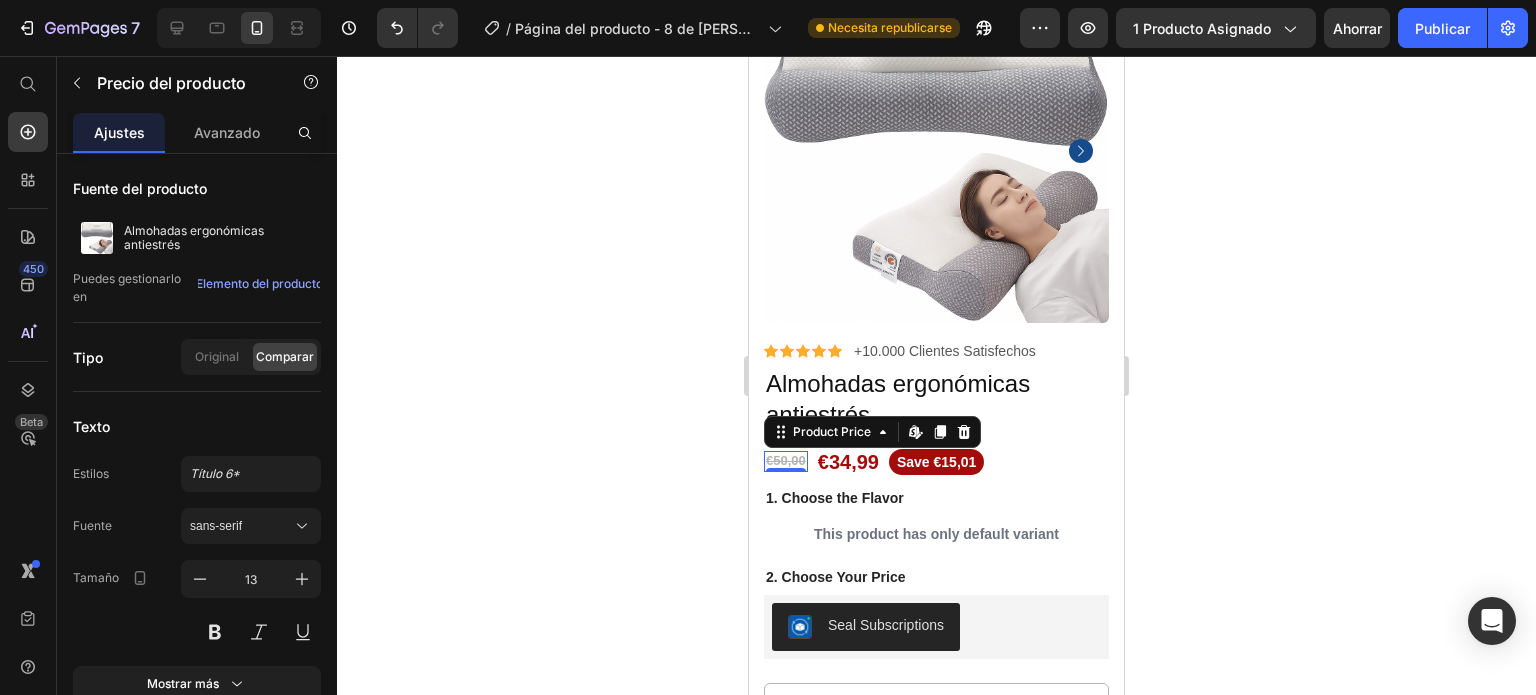 click on "Product Images Icon Icon Icon Icon Icon Icon List Briana M. Text Block Row
Icon Verified Buyer Text Block Row Row “At vero eos et accusamus et iusto odio dignissimos ducimus qui blanditiis praesentium voluptatum” Text Block Row Row Icon Icon Icon Icon Icon Icon List +10.000 Clientes Satisfechos Text Block Row Almohadas ergonómicas antiestrés Product Title €50,00 Product Price   Edit content in Shopify 0 €34,99 Product Price Save €15,01 Product Badge Row DETAILS HOW TO USE
Lorem ipsum dolor sit amet, consectetur adipiscing eiusmod
Lorem ipsum dolor
Lorem ipsum dolor sit amet Item List
Your custom text goes here
Your custom text goes here
Your custom text goes here Item List Tab 1. Choose the Flavor Text Block This product has only default variant Product Variants & Swatches 2. Choose Your Price Text Block Seal Subscriptions Seal Subscriptions 1 Product Quantity Add to Cart" at bounding box center [936, 444] 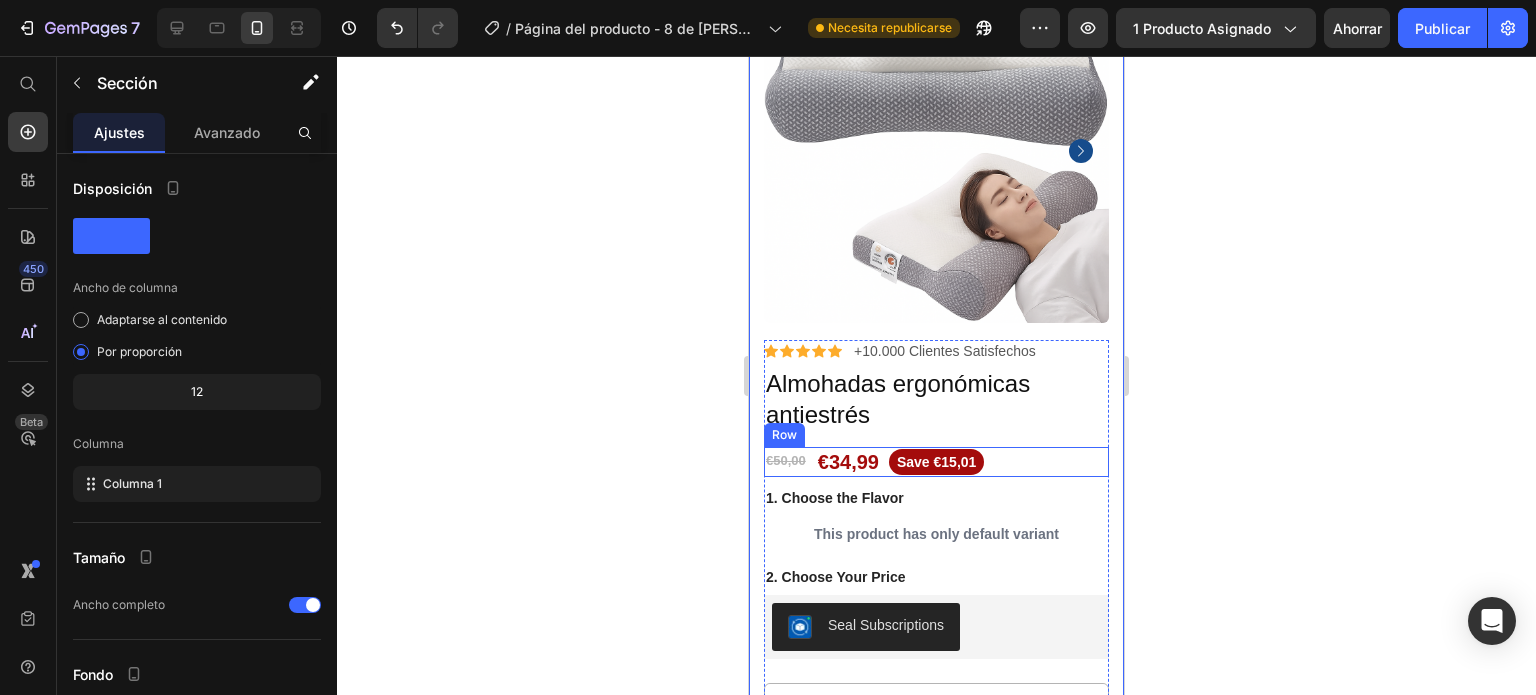 click on "€50,00 Product Price €34,99 Product Price Save €15,01 Product Badge Row" at bounding box center [936, 462] 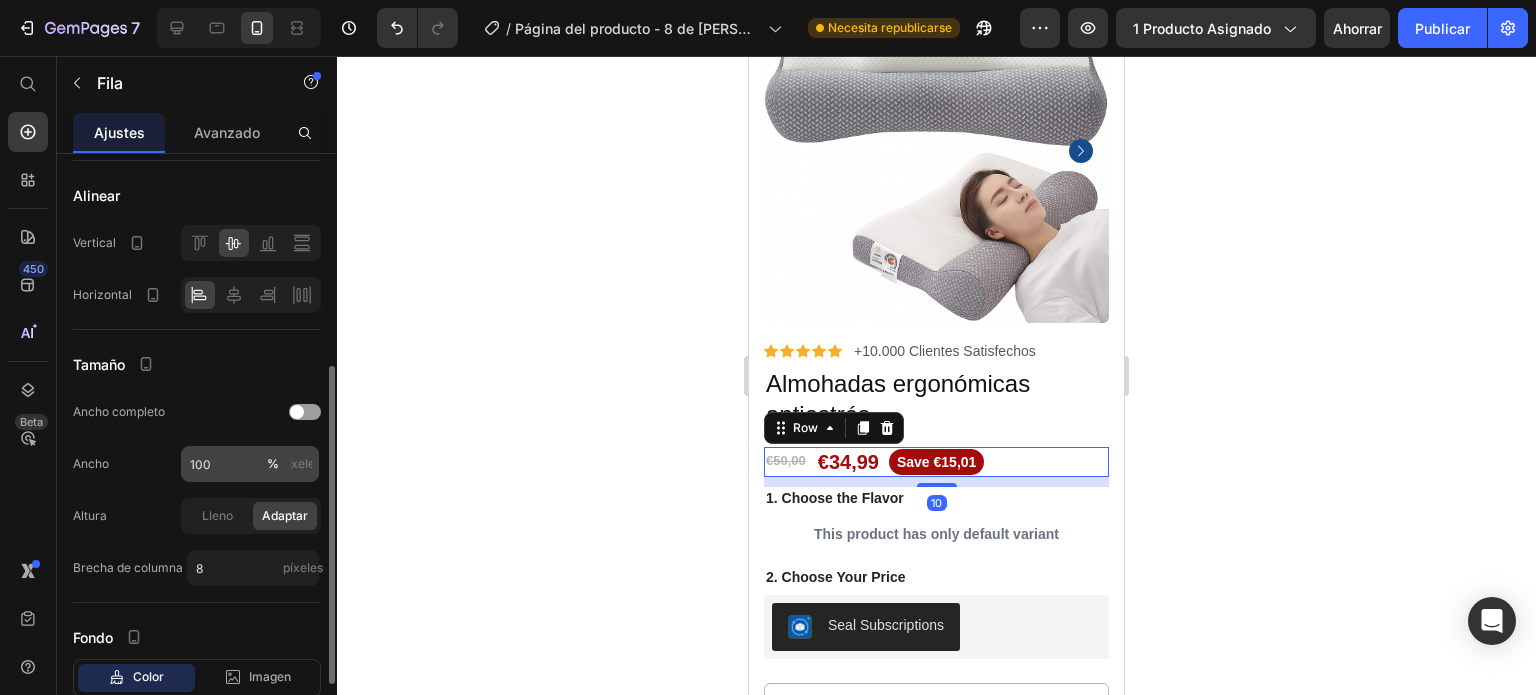scroll, scrollTop: 524, scrollLeft: 0, axis: vertical 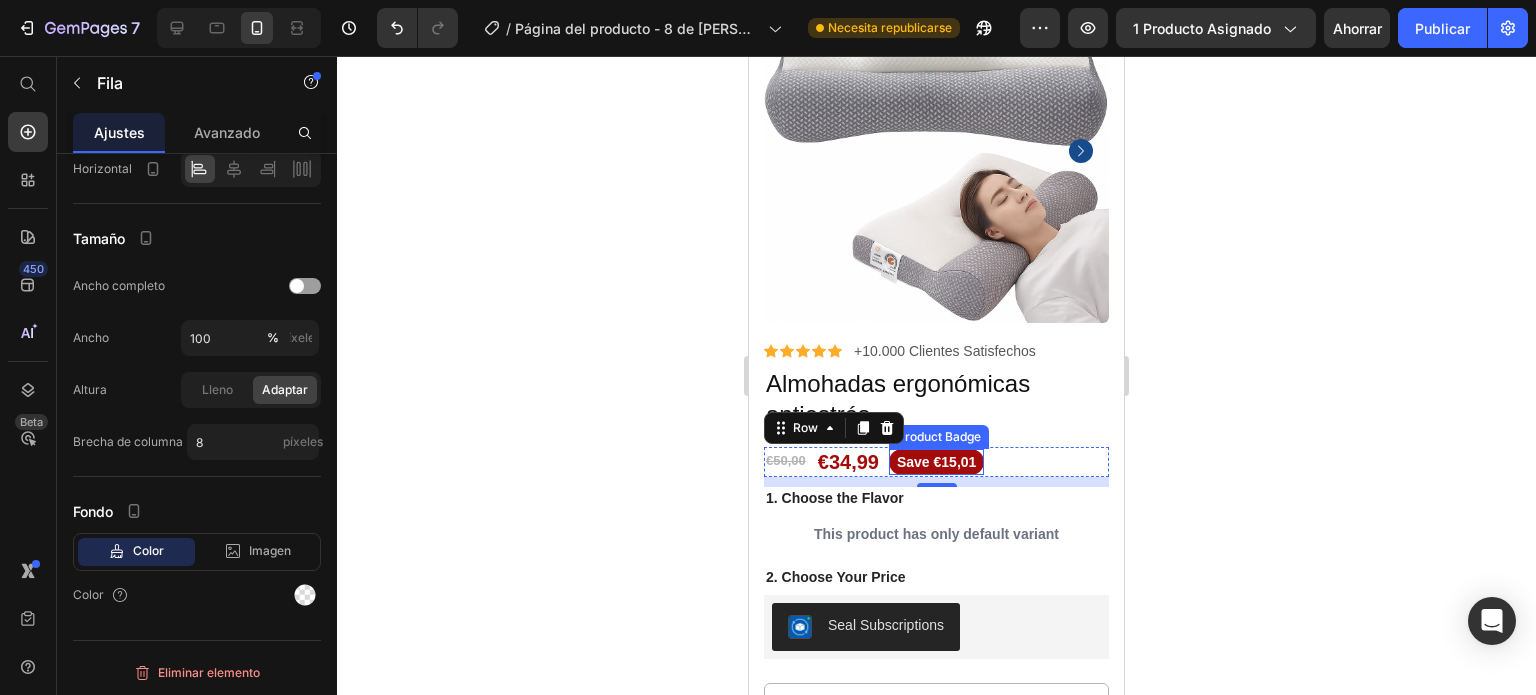 click on "Save €15,01" at bounding box center [936, 462] 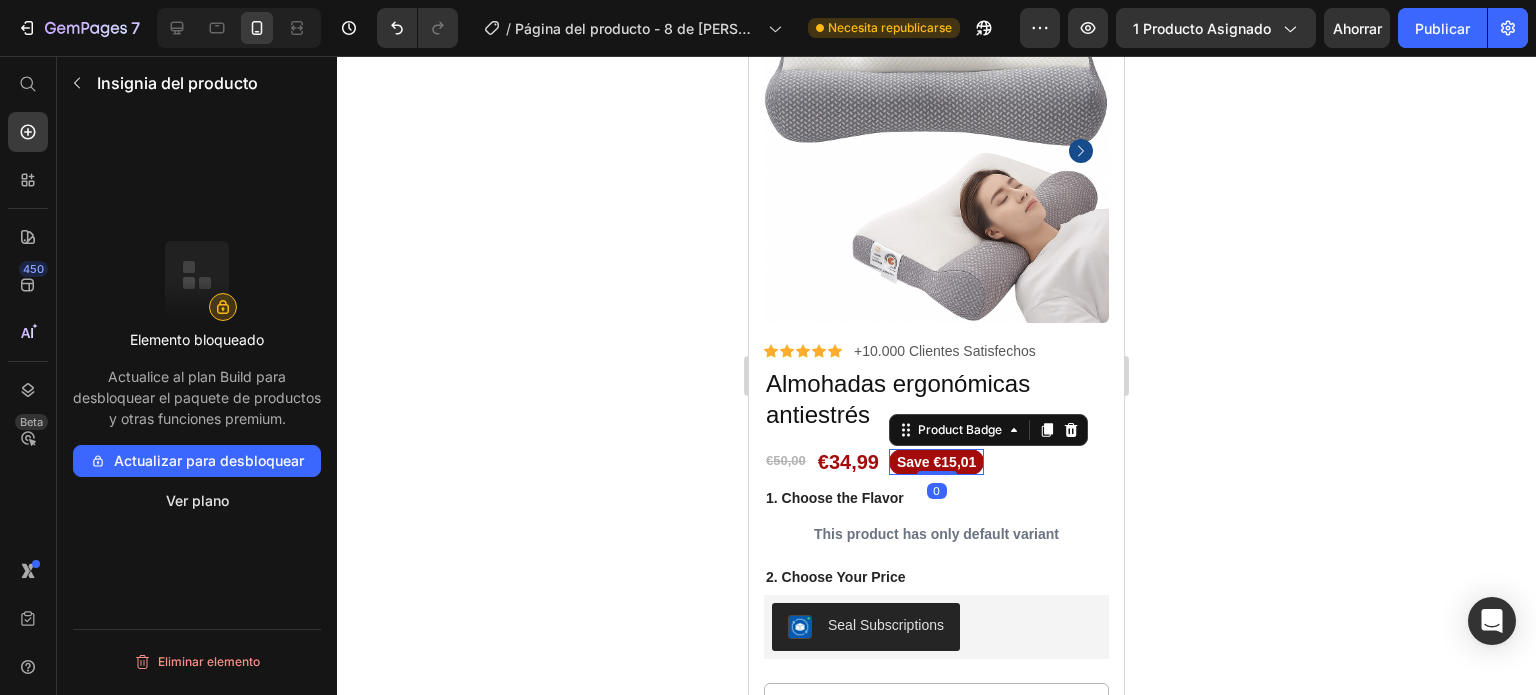 click on "Save €15,01" at bounding box center [936, 462] 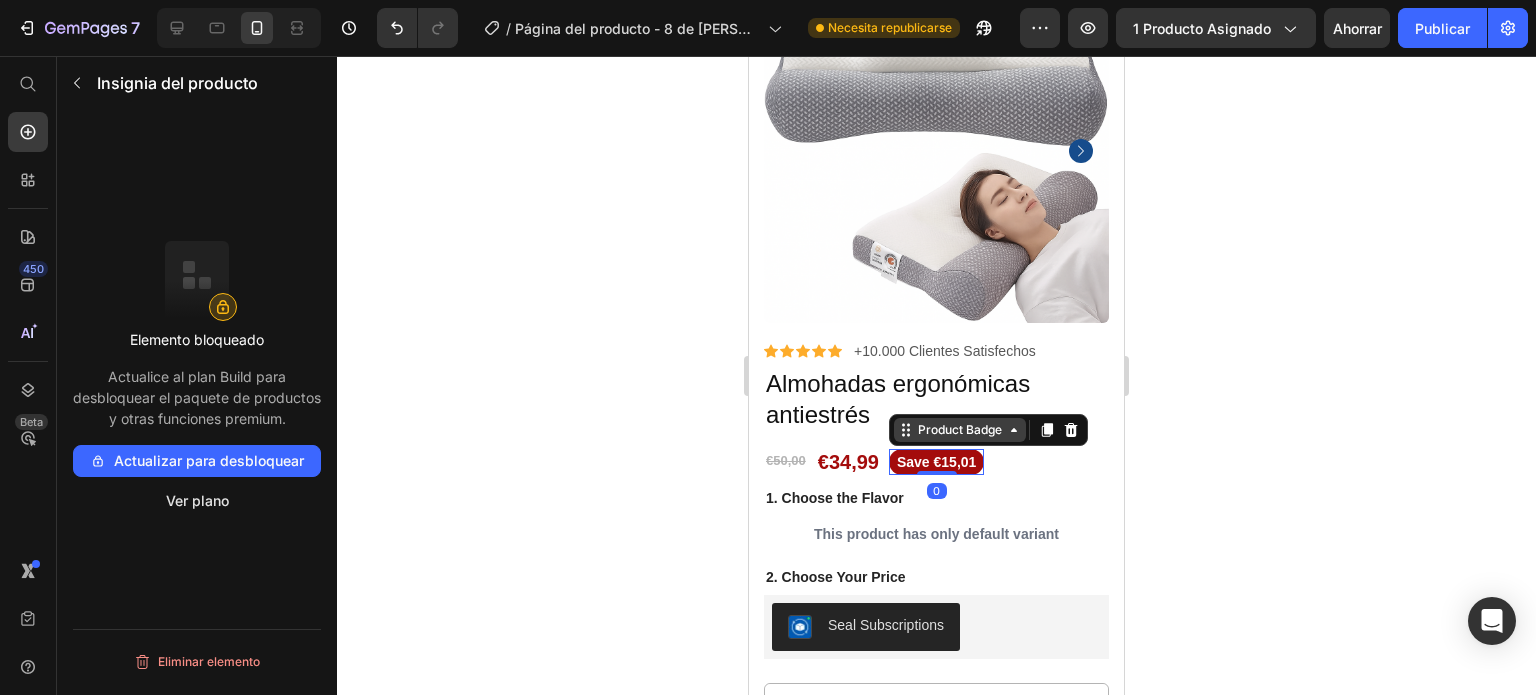 click on "Product Badge" at bounding box center (960, 430) 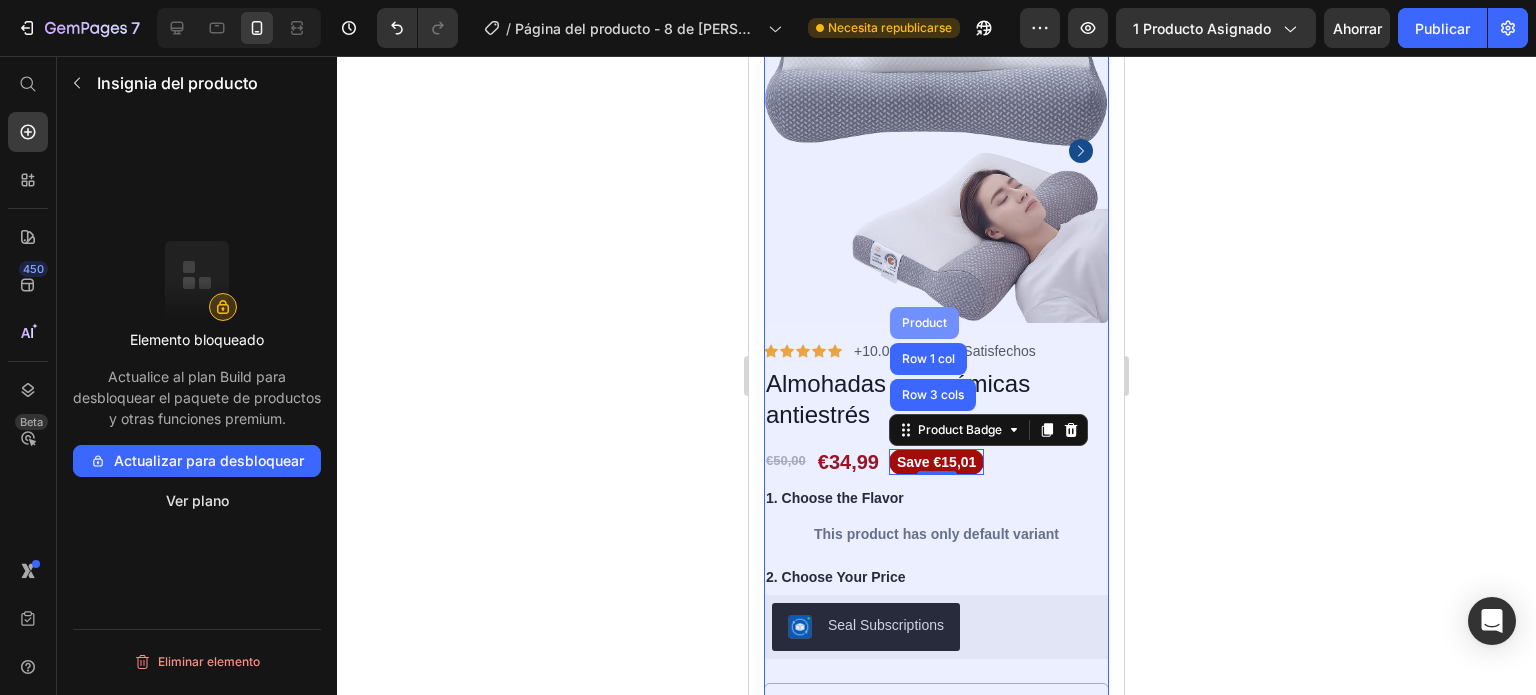 click on "Product" at bounding box center [924, 323] 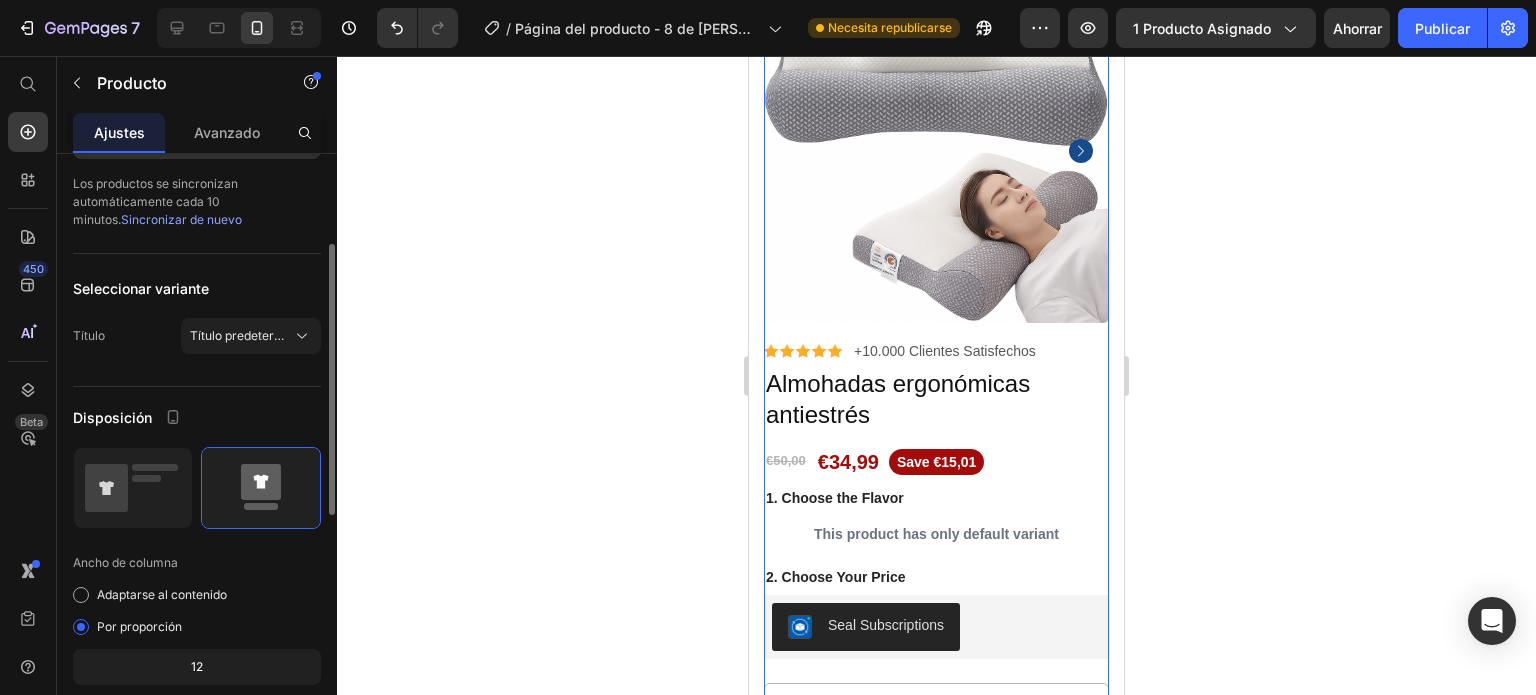 scroll, scrollTop: 332, scrollLeft: 0, axis: vertical 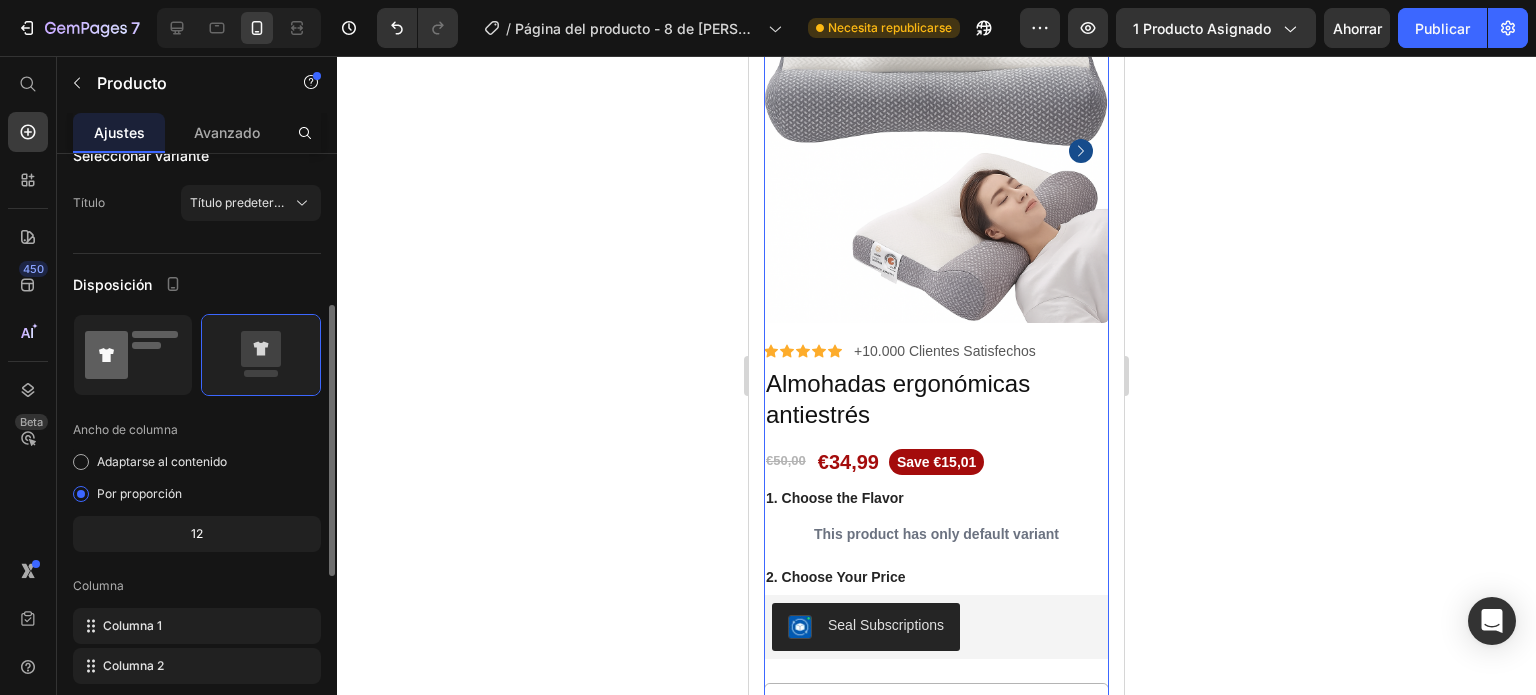 click 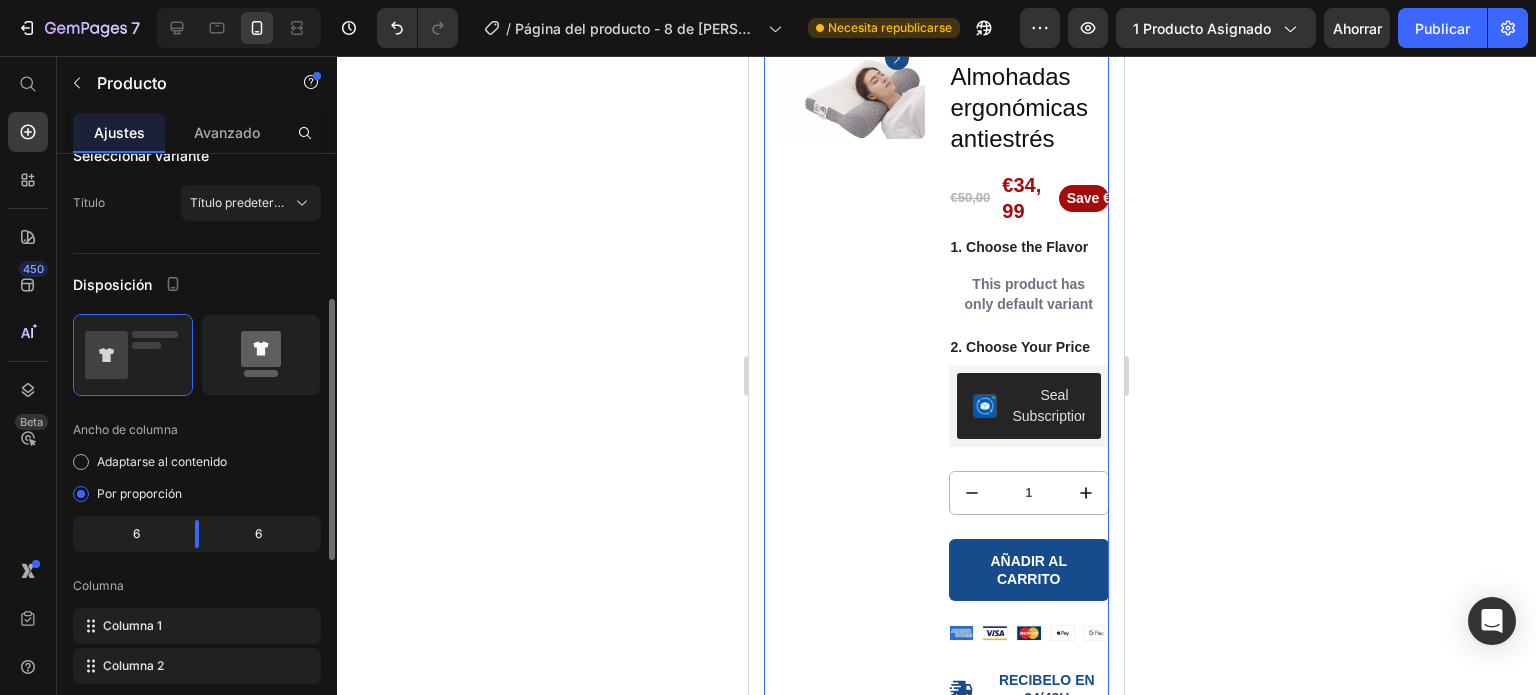 click 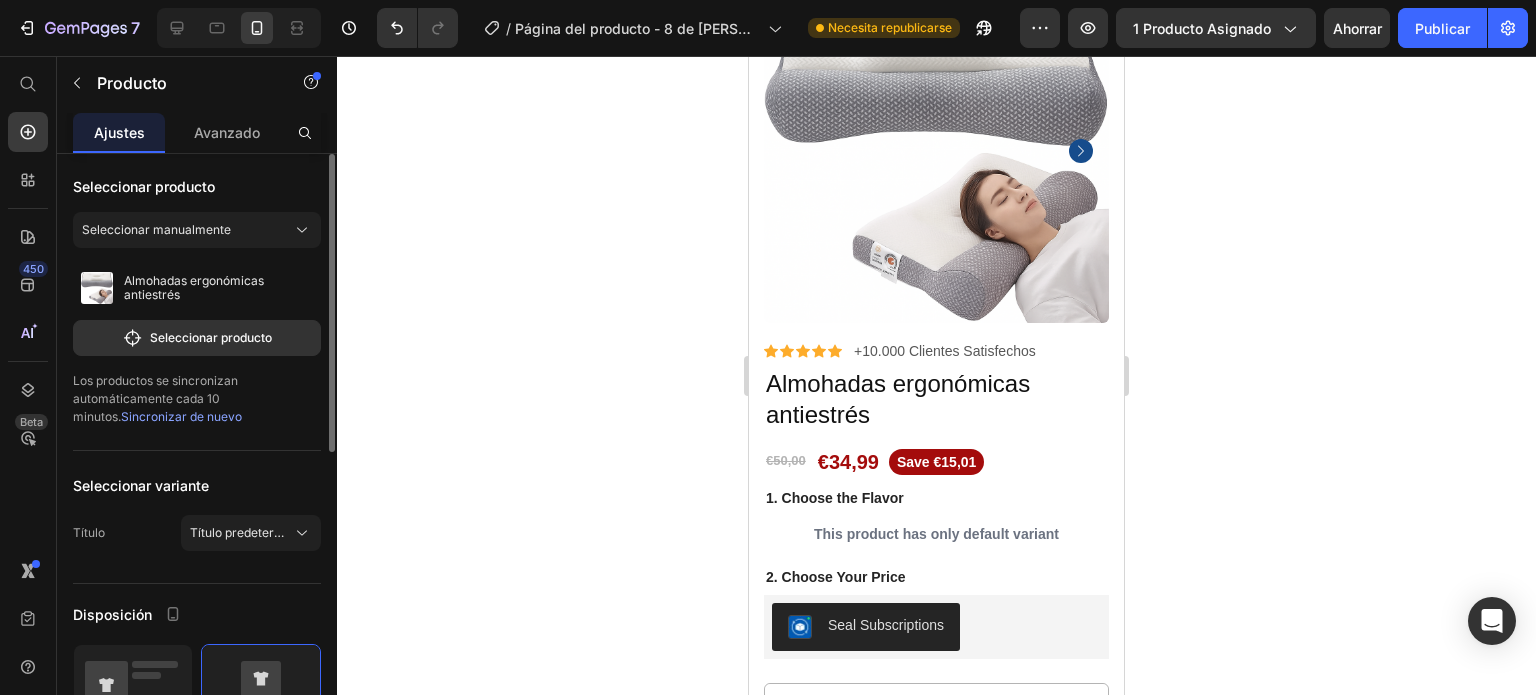 scroll, scrollTop: 0, scrollLeft: 0, axis: both 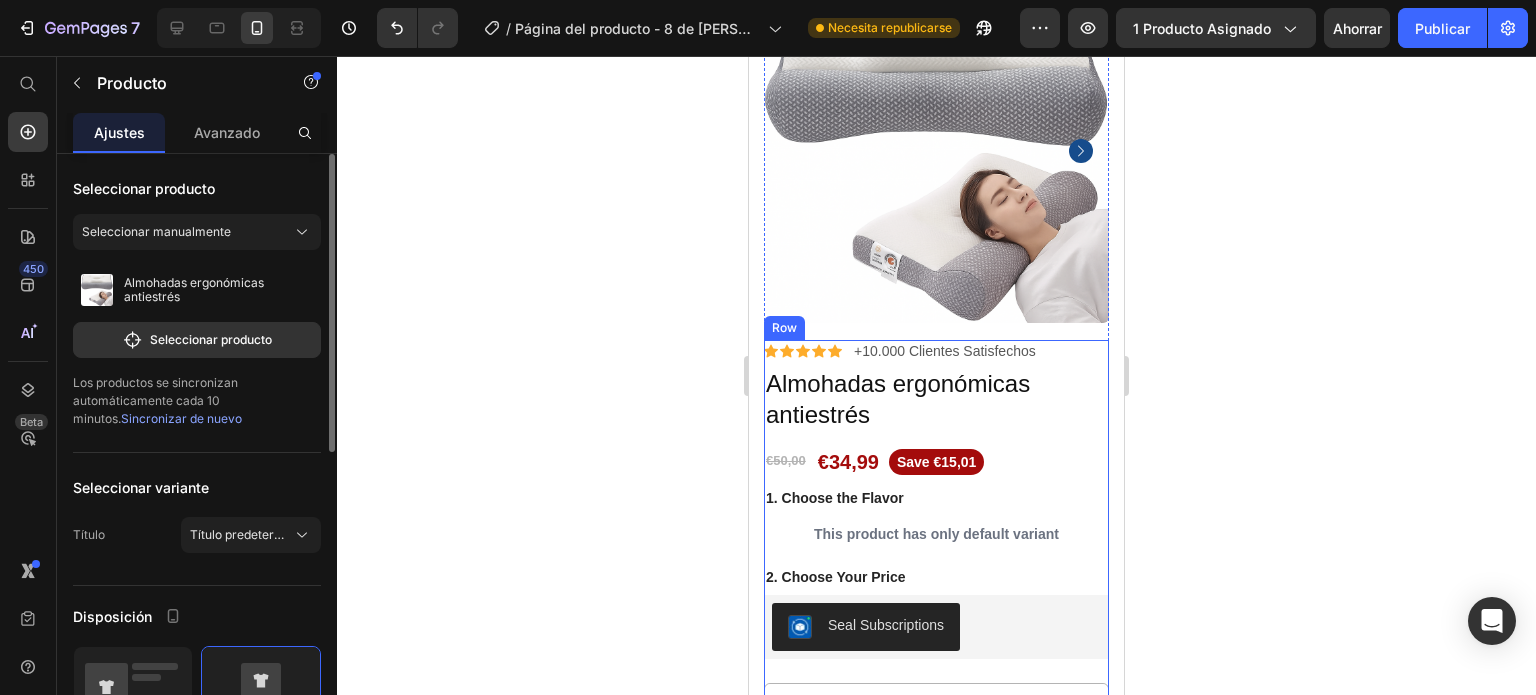 click on "Save €15,01" at bounding box center [936, 462] 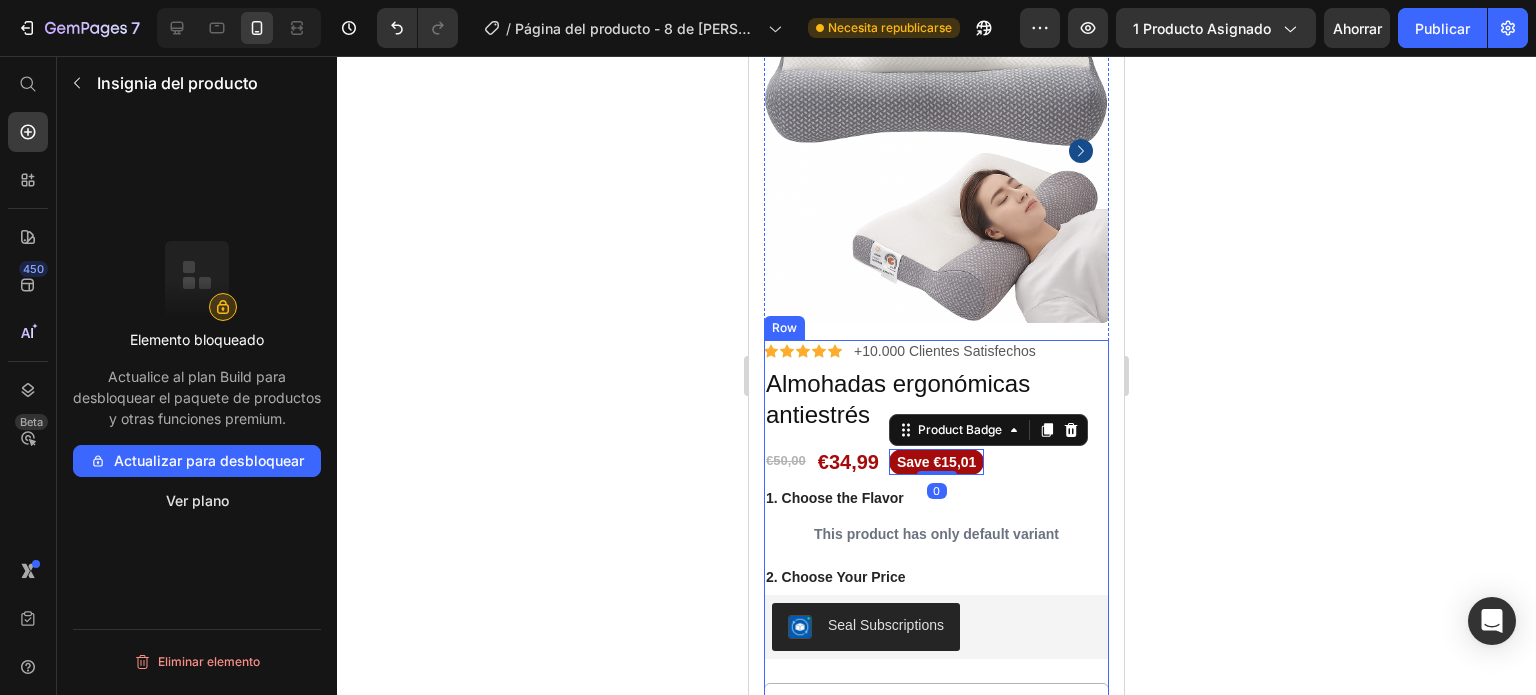 click on "€50,00 Product Price €34,99 Product Price Save €15,01 Product Badge   0 Row" at bounding box center [936, 462] 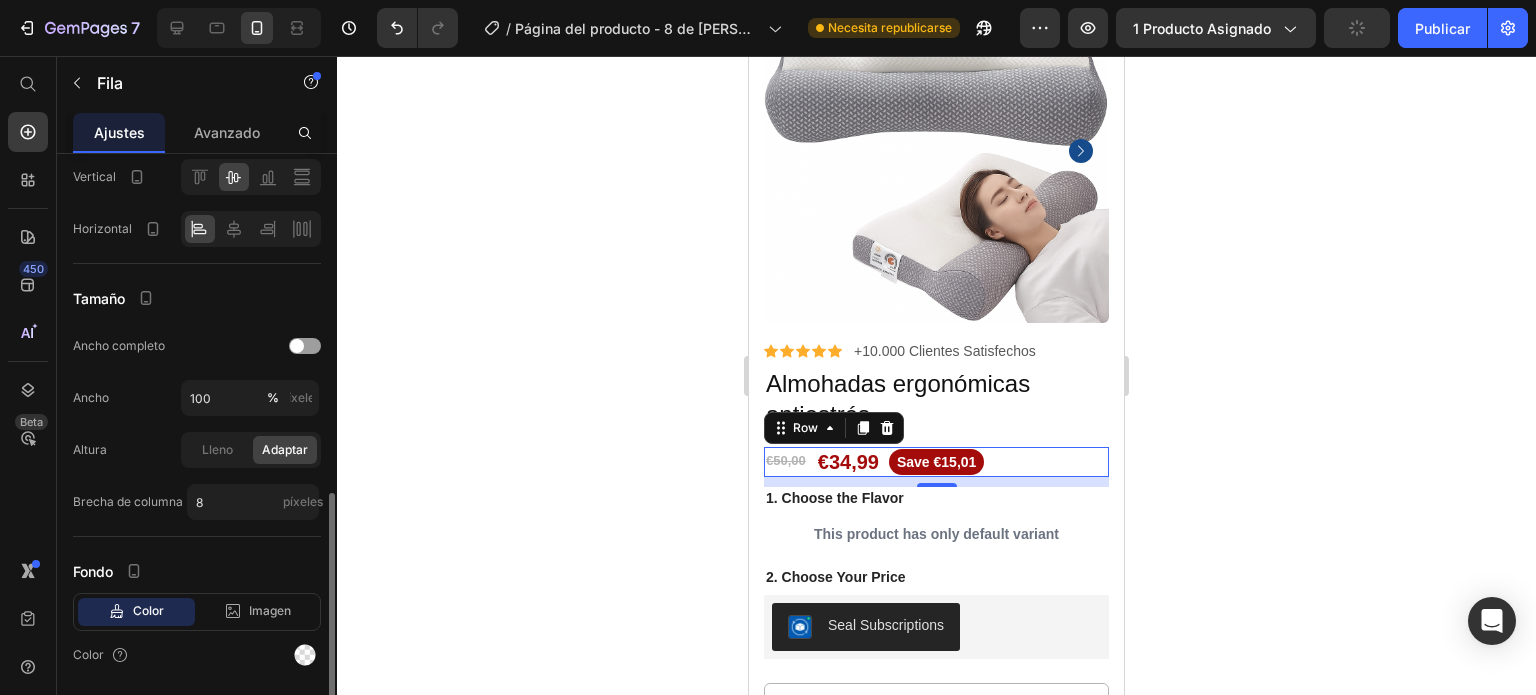scroll, scrollTop: 524, scrollLeft: 0, axis: vertical 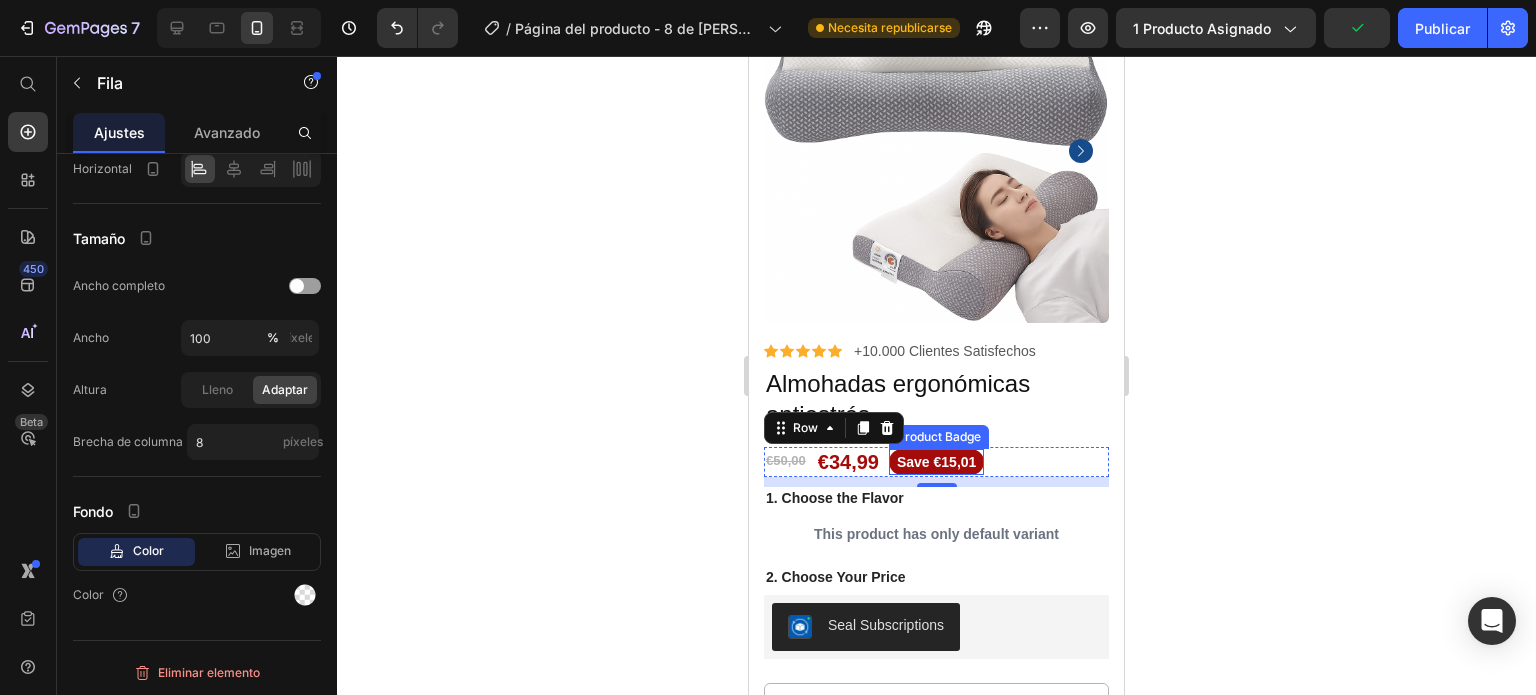 click on "Save €15,01" at bounding box center [936, 462] 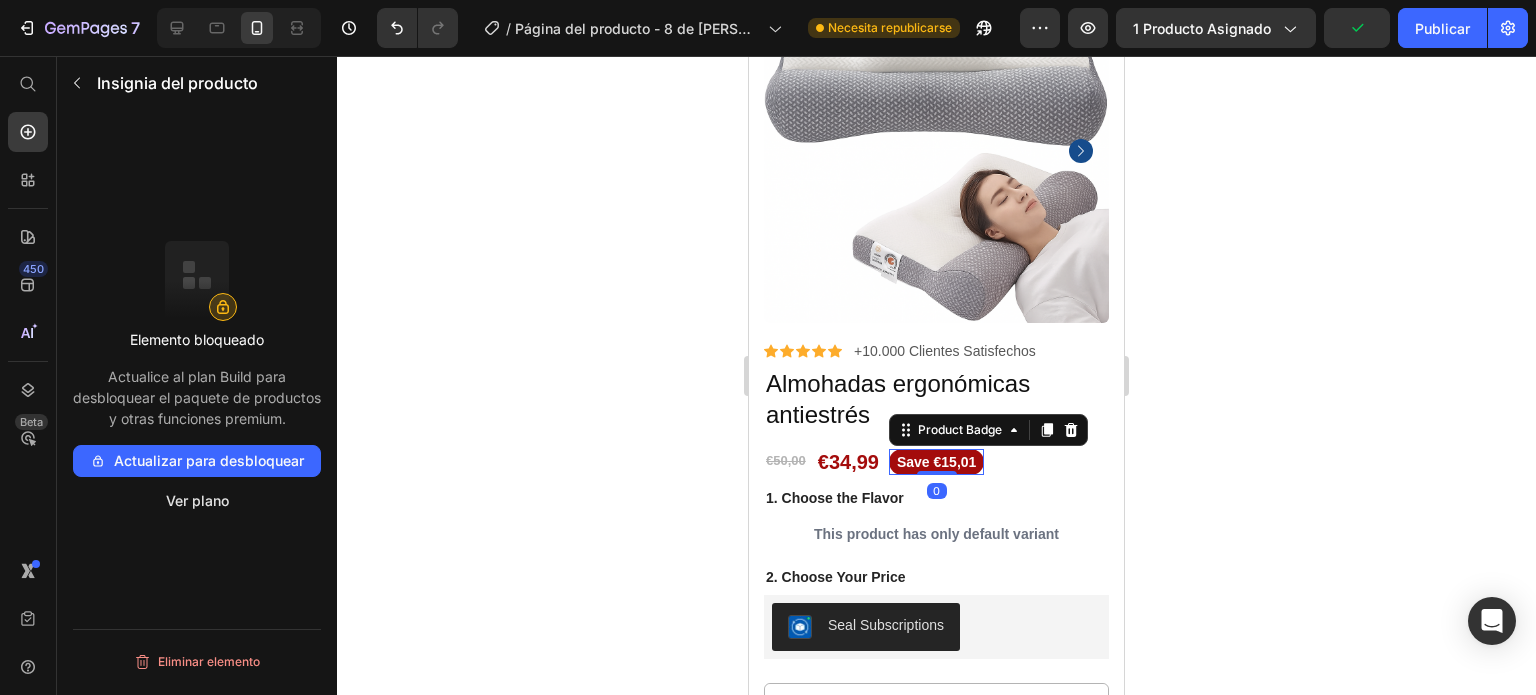 click 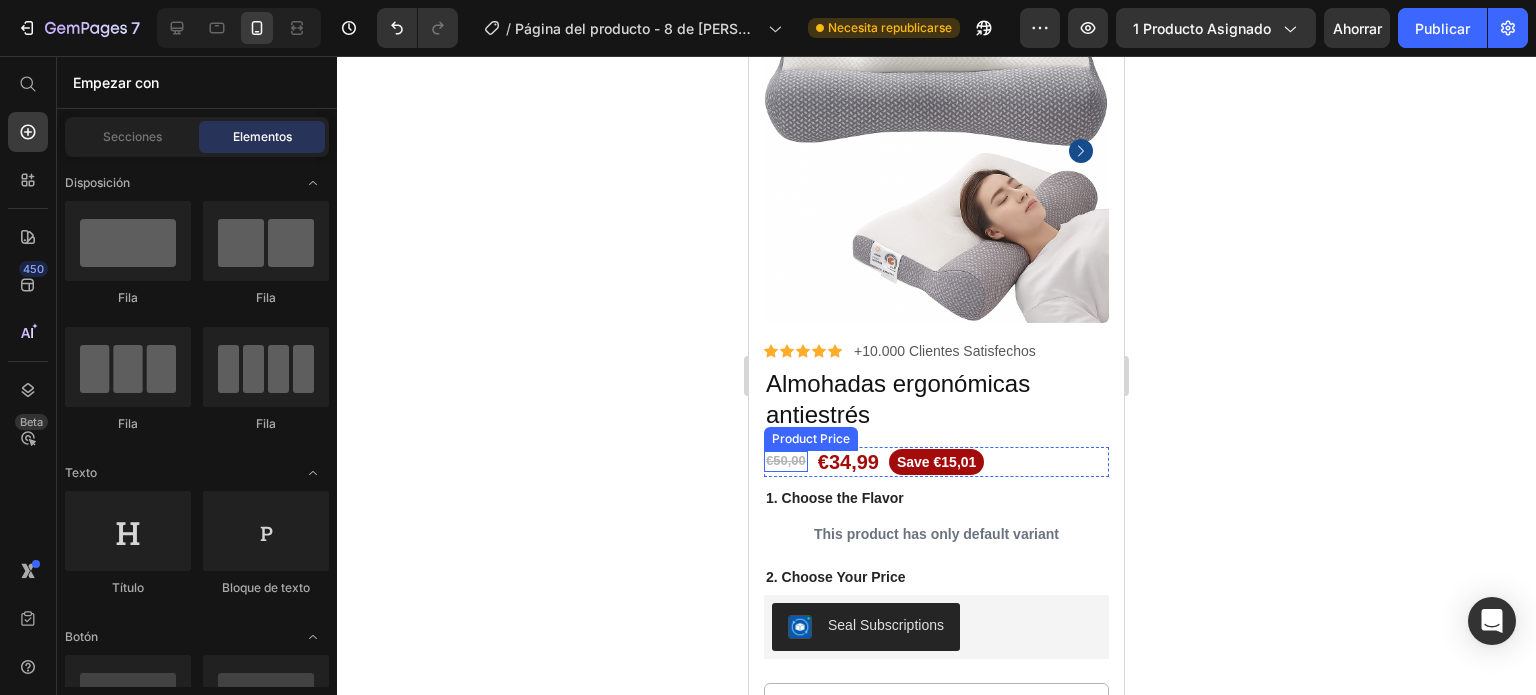 click on "€50,00" at bounding box center (786, 461) 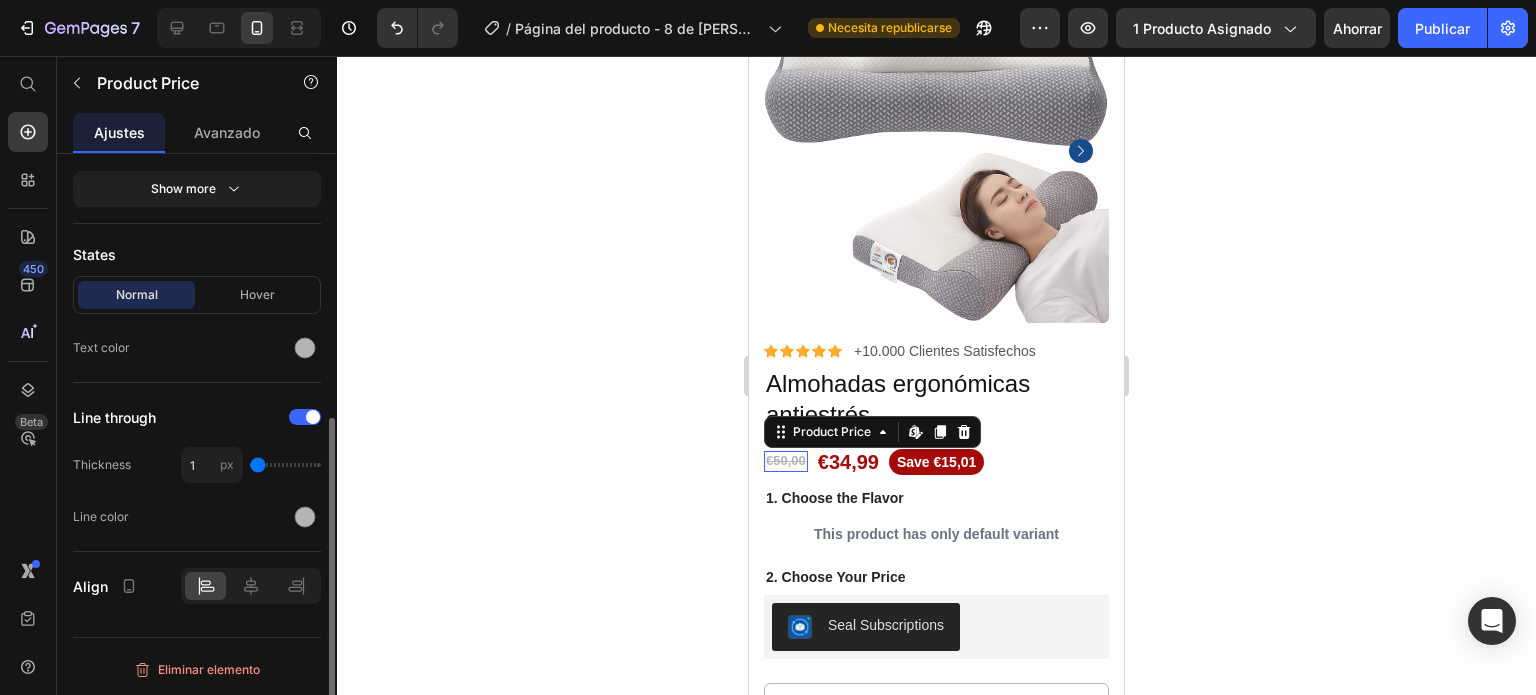 scroll, scrollTop: 0, scrollLeft: 0, axis: both 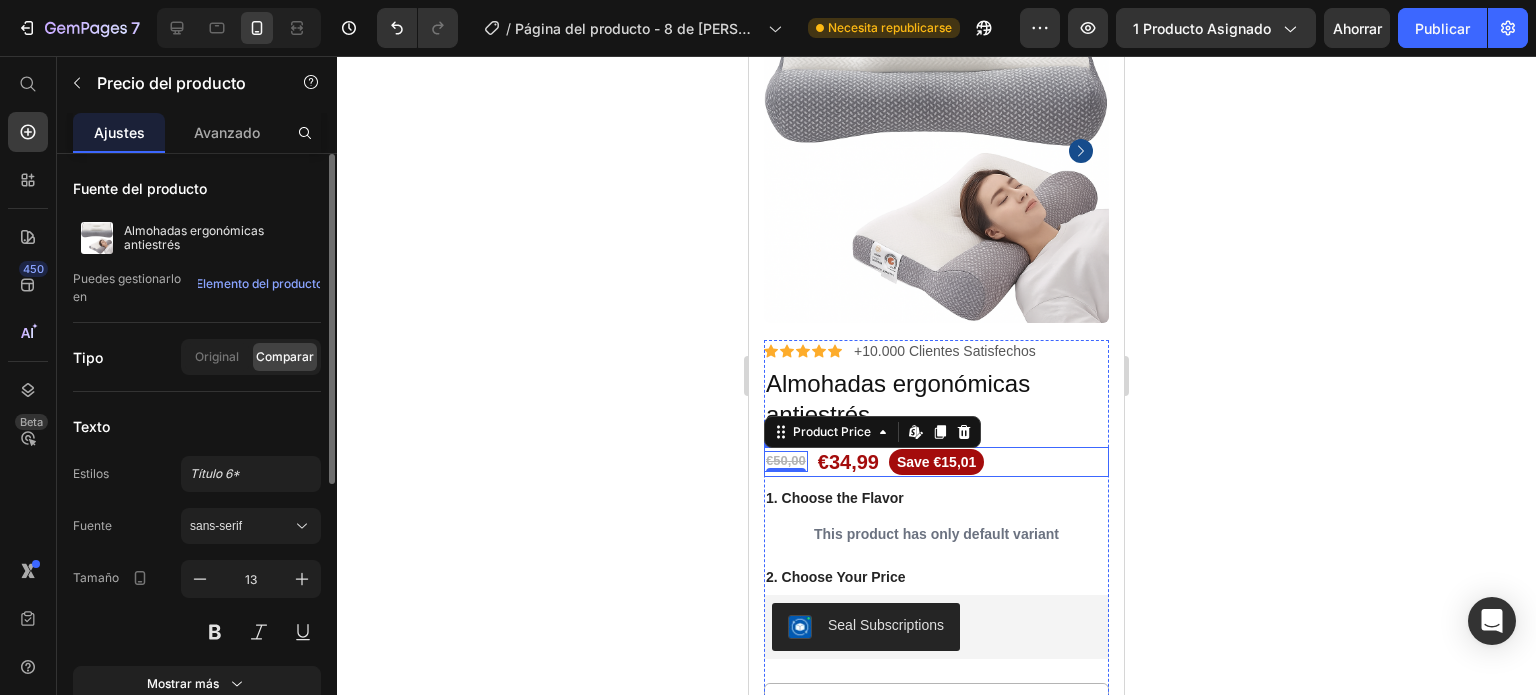 click on "€34,99" at bounding box center (848, 462) 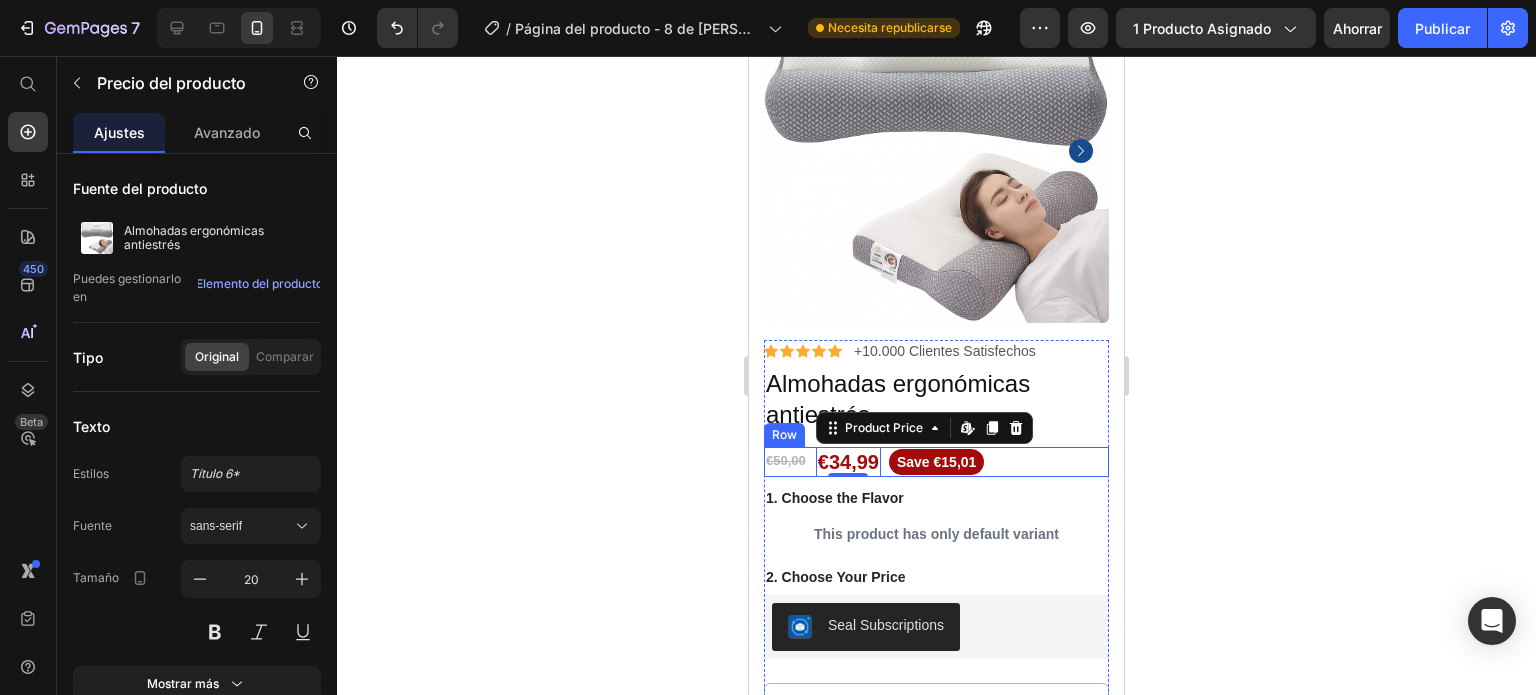 click on "€50,00 Product Price €34,99 Product Price   Edit content in Shopify 0 Save €15,01 Product Badge Row" at bounding box center [936, 462] 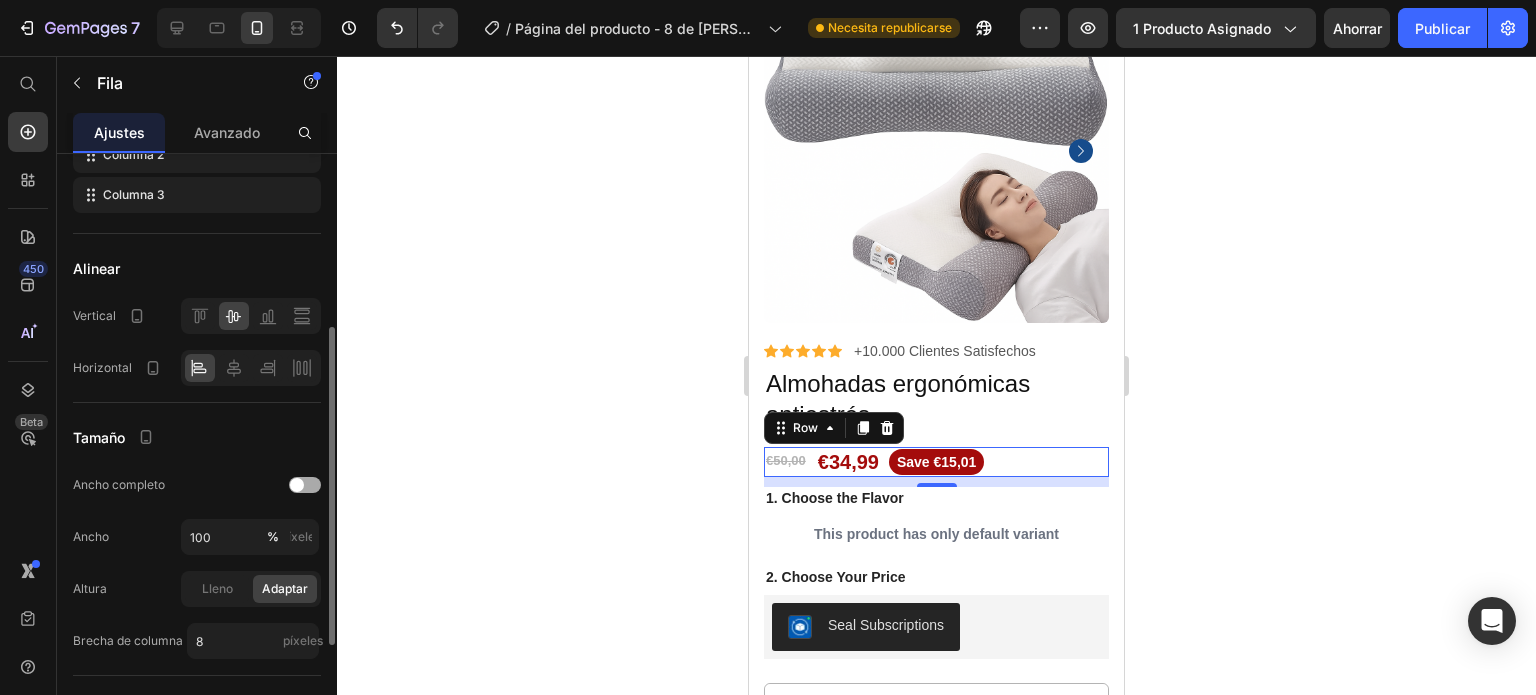 scroll, scrollTop: 259, scrollLeft: 0, axis: vertical 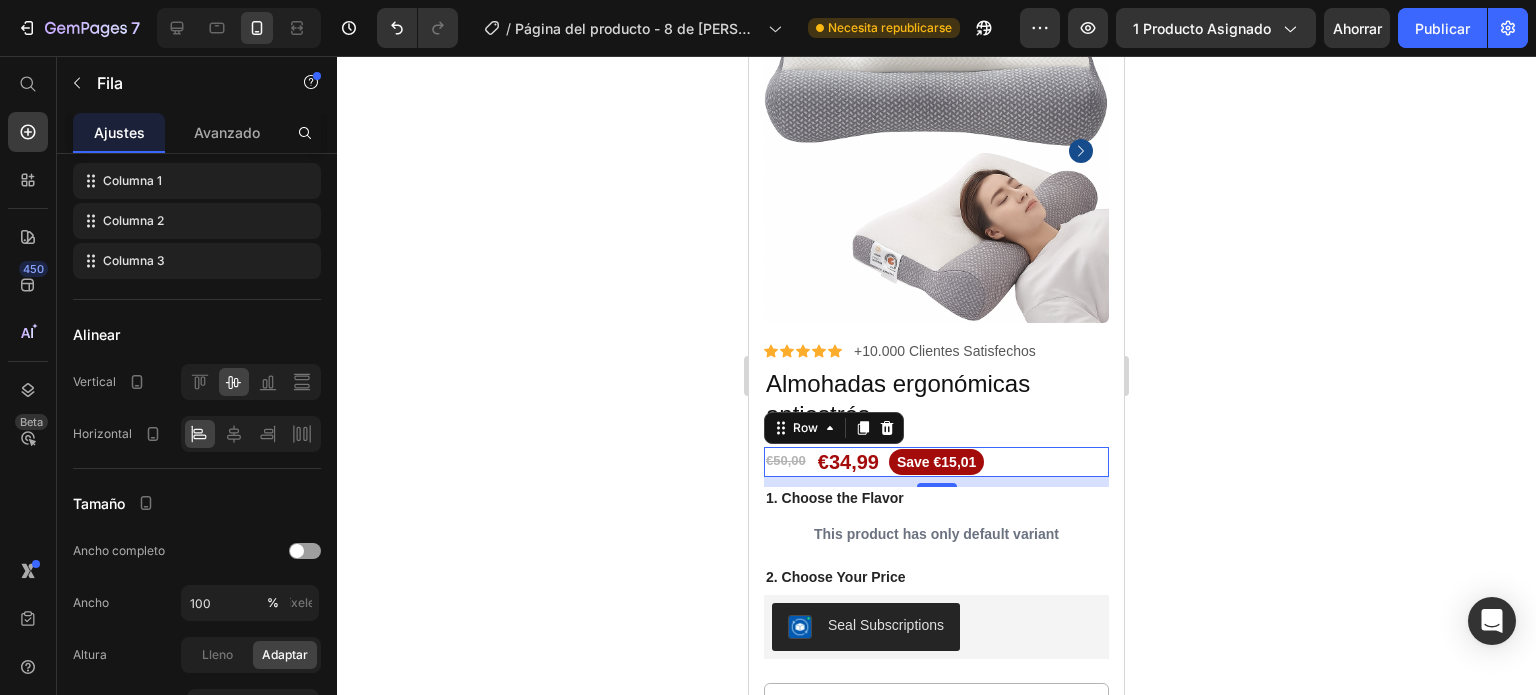 click on "€50,00 Product Price €34,99 Product Price Save €15,01 Product Badge Row   10" at bounding box center (936, 462) 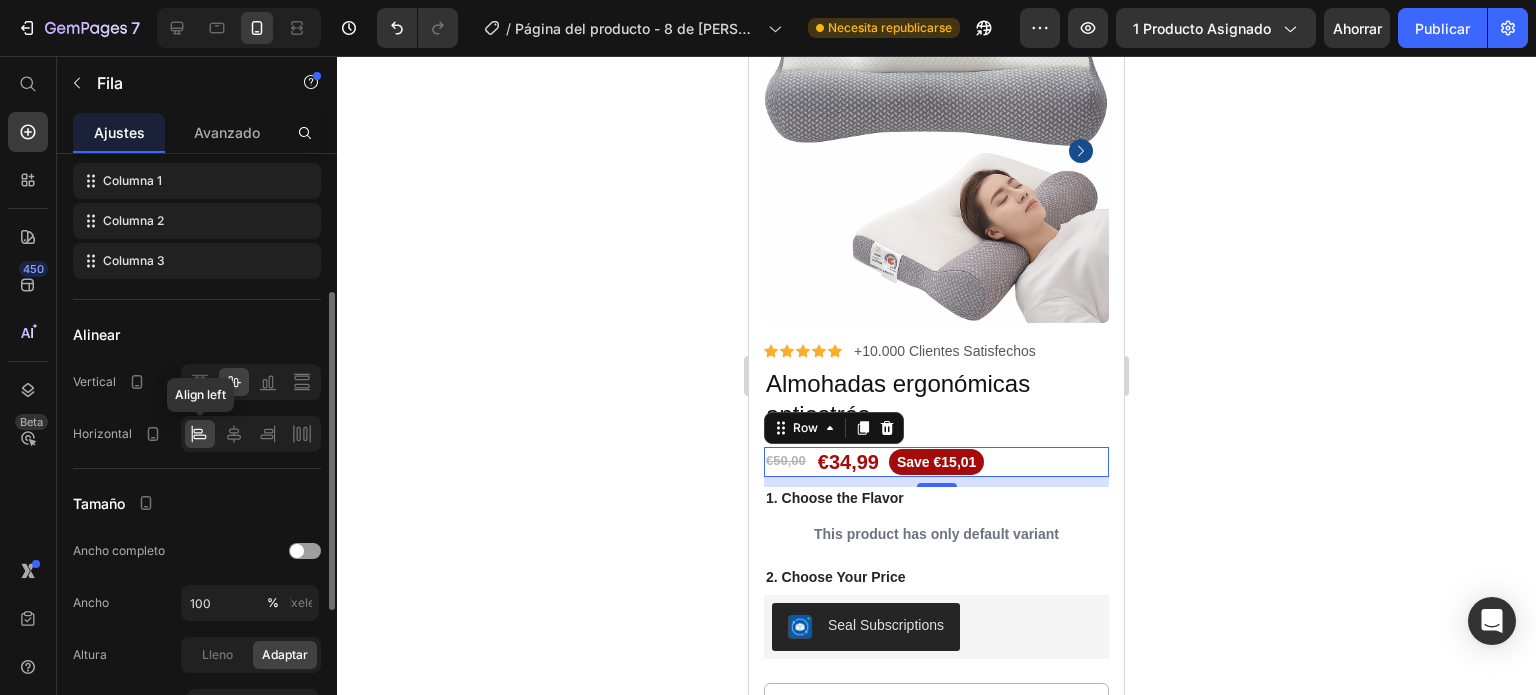 scroll, scrollTop: 325, scrollLeft: 0, axis: vertical 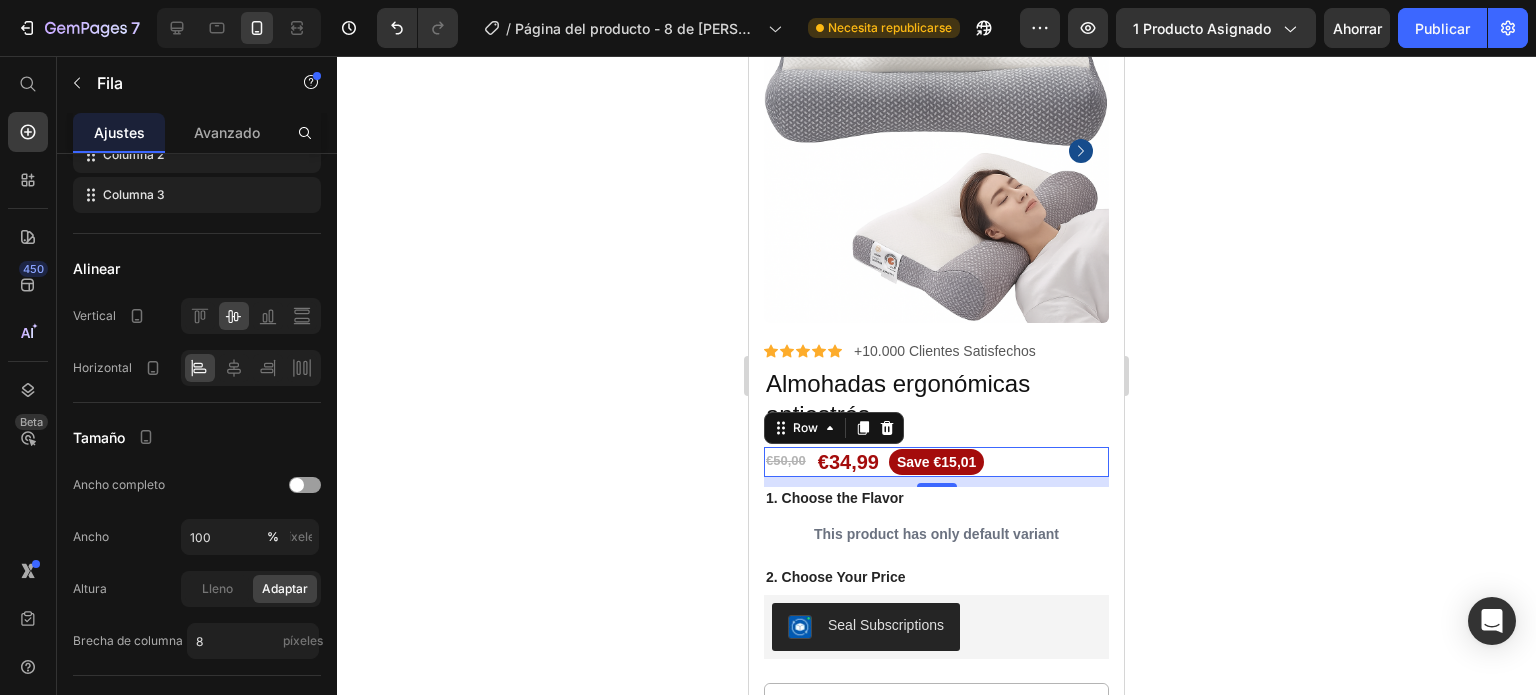click 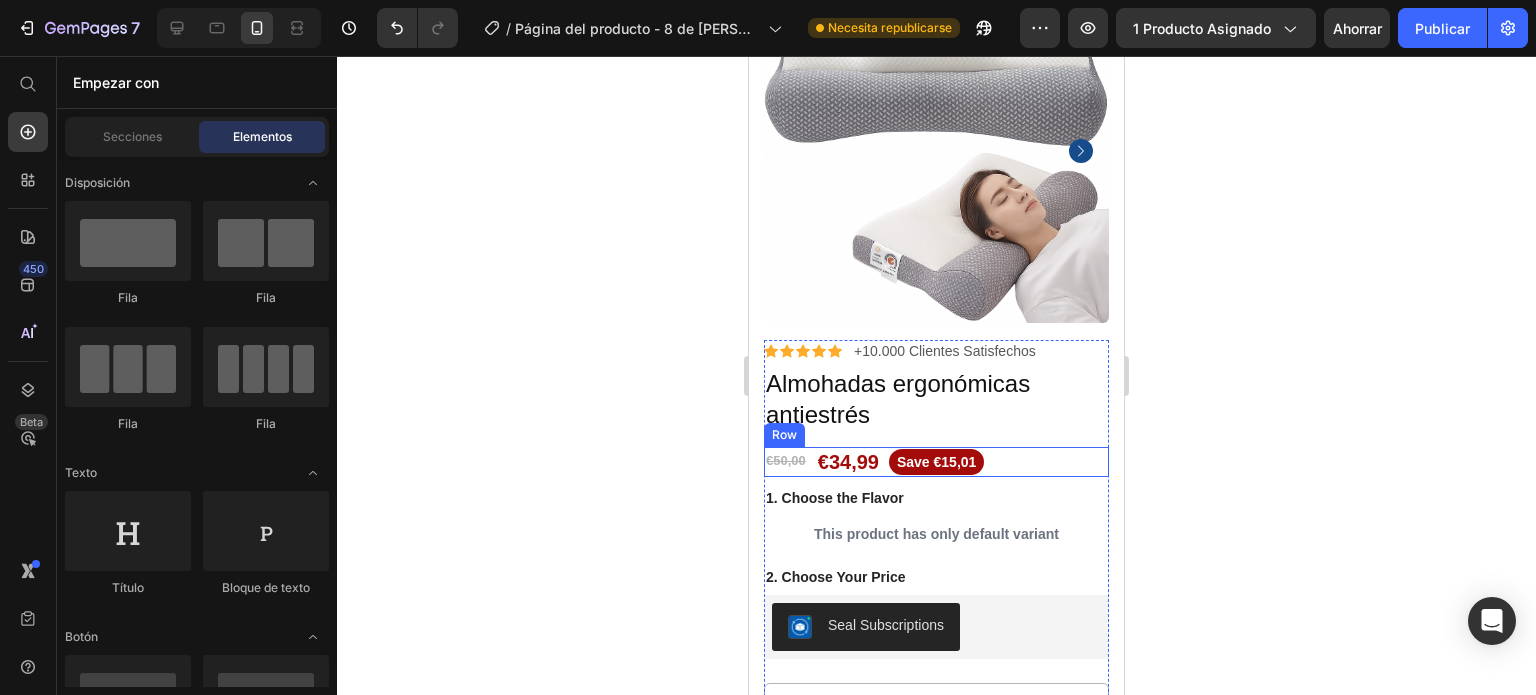 click on "€50,00 Product Price €34,99 Product Price Save €15,01 Product Badge Row" at bounding box center [936, 462] 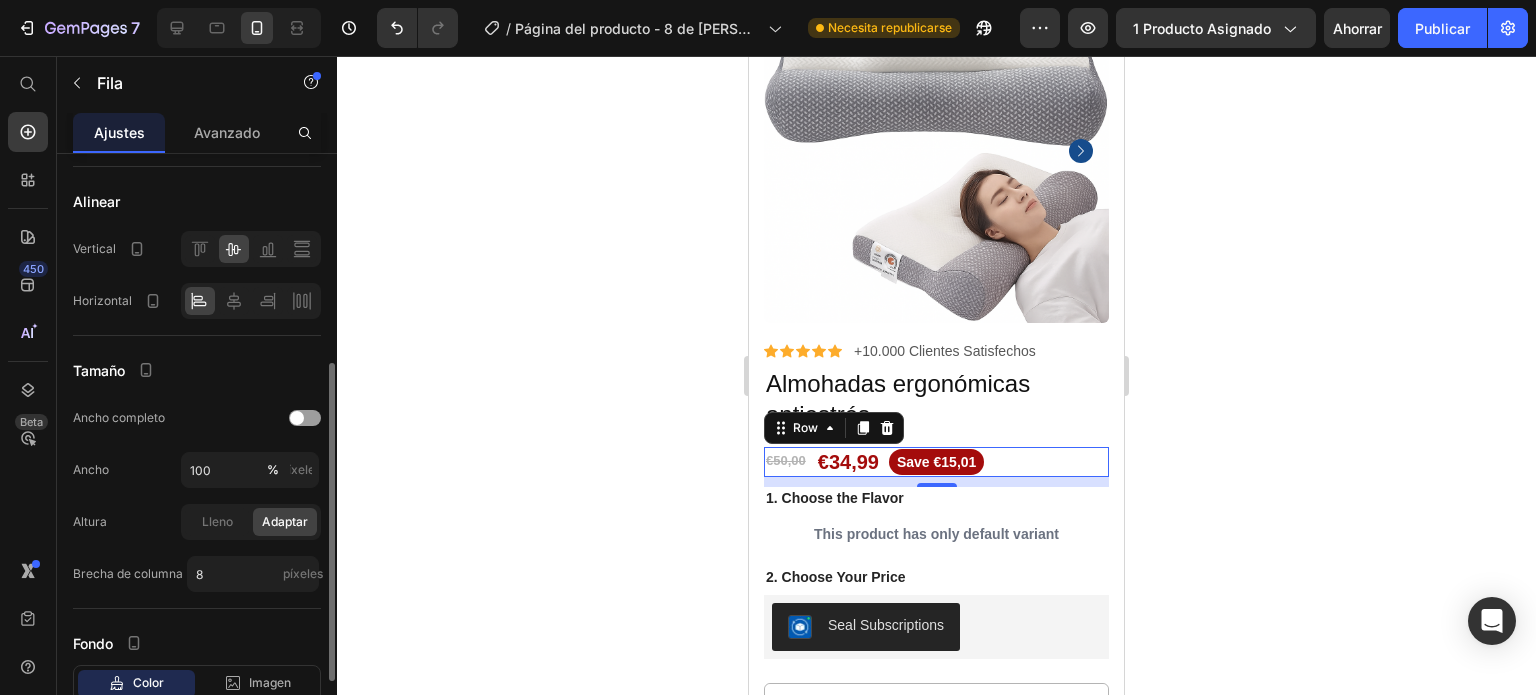 scroll, scrollTop: 458, scrollLeft: 0, axis: vertical 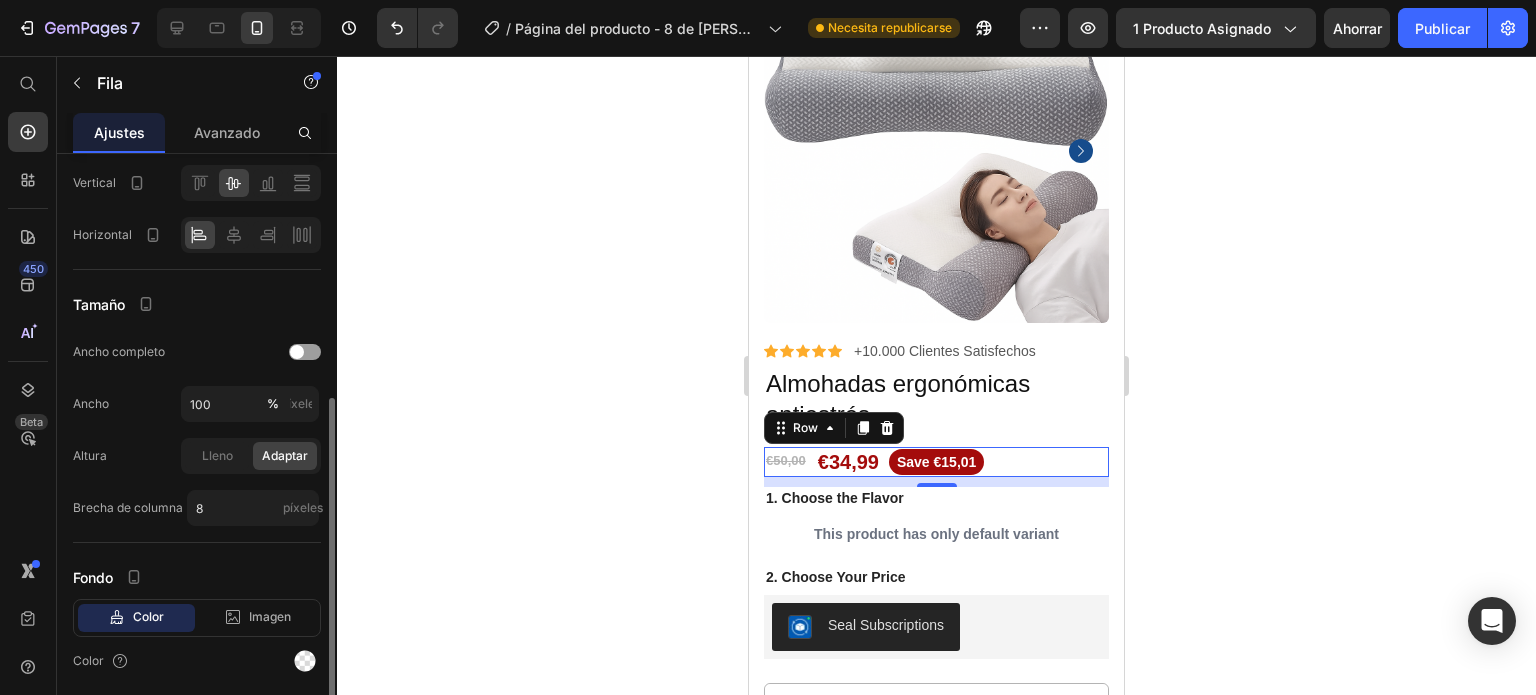 click on "€50,00 Product Price €34,99 Product Price Save €15,01 Product Badge Row   10" at bounding box center [936, 462] 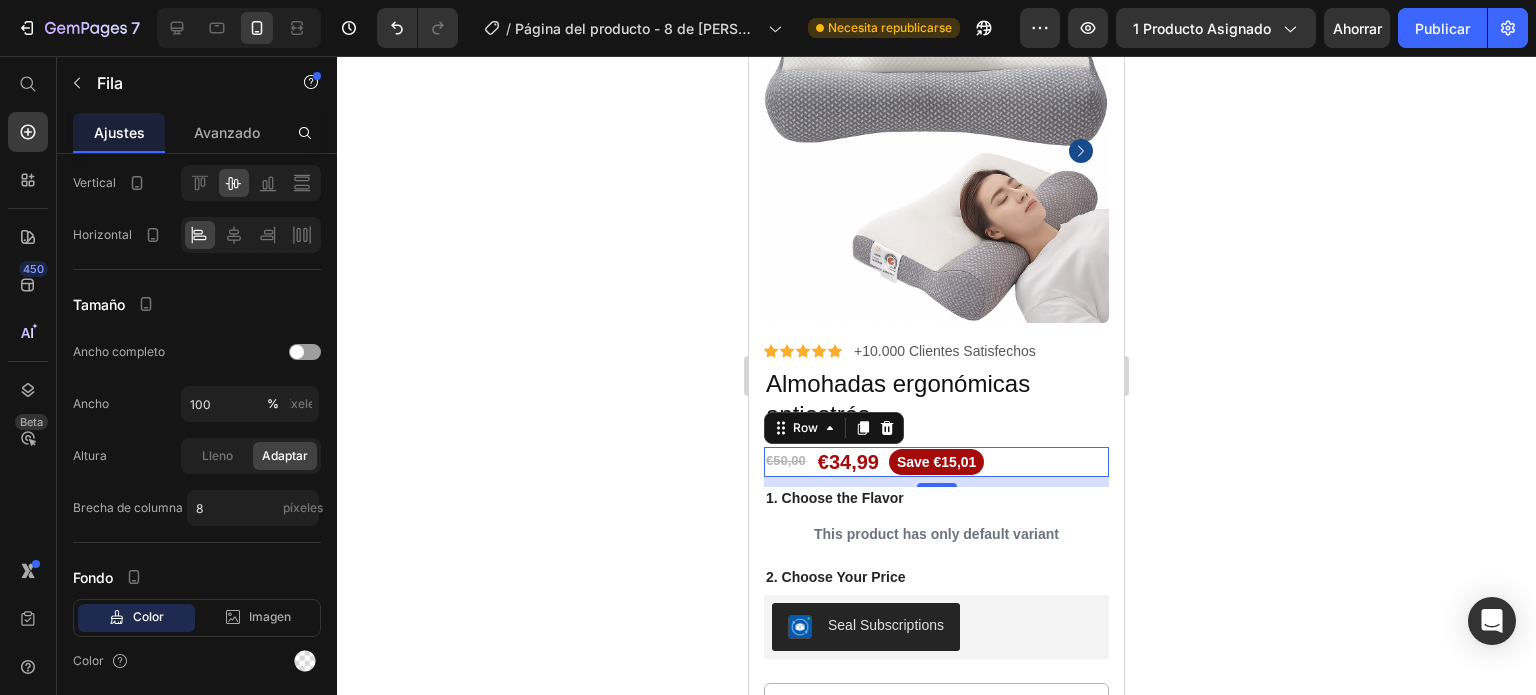 click on "€34,99" at bounding box center (848, 462) 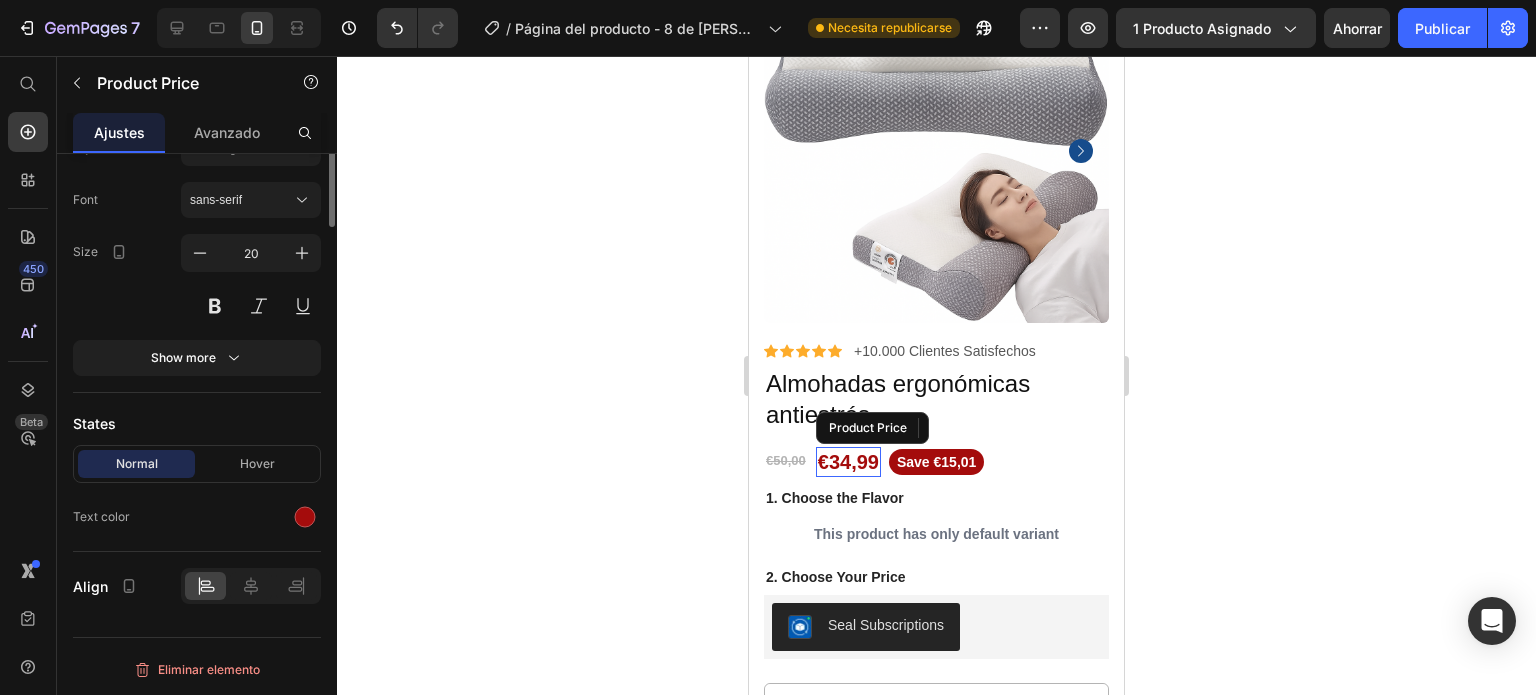 scroll, scrollTop: 0, scrollLeft: 0, axis: both 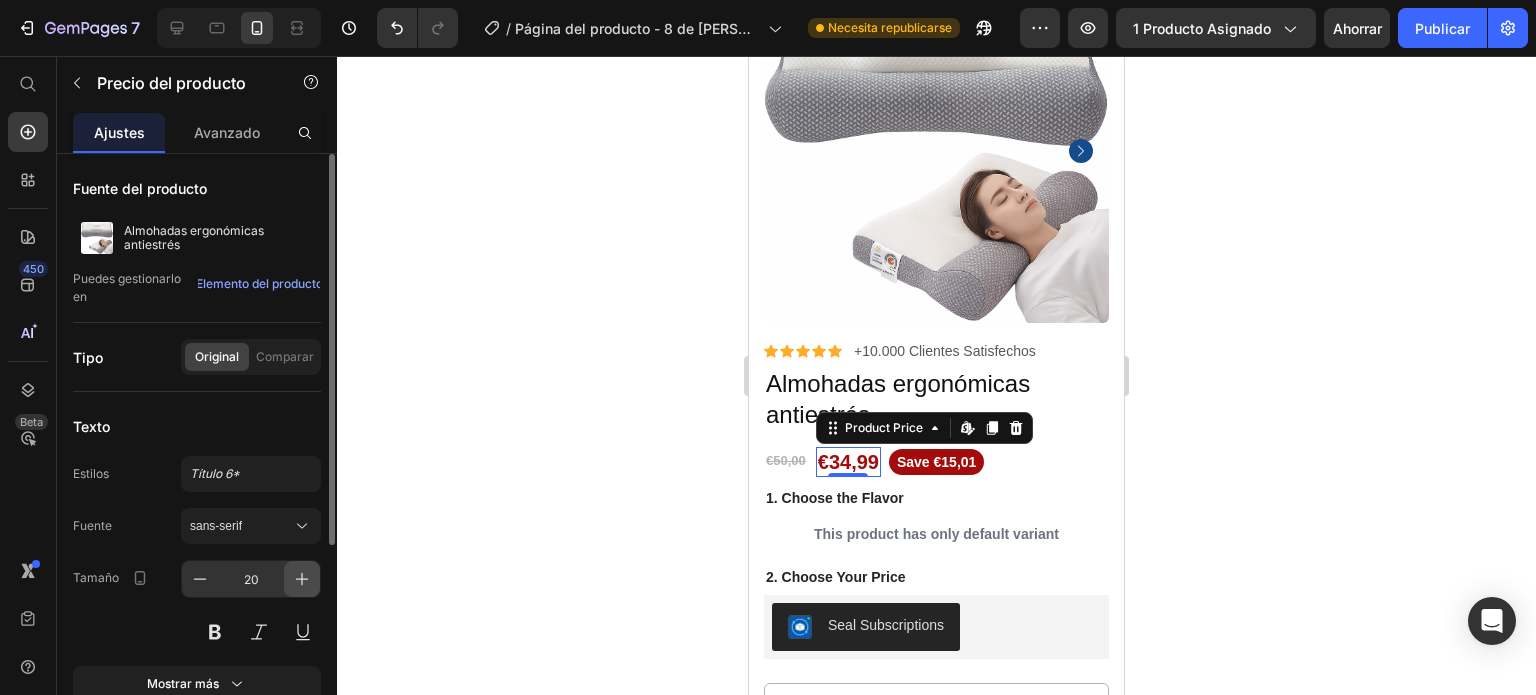 click at bounding box center (302, 579) 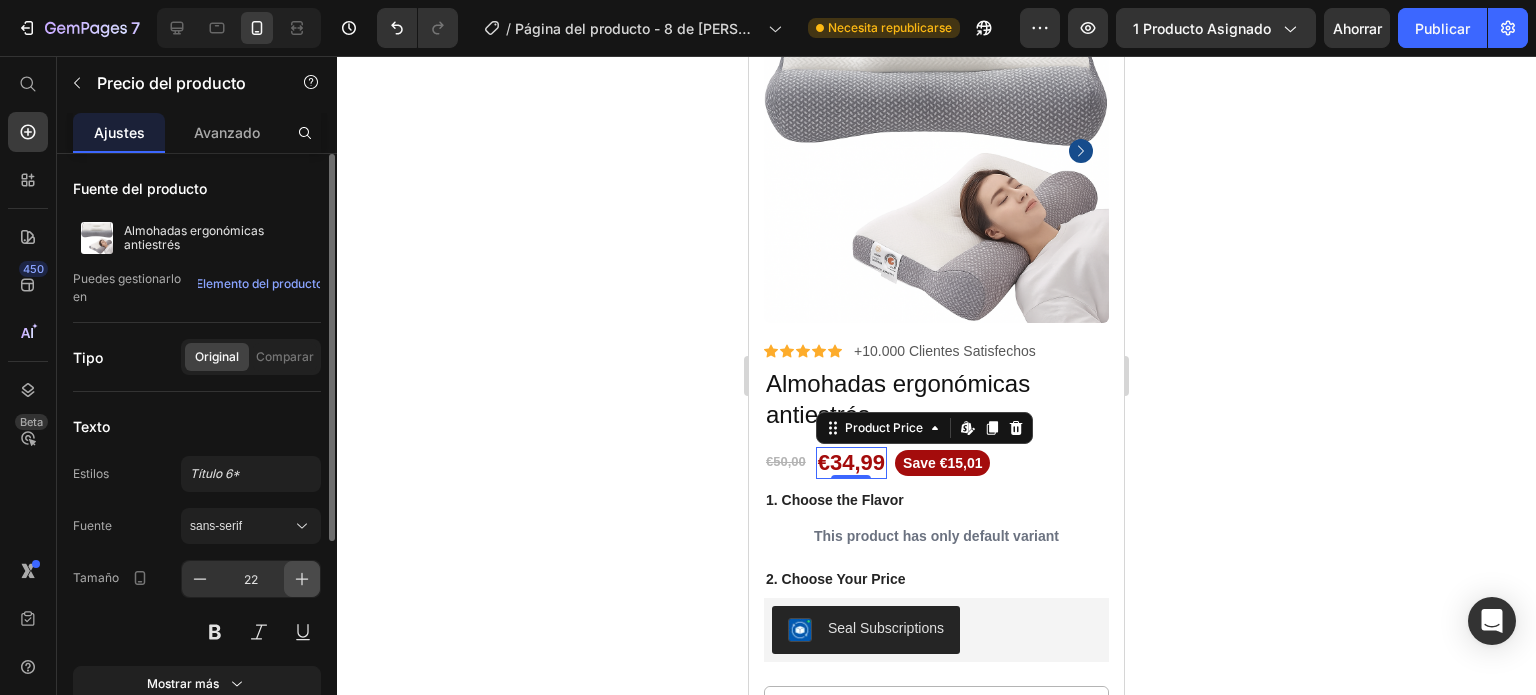 click at bounding box center [302, 579] 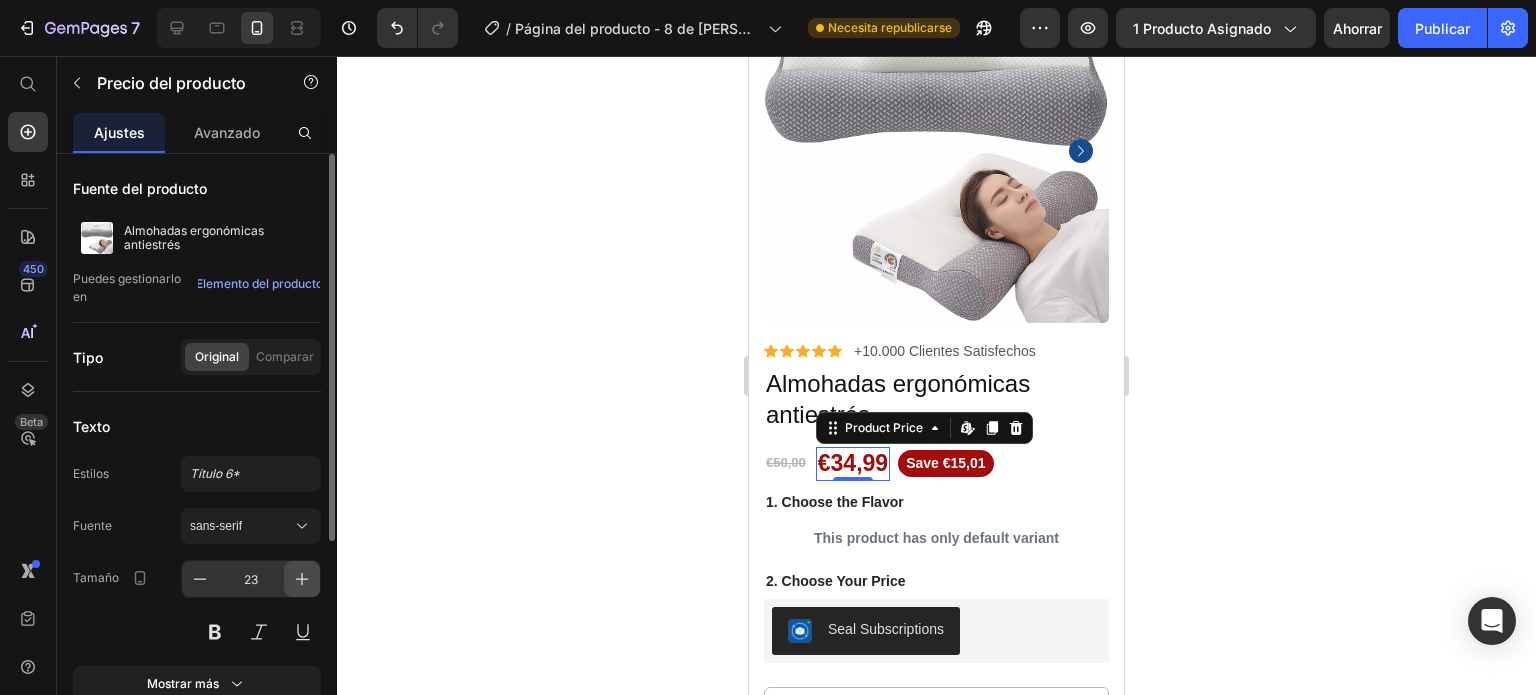 click at bounding box center [302, 579] 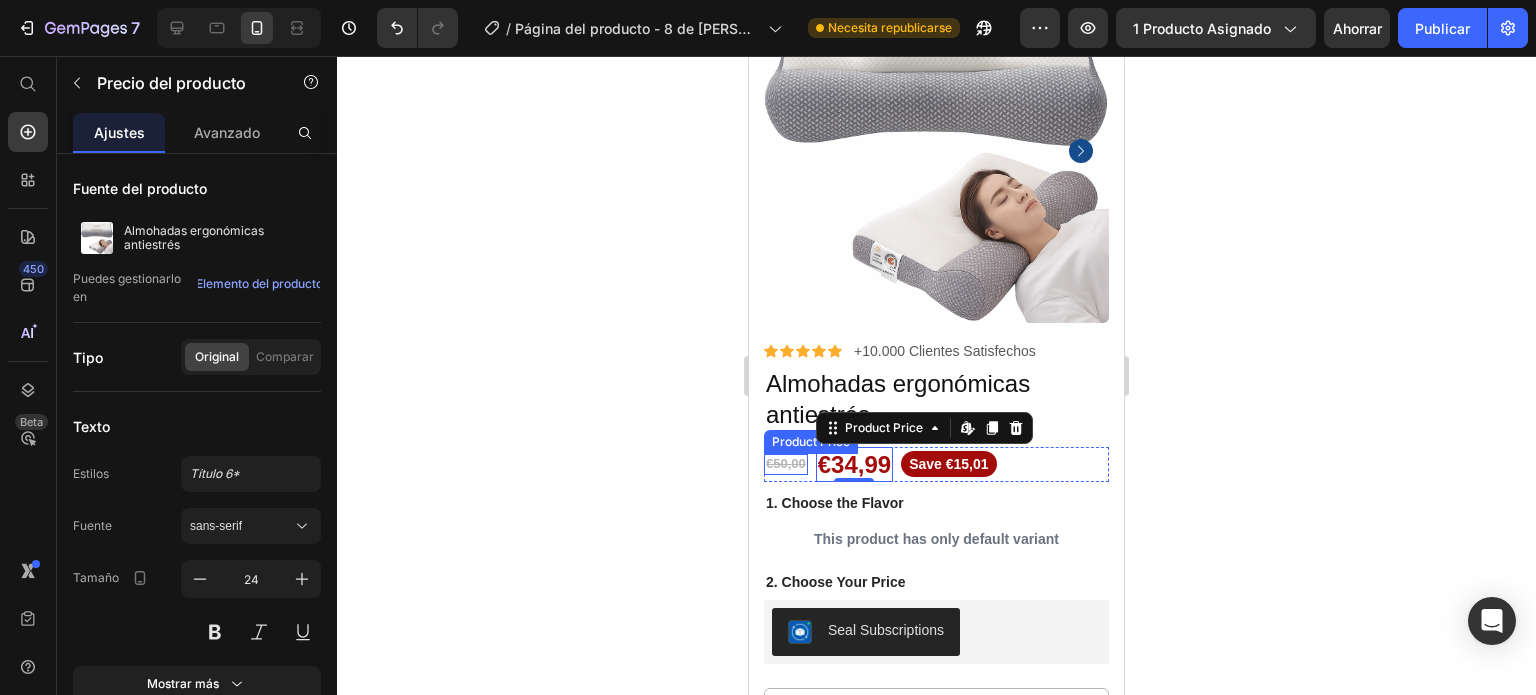 click on "€50,00" at bounding box center (786, 464) 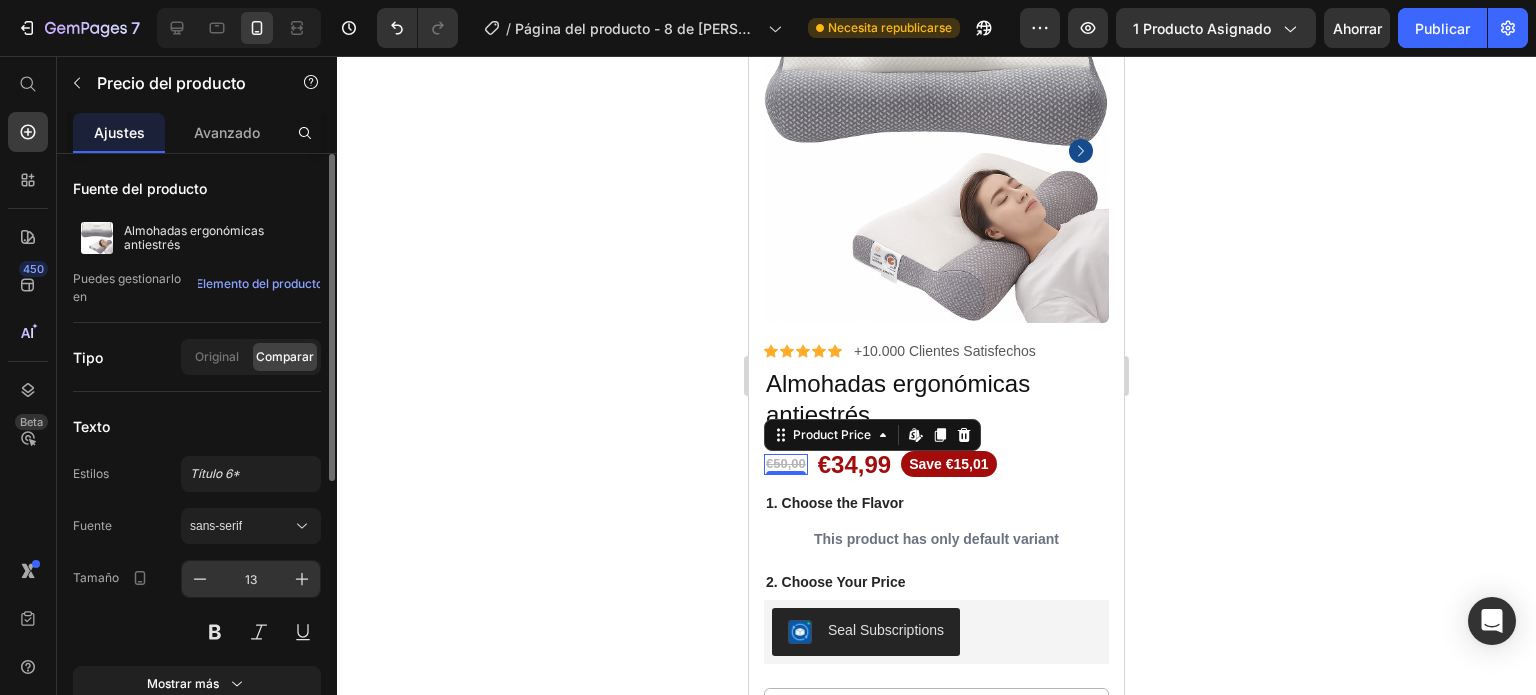 scroll, scrollTop: 66, scrollLeft: 0, axis: vertical 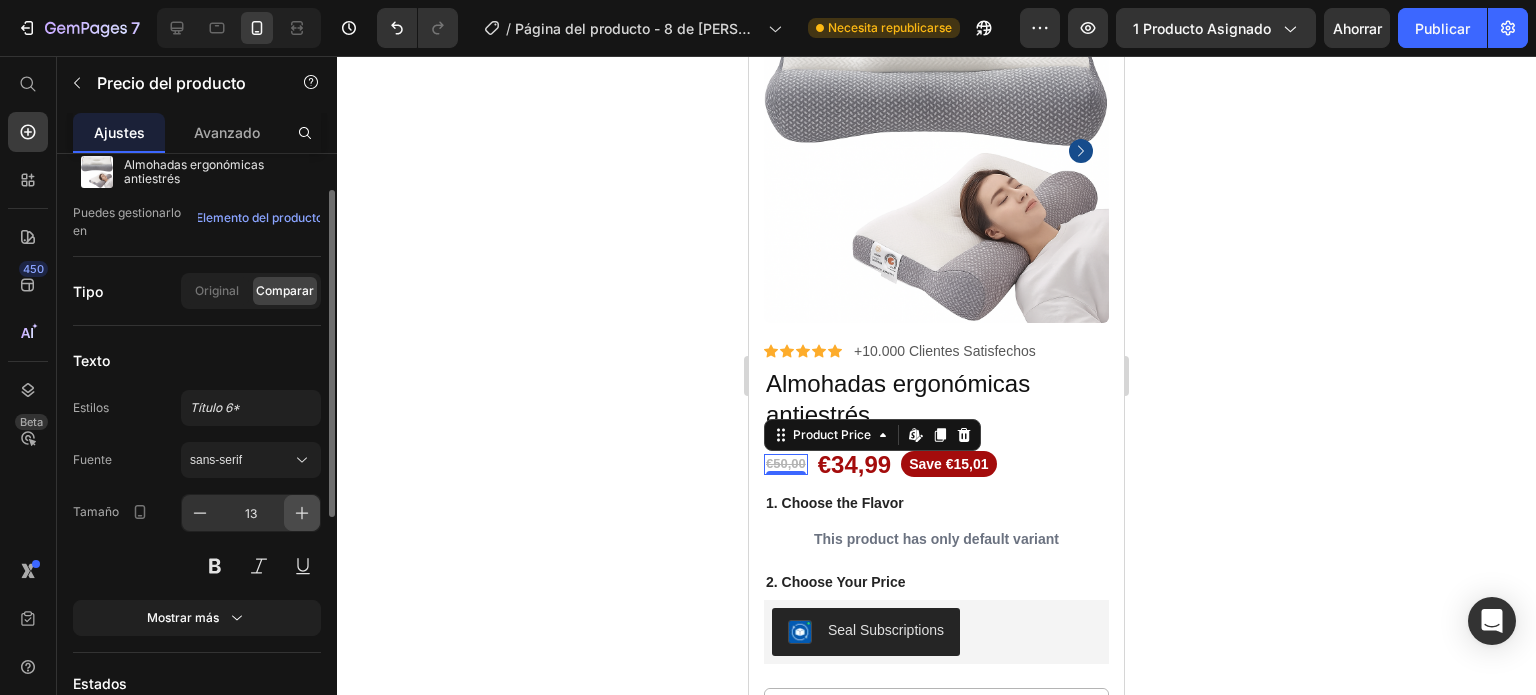 click 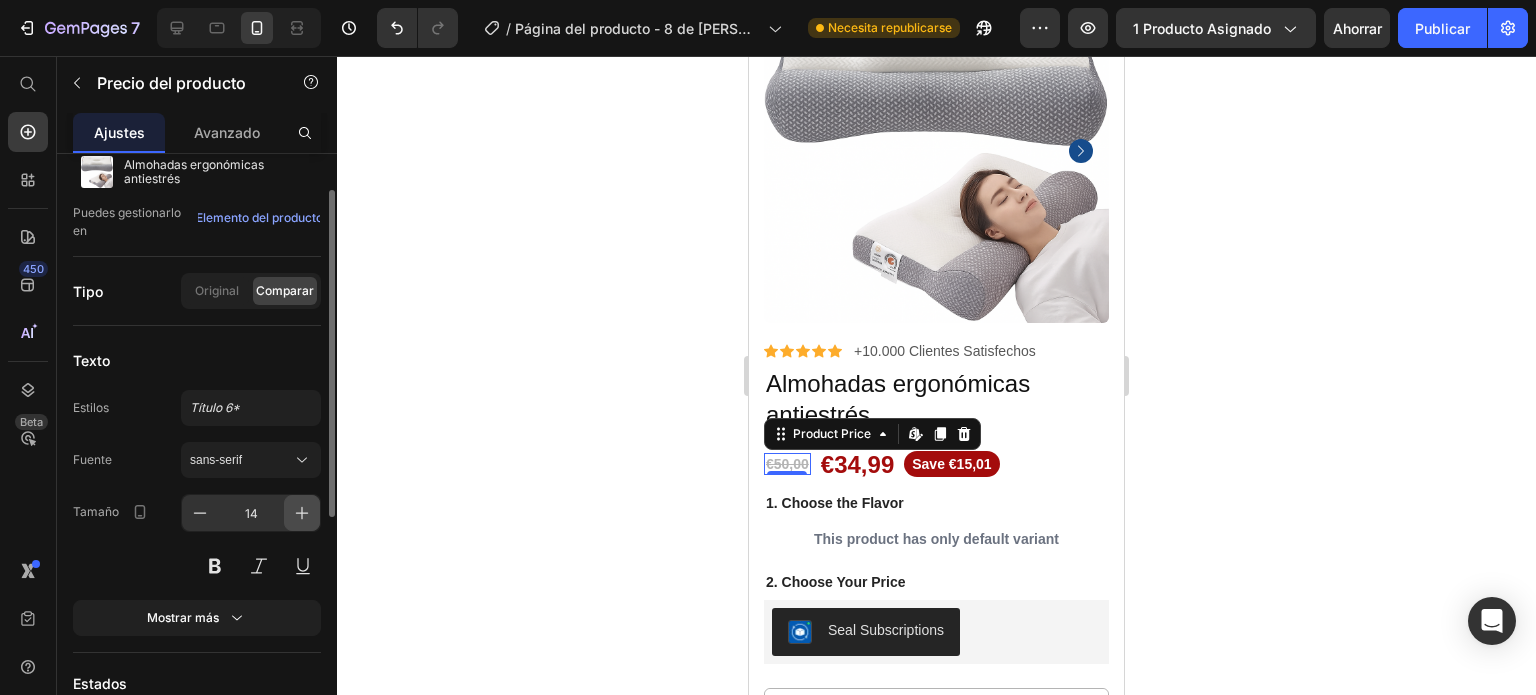 click 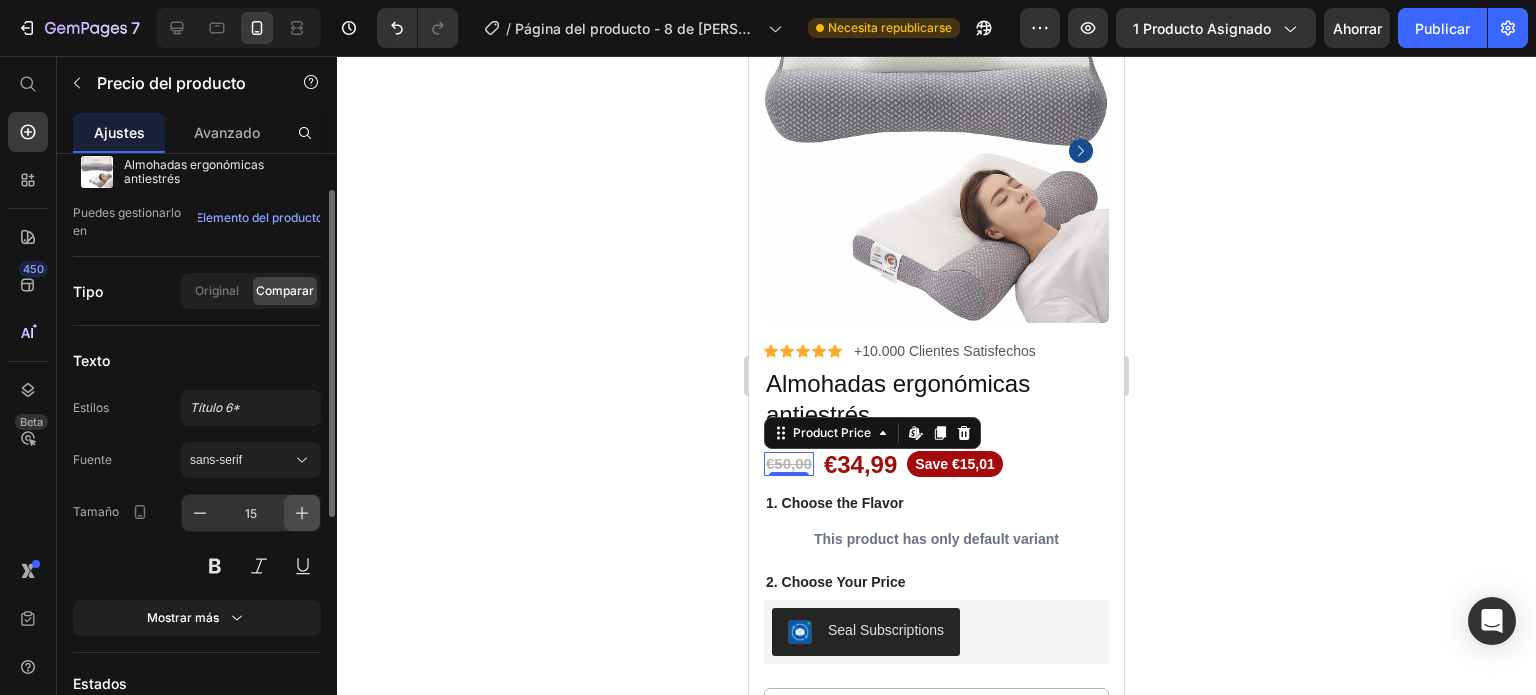 click 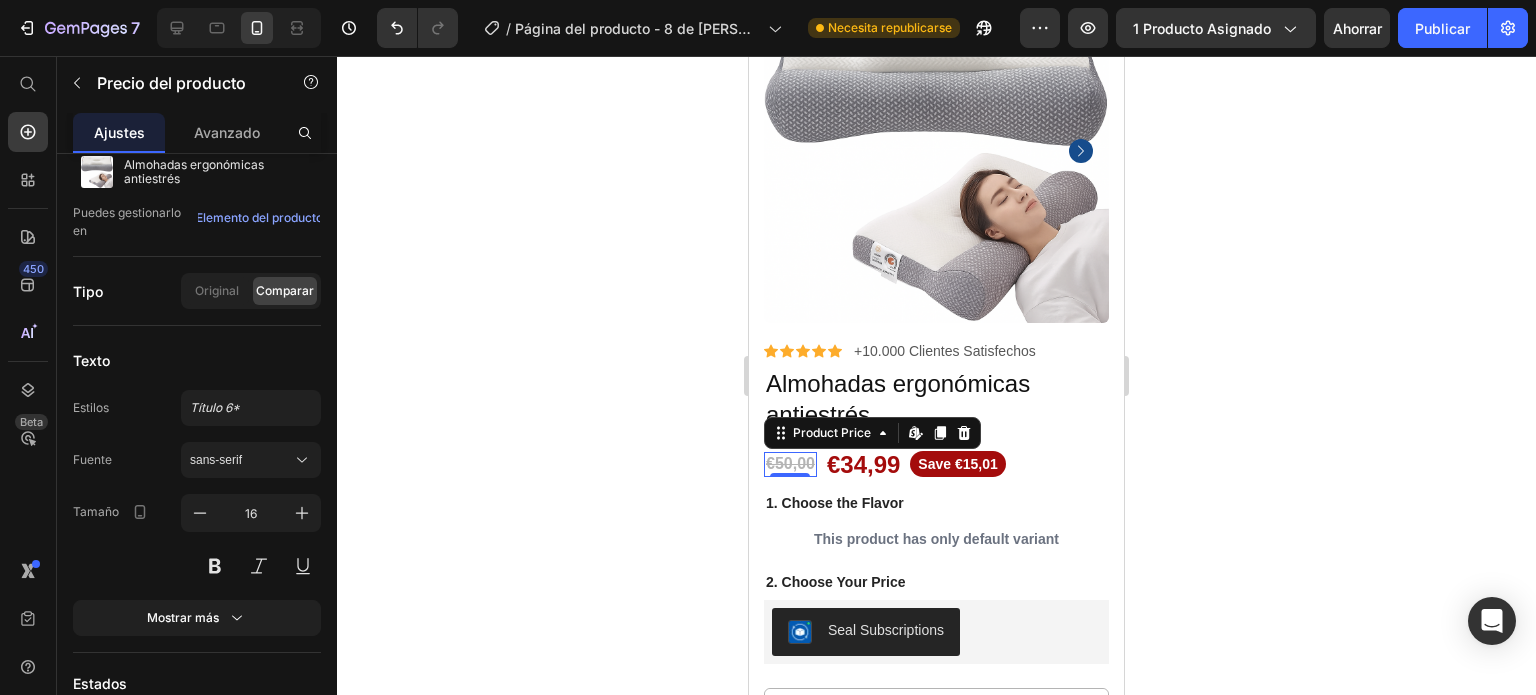 click 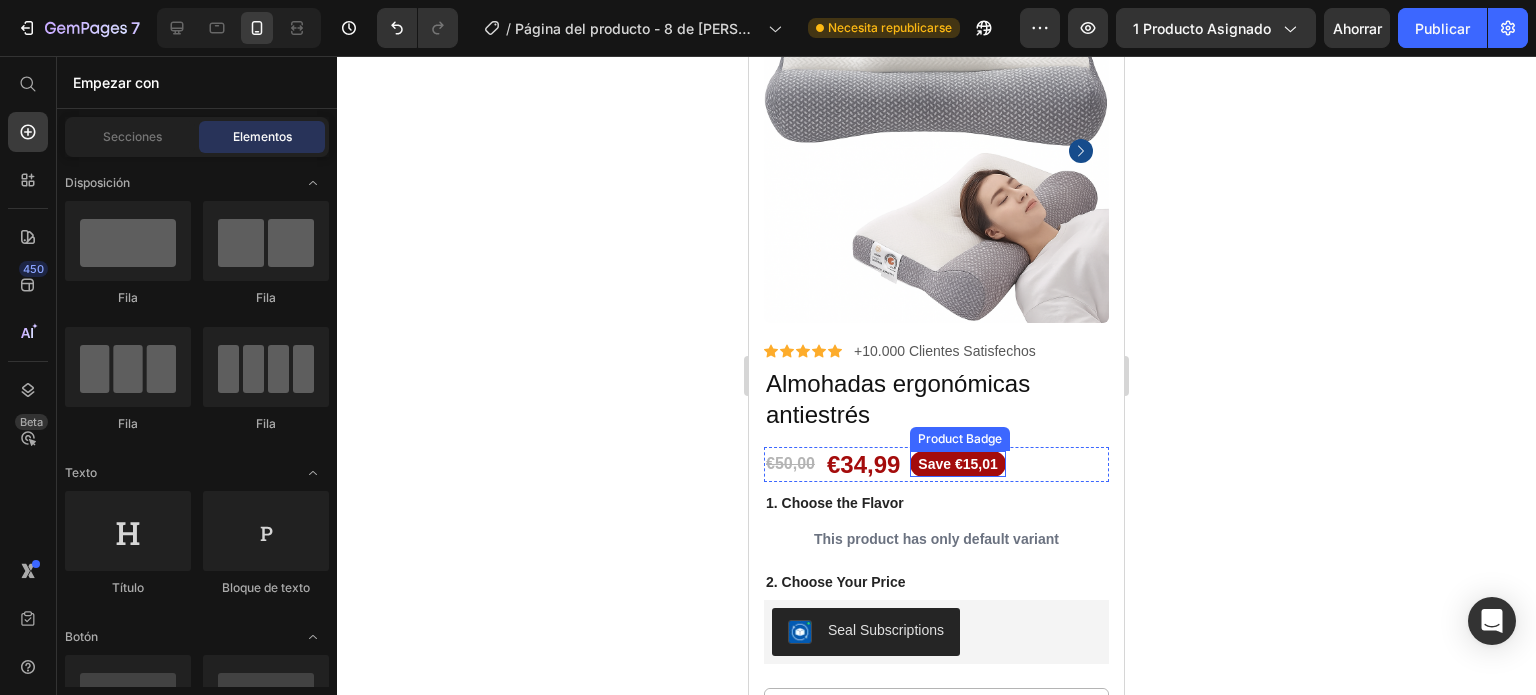 click on "Save €15,01" at bounding box center (957, 464) 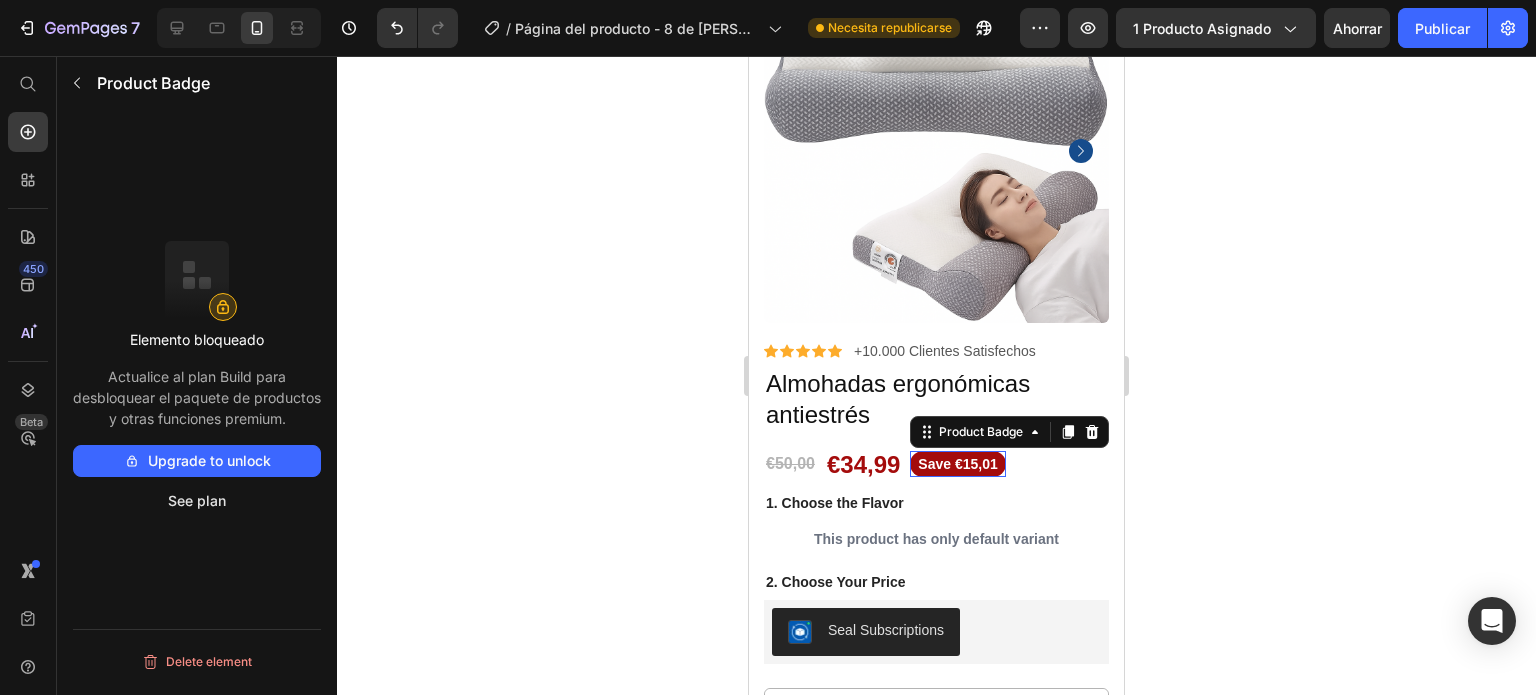 click on "Save €15,01" at bounding box center [957, 464] 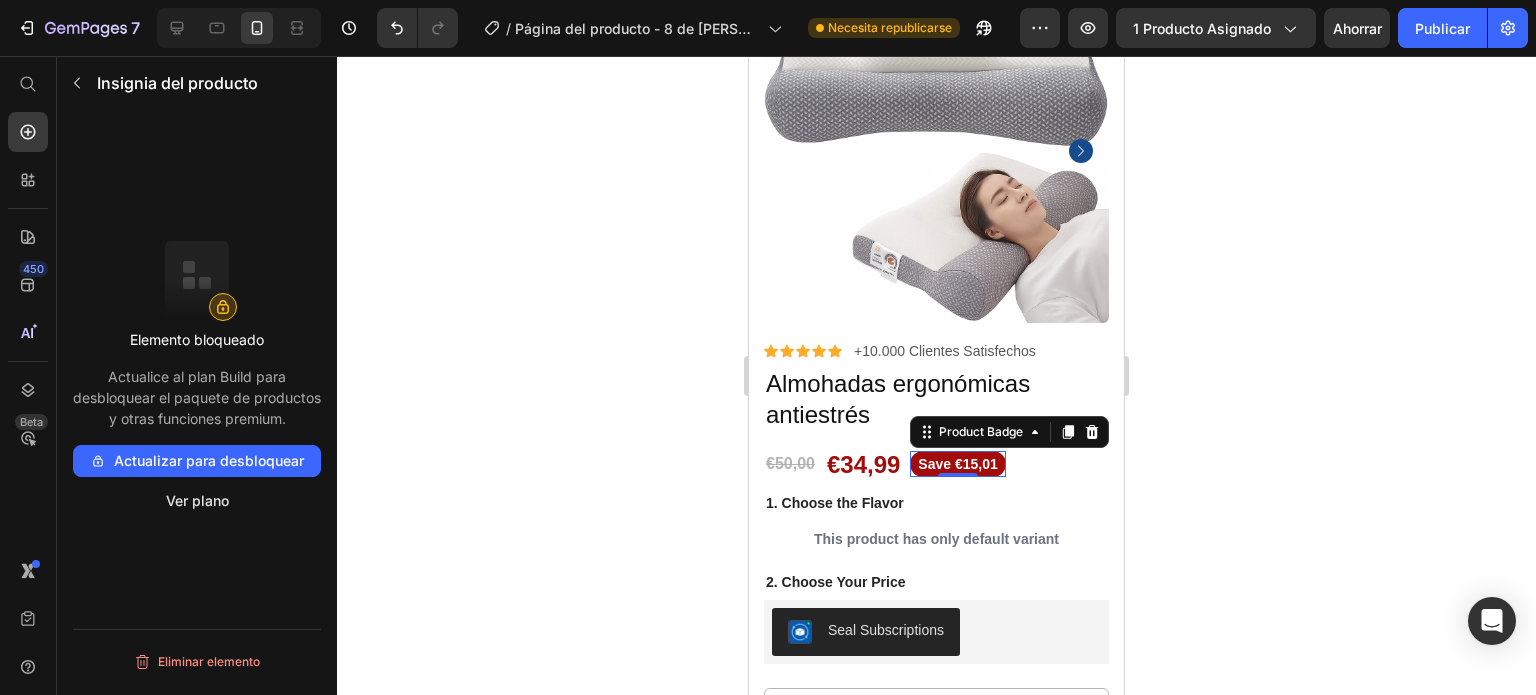 click on "Actualizar para desbloquear" at bounding box center [209, 460] 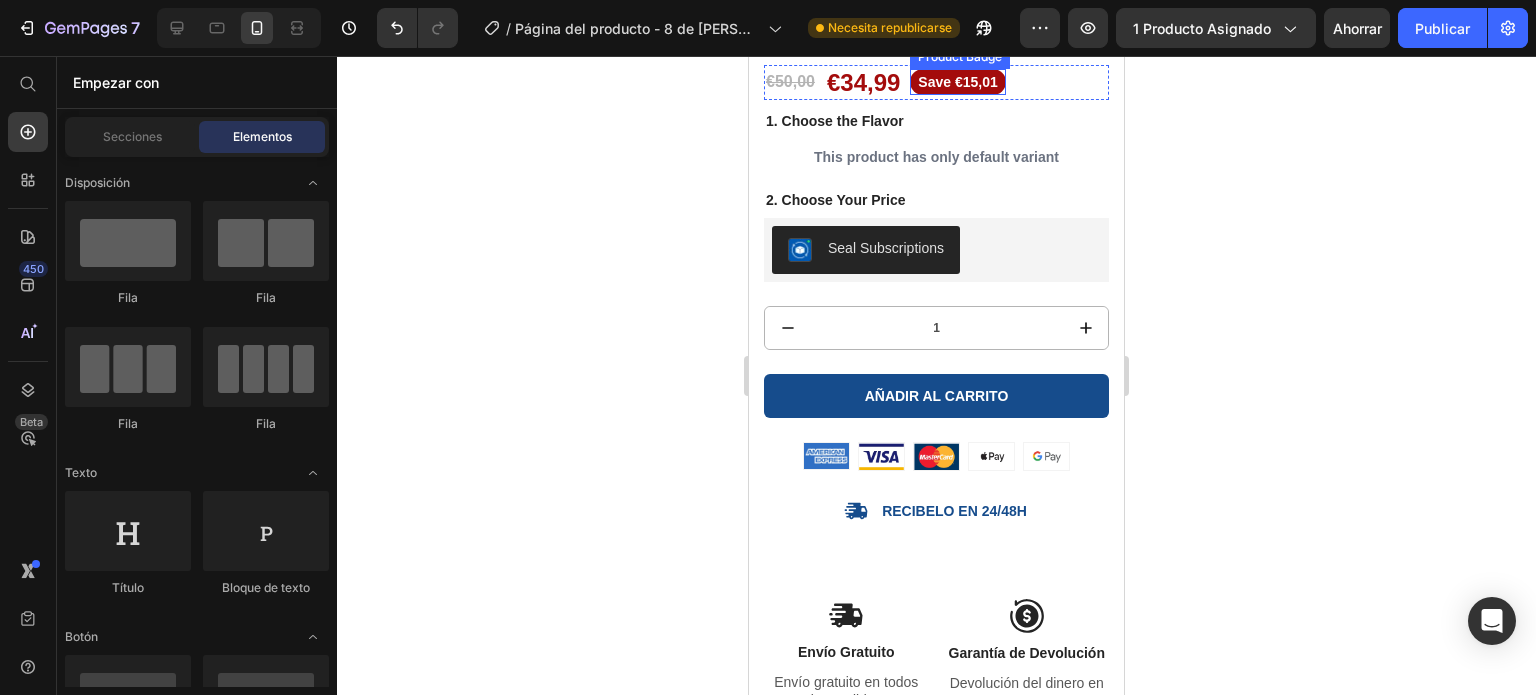 scroll, scrollTop: 600, scrollLeft: 0, axis: vertical 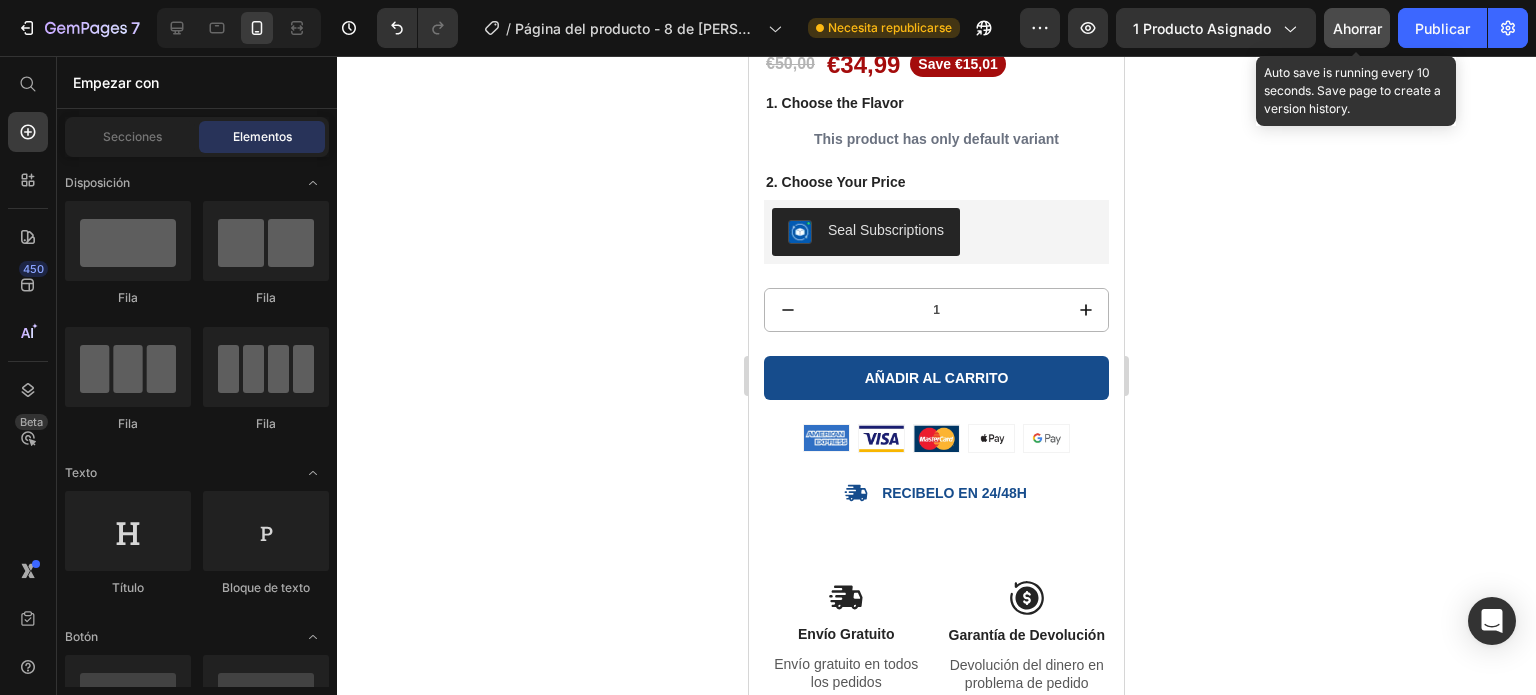 click on "Ahorrar" at bounding box center [1357, 28] 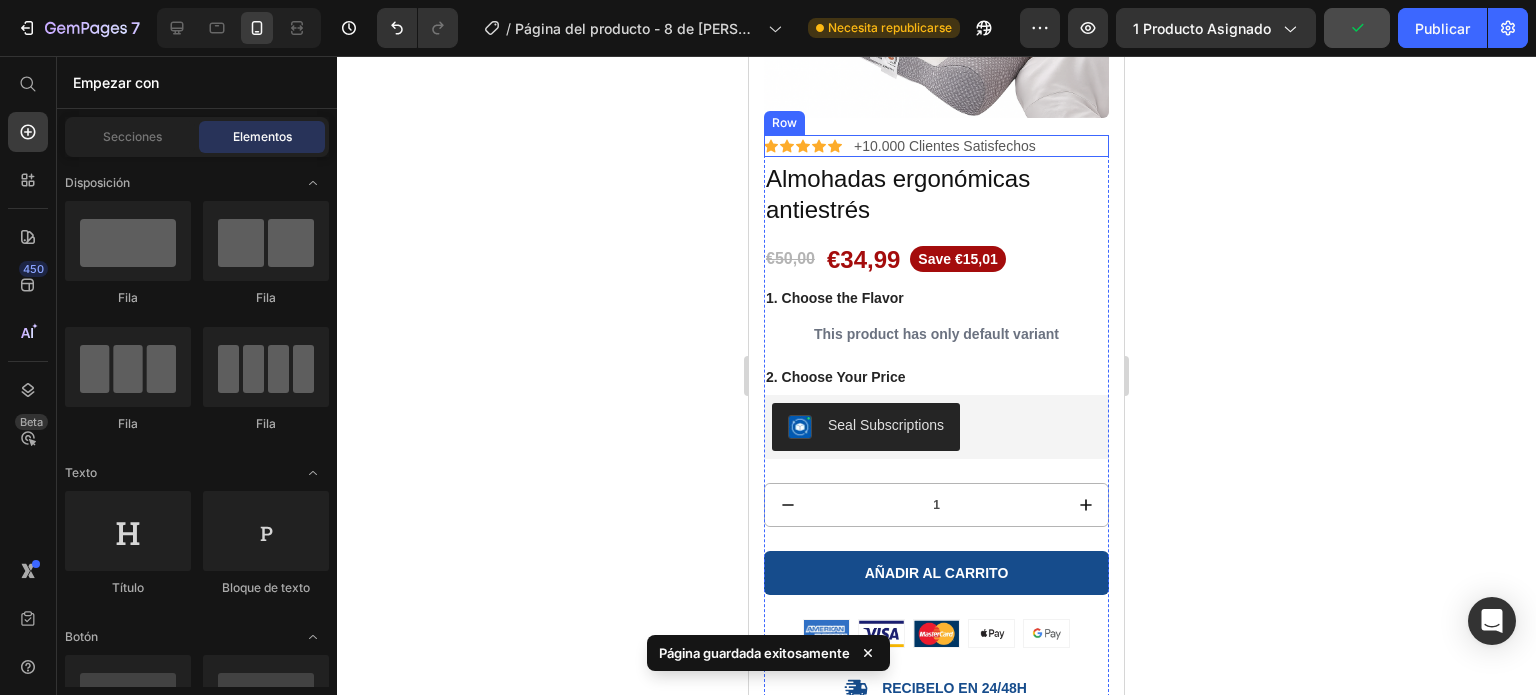 scroll, scrollTop: 400, scrollLeft: 0, axis: vertical 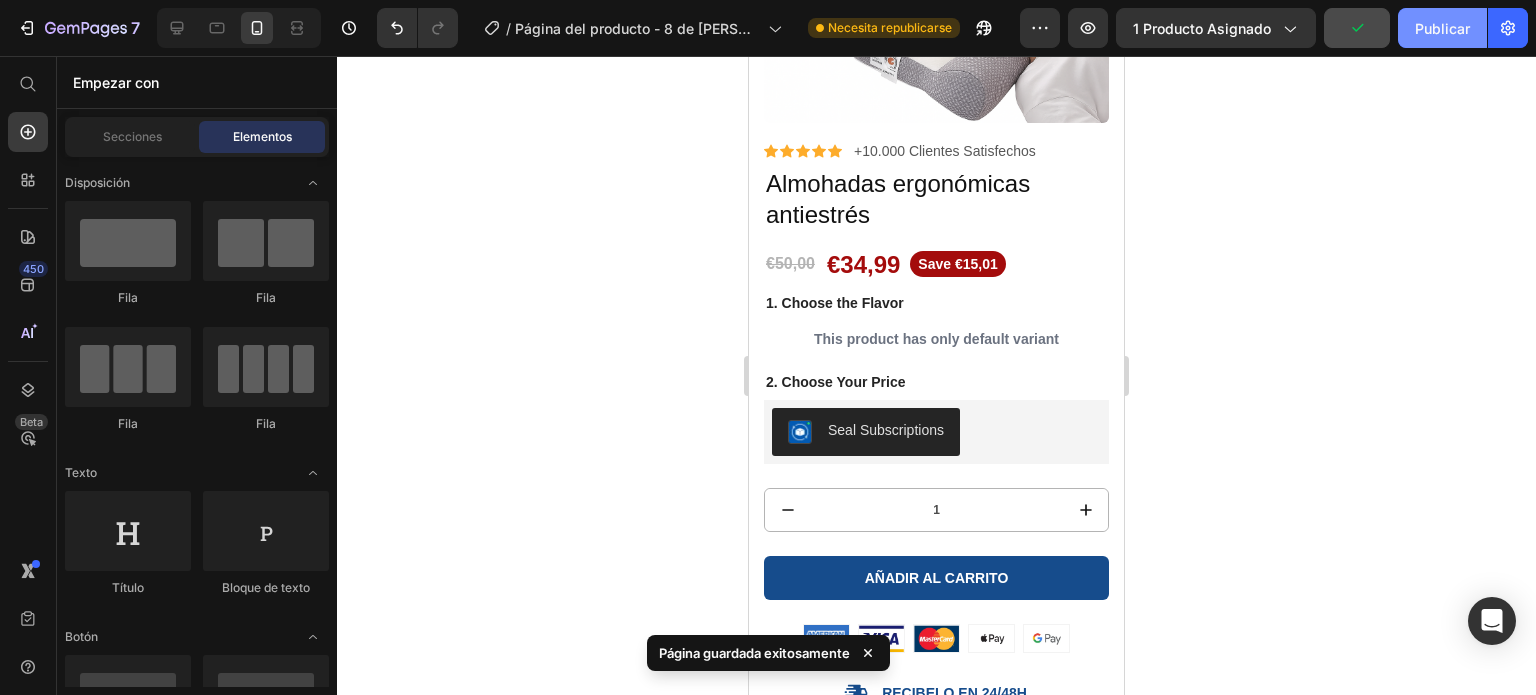 click on "Publicar" at bounding box center [1442, 28] 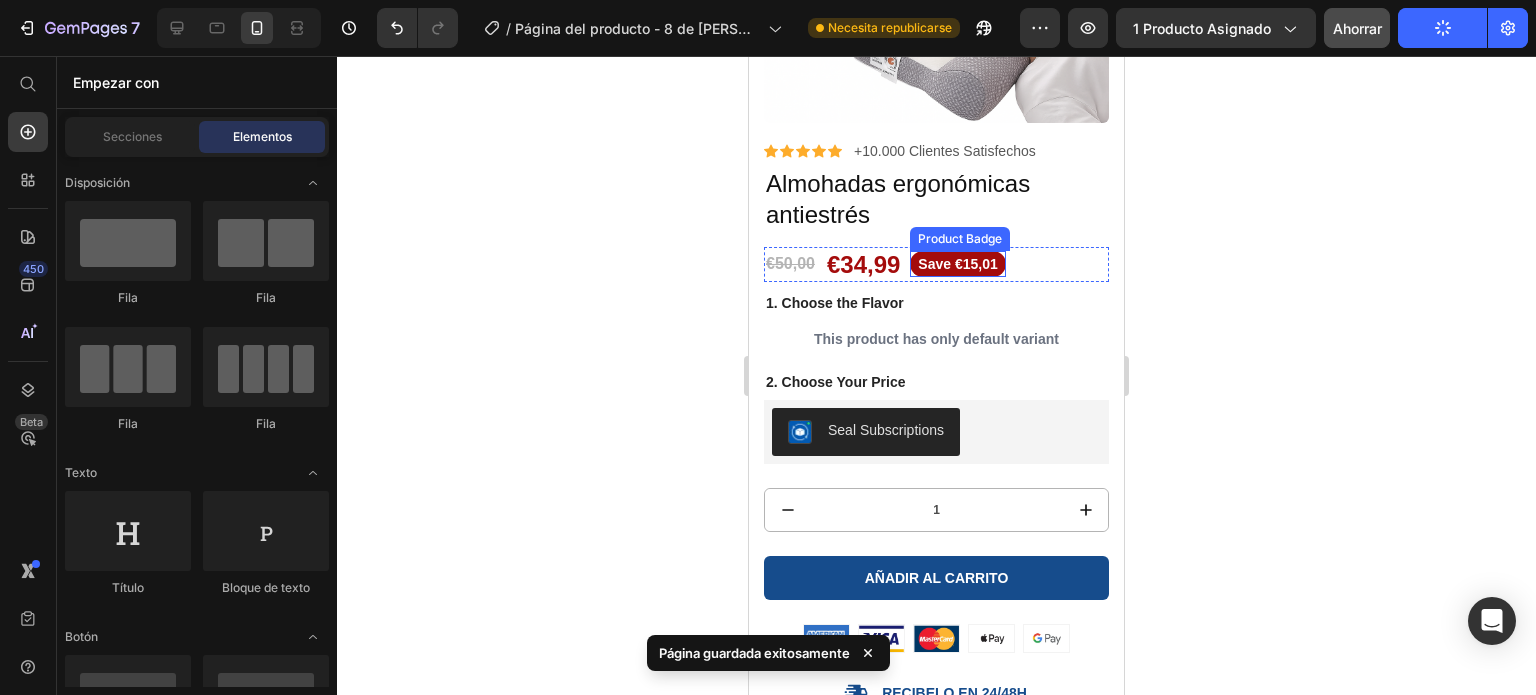 click on "Save €15,01" at bounding box center [957, 264] 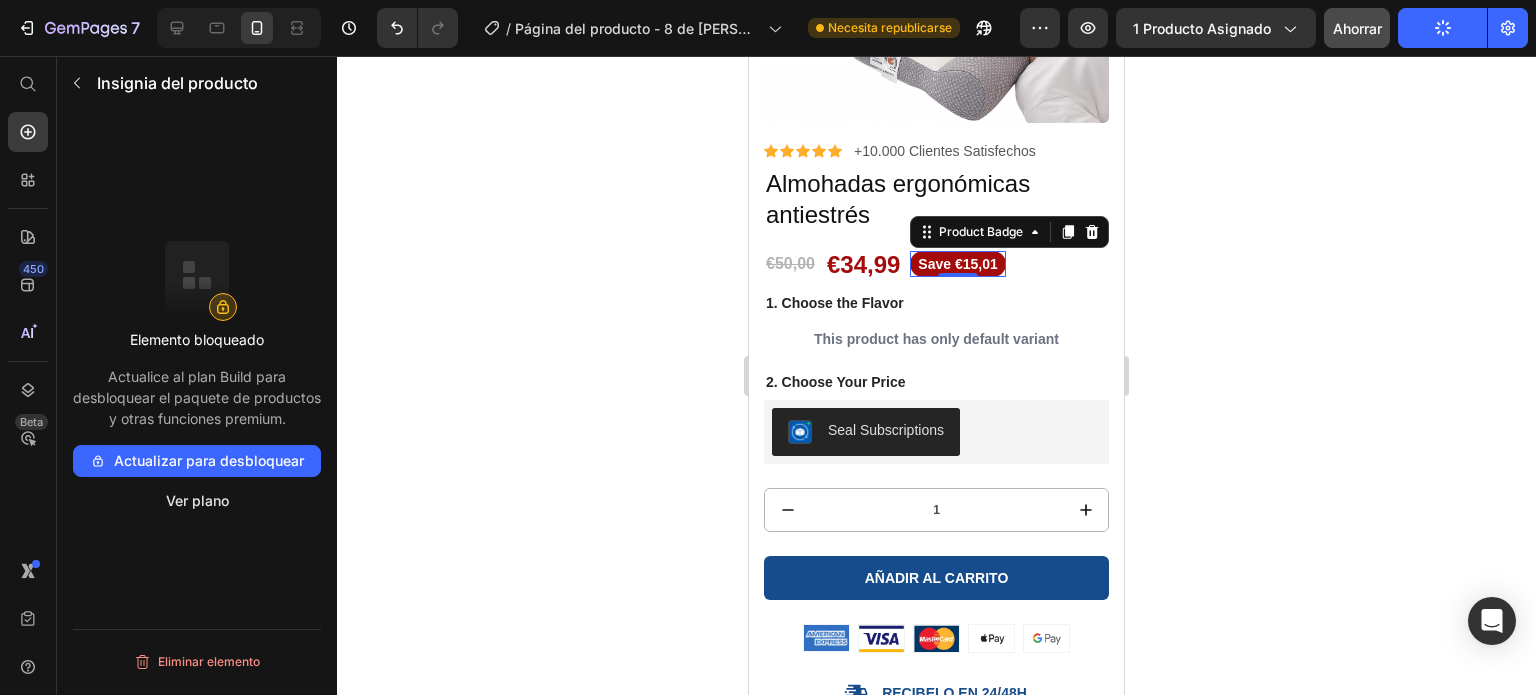 click 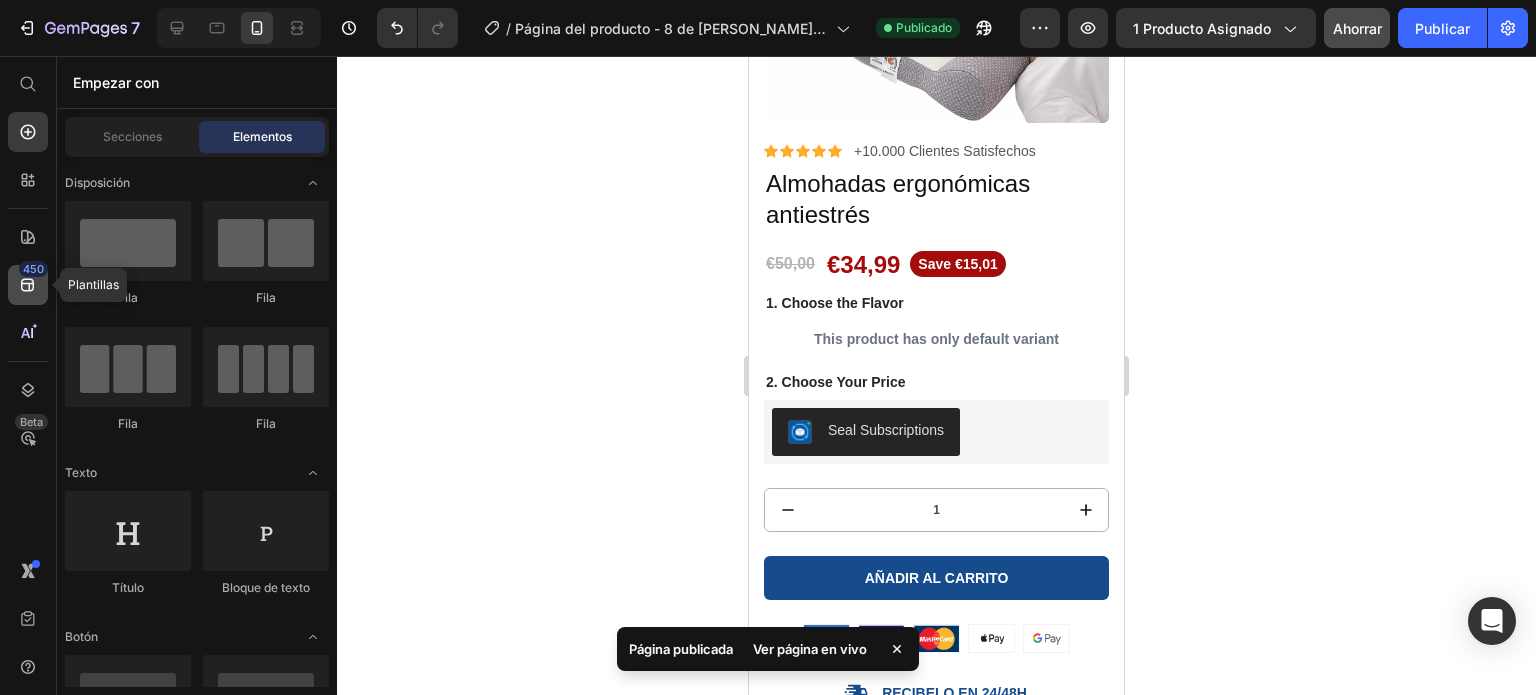 click 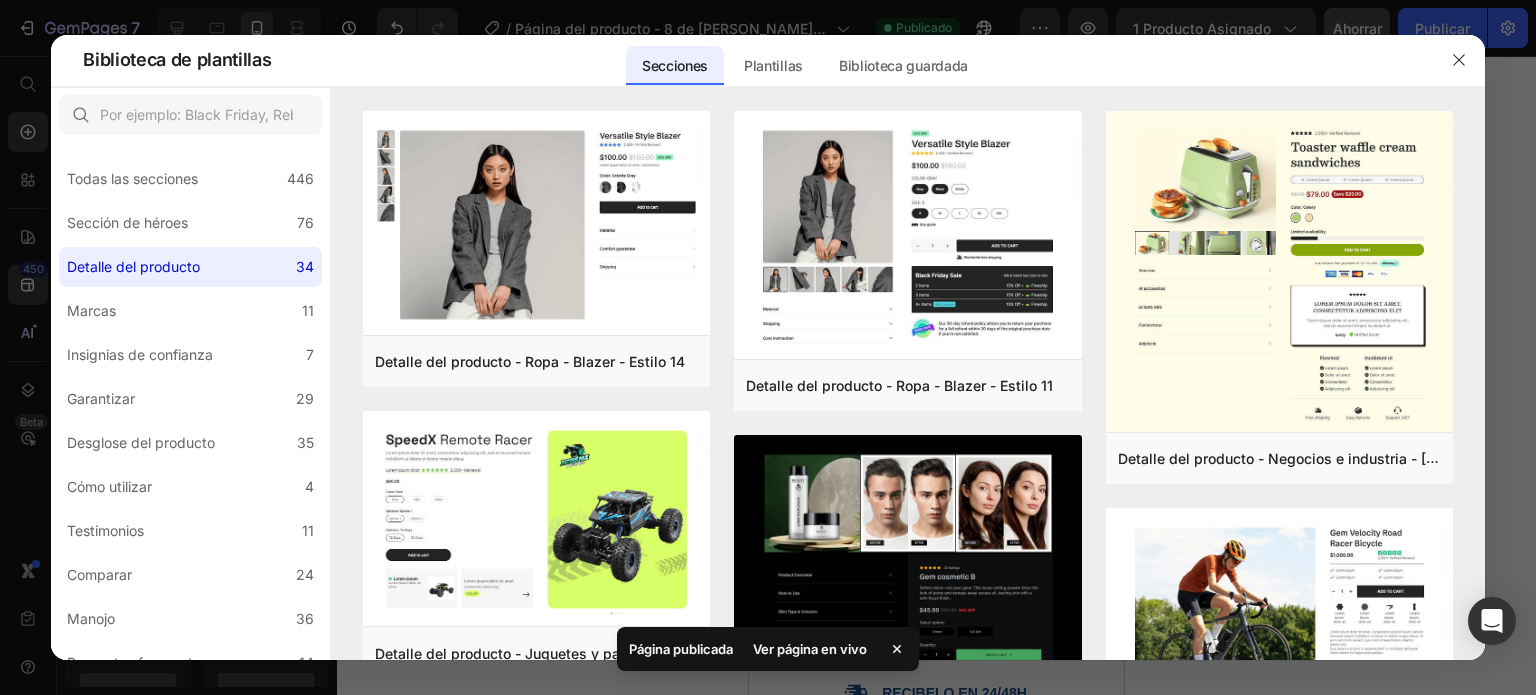click at bounding box center [768, 347] 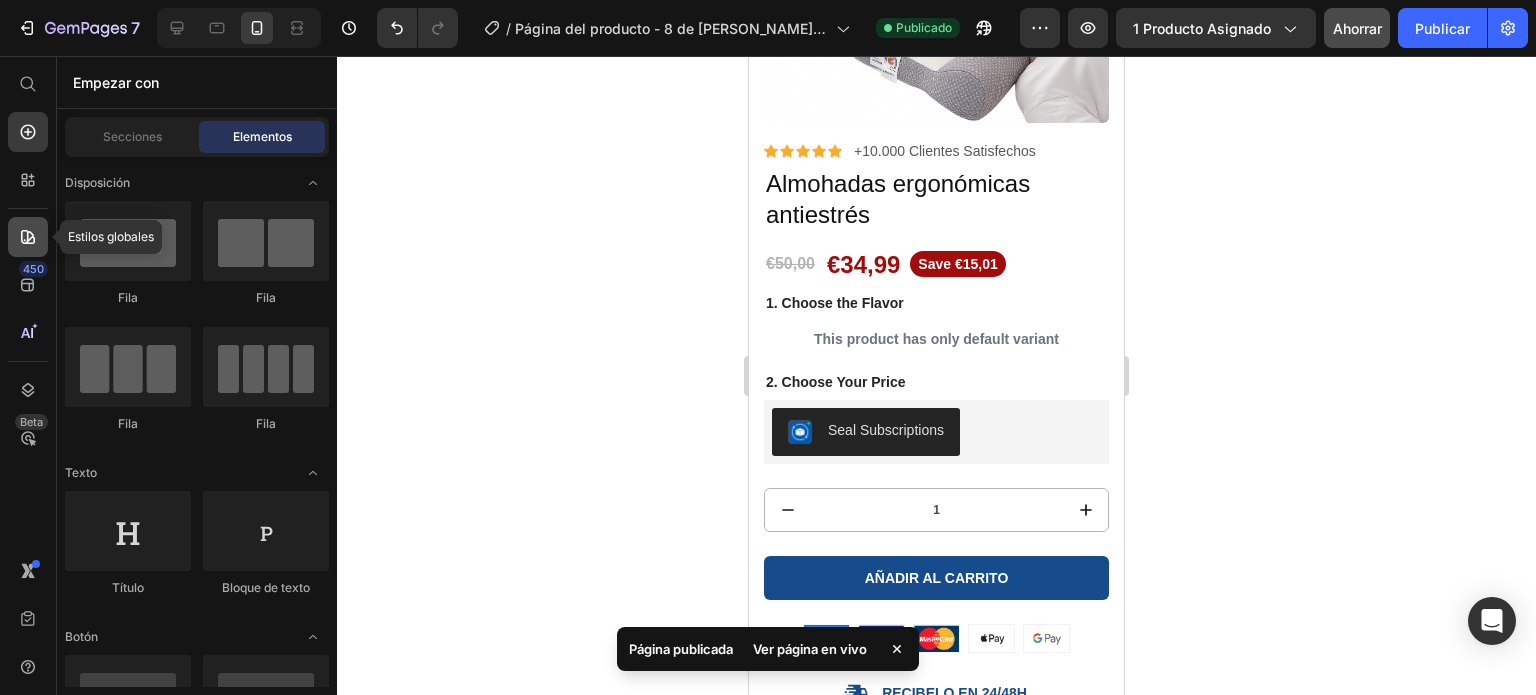 click 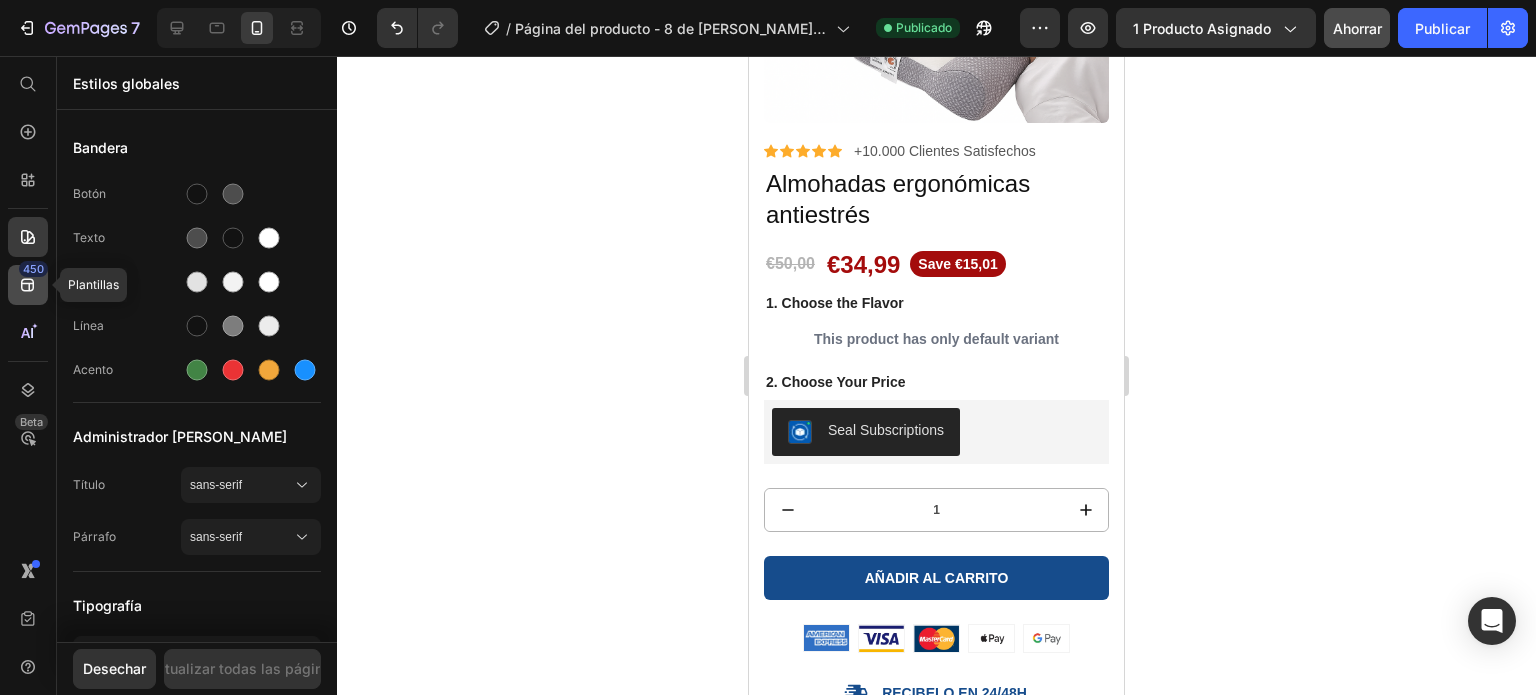click on "450" at bounding box center [33, 269] 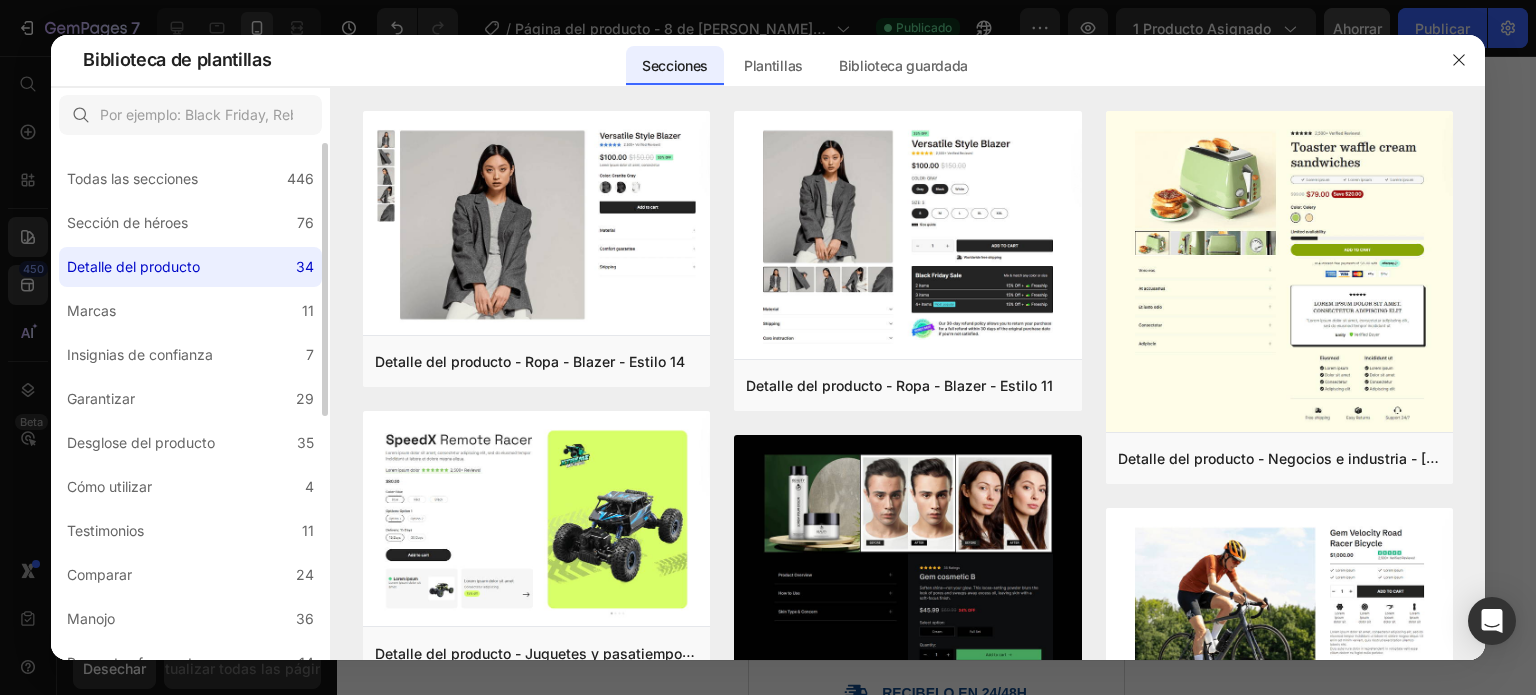 click on "Detalle del producto 34" 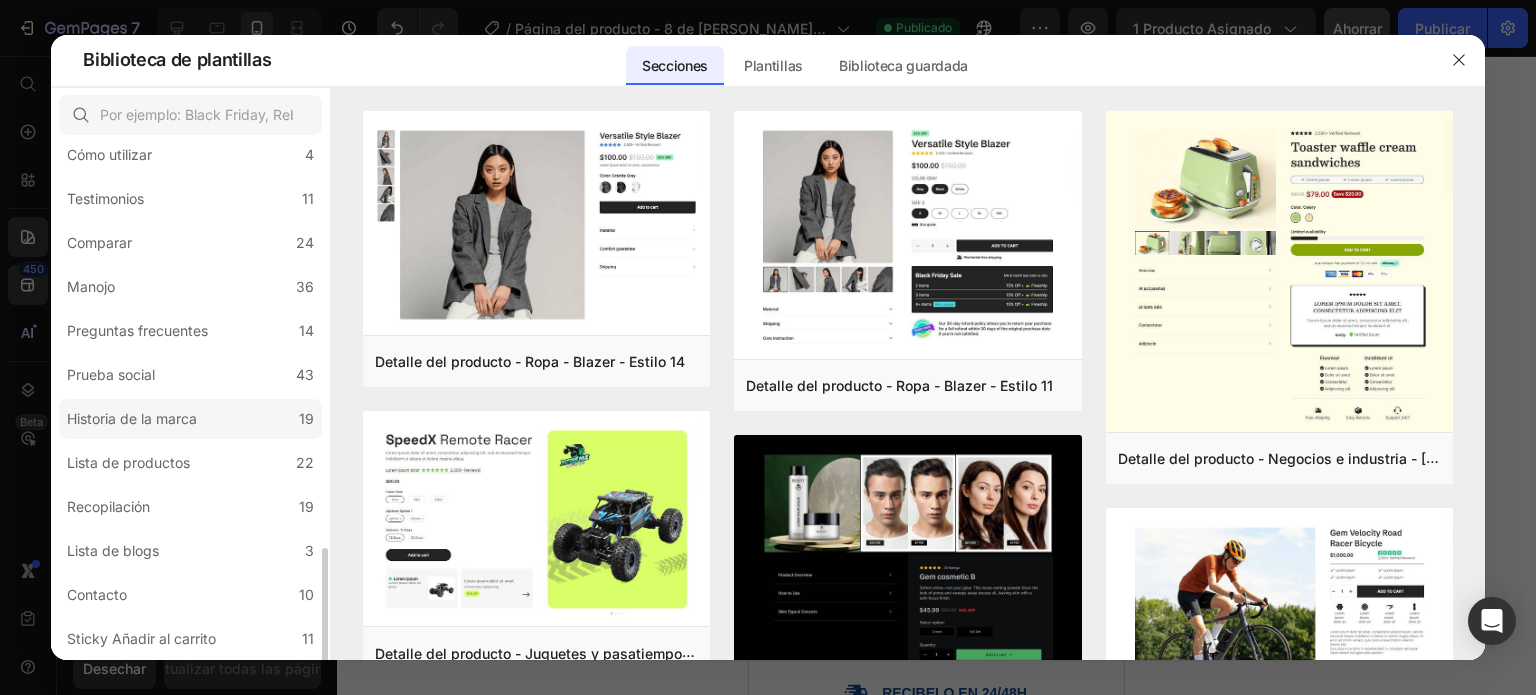 scroll, scrollTop: 486, scrollLeft: 0, axis: vertical 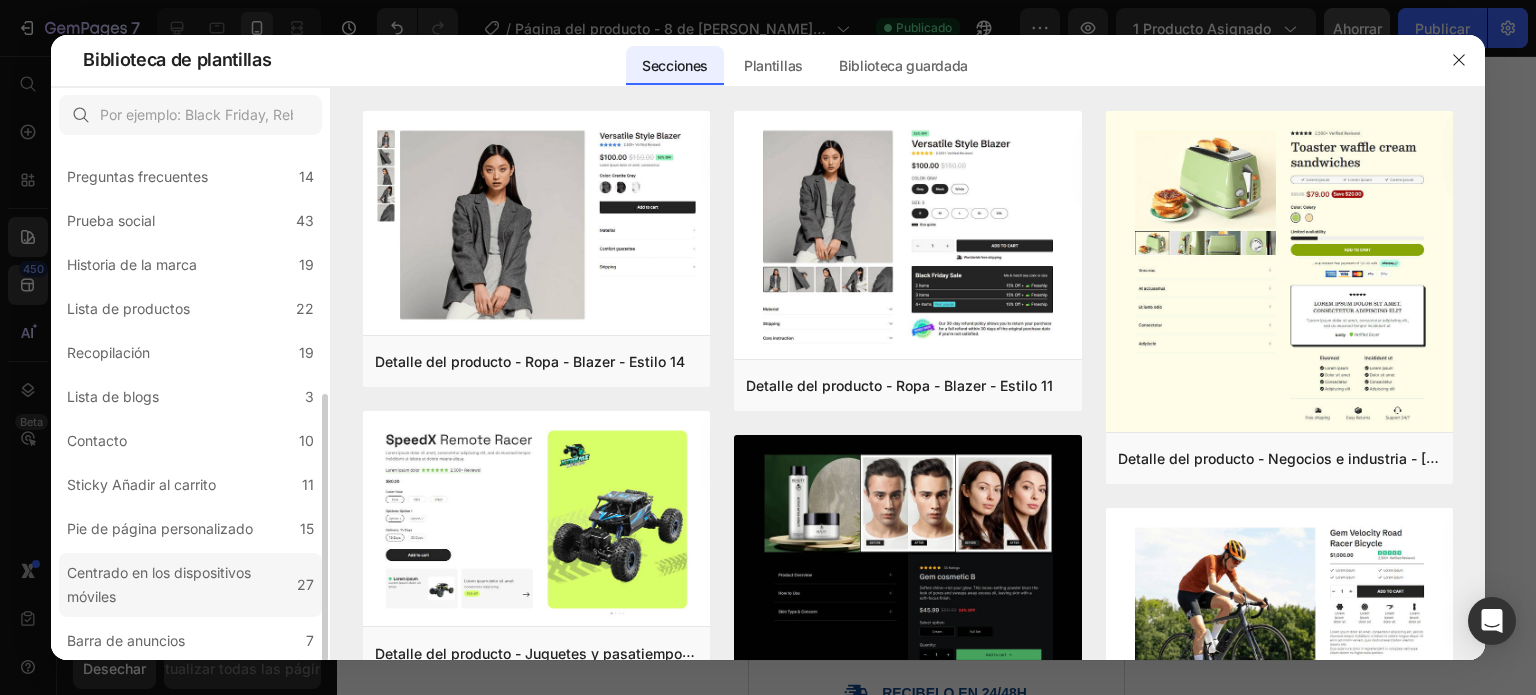 click on "Centrado en los dispositivos móviles" at bounding box center [159, 584] 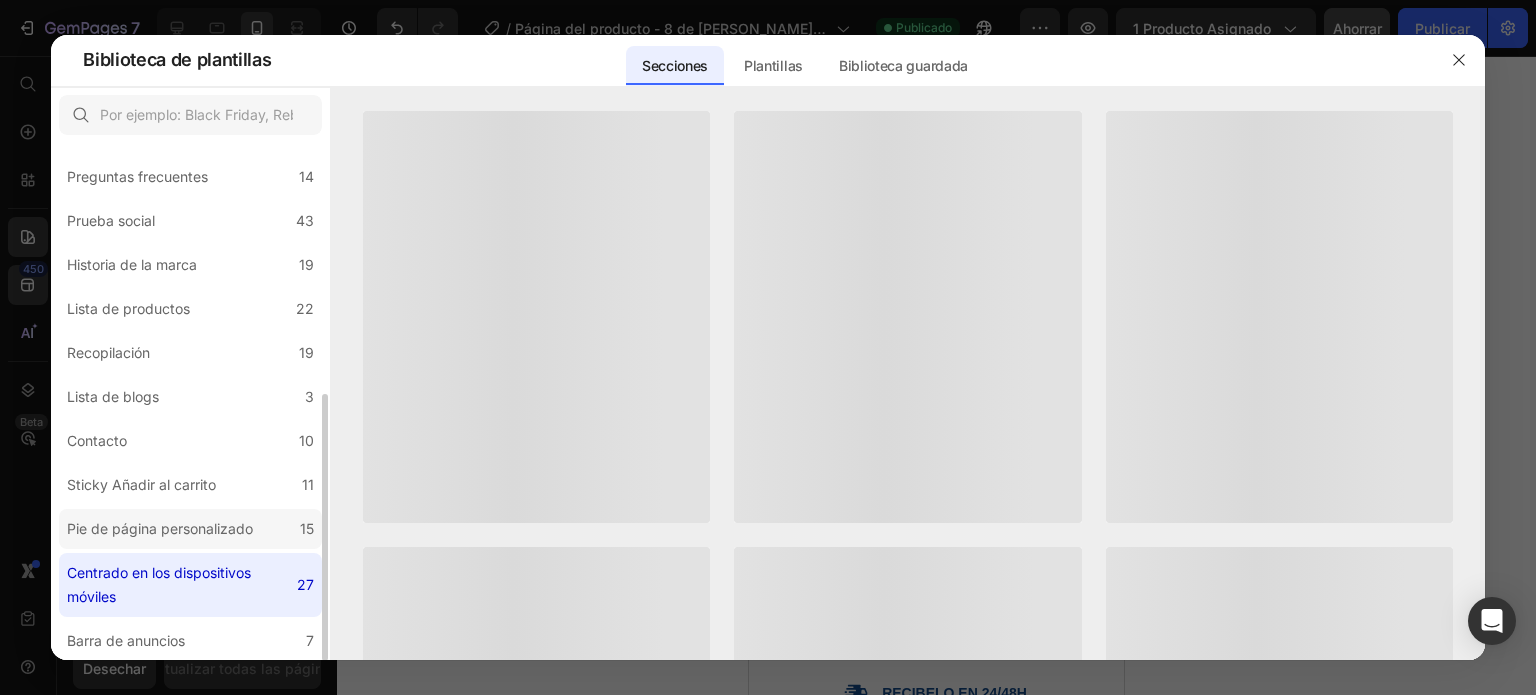 click on "Pie de página personalizado" at bounding box center [160, 529] 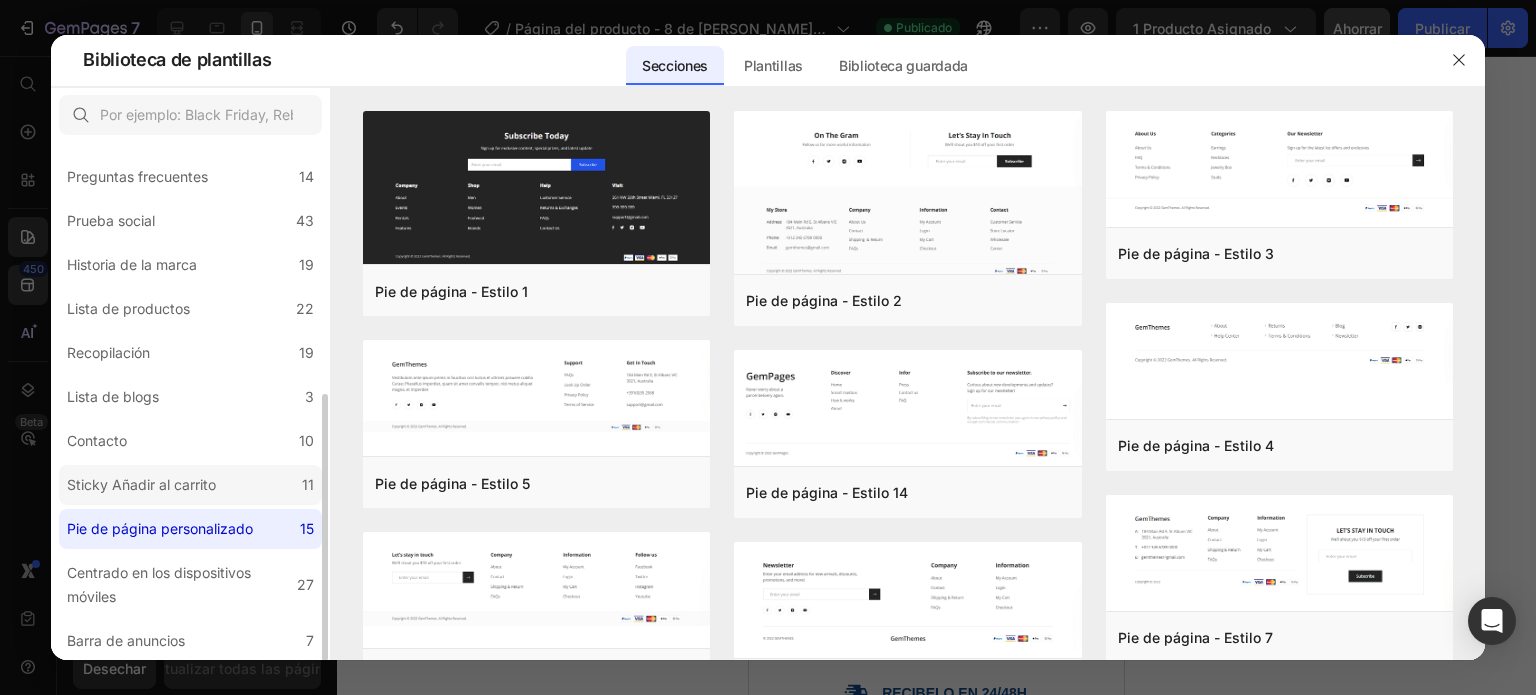 click on "Sticky Añadir al carrito 11" 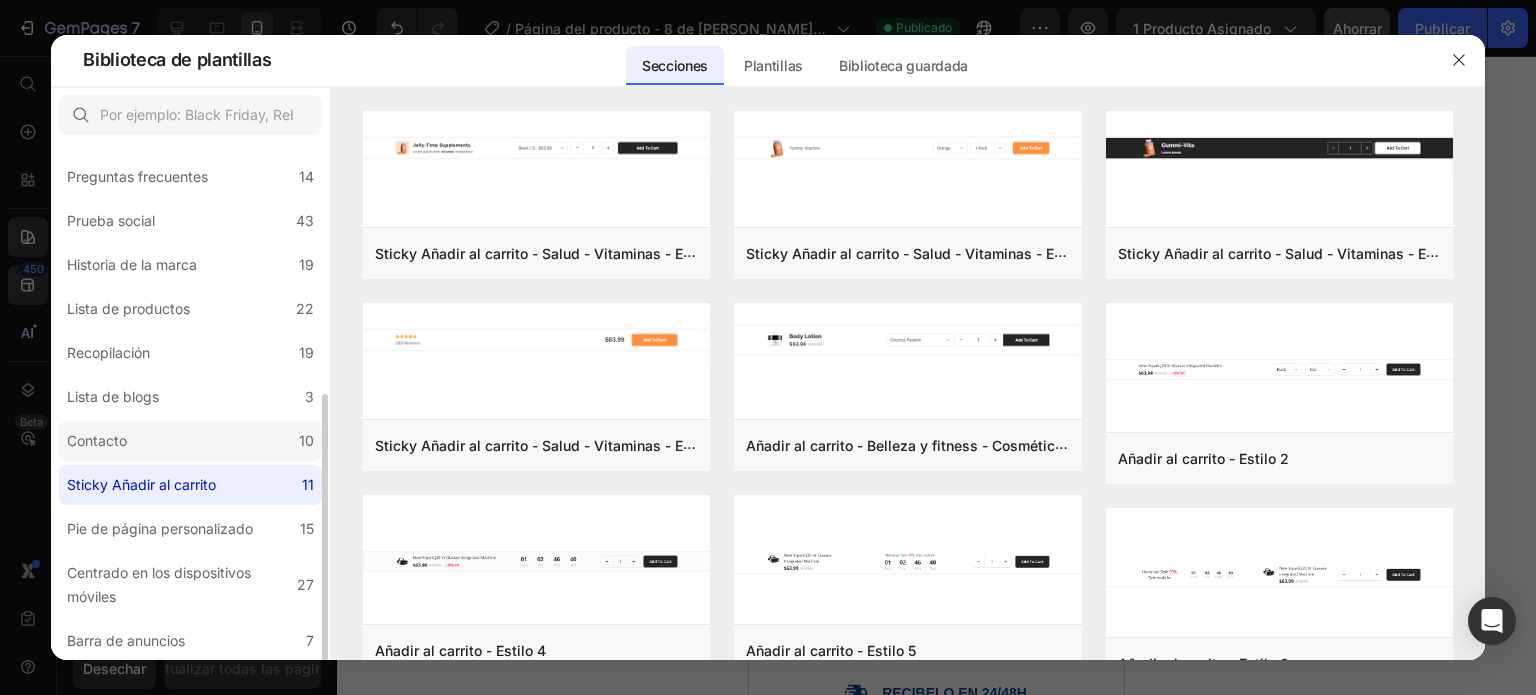 click on "Contacto 10" 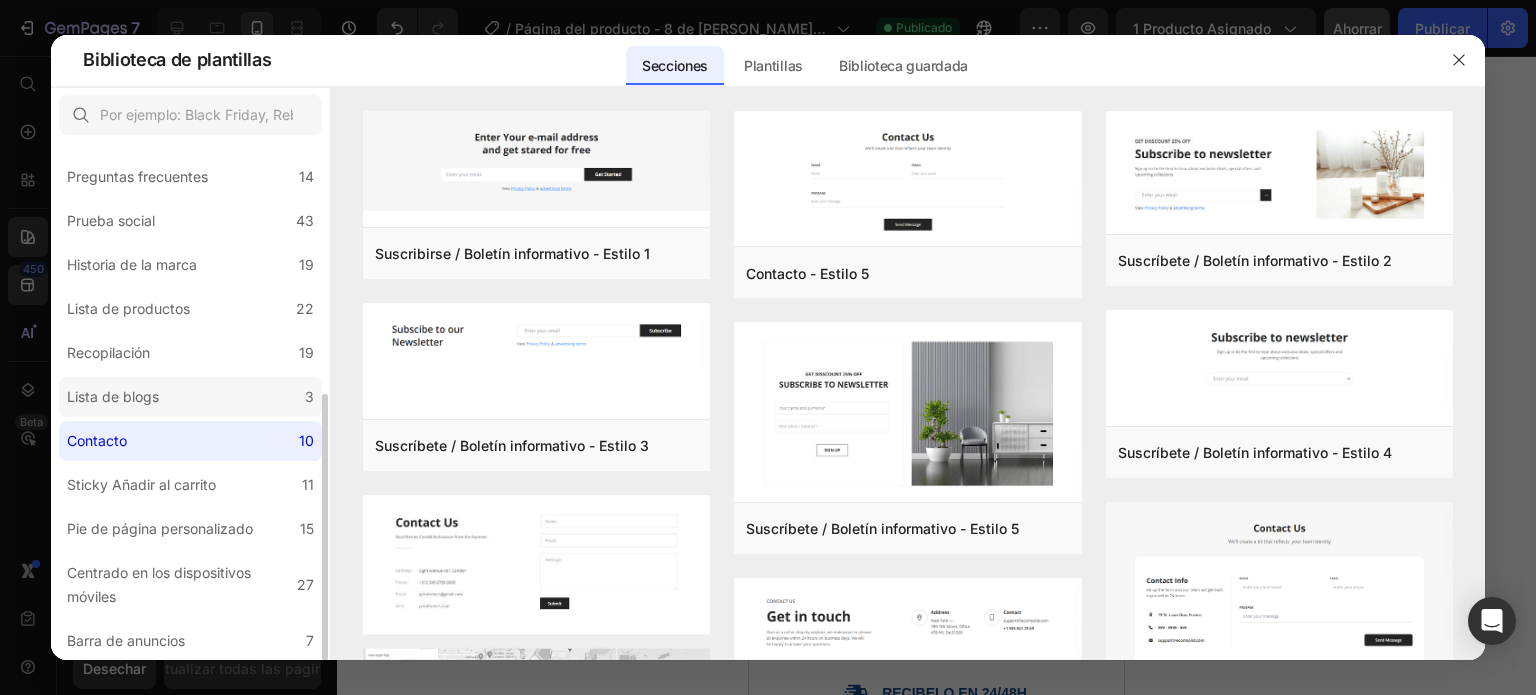 click on "Lista de blogs 3" 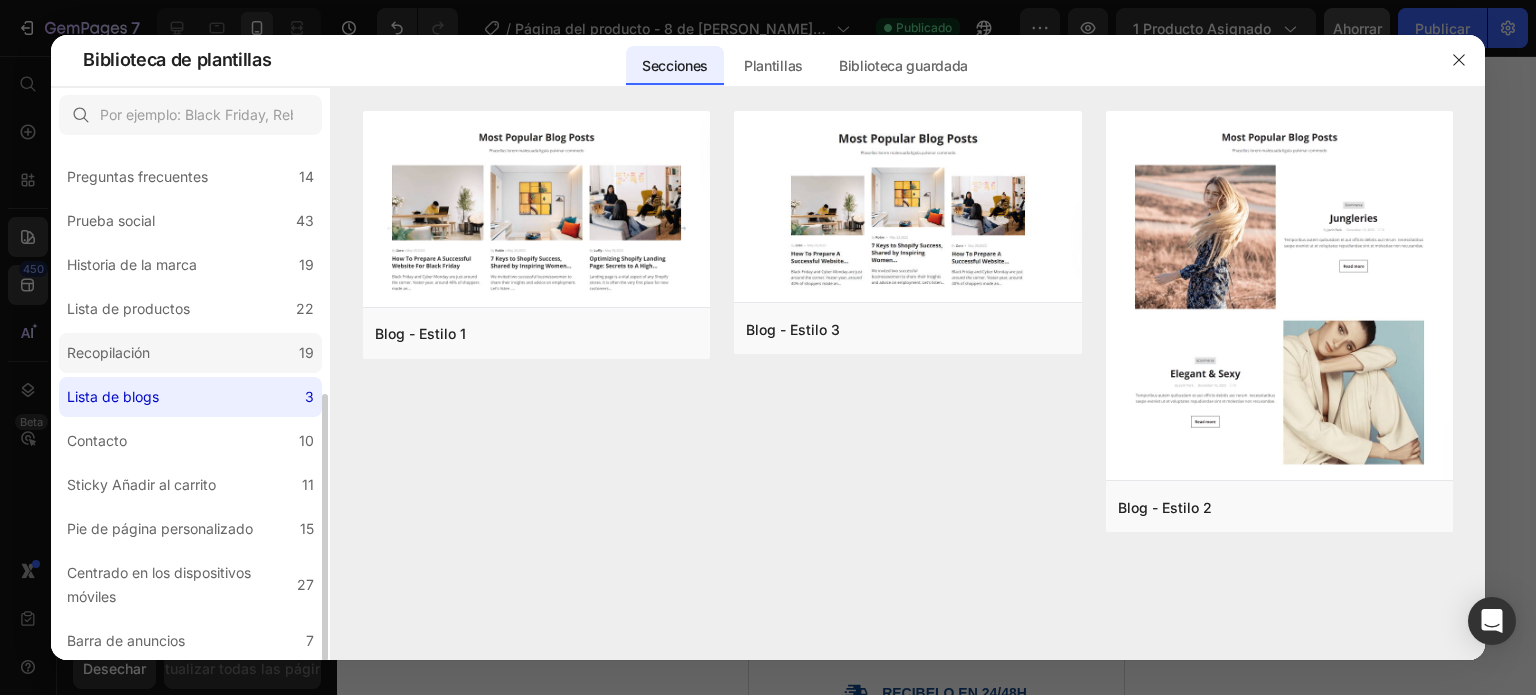 click on "Recopilación 19" 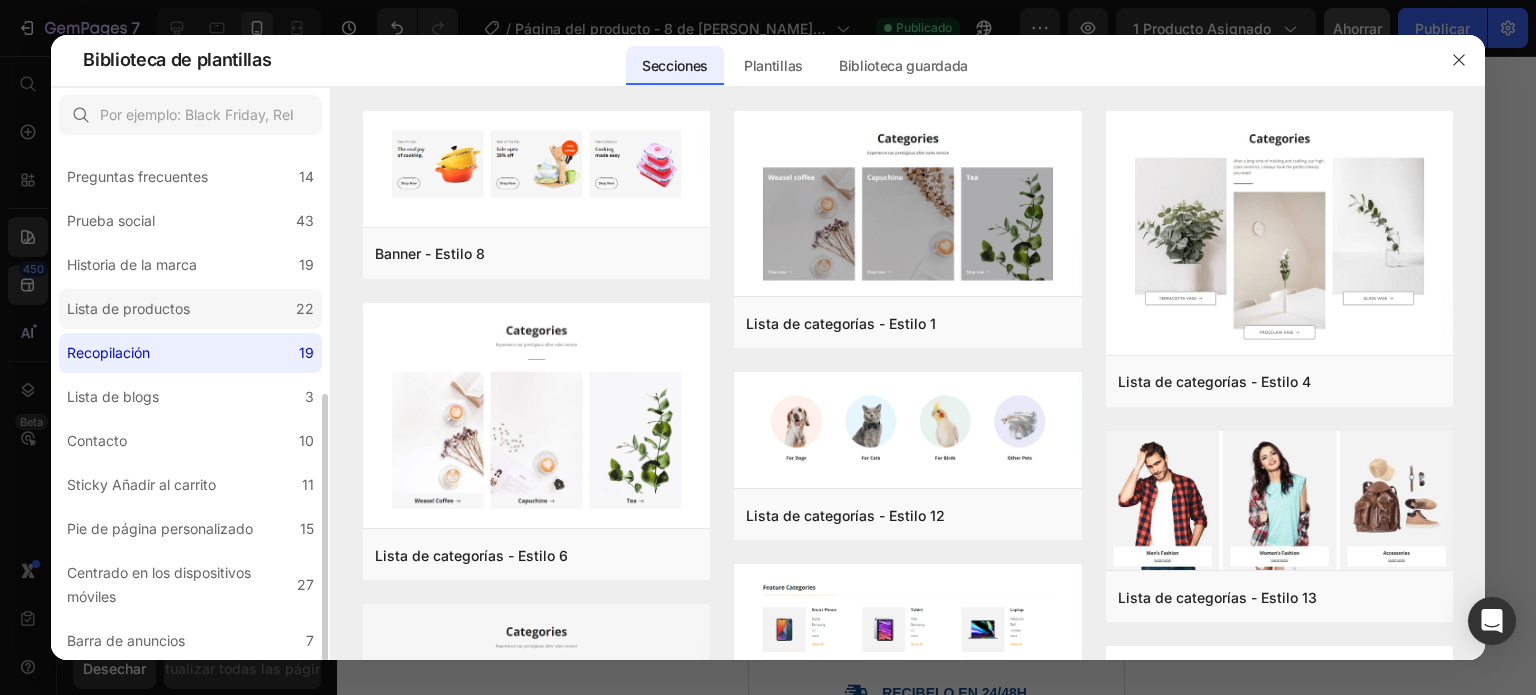 click on "Lista de productos 22" 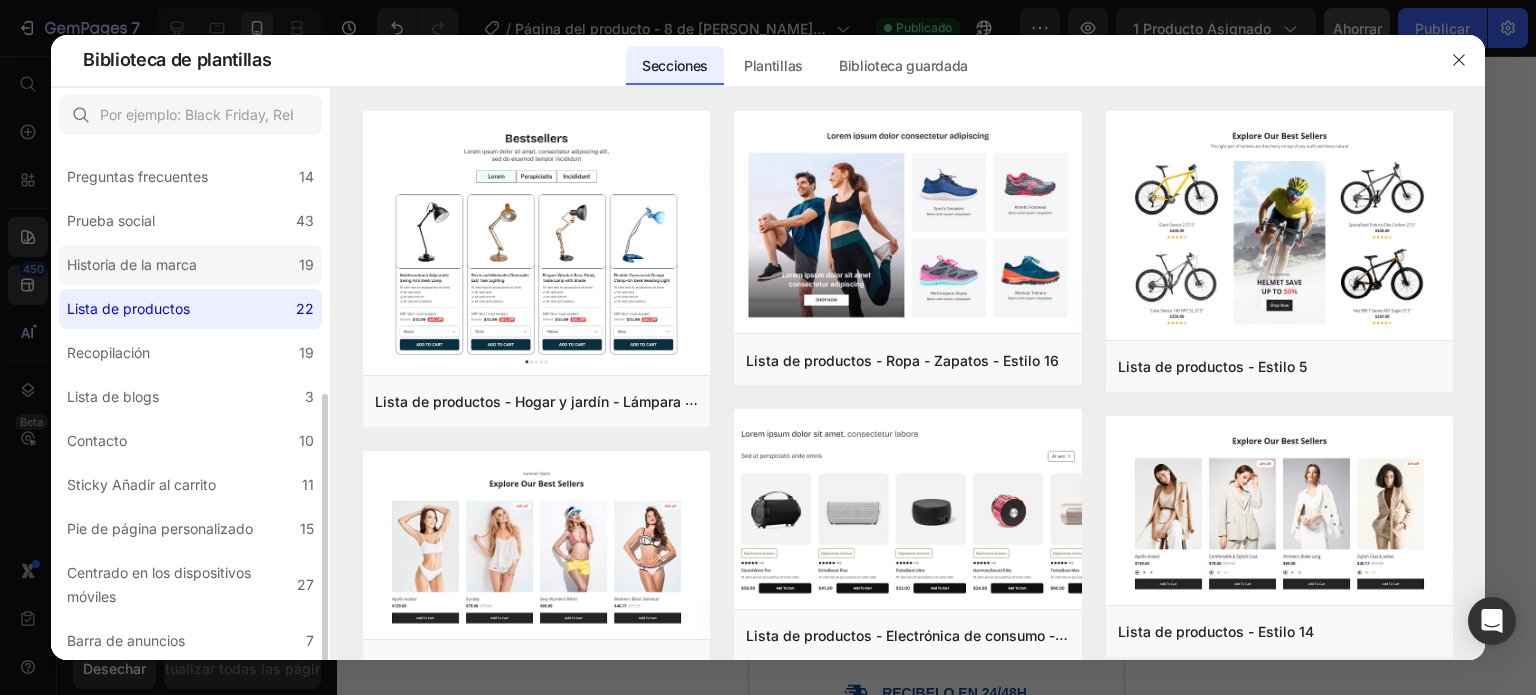click on "Historia de la marca 19" 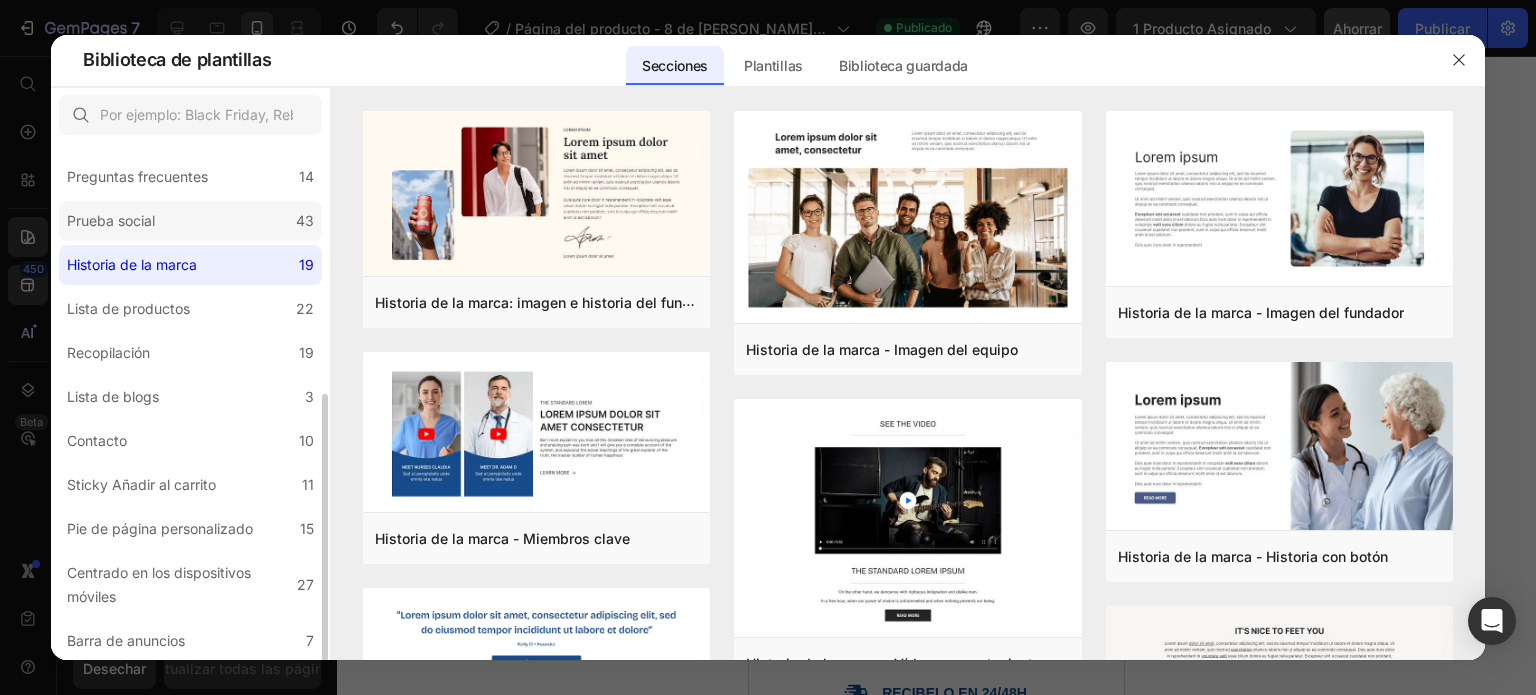 click on "Prueba social 43" 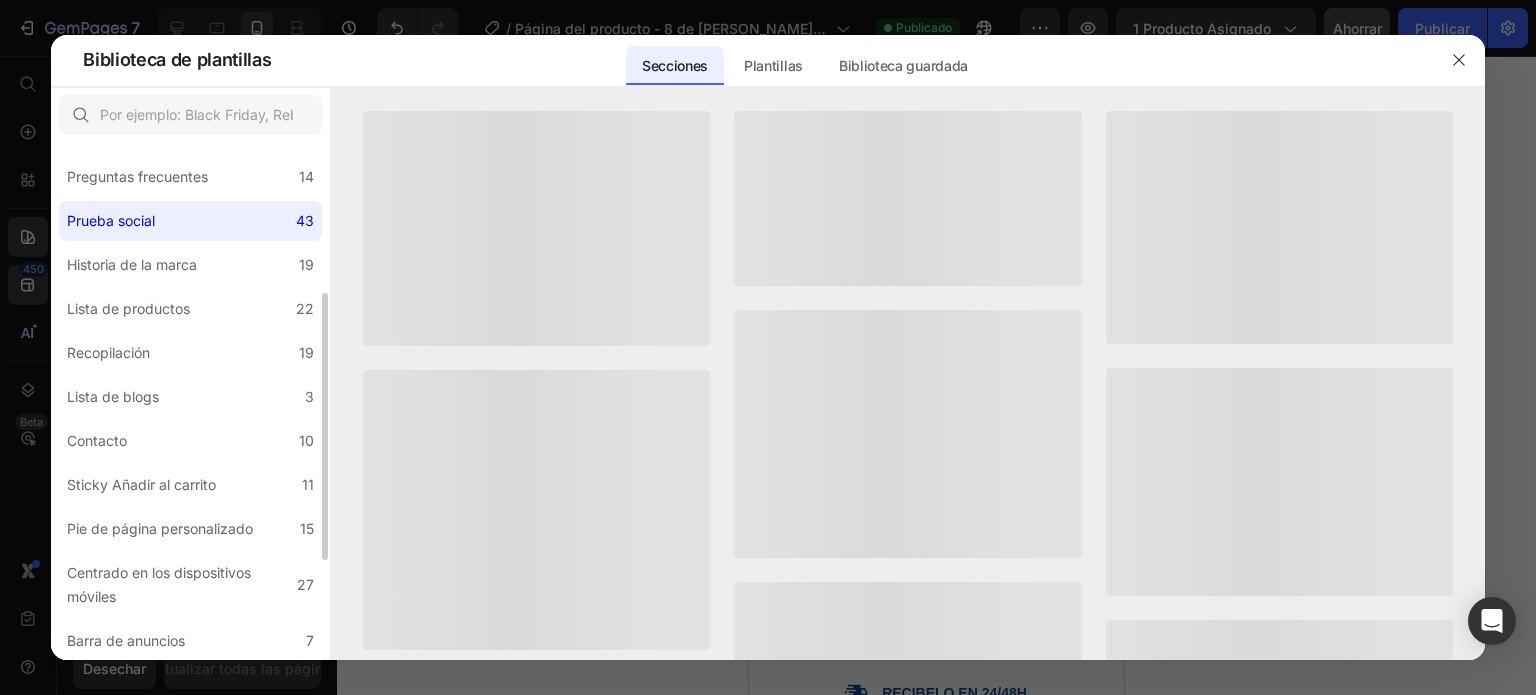 scroll, scrollTop: 353, scrollLeft: 0, axis: vertical 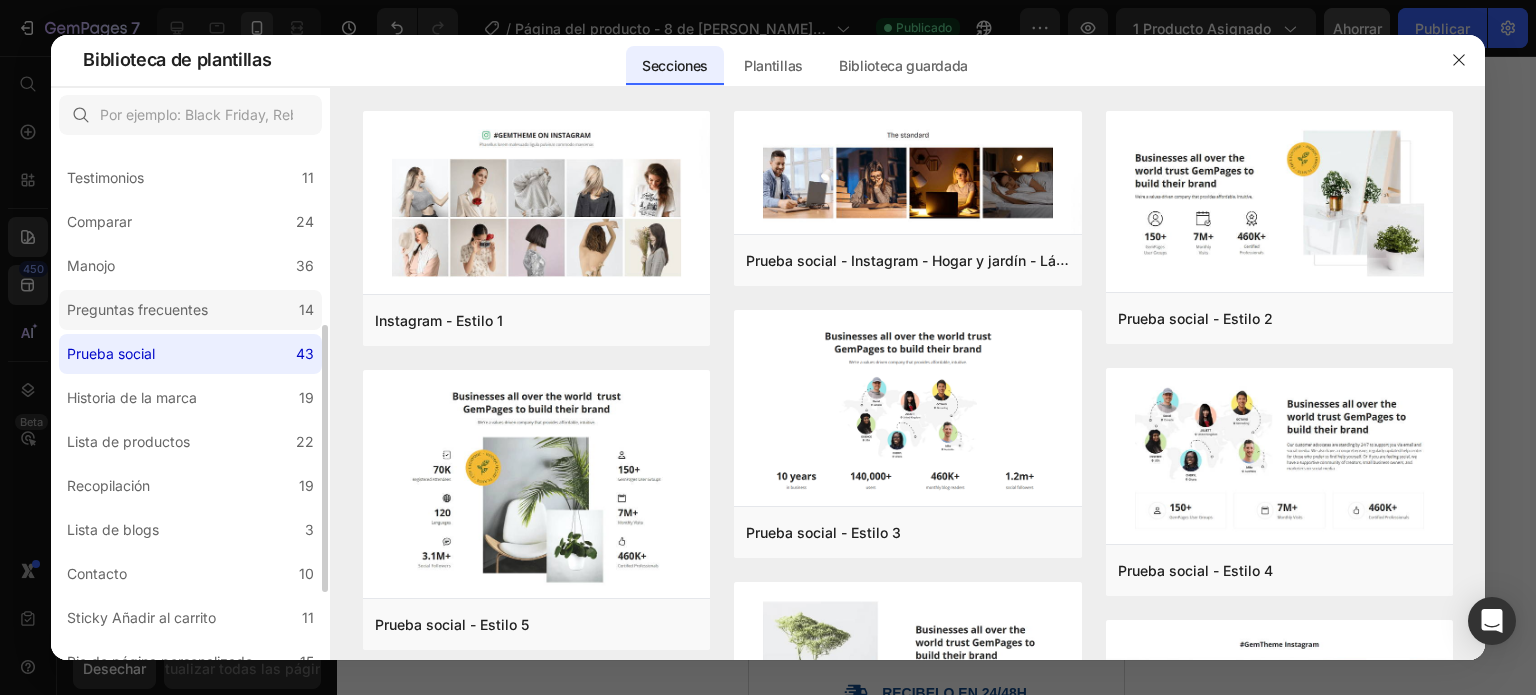click on "Preguntas frecuentes 14" 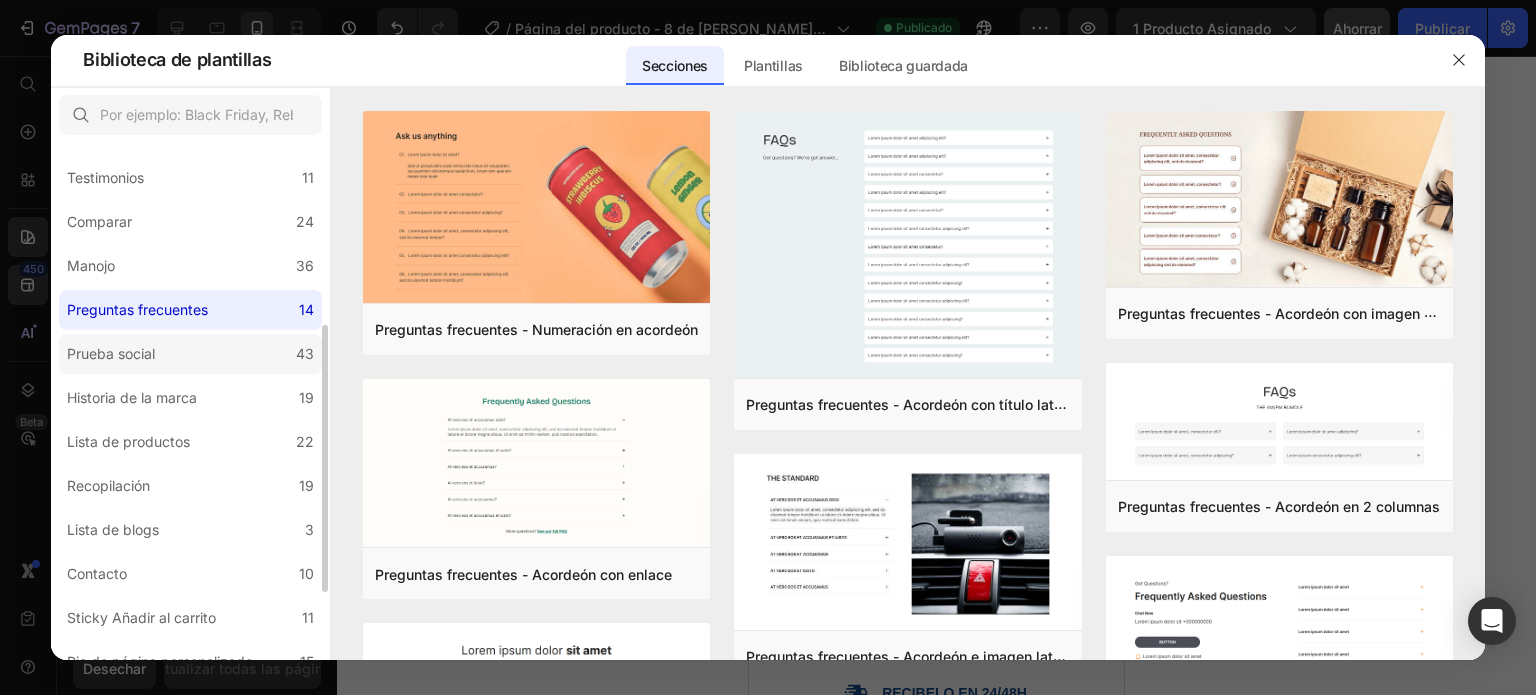 click on "Prueba social 43" 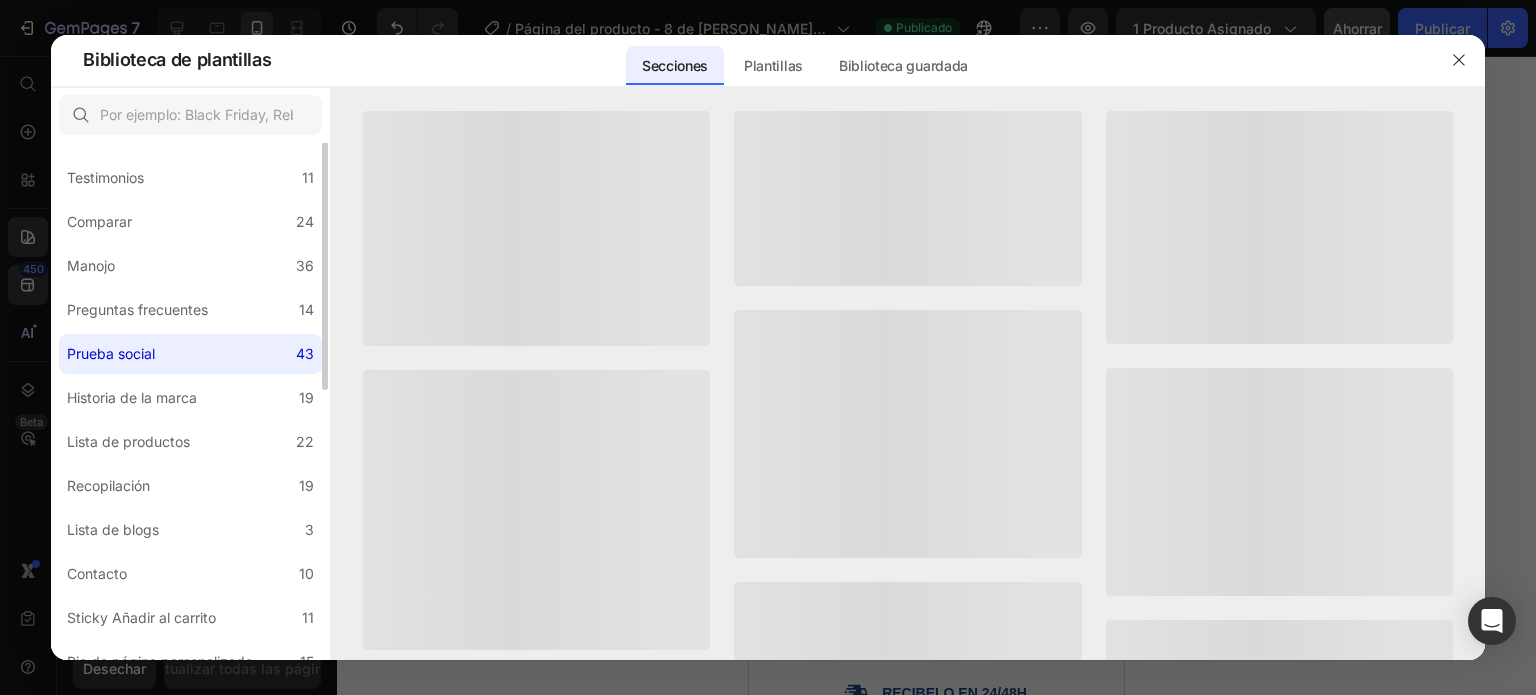 scroll, scrollTop: 220, scrollLeft: 0, axis: vertical 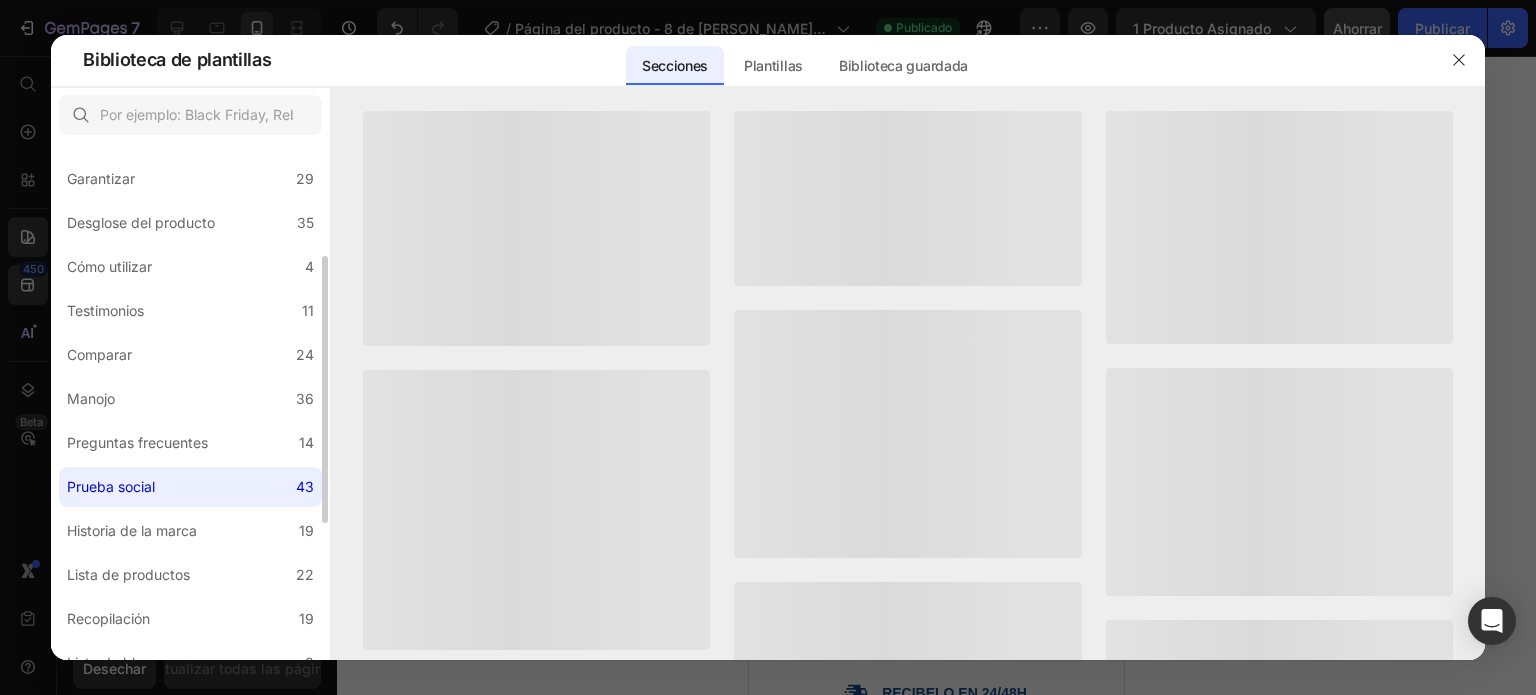 click on "Todas las secciones 446 Sección de héroes 76 Detalle del producto 34 Marcas 11 Insignias de confianza 7 Garantizar 29 Desglose del producto 35 Cómo utilizar 4 Testimonios 11 Comparar 24 Manojo 36 Preguntas frecuentes 14 Prueba social 43 Historia de la marca 19 Lista de productos 22 Recopilación 19 Lista de blogs 3 Contacto 10 Sticky Añadir al carrito 11 Pie de página personalizado 15 Centrado en los dispositivos móviles 27 Barra de anuncios 7" at bounding box center (190, 425) 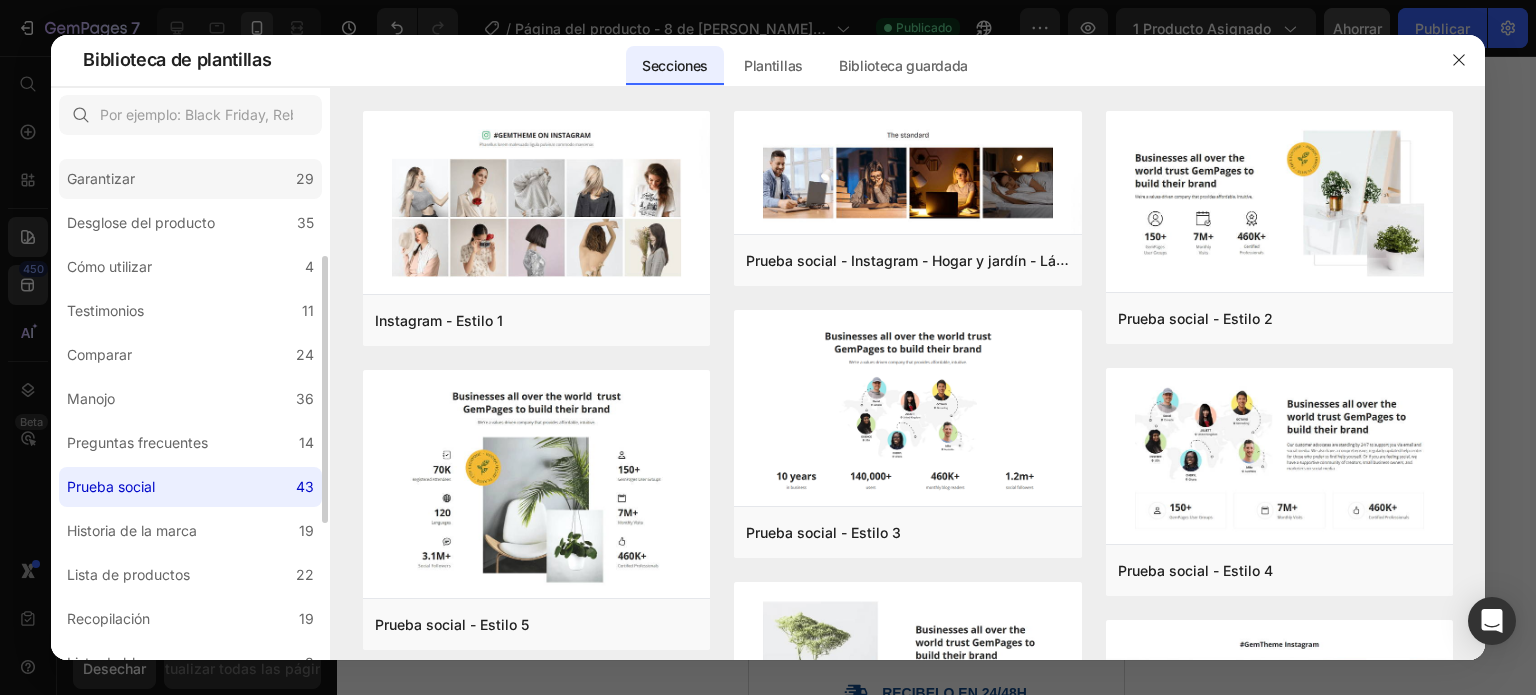 click on "Garantizar 29" 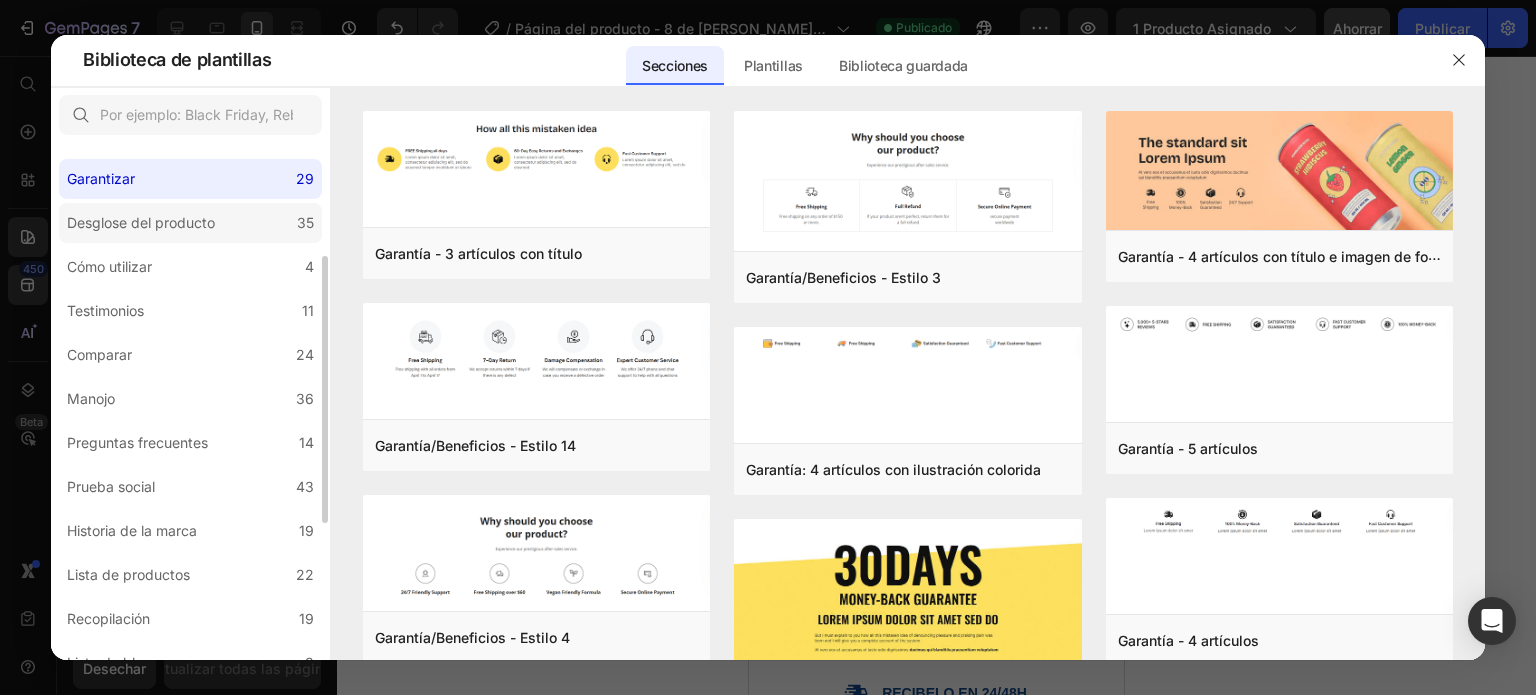 click on "Desglose del producto" at bounding box center [141, 223] 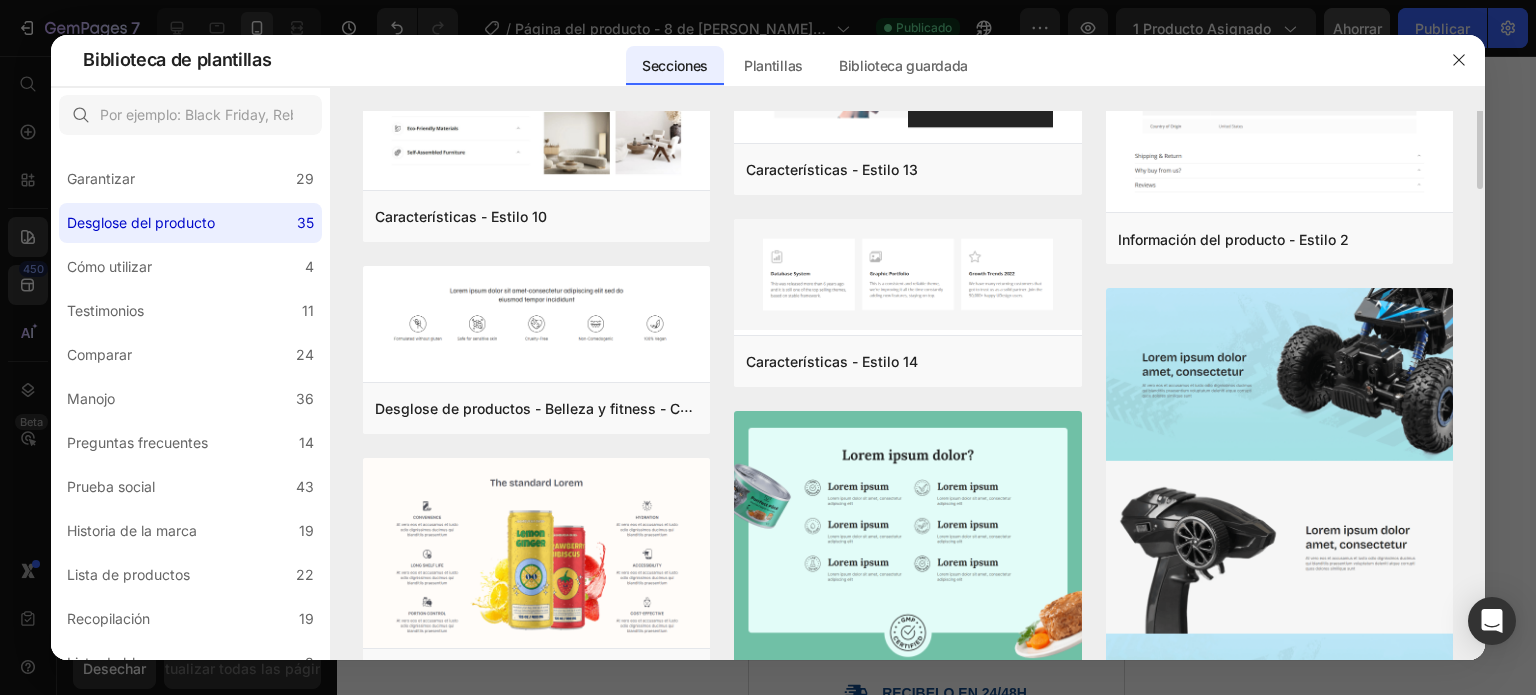 scroll, scrollTop: 1822, scrollLeft: 0, axis: vertical 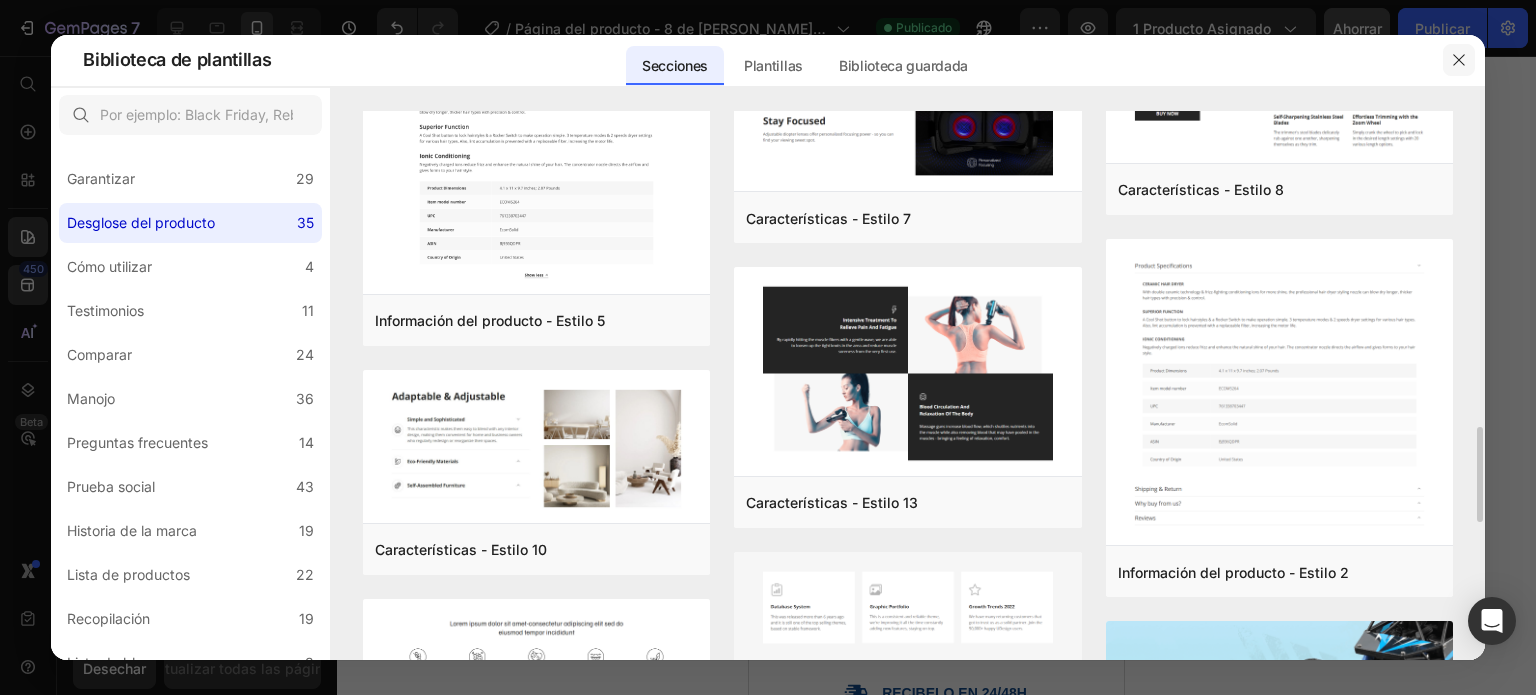 click 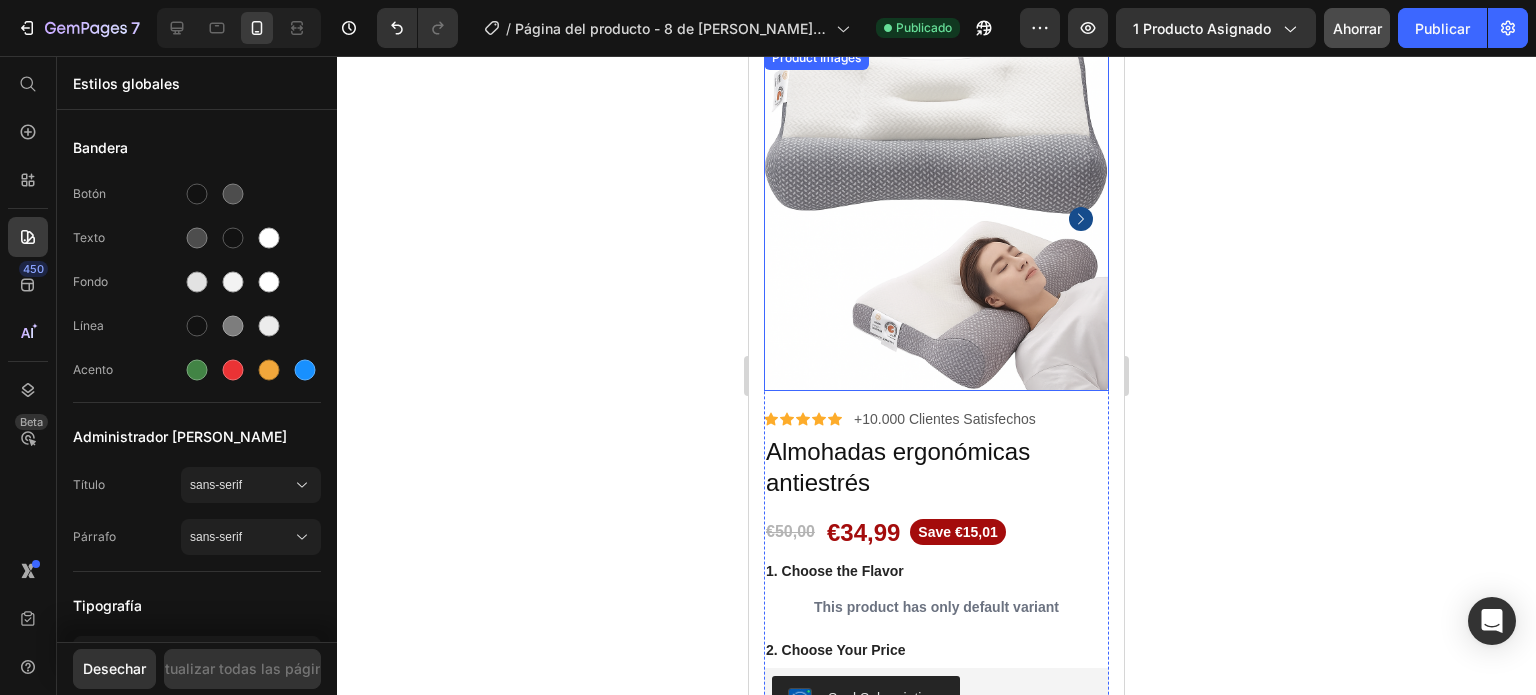 scroll, scrollTop: 66, scrollLeft: 0, axis: vertical 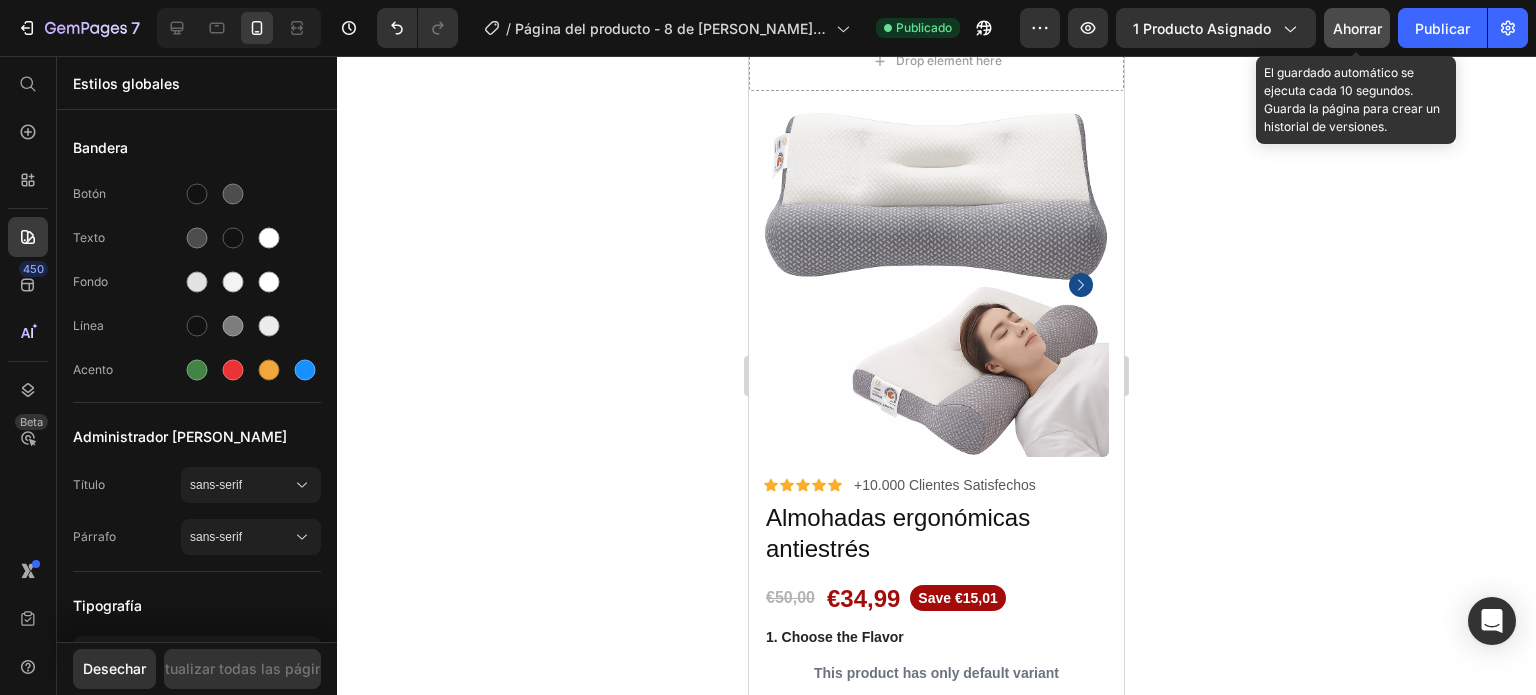 click on "Ahorrar" at bounding box center (1357, 28) 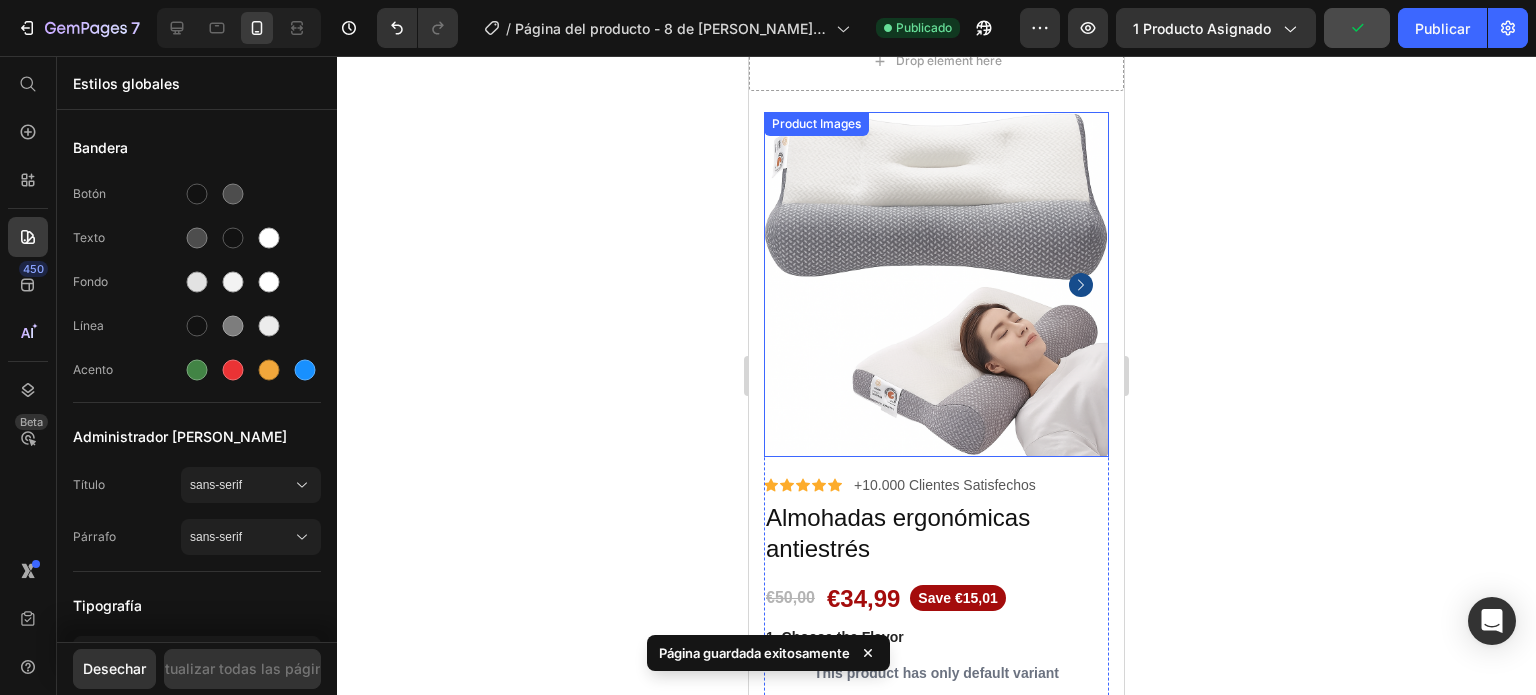 scroll, scrollTop: 0, scrollLeft: 0, axis: both 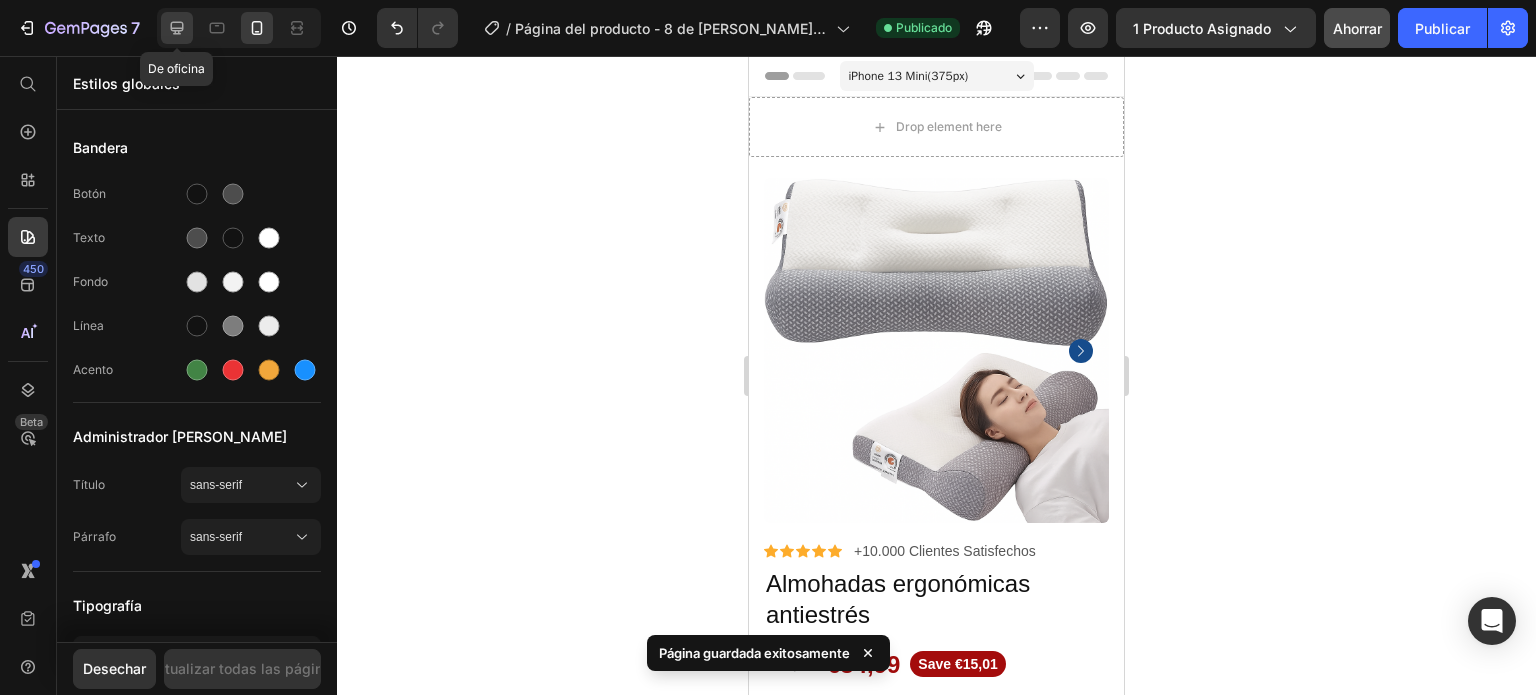 click 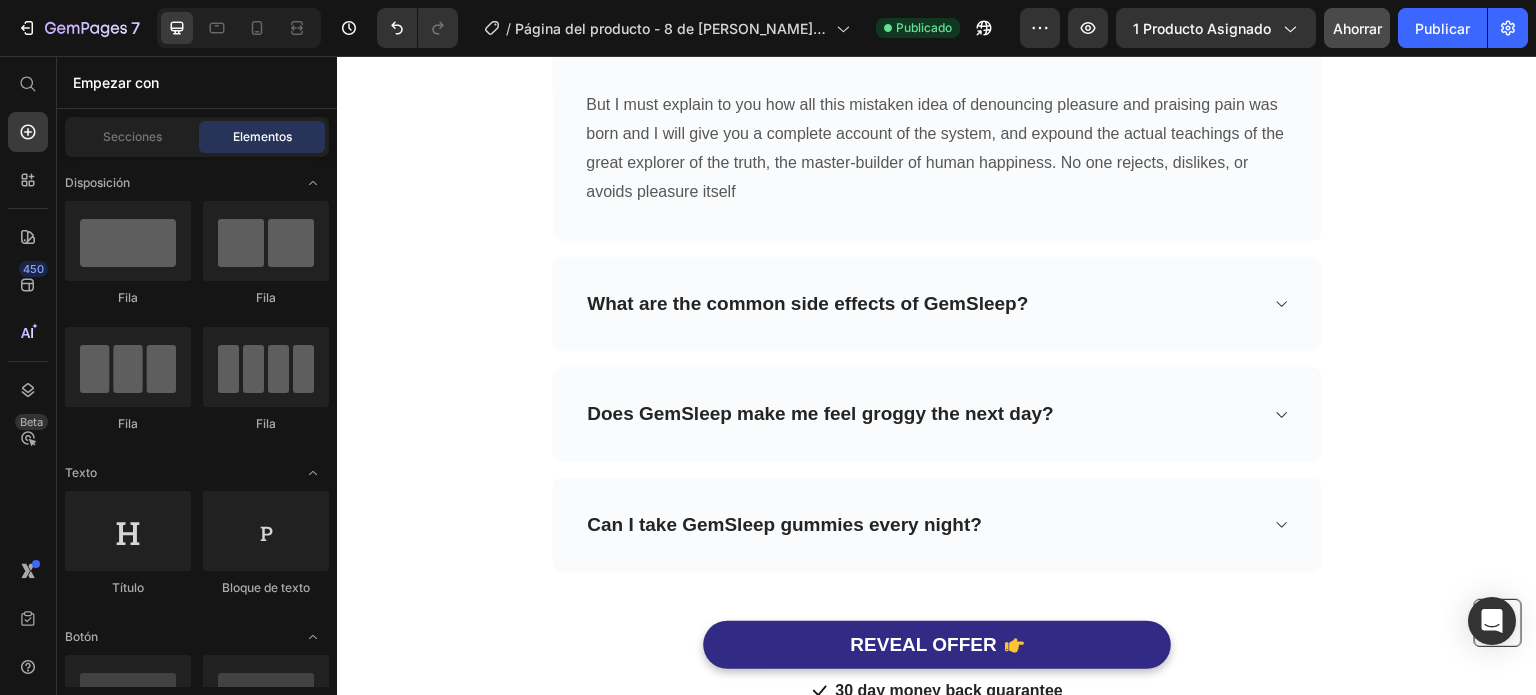 scroll, scrollTop: 8261, scrollLeft: 0, axis: vertical 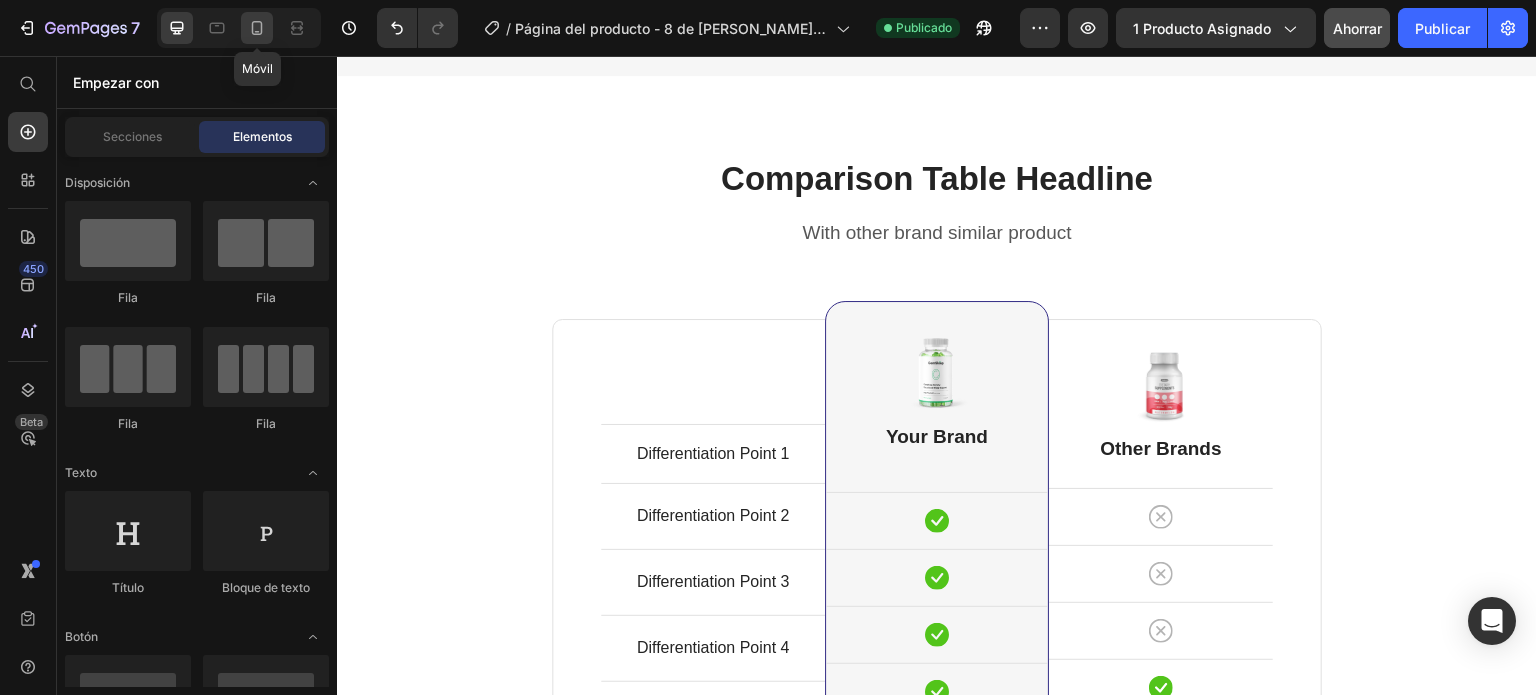 click 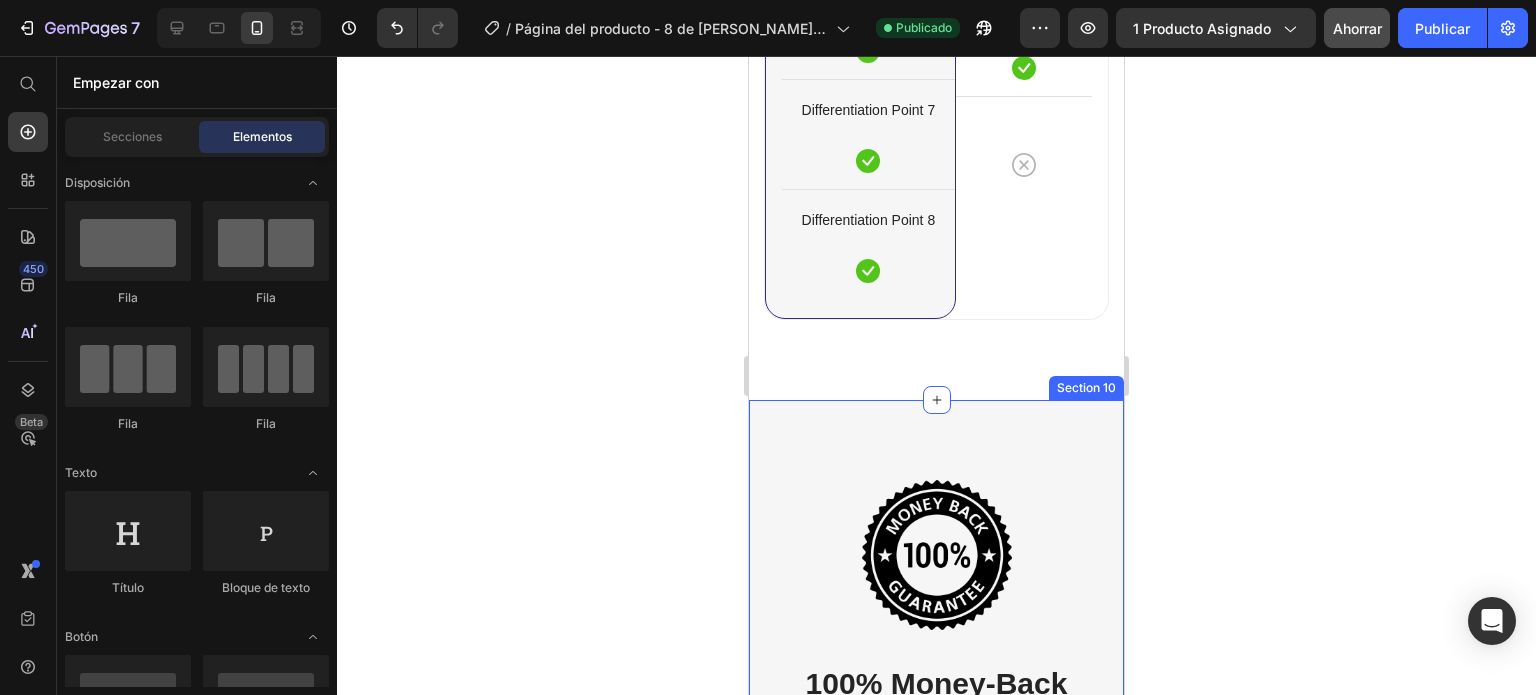 scroll, scrollTop: 6206, scrollLeft: 0, axis: vertical 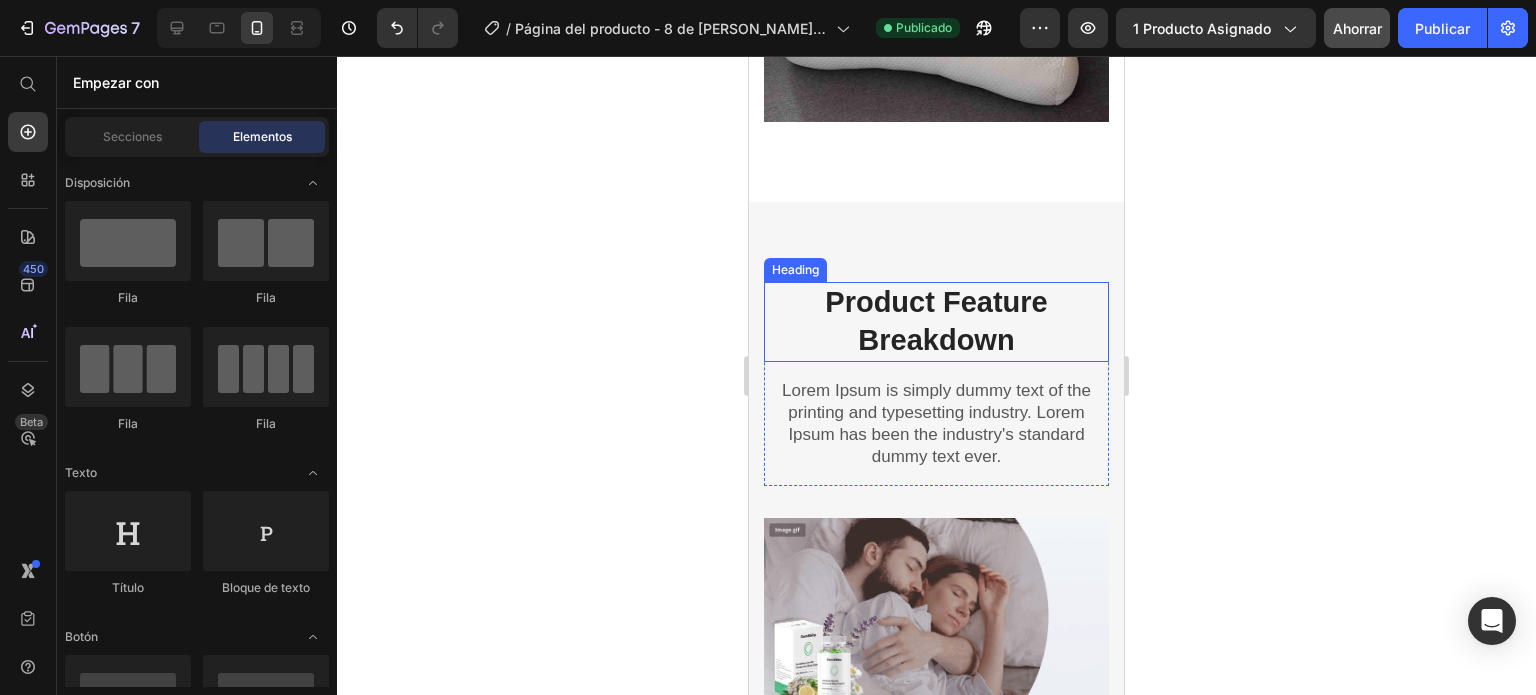 click on "Product Feature Breakdown" at bounding box center [936, 321] 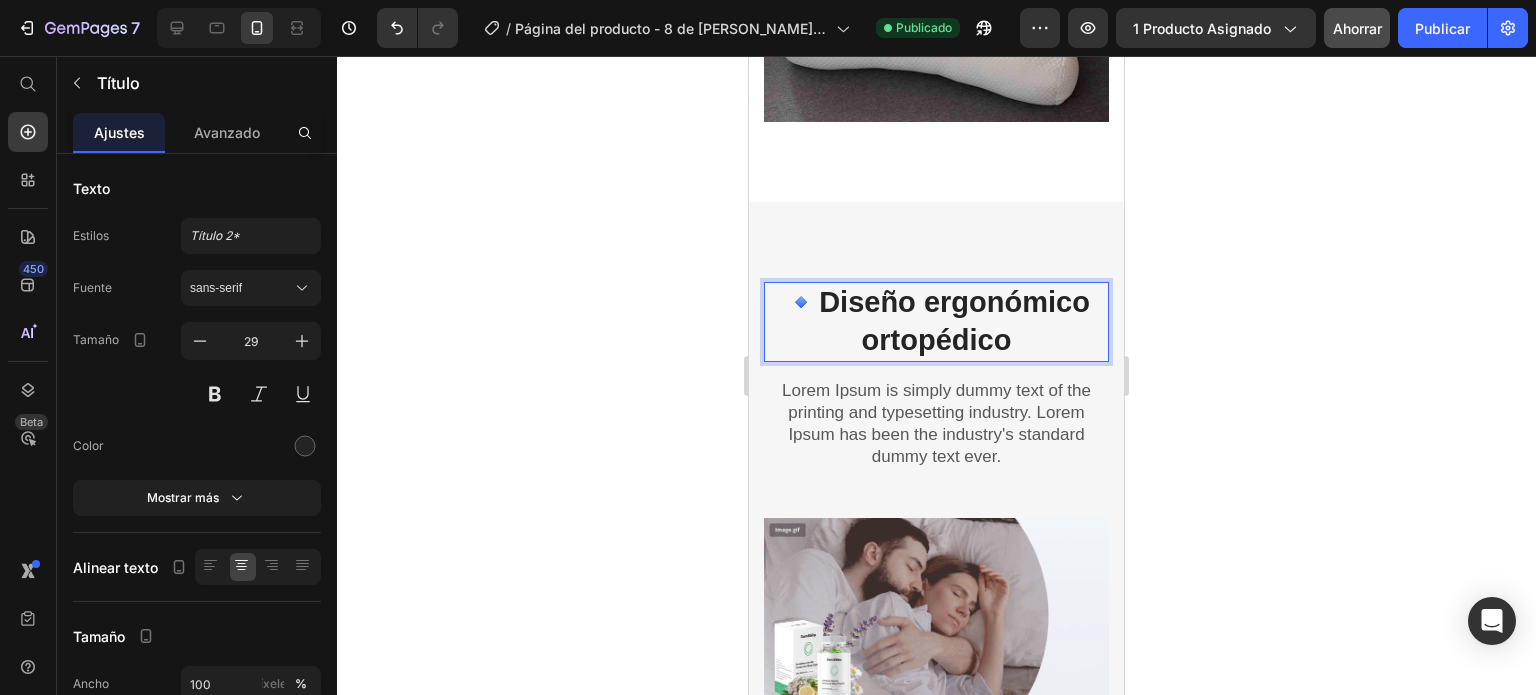 scroll, scrollTop: 2666, scrollLeft: 0, axis: vertical 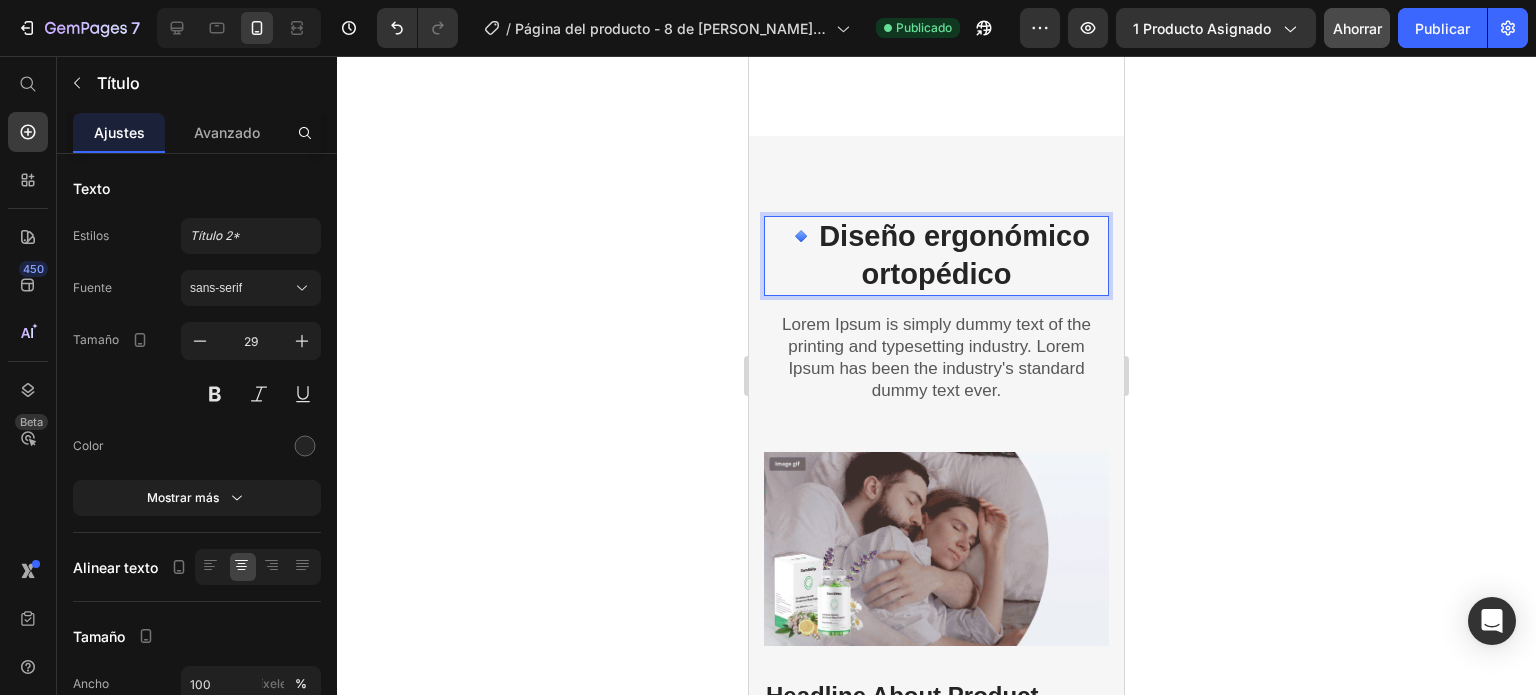 click on "🔹  Diseño ergonómico ortopédico" at bounding box center (936, 255) 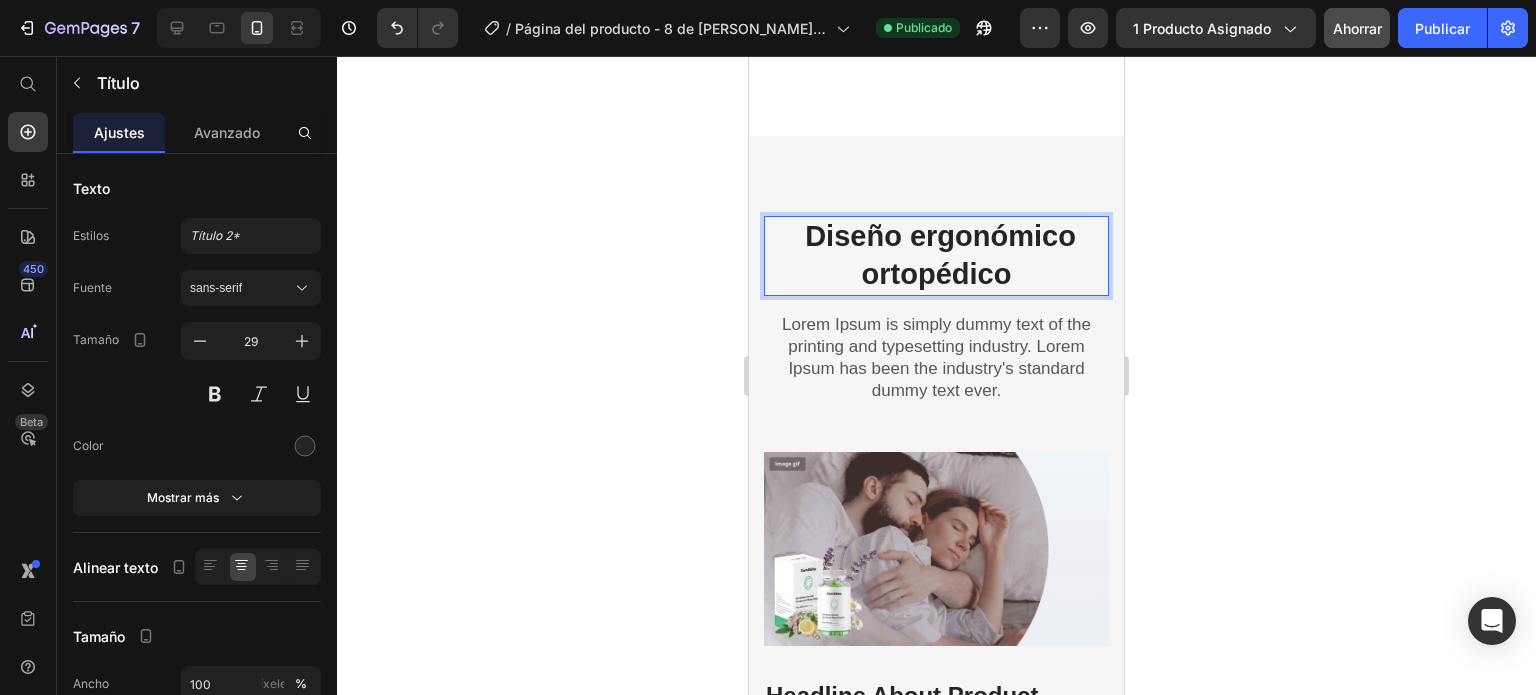 click 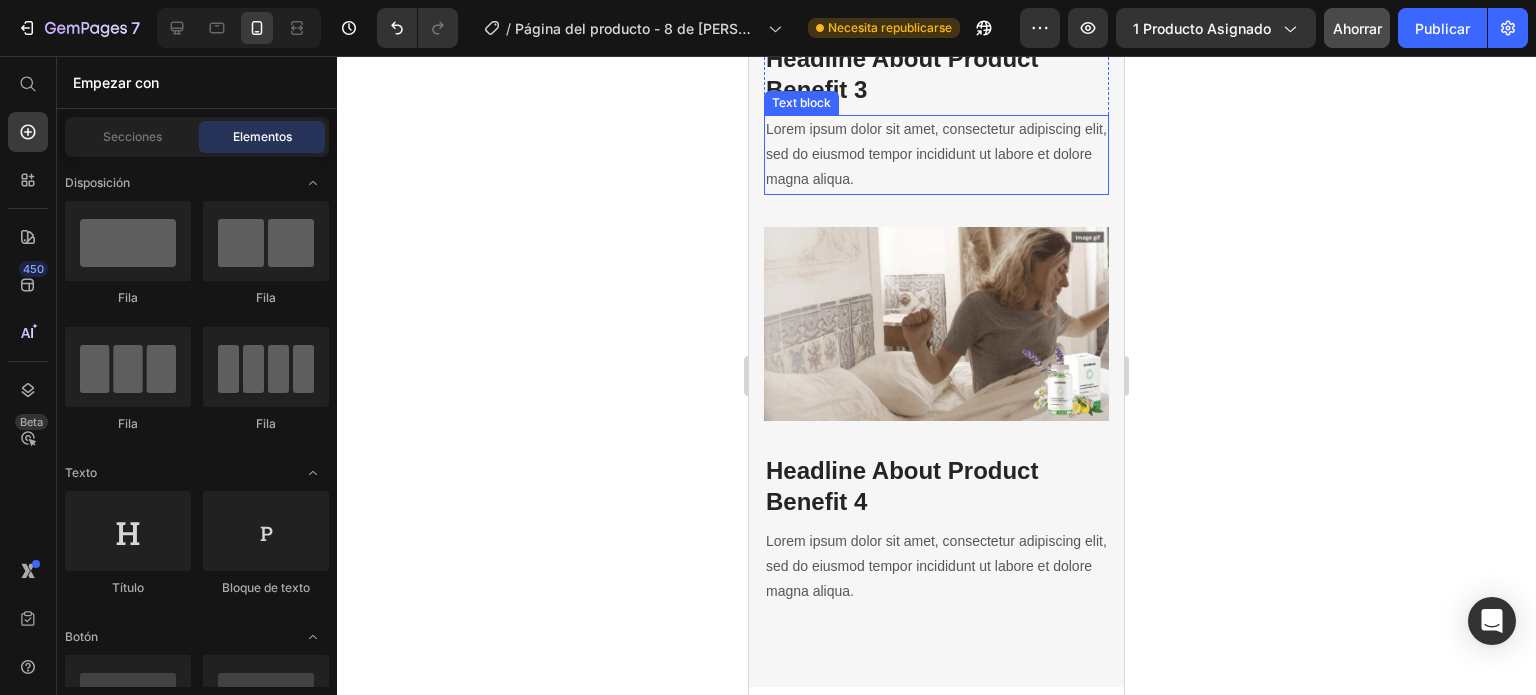 scroll, scrollTop: 3933, scrollLeft: 0, axis: vertical 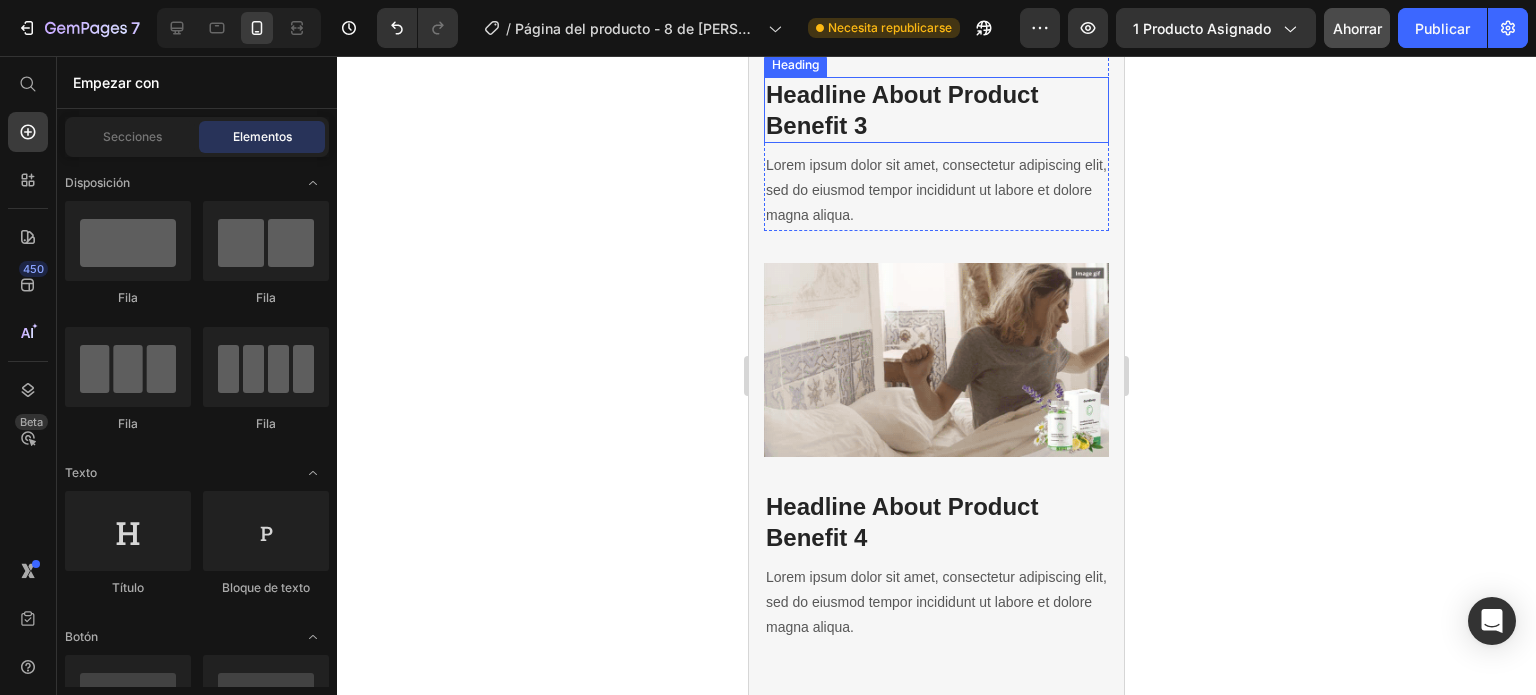 click on "Headline About Product Benefit 3" at bounding box center (936, 110) 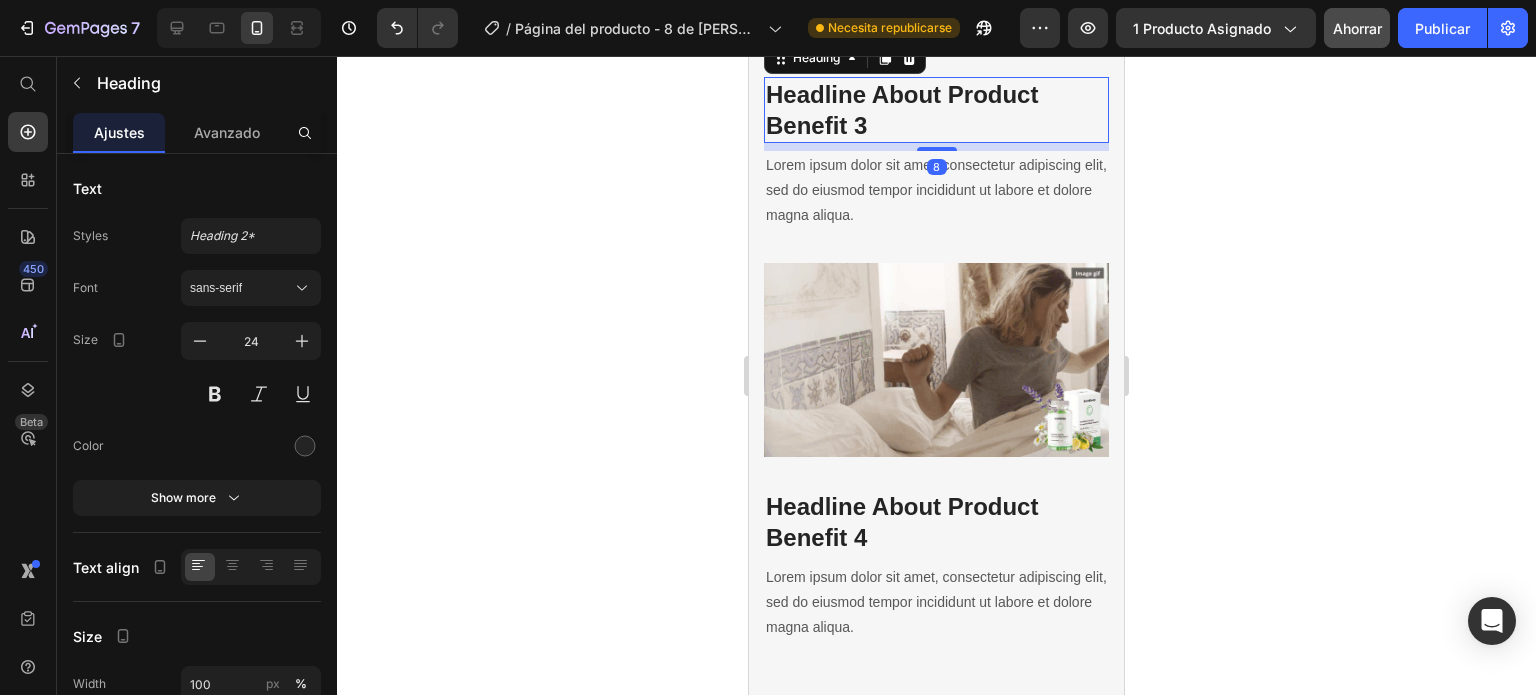 click on "Headline About Product Benefit 3" at bounding box center [936, 110] 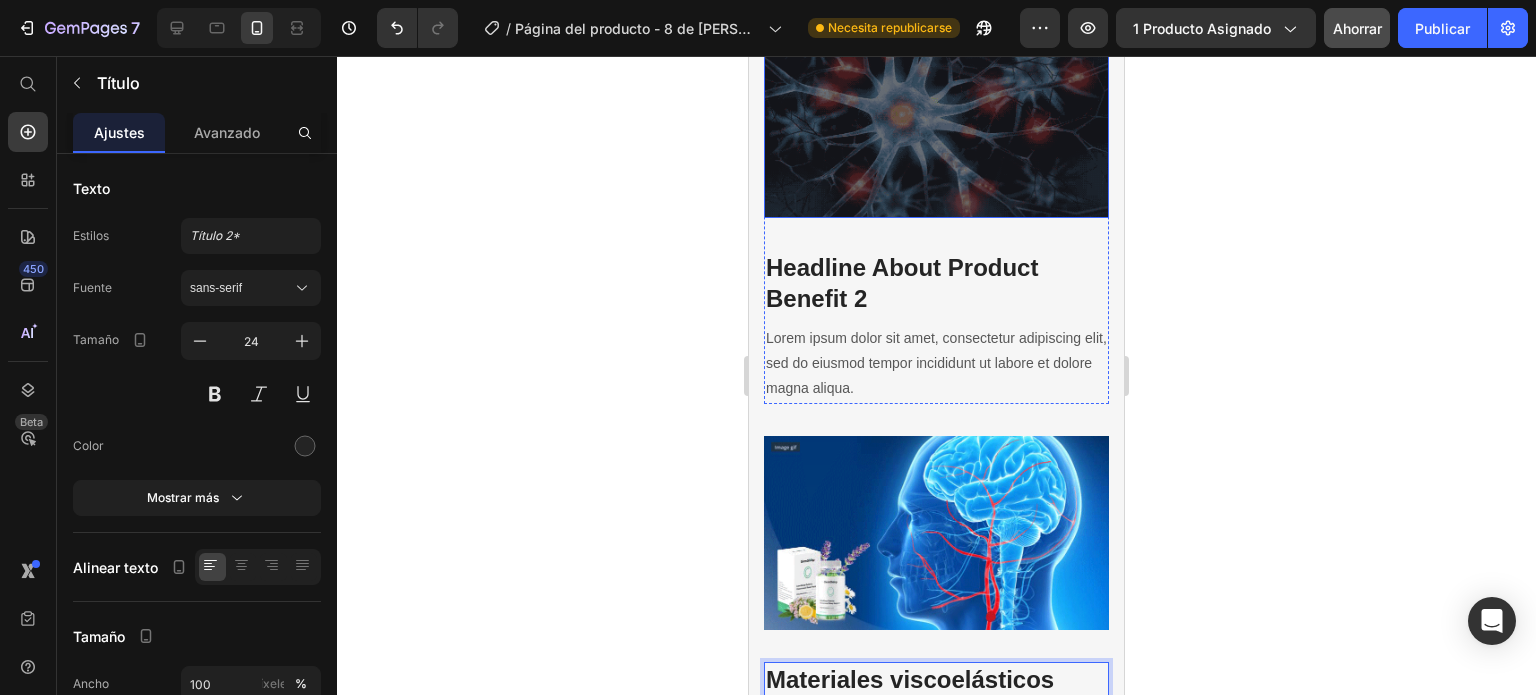 scroll, scrollTop: 3466, scrollLeft: 0, axis: vertical 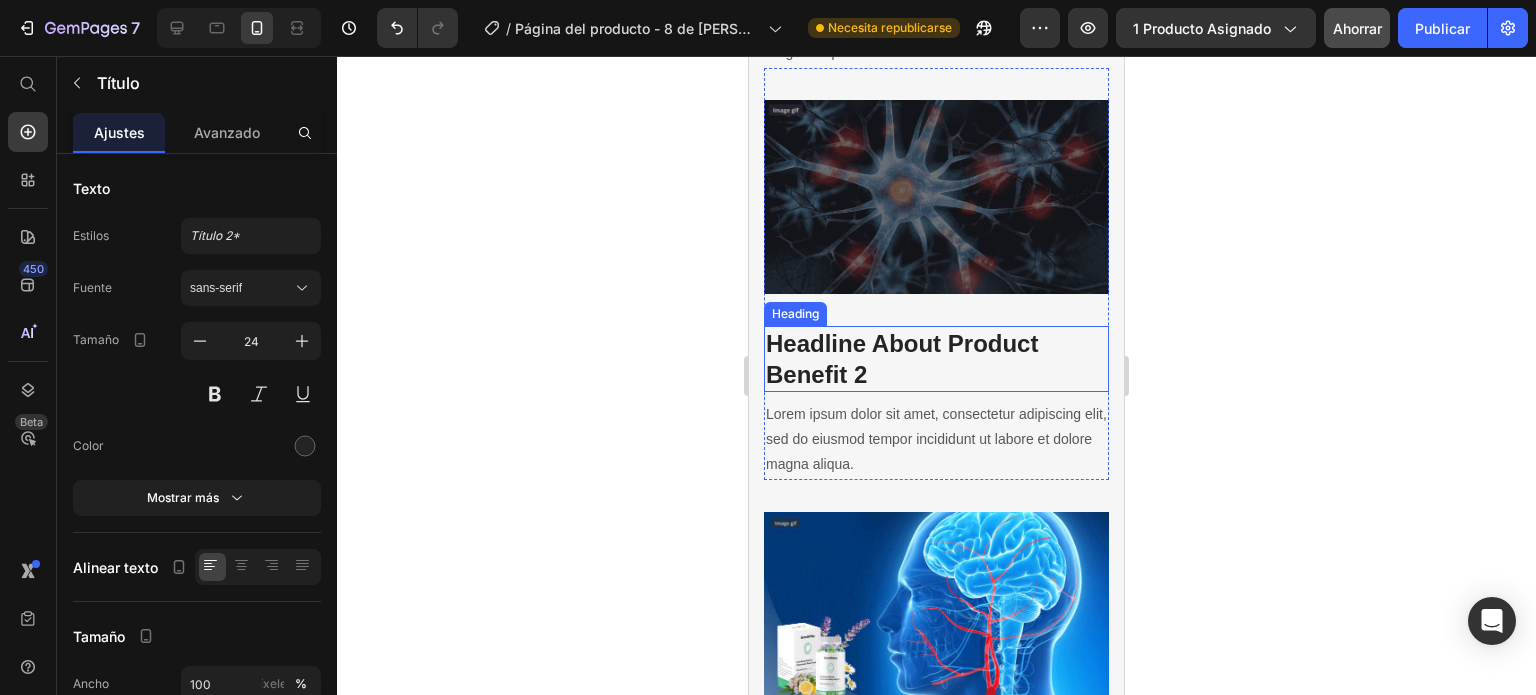 click on "Headline About Product Benefit 2" at bounding box center (936, 359) 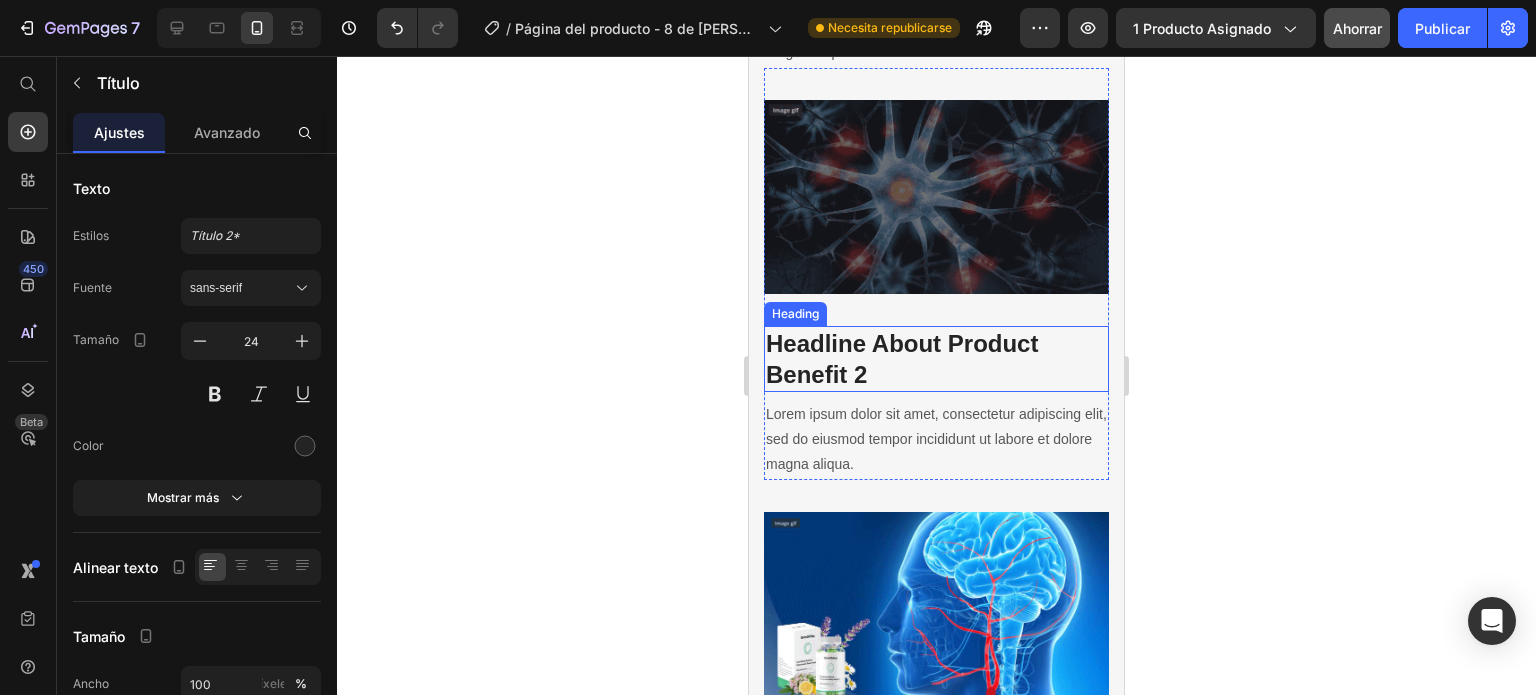 click on "Headline About Product Benefit 2" at bounding box center (936, 359) 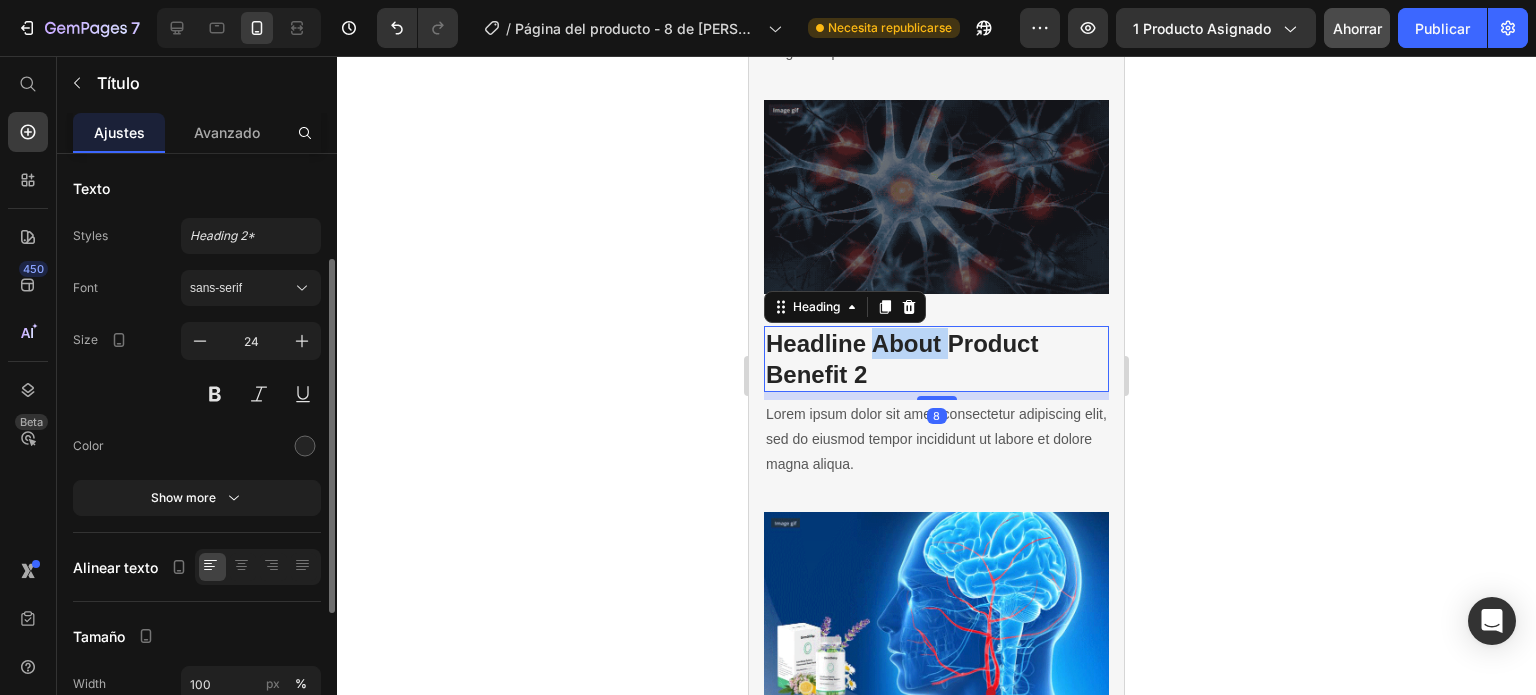 scroll, scrollTop: 66, scrollLeft: 0, axis: vertical 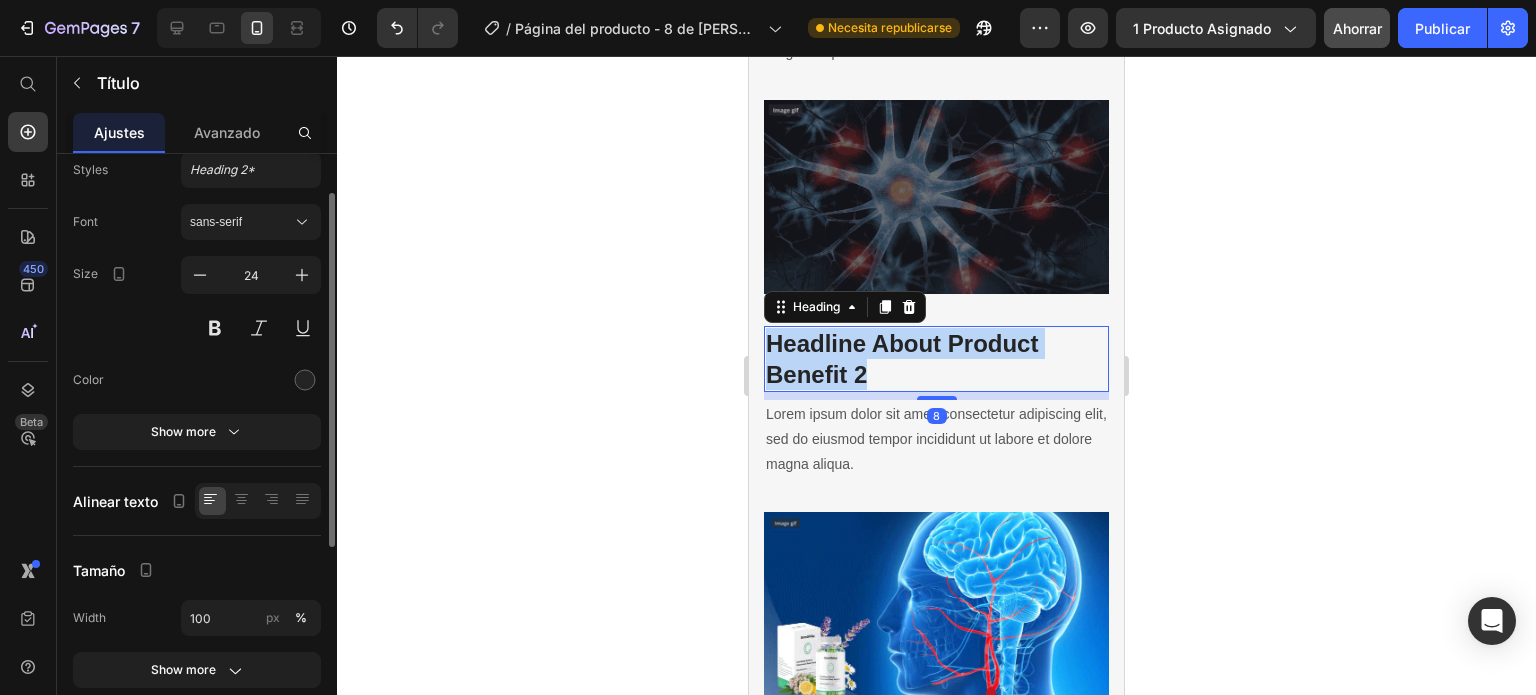 click on "Headline About Product Benefit 2" at bounding box center [936, 359] 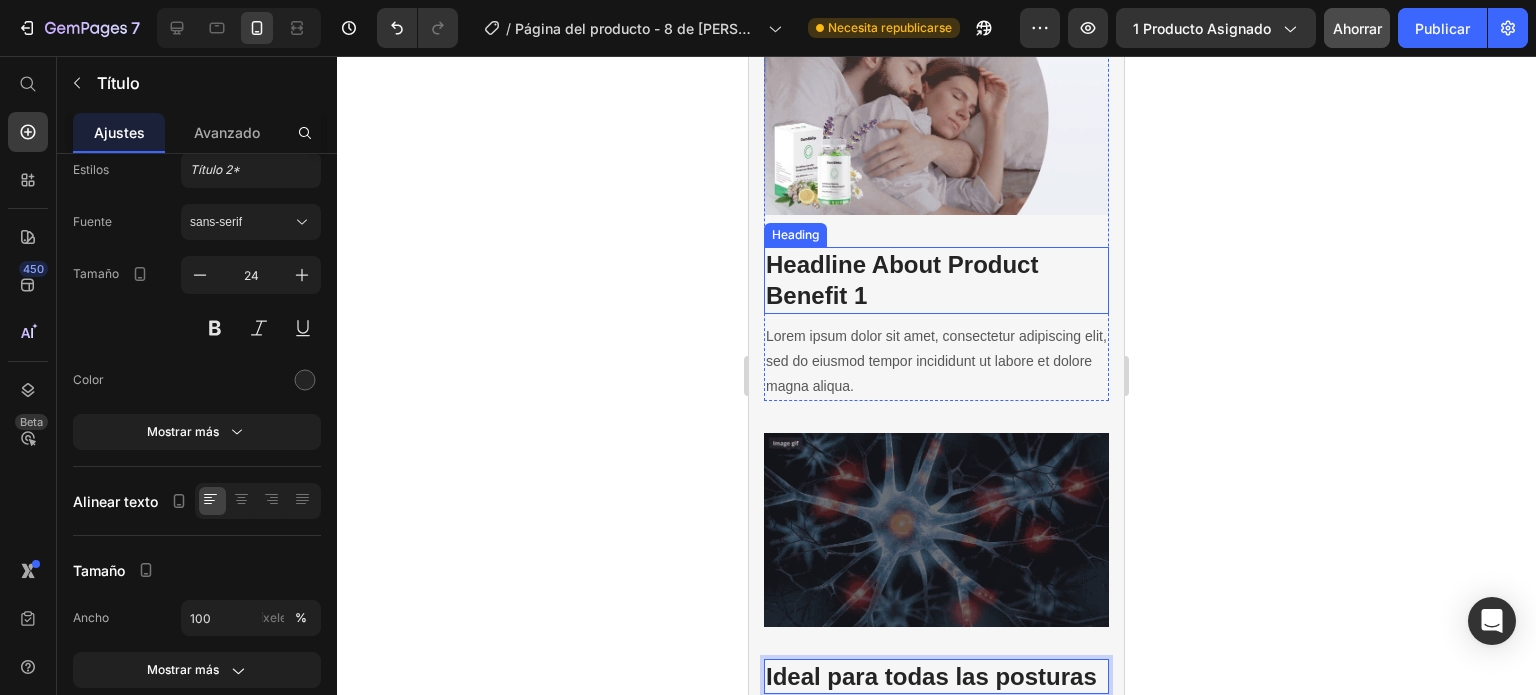 scroll, scrollTop: 3066, scrollLeft: 0, axis: vertical 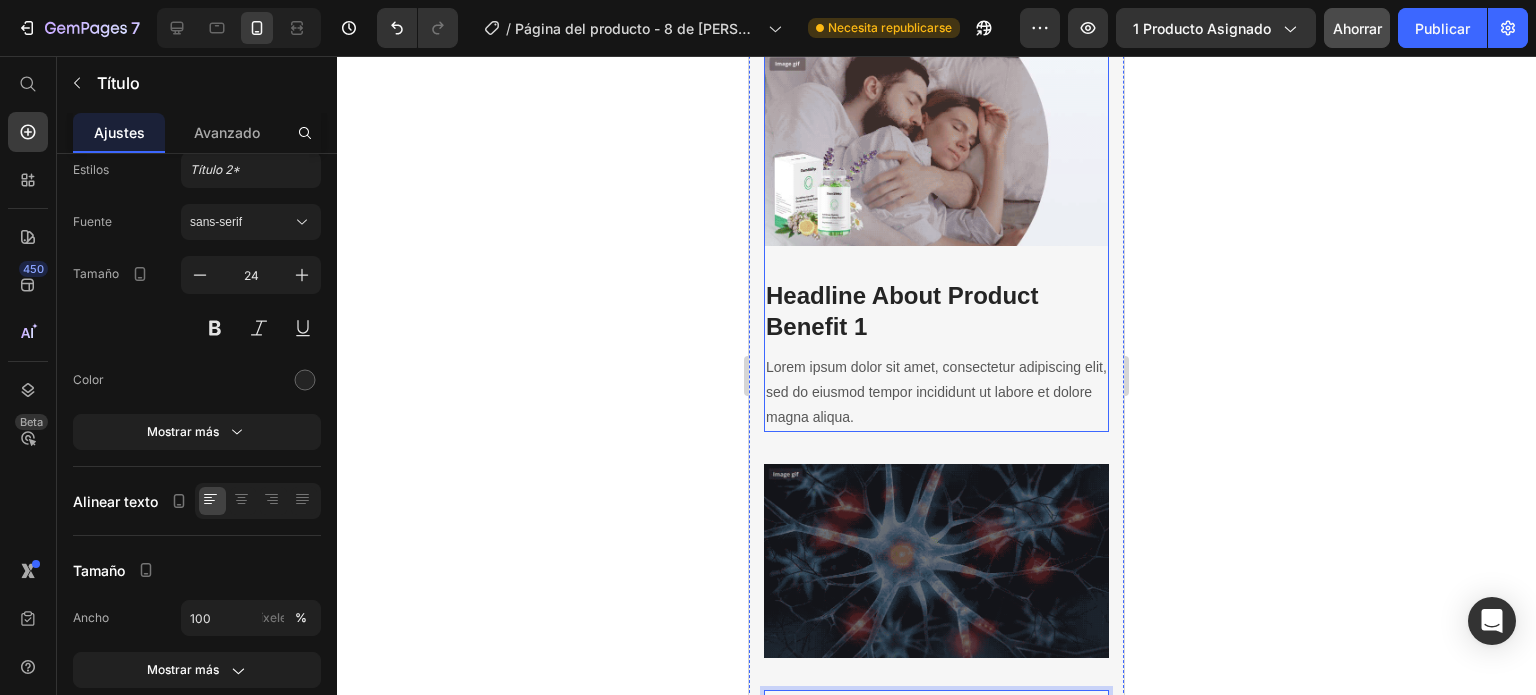 click on "Headline About Product Benefit 1" at bounding box center (936, 311) 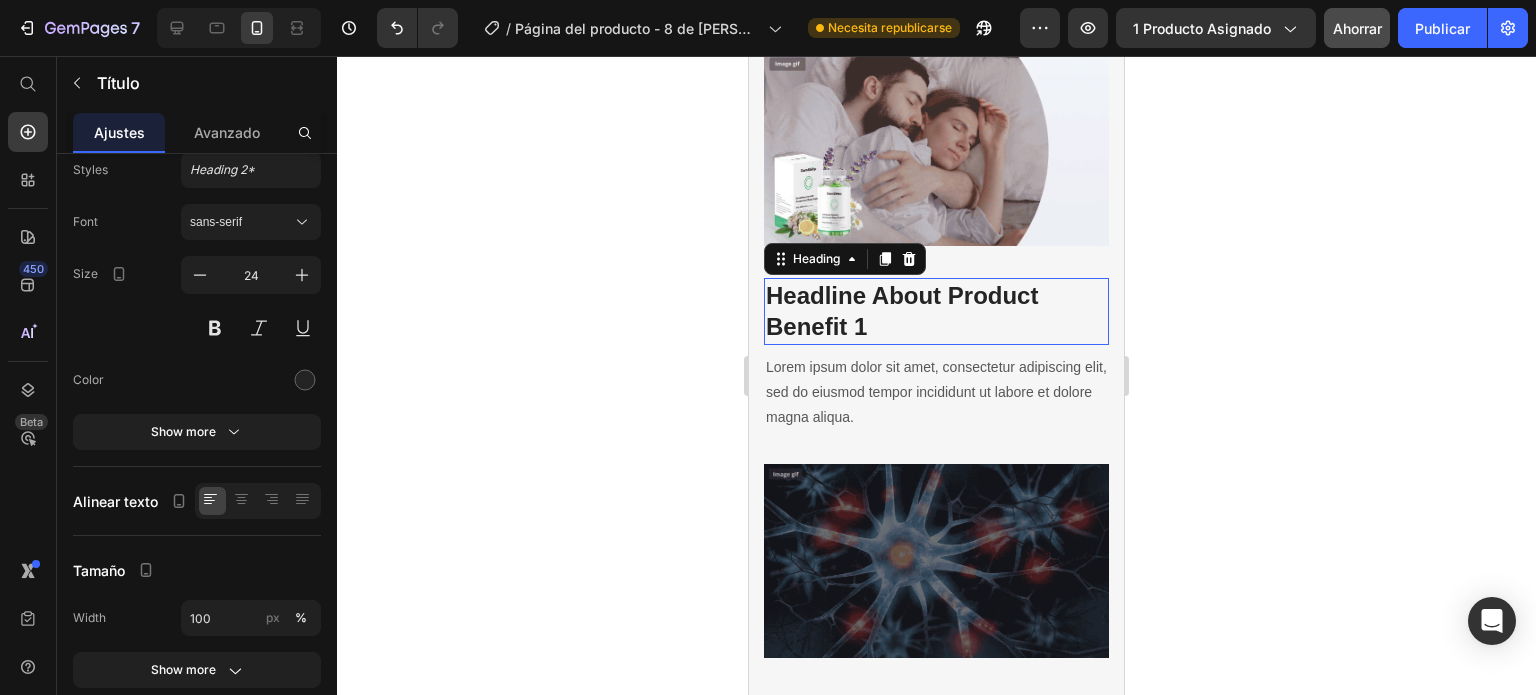 click on "Headline About Product Benefit 1" at bounding box center [936, 311] 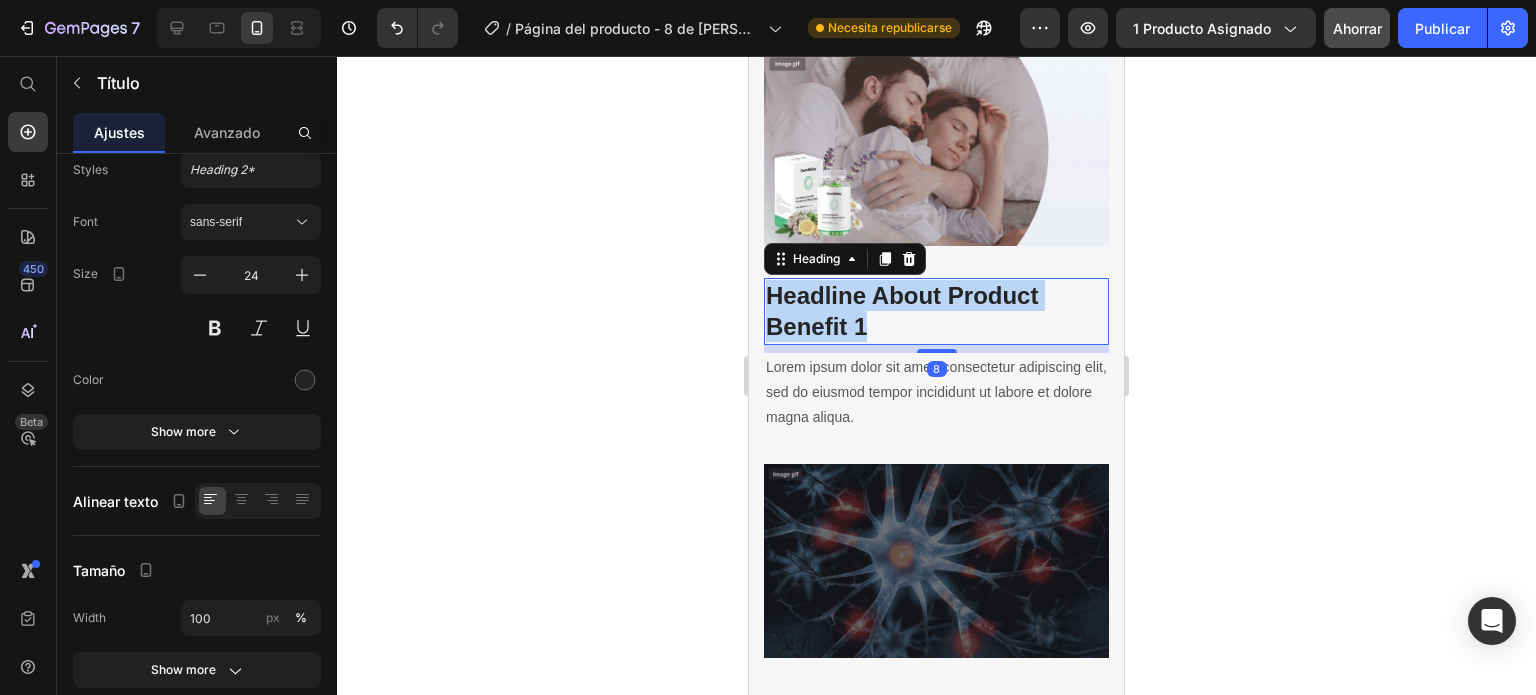 click on "Headline About Product Benefit 1" at bounding box center [936, 311] 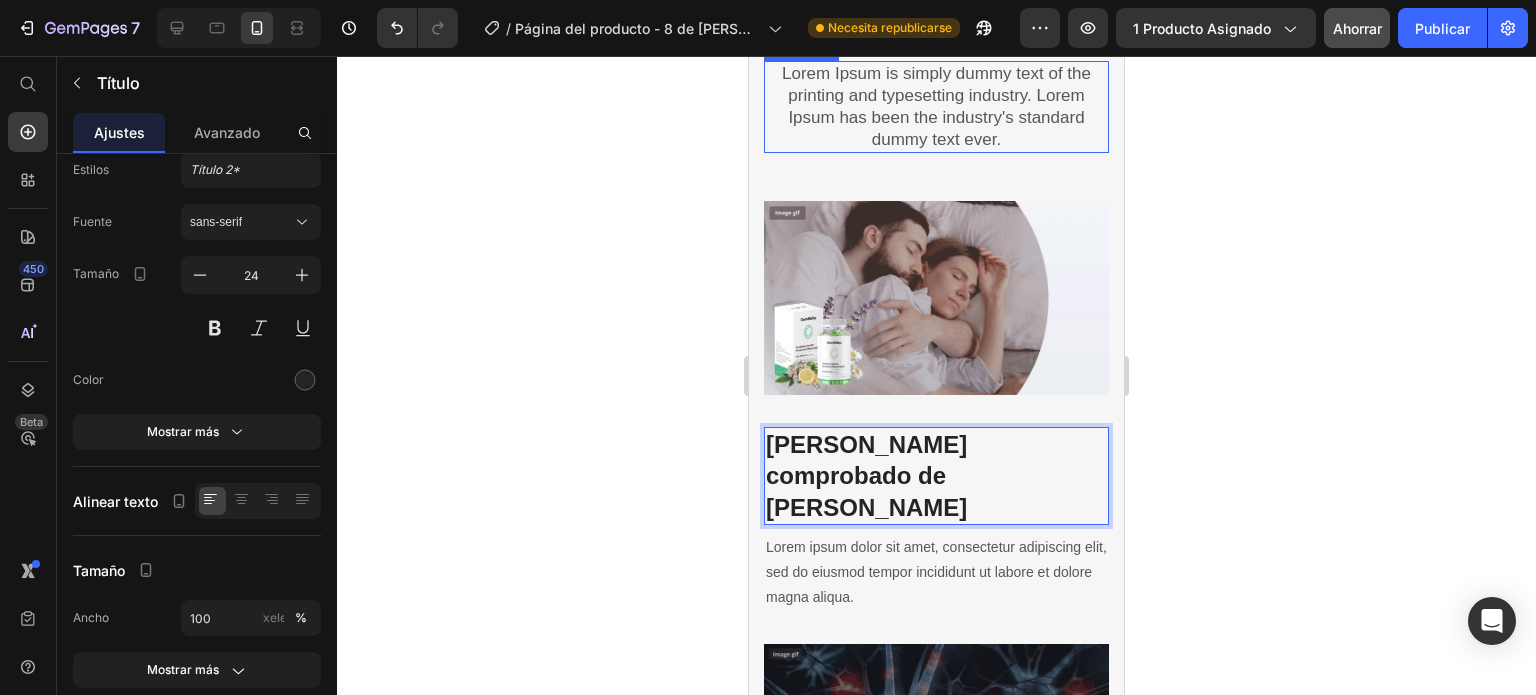 scroll, scrollTop: 2800, scrollLeft: 0, axis: vertical 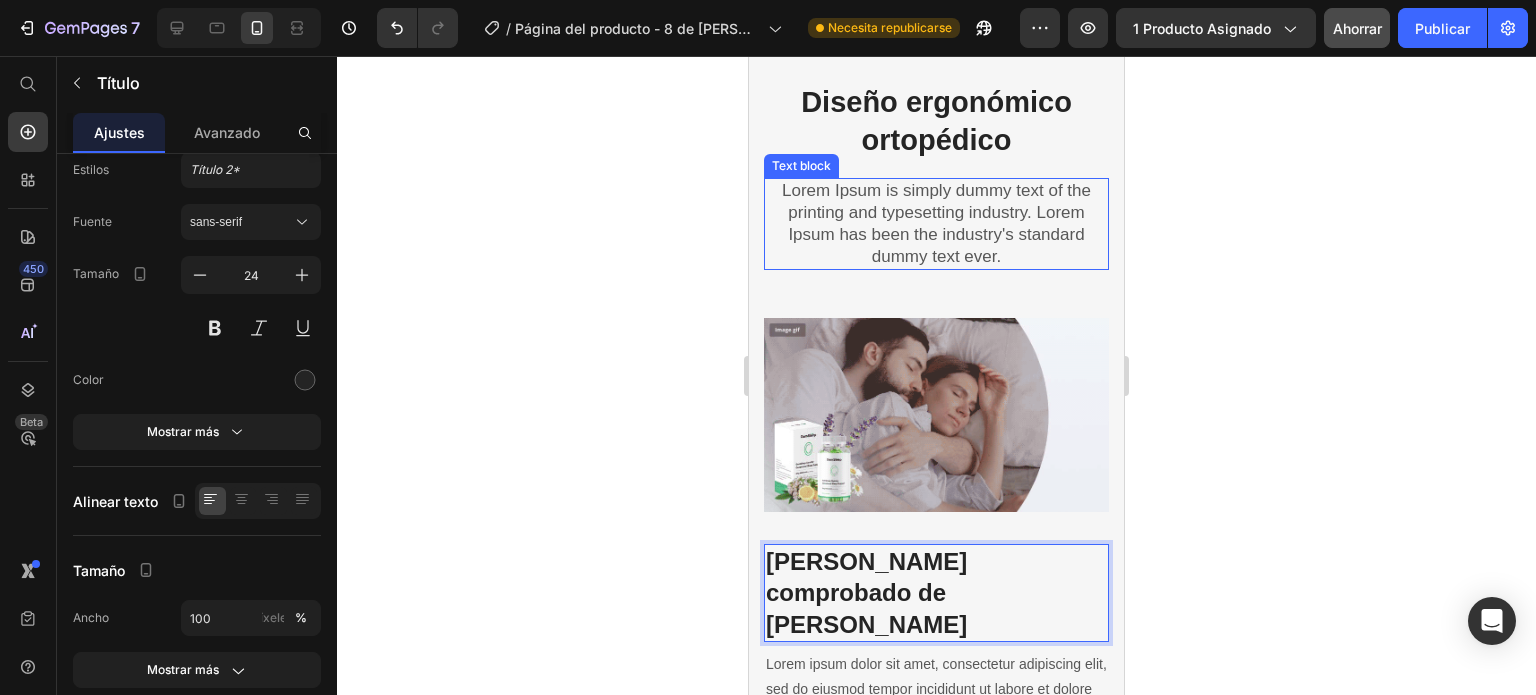 click on "Lorem Ipsum is simply dummy text of the printing and typesetting industry. Lorem Ipsum has been the industry's standard dummy text ever." at bounding box center (936, 224) 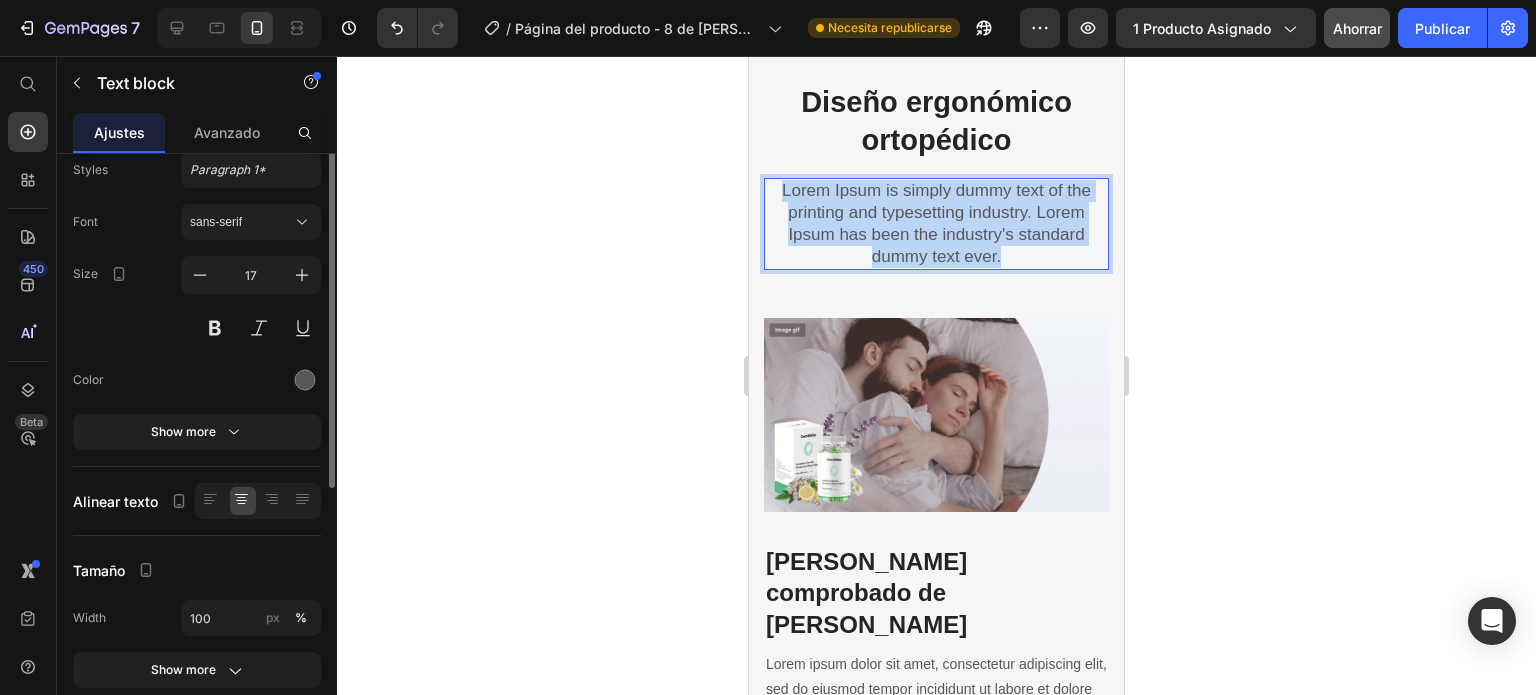 scroll, scrollTop: 0, scrollLeft: 0, axis: both 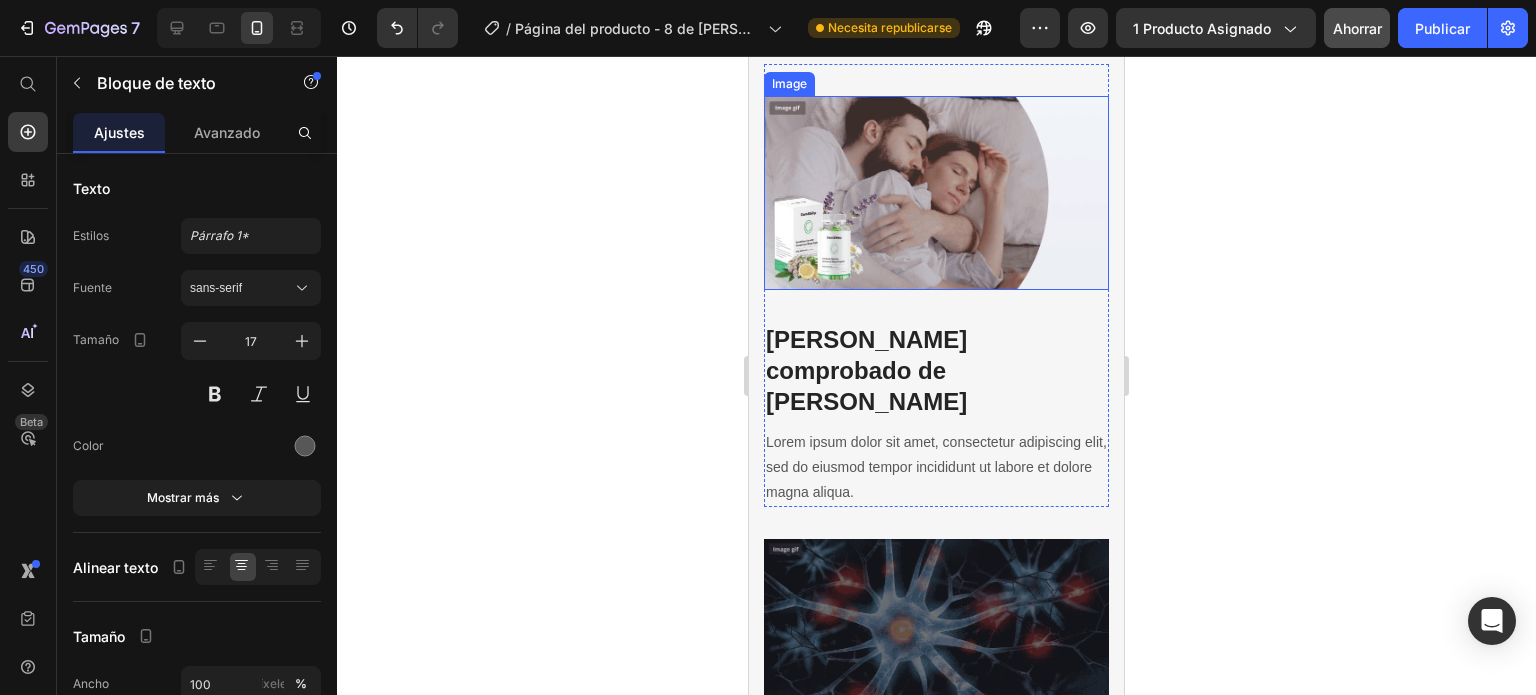 click on "Alivio comprobado de dolores Heading Lorem ipsum dolor sit amet, consectetur adipiscing elit, sed do eiusmod tempor incididunt ut labore et dolore magna aliqua.  Text block" at bounding box center [936, 398] 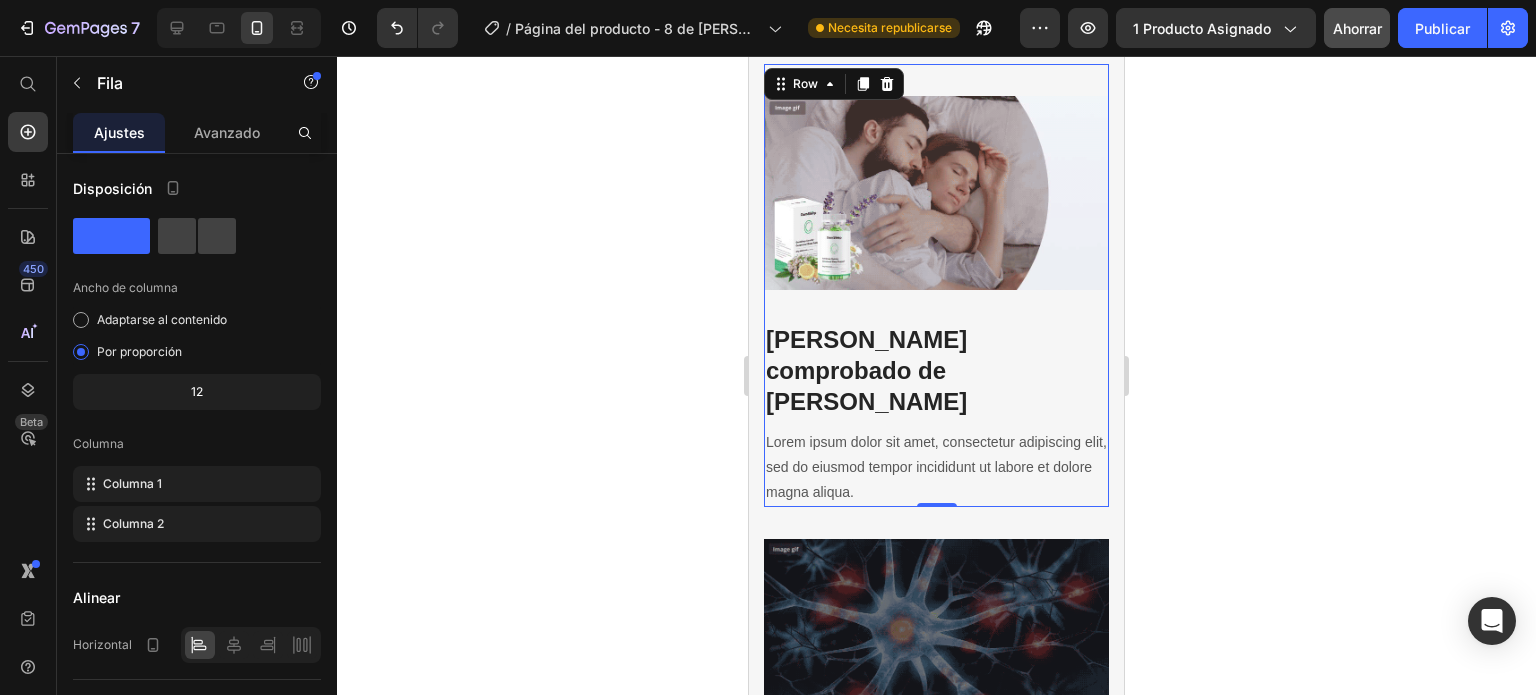 click on "Lorem ipsum dolor sit amet, consectetur adipiscing elit, sed do eiusmod tempor incididunt ut labore et dolore magna aliqua." at bounding box center (936, 468) 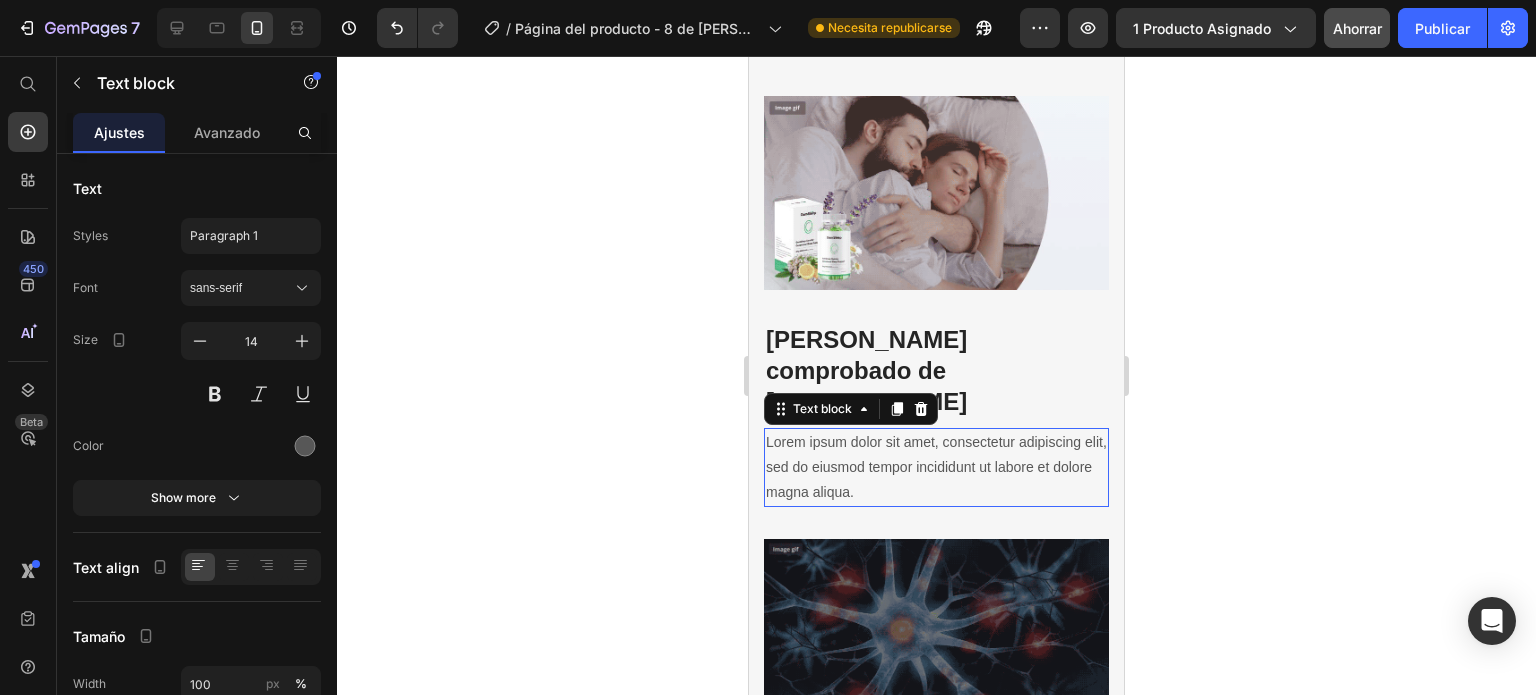 click on "Lorem ipsum dolor sit amet, consectetur adipiscing elit, sed do eiusmod tempor incididunt ut labore et dolore magna aliqua." at bounding box center (936, 468) 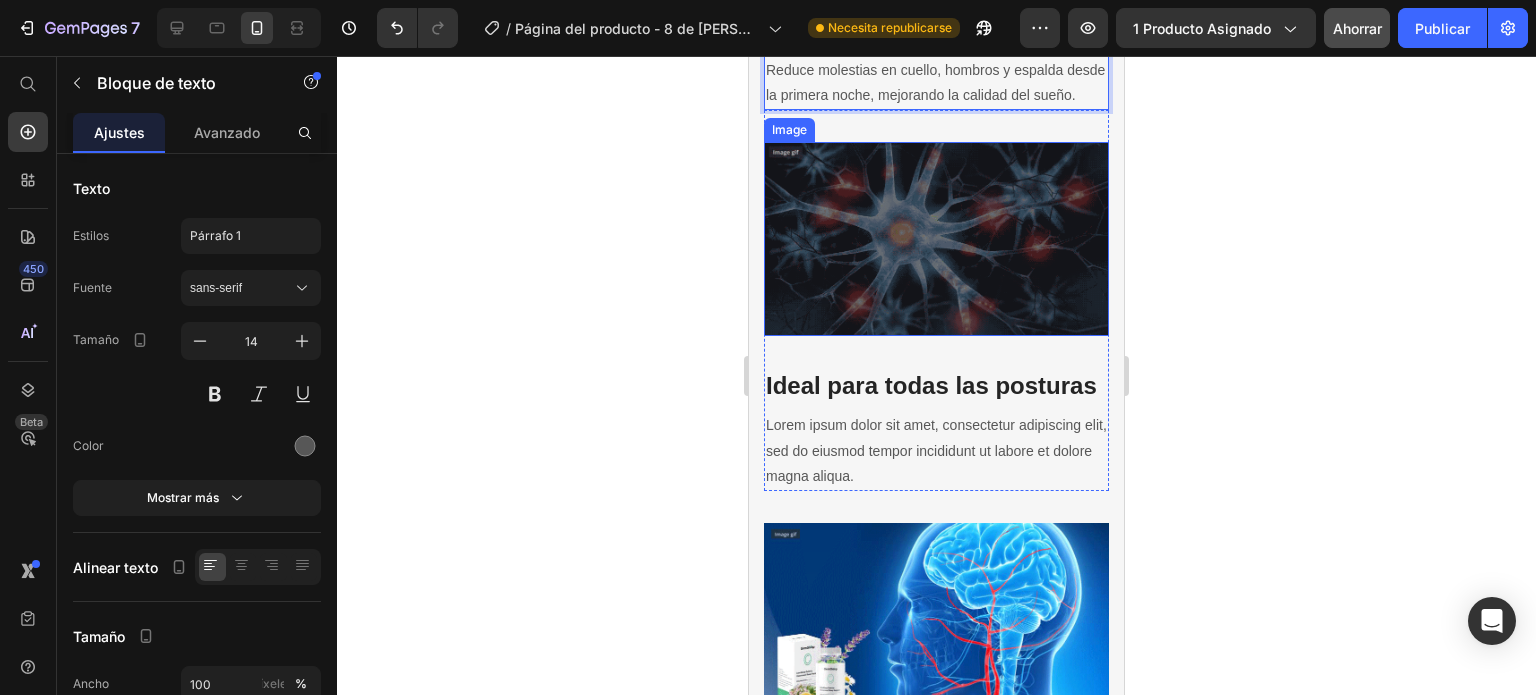 scroll, scrollTop: 3400, scrollLeft: 0, axis: vertical 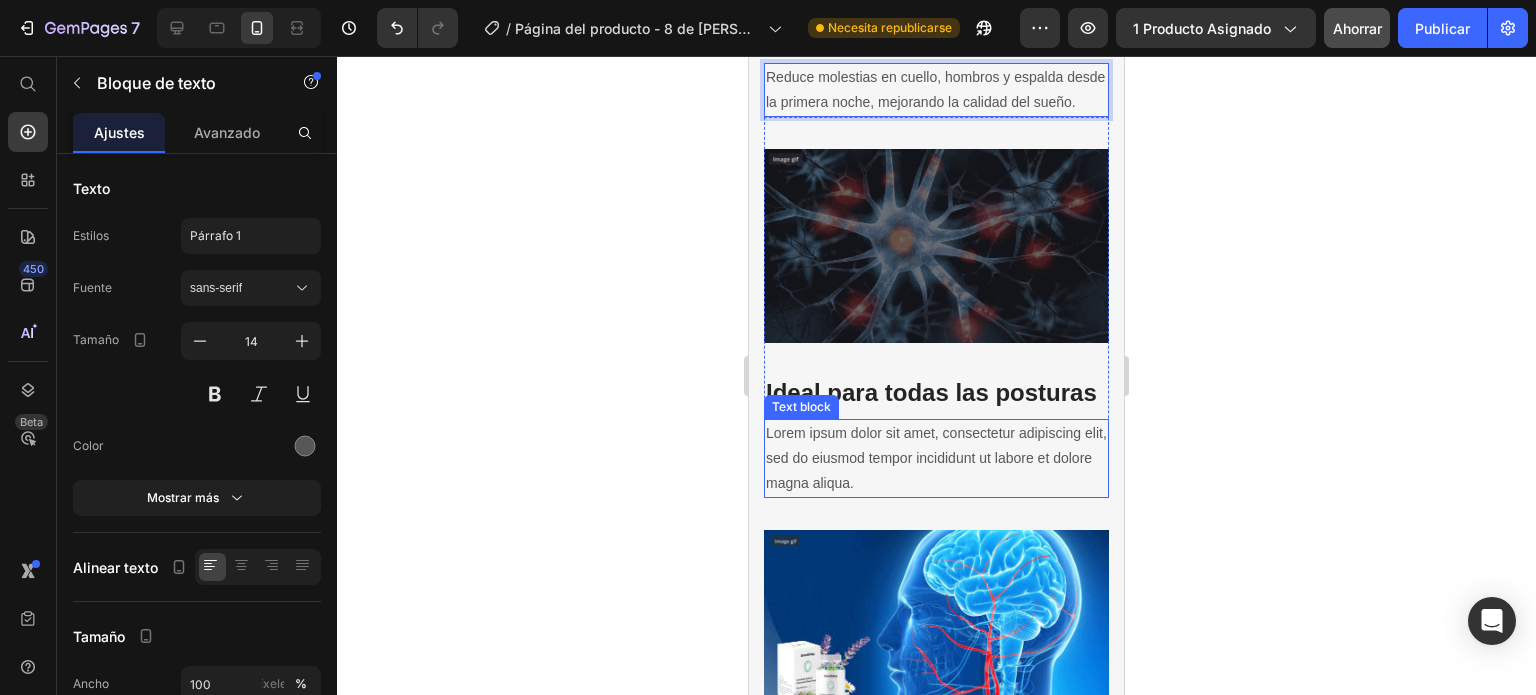 click on "Lorem ipsum dolor sit amet, consectetur adipiscing elit, sed do eiusmod tempor incididunt ut labore et dolore magna aliqua." at bounding box center [936, 459] 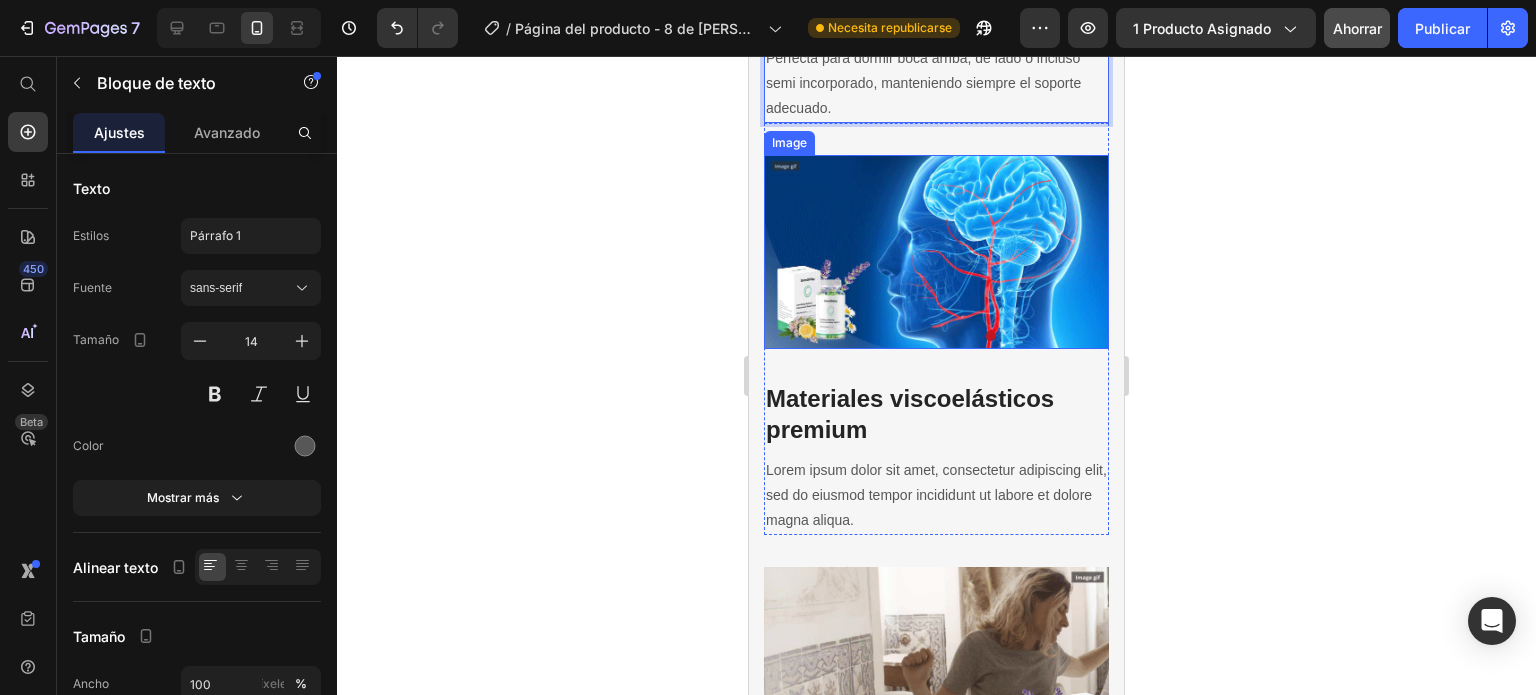 scroll, scrollTop: 3933, scrollLeft: 0, axis: vertical 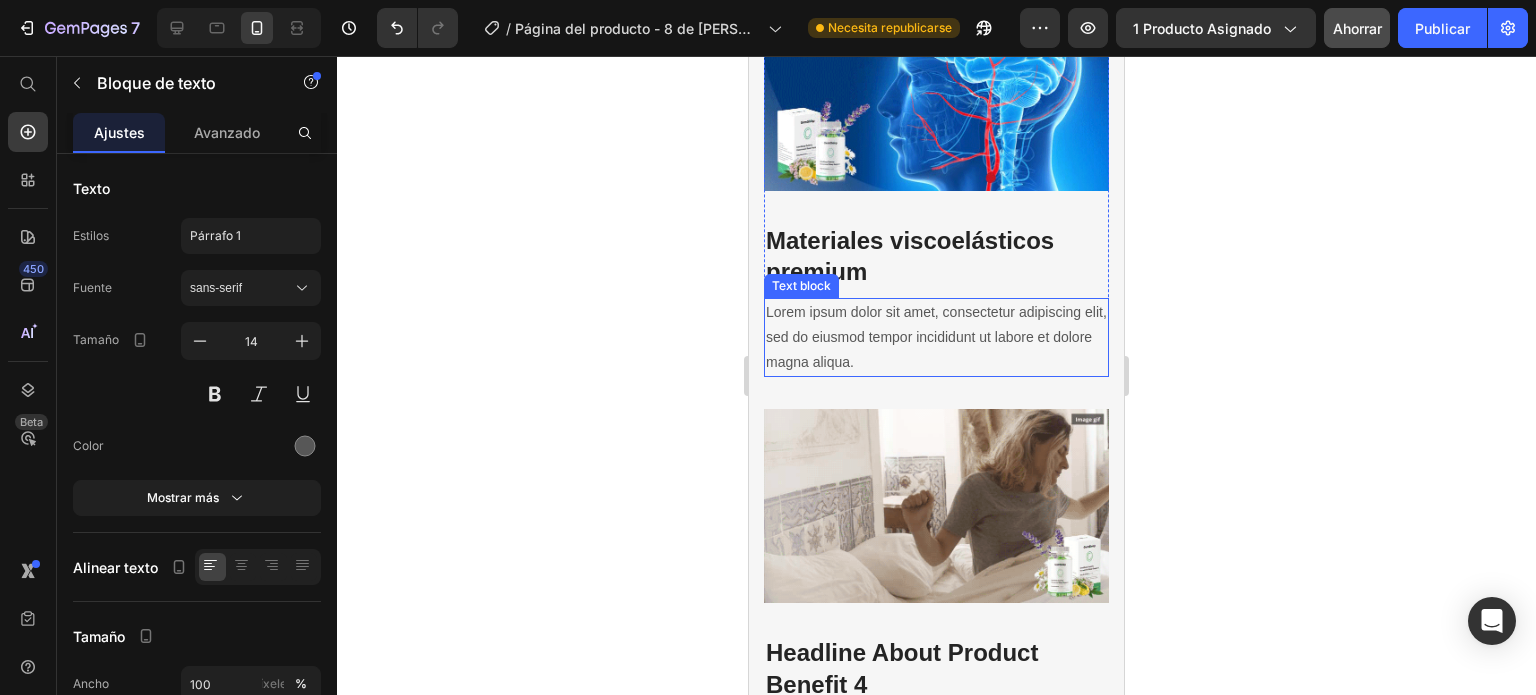 click on "Lorem ipsum dolor sit amet, consectetur adipiscing elit, sed do eiusmod tempor incididunt ut labore et dolore magna aliqua." at bounding box center [936, 338] 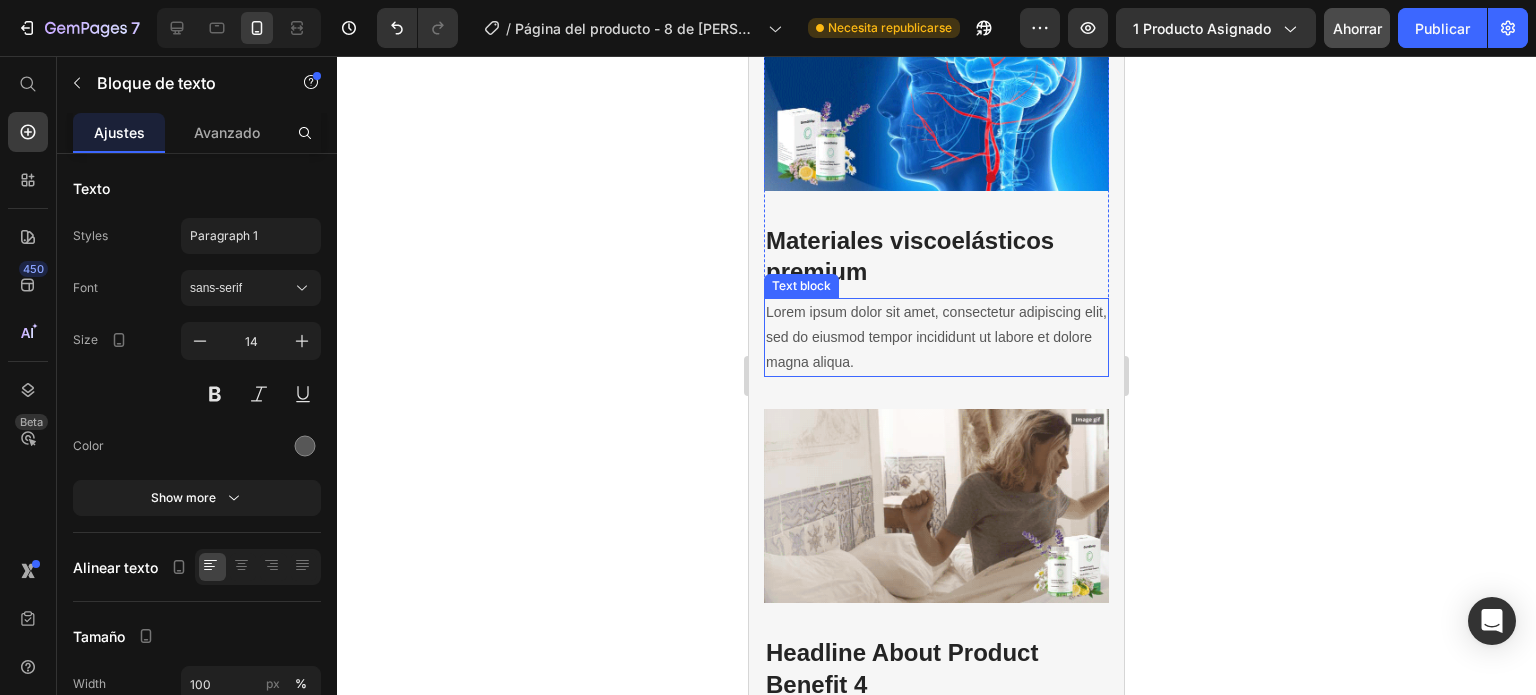click on "Lorem ipsum dolor sit amet, consectetur adipiscing elit, sed do eiusmod tempor incididunt ut labore et dolore magna aliqua." at bounding box center (936, 338) 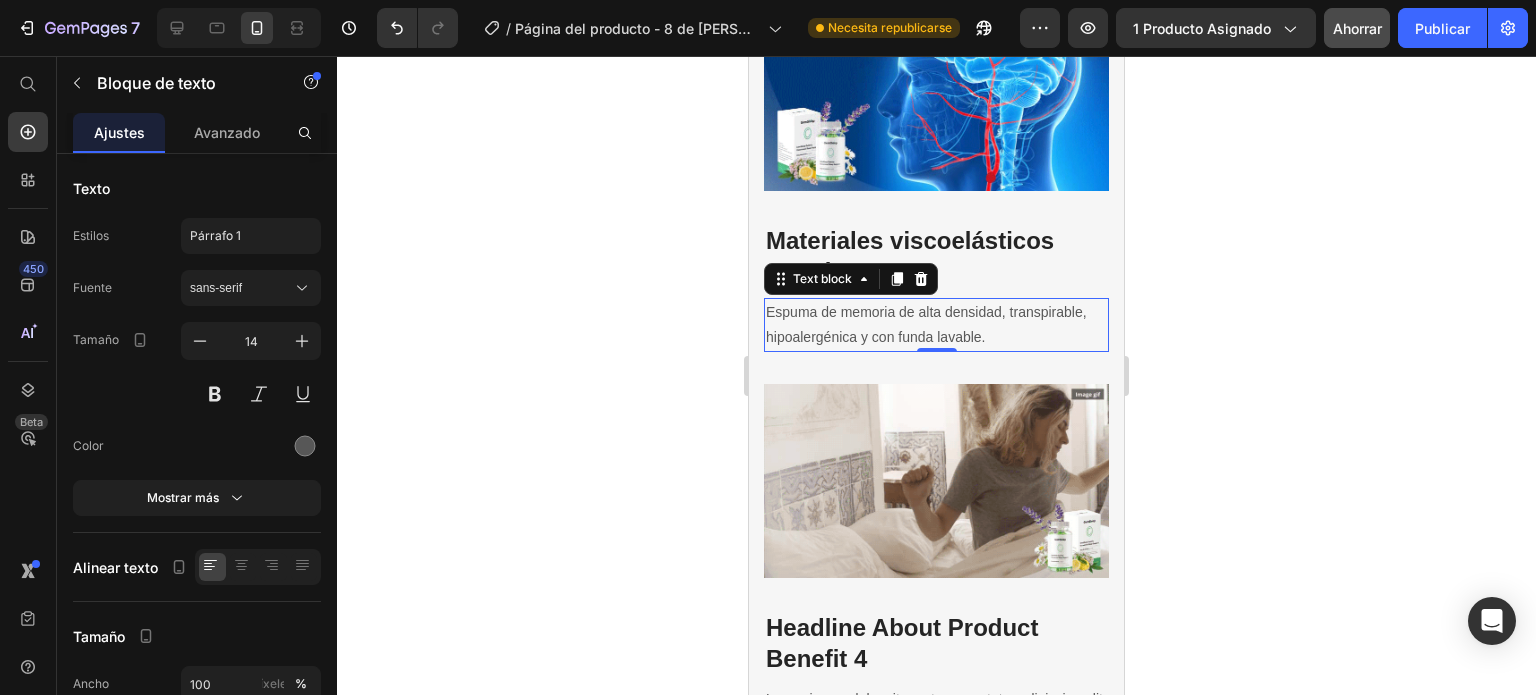 click 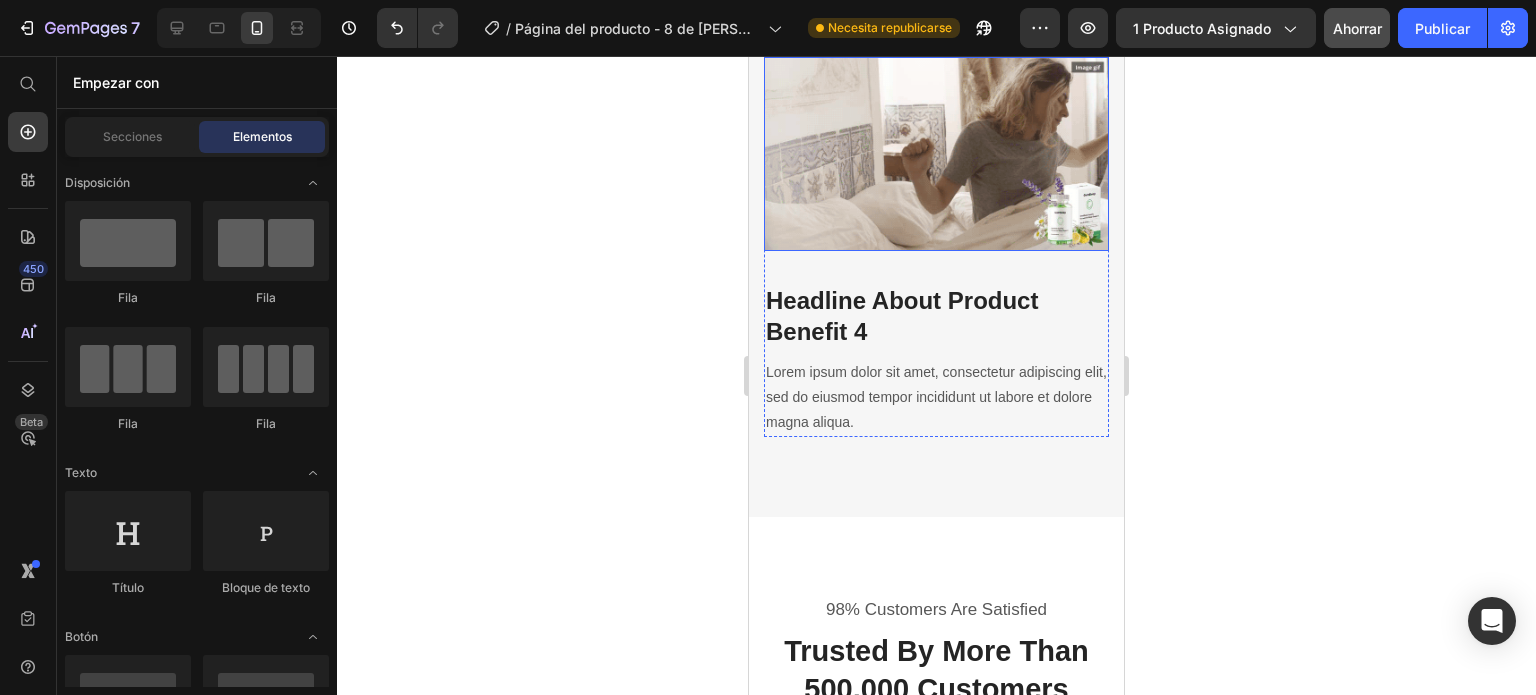 scroll, scrollTop: 4266, scrollLeft: 0, axis: vertical 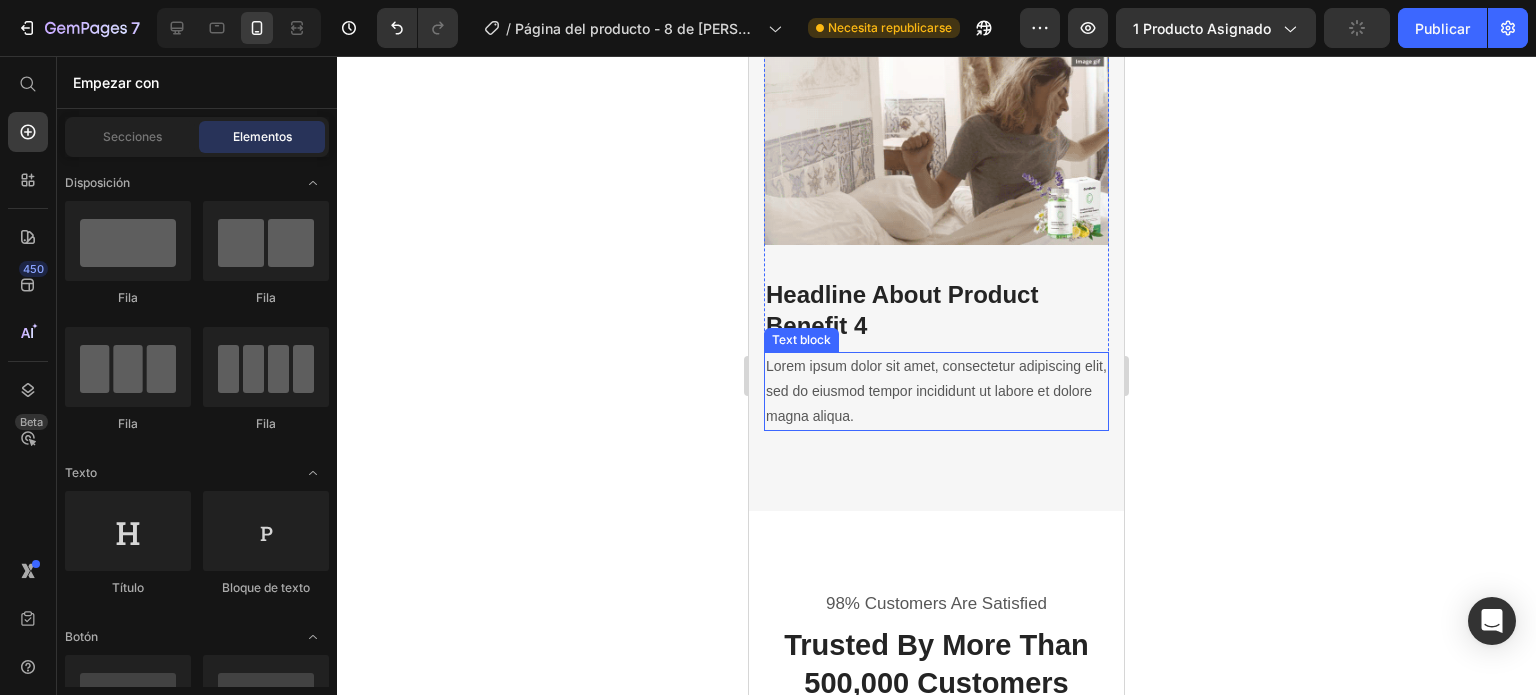 click on "Lorem ipsum dolor sit amet, consectetur adipiscing elit, sed do eiusmod tempor incididunt ut labore et dolore magna aliqua." at bounding box center [936, 392] 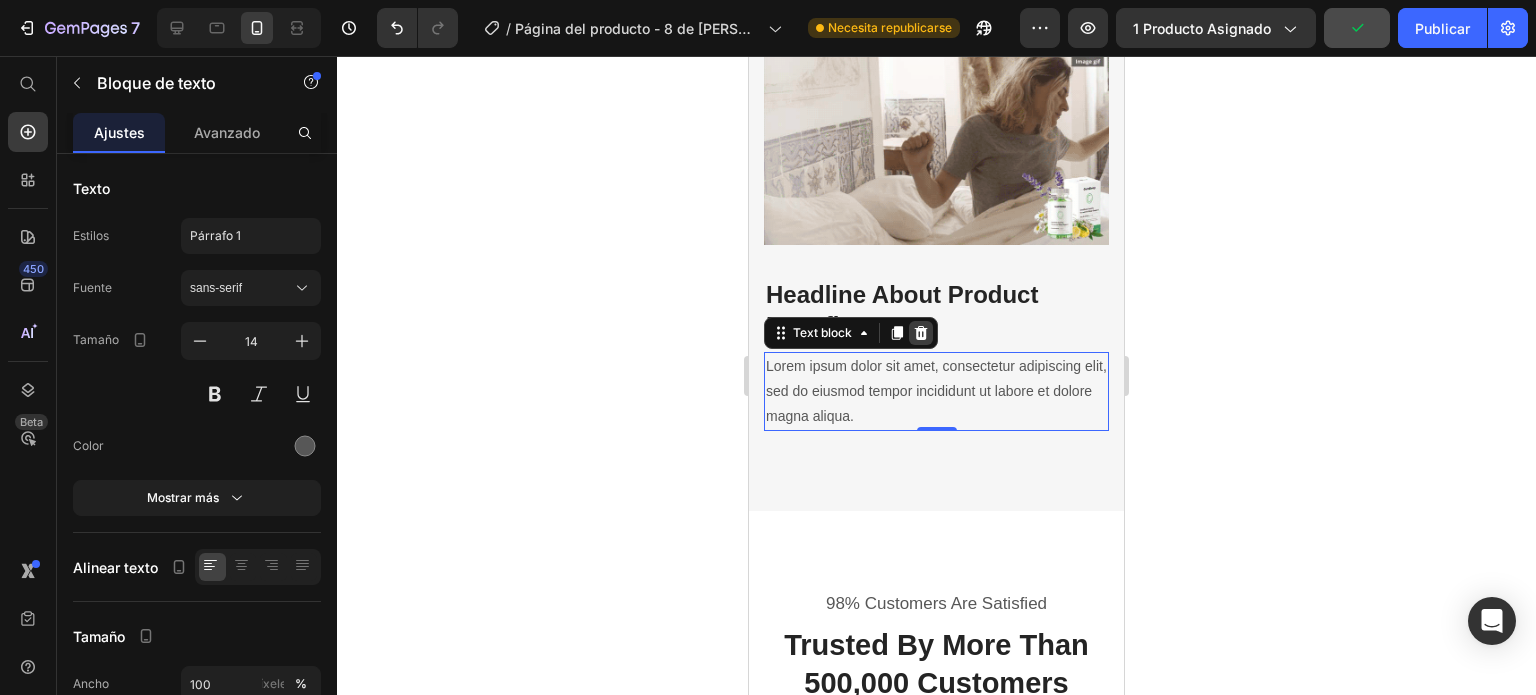 click 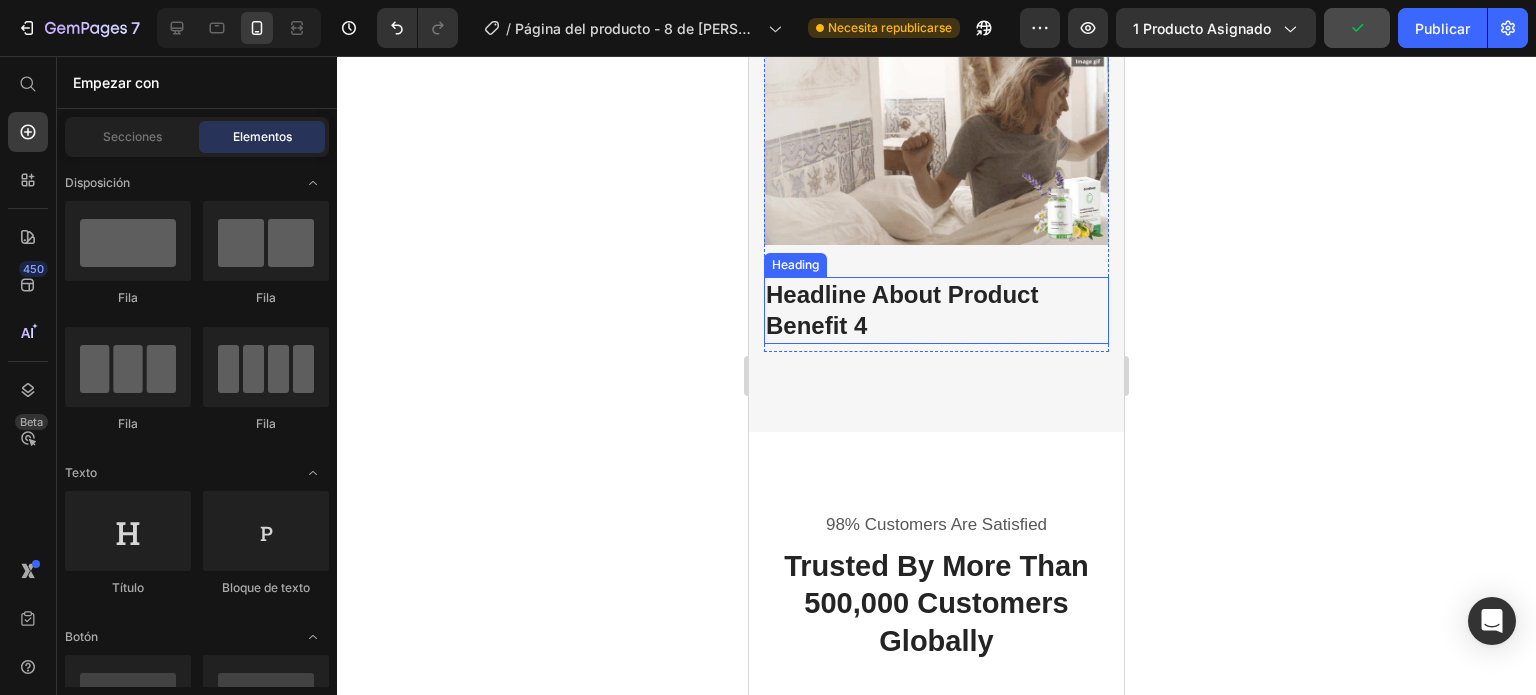 click on "Headline About Product Benefit 4" at bounding box center (936, 310) 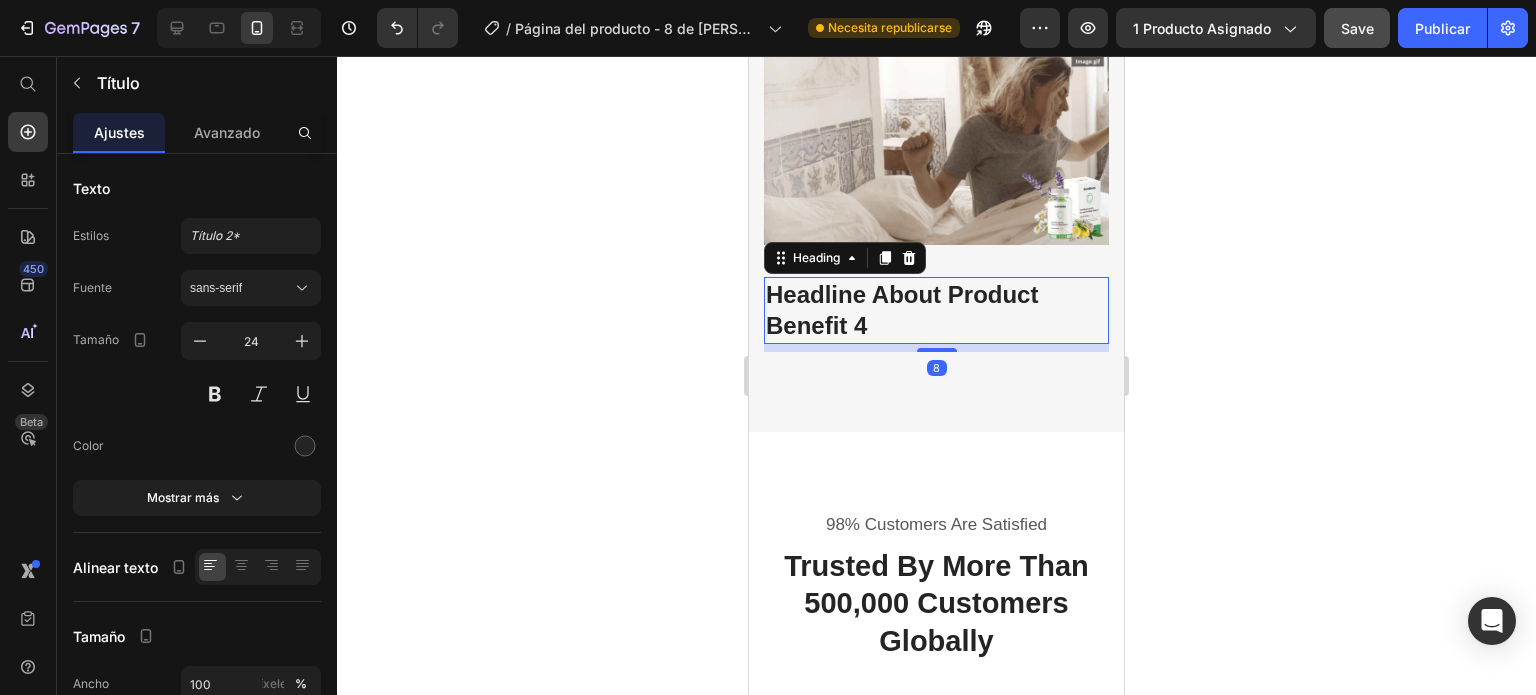 click on "Heading" at bounding box center (845, 258) 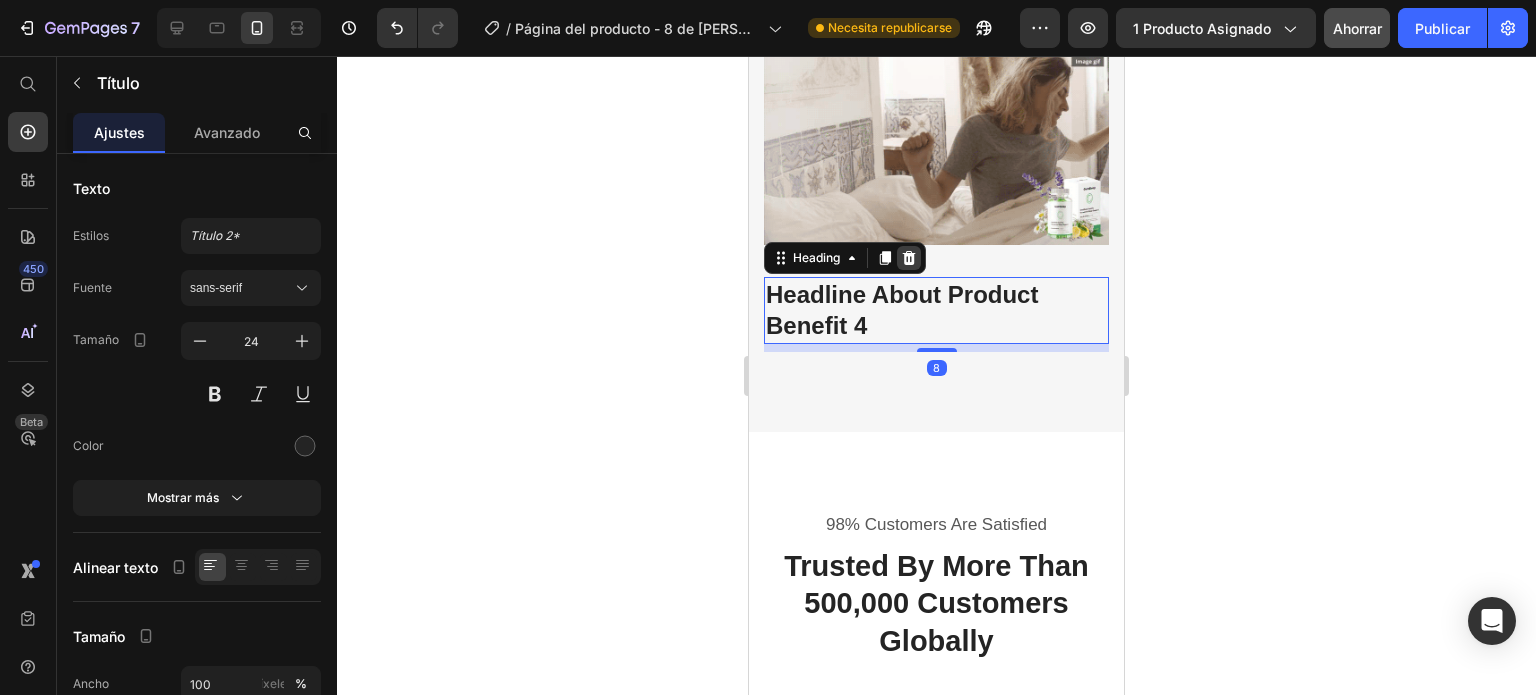 click 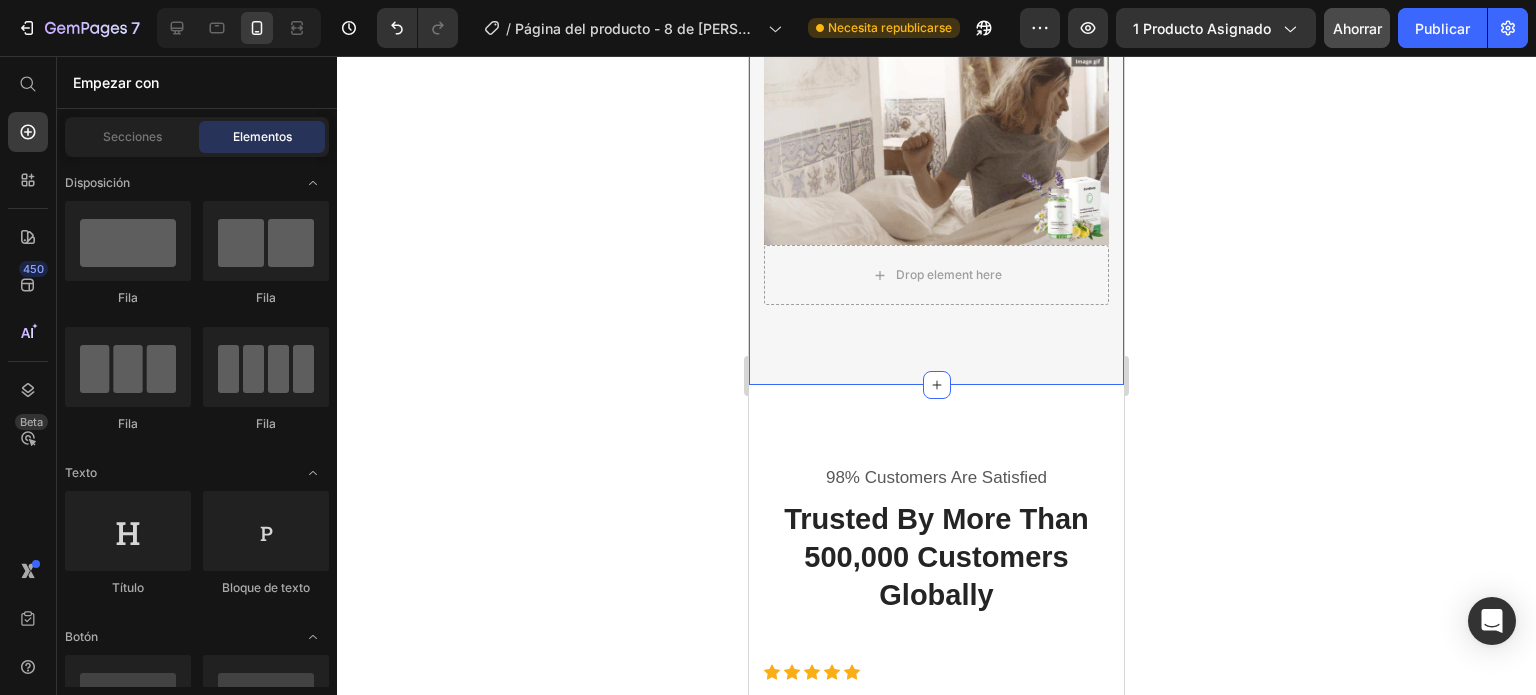 click on "Diseño ergonómico ortopédico Heading Se adapta a la forma natural del cuello y la cabeza para mantener una alineación correcta de la columna cervical. Text block Row Row Image Alivio comprobado de dolores Heading Reduce molestias en cuello, hombros y espalda desde la primera noche, mejorando la calidad del sueño. Text block Row ⁠⁠⁠⁠⁠⁠⁠ Ideal para todas las posturas Heading Perfecta para dormir boca arriba, de lado o incluso semi incorporado, manteniendo siempre el soporte adecuado. Text block Image Row Image Materiales viscoelásticos premium Heading Espuma de memoria de alta densidad, transpirable, hipoalergénica y con funda lavable. Text block Row
Drop element here Image Row Section 5" at bounding box center [936, -522] 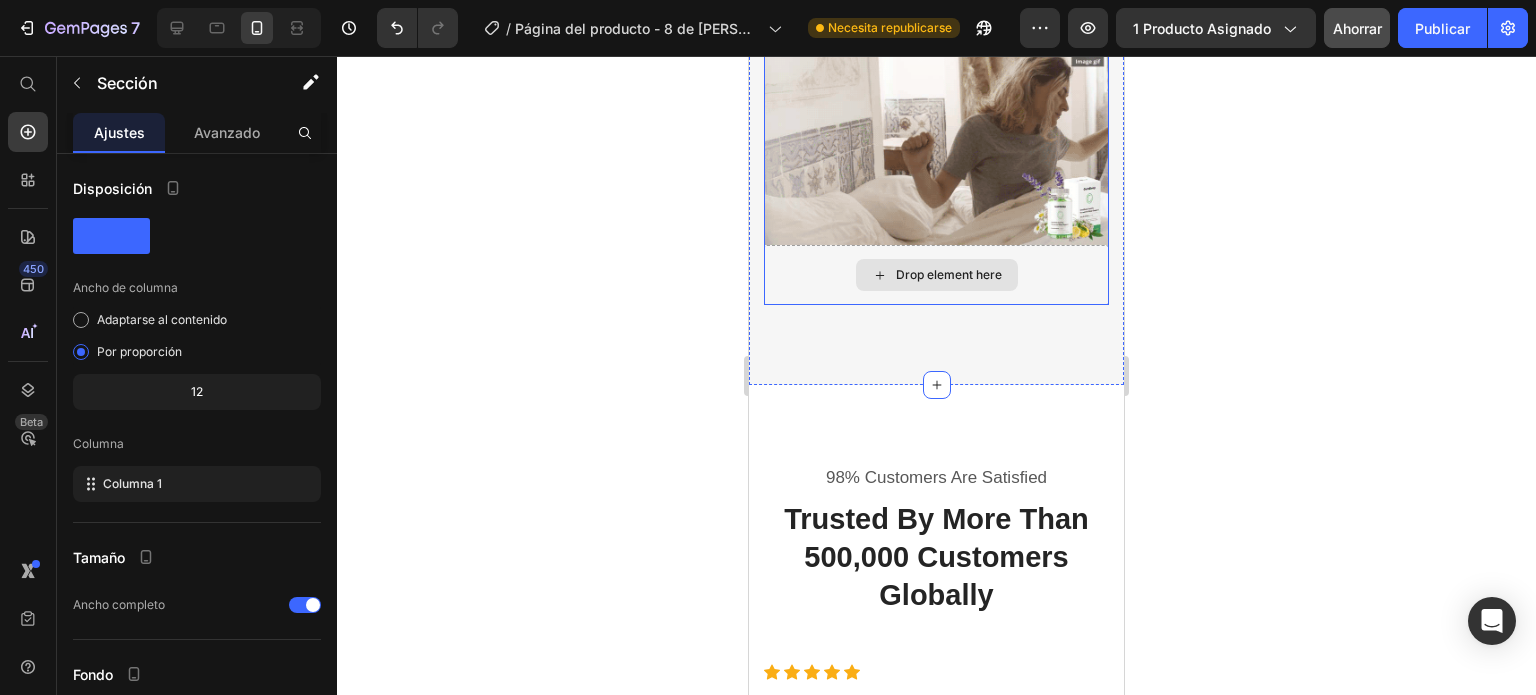 click on "Drop element here" at bounding box center (949, 275) 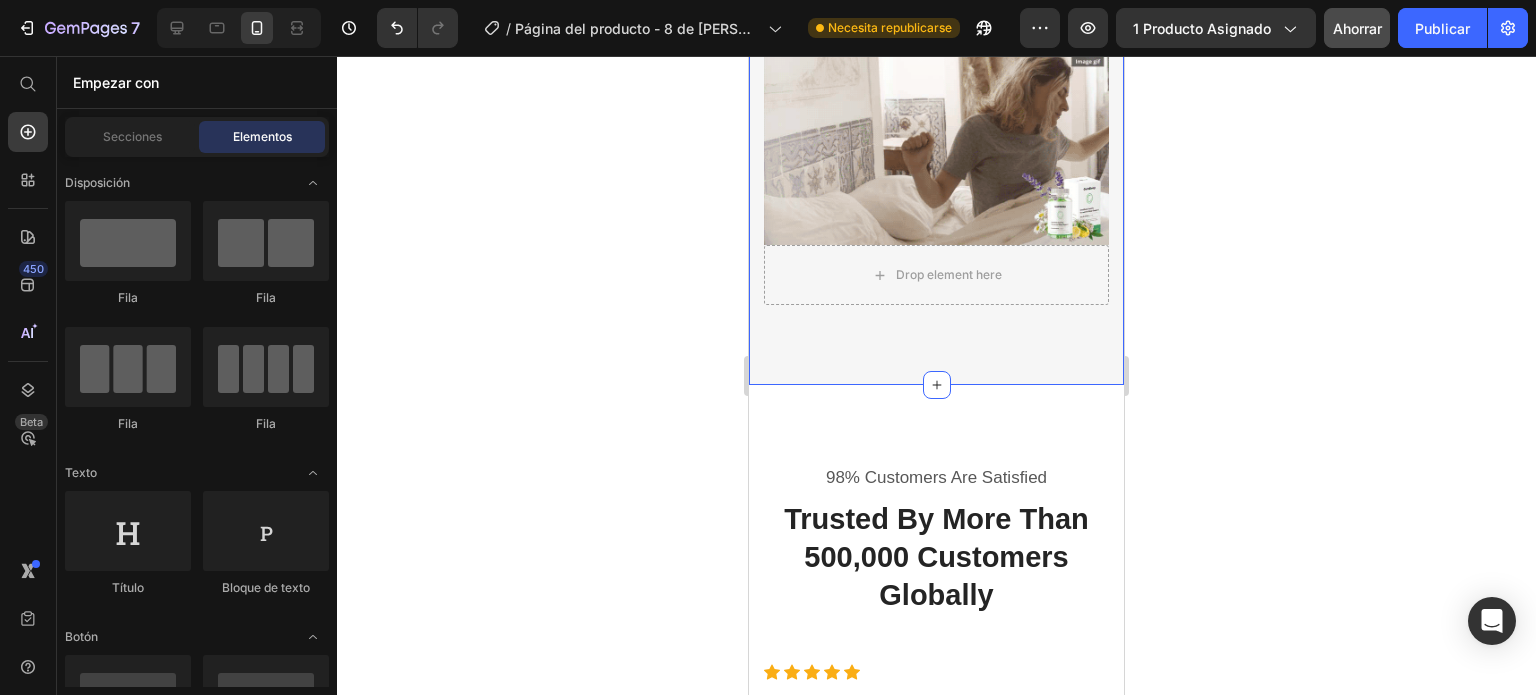 click on "Diseño ergonómico ortopédico Heading Se adapta a la forma natural del cuello y la cabeza para mantener una alineación correcta de la columna cervical. Text block Row Row Image Alivio comprobado de dolores Heading Reduce molestias en cuello, hombros y espalda desde la primera noche, mejorando la calidad del sueño. Text block Row ⁠⁠⁠⁠⁠⁠⁠ Ideal para todas las posturas Heading Perfecta para dormir boca arriba, de lado o incluso semi incorporado, manteniendo siempre el soporte adecuado. Text block Image Row Image Materiales viscoelásticos premium Heading Espuma de memoria de alta densidad, transpirable, hipoalergénica y con funda lavable. Text block Row
Drop element here Image Row Section 5" at bounding box center (936, -522) 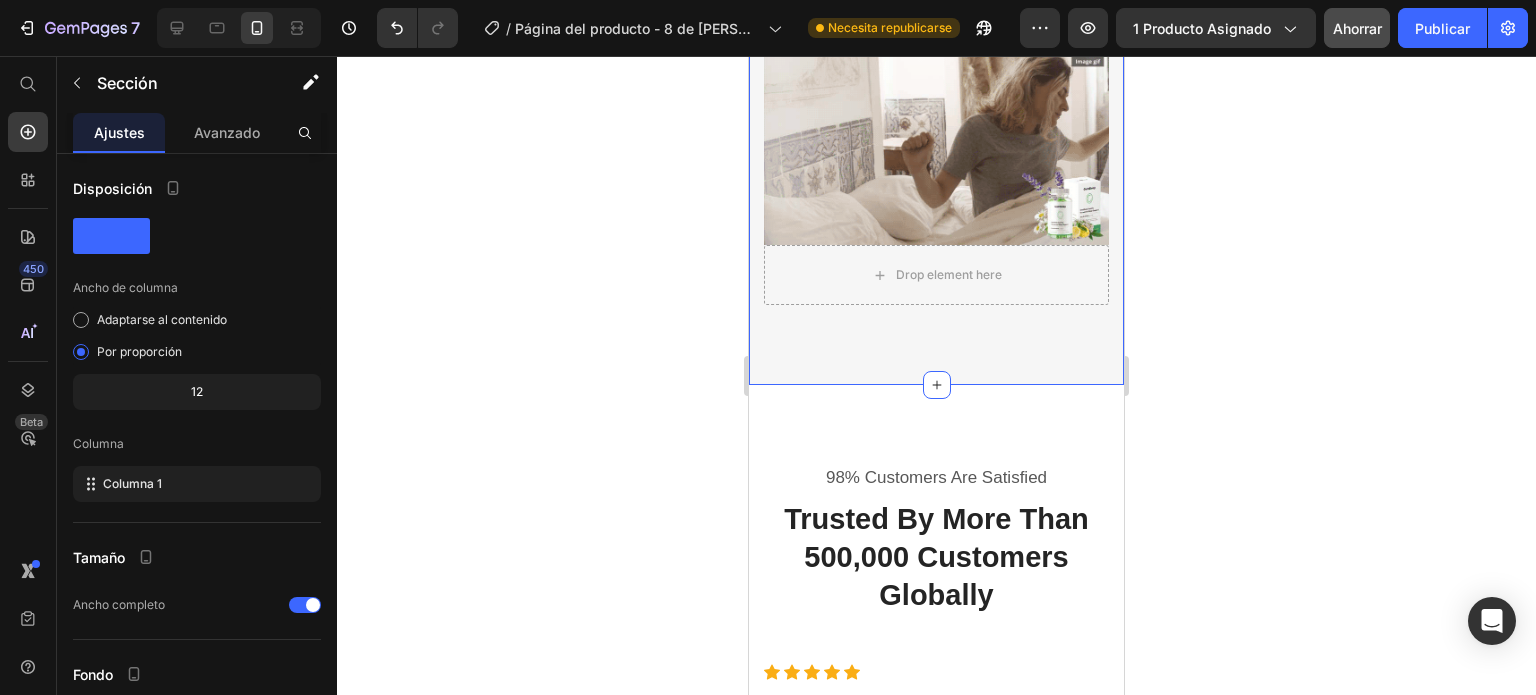 click on "Diseño ergonómico ortopédico Heading Se adapta a la forma natural del cuello y la cabeza para mantener una alineación correcta de la columna cervical. Text block Row Row Image Alivio comprobado de dolores Heading Reduce molestias en cuello, hombros y espalda desde la primera noche, mejorando la calidad del sueño. Text block Row ⁠⁠⁠⁠⁠⁠⁠ Ideal para todas las posturas Heading Perfecta para dormir boca arriba, de lado o incluso semi incorporado, manteniendo siempre el soporte adecuado. Text block Image Row Image Materiales viscoelásticos premium Heading Espuma de memoria de alta densidad, transpirable, hipoalergénica y con funda lavable. Text block Row
Drop element here Image Row Section 5   You can create reusable sections Create Theme Section AI Content Write with GemAI What would you like to describe here? Tone and Voice Persuasive Product Almohadas ergonómicas antiestrés Show more Generate" at bounding box center [936, -522] 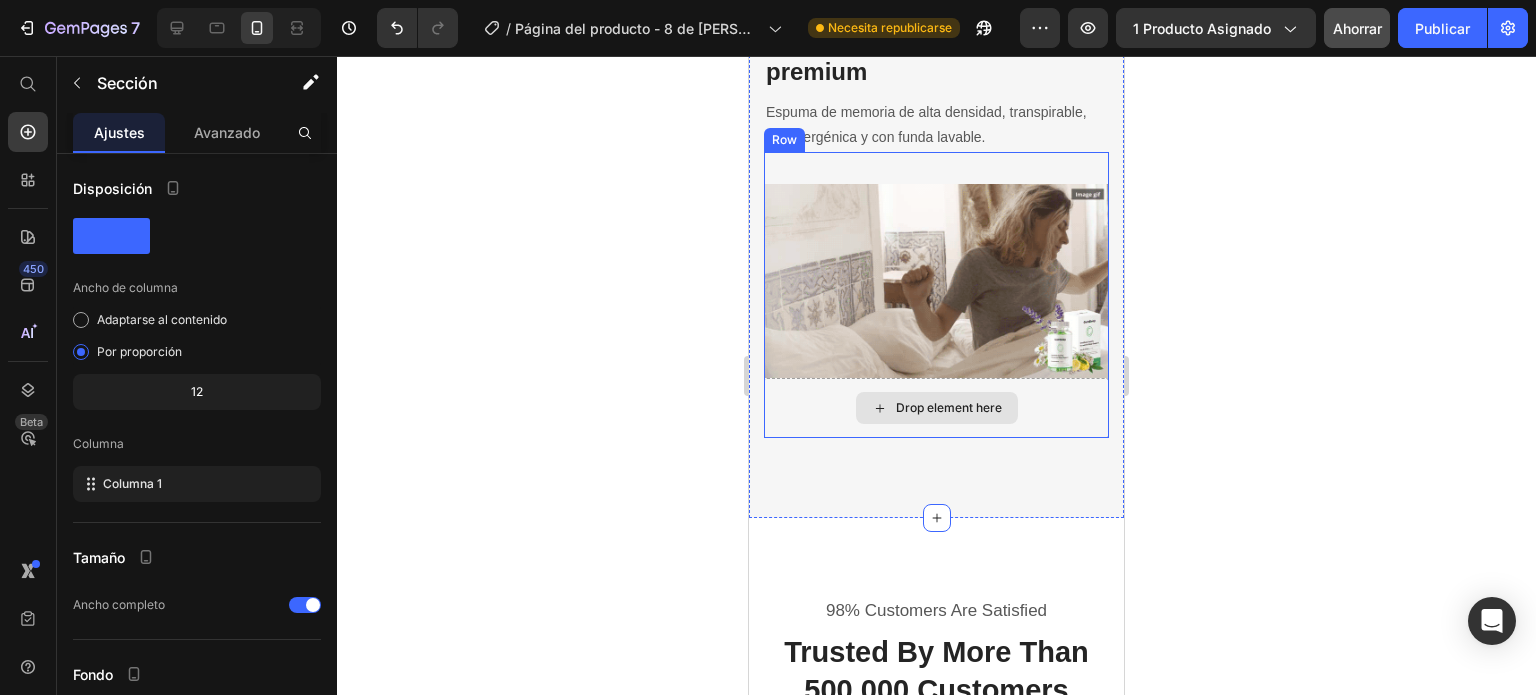 click on "Drop element here" at bounding box center (936, 408) 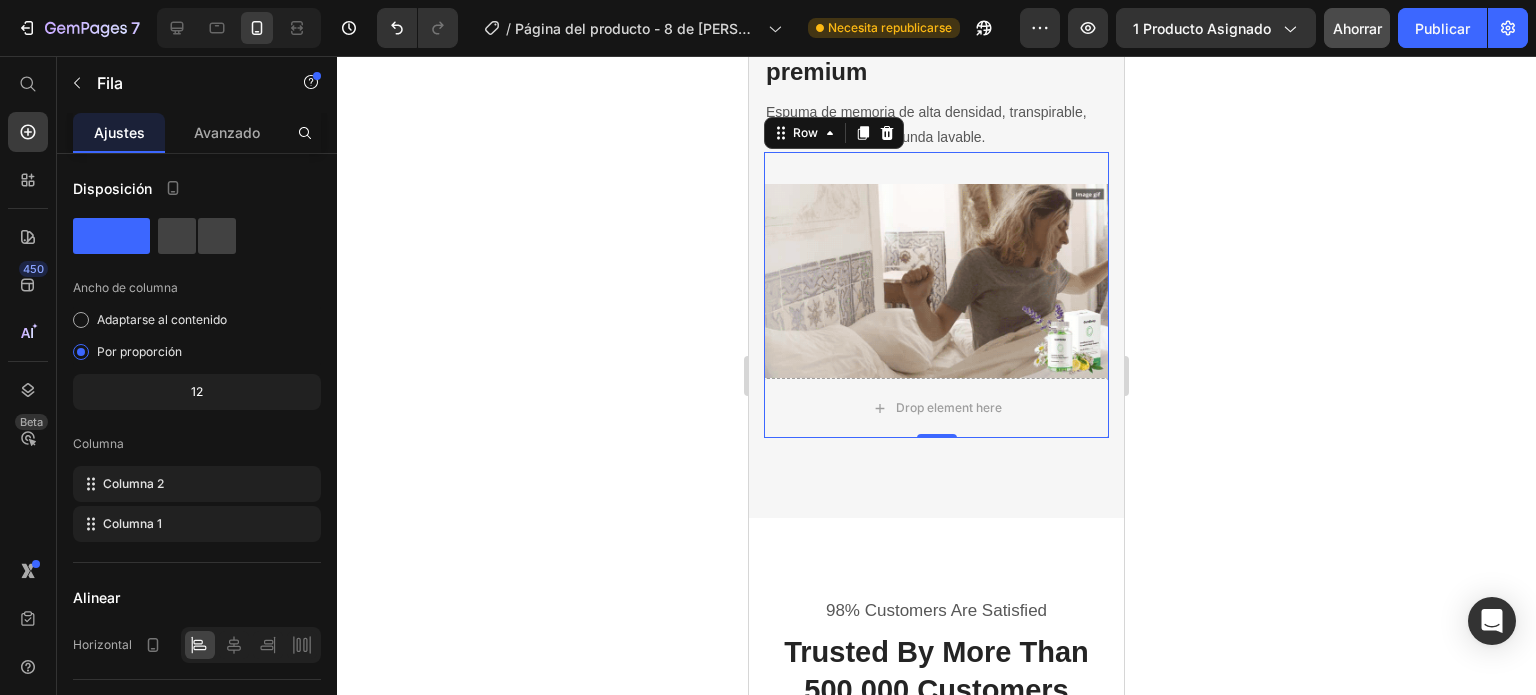 click 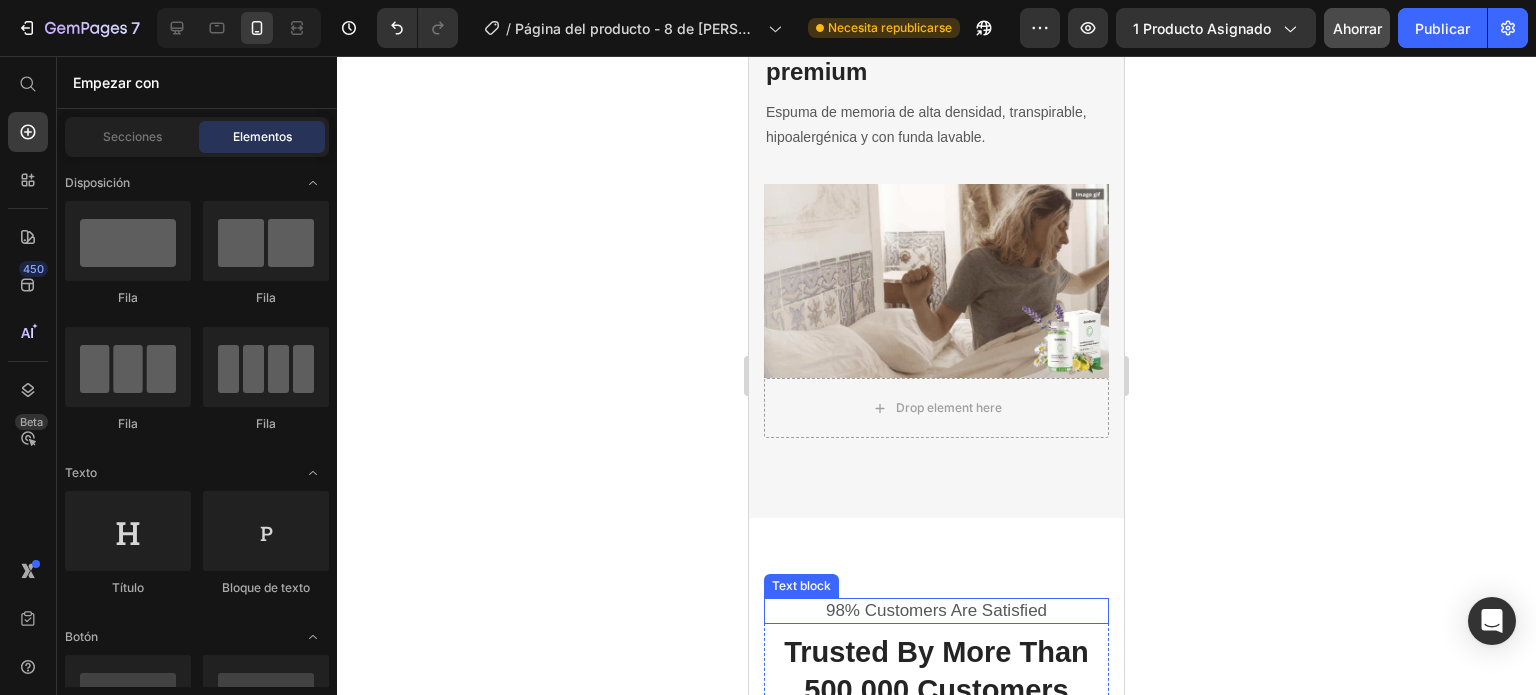 scroll, scrollTop: 4400, scrollLeft: 0, axis: vertical 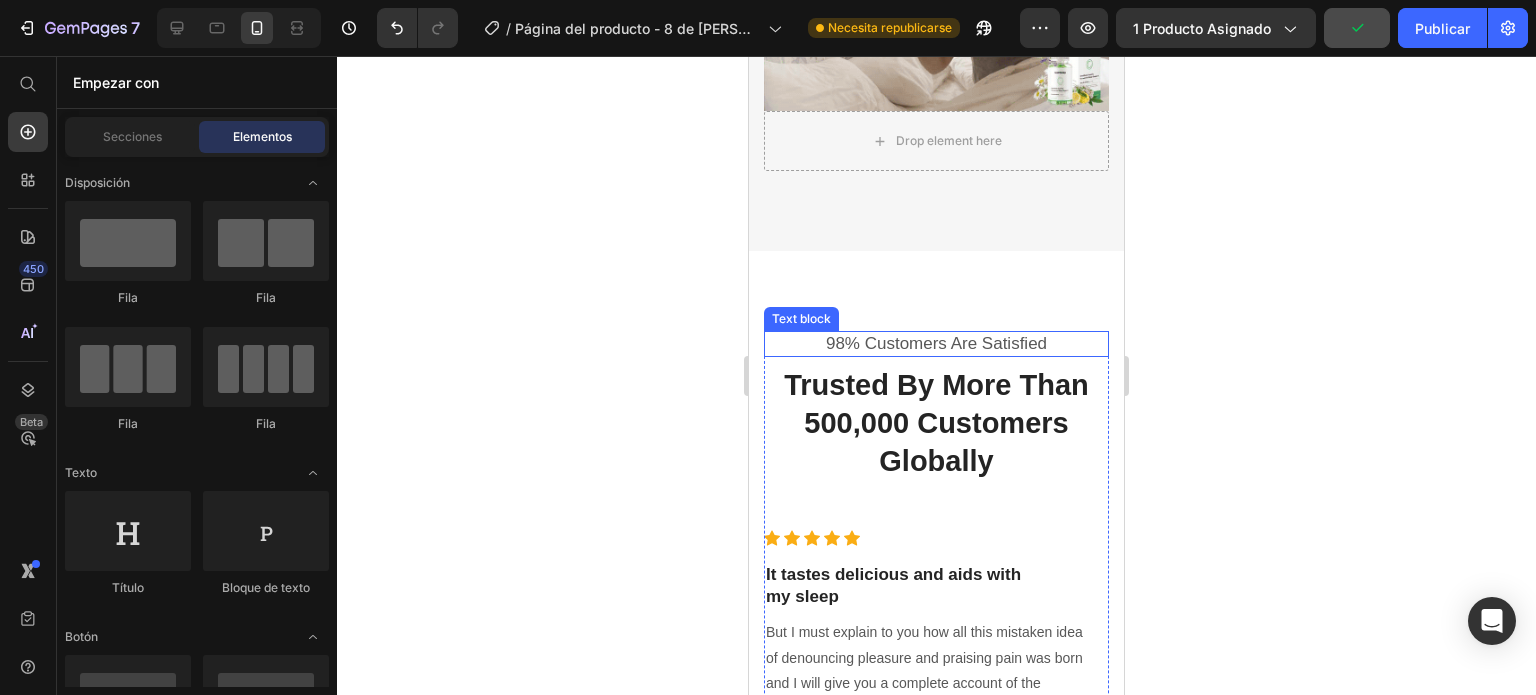 click on "98% Customers Are Satisfied" at bounding box center (936, 344) 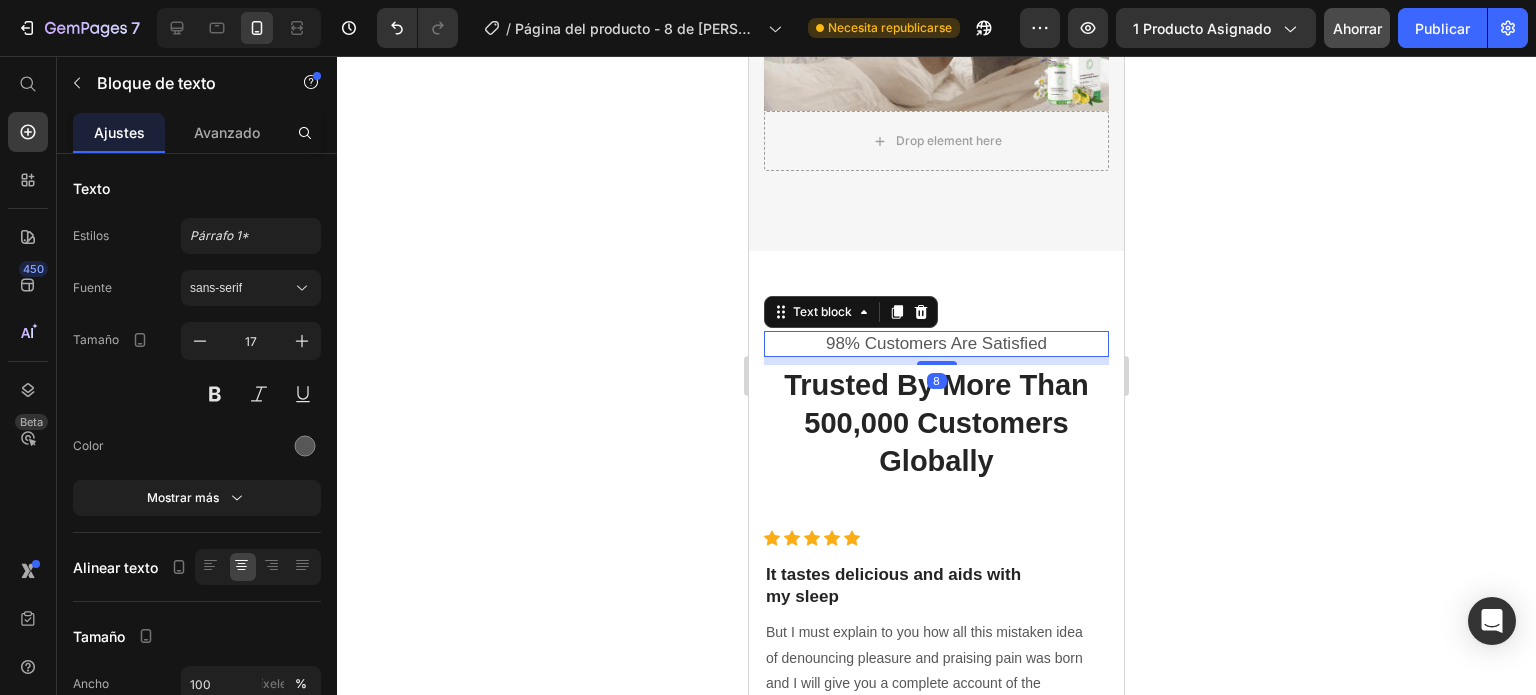 click on "98% Customers Are Satisfied" at bounding box center (936, 344) 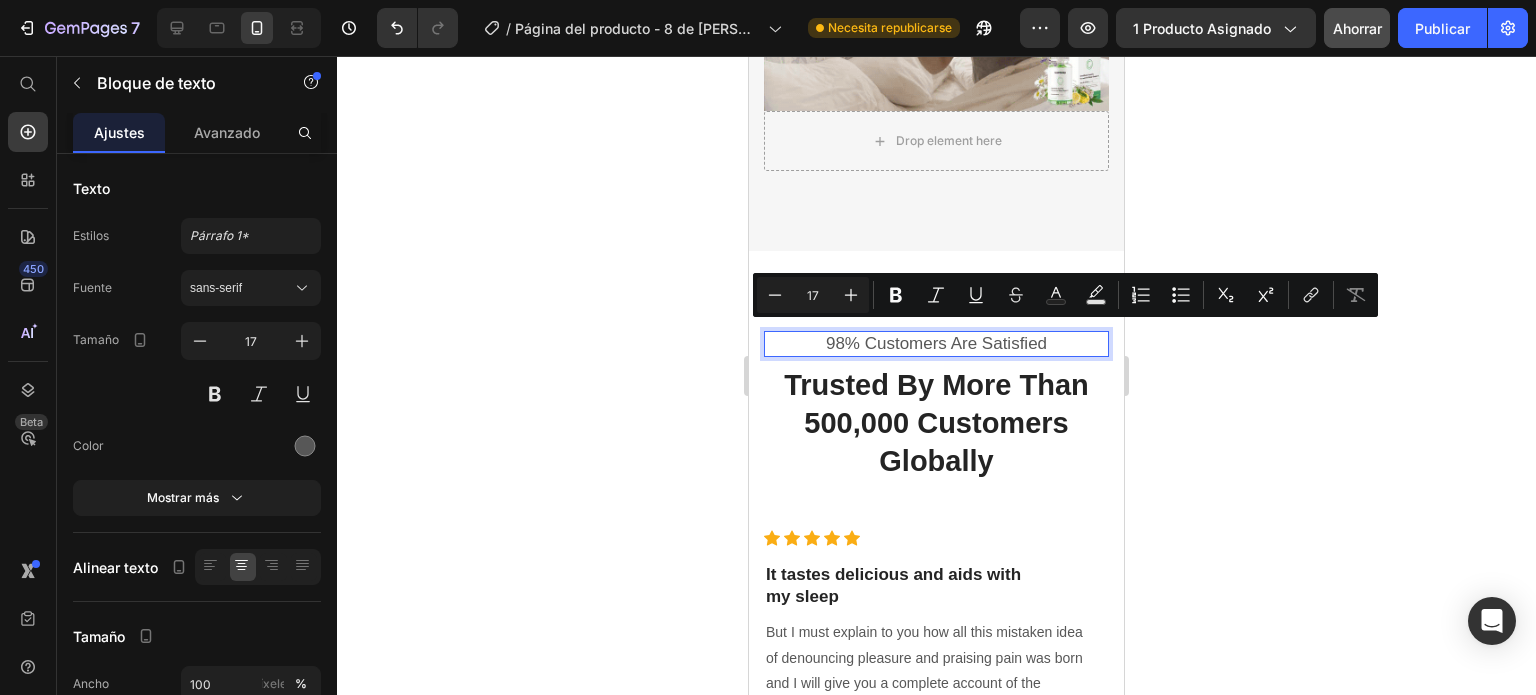 click on "98% Customers Are Satisfied" at bounding box center (936, 344) 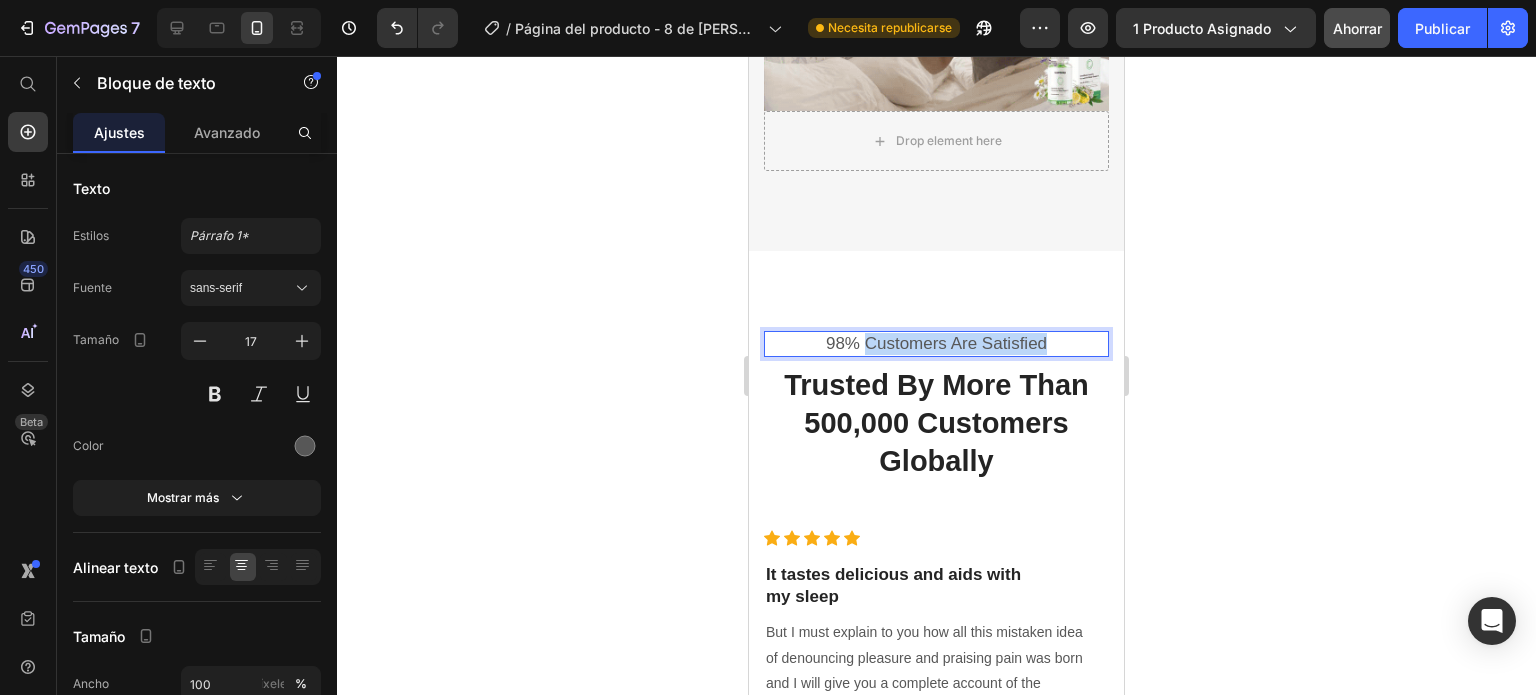 drag, startPoint x: 1040, startPoint y: 330, endPoint x: 860, endPoint y: 327, distance: 180.025 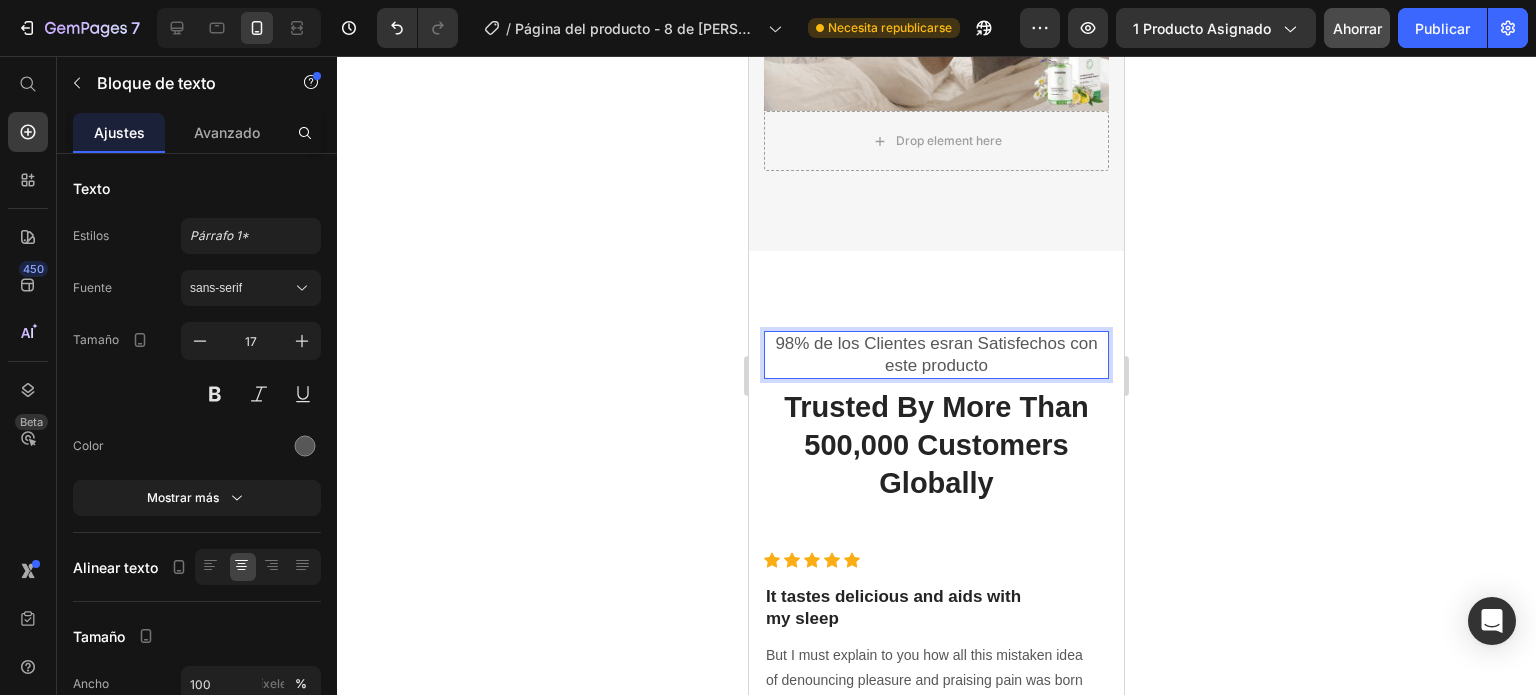 click on "98% de los Clientes esran Satisfechos con este producto" at bounding box center [936, 355] 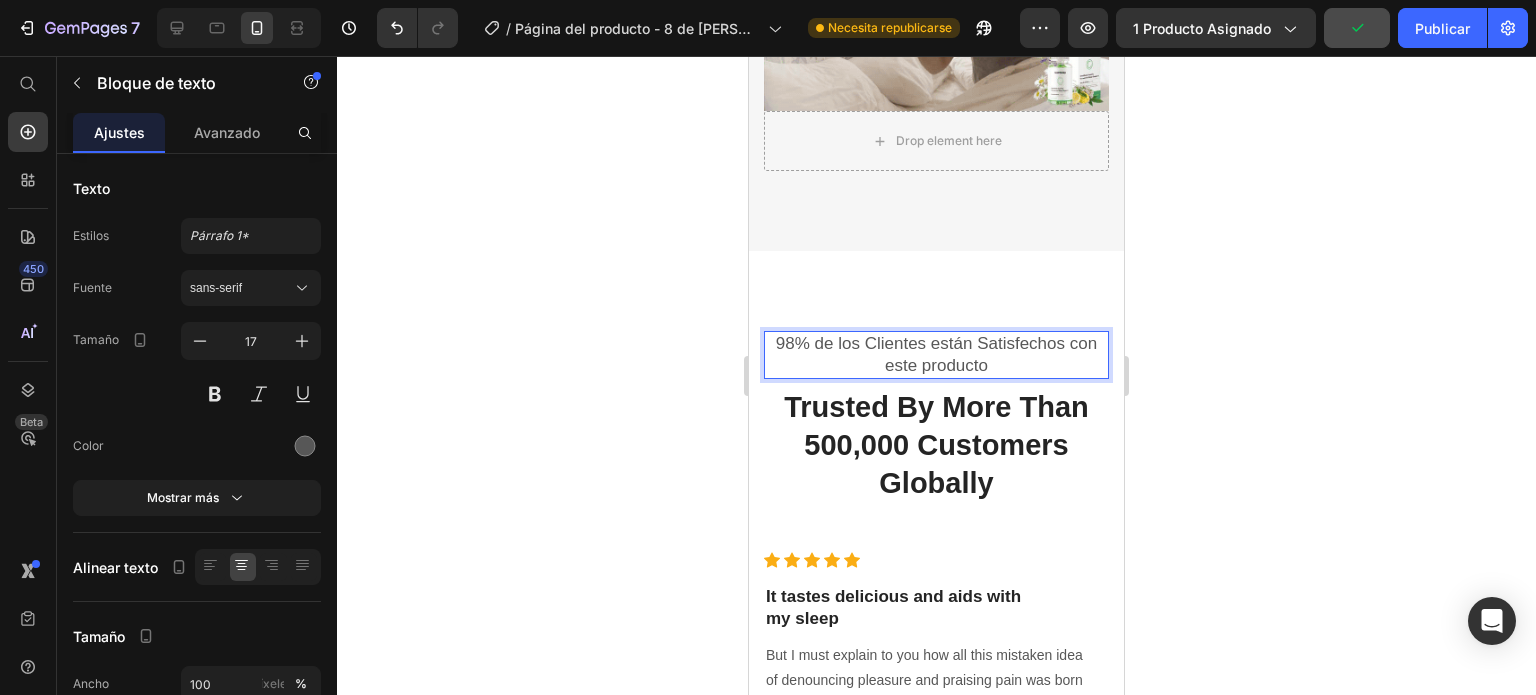 click 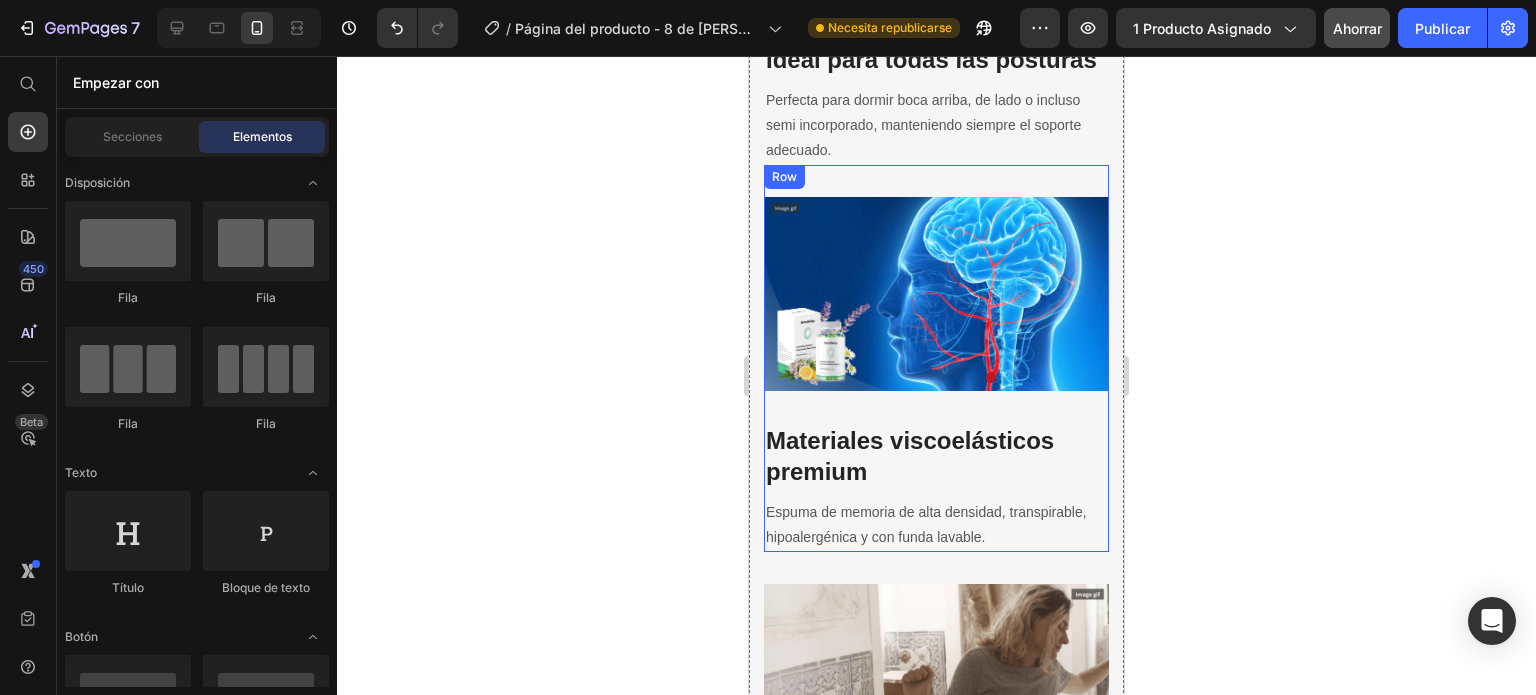 scroll, scrollTop: 3933, scrollLeft: 0, axis: vertical 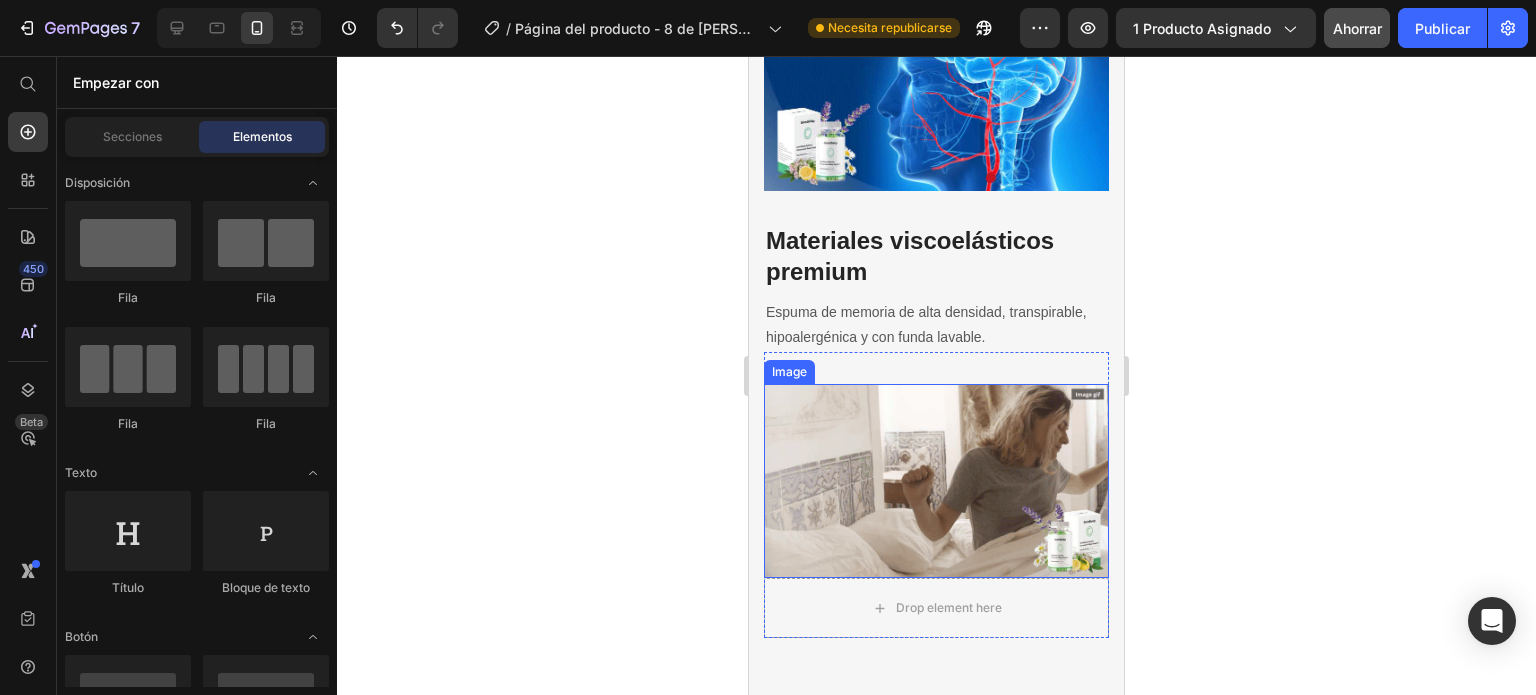 click at bounding box center (936, 481) 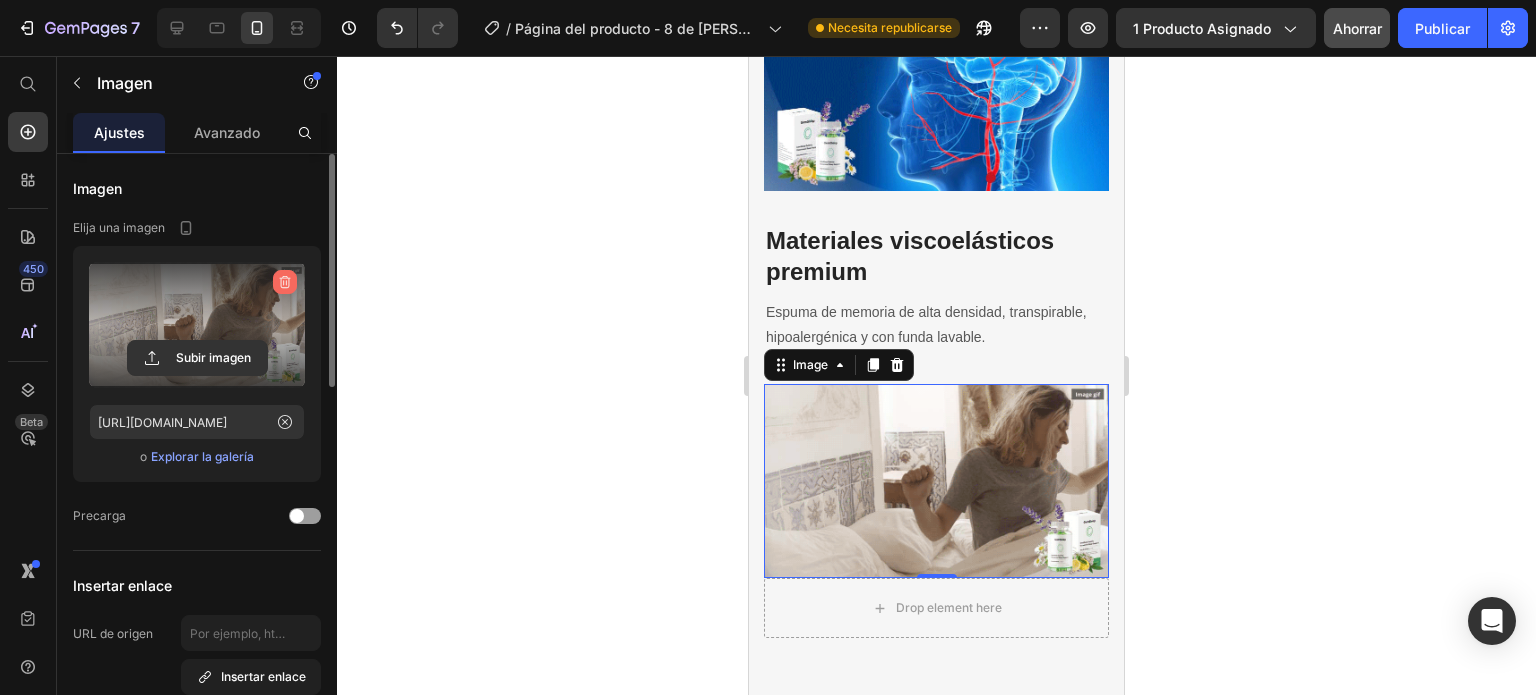 click at bounding box center (285, 282) 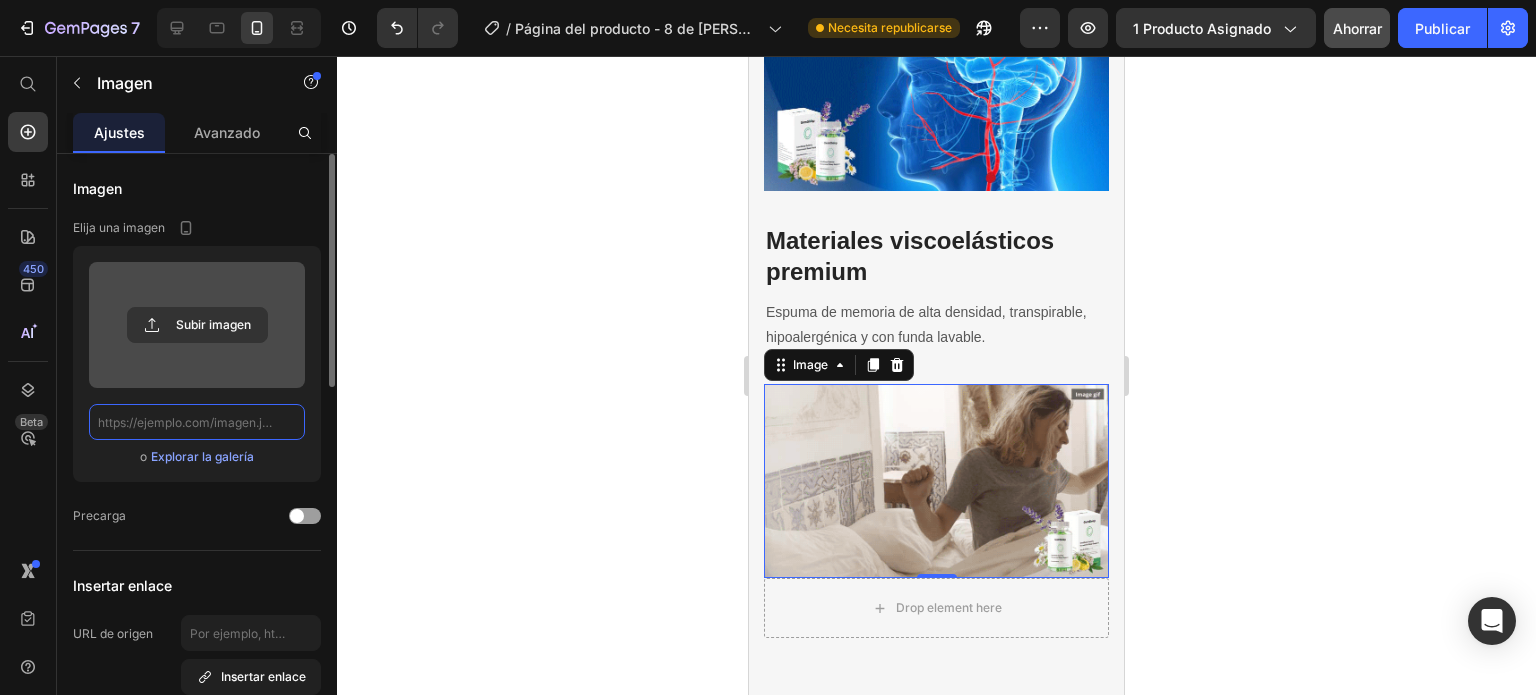 scroll, scrollTop: 0, scrollLeft: 0, axis: both 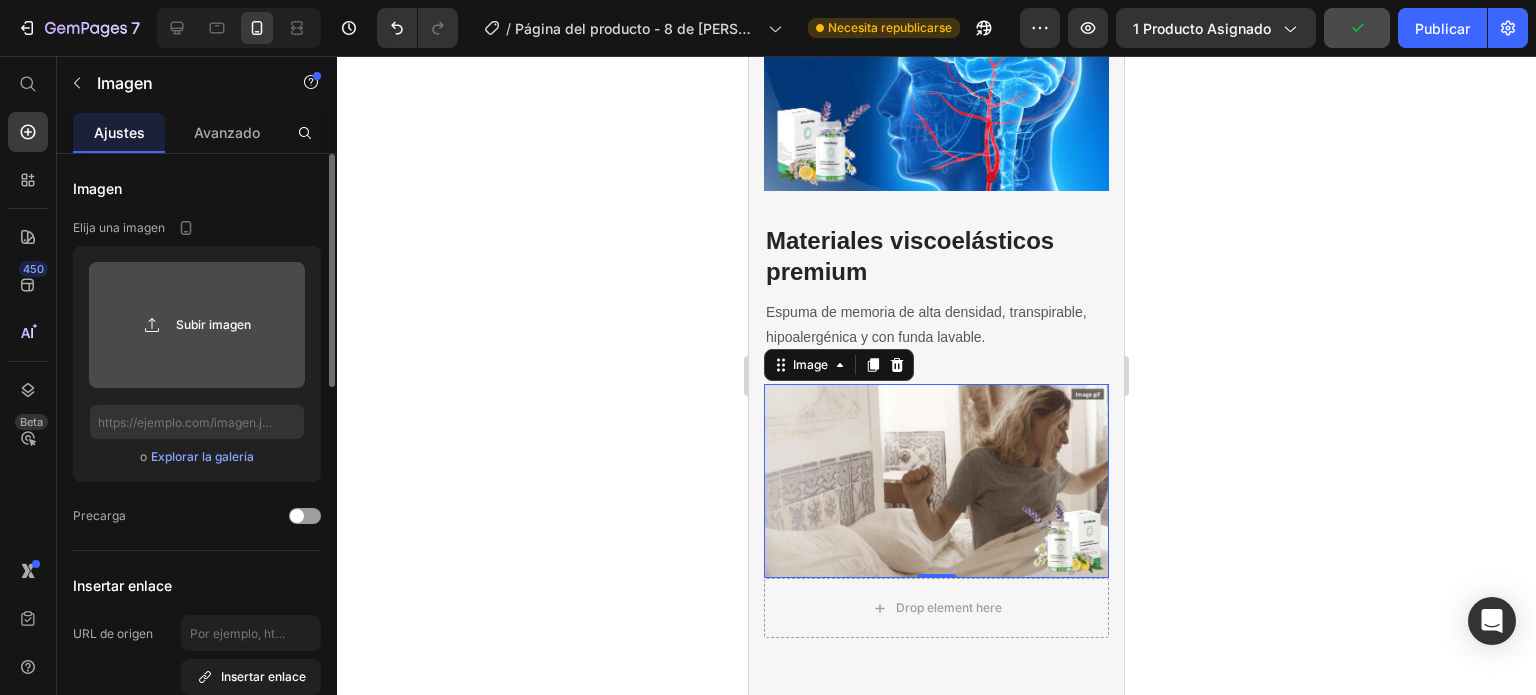 click 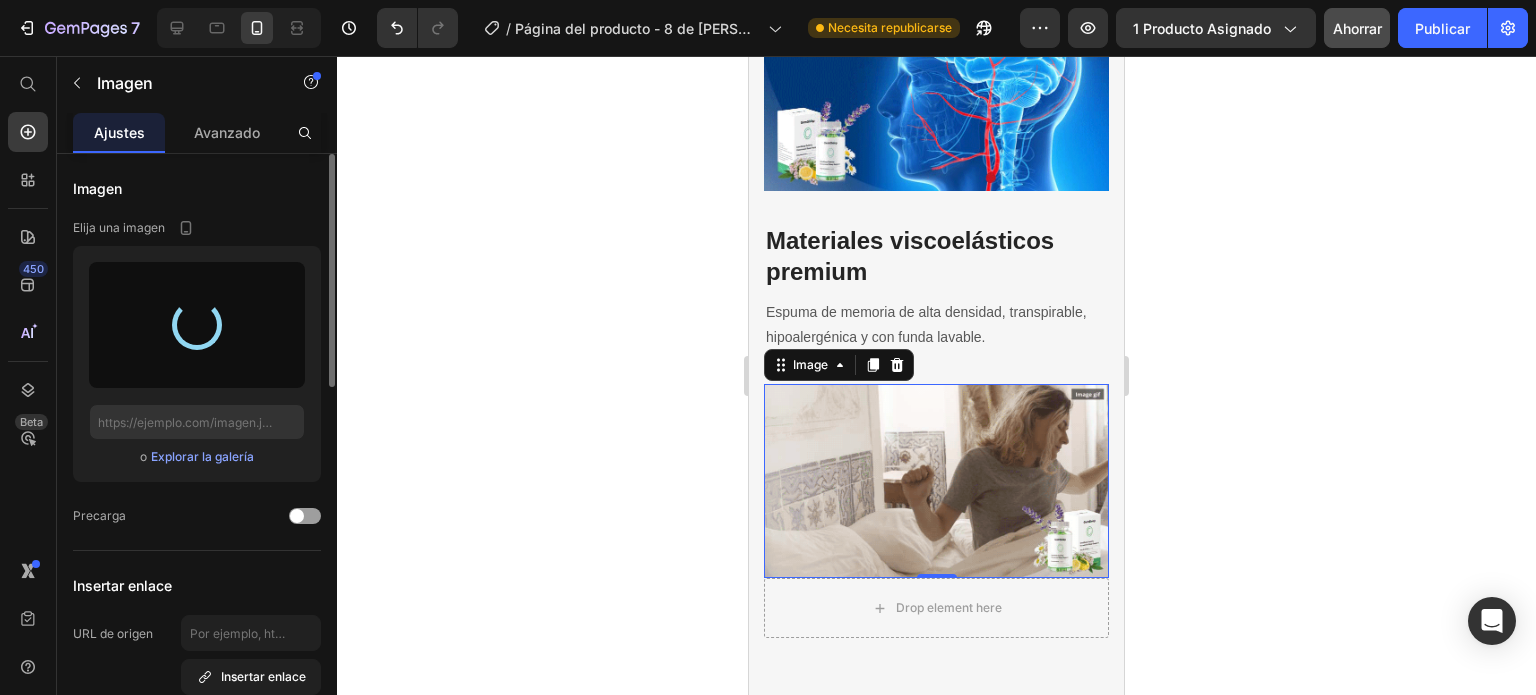 type on "https://cdn.shopify.com/s/files/1/0949/7228/1163/files/gempages_574529680682517348-d02d7097-58d7-43bc-9636-9f455c1f8915.png" 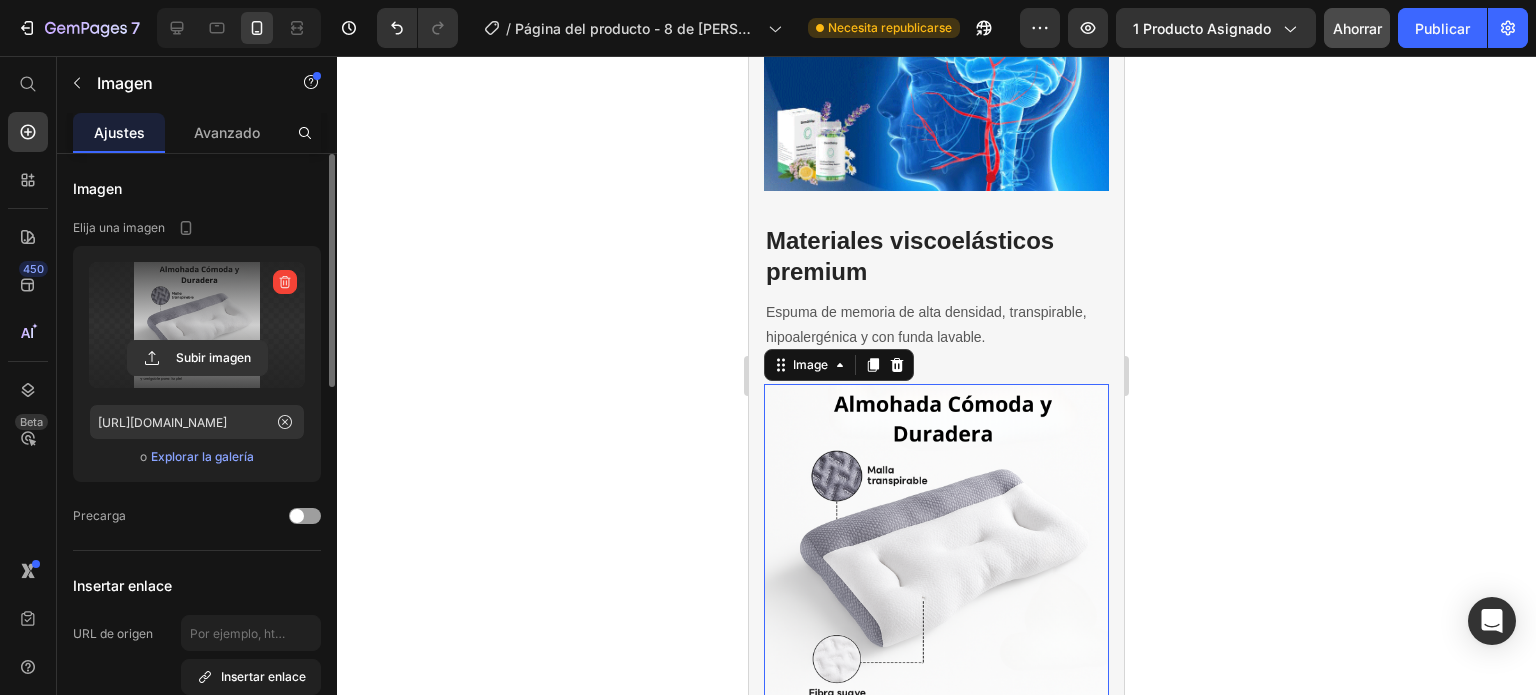 click 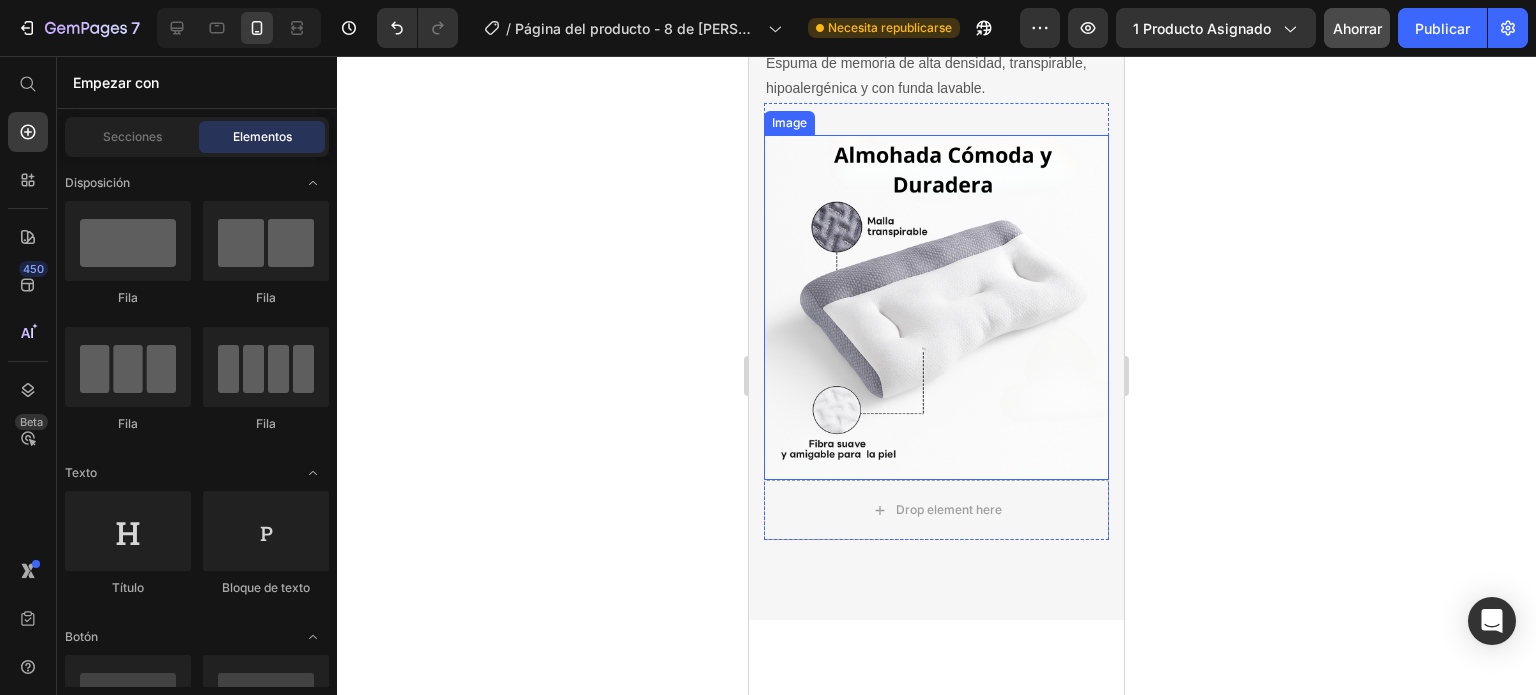 scroll, scrollTop: 4200, scrollLeft: 0, axis: vertical 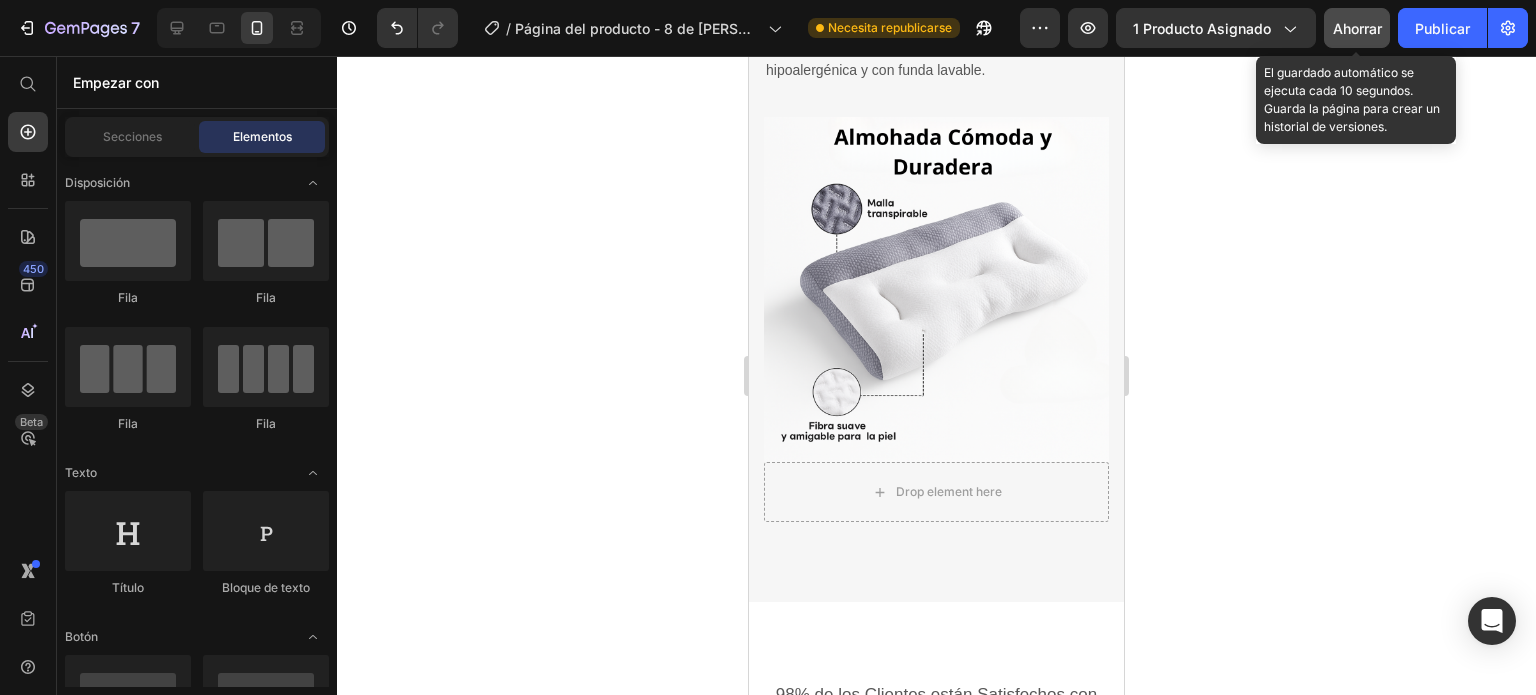 click on "Ahorrar" 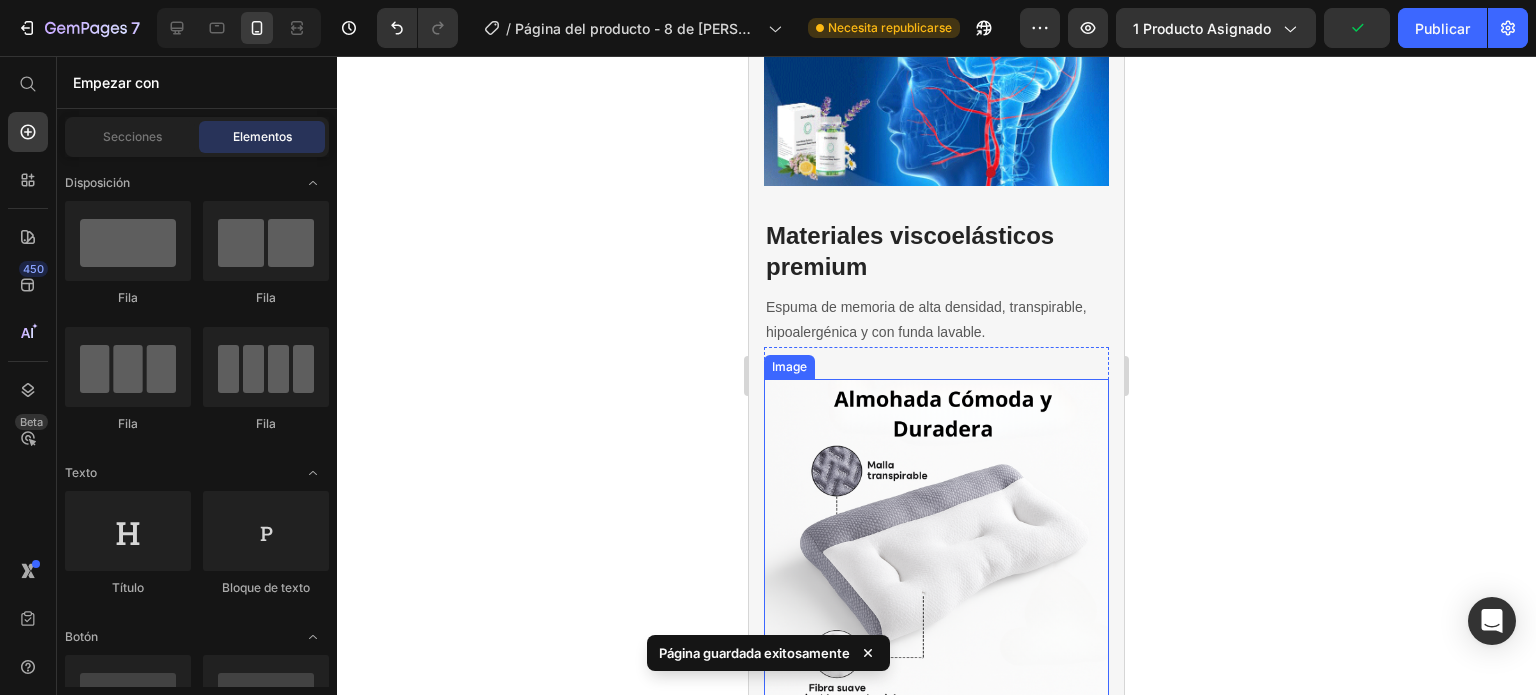 scroll, scrollTop: 3866, scrollLeft: 0, axis: vertical 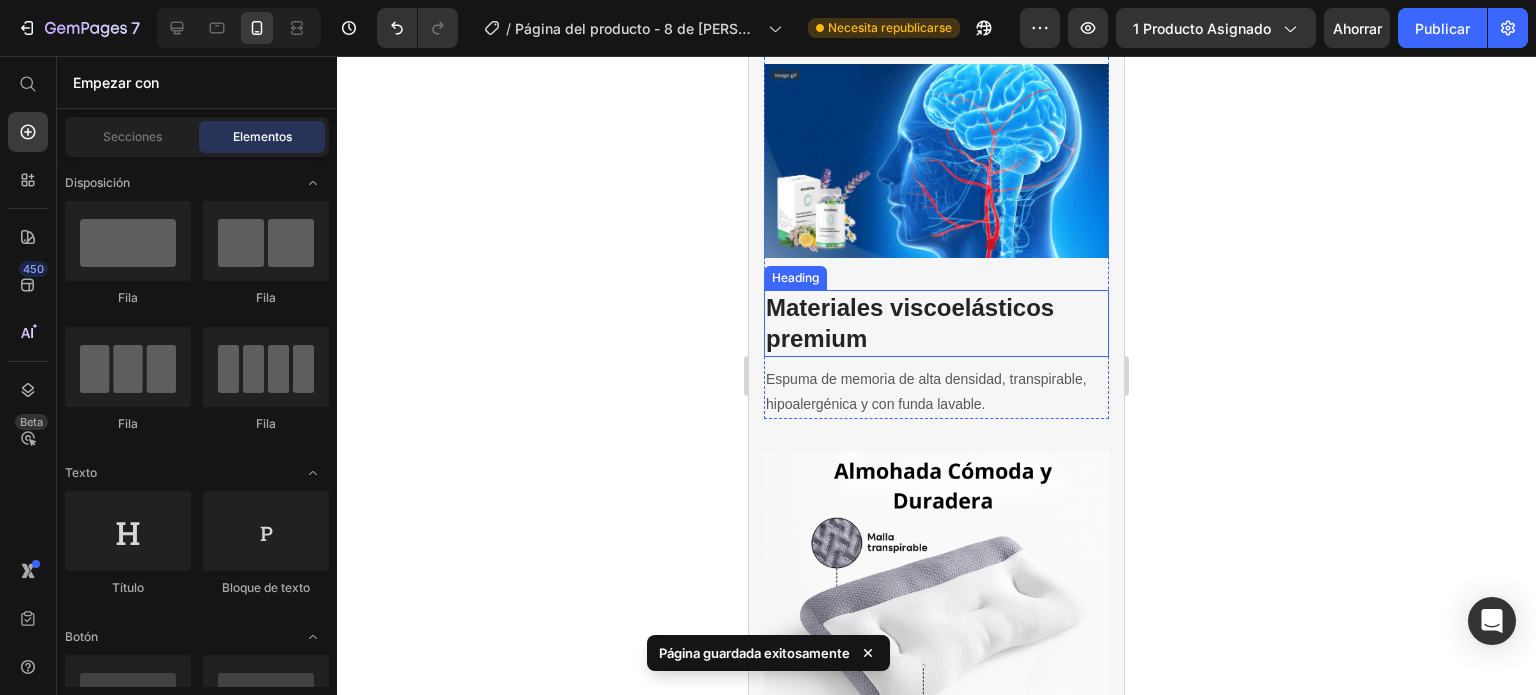 click on "Materiales viscoelásticos premium" at bounding box center [936, 323] 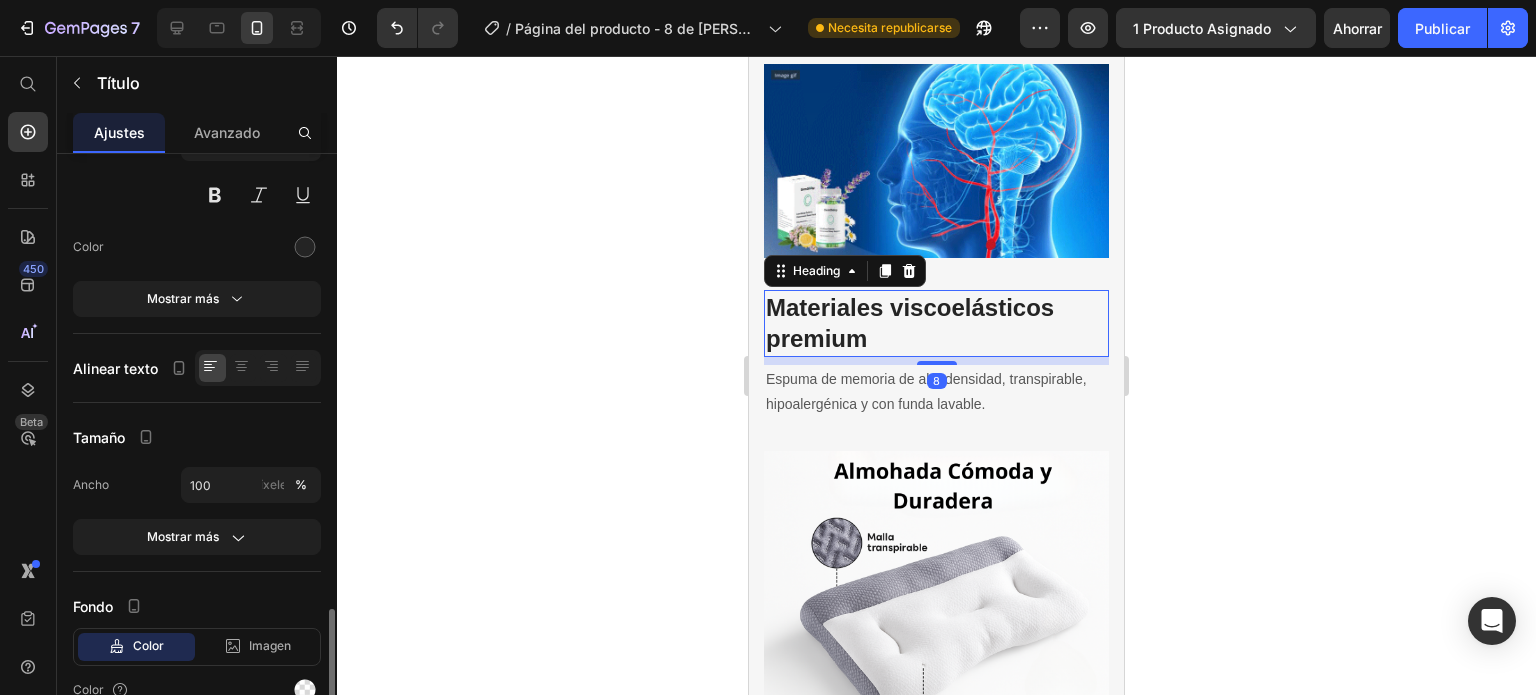 scroll, scrollTop: 411, scrollLeft: 0, axis: vertical 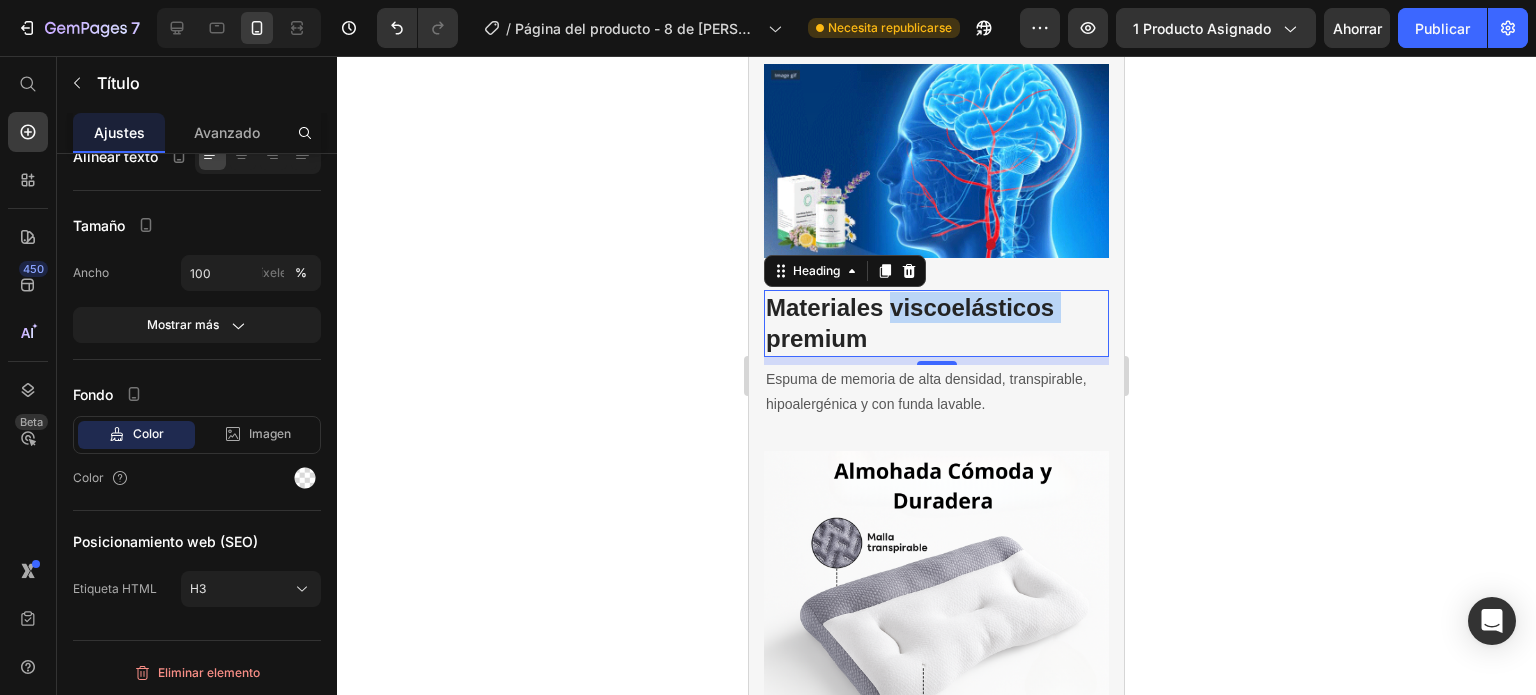 click on "Materiales viscoelásticos premium" at bounding box center (936, 323) 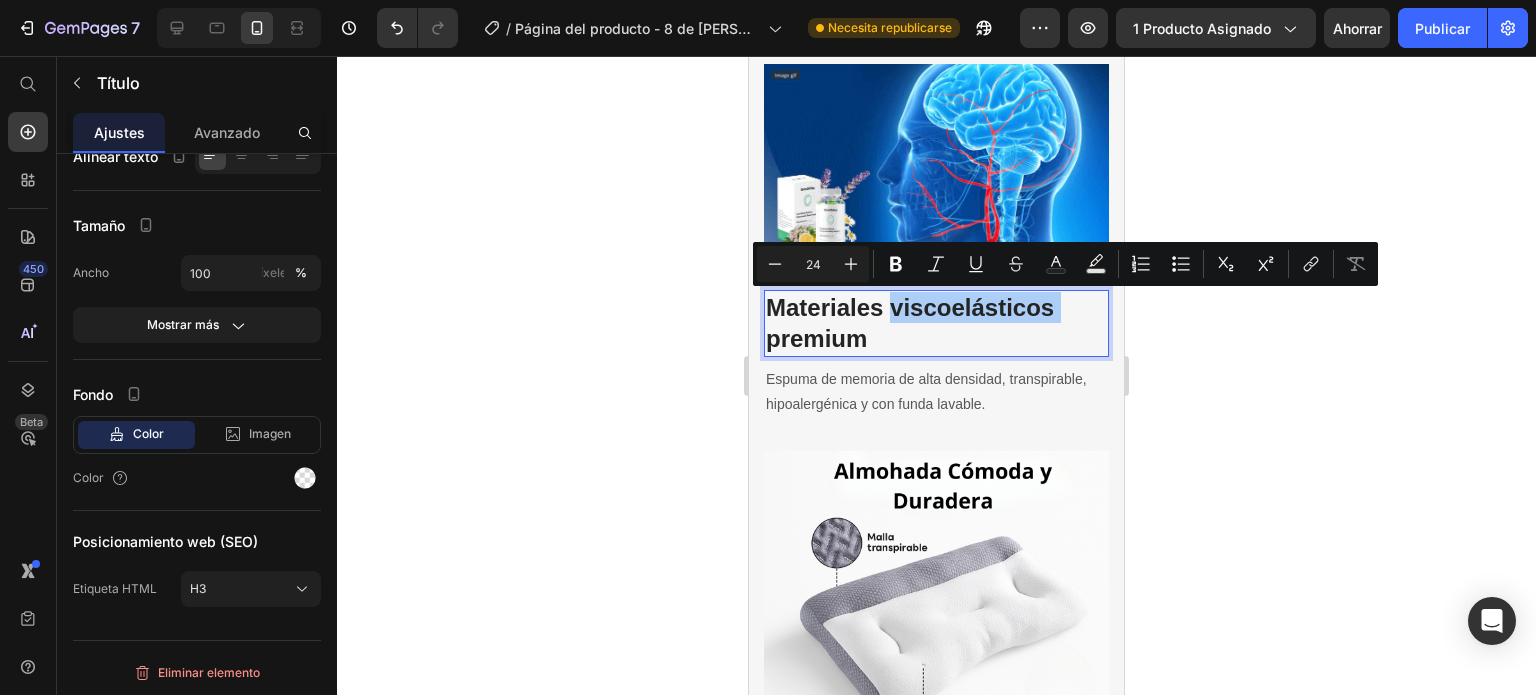 click 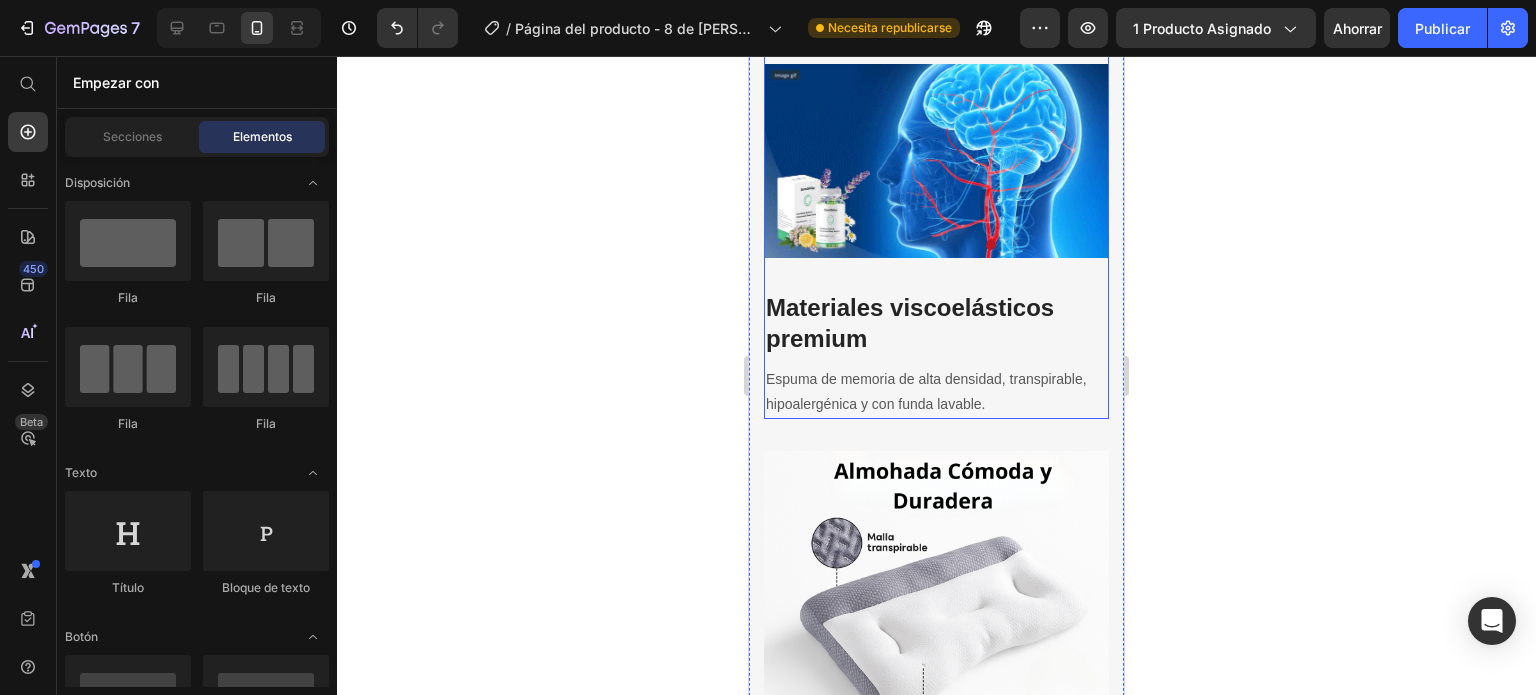 click on "Materiales viscoelásticos premium" at bounding box center [936, 323] 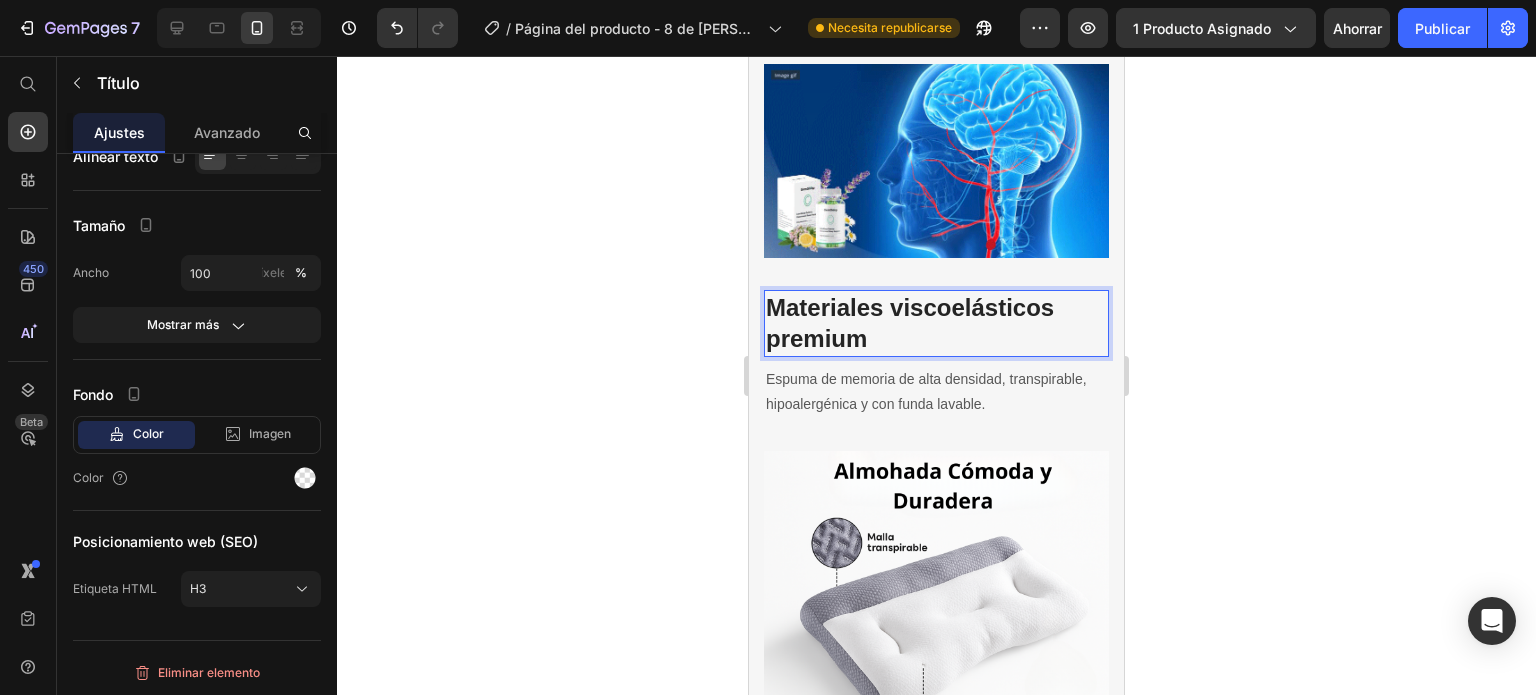 click on "Materiales viscoelásticos premium" at bounding box center (936, 323) 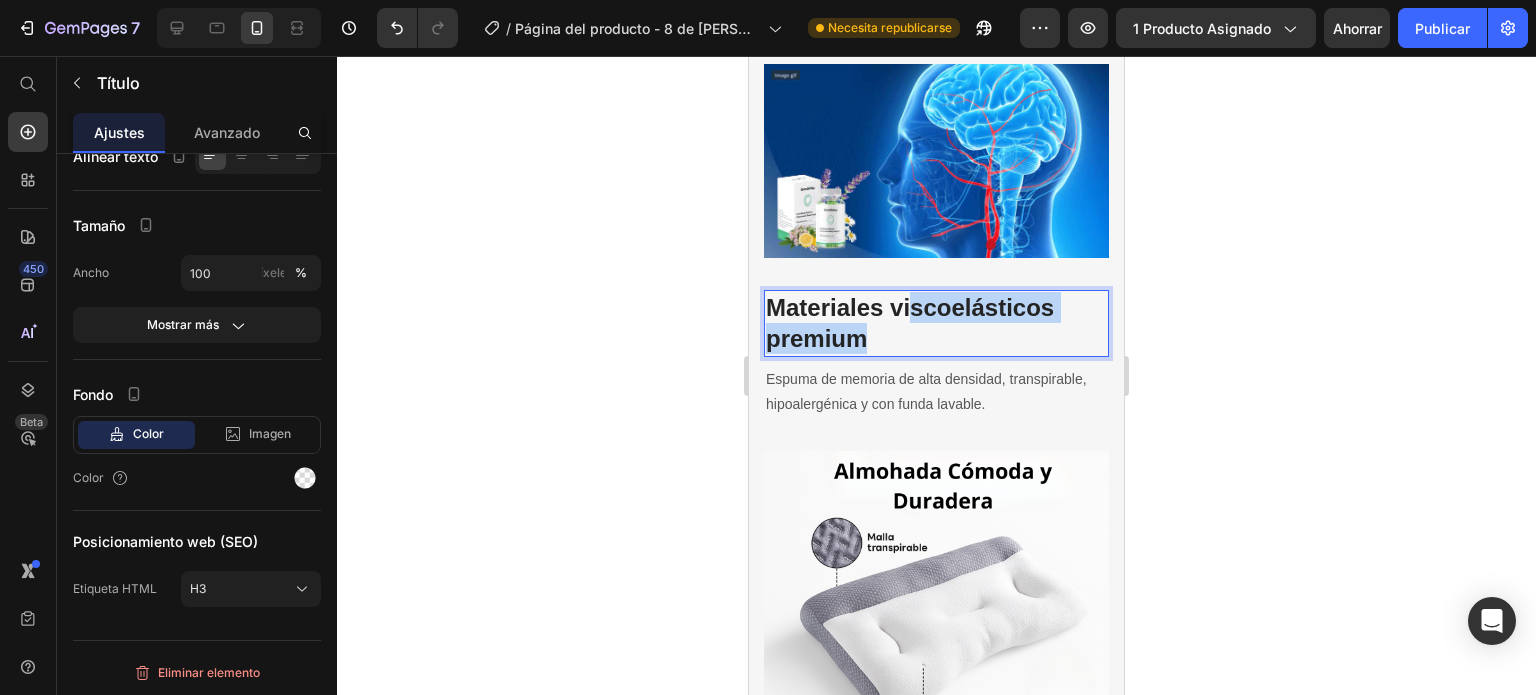 drag, startPoint x: 891, startPoint y: 341, endPoint x: 910, endPoint y: 320, distance: 28.319605 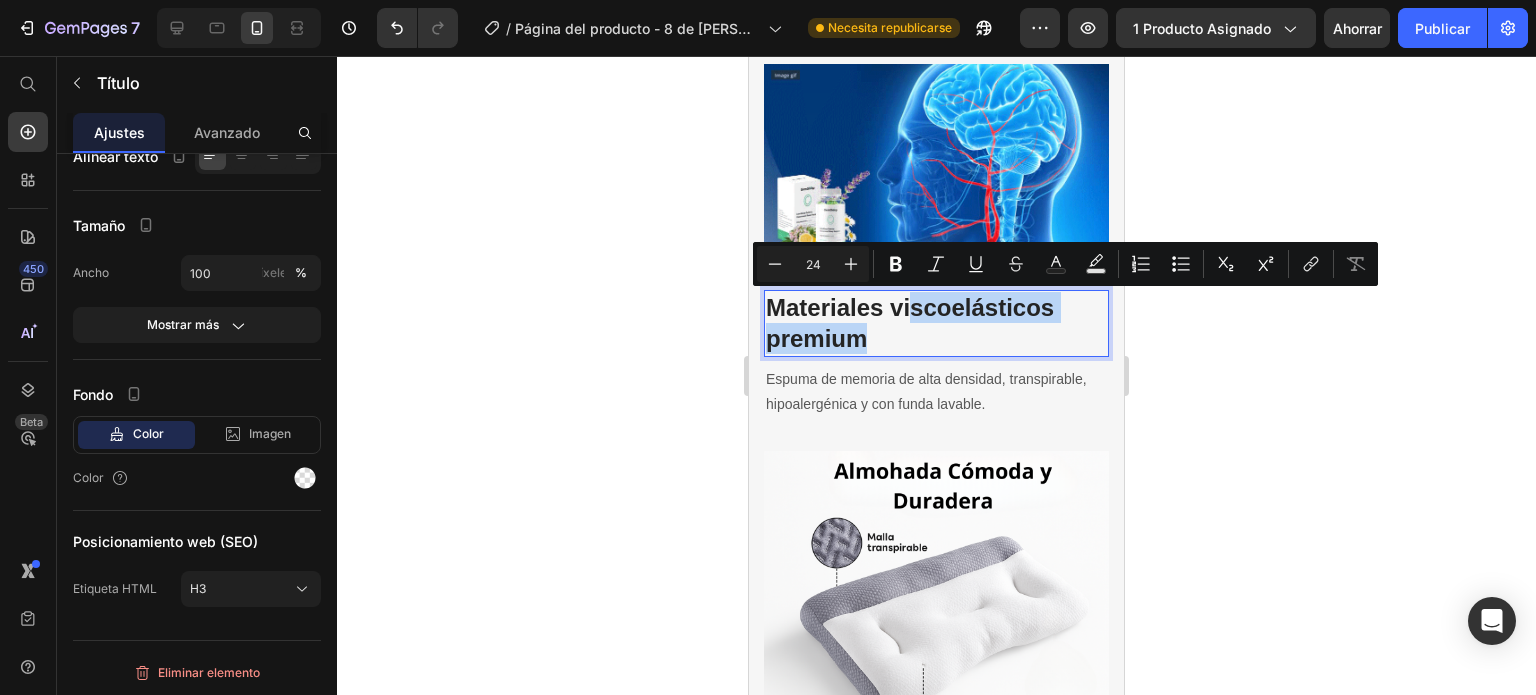 click on "Materiales viscoelásticos premium" at bounding box center [936, 323] 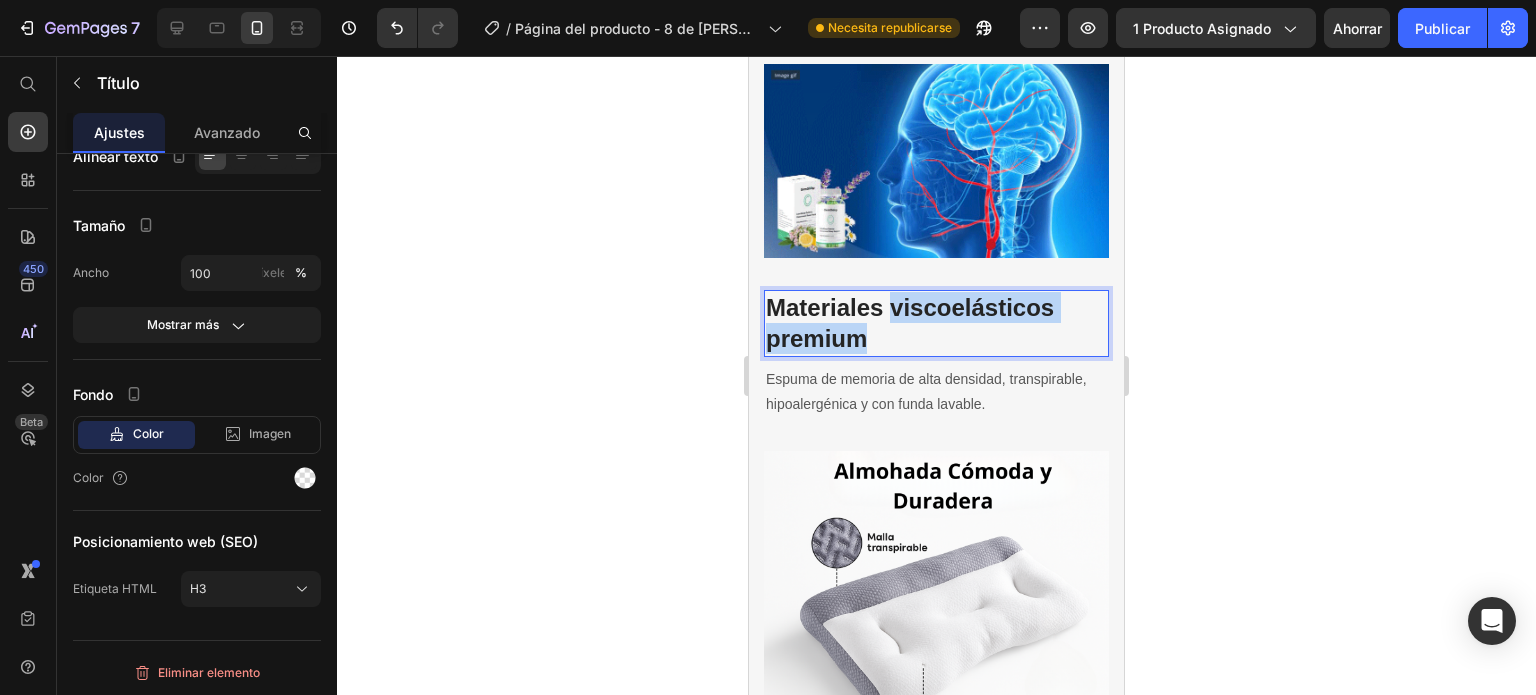 drag, startPoint x: 884, startPoint y: 339, endPoint x: 888, endPoint y: 308, distance: 31.257 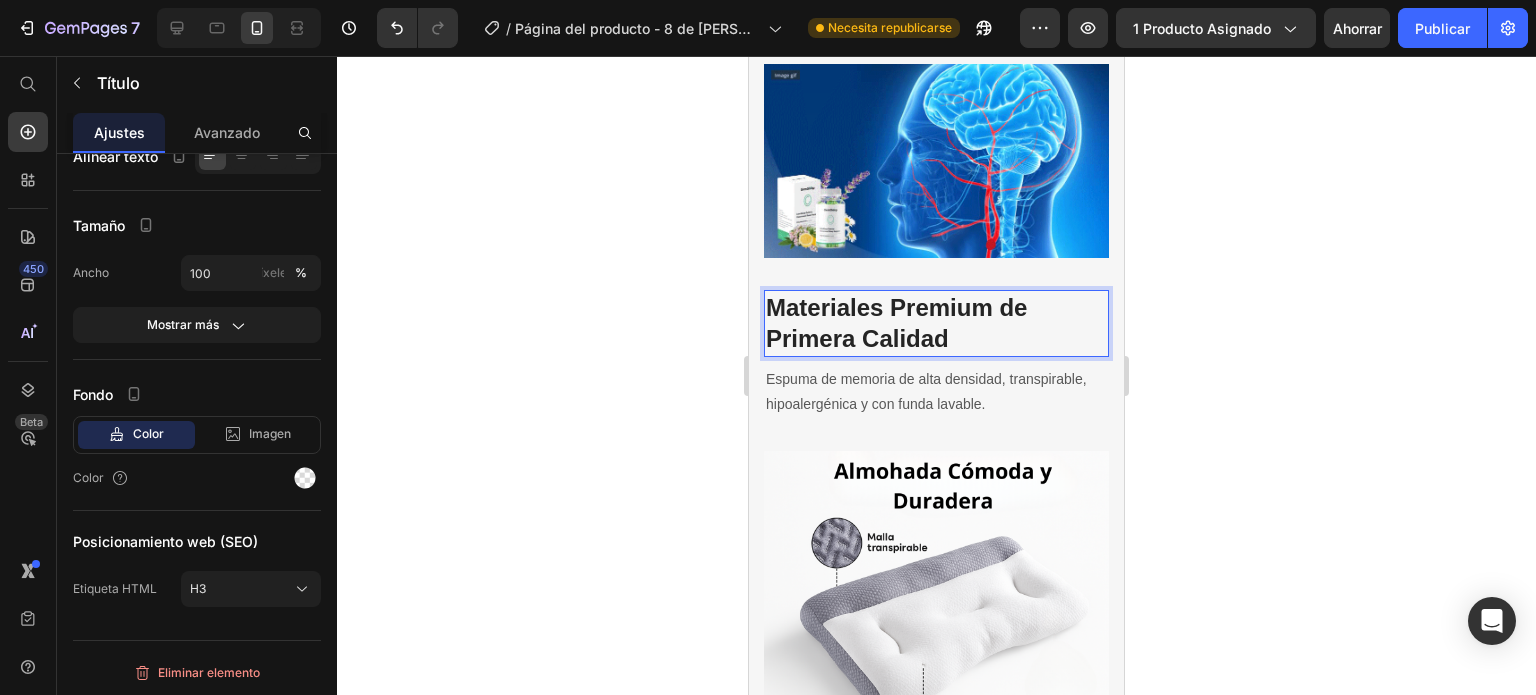 click 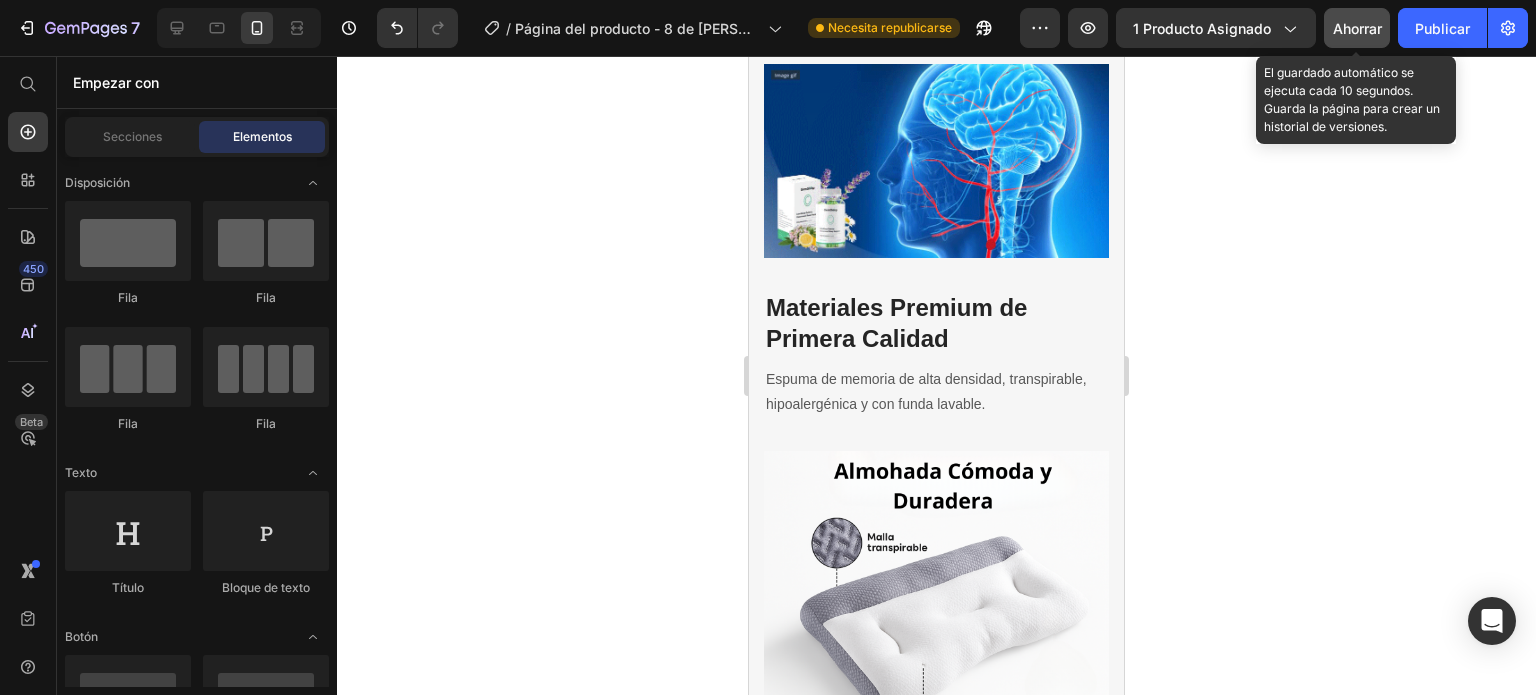 click on "Ahorrar" 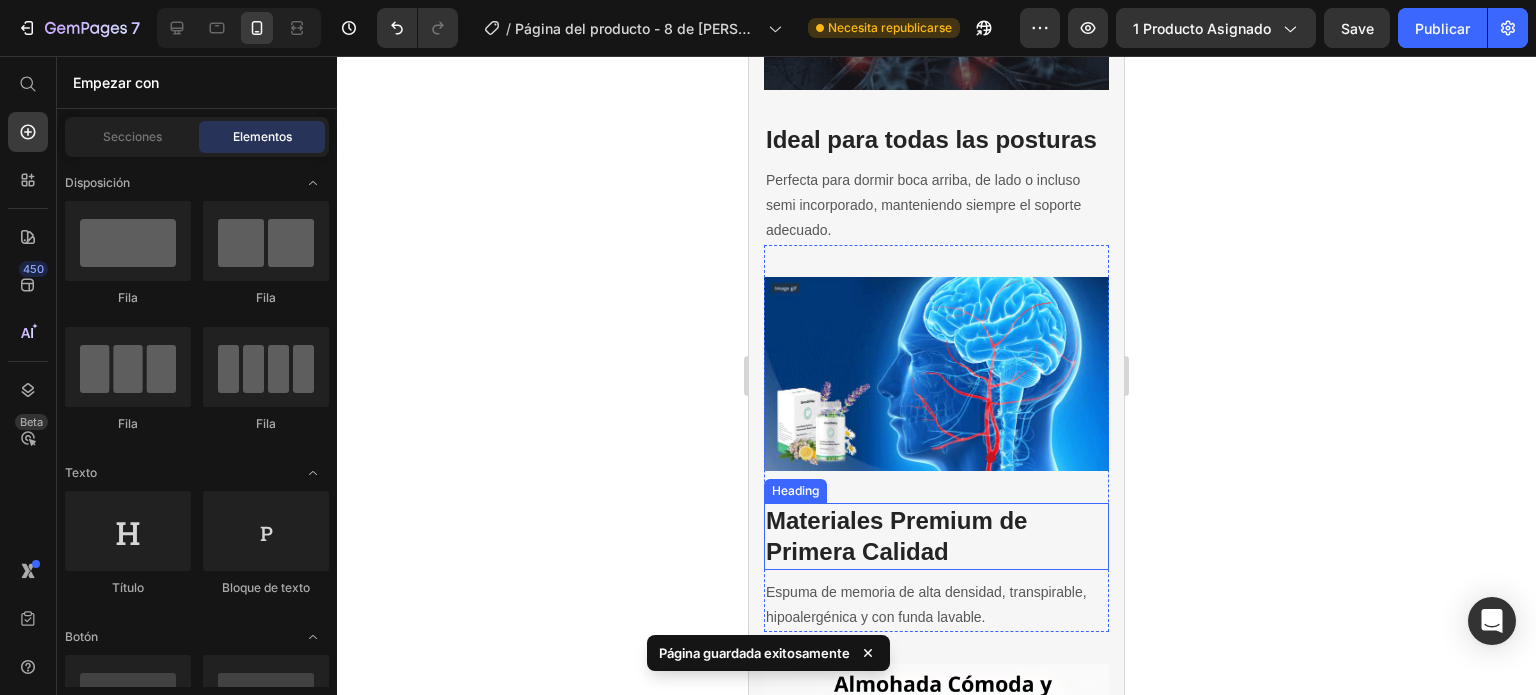 scroll, scrollTop: 3733, scrollLeft: 0, axis: vertical 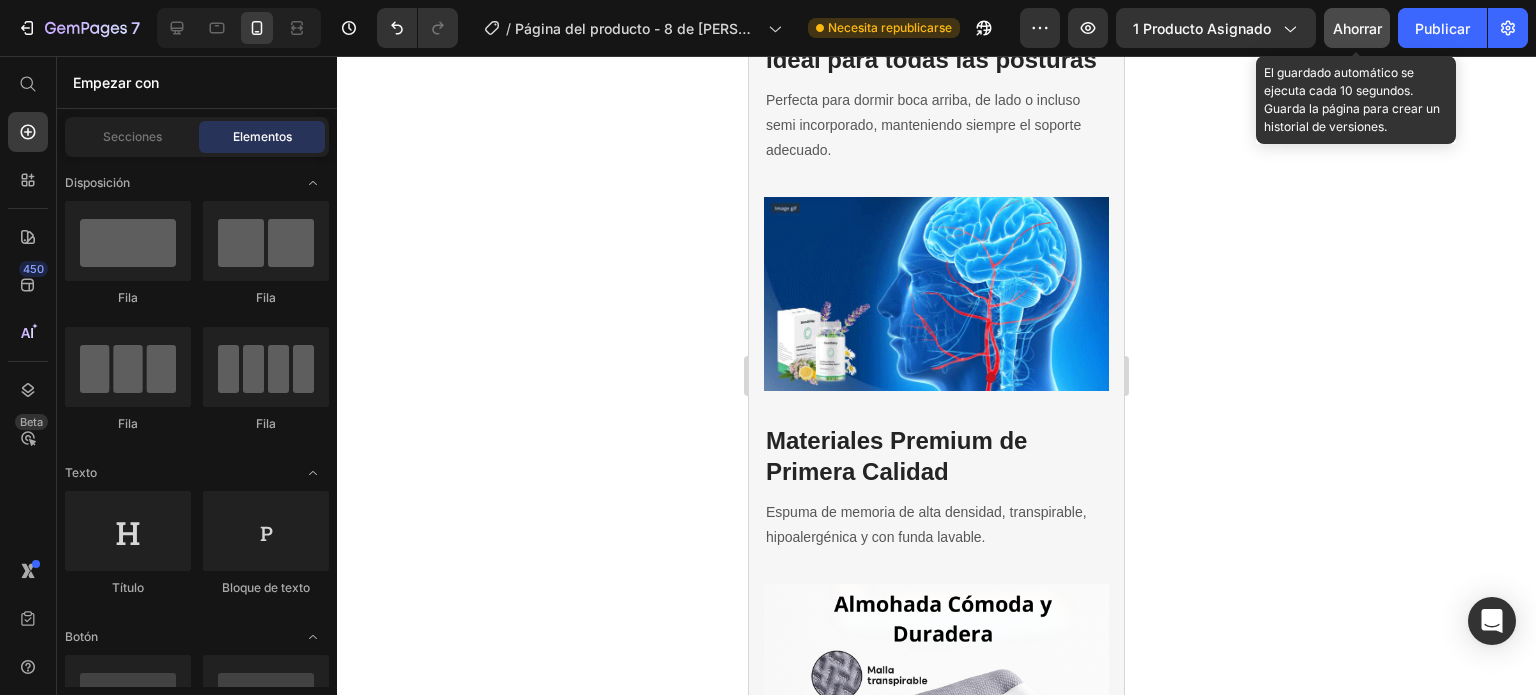 click on "Ahorrar" 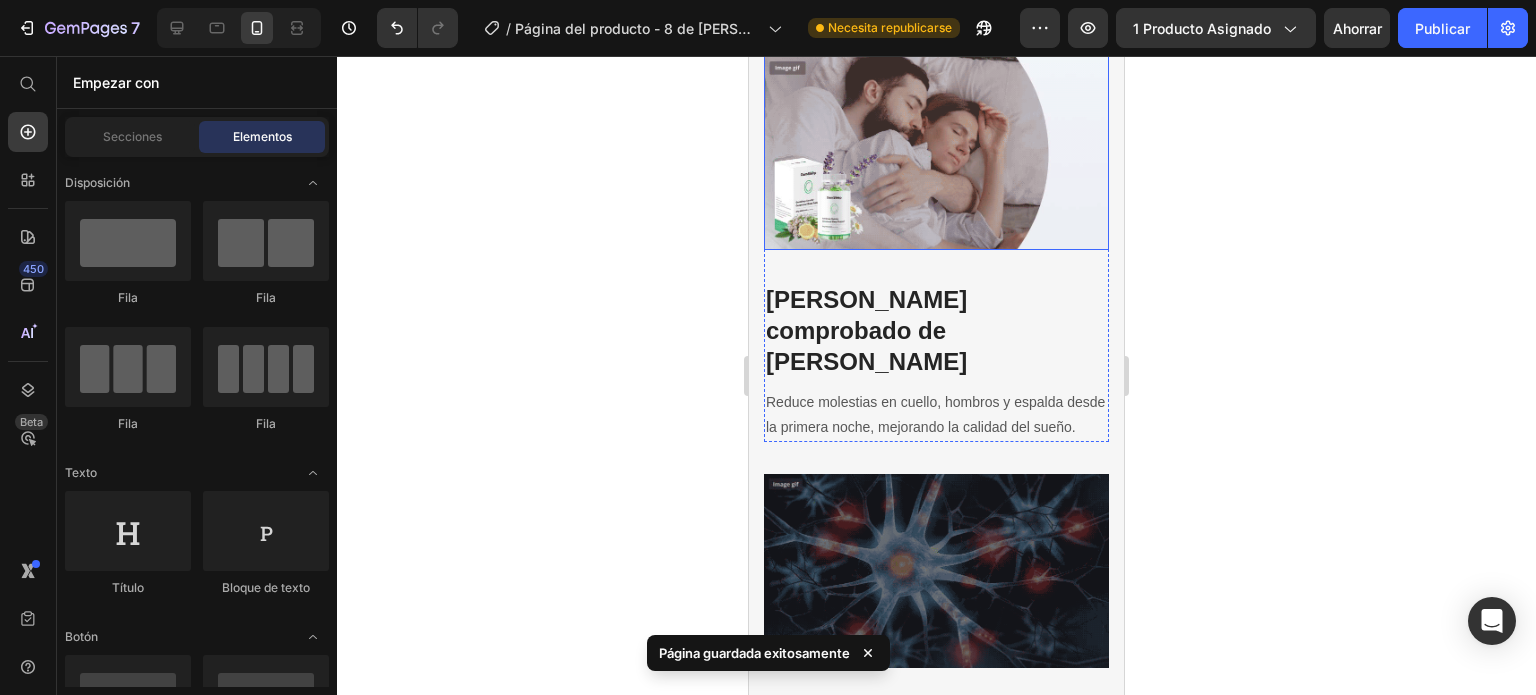 scroll, scrollTop: 2933, scrollLeft: 0, axis: vertical 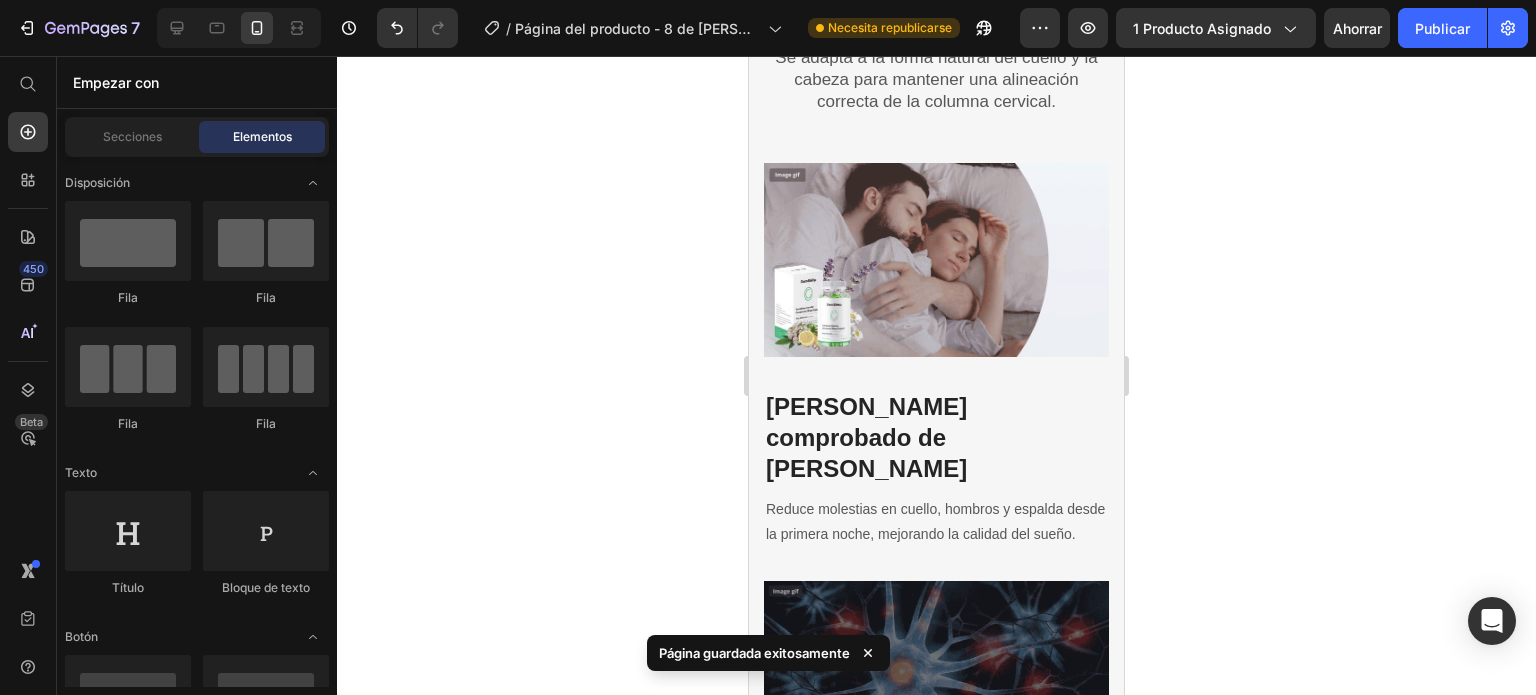 click on "iPhone 13 Mini  ( 375 px) iPhone 13 Mini iPhone 13 Pro iPhone 11 Pro Max iPhone 15 Pro Max Pixel 7 Galaxy S8+ Galaxy S20 Ultra iPad Mini iPad Air iPad Pro Header Esta almohada ergonómica se adapta a ti y alivia la tensión mientras duermes Heading Row Image Alivio inmediato de la tensión cervical Heading Reduce la rigidez del cuello y mejora la postura mientras duermes gracias a su diseño ergonómico que se adapta a la curva natural de tu columna. Text block Row Image Elimina el dolor de hombros al dormir Heading El soporte lateral distribuye la presión de forma uniforme, aliviando puntos de tensión en hombros y permitiendo un descanso profundo y sin molestias. Text block Row Image Descansa sin tensión en la espalda Heading Su estructura ortopédica mantiene tu columna alineada, ayudando a prevenir y aliviar el dolor lumbar durante toda la noche. Text block Row  	   REVEAL OFFER Button                Icon 30 day money back guarantee Text block Icon List Row Image Row Section 4 Heading Text block Row Row" at bounding box center [936, 2085] 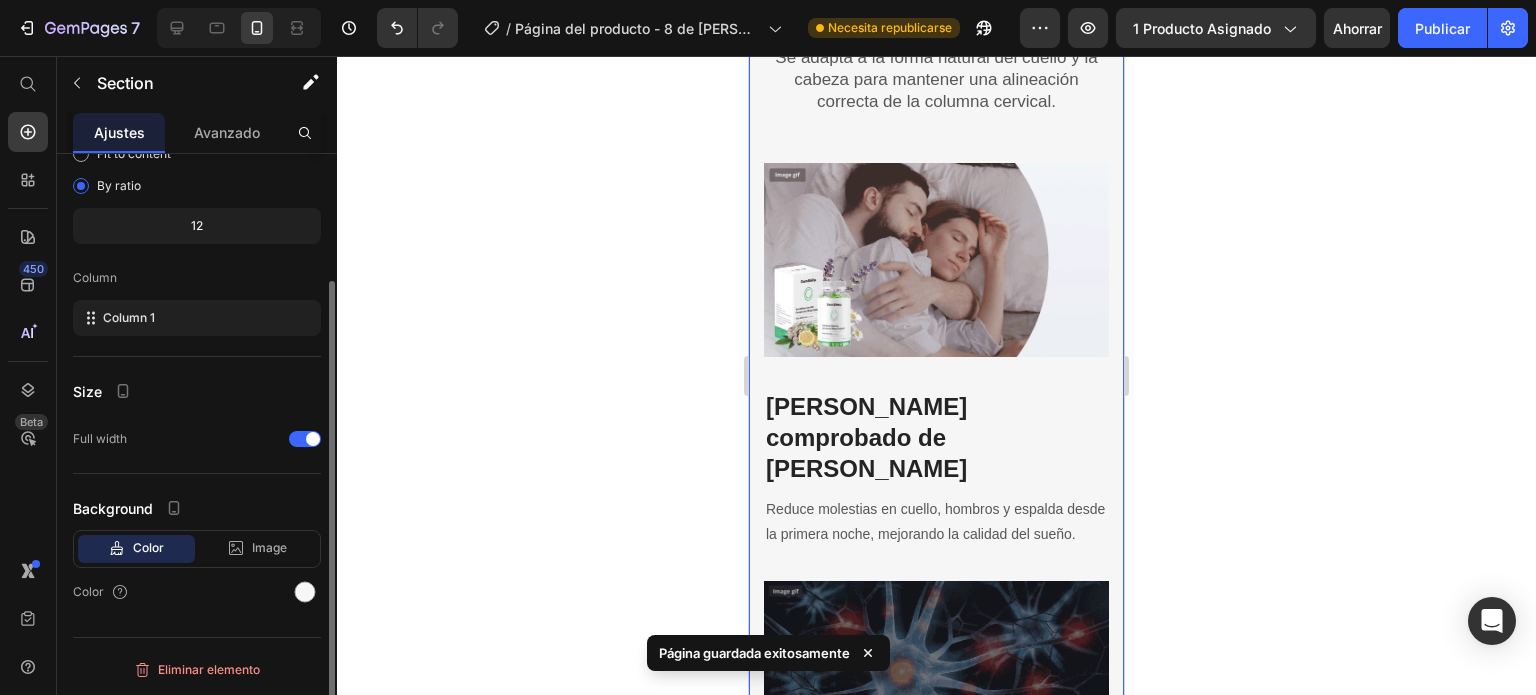 scroll, scrollTop: 0, scrollLeft: 0, axis: both 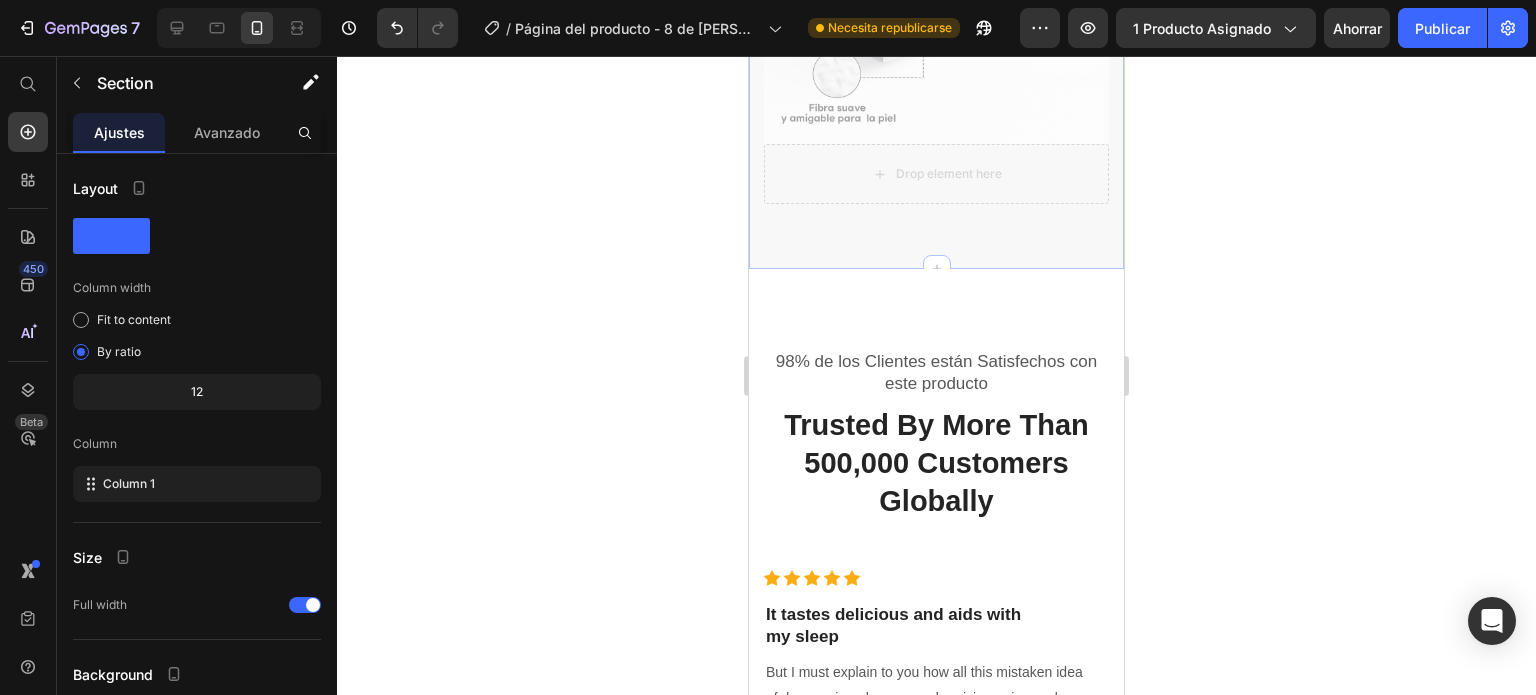 click 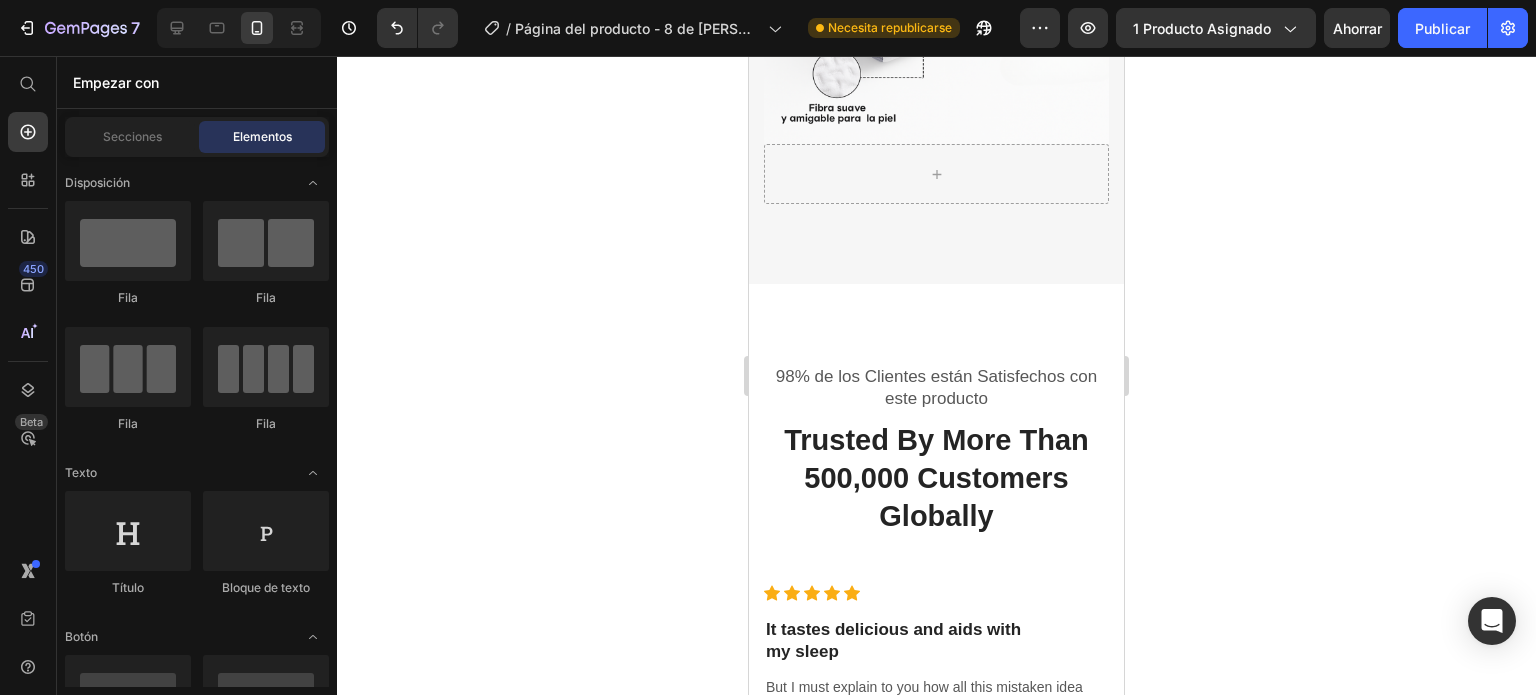 scroll, scrollTop: 5521, scrollLeft: 0, axis: vertical 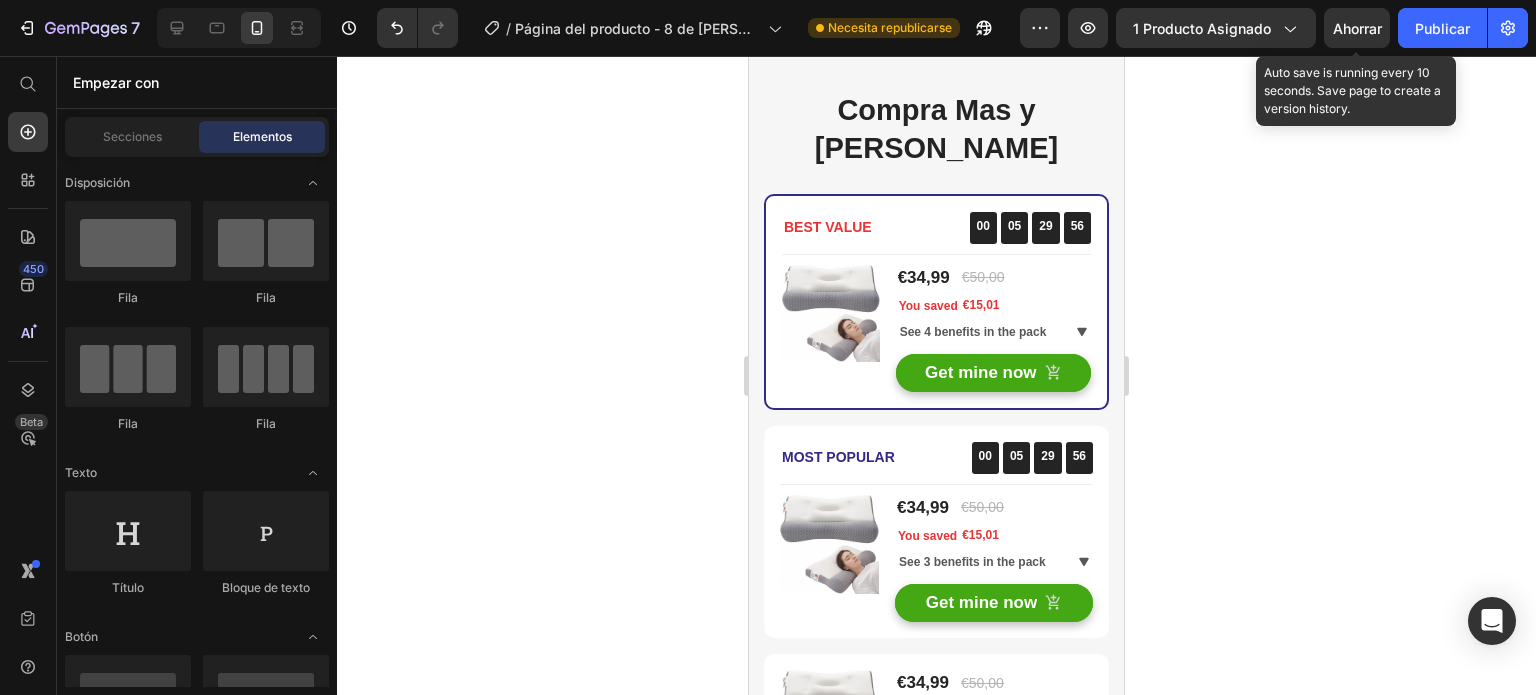 click on "Ahorrar" at bounding box center [1357, 28] 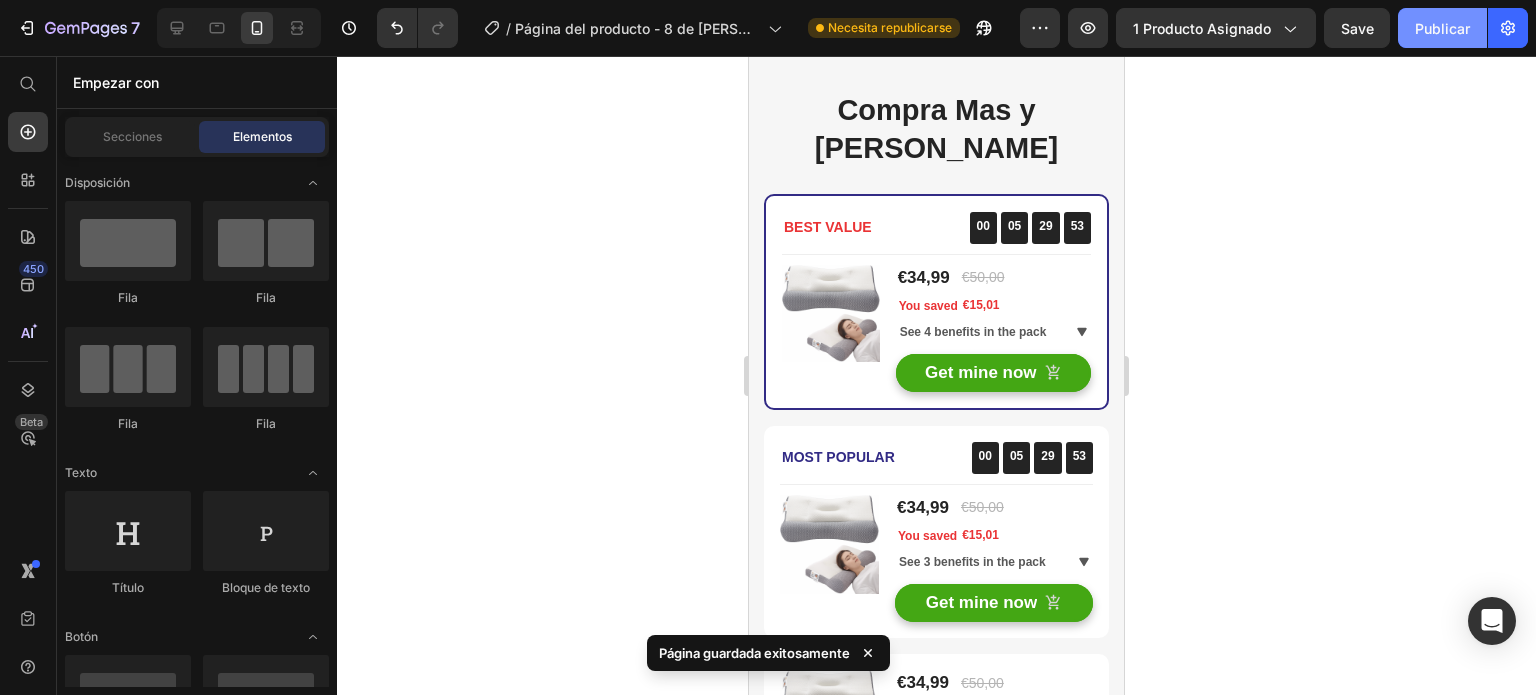 click on "Publicar" 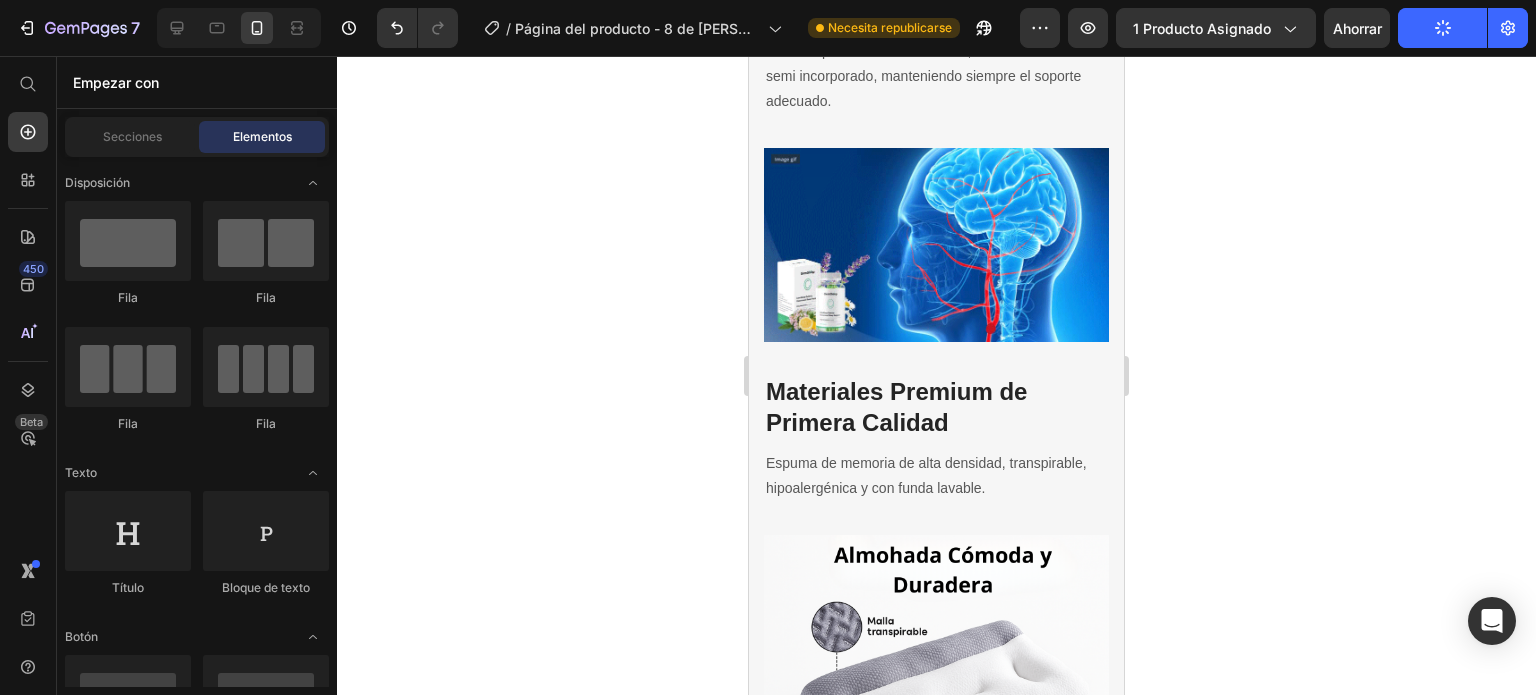 scroll, scrollTop: 3664, scrollLeft: 0, axis: vertical 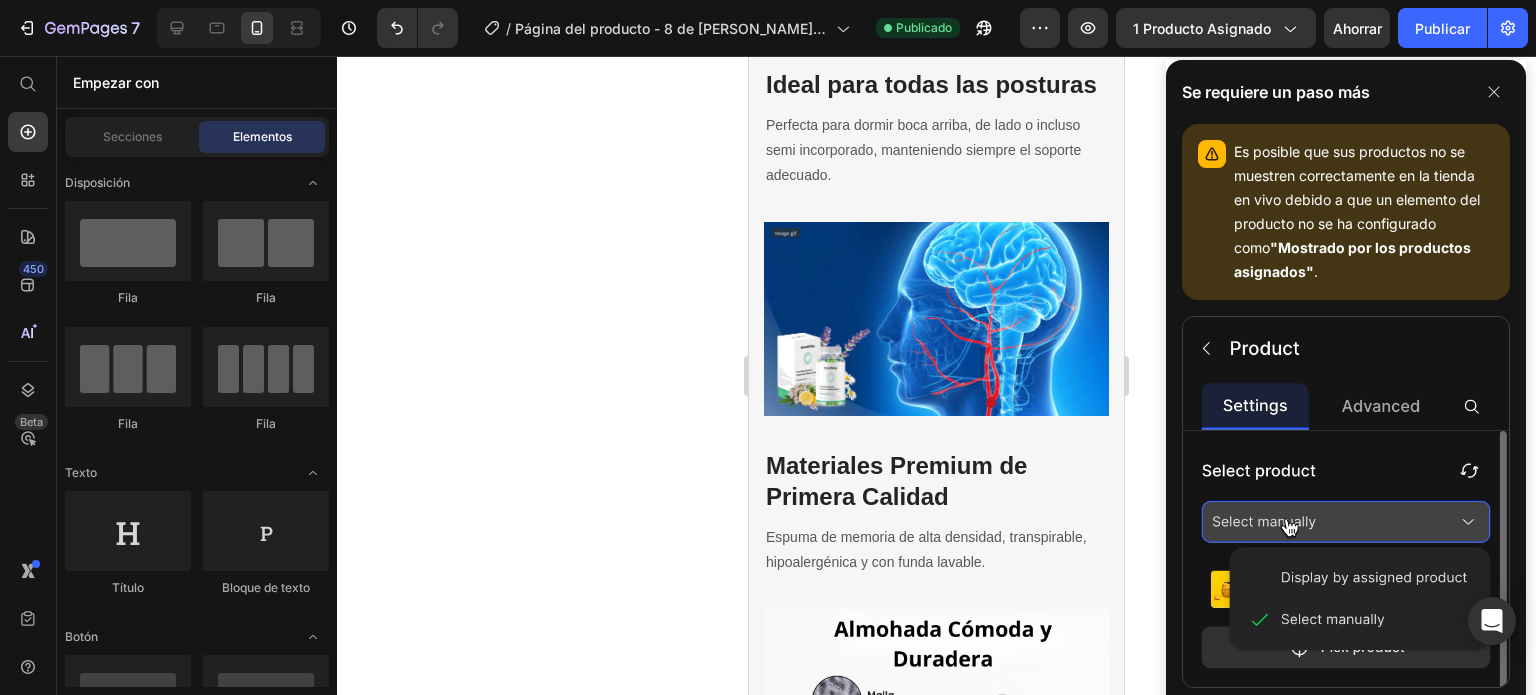 click 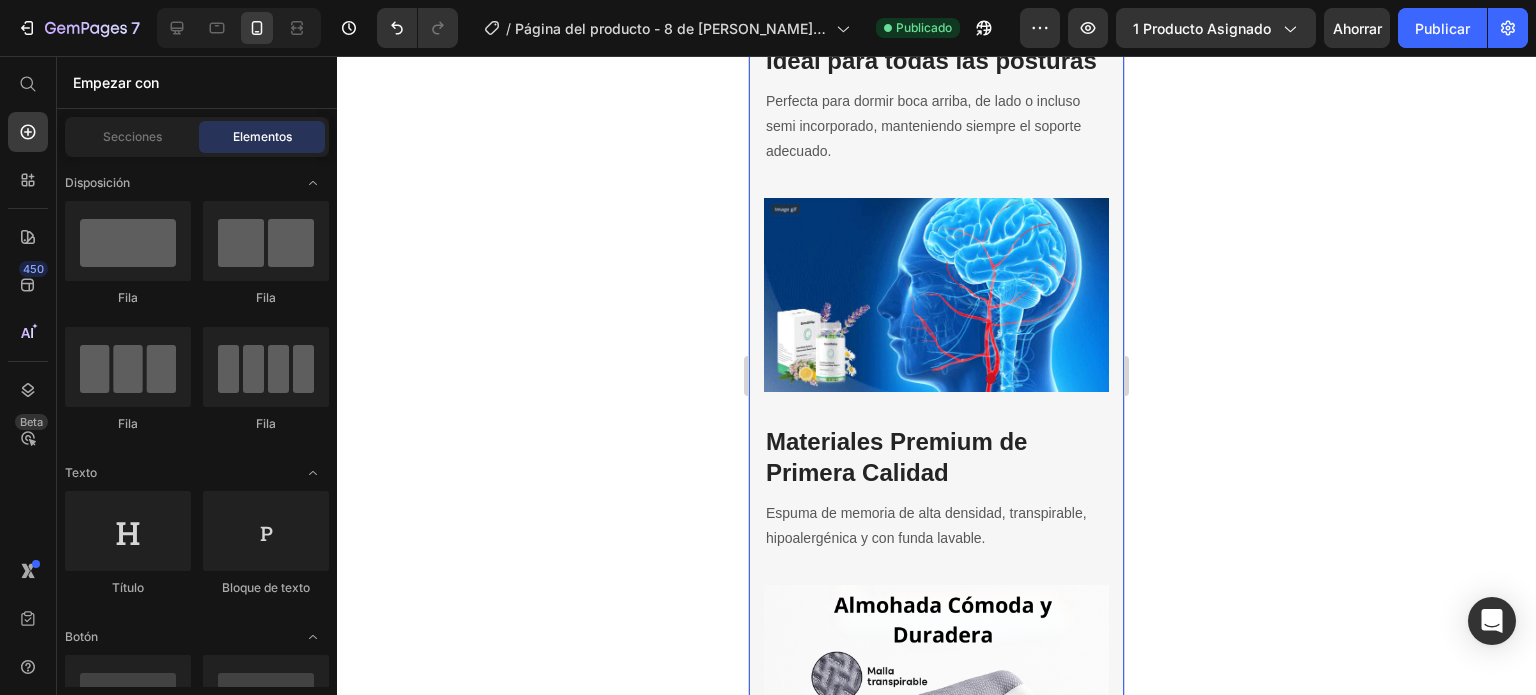 scroll, scrollTop: 3387, scrollLeft: 0, axis: vertical 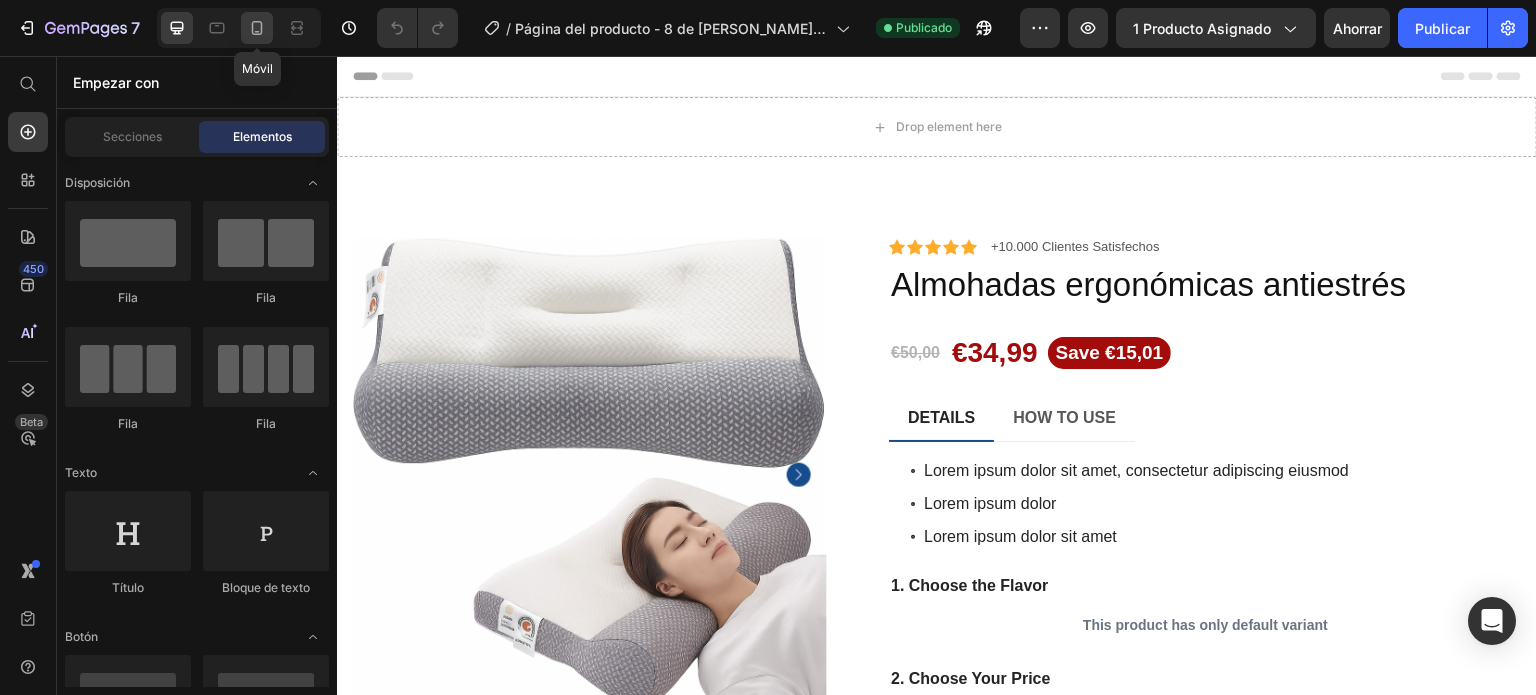 click 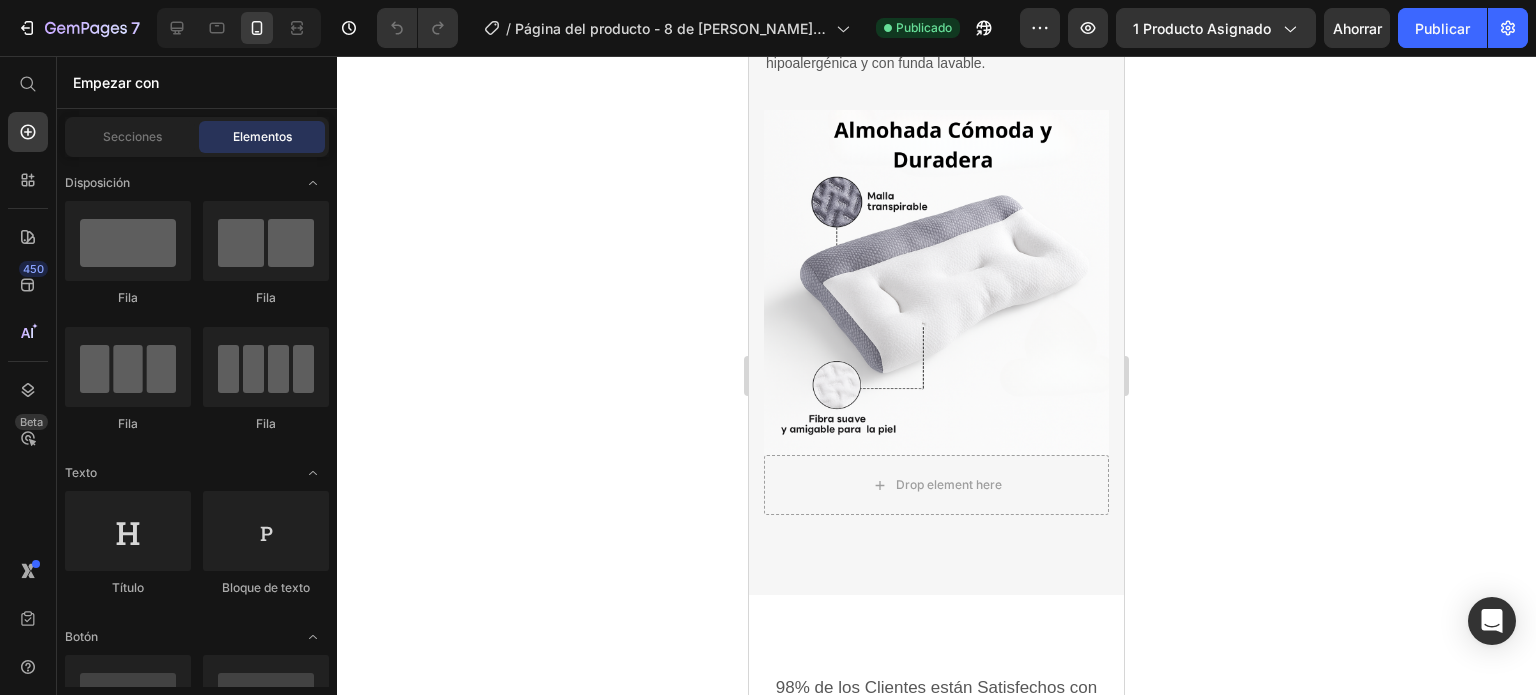 scroll, scrollTop: 3613, scrollLeft: 0, axis: vertical 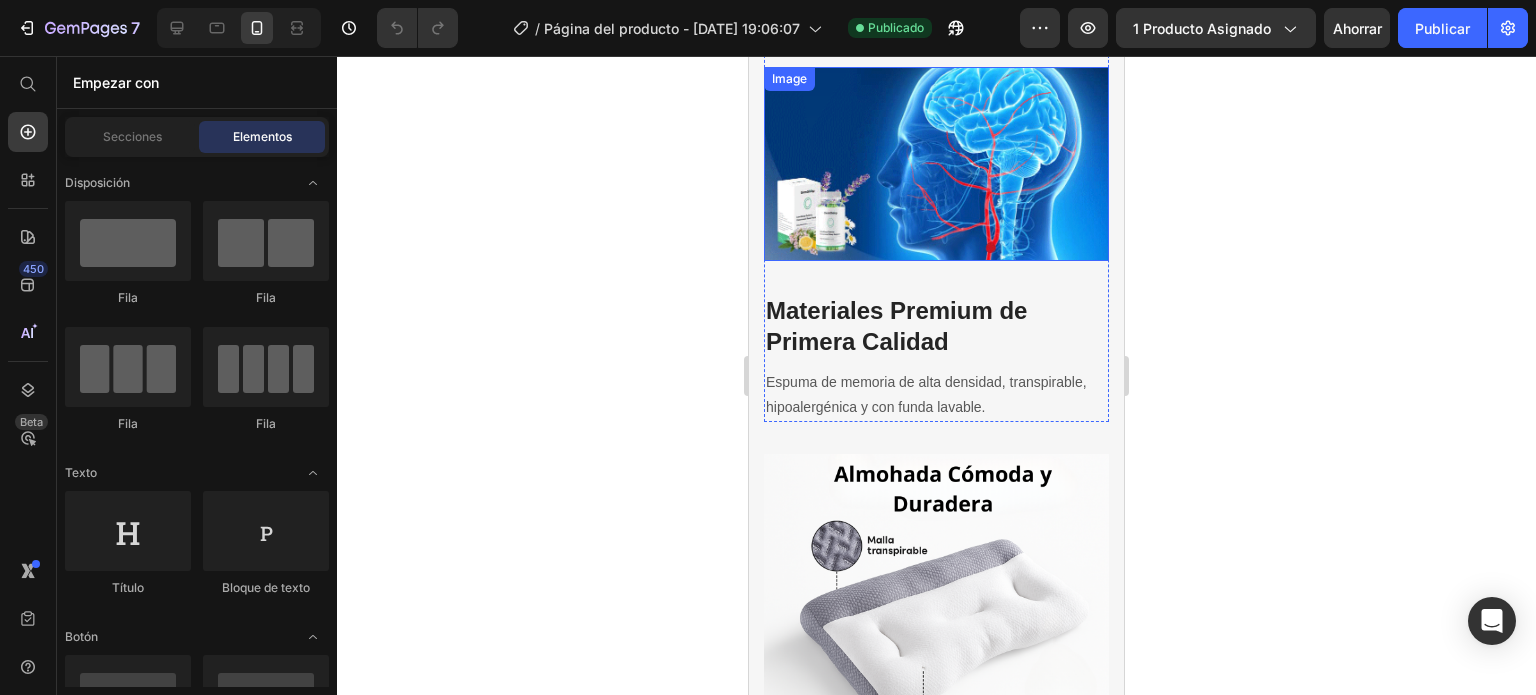 click at bounding box center (936, 164) 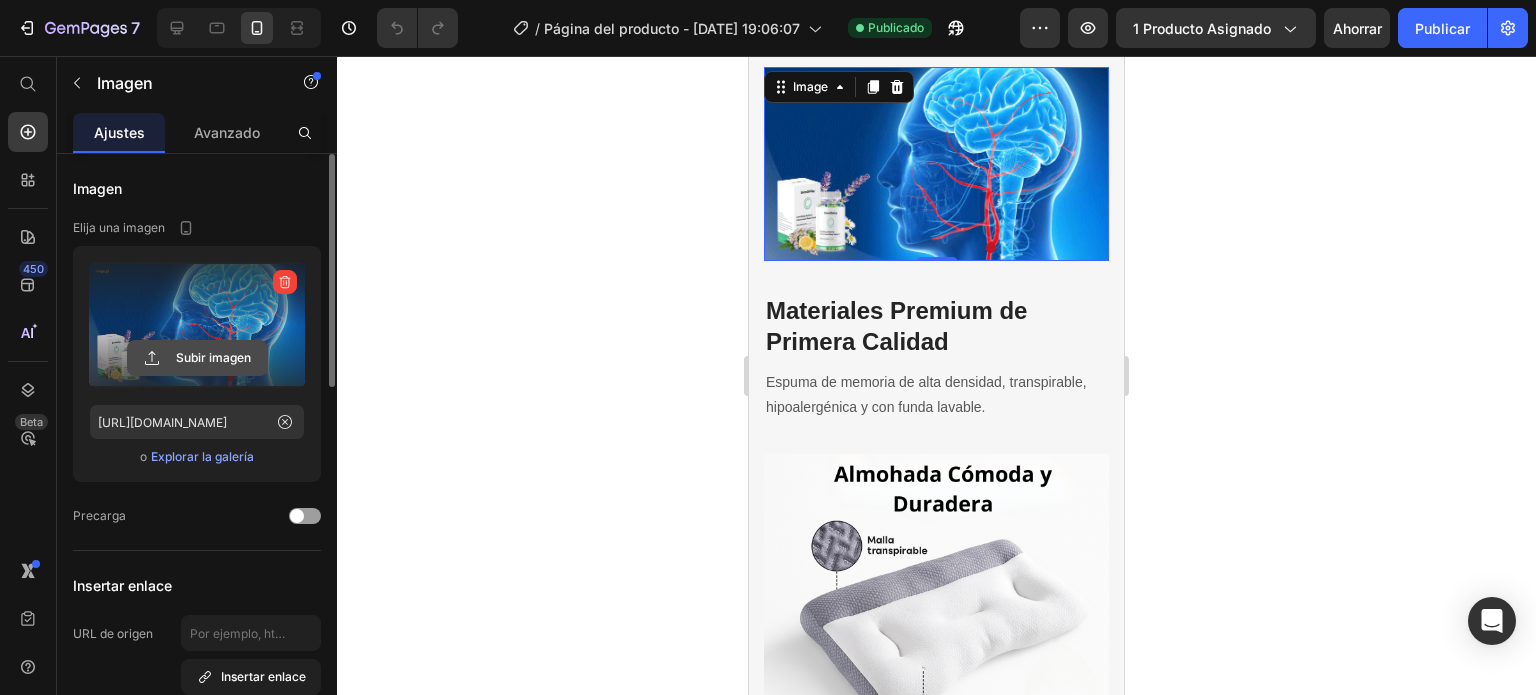 drag, startPoint x: 276, startPoint y: 279, endPoint x: 220, endPoint y: 326, distance: 73.109505 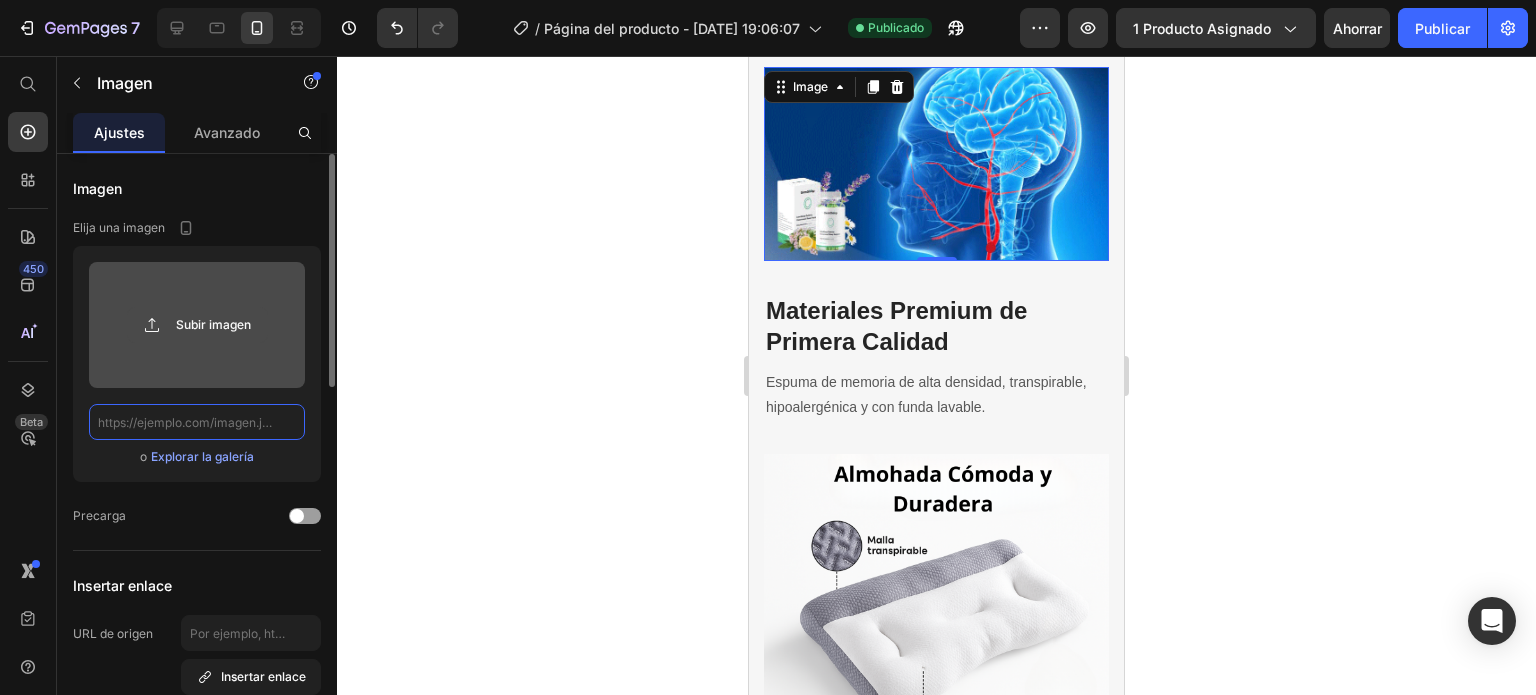 scroll, scrollTop: 0, scrollLeft: 0, axis: both 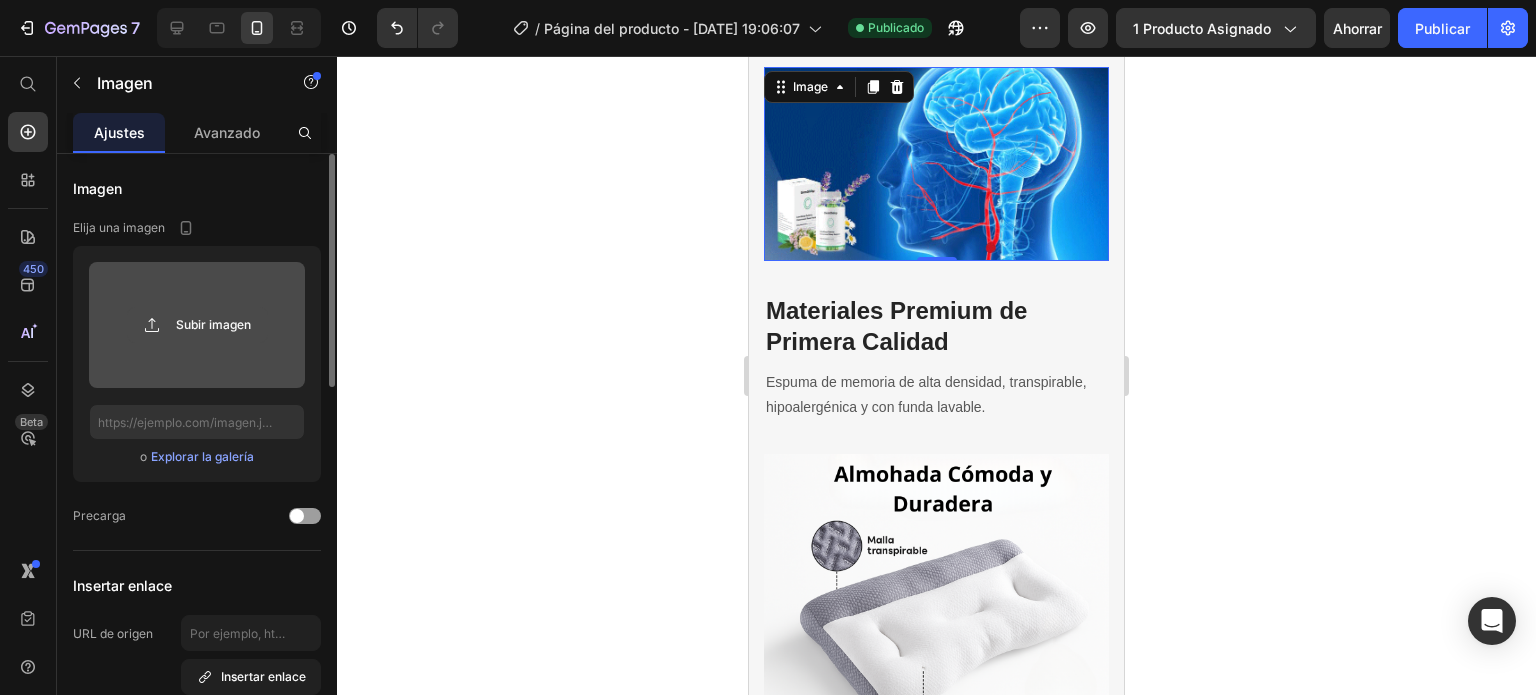 click 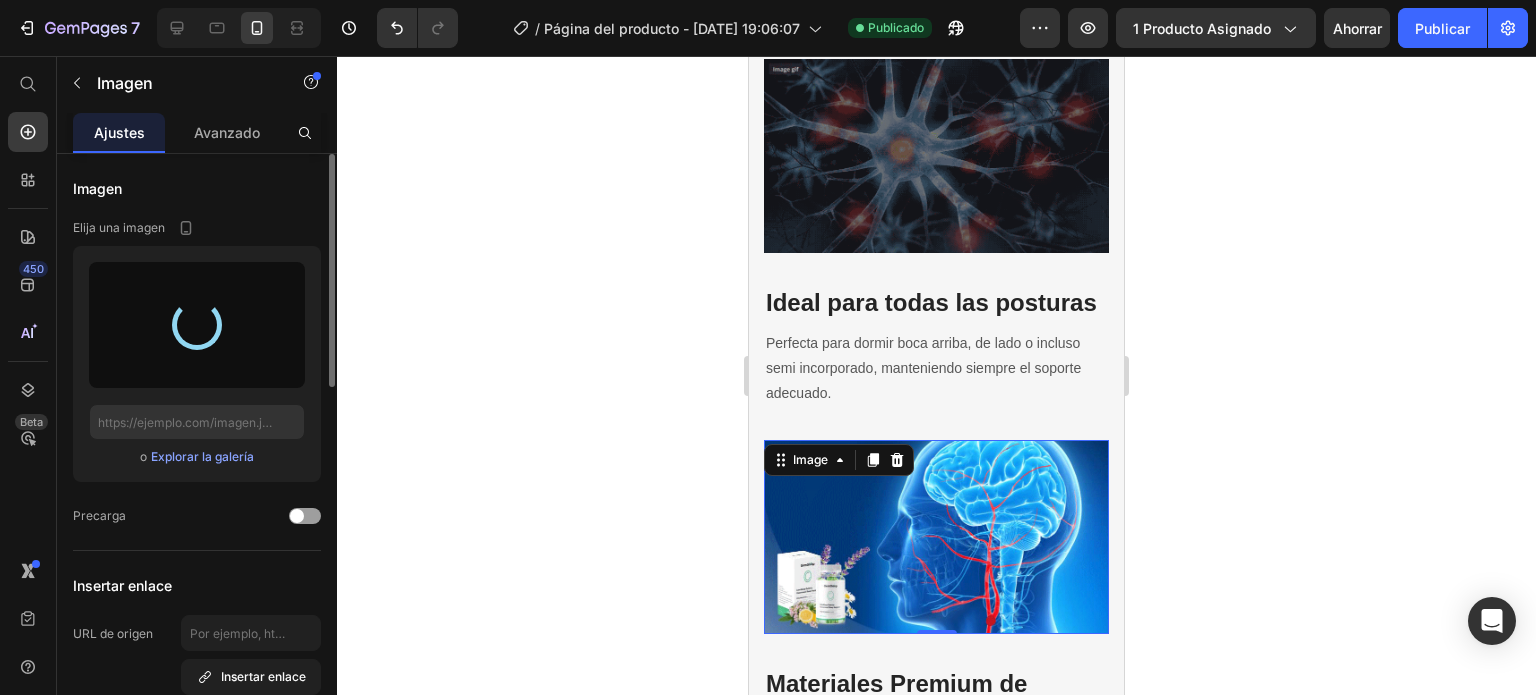scroll, scrollTop: 3463, scrollLeft: 0, axis: vertical 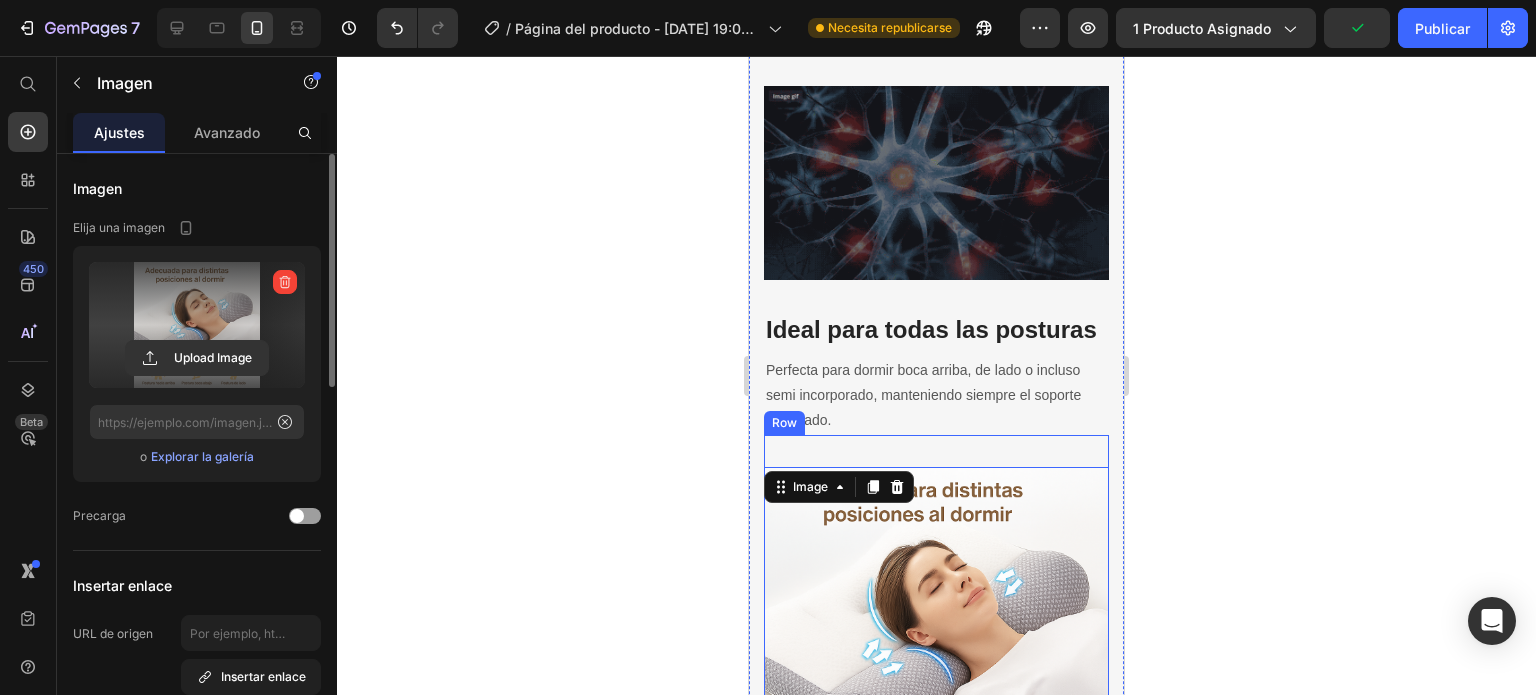 type on "https://cdn.shopify.com/s/files/1/0949/7228/1163/files/gempages_574529680682517348-82baf9e8-2245-4669-8b8b-2eaaad6f715c.png" 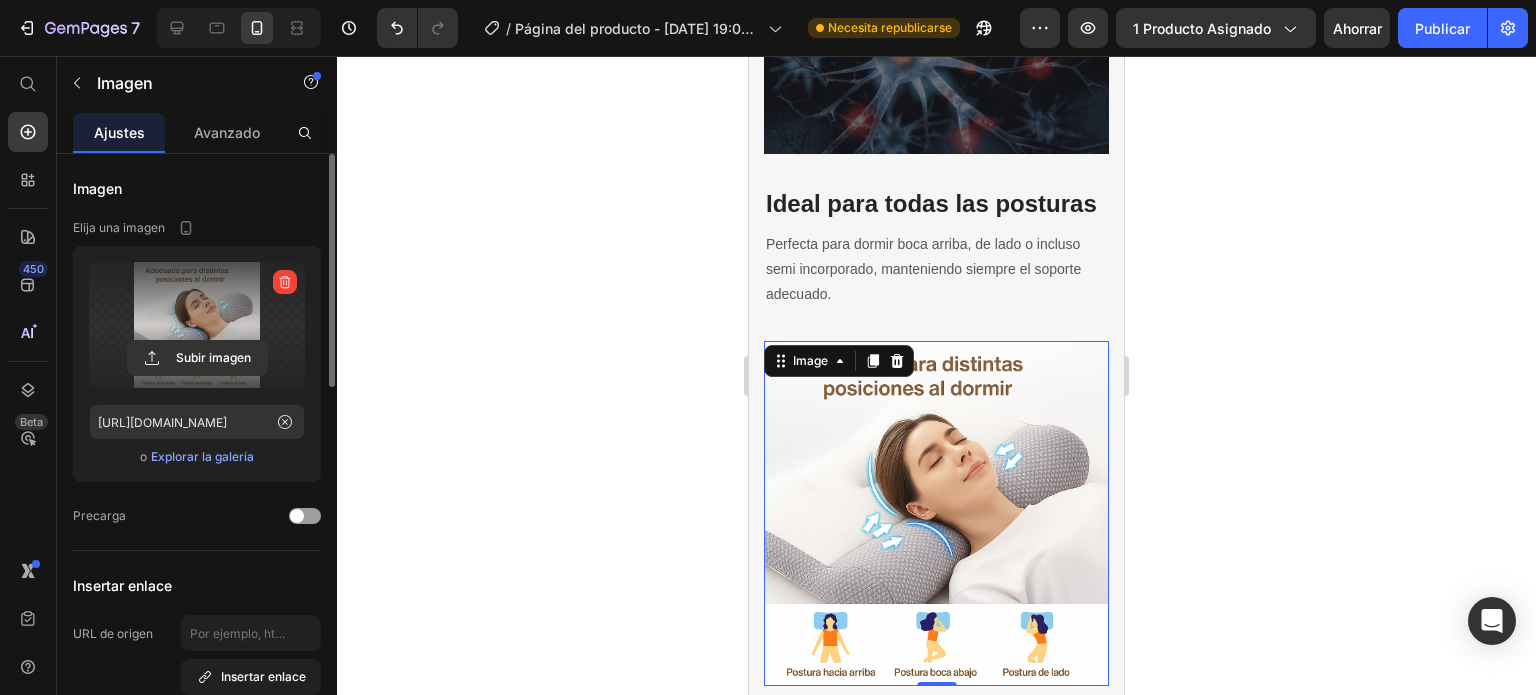 scroll, scrollTop: 3729, scrollLeft: 0, axis: vertical 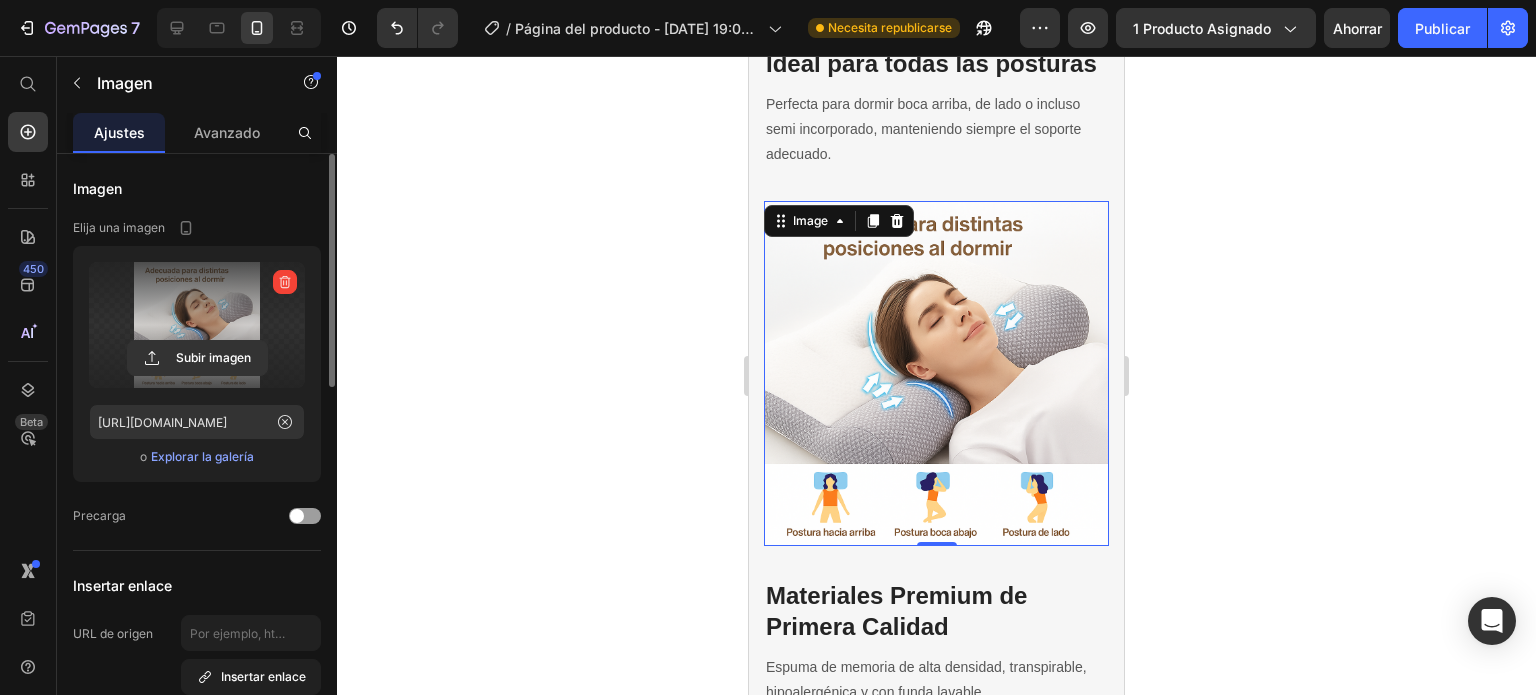 click 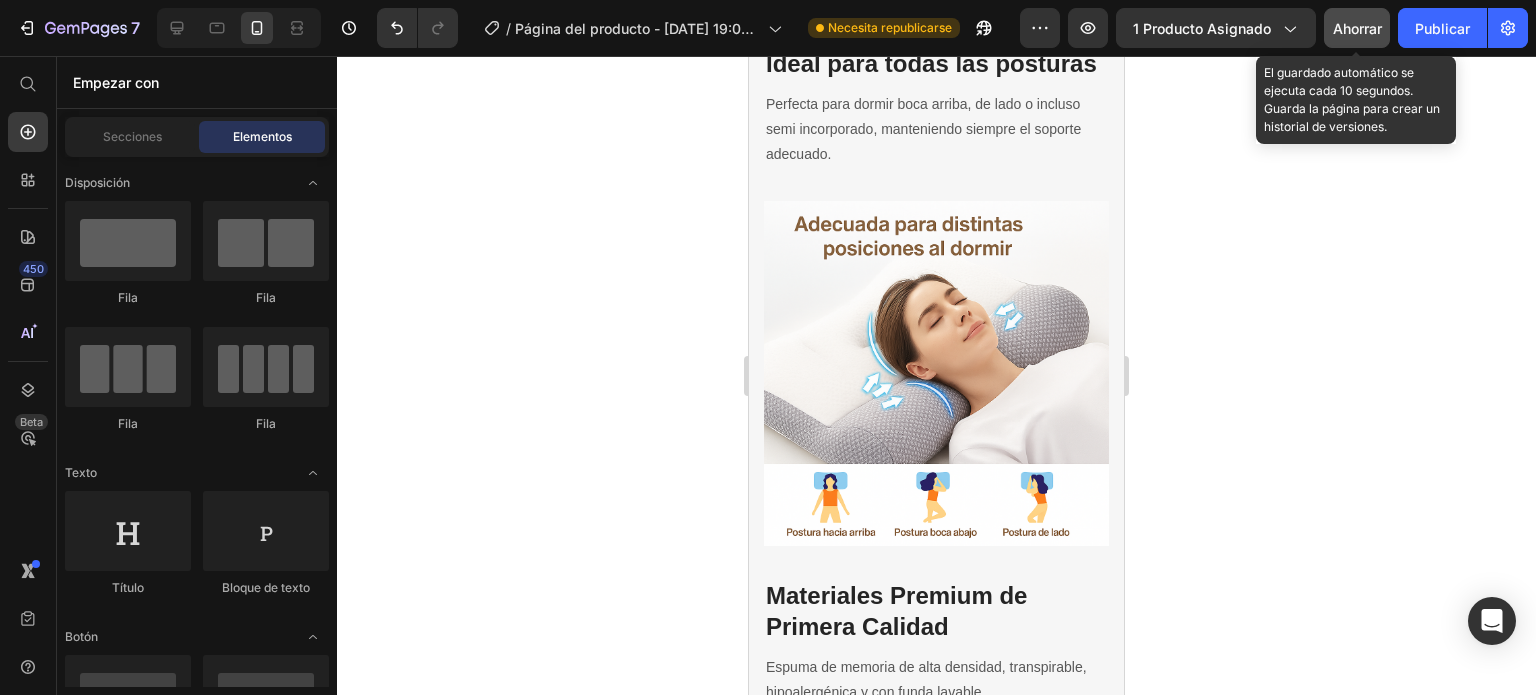click on "Ahorrar" 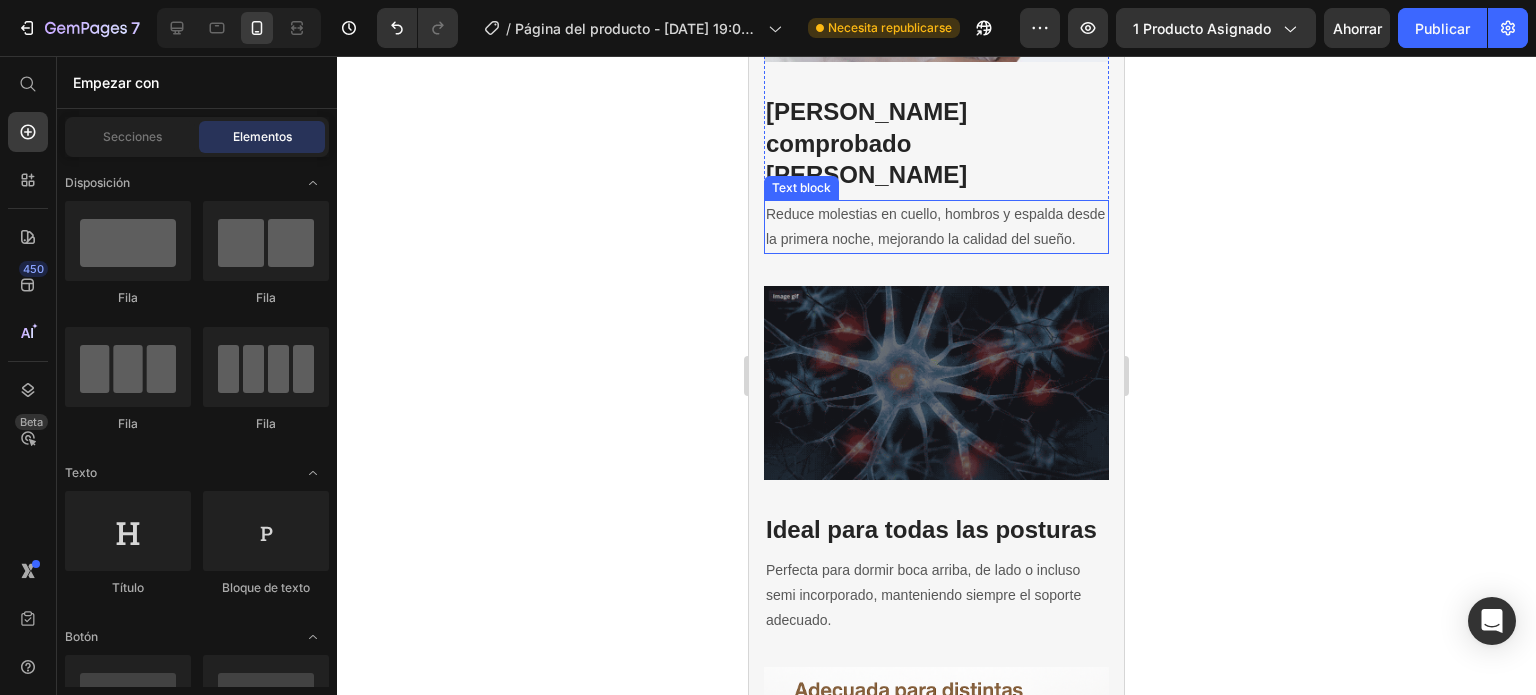 scroll, scrollTop: 3596, scrollLeft: 0, axis: vertical 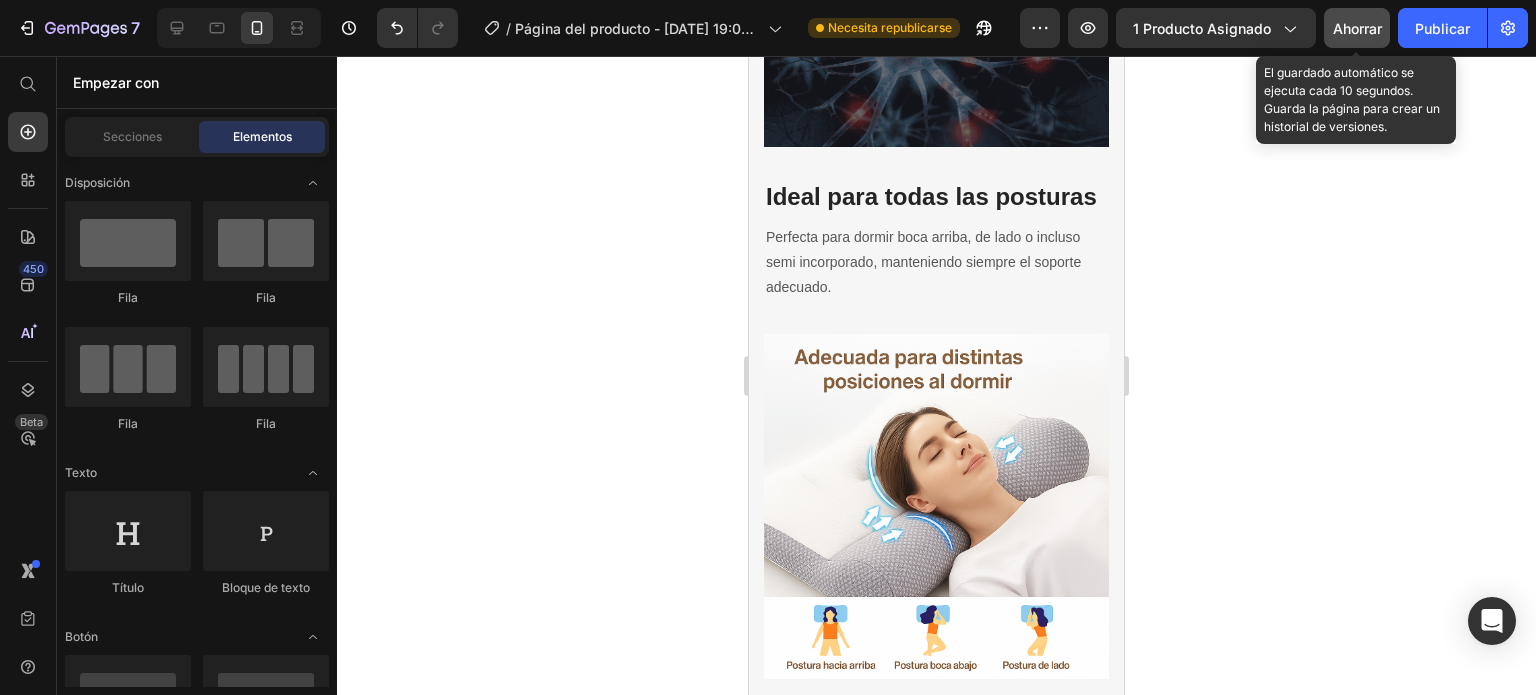 click on "Ahorrar" at bounding box center [1357, 28] 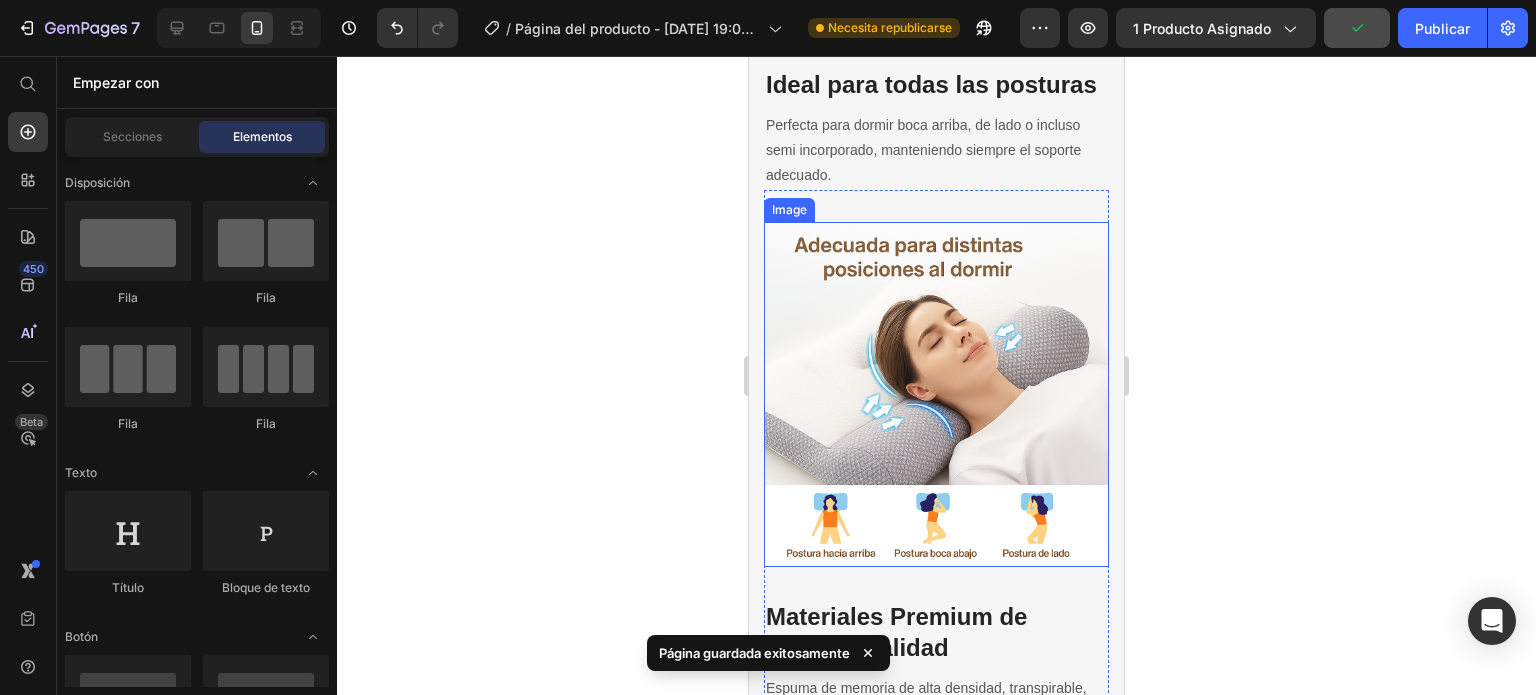 scroll, scrollTop: 3863, scrollLeft: 0, axis: vertical 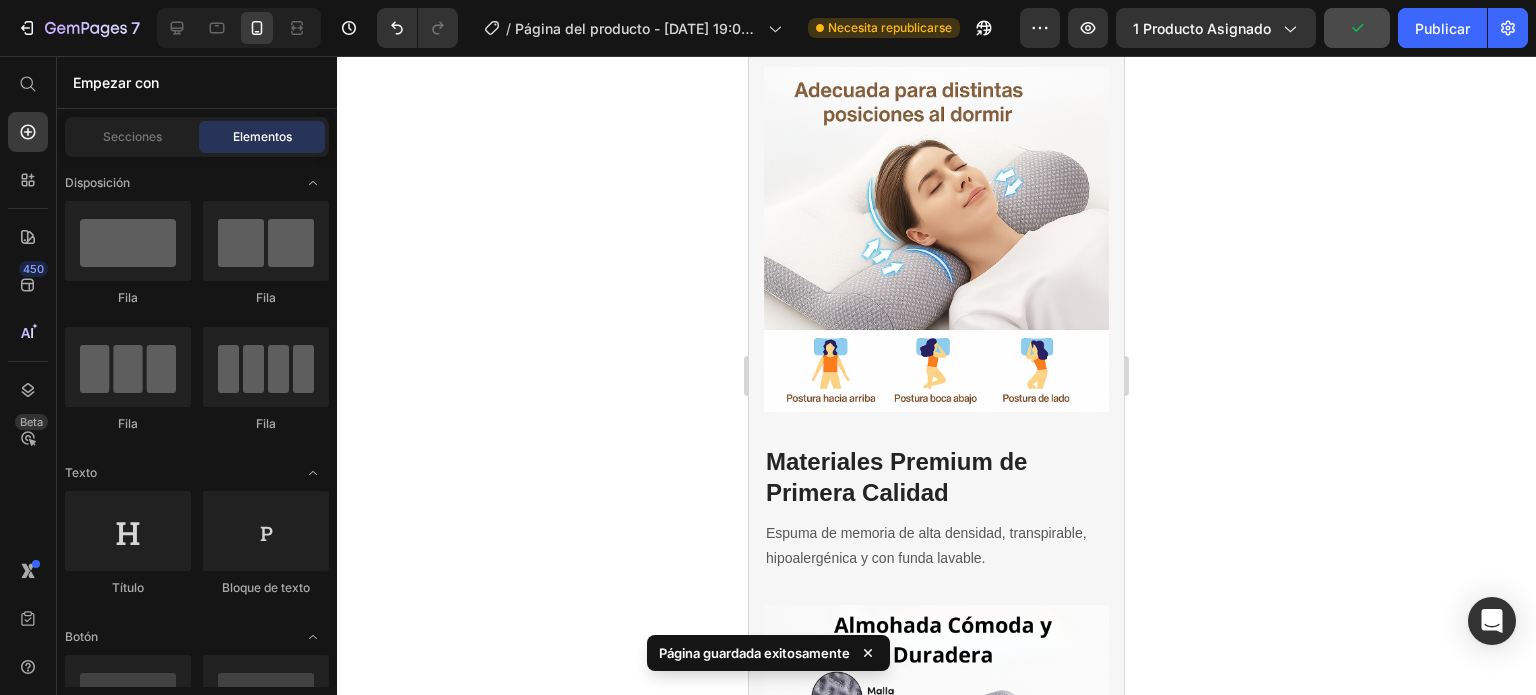drag, startPoint x: 1442, startPoint y: 25, endPoint x: 1322, endPoint y: 91, distance: 136.95255 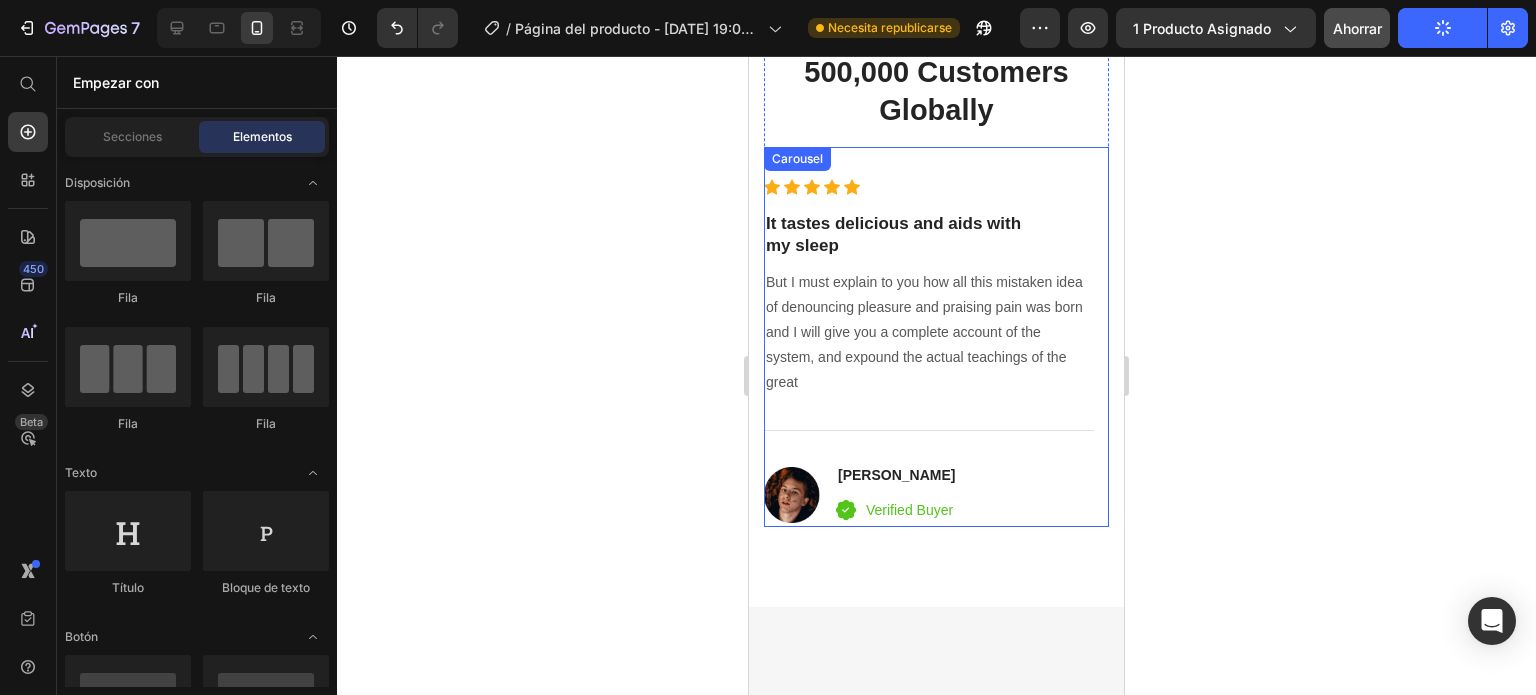 scroll, scrollTop: 4996, scrollLeft: 0, axis: vertical 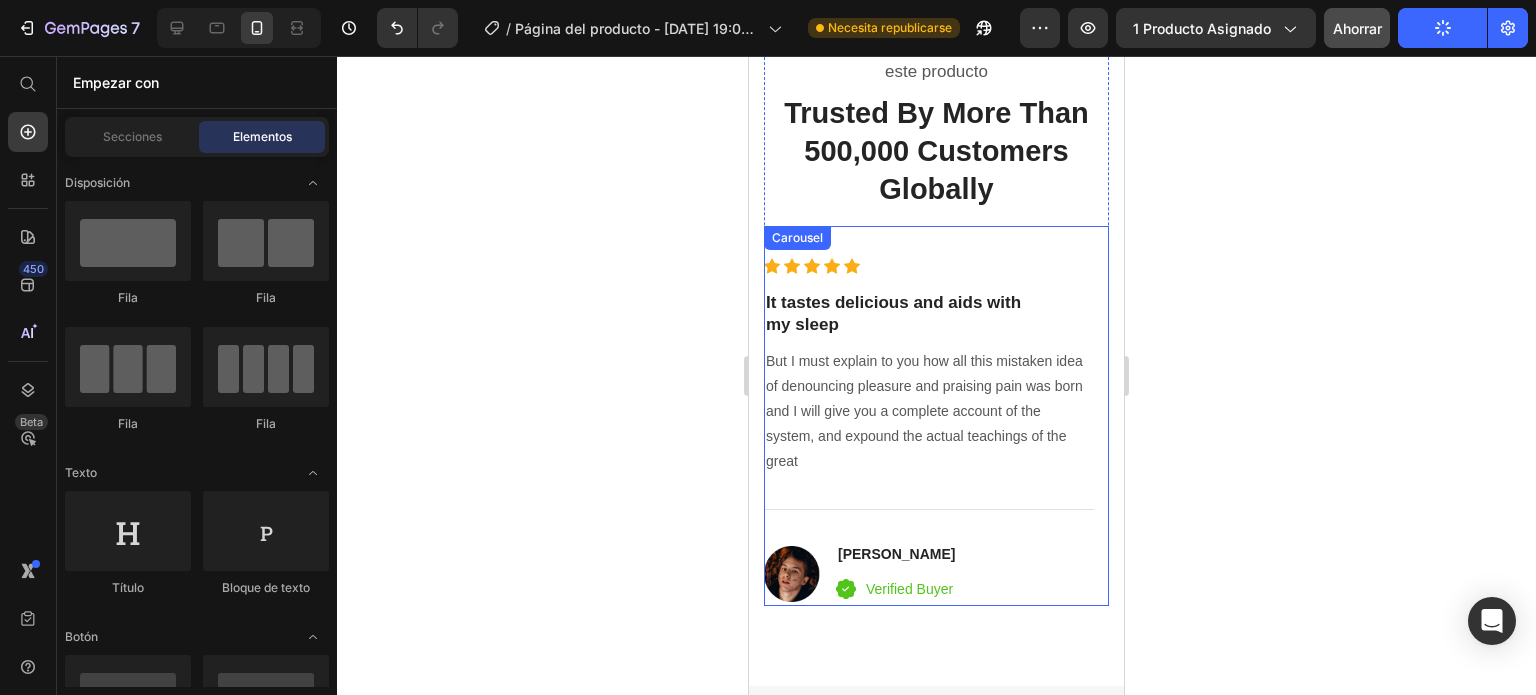 click on "It tastes delicious and aids with  my sleep" at bounding box center (929, 314) 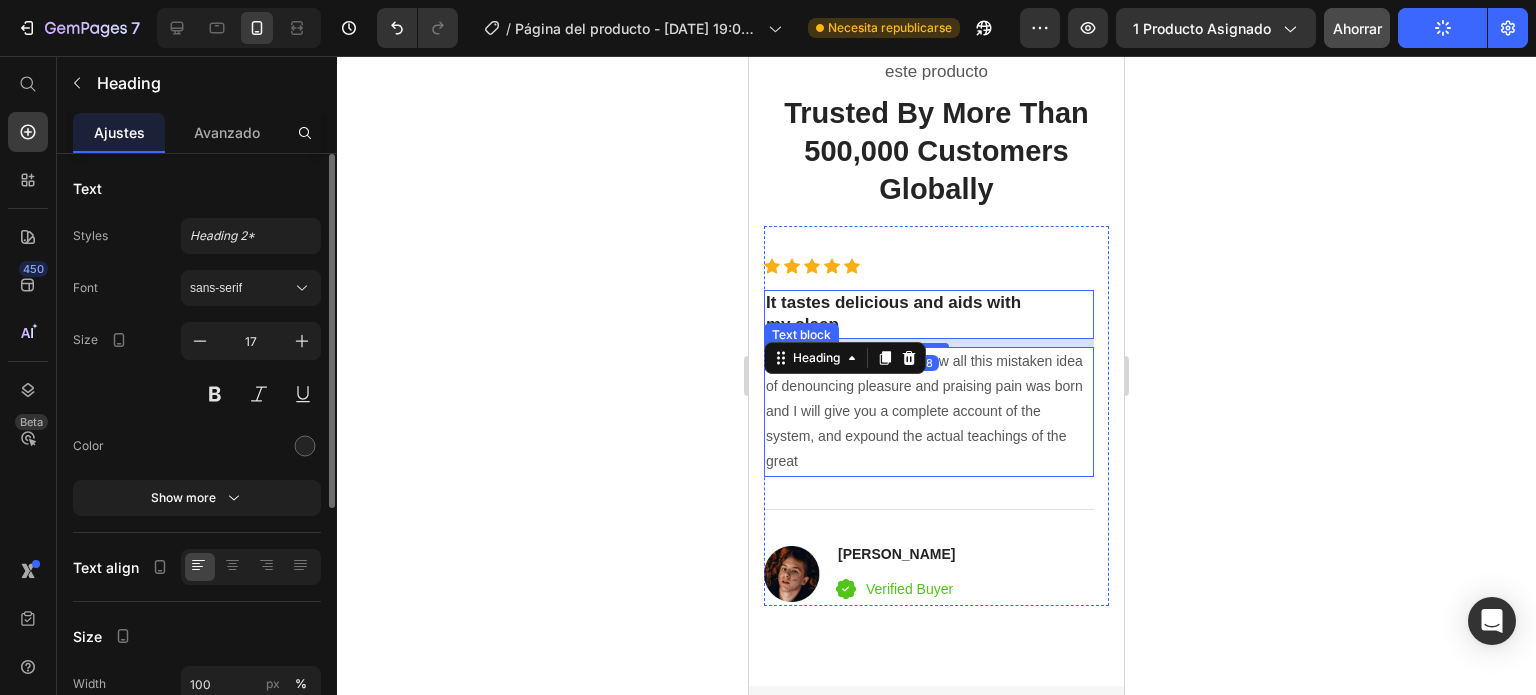 click on "But I must explain to you how all this mistaken idea of denouncing pleasure and praising pain was born and I will give you a complete account of the system, and expound the actual teachings of the great" at bounding box center [929, 412] 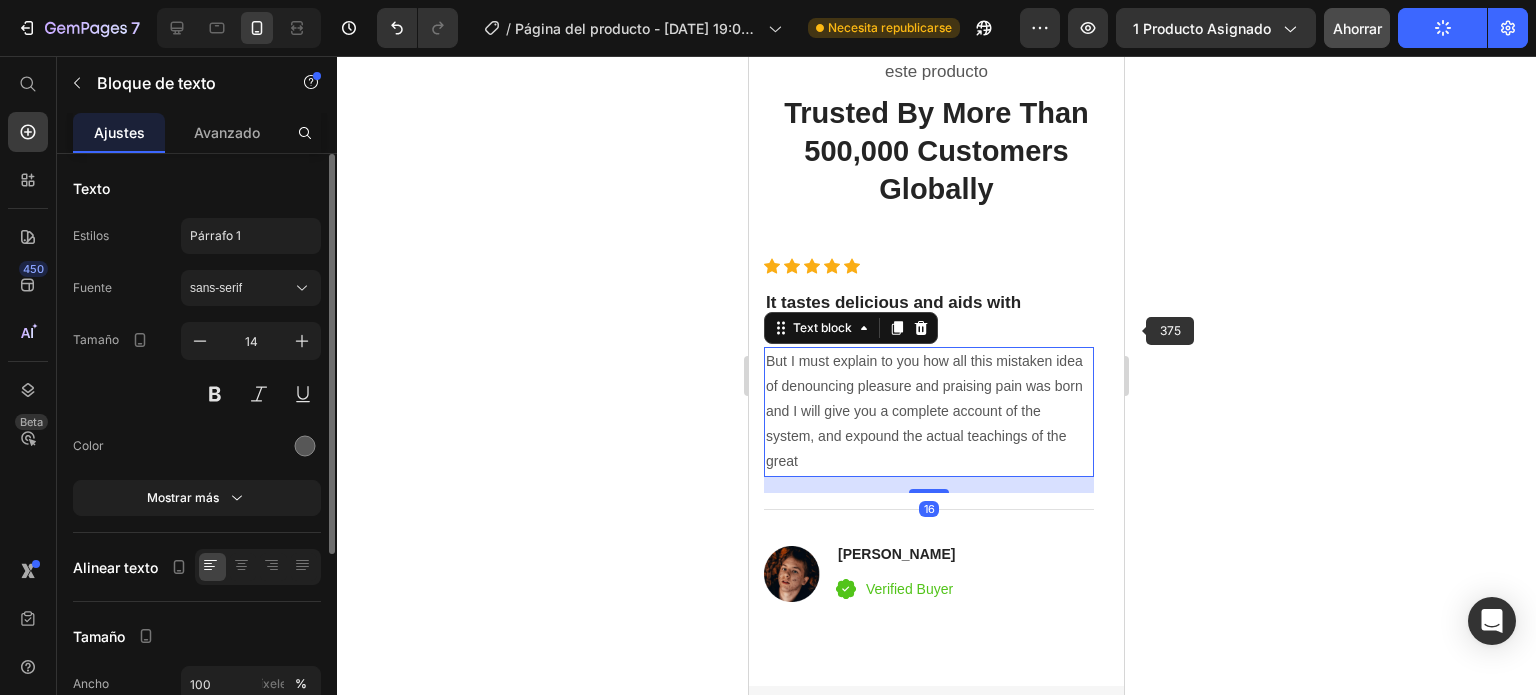 click 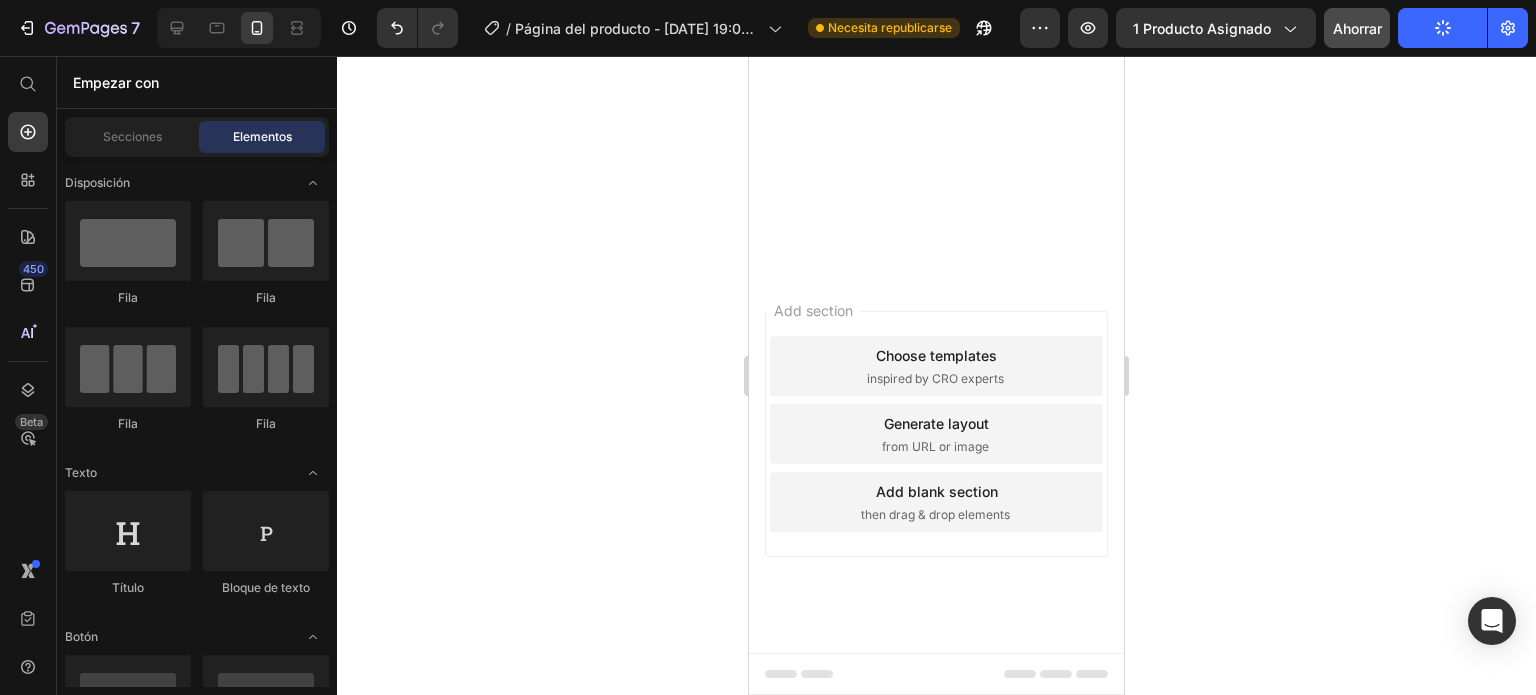 scroll, scrollTop: 3336, scrollLeft: 0, axis: vertical 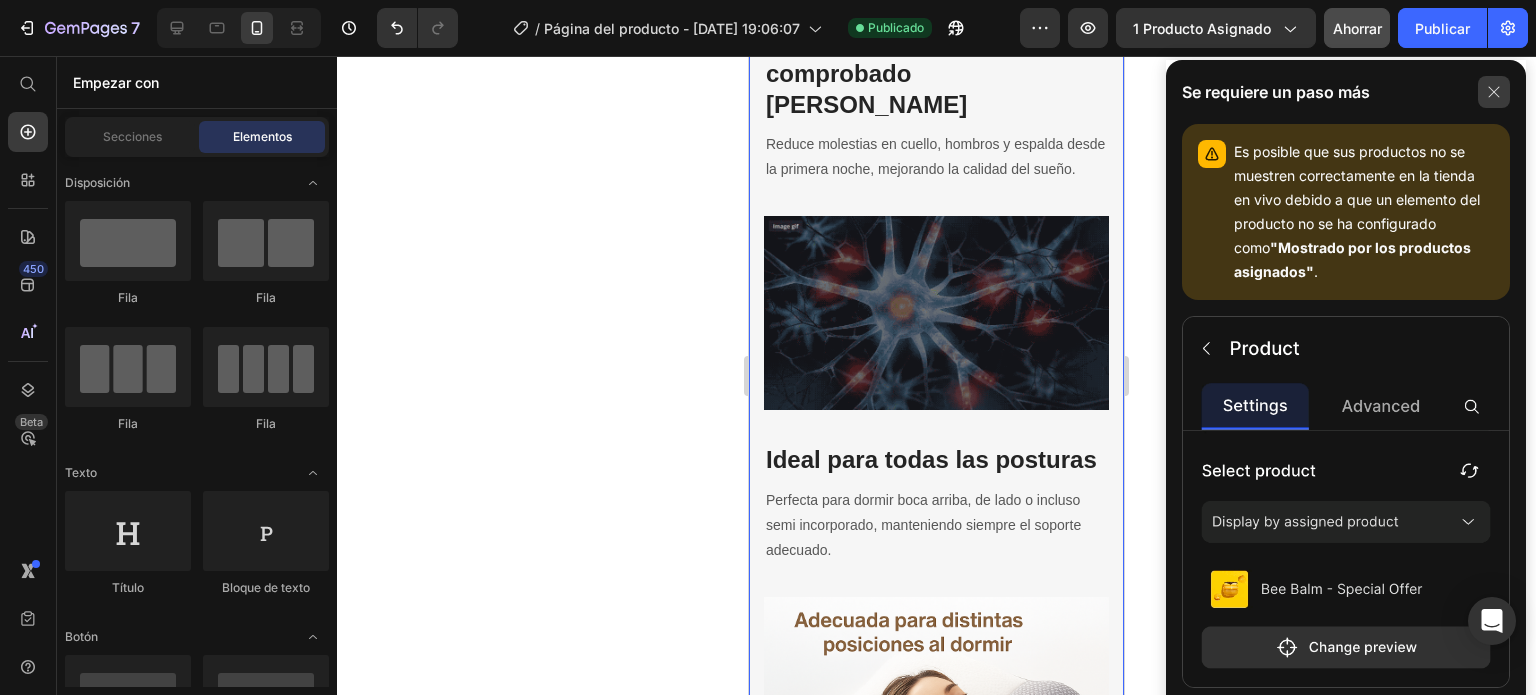 click 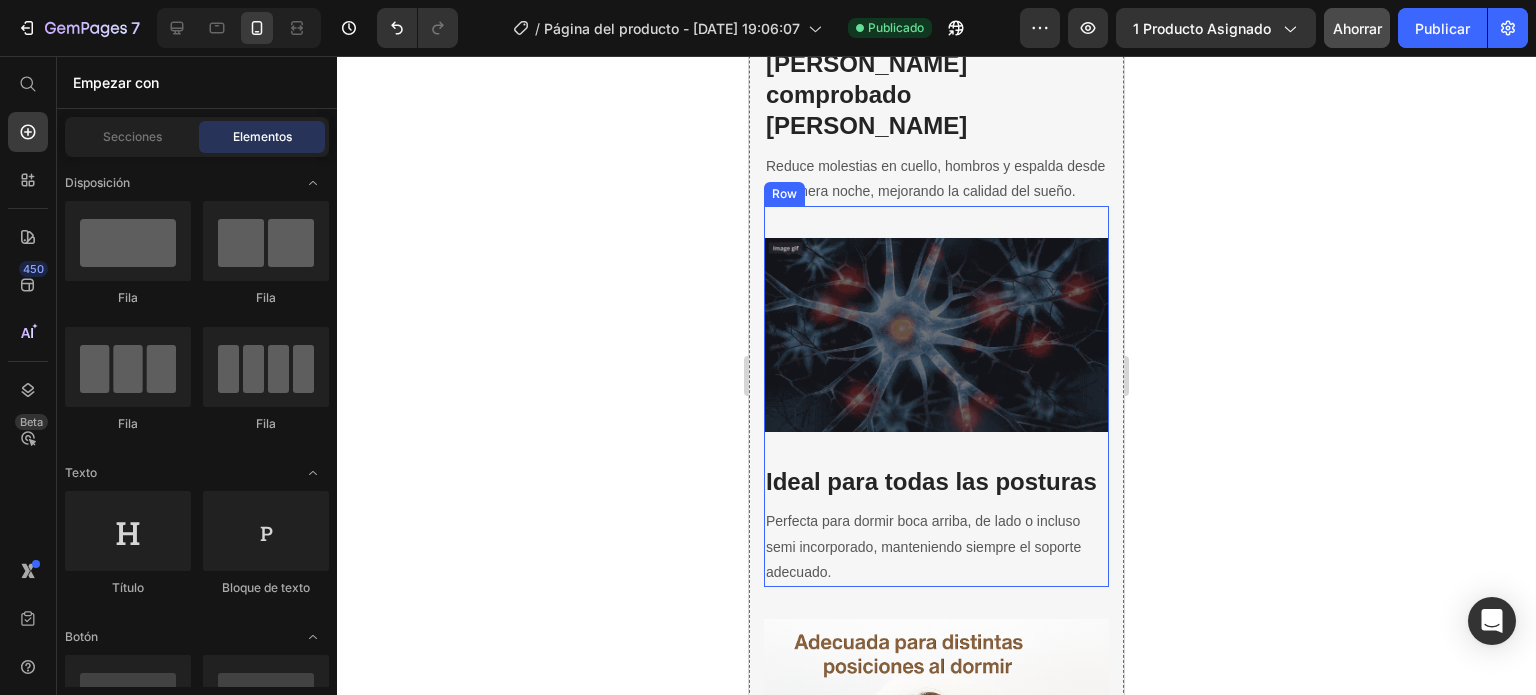 scroll, scrollTop: 3133, scrollLeft: 0, axis: vertical 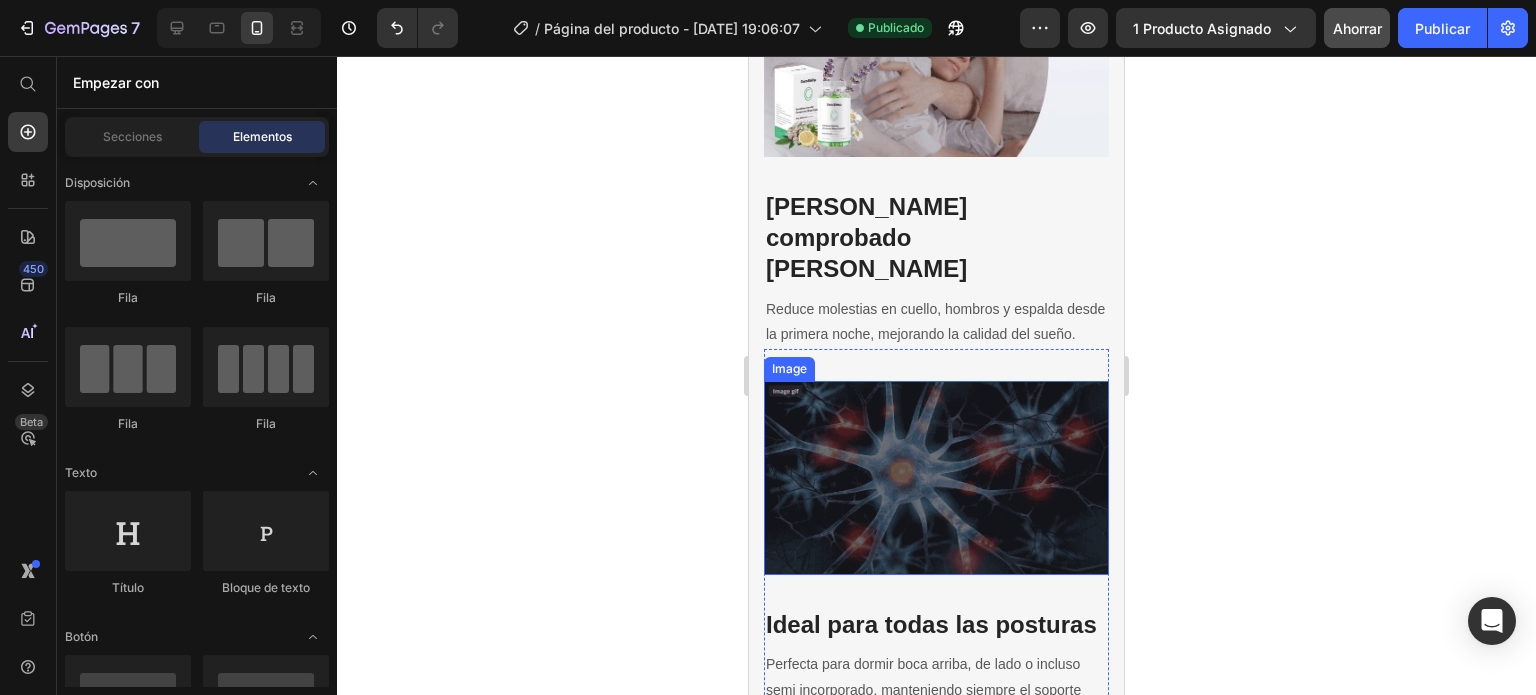 click at bounding box center (936, 478) 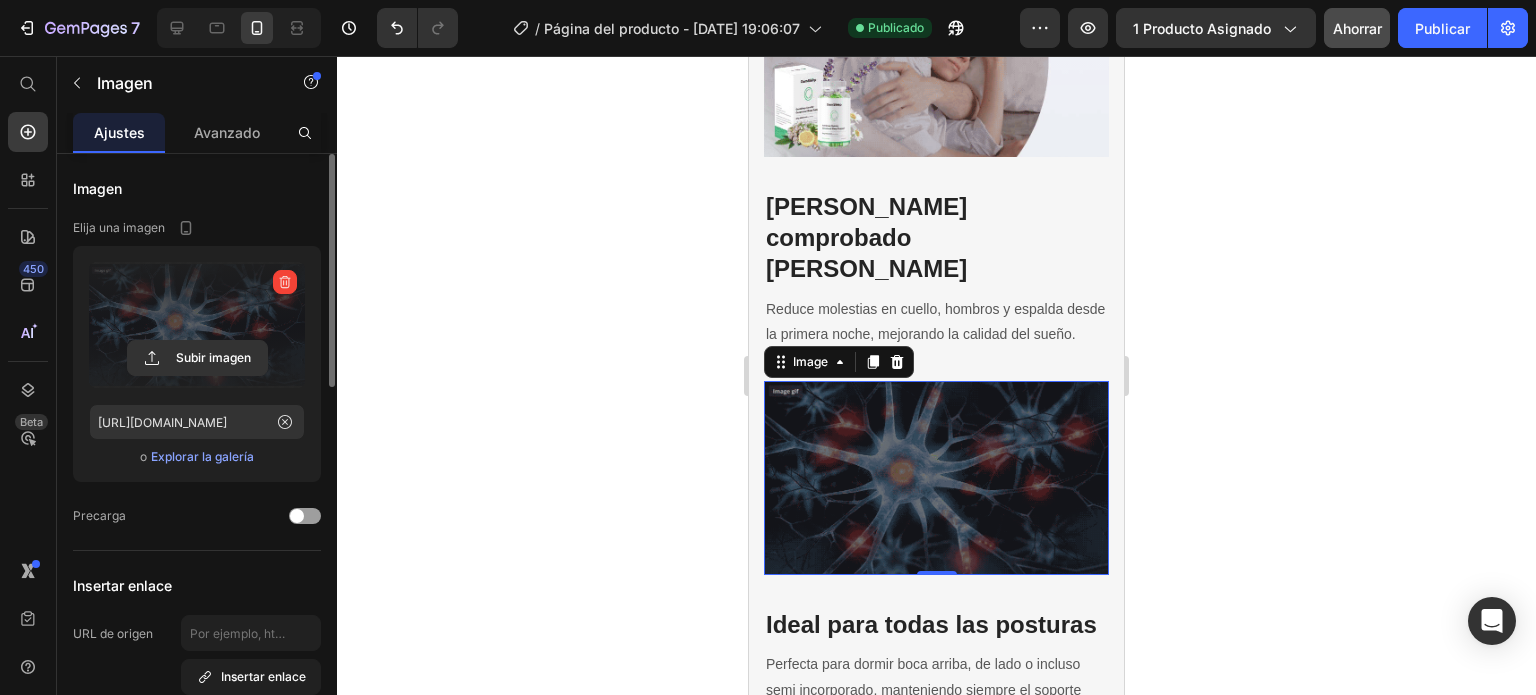 click at bounding box center (285, 282) 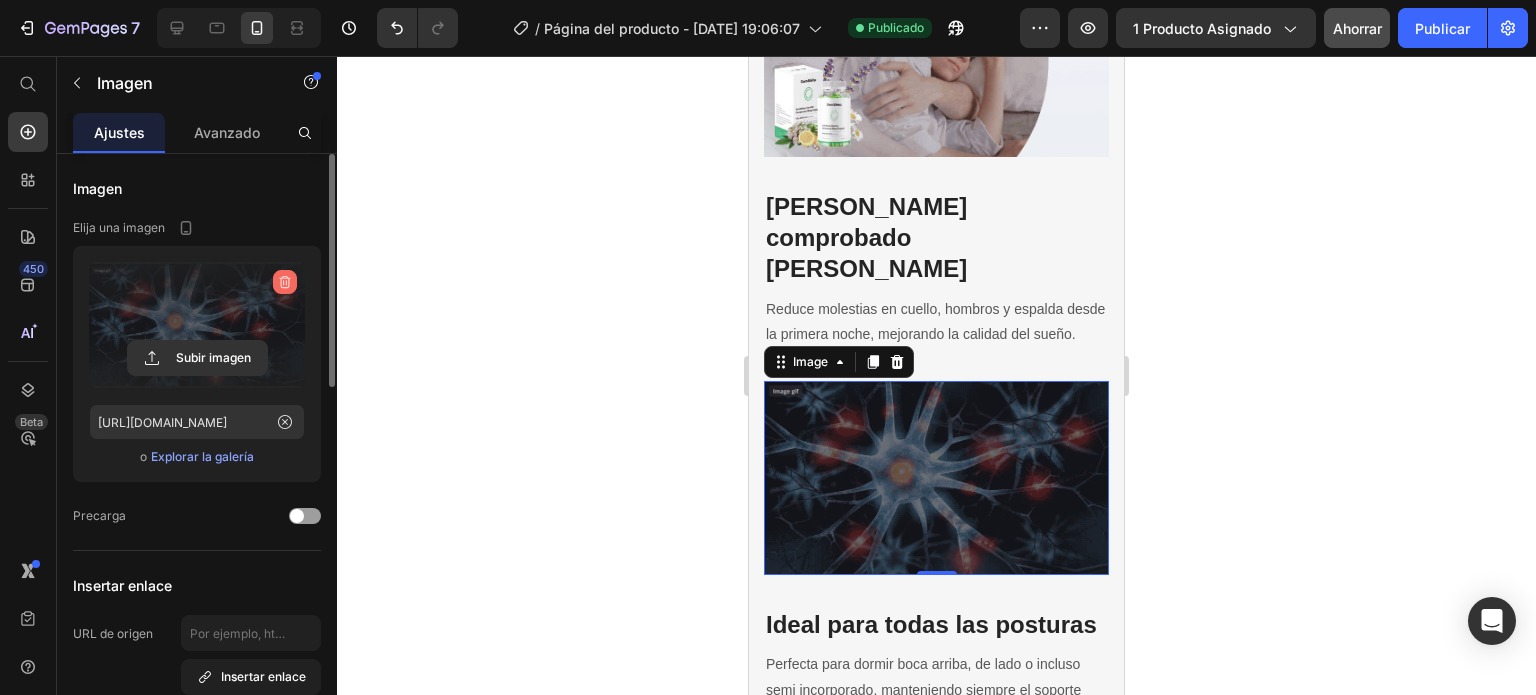 click 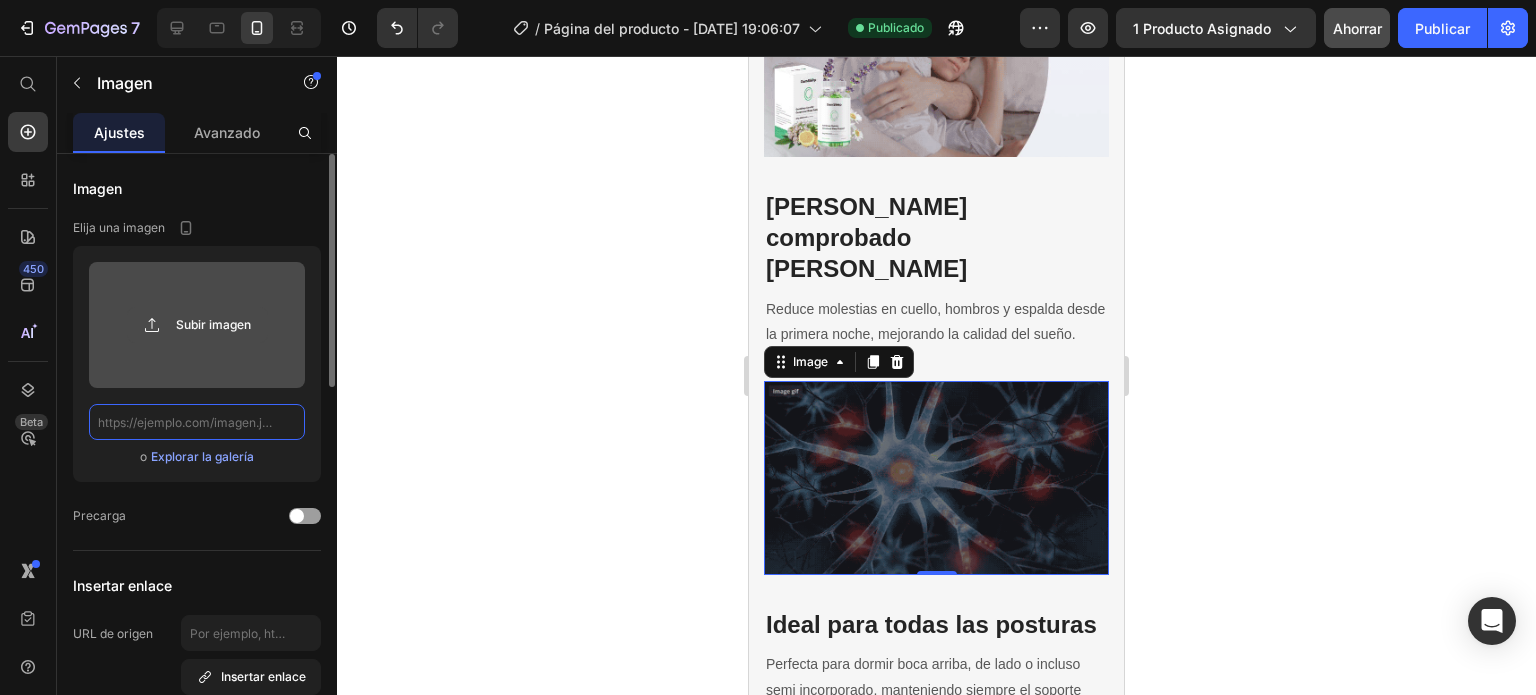 scroll, scrollTop: 0, scrollLeft: 0, axis: both 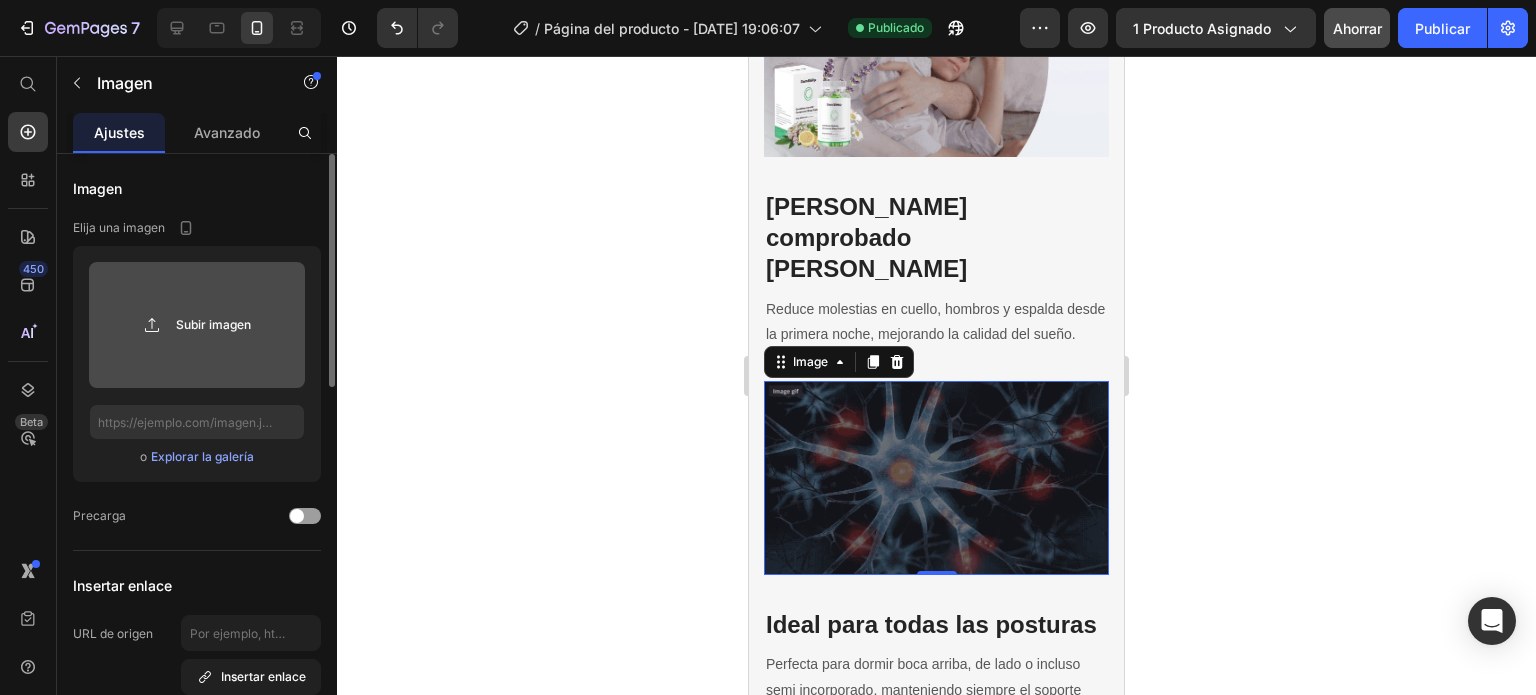 click 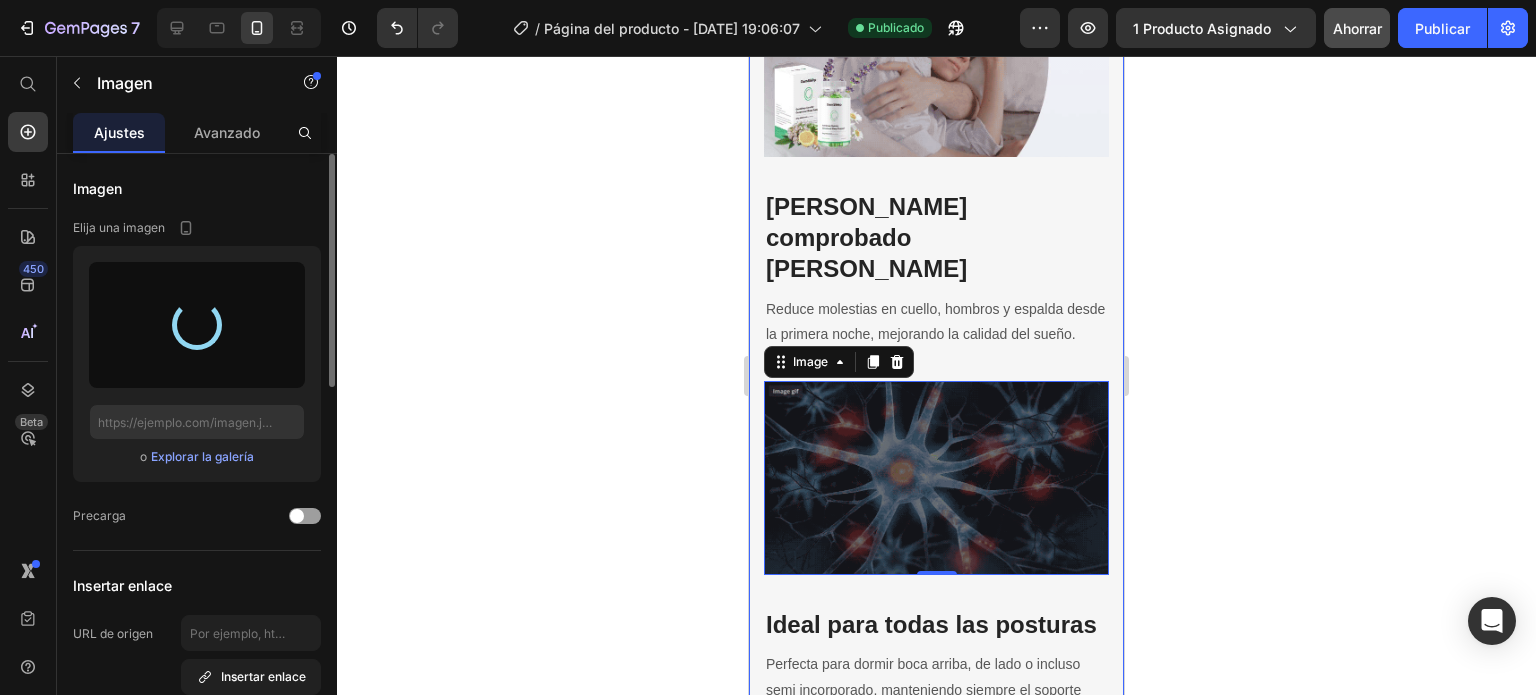 type on "https://cdn.shopify.com/s/files/1/0949/7228/1163/files/gempages_574529680682517348-54041a54-6e8d-44c6-be41-4fa1ee55f705.jpg" 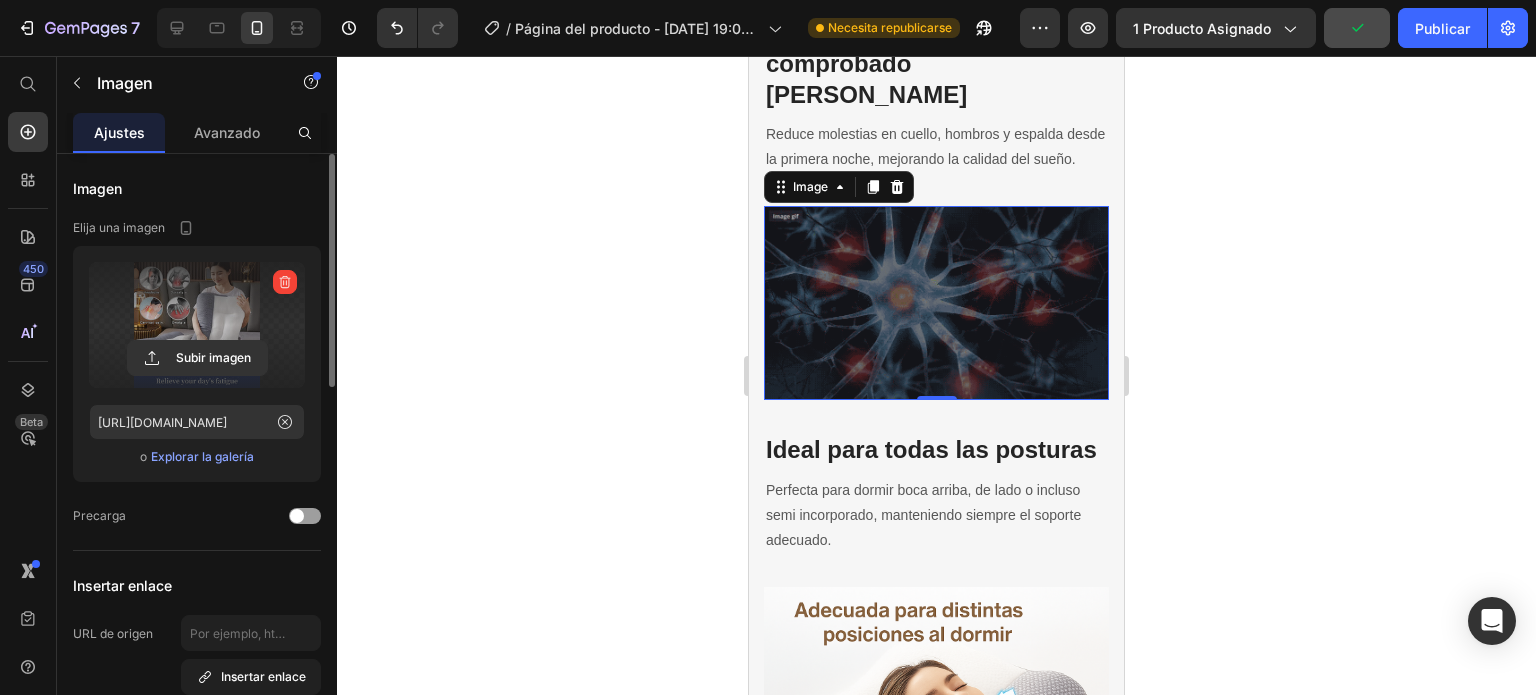 scroll, scrollTop: 3400, scrollLeft: 0, axis: vertical 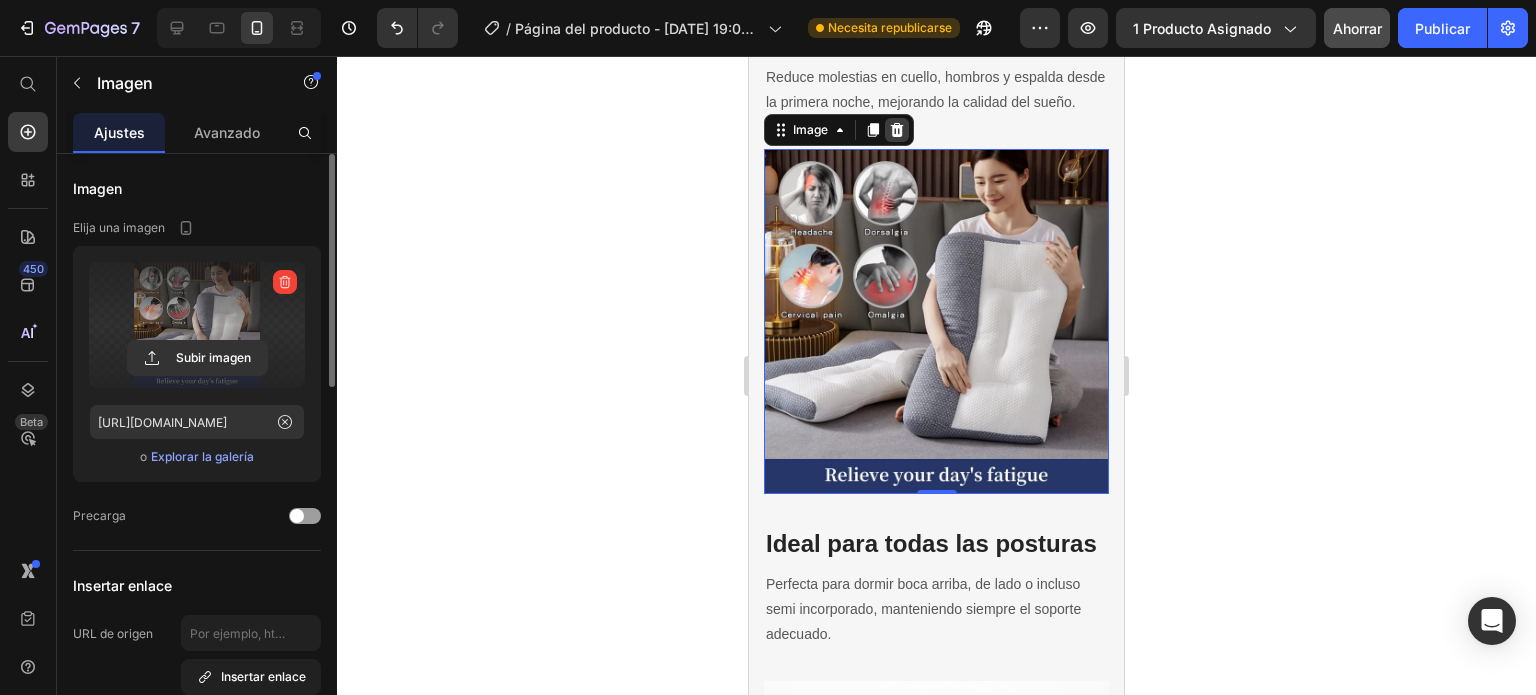 click 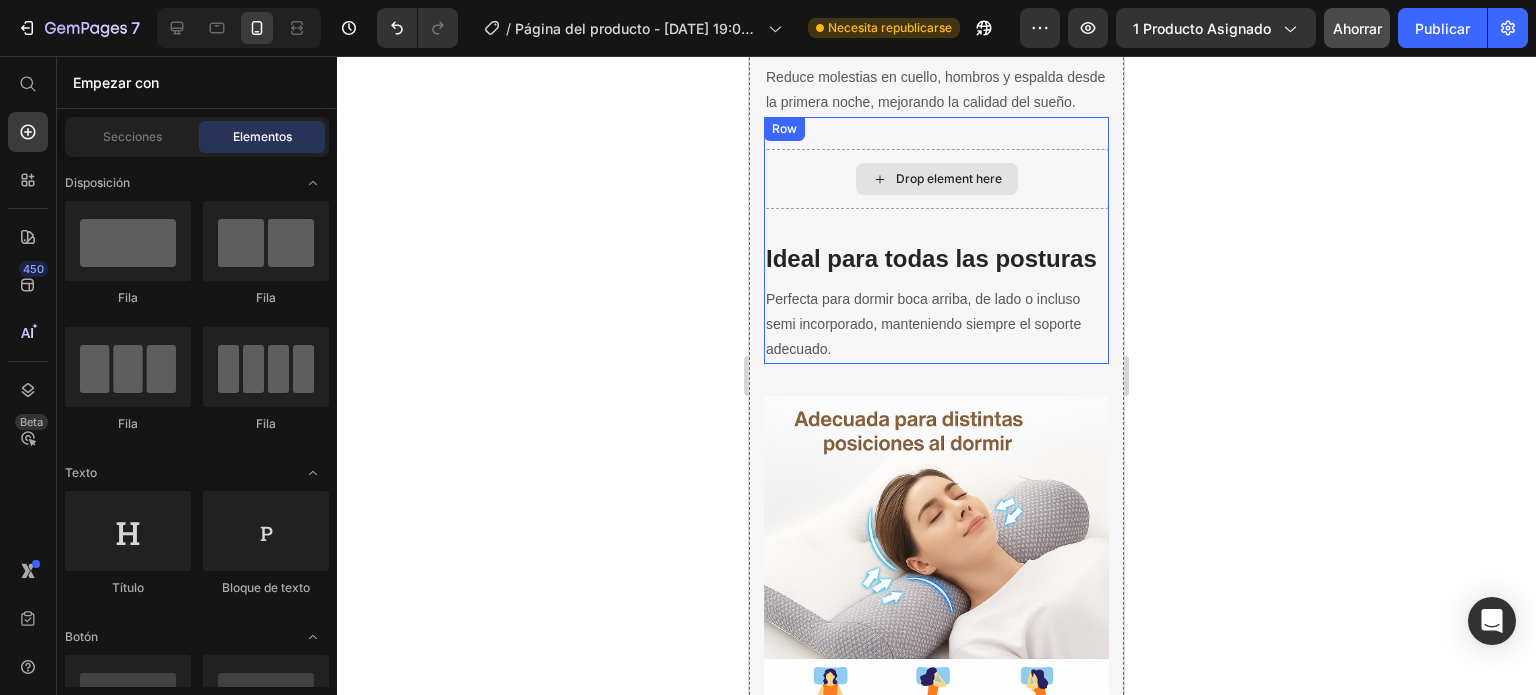 click on "Drop element here" at bounding box center [949, 179] 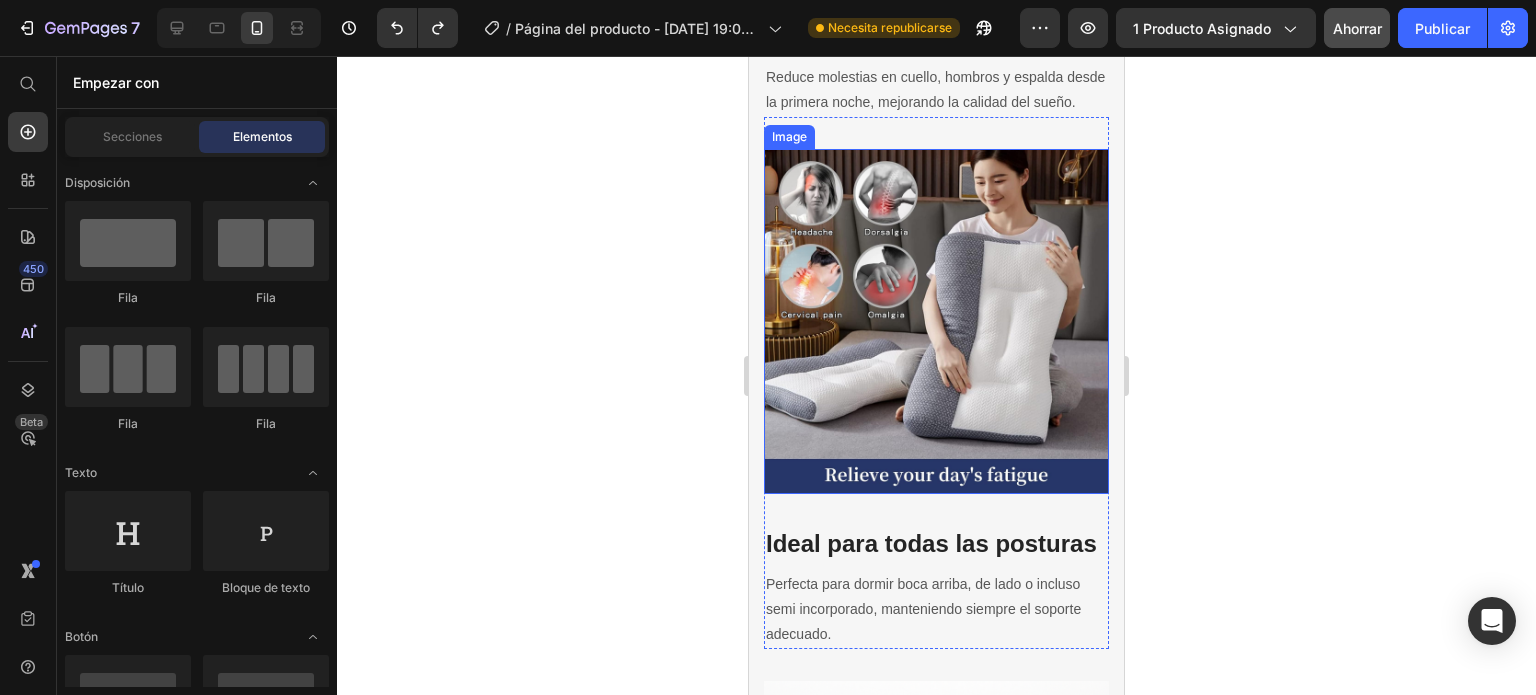 click at bounding box center [936, 321] 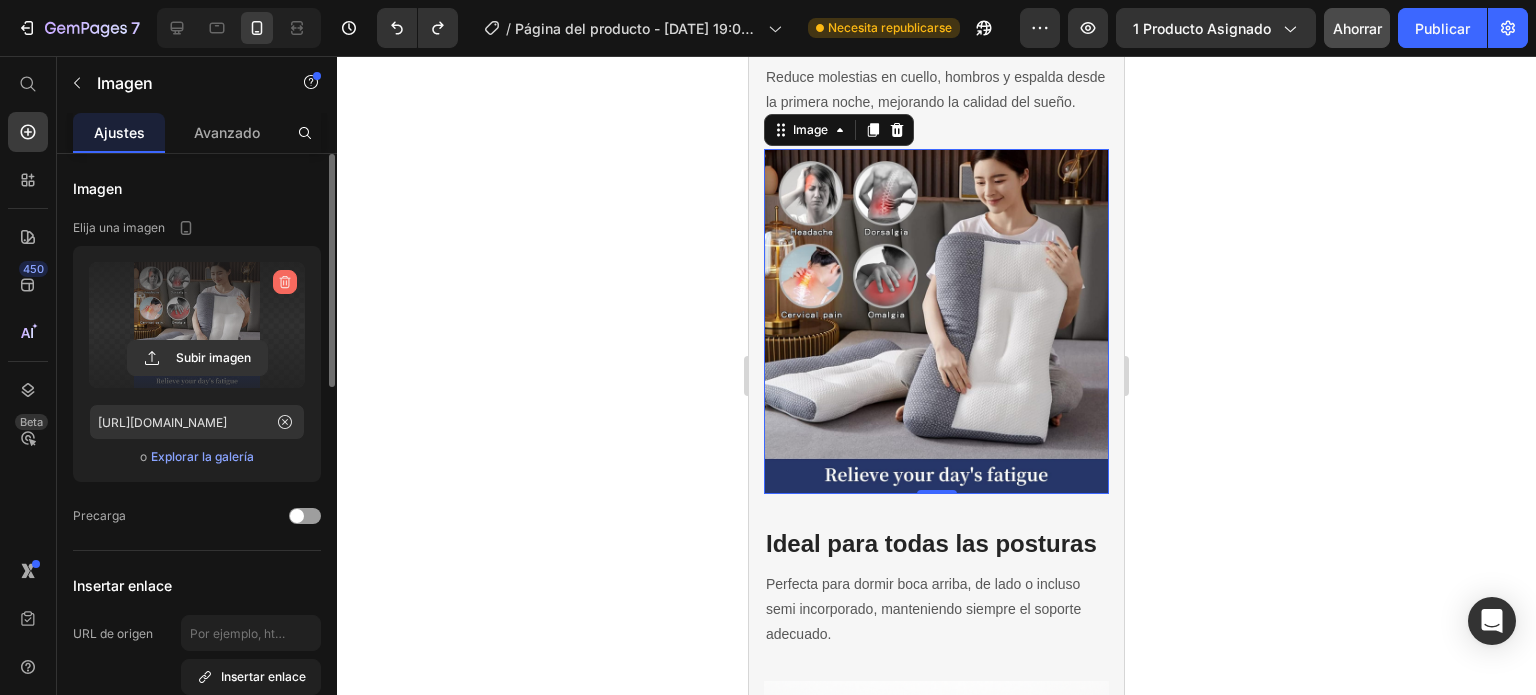 click at bounding box center (285, 282) 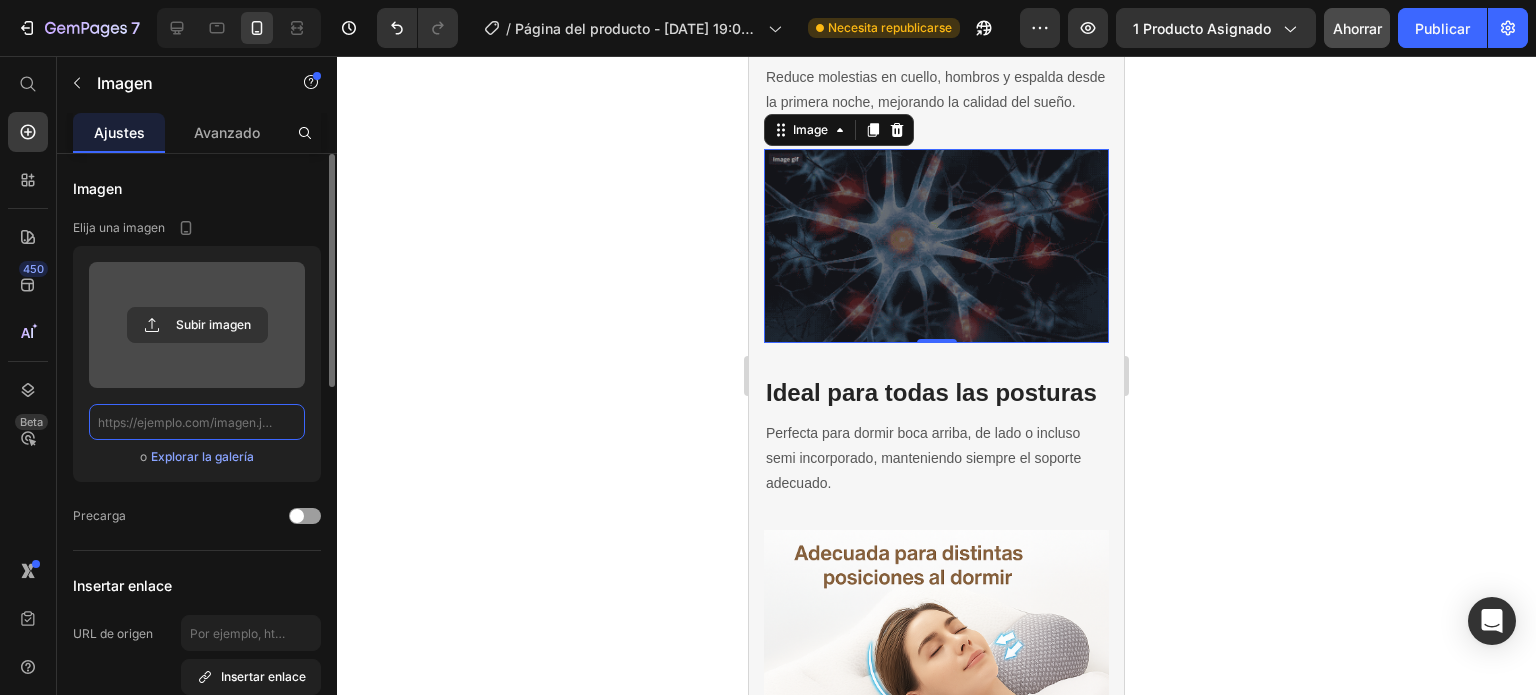 scroll, scrollTop: 0, scrollLeft: 0, axis: both 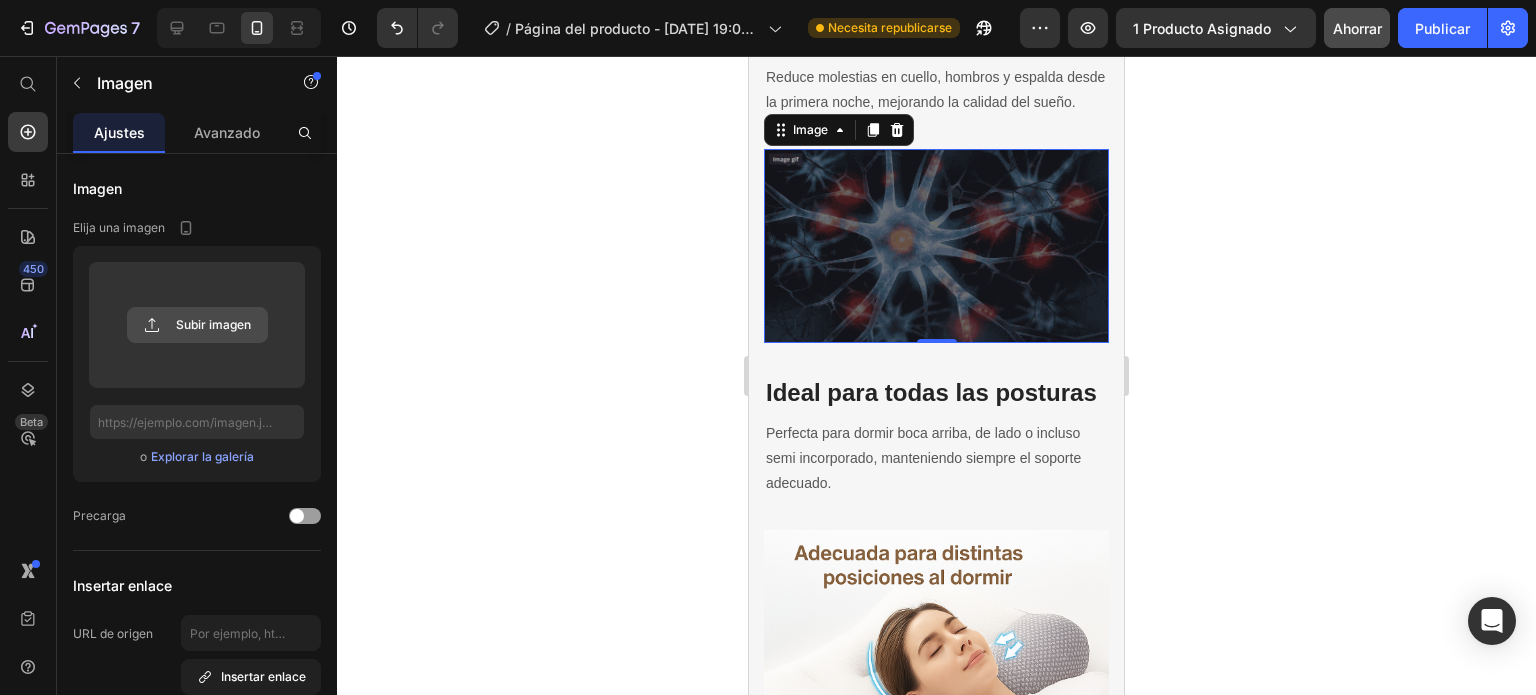 click 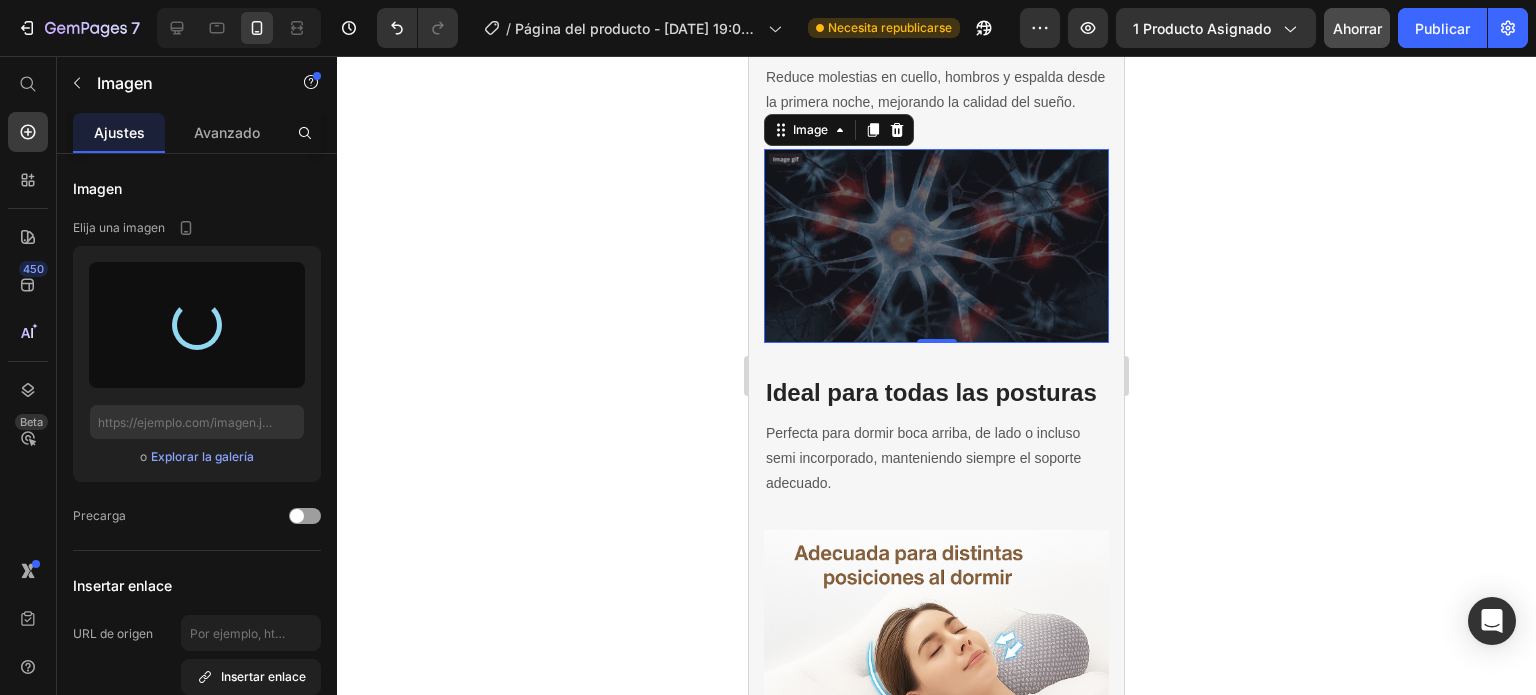 type on "https://cdn.shopify.com/s/files/1/0949/7228/1163/files/gempages_574529680682517348-2f5b0b12-3abe-43bd-b411-9237bfbe73dc.png" 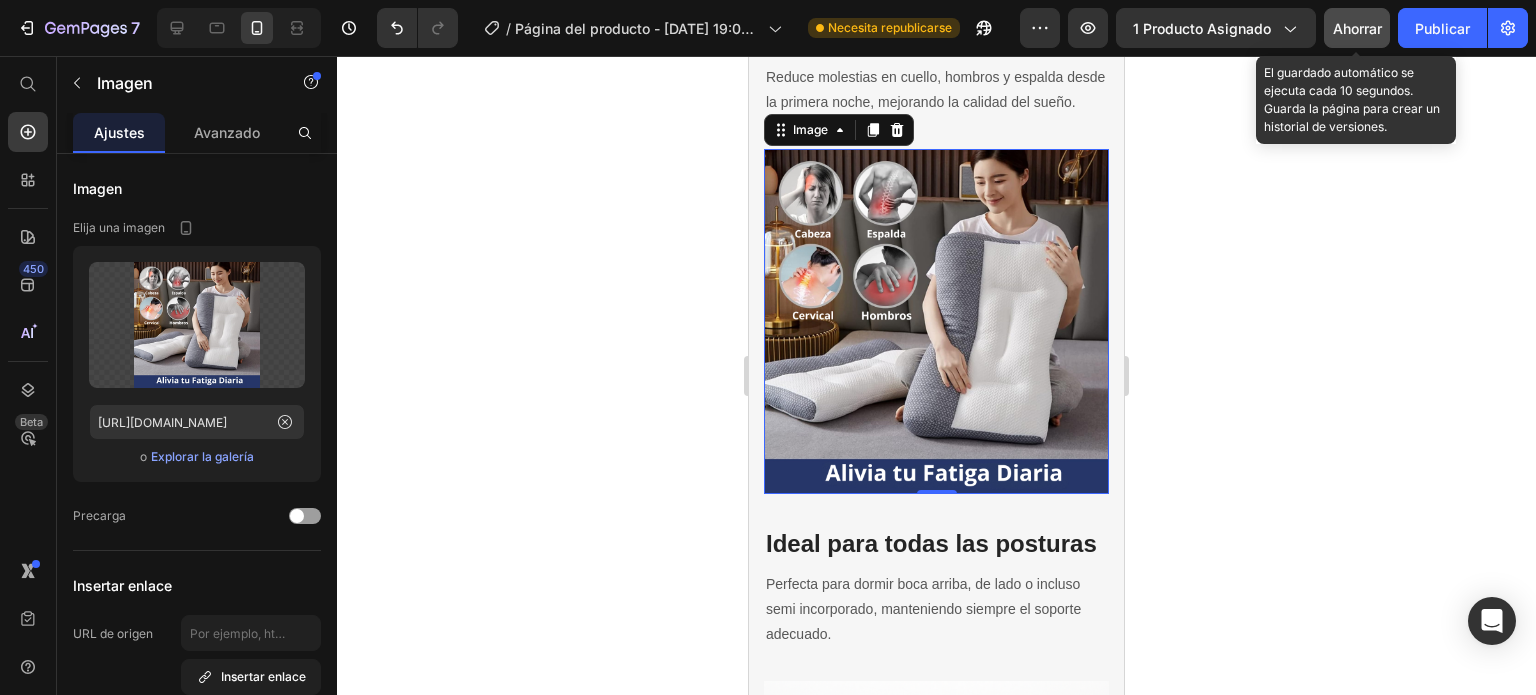 click on "Ahorrar" 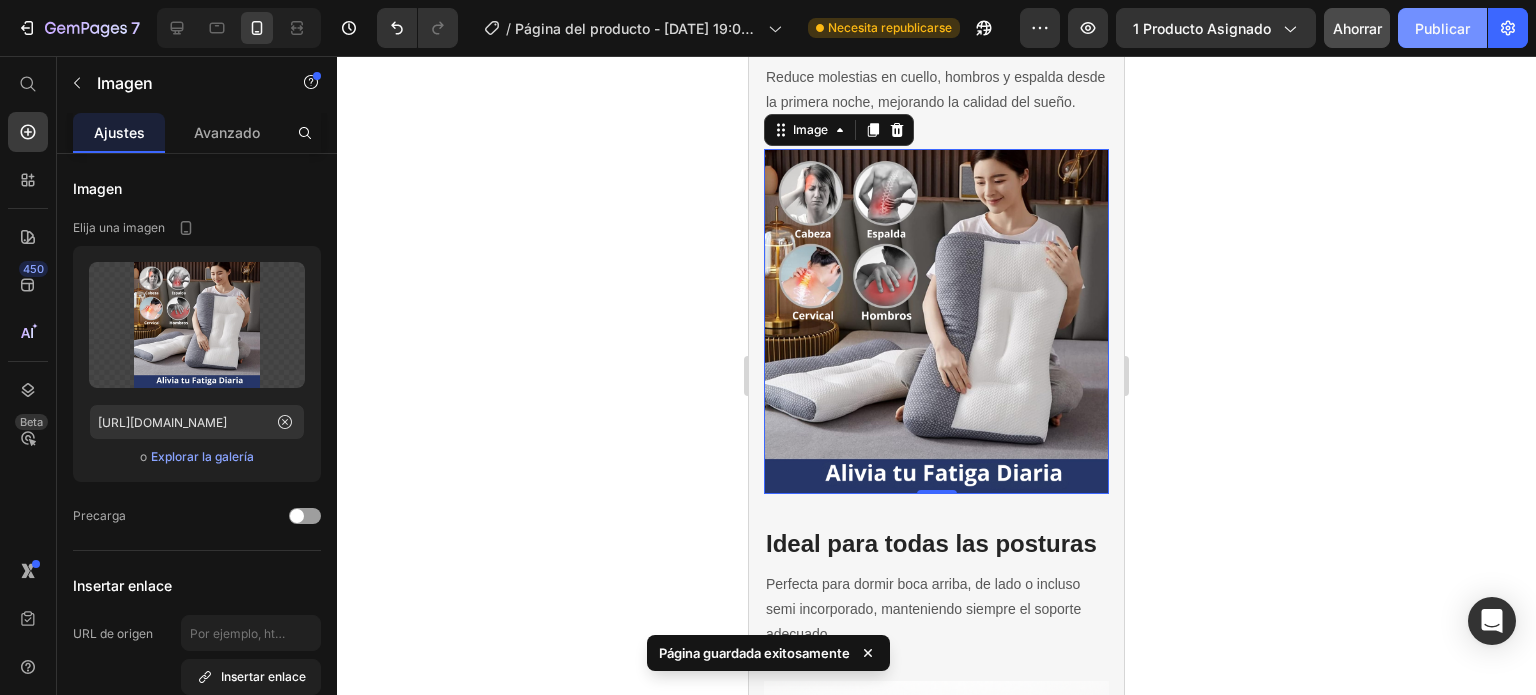 click on "Publicar" 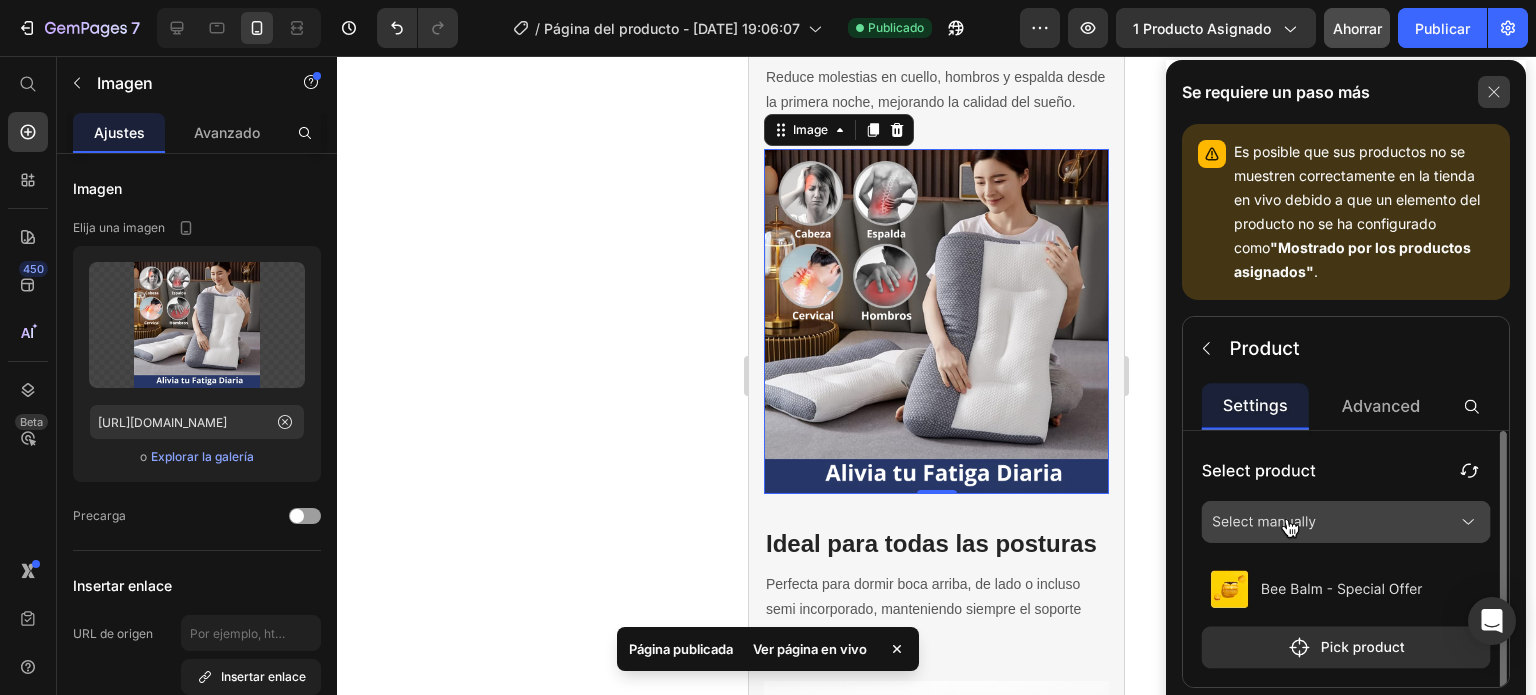 click 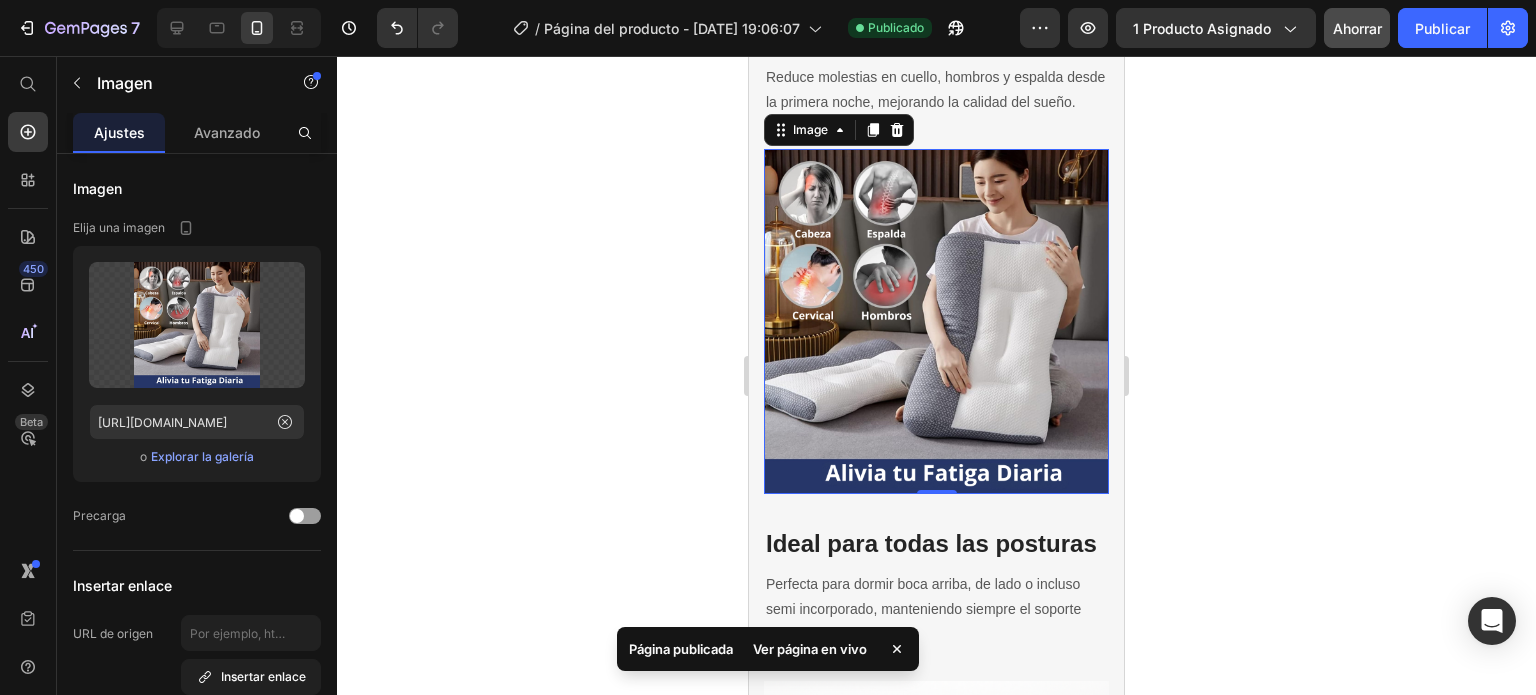 click 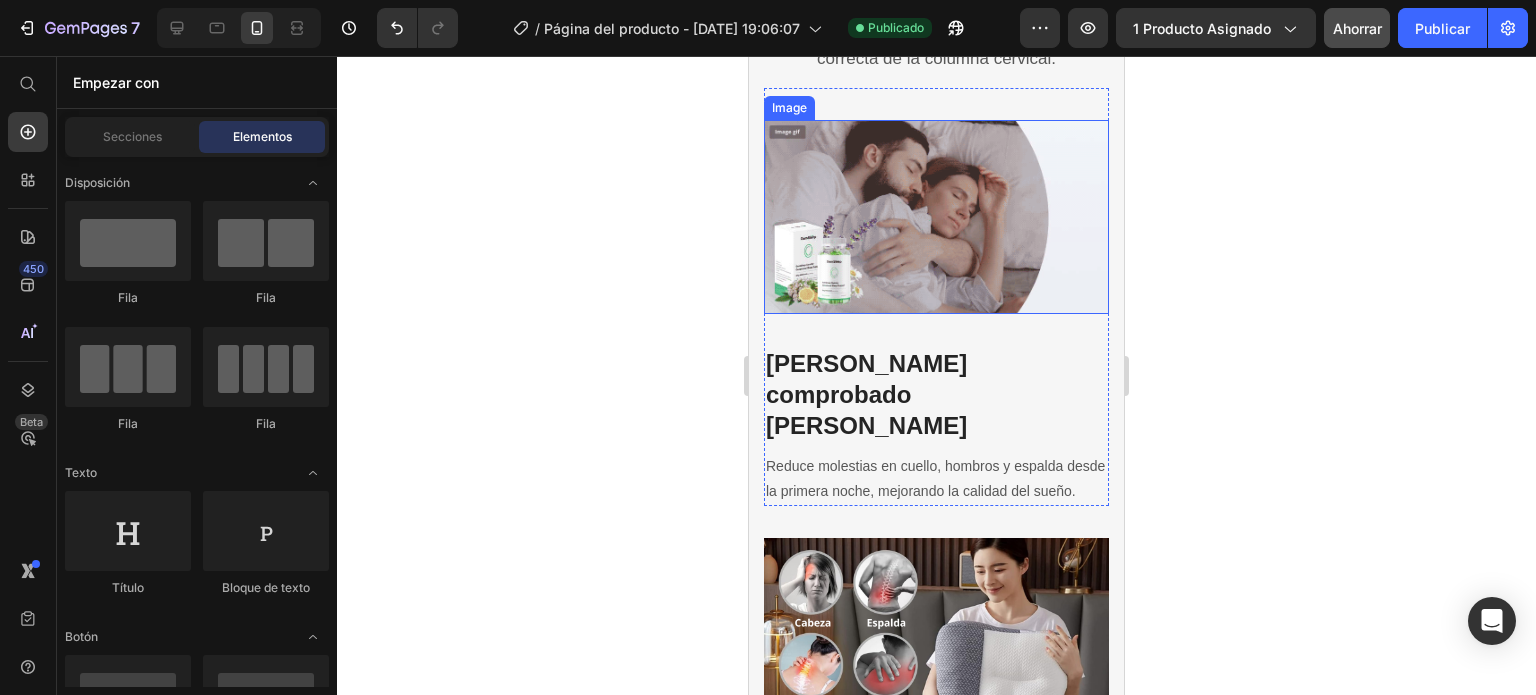 scroll, scrollTop: 3000, scrollLeft: 0, axis: vertical 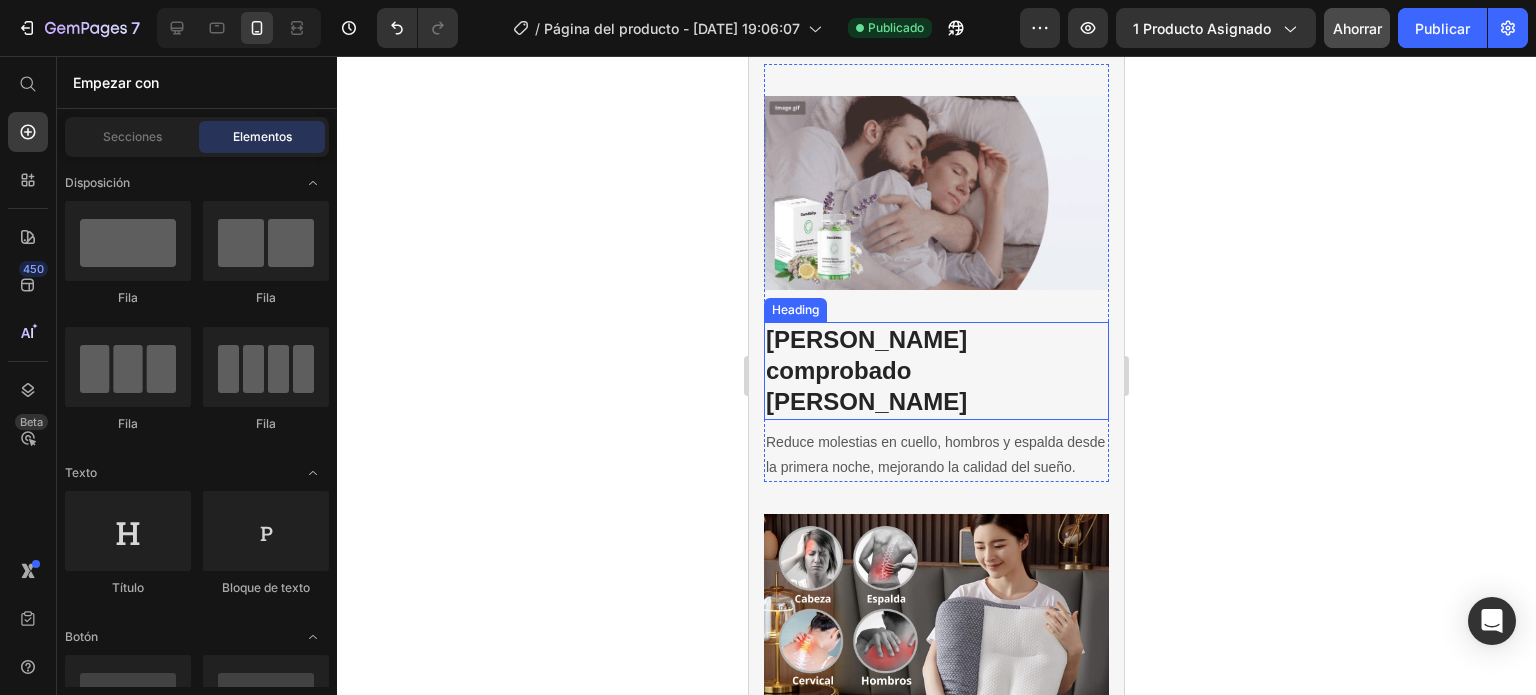 click on "Alivio comprobado de dolores" at bounding box center [936, 371] 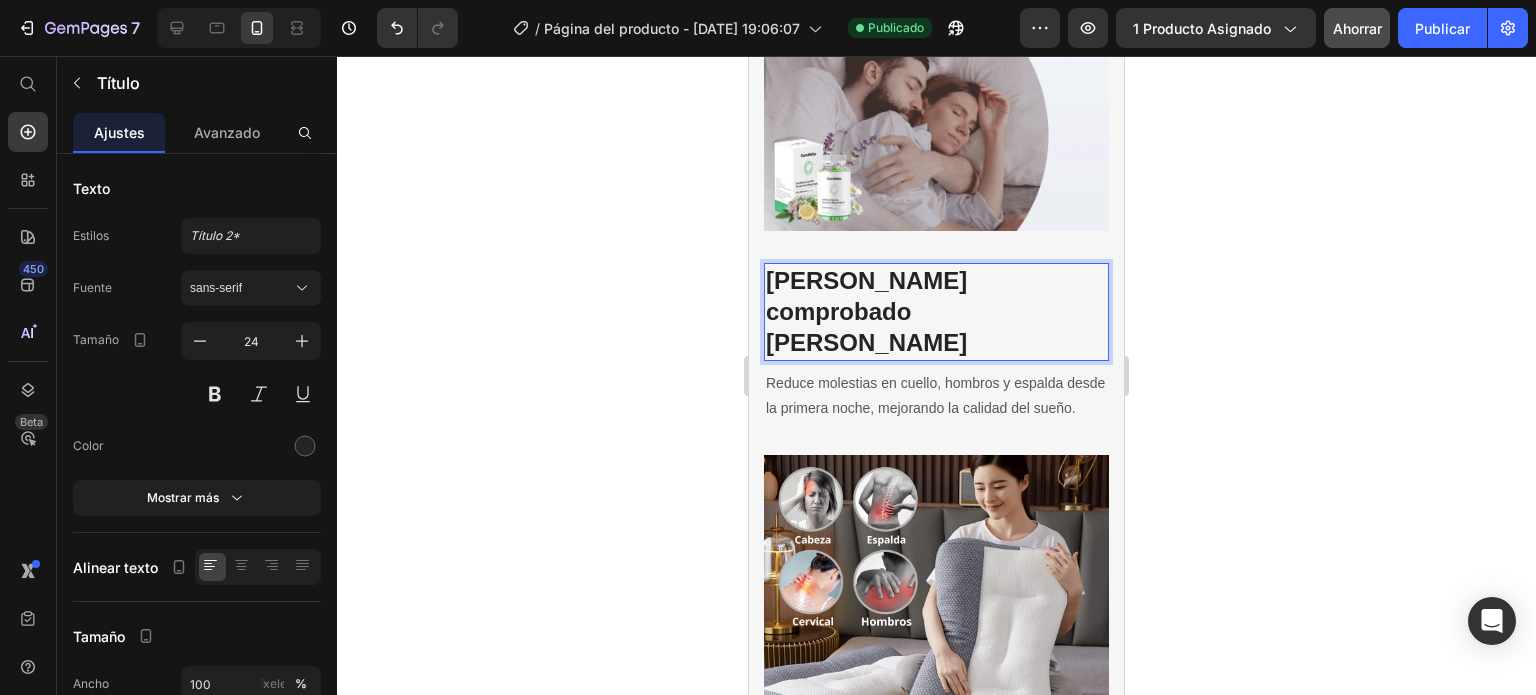 scroll, scrollTop: 3066, scrollLeft: 0, axis: vertical 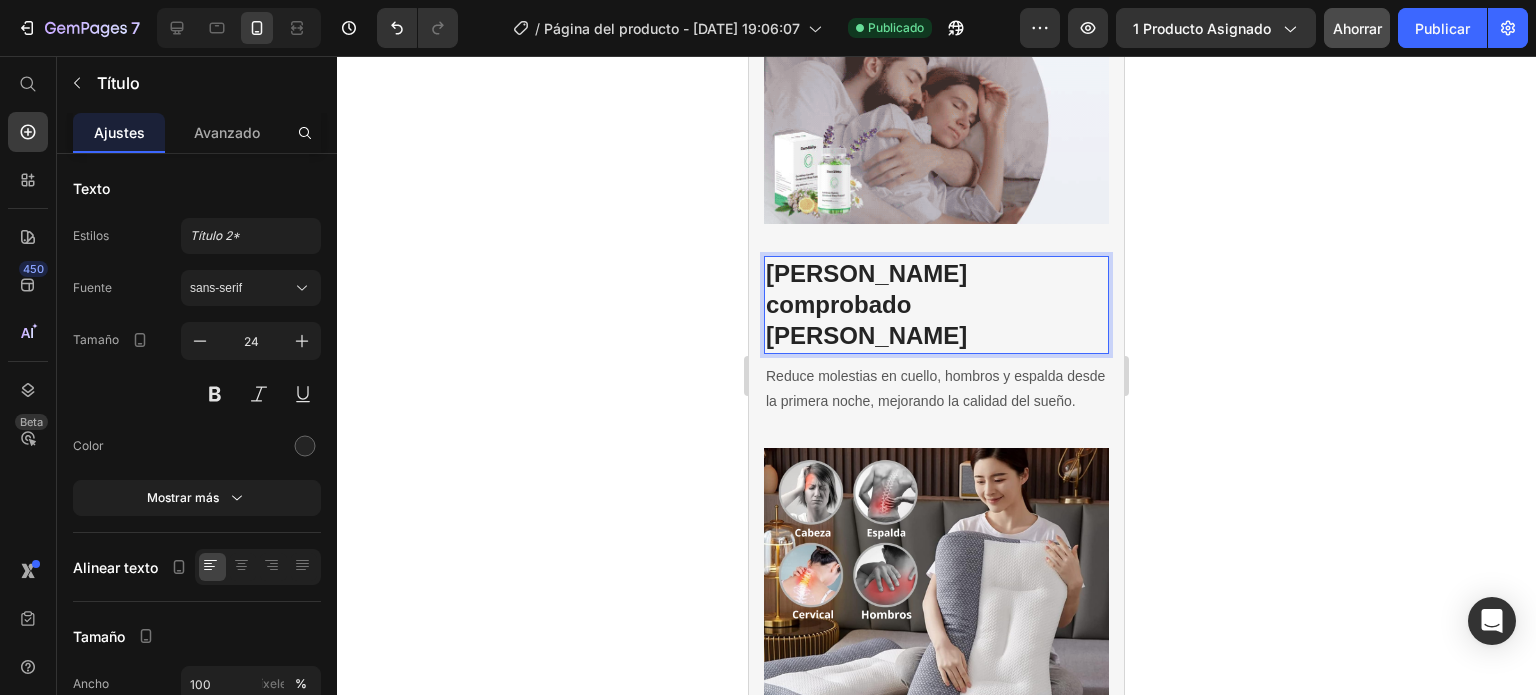 click on "Alivio comprobado de dolores" at bounding box center (936, 305) 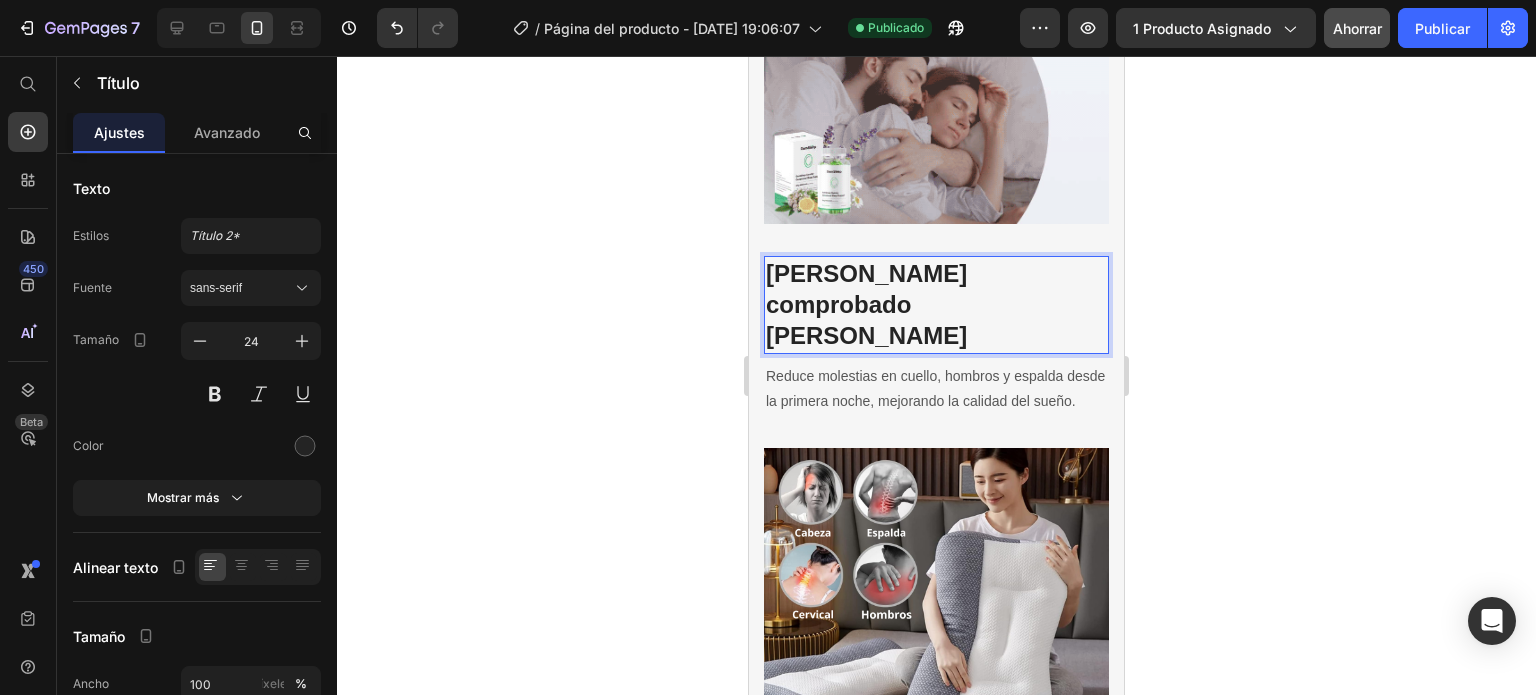 click 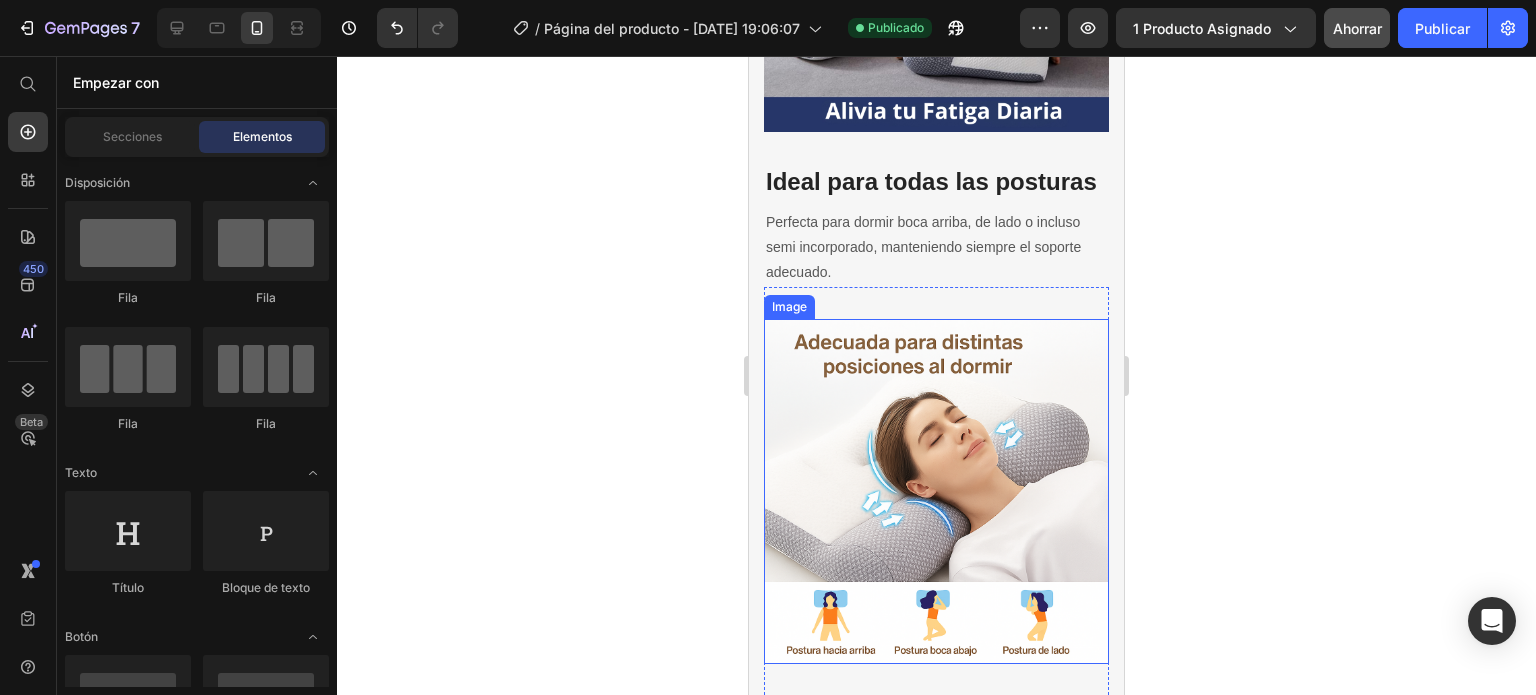scroll, scrollTop: 3733, scrollLeft: 0, axis: vertical 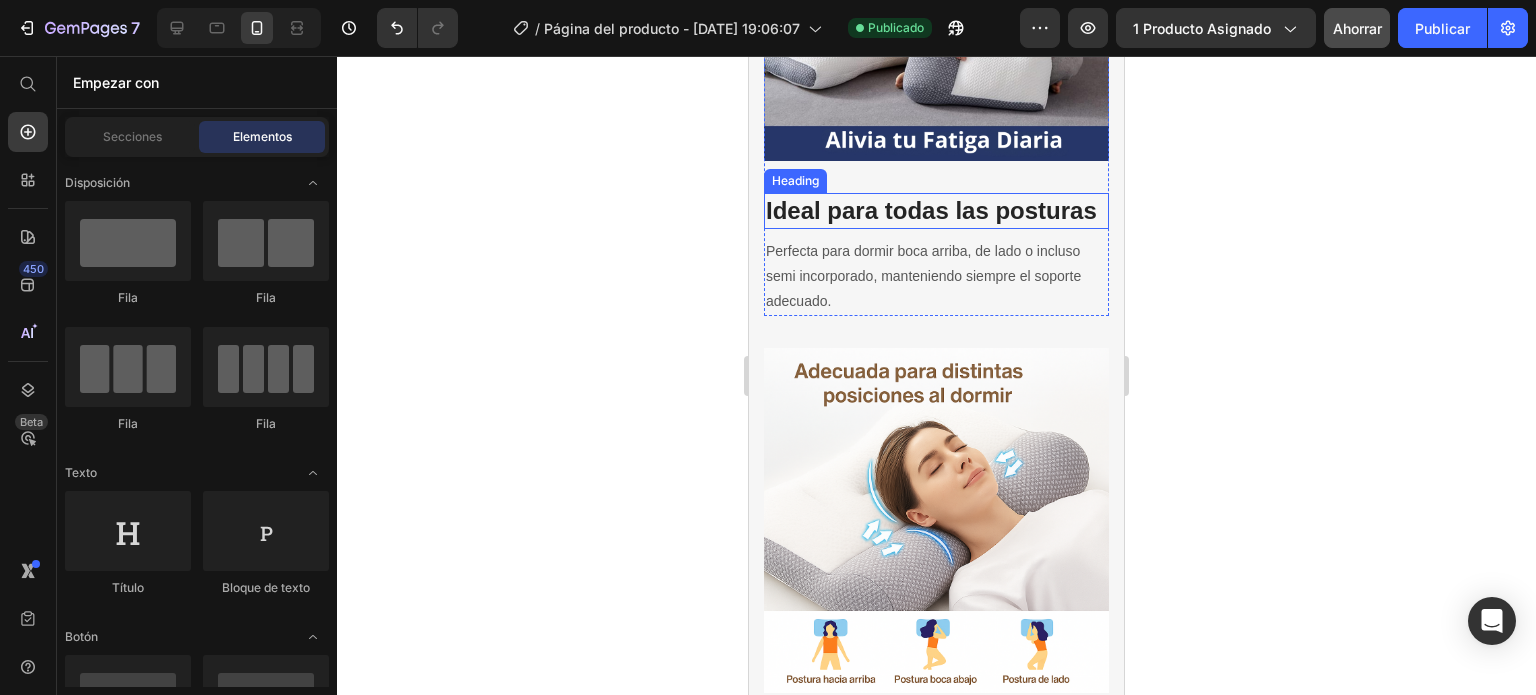 click on "Ideal para todas las posturas" at bounding box center [936, 210] 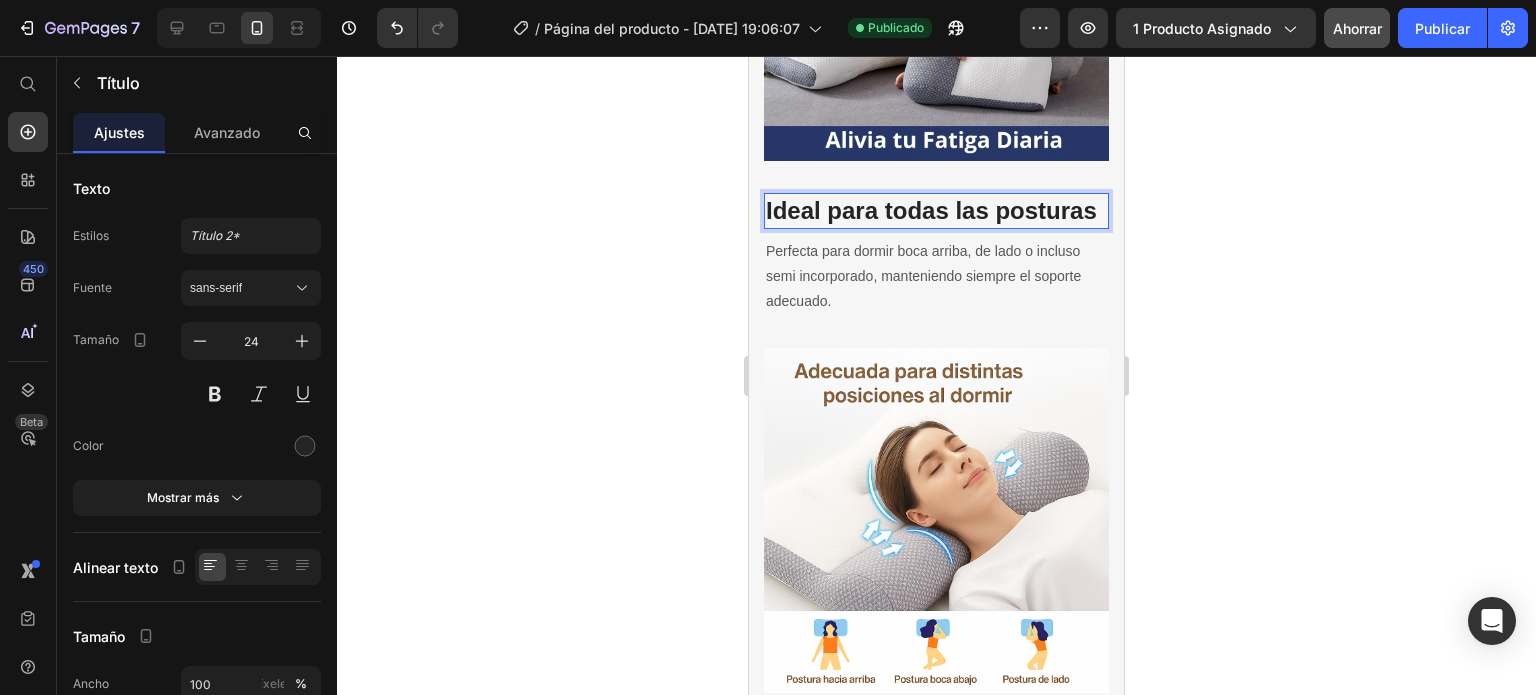 click on "Ideal para todas las posturas" at bounding box center [931, 210] 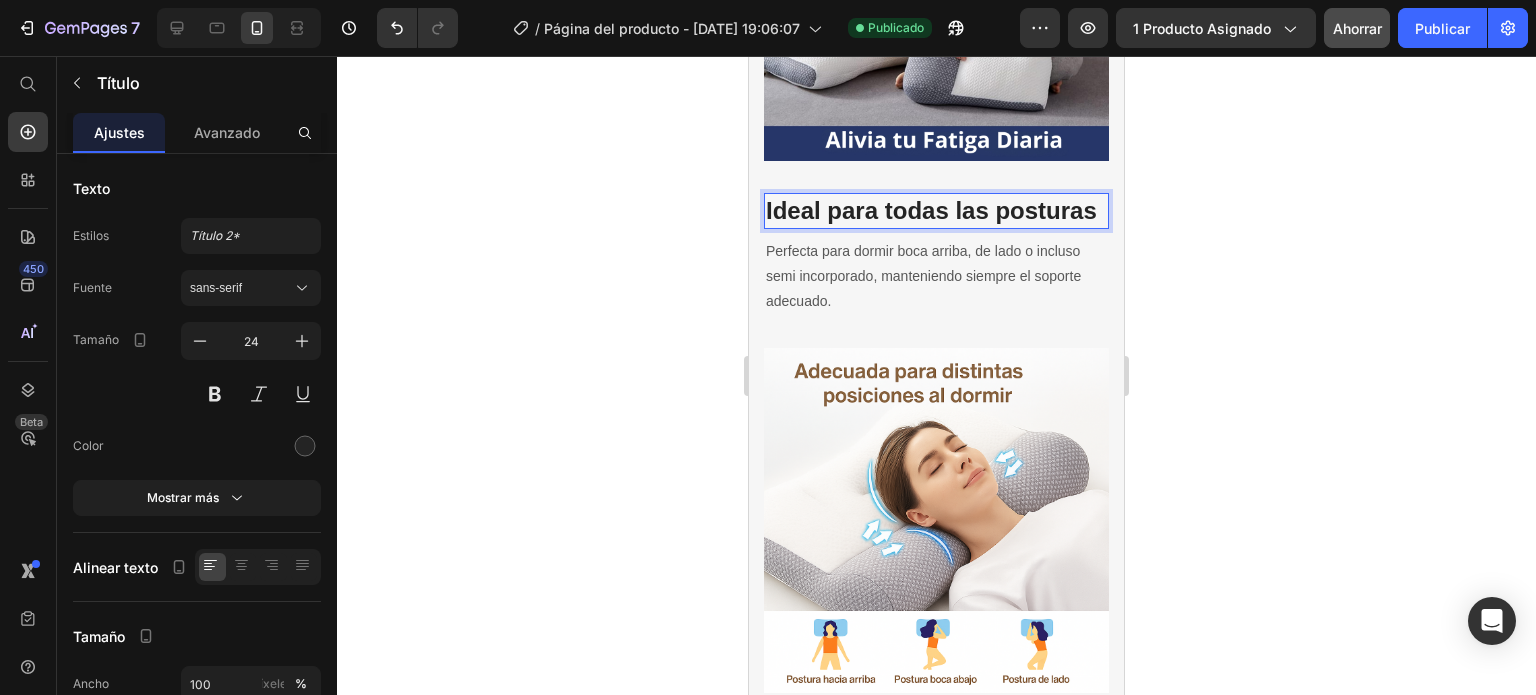 click on "Ideal para todas las posturas" at bounding box center (931, 210) 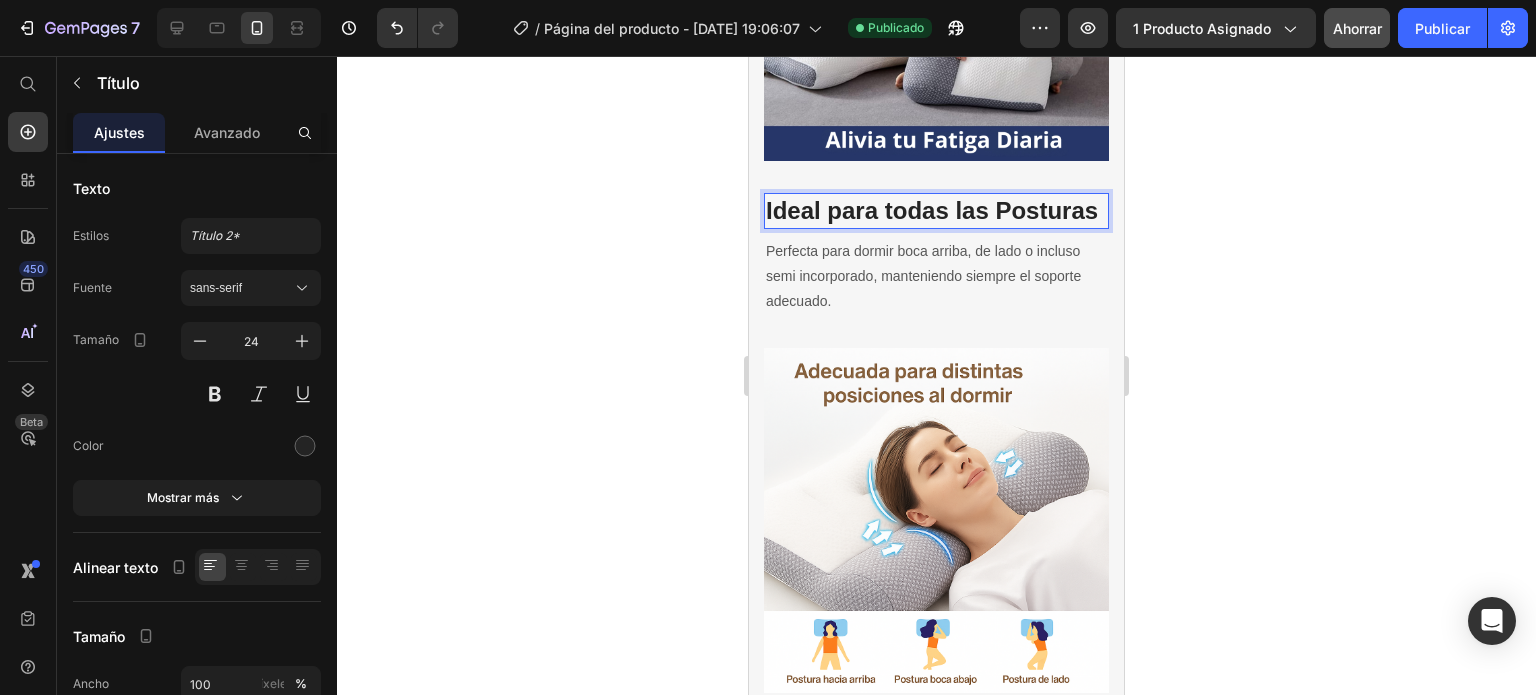 click 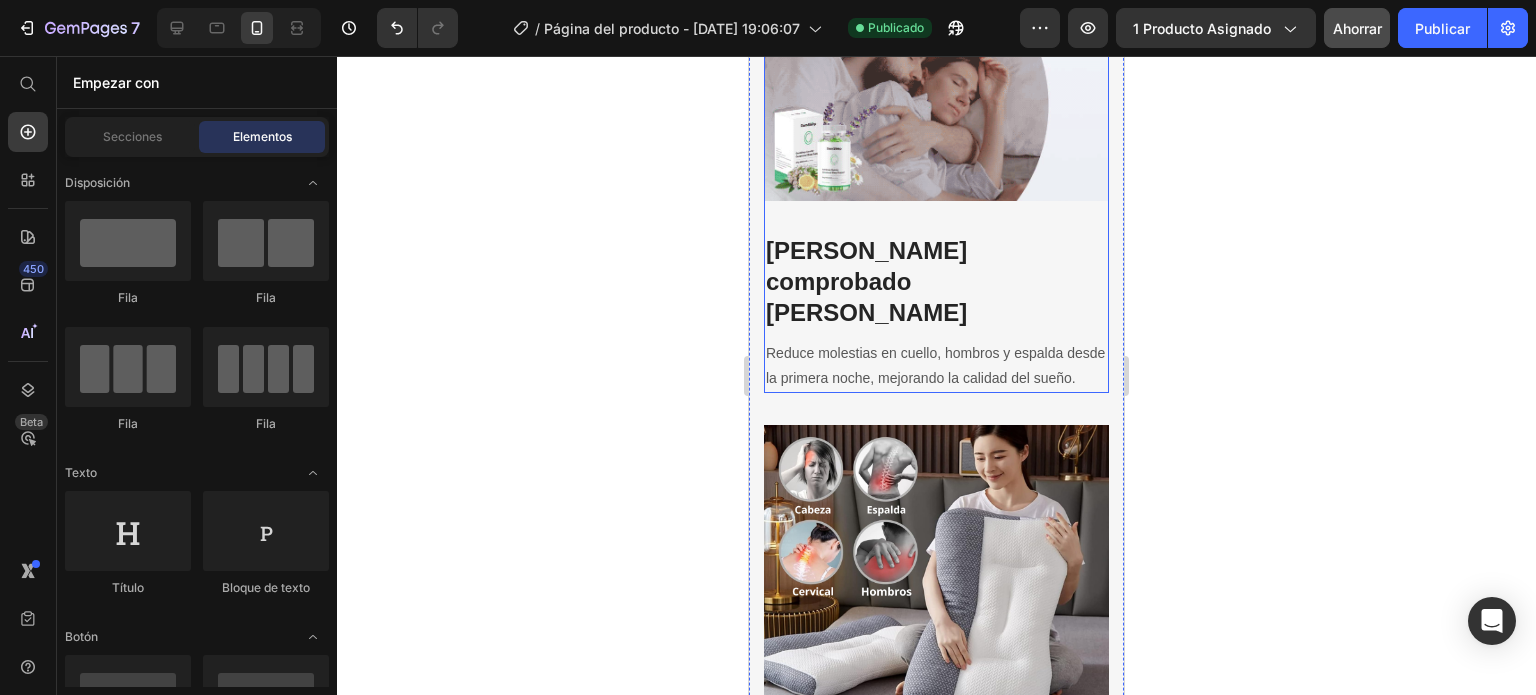 scroll, scrollTop: 3066, scrollLeft: 0, axis: vertical 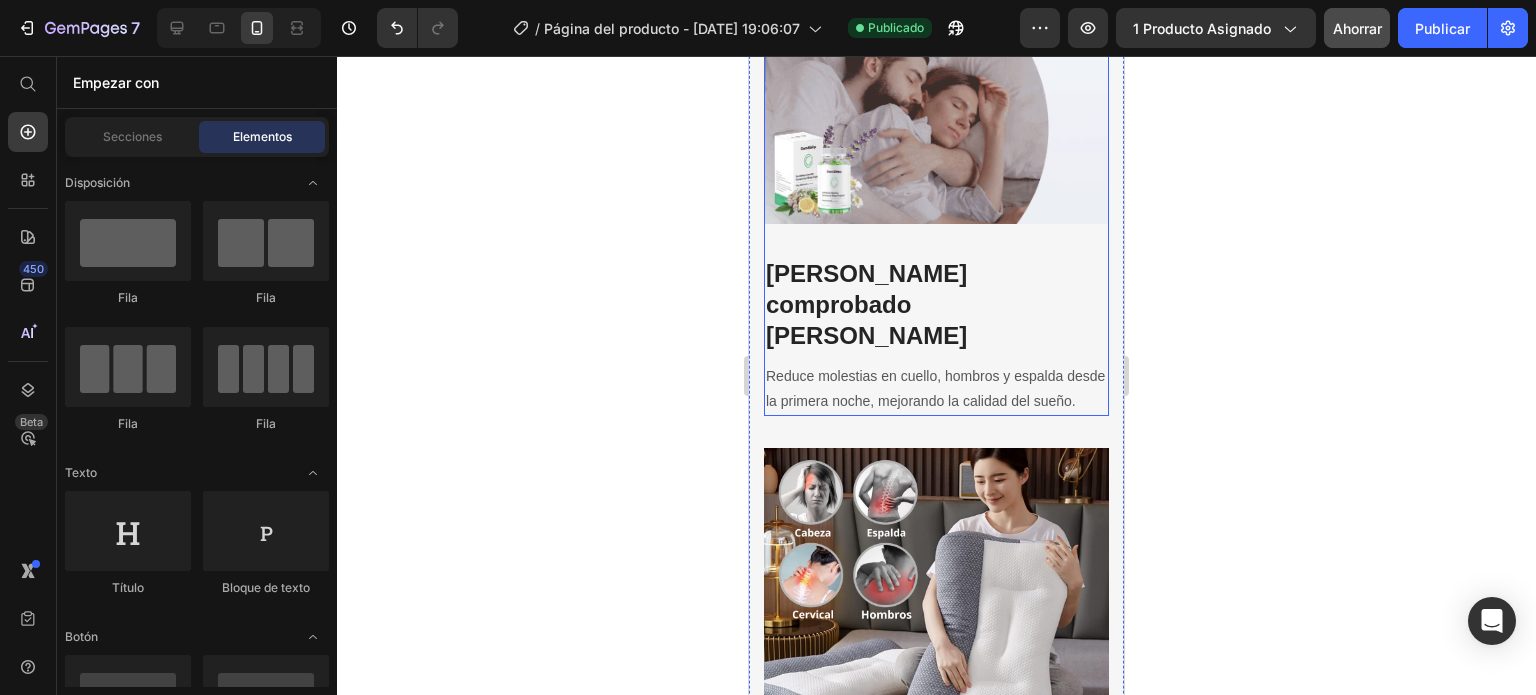 click on "Alivio comprobado de dolores" at bounding box center (936, 305) 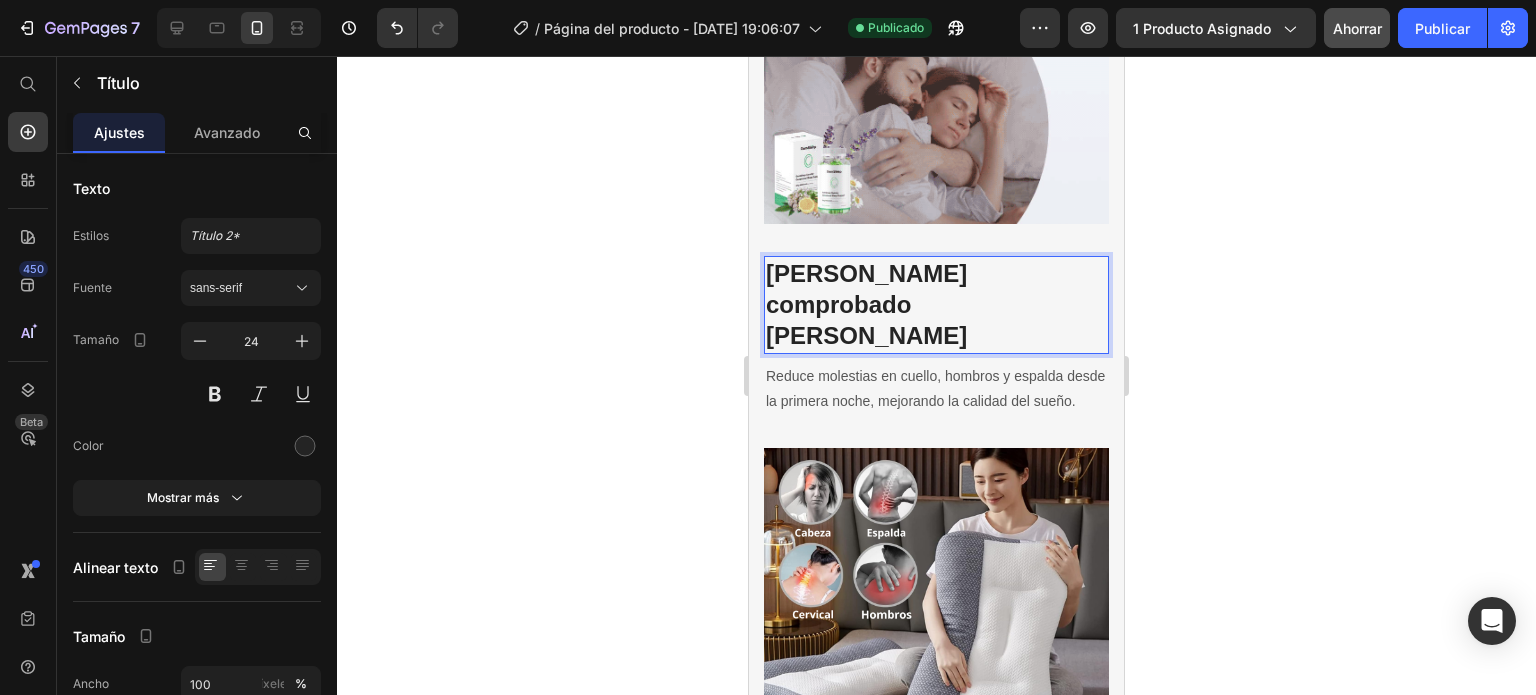 click on "Alivio comprobado de dolores" at bounding box center [936, 305] 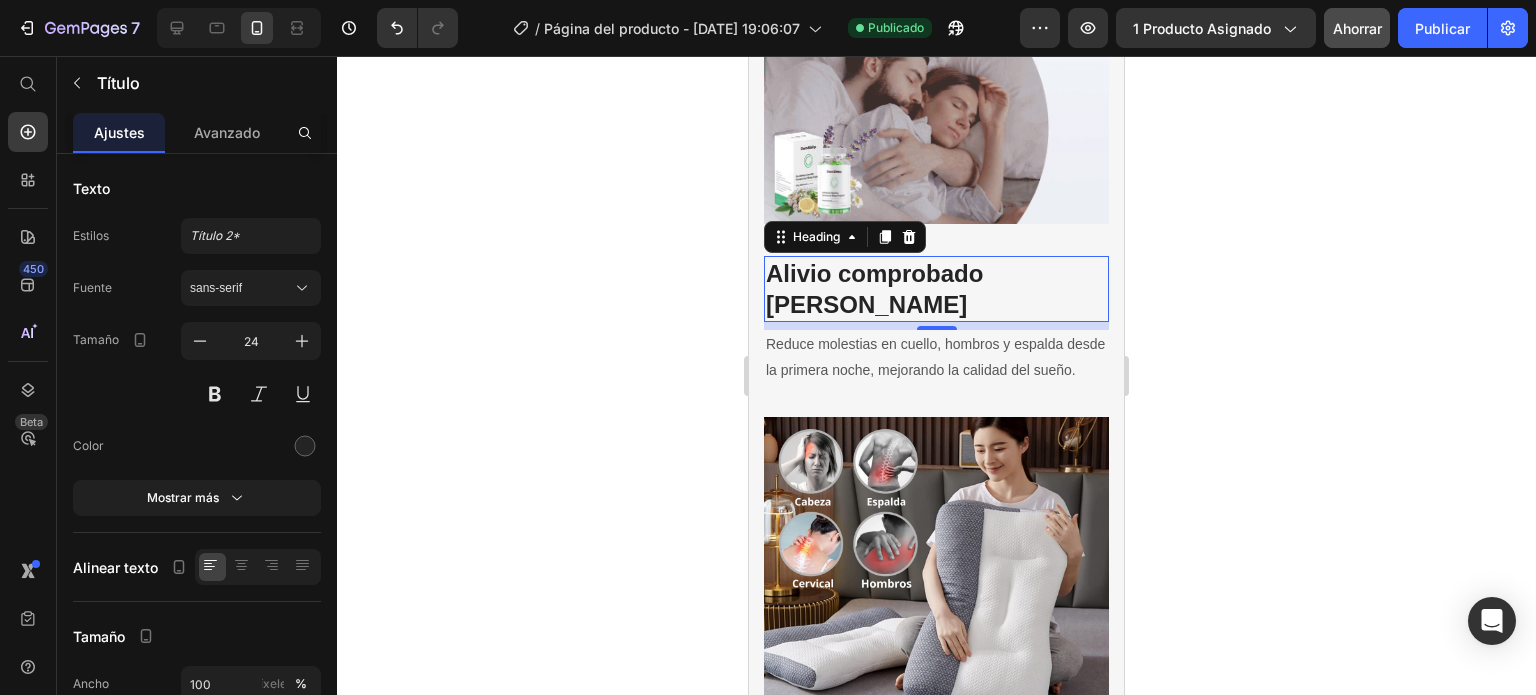 drag, startPoint x: 1516, startPoint y: 351, endPoint x: 1465, endPoint y: 342, distance: 51.78803 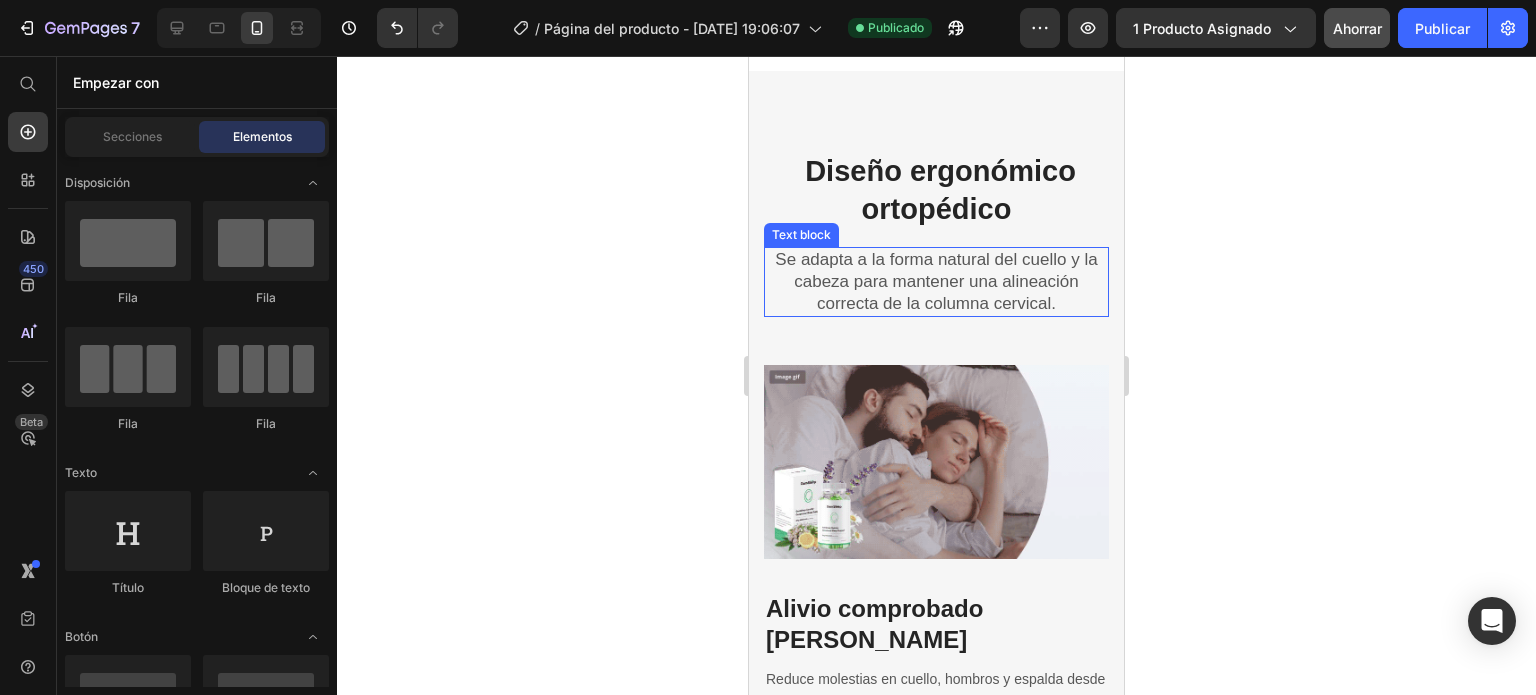 scroll, scrollTop: 2600, scrollLeft: 0, axis: vertical 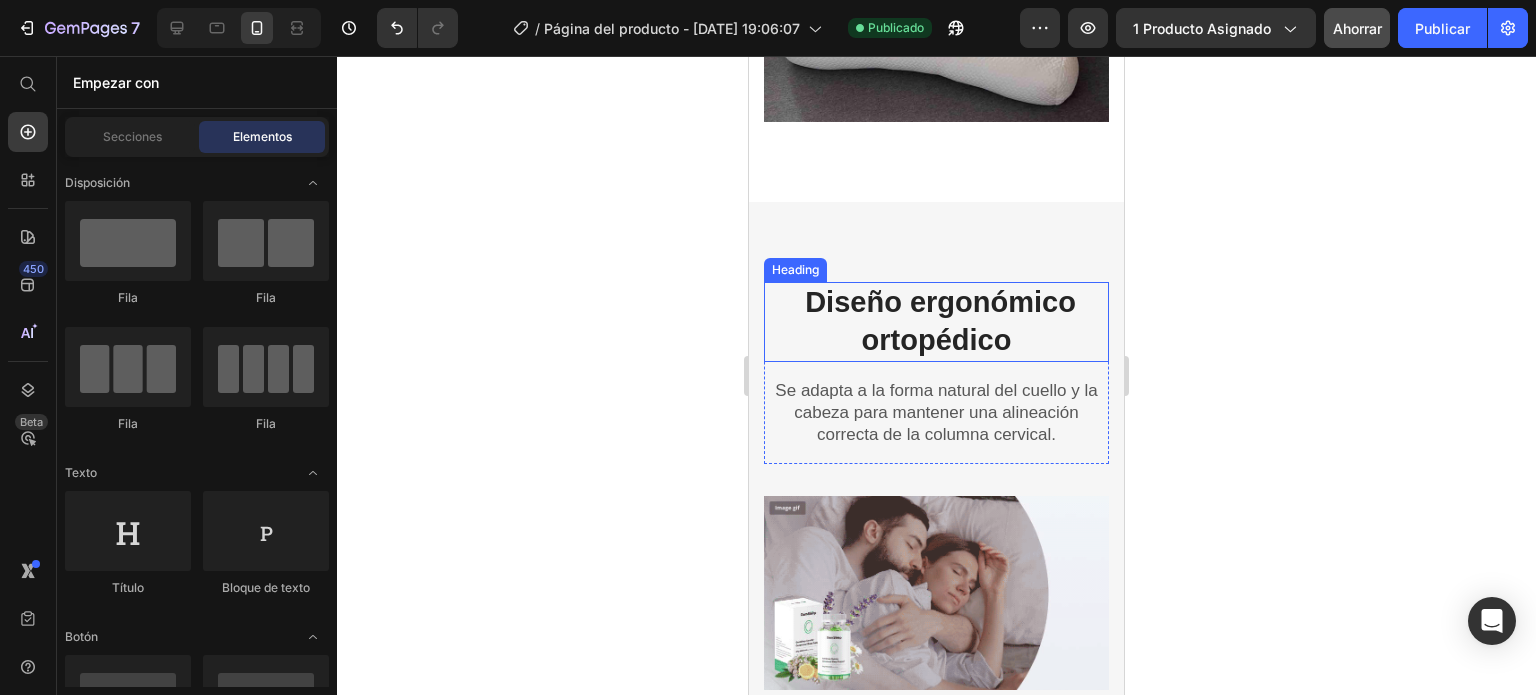 click on "Diseño ergonómico ortopédico" at bounding box center [940, 321] 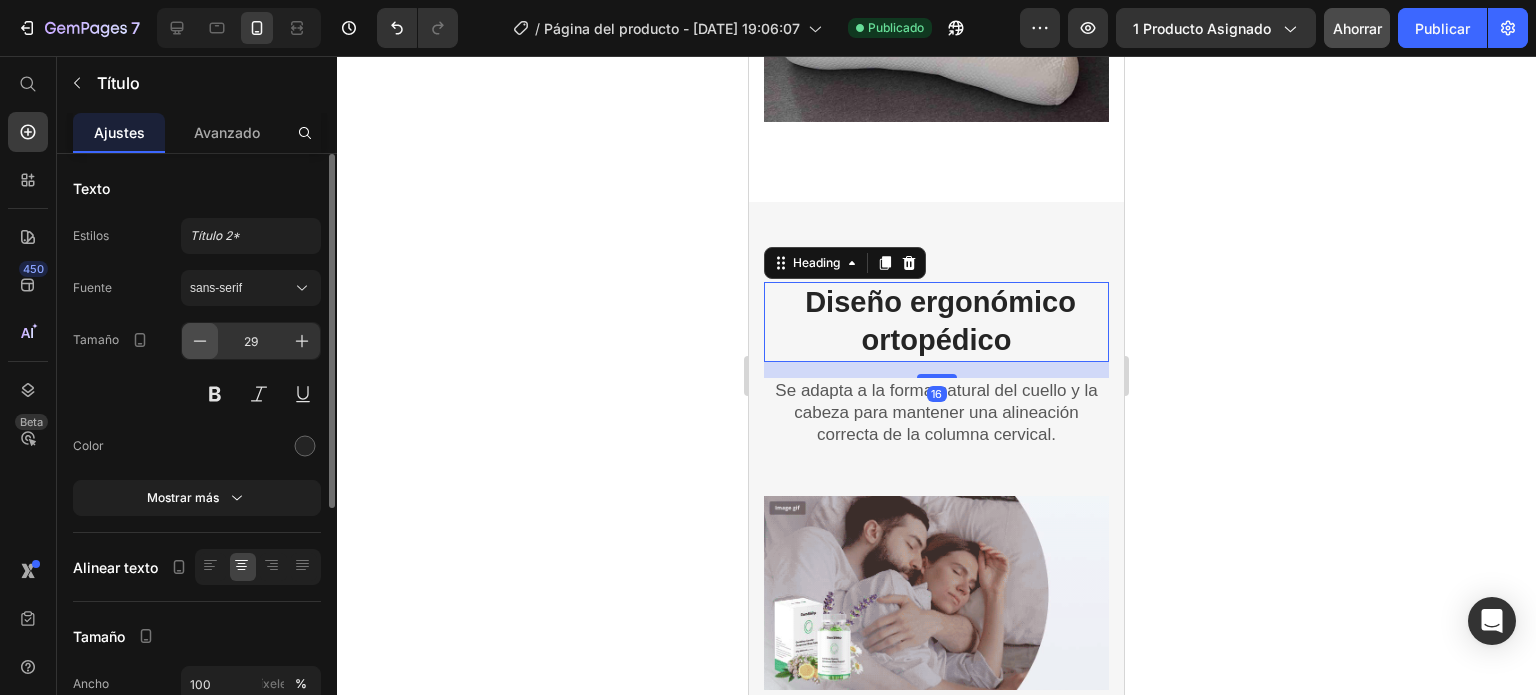 click 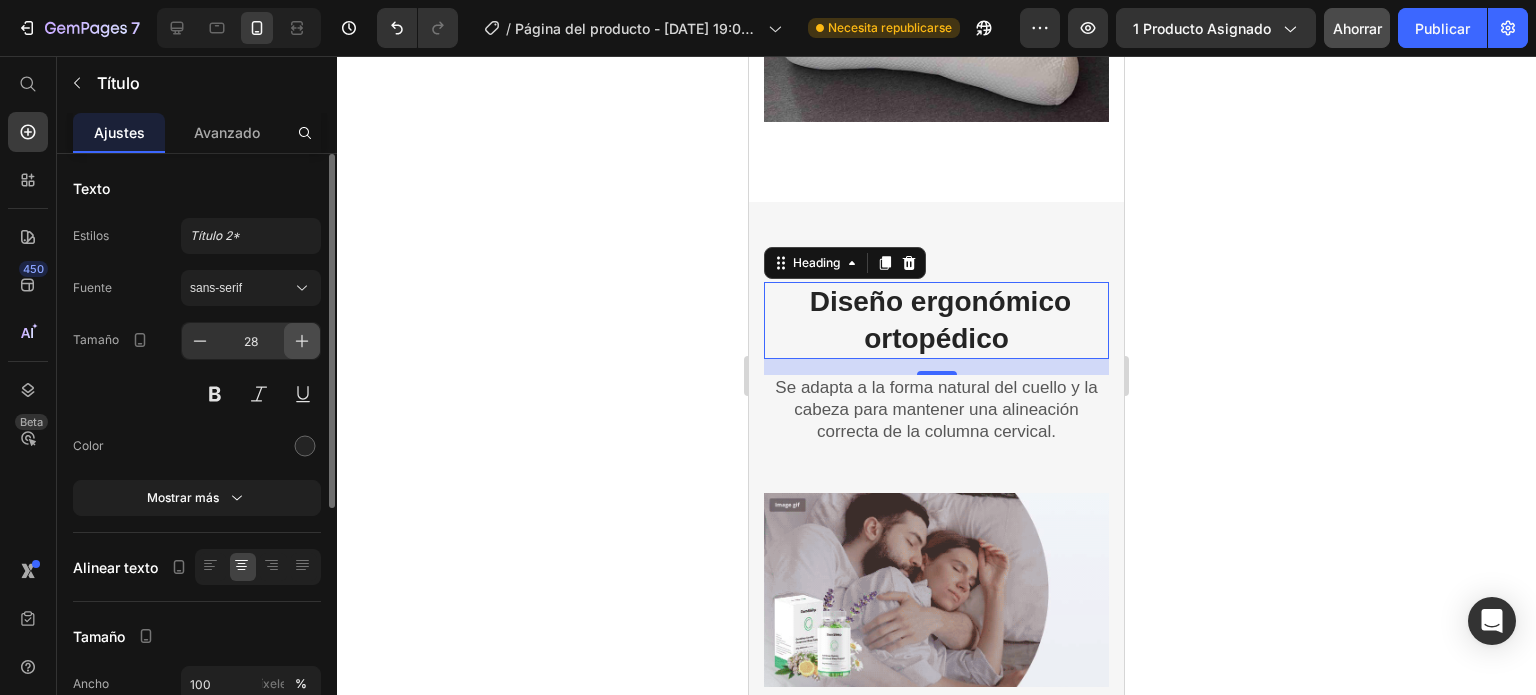 click 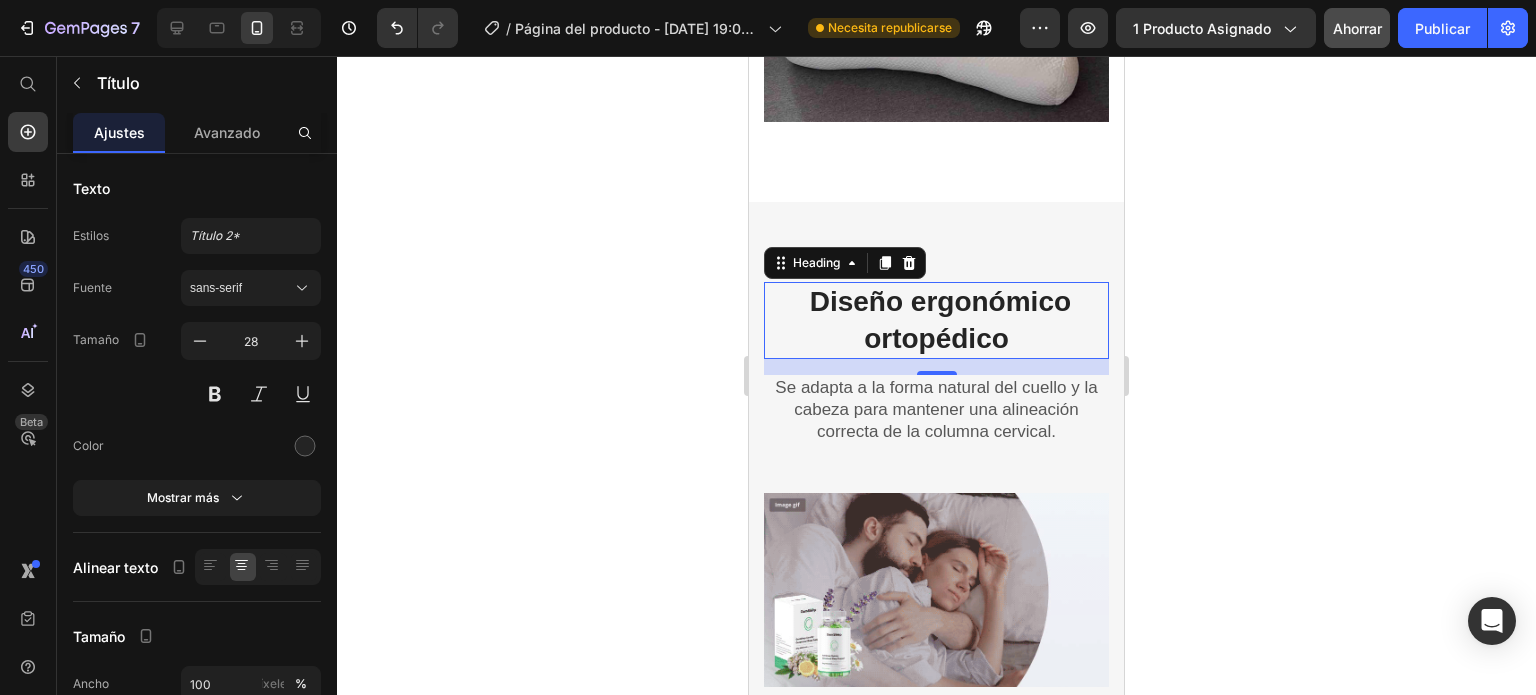 type on "29" 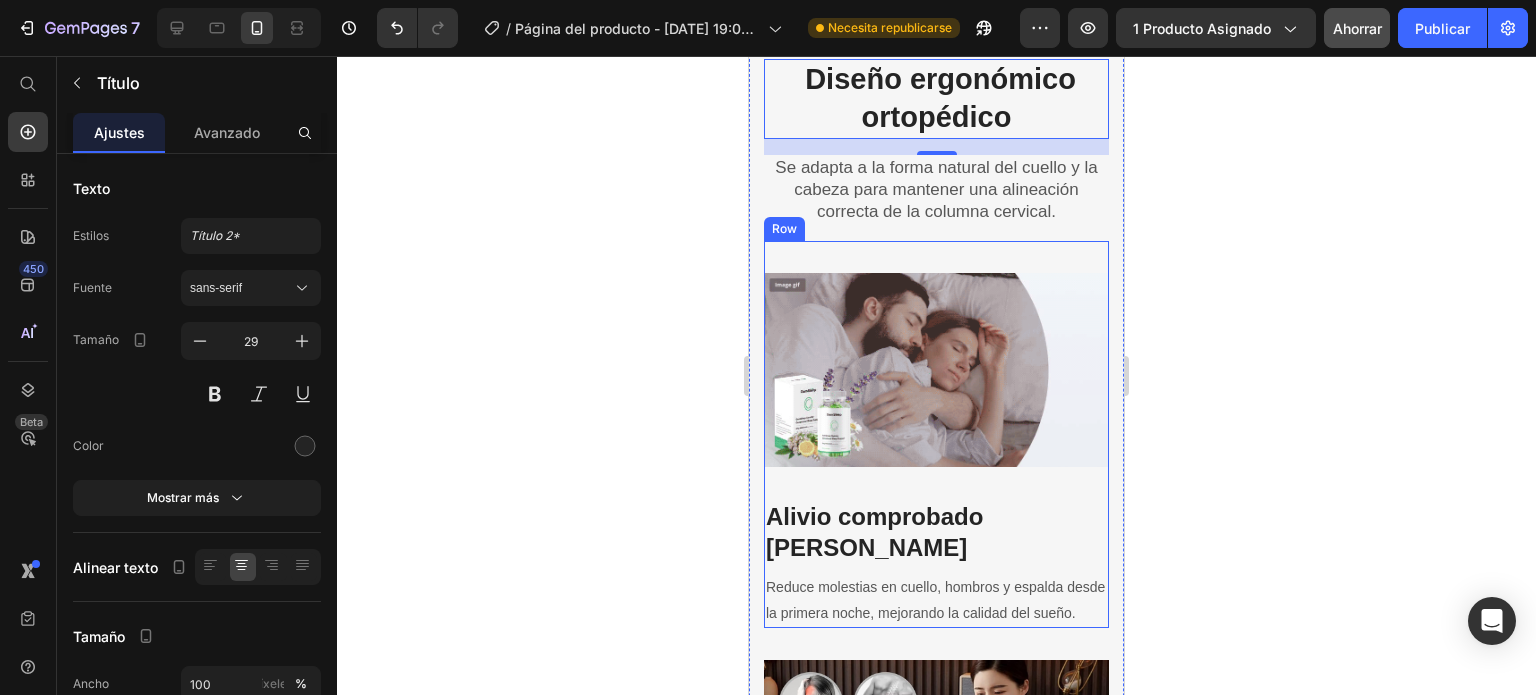 scroll, scrollTop: 2933, scrollLeft: 0, axis: vertical 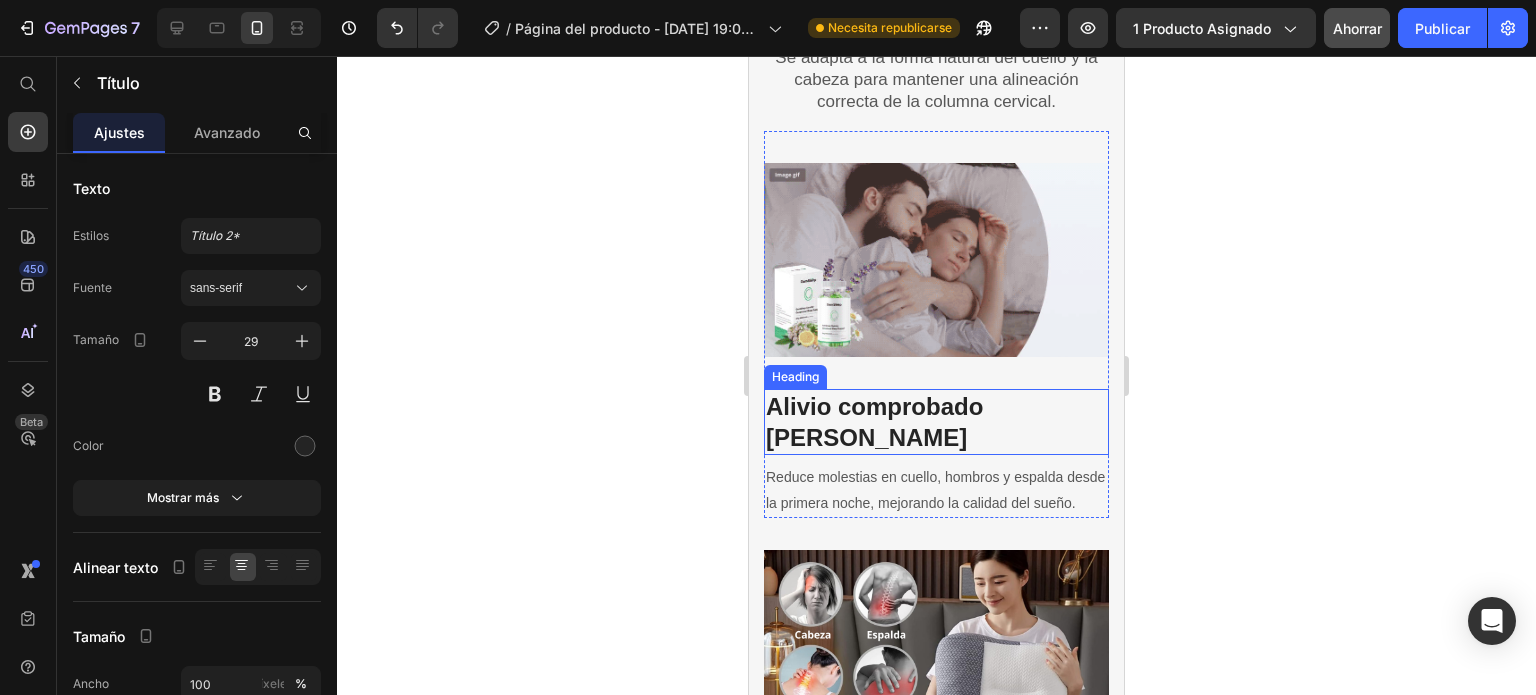 click on "Alivio comprobado [PERSON_NAME]" at bounding box center (936, 422) 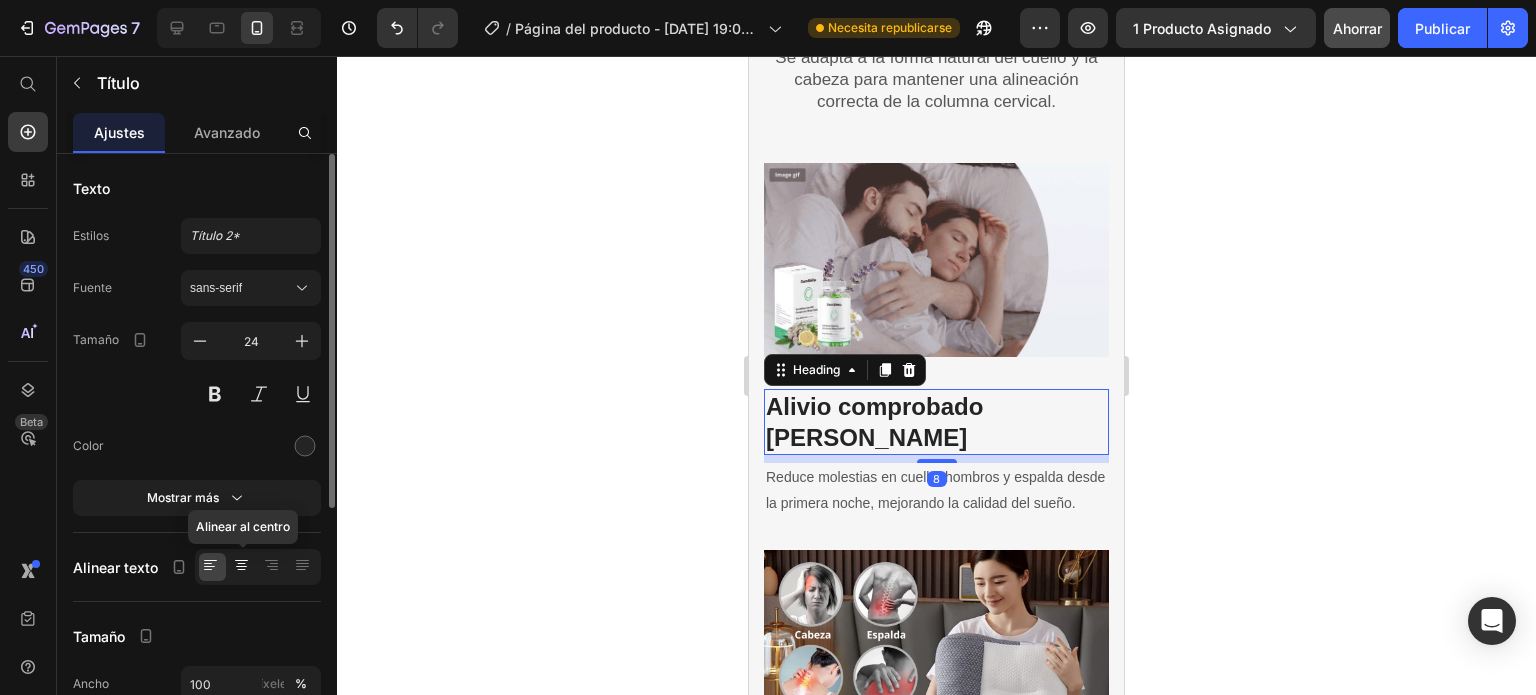 click 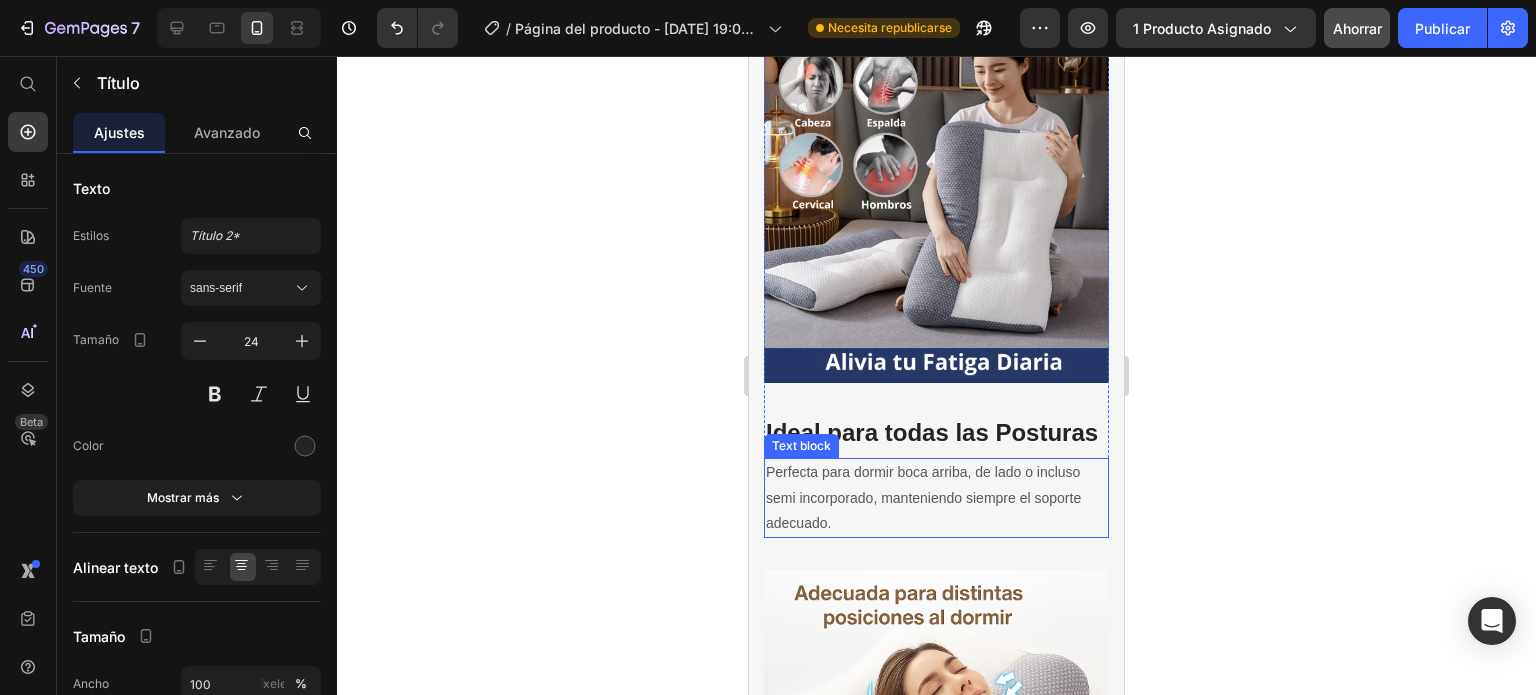 scroll, scrollTop: 3533, scrollLeft: 0, axis: vertical 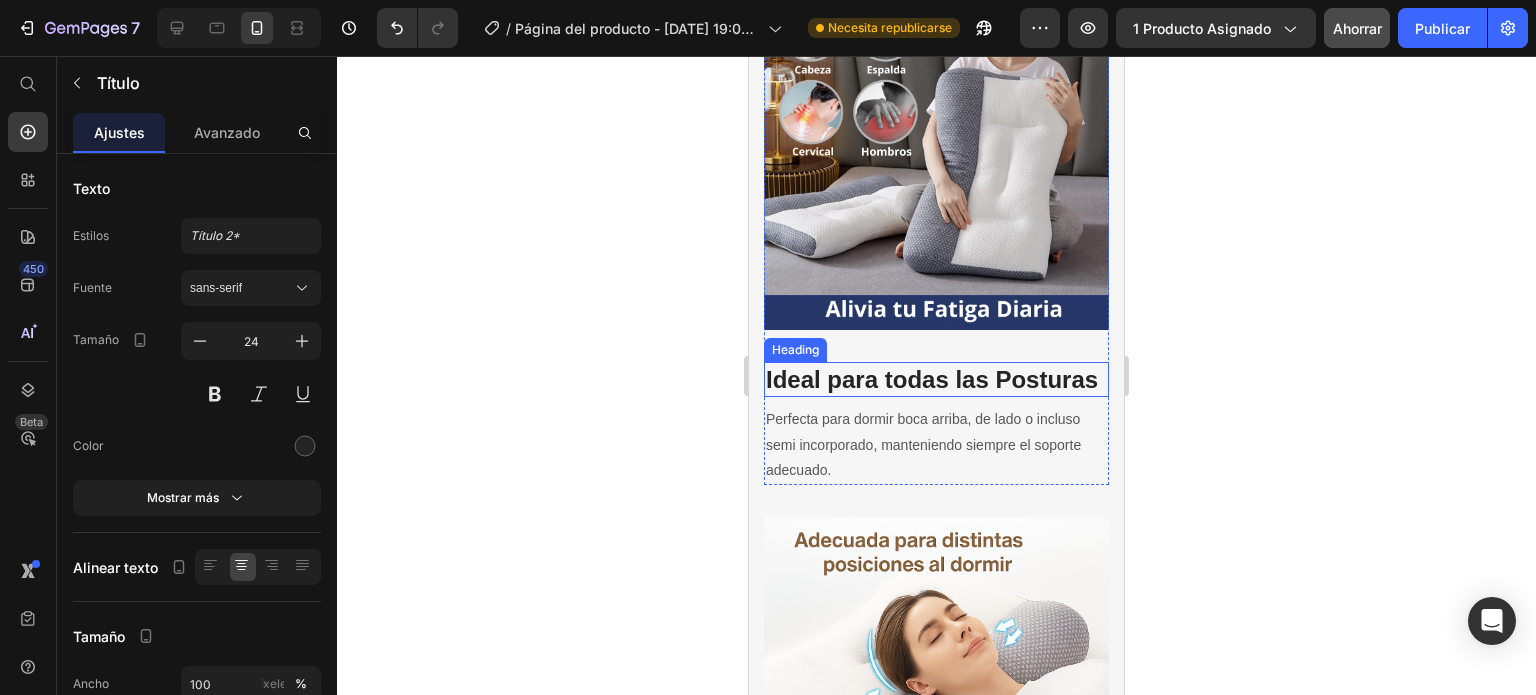 click on "⁠⁠⁠⁠⁠⁠⁠ Ideal para todas las Posturas" at bounding box center (936, 379) 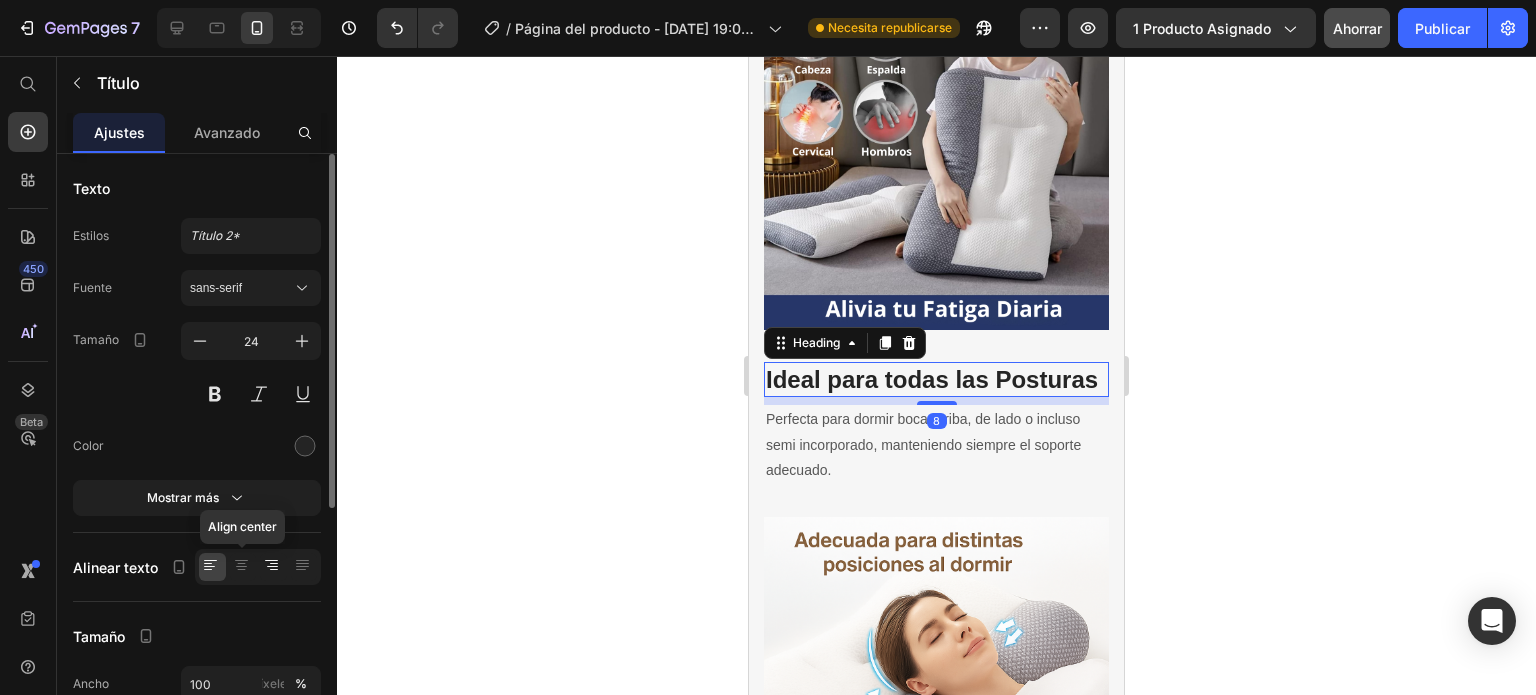 click 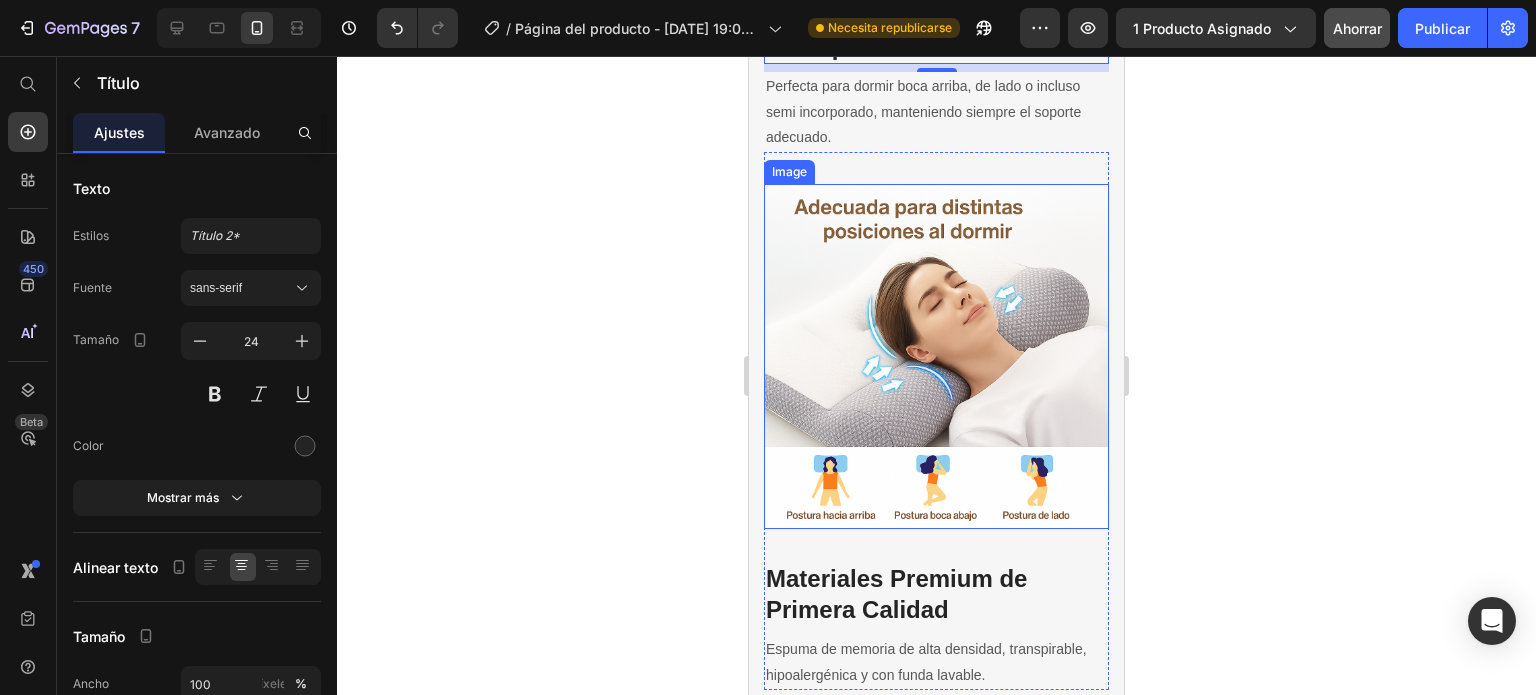 scroll, scrollTop: 4133, scrollLeft: 0, axis: vertical 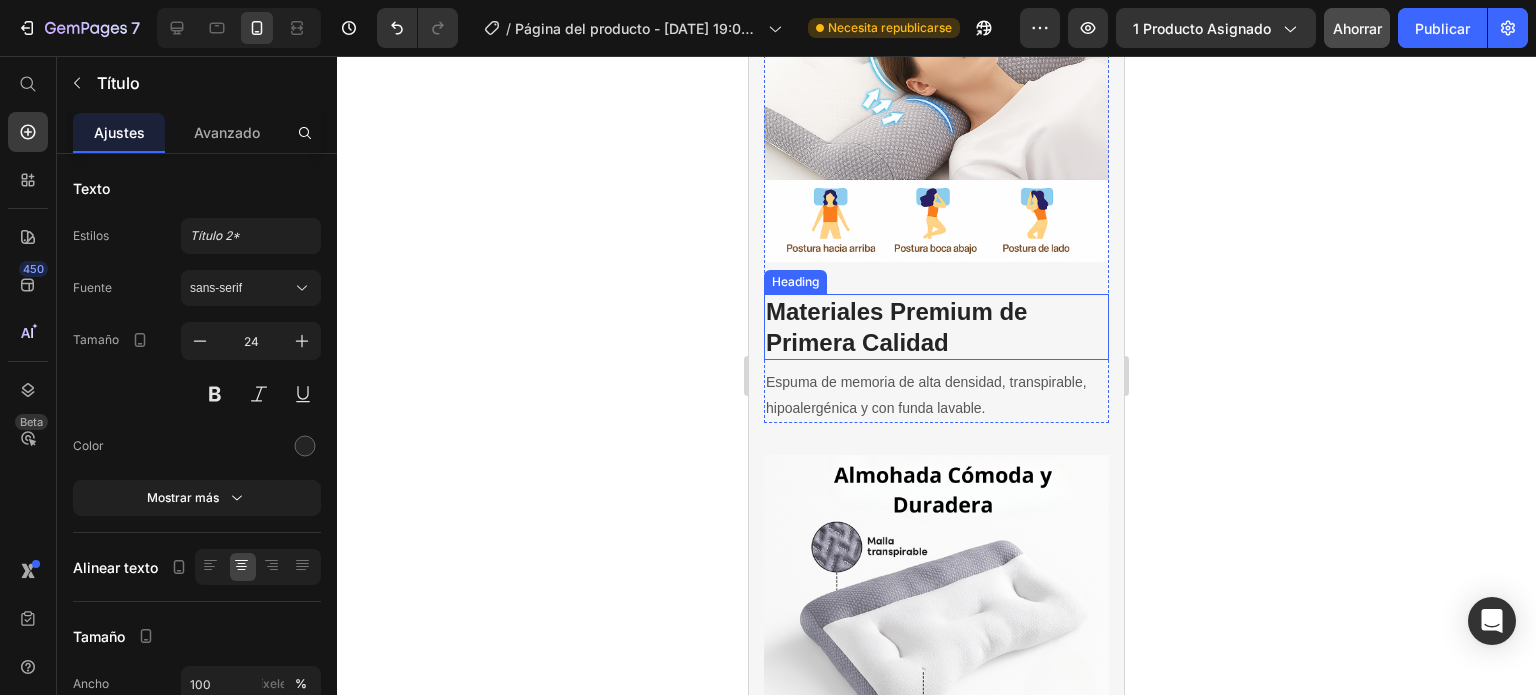 click on "Materiales Premium de Primera Calidad" at bounding box center [936, 327] 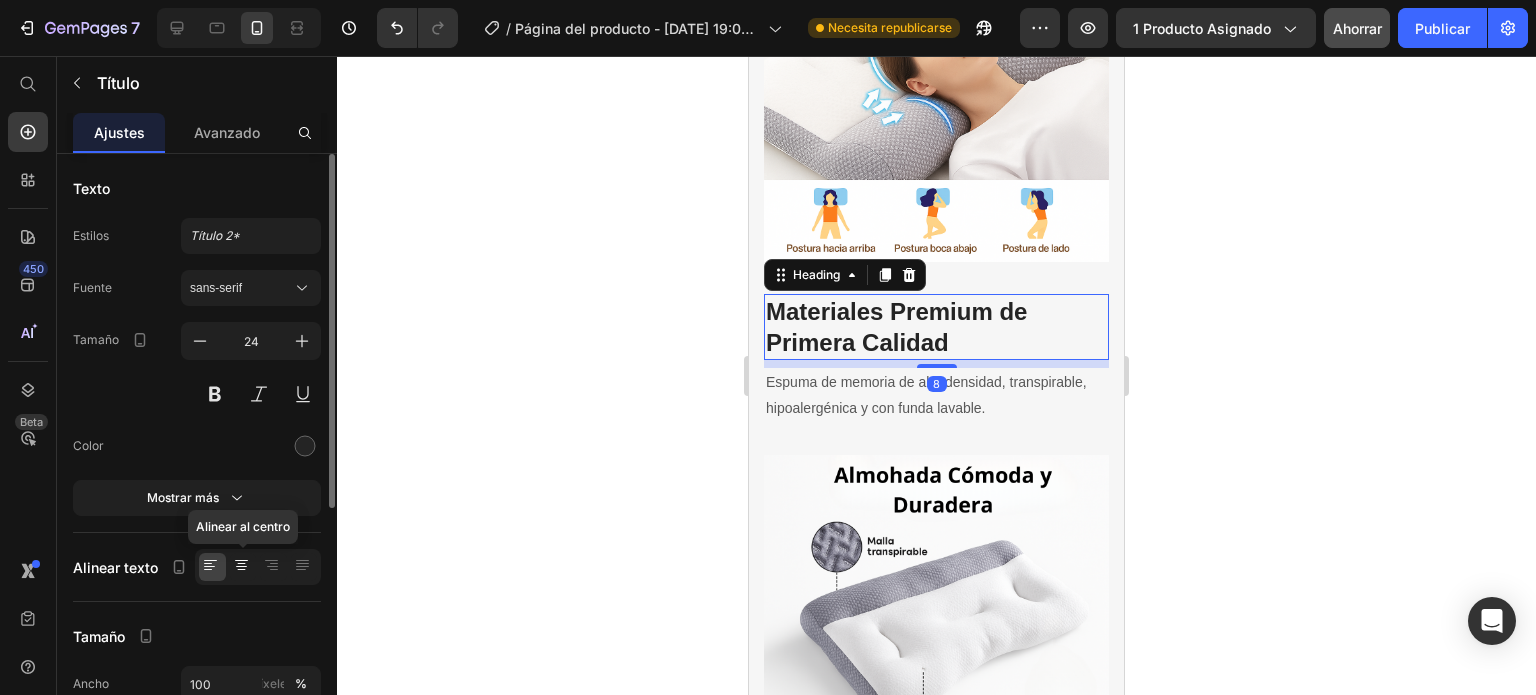 click 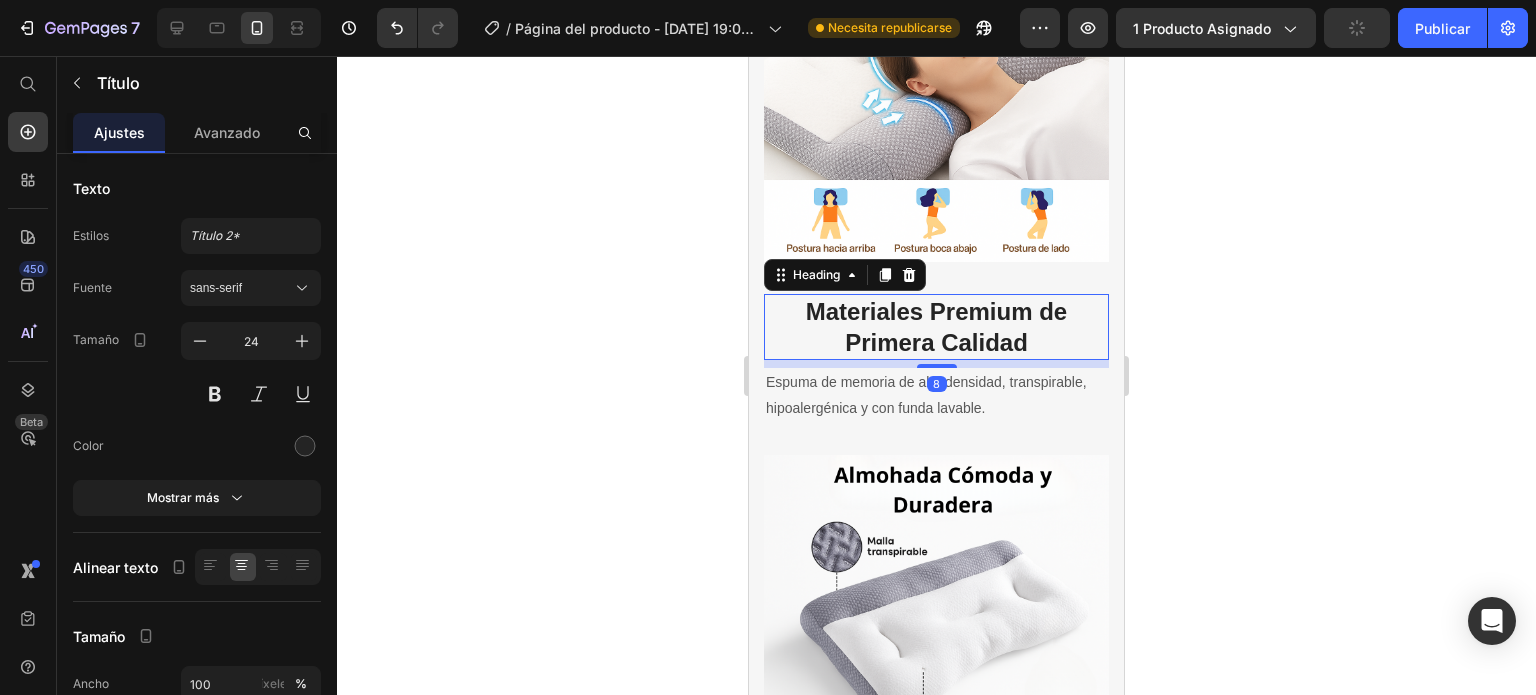 drag, startPoint x: 456, startPoint y: 404, endPoint x: 38, endPoint y: 355, distance: 420.8622 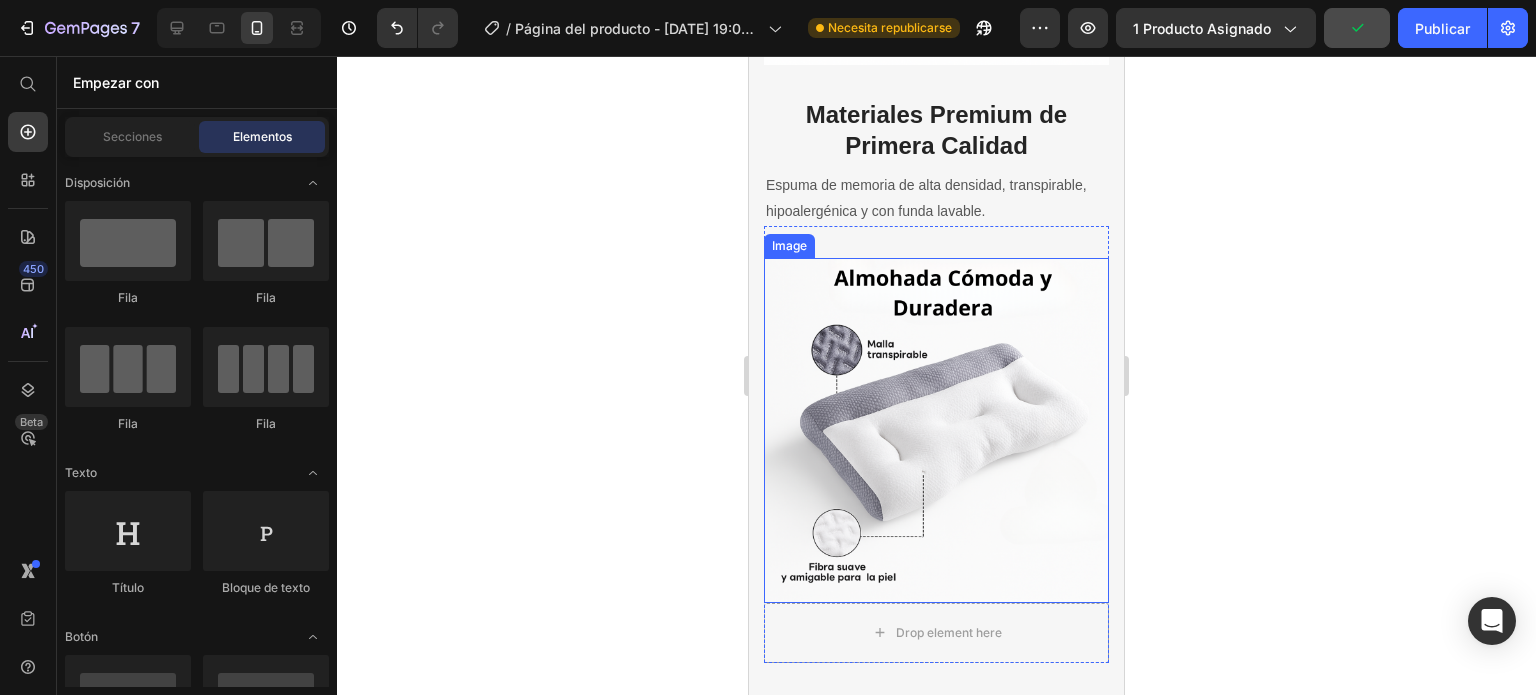 scroll, scrollTop: 4400, scrollLeft: 0, axis: vertical 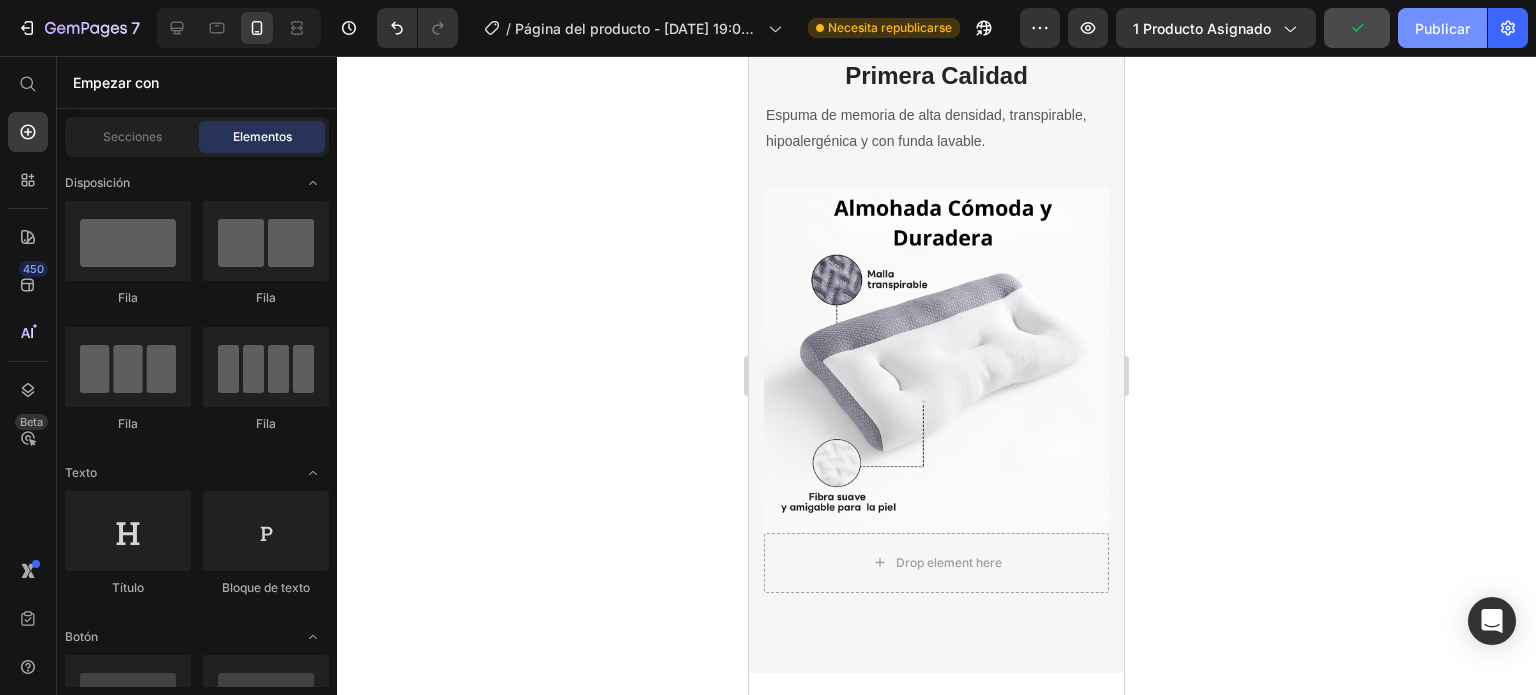 click on "Publicar" at bounding box center (1442, 28) 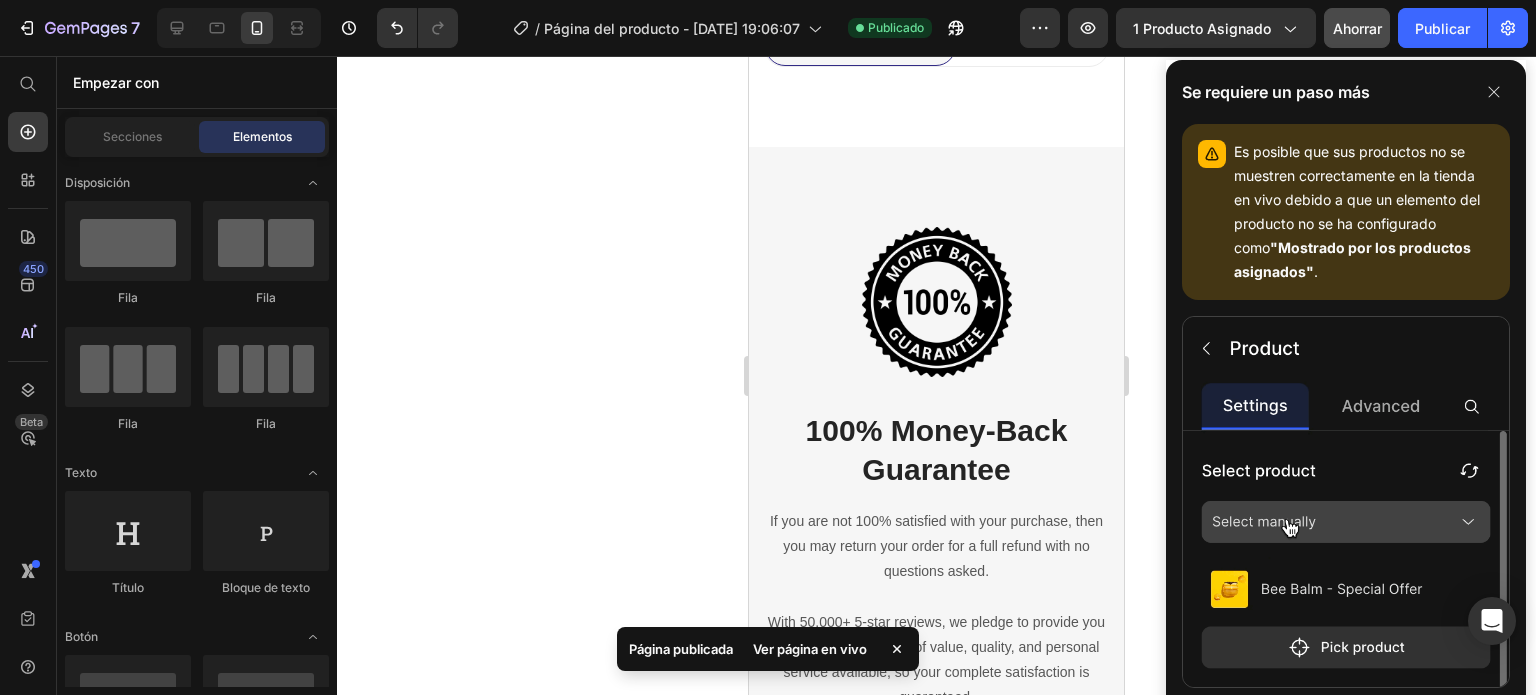 scroll, scrollTop: 7948, scrollLeft: 0, axis: vertical 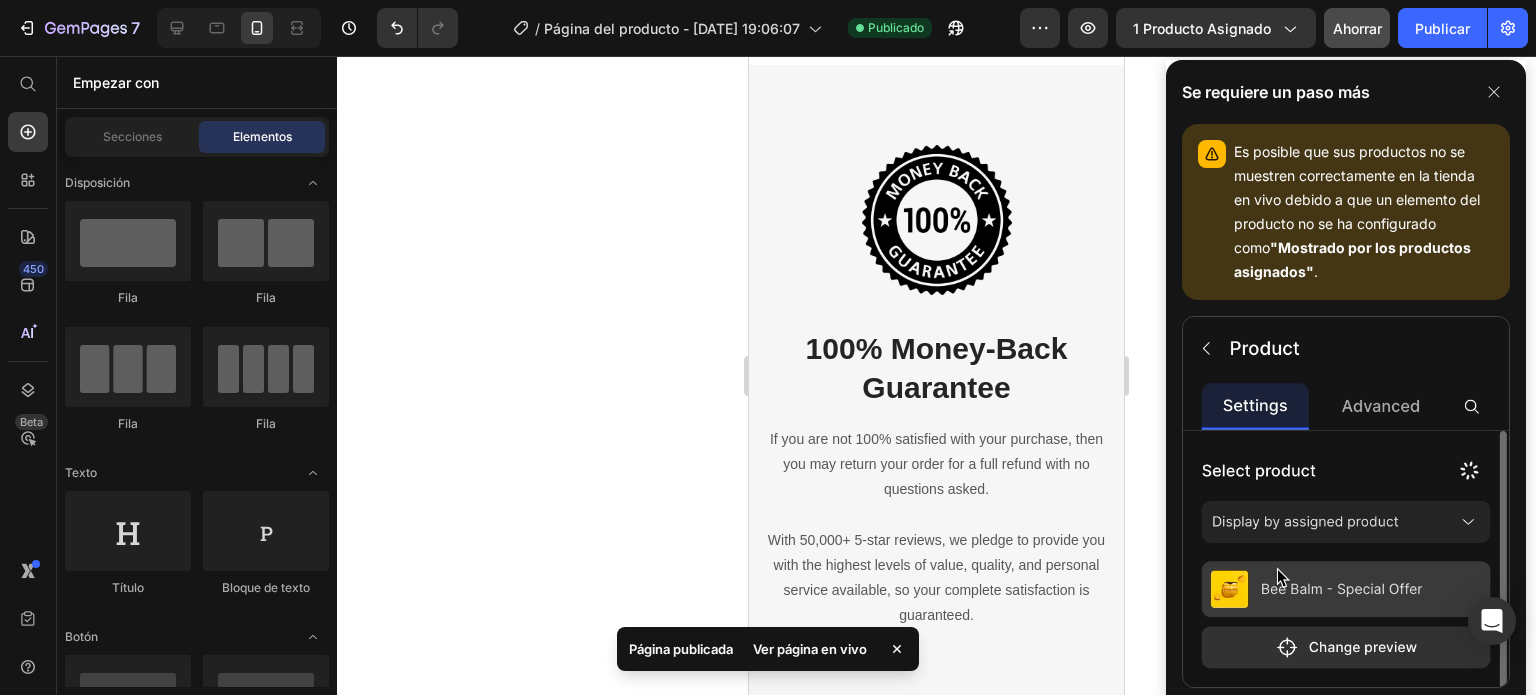 click 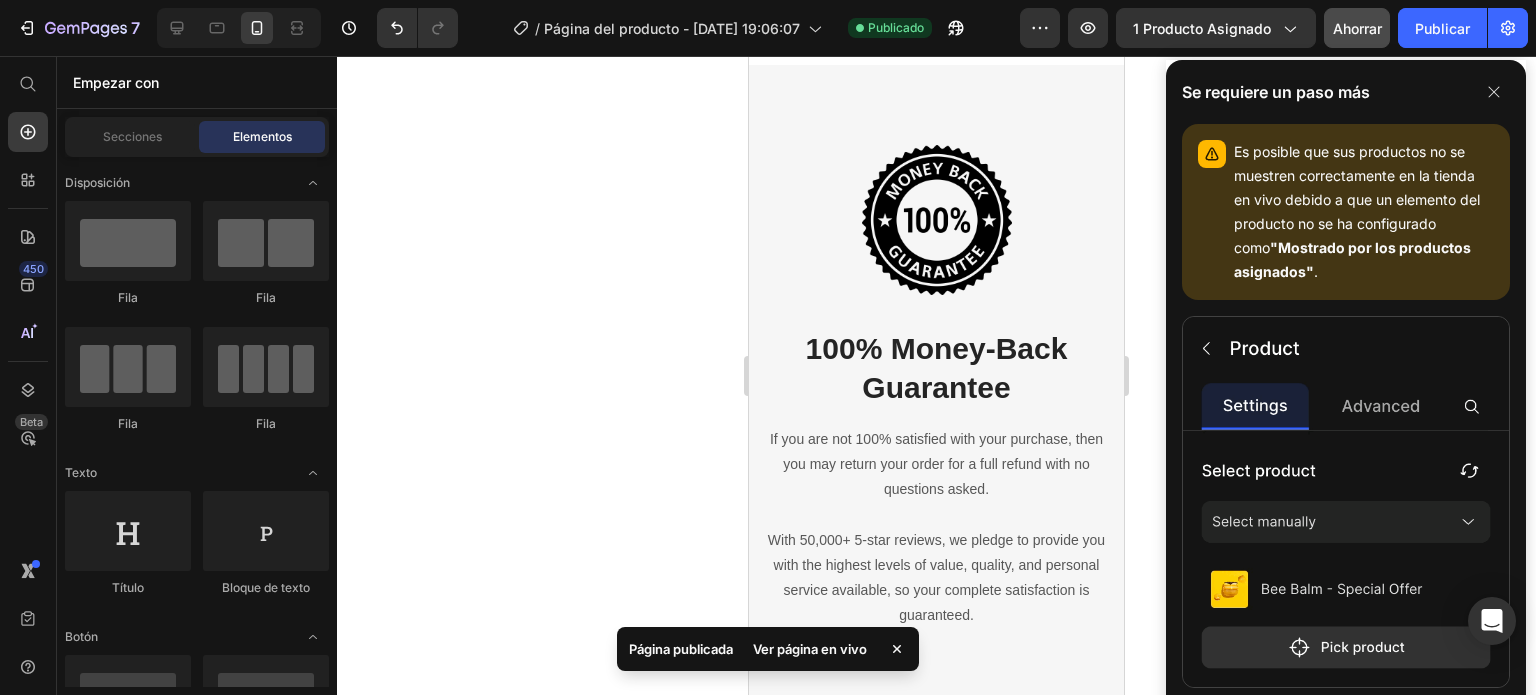 click 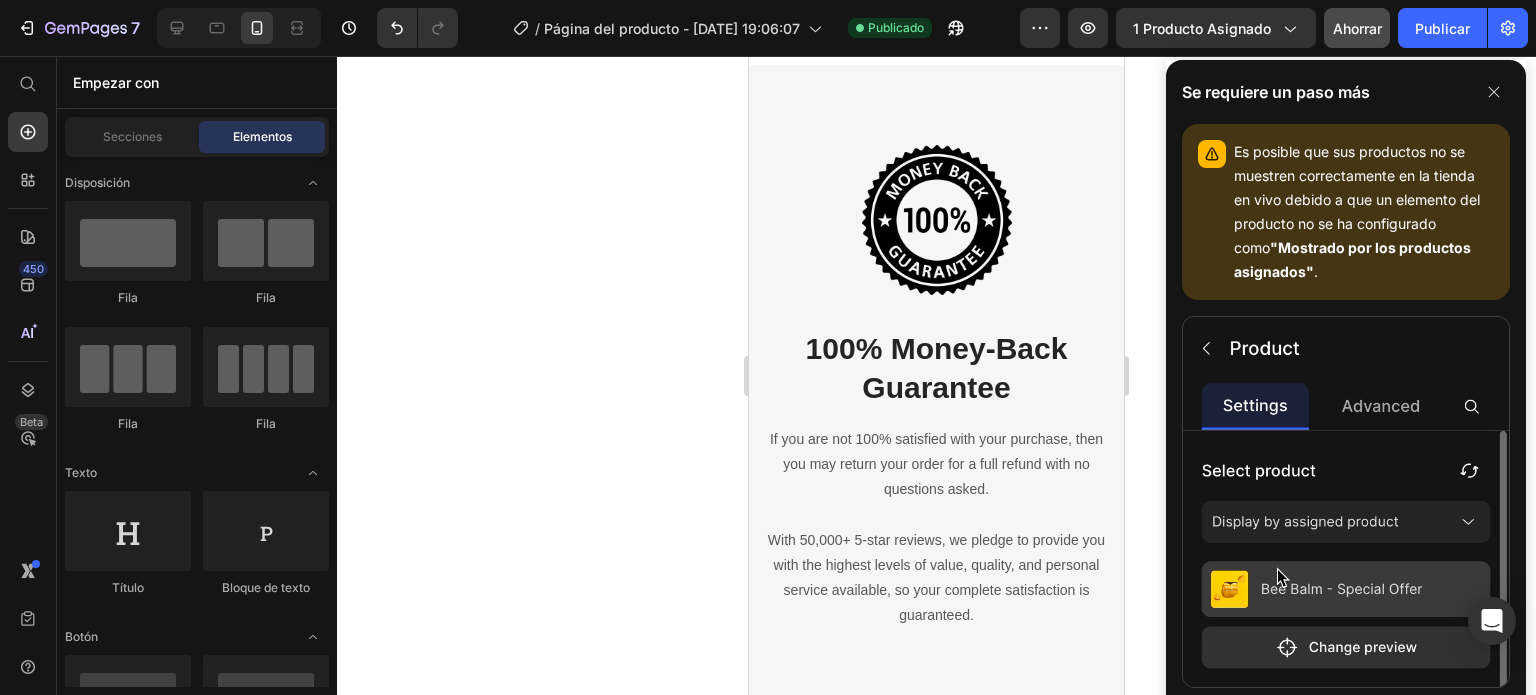 click 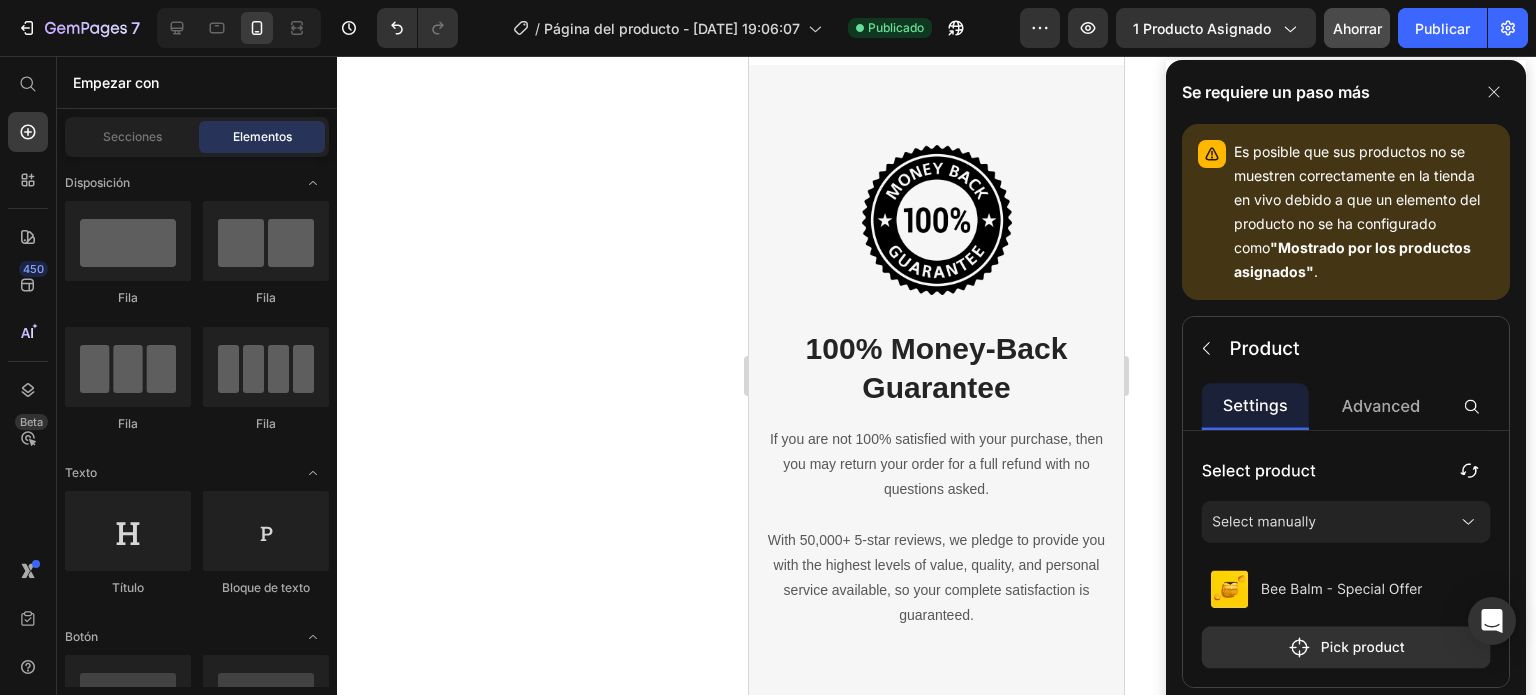 click 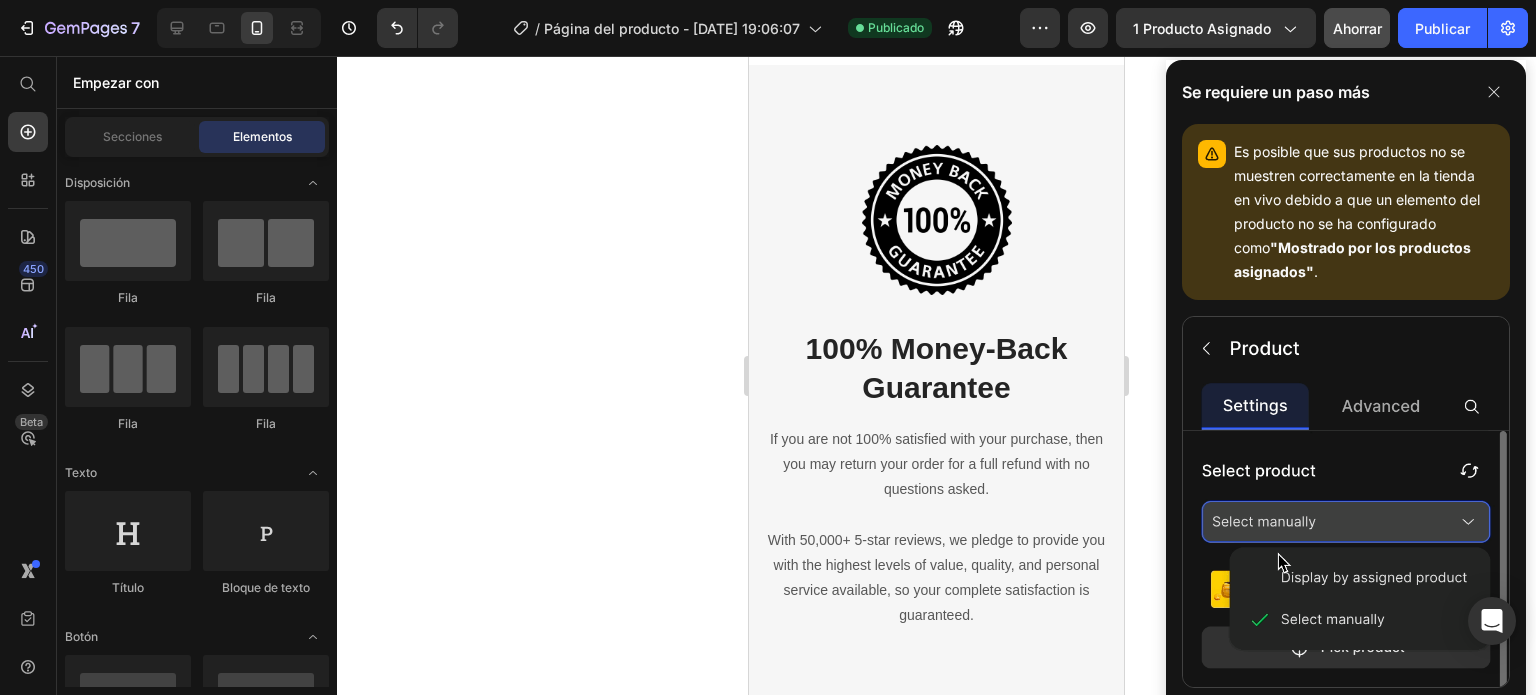 click 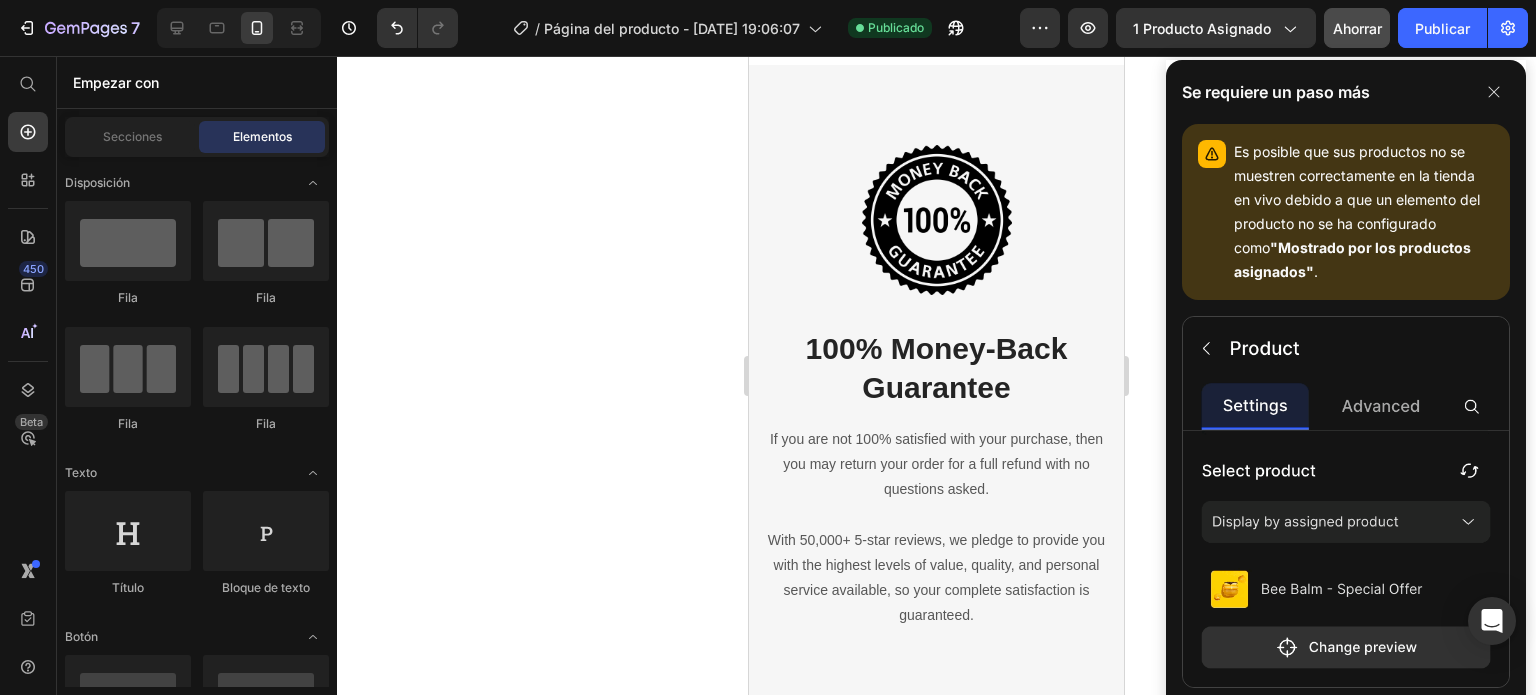 click 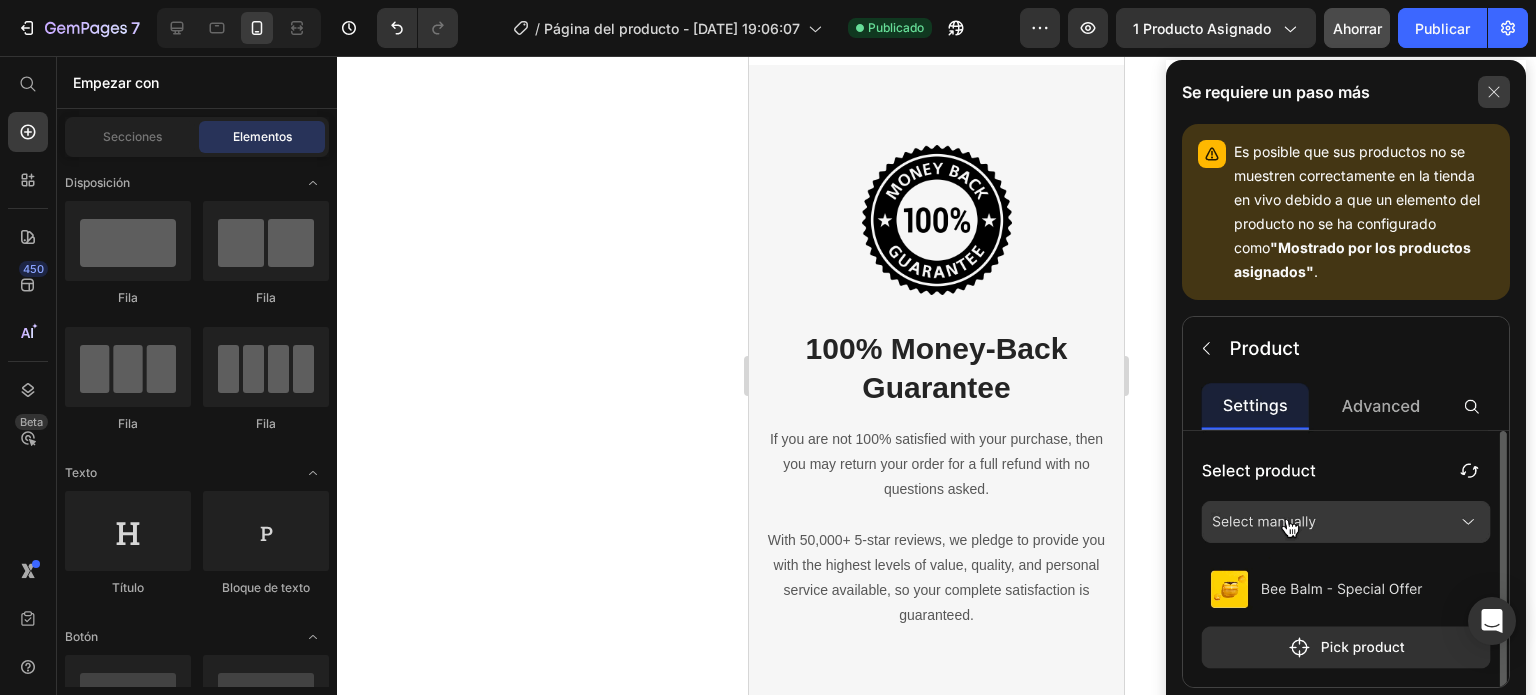 click 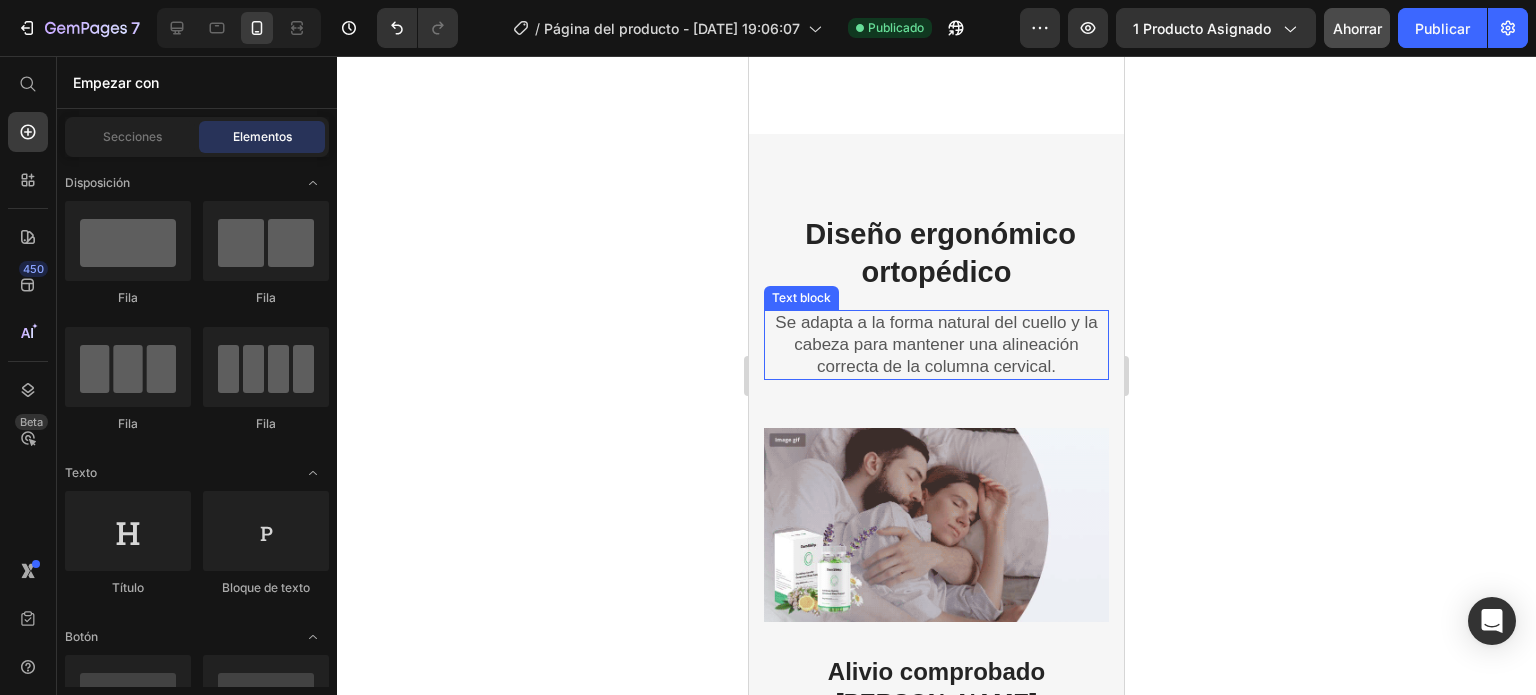 scroll, scrollTop: 2600, scrollLeft: 0, axis: vertical 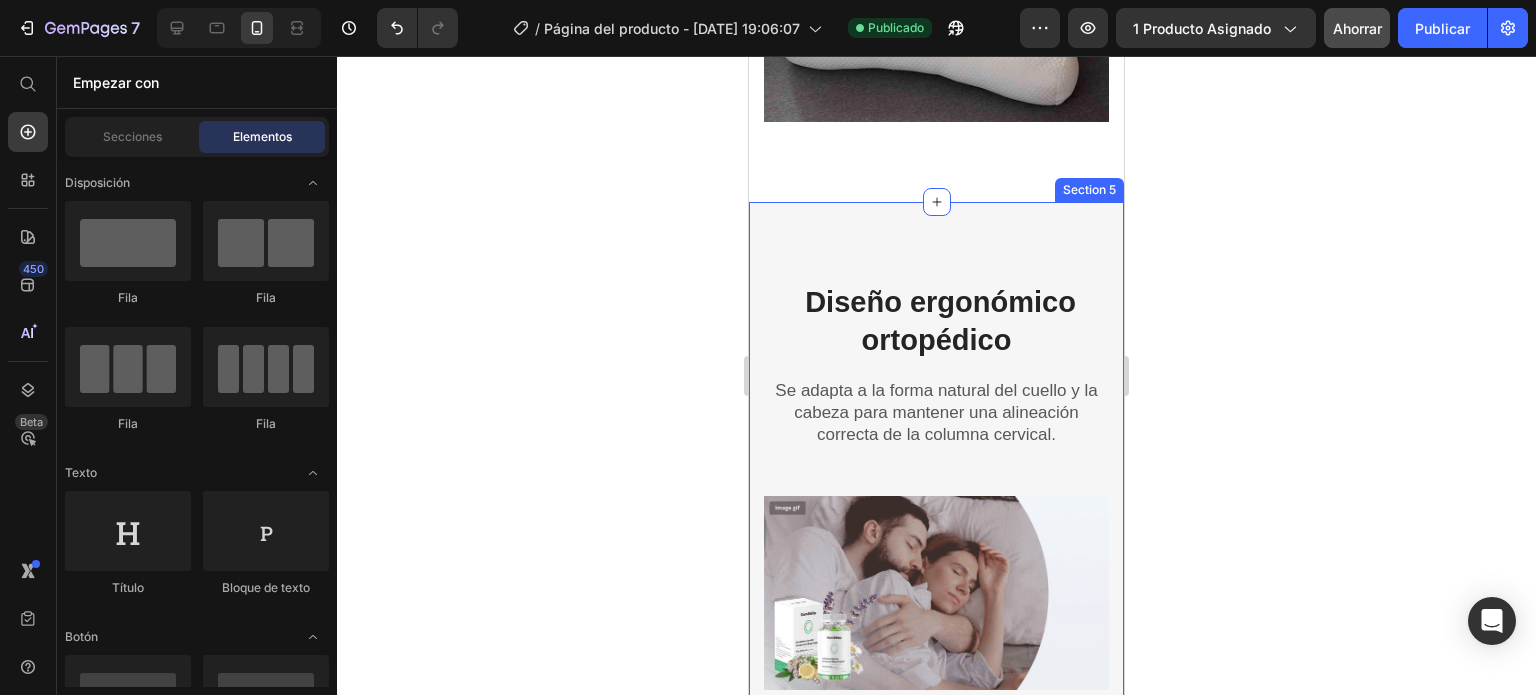 click on "Esta almohada ergonómica se adapta a ti y alivia la tensión mientras duermes Heading Row Image Alivio inmediato de la tensión cervical Heading Reduce la rigidez del cuello y mejora la postura mientras duermes gracias a su diseño ergonómico que se adapta a la curva natural de tu columna. Text block Row Image Elimina el dolor de hombros al dormir Heading El soporte lateral distribuye la presión de forma uniforme, aliviando puntos de tensión en hombros y permitiendo un descanso profundo y sin molestias. Text block Row Image Descansa sin tensión en la espalda Heading Su estructura ortopédica mantiene tu columna alineada, ayudando a prevenir y aliviar el dolor lumbar durante toda la noche. Text block Row  	   REVEAL OFFER Button                Icon 30 day money back guarantee Text block Icon List Row Image Row Section 4" at bounding box center (936, -449) 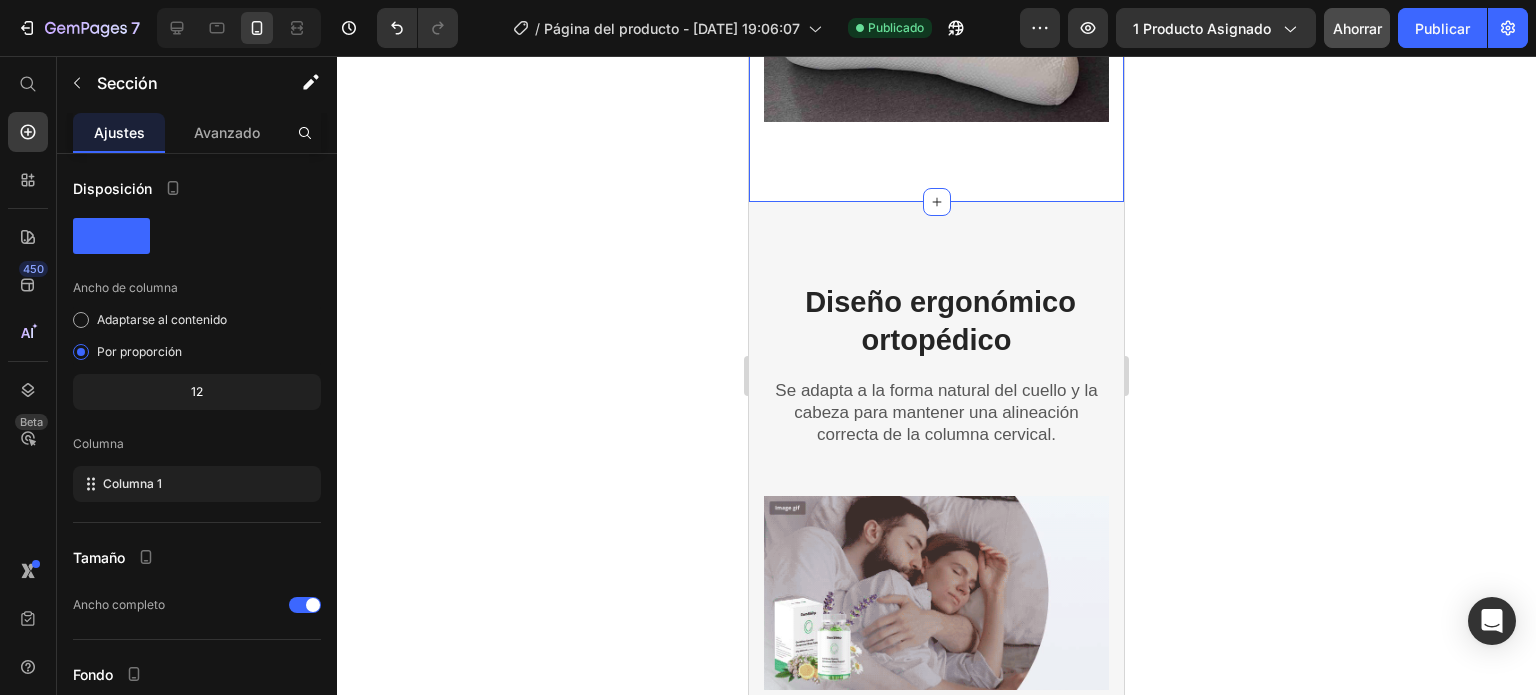 click on "Esta almohada ergonómica se adapta a ti y alivia la tensión mientras duermes Heading Row Image Alivio inmediato de la tensión cervical Heading Reduce la rigidez del cuello y mejora la postura mientras duermes gracias a su diseño ergonómico que se adapta a la curva natural de tu columna. Text block Row Image Elimina el dolor de hombros al dormir Heading El soporte lateral distribuye la presión de forma uniforme, aliviando puntos de tensión en hombros y permitiendo un descanso profundo y sin molestias. Text block Row Image Descansa sin tensión en la espalda Heading Su estructura ortopédica mantiene tu columna alineada, ayudando a prevenir y aliviar el dolor lumbar durante toda la noche. Text block Row  	   REVEAL OFFER Button                Icon 30 day money back guarantee Text block Icon List Row Image Row Section 4   You can create reusable sections Create Theme Section AI Content Write with GemAI What would you like to describe here? Tone and Voice Persuasive Product Show more Generate" at bounding box center (936, -449) 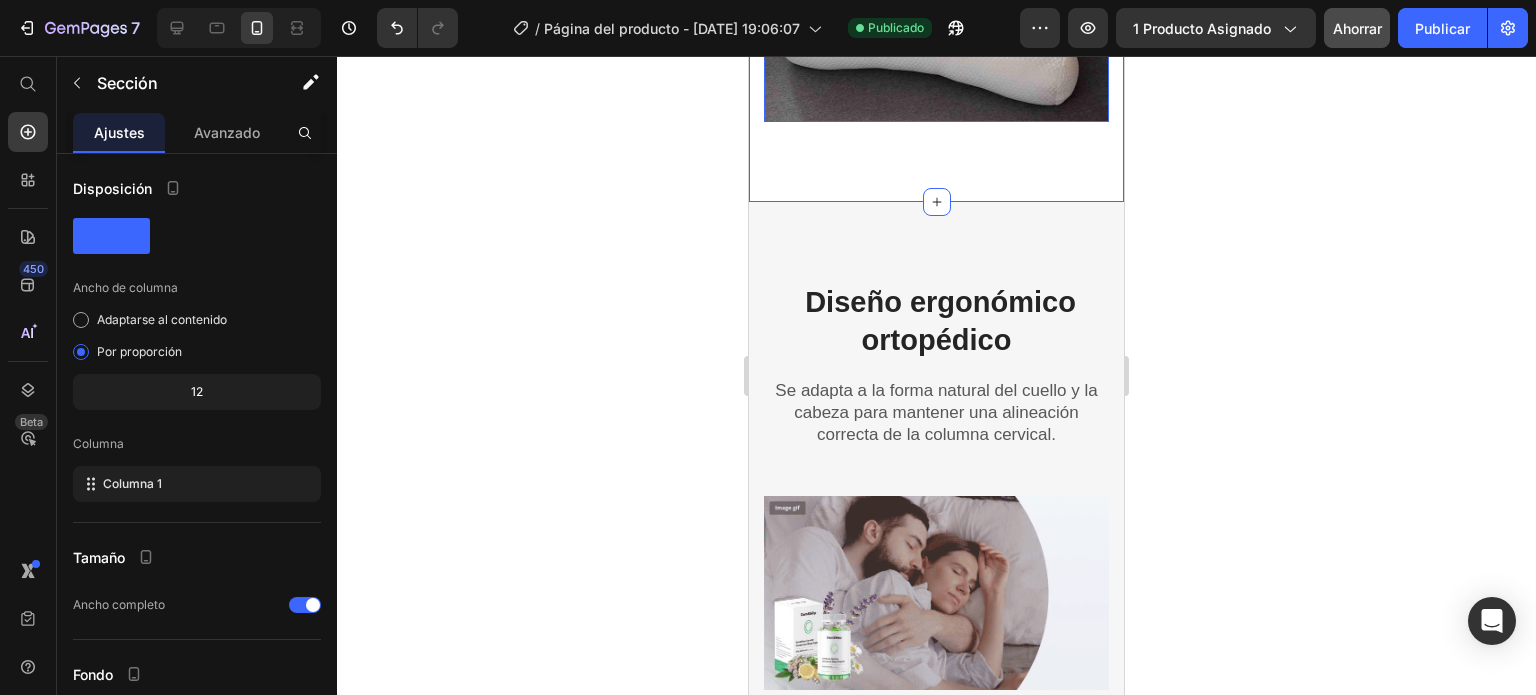 click at bounding box center [936, -51] 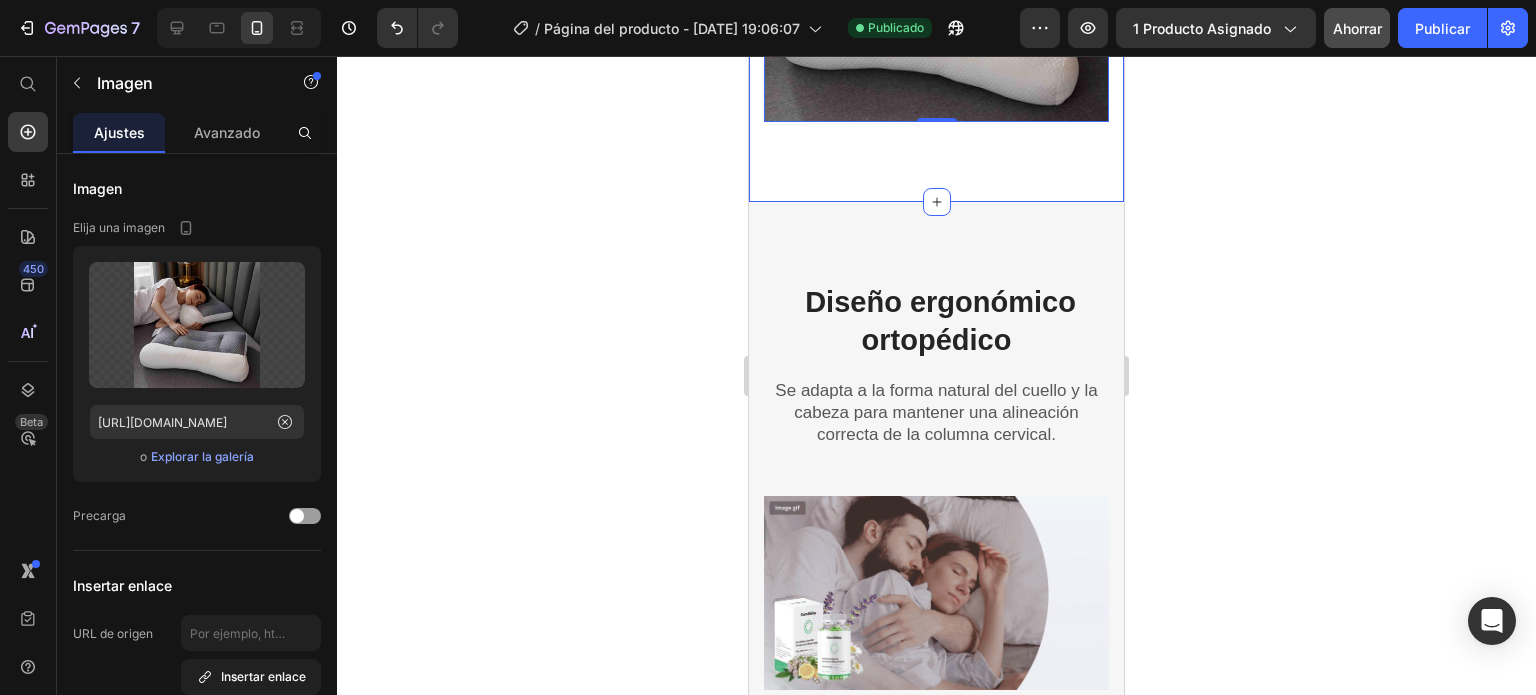 click on "Esta almohada ergonómica se adapta a ti y alivia la tensión mientras duermes Heading Row Image Alivio inmediato de la tensión cervical Heading Reduce la rigidez del cuello y mejora la postura mientras duermes gracias a su diseño ergonómico que se adapta a la curva natural de tu columna. Text block Row Image Elimina el dolor de hombros al dormir Heading El soporte lateral distribuye la presión de forma uniforme, aliviando puntos de tensión en hombros y permitiendo un descanso profundo y sin molestias. Text block Row Image Descansa sin tensión en la espalda Heading Su estructura ortopédica mantiene tu columna alineada, ayudando a prevenir y aliviar el dolor lumbar durante toda la noche. Text block Row  	   REVEAL OFFER Button                Icon 30 day money back guarantee Text block Icon List Row Image   0 Row Section 4" at bounding box center (936, -449) 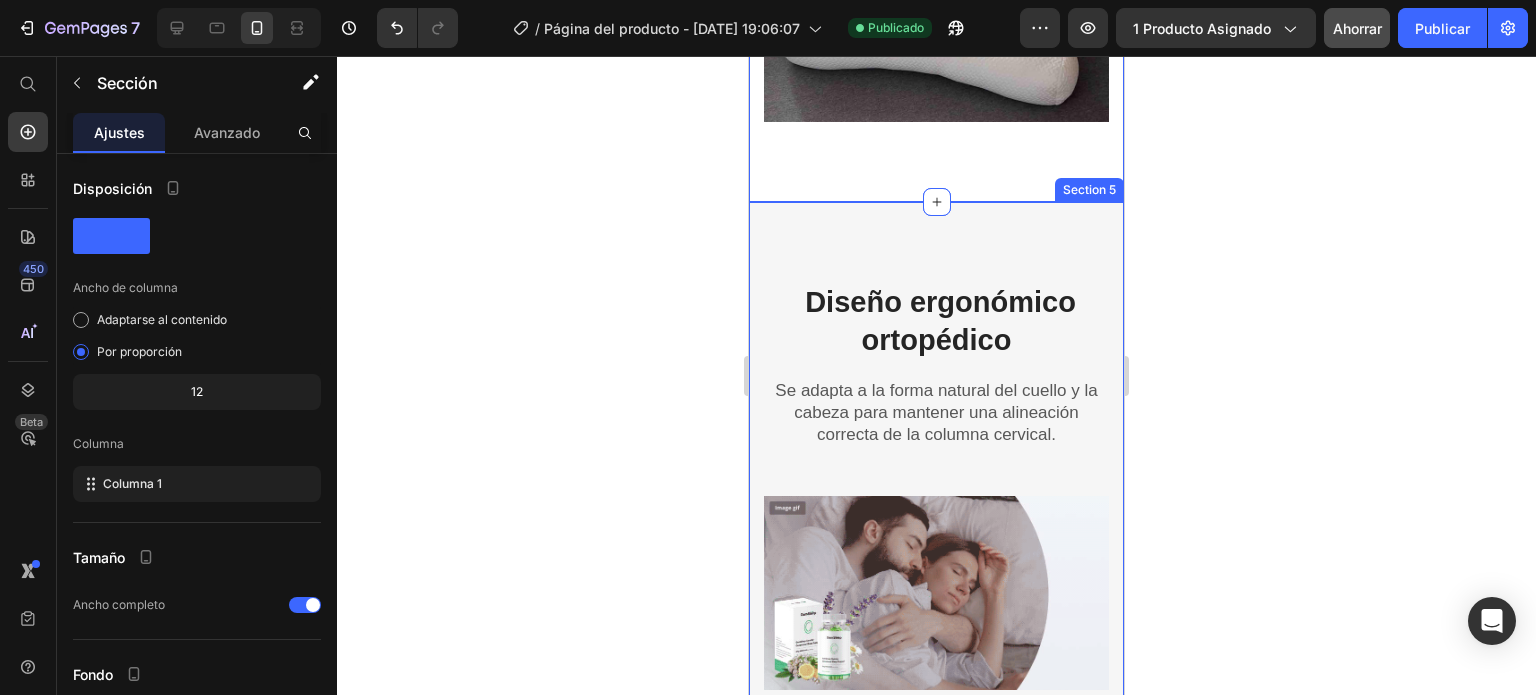 click on "Diseño ergonómico ortopédico Heading Se adapta a la forma natural del cuello y la cabeza para mantener una alineación correcta de la columna cervical. Text block Row Row Image Alivio comprobado de Dolores Heading Reduce molestias en cuello, hombros y espalda desde la primera noche, mejorando la calidad del sueño. Text block Row Ideal para todas las Posturas Heading Perfecta para dormir boca arriba, de lado o incluso semi incorporado, manteniendo siempre el soporte adecuado. Text block Image Row Image Materiales Premium de Primera Calidad Heading Espuma de memoria de alta densidad, transpirable, hipoalergénica y con funda lavable. Text block Row
Drop element here Image Row Section 5" at bounding box center [936, 1319] 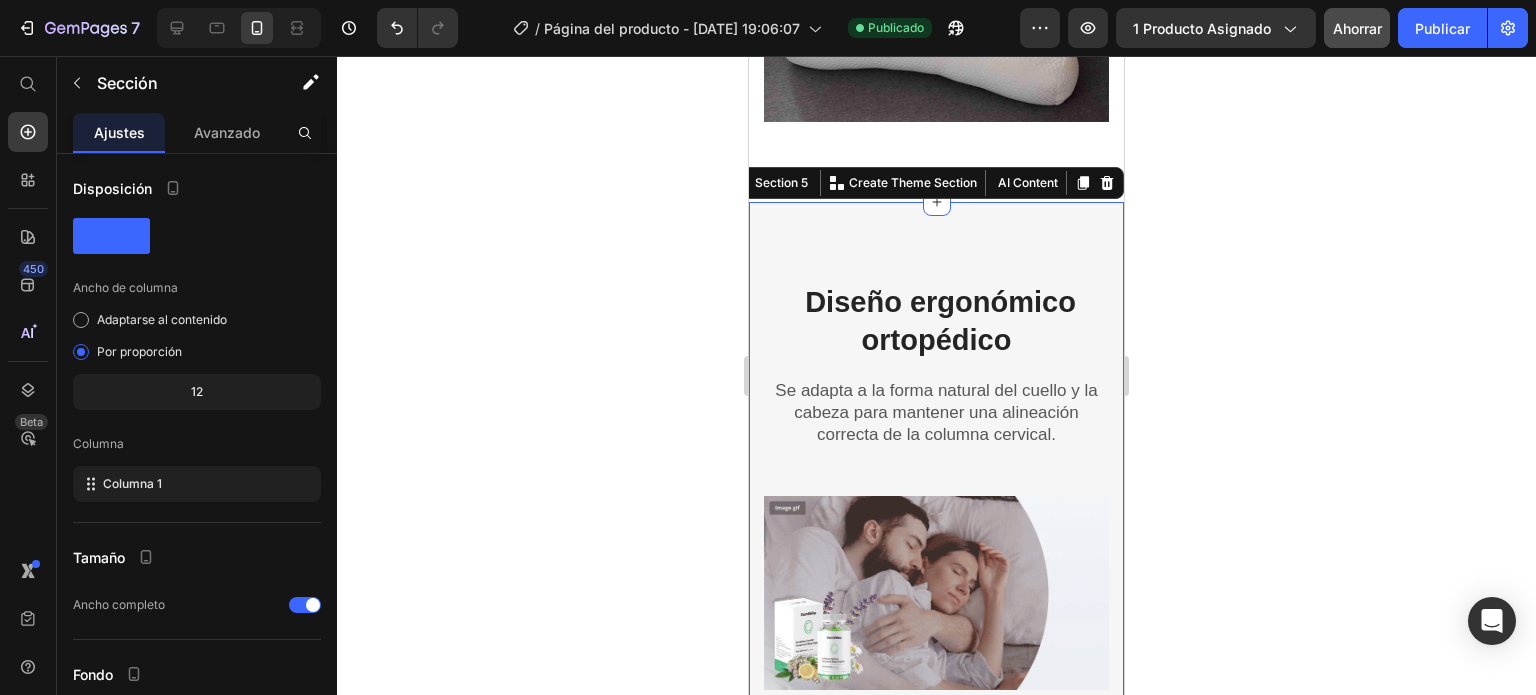 click 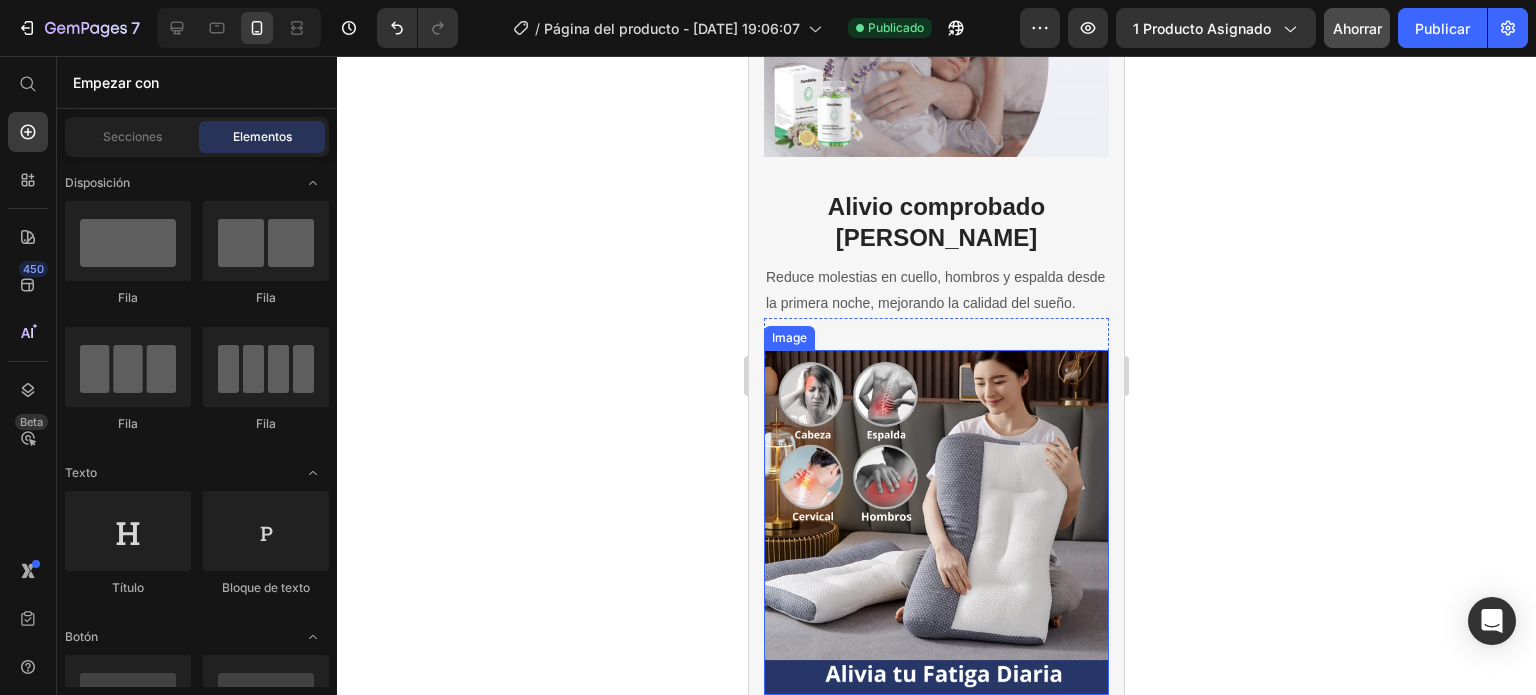 scroll, scrollTop: 3466, scrollLeft: 0, axis: vertical 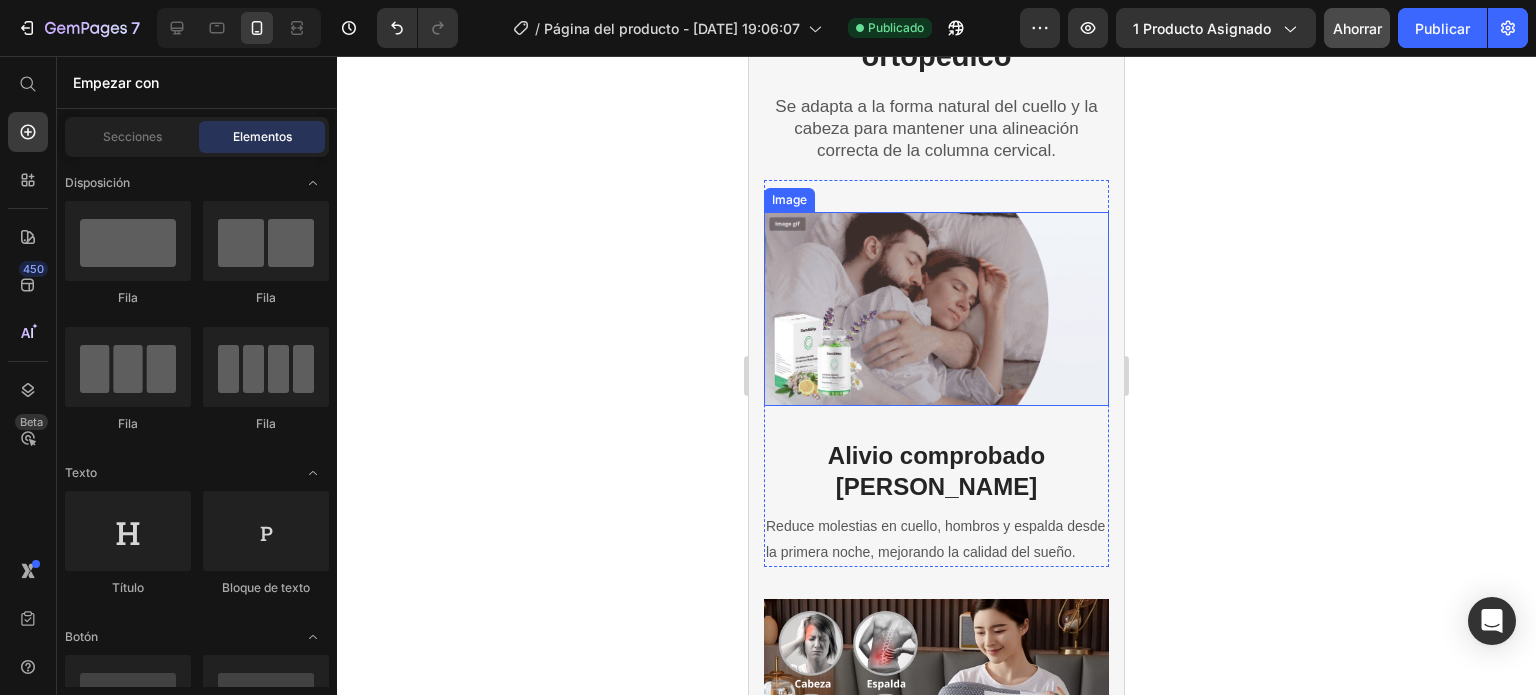 click at bounding box center [936, 309] 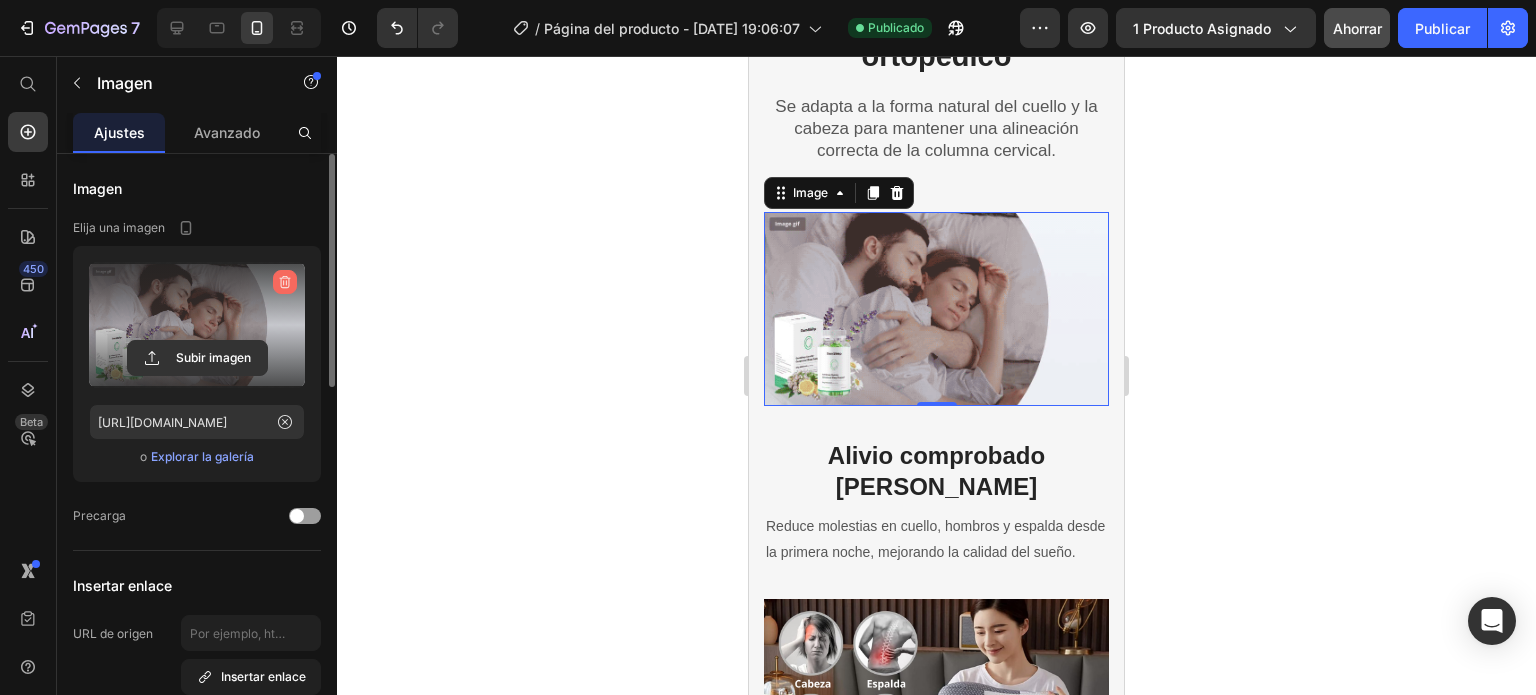 click 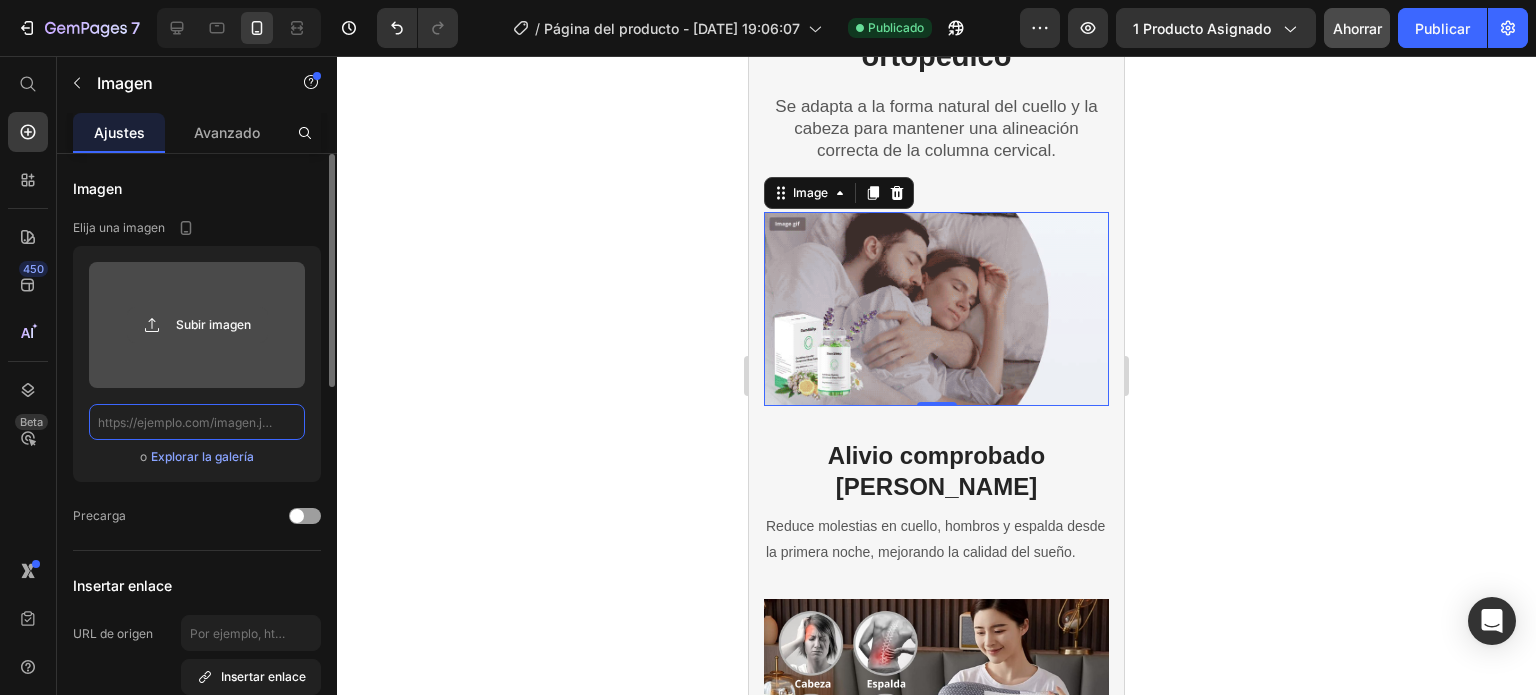 scroll, scrollTop: 0, scrollLeft: 0, axis: both 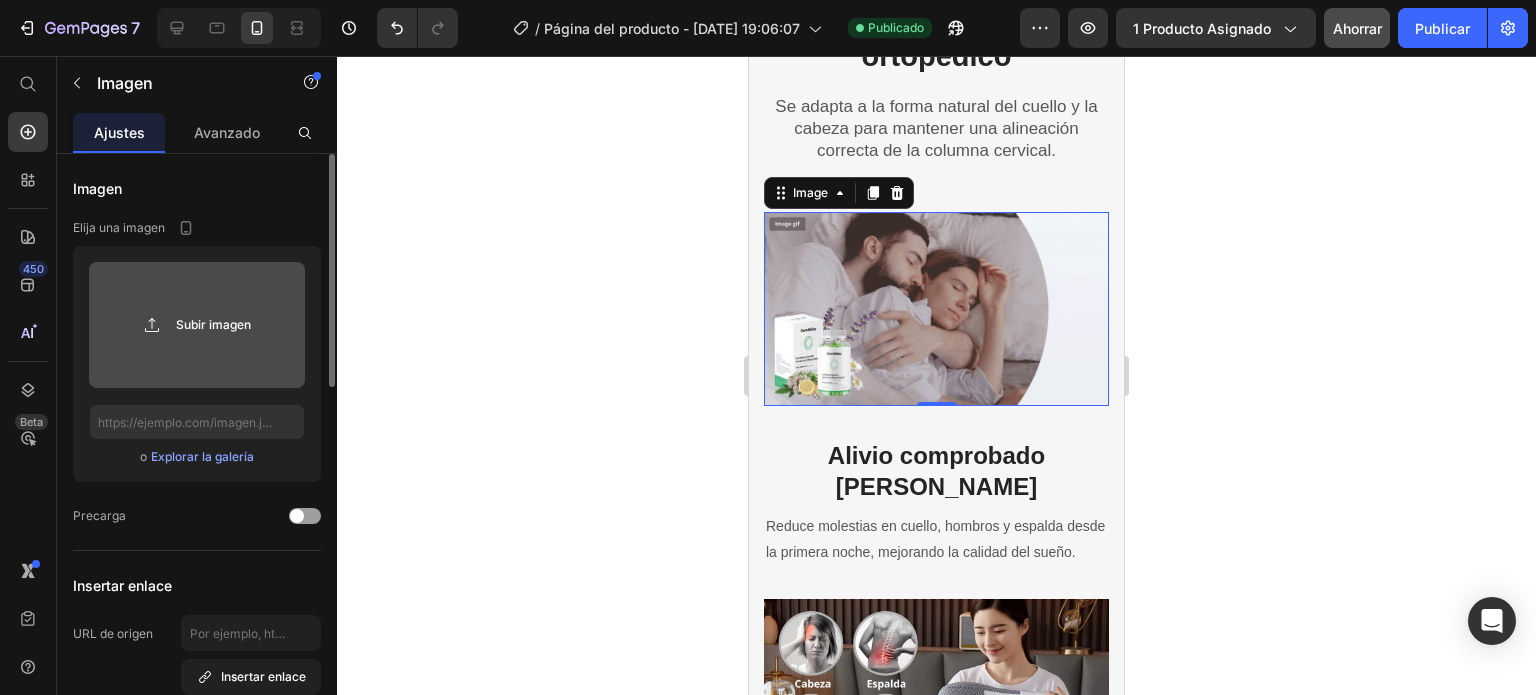 click 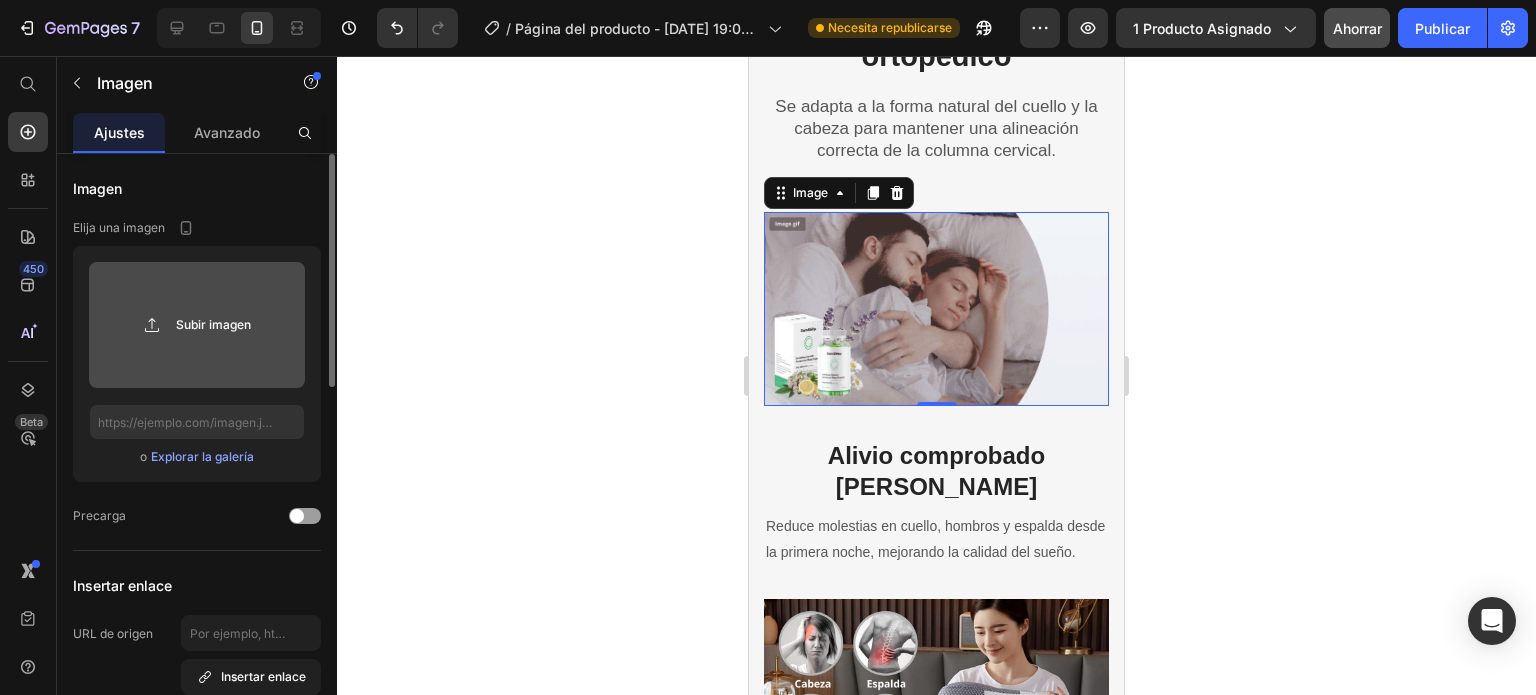 click 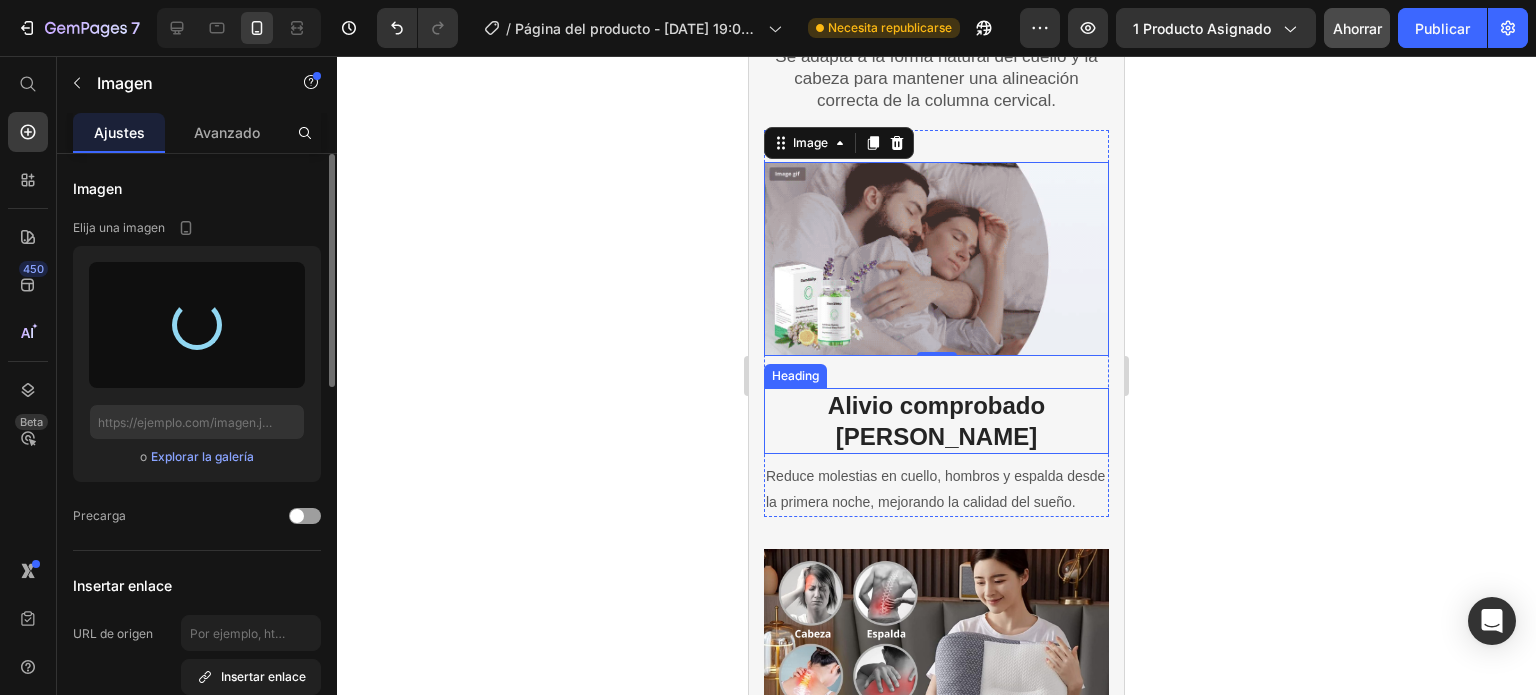 scroll, scrollTop: 2817, scrollLeft: 0, axis: vertical 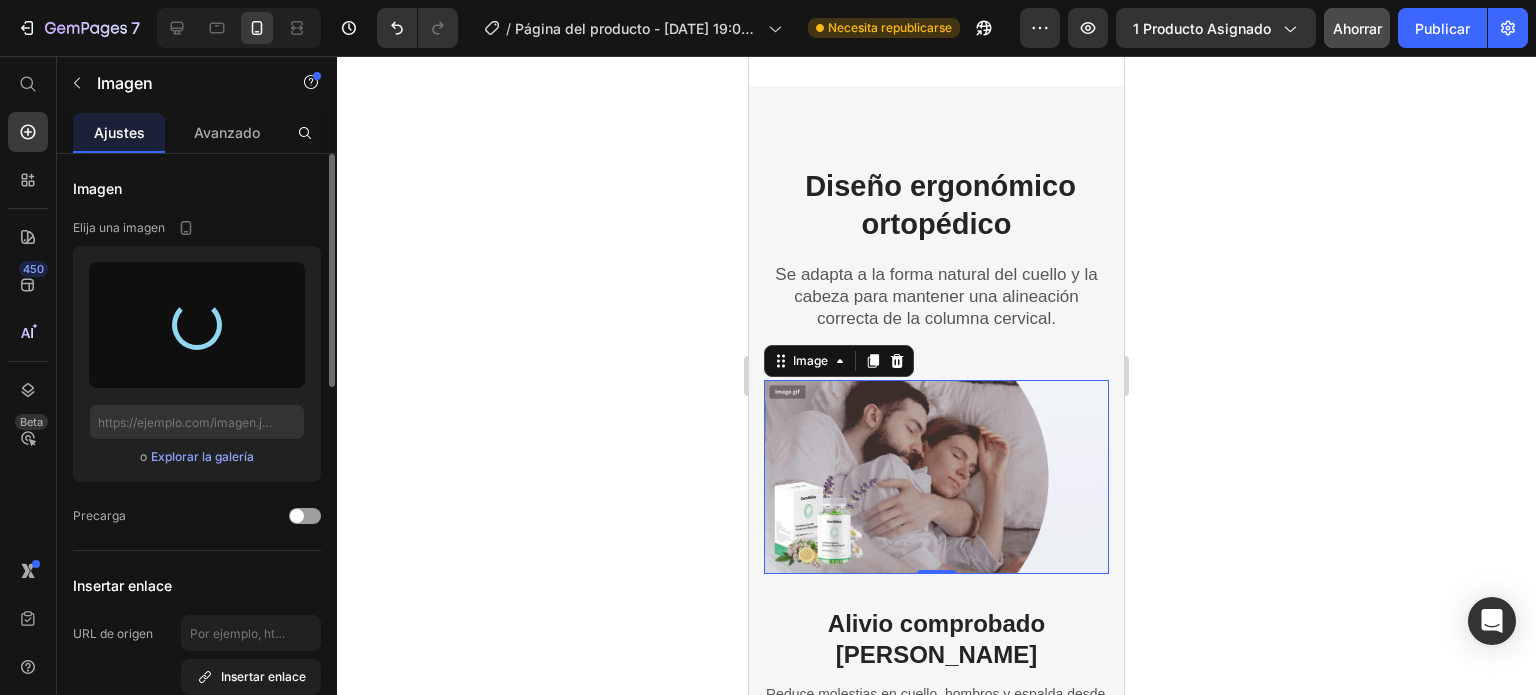 type on "https://cdn.shopify.com/s/files/1/0949/7228/1163/files/gempages_574529680682517348-7d61d764-a00a-4953-b241-2991b274a2d1.jpg" 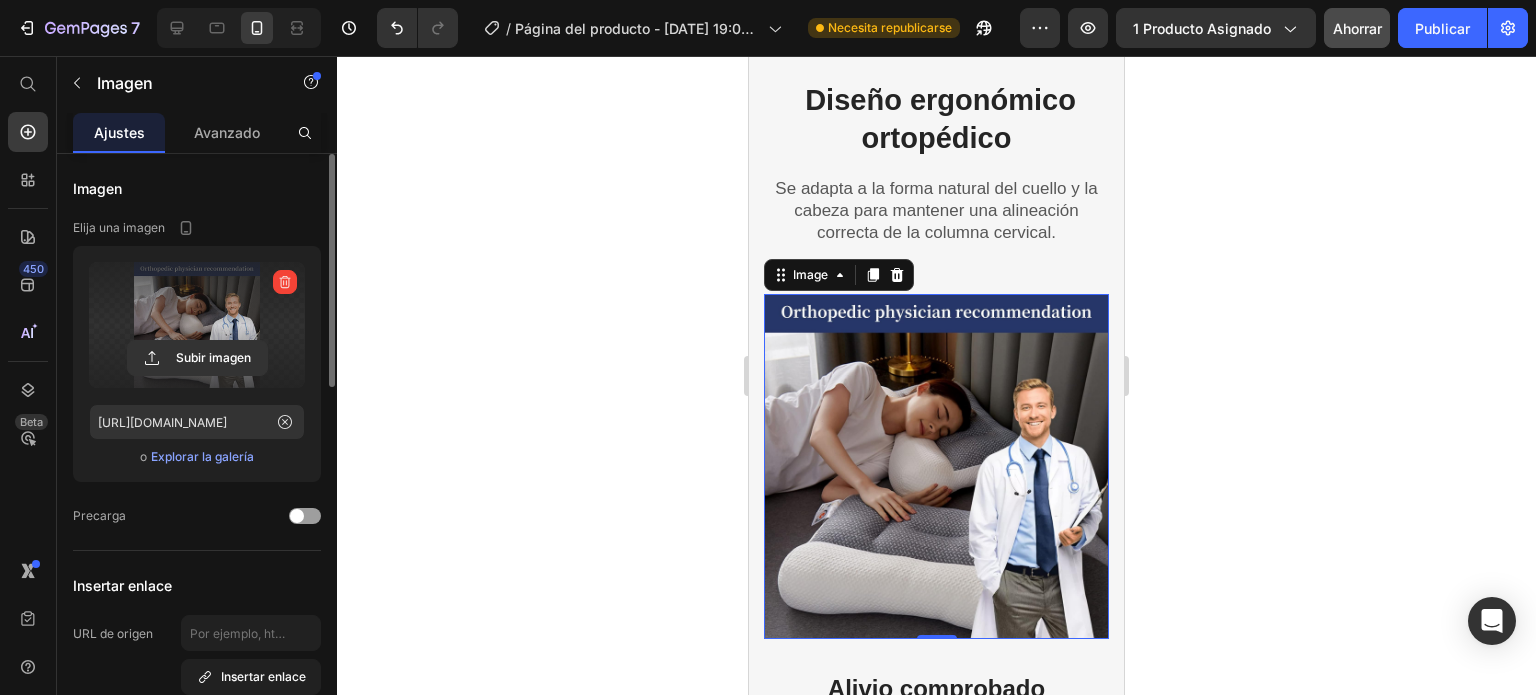 scroll, scrollTop: 2950, scrollLeft: 0, axis: vertical 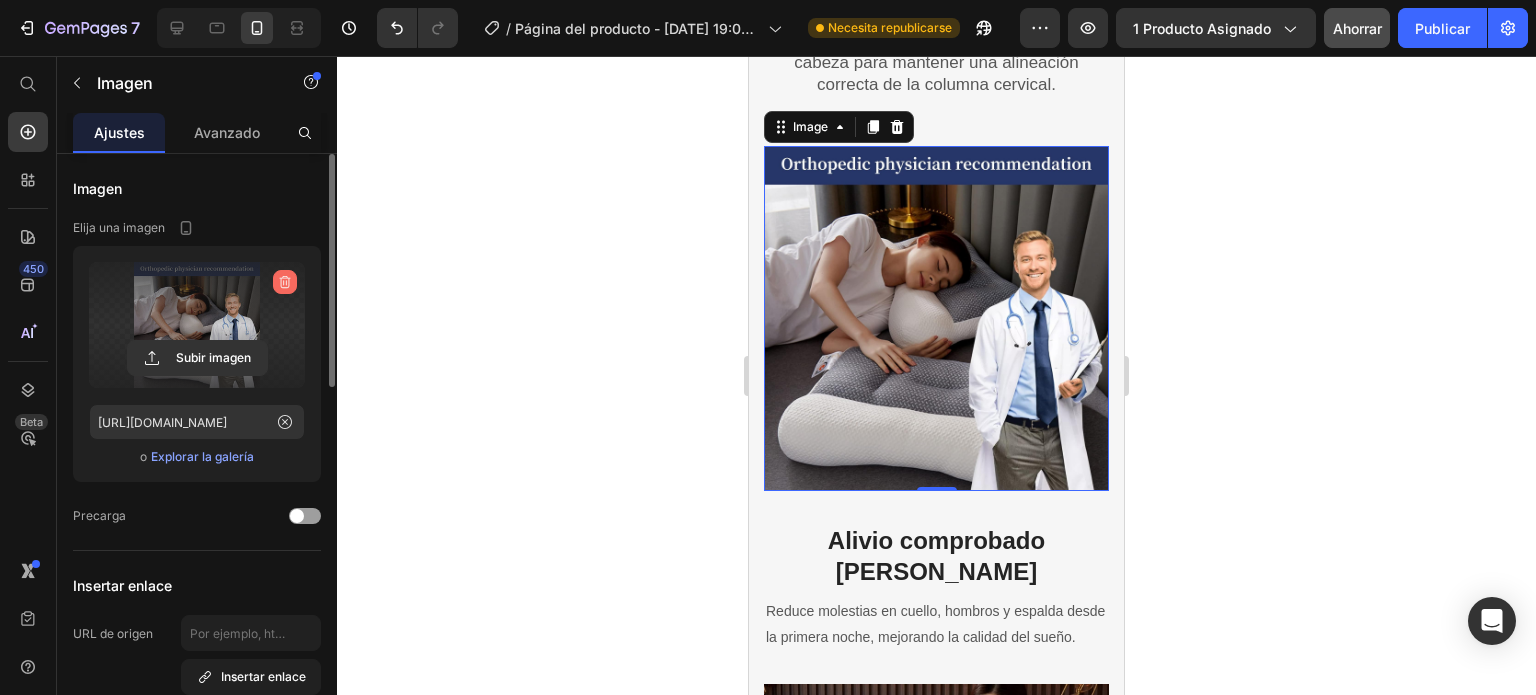 click 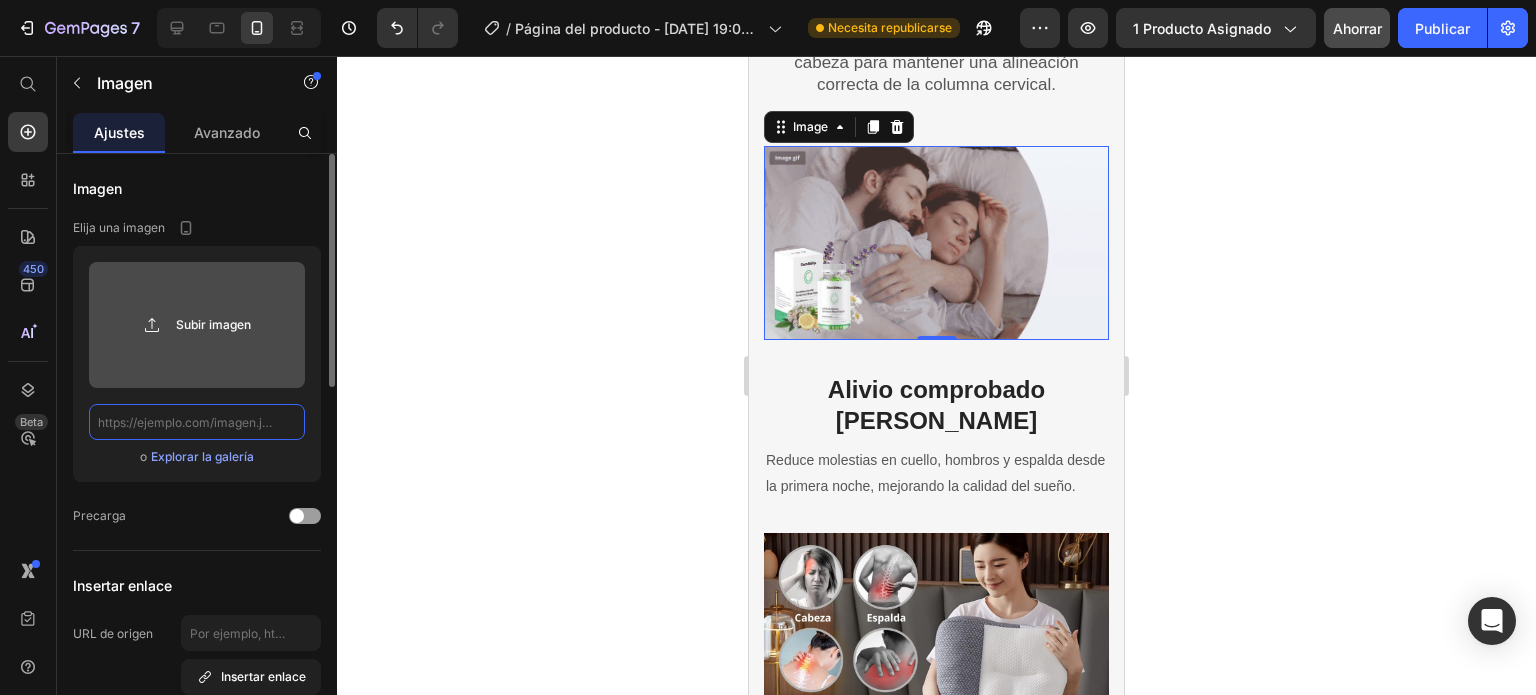 scroll, scrollTop: 0, scrollLeft: 0, axis: both 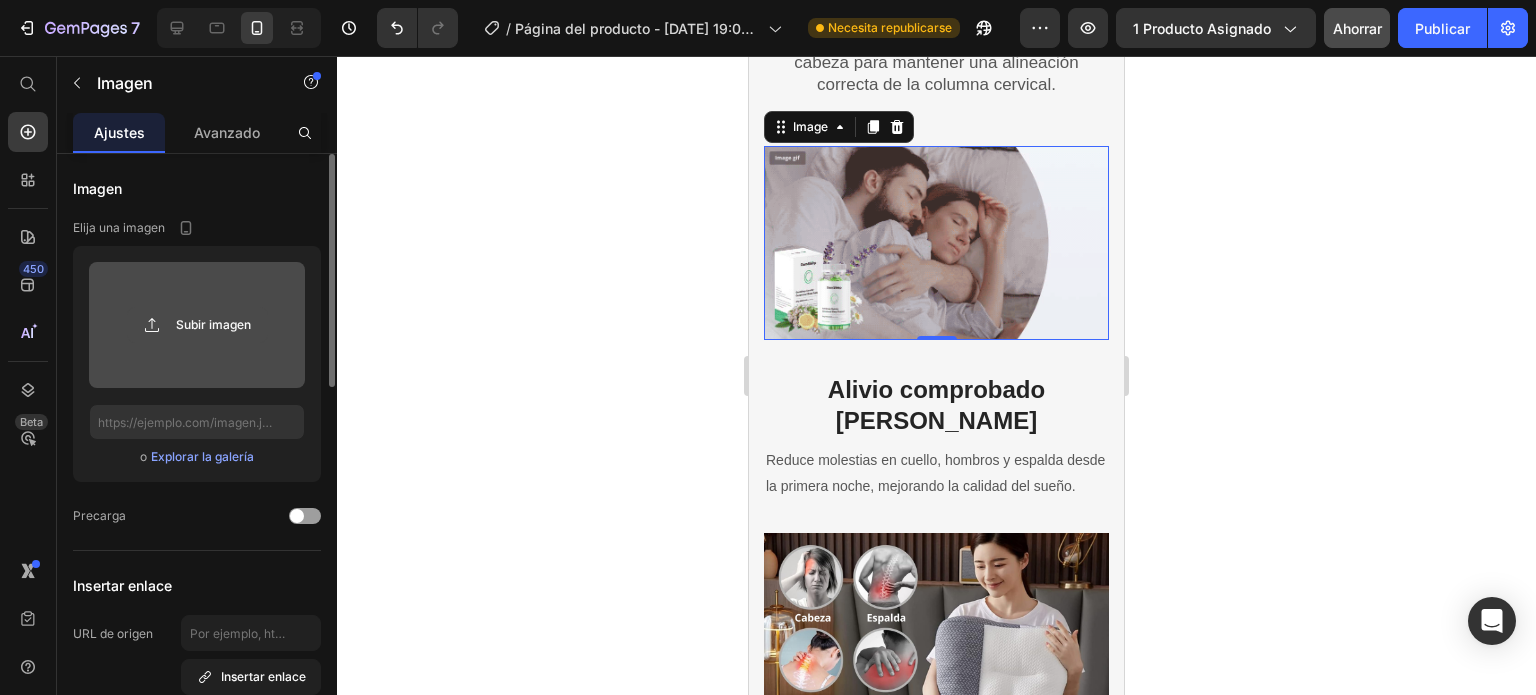 click 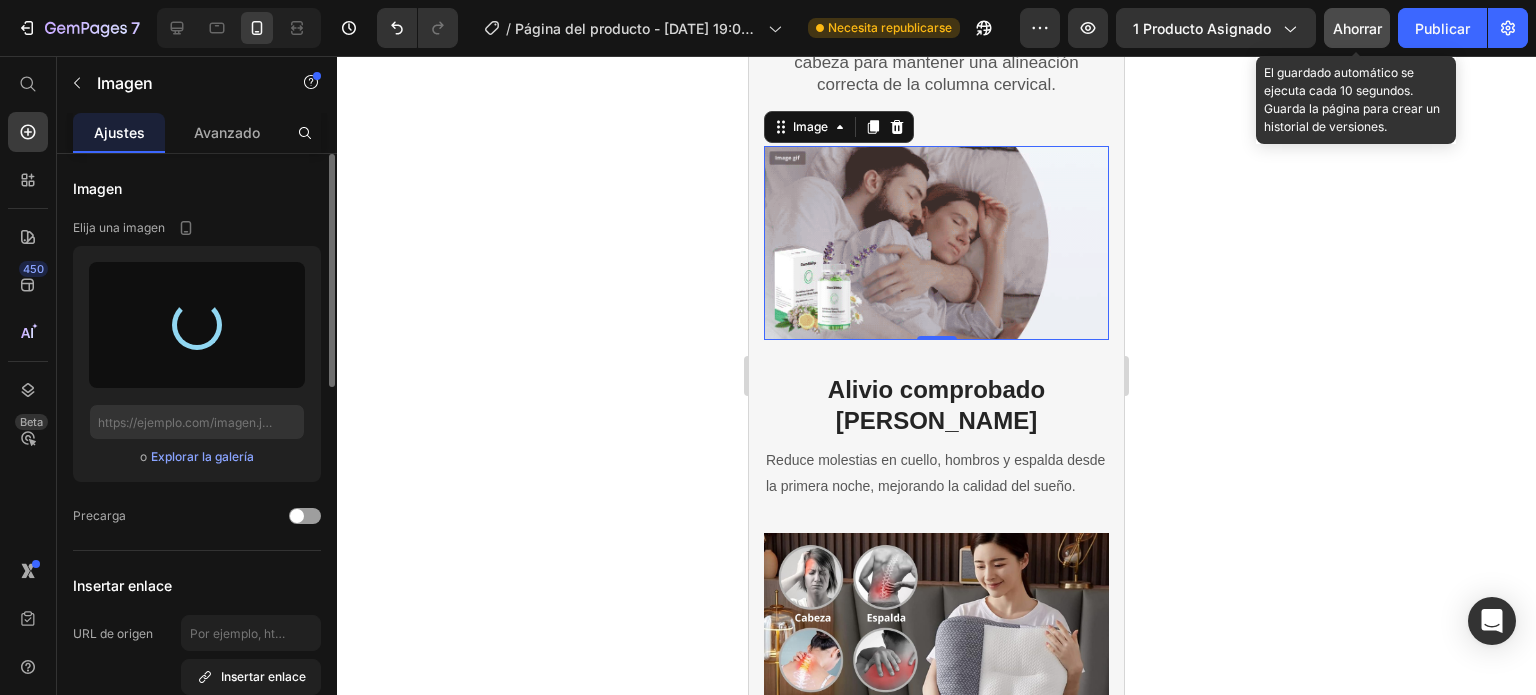 click on "Ahorrar" at bounding box center [1357, 28] 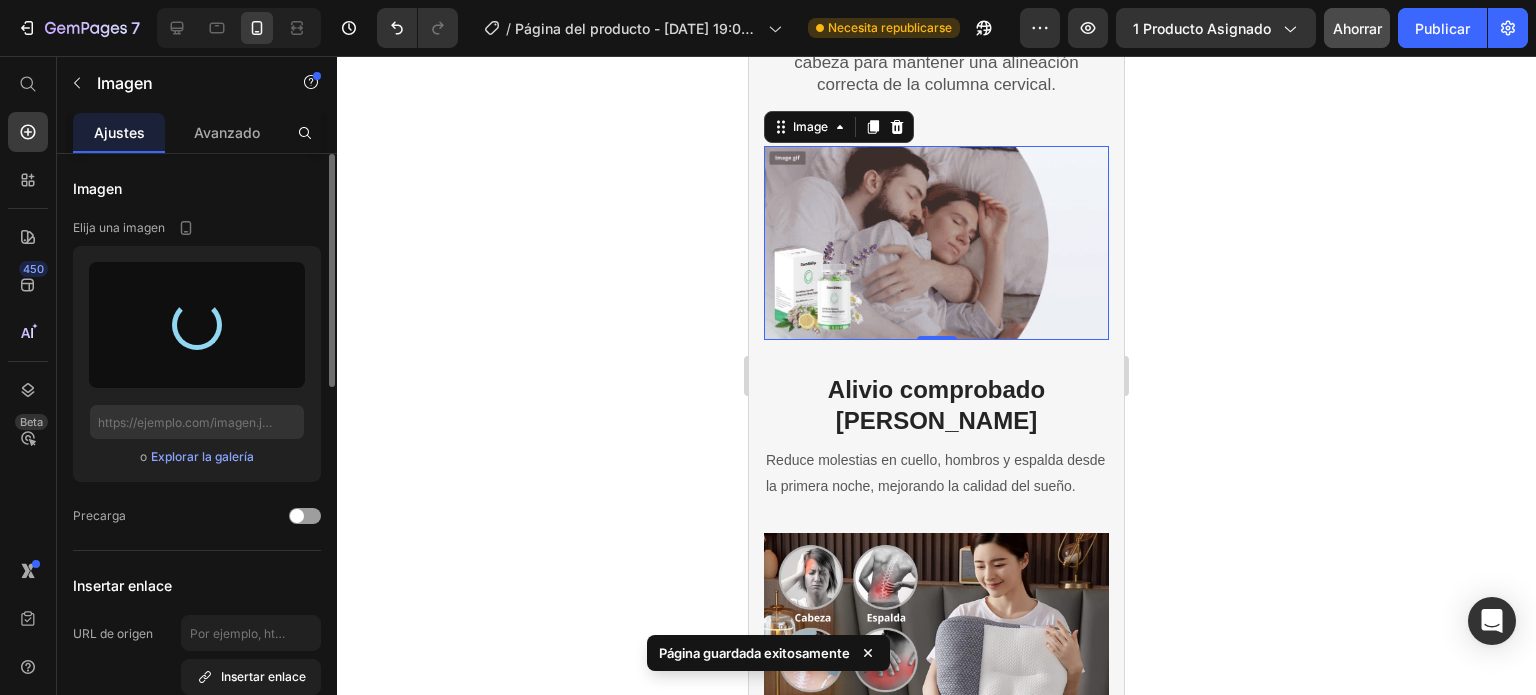 type on "https://cdn.shopify.com/s/files/1/0949/7228/1163/files/gempages_574529680682517348-e4acad77-9df4-4d70-9214-89e372a19093.png" 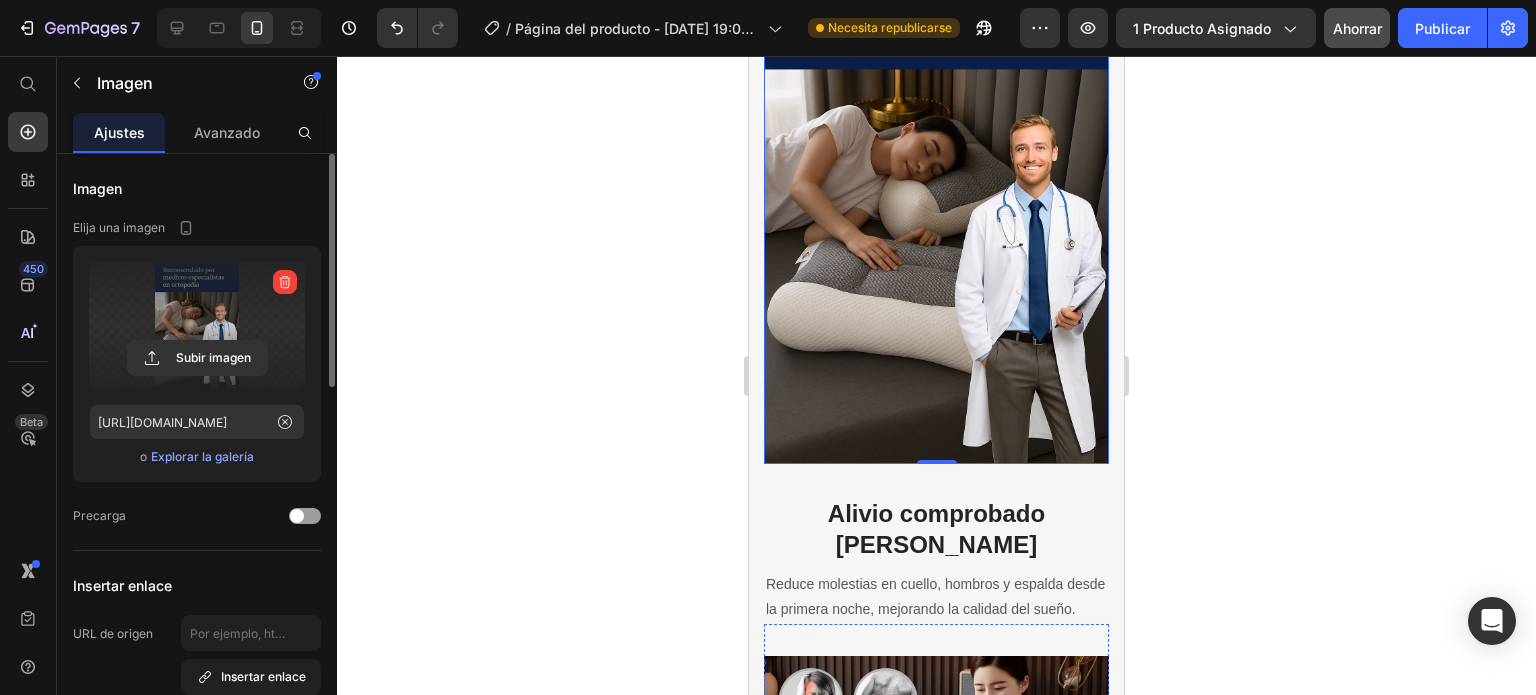 scroll, scrollTop: 2884, scrollLeft: 0, axis: vertical 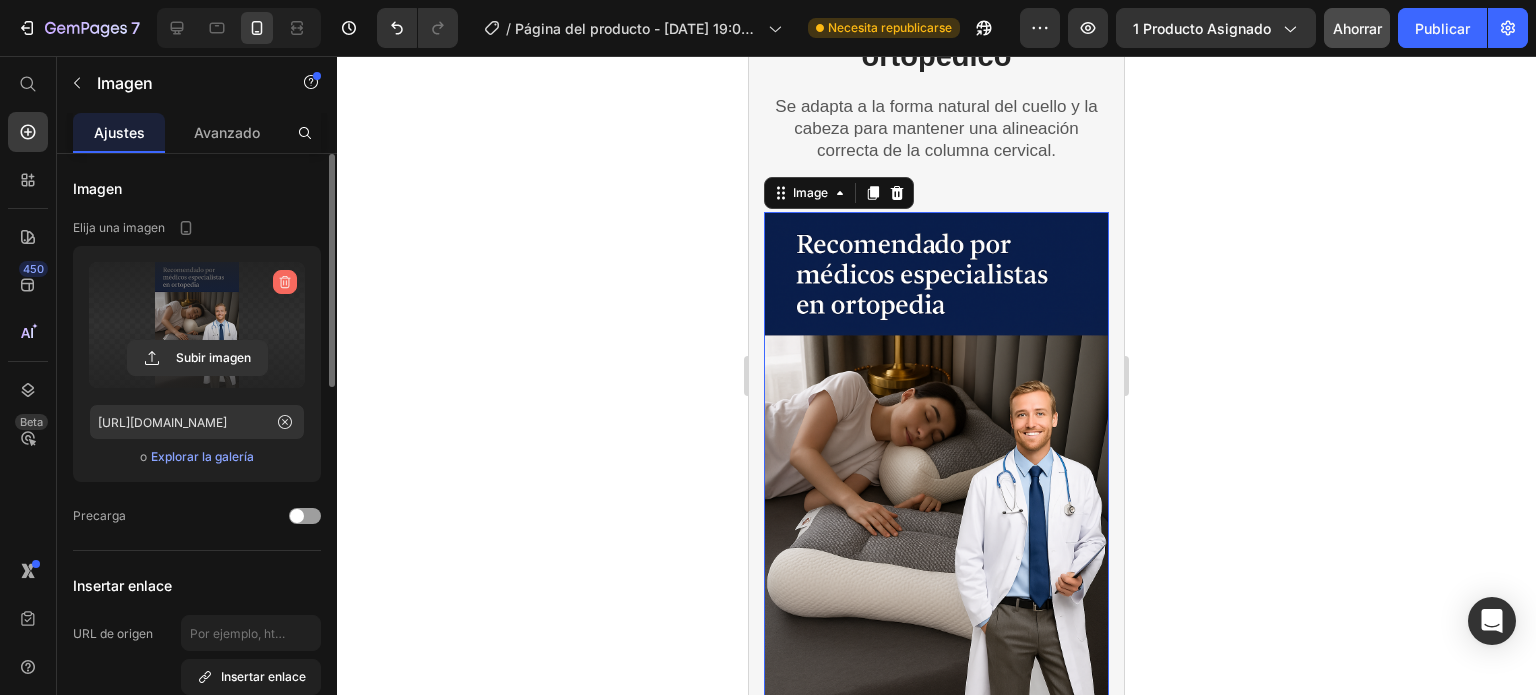 click 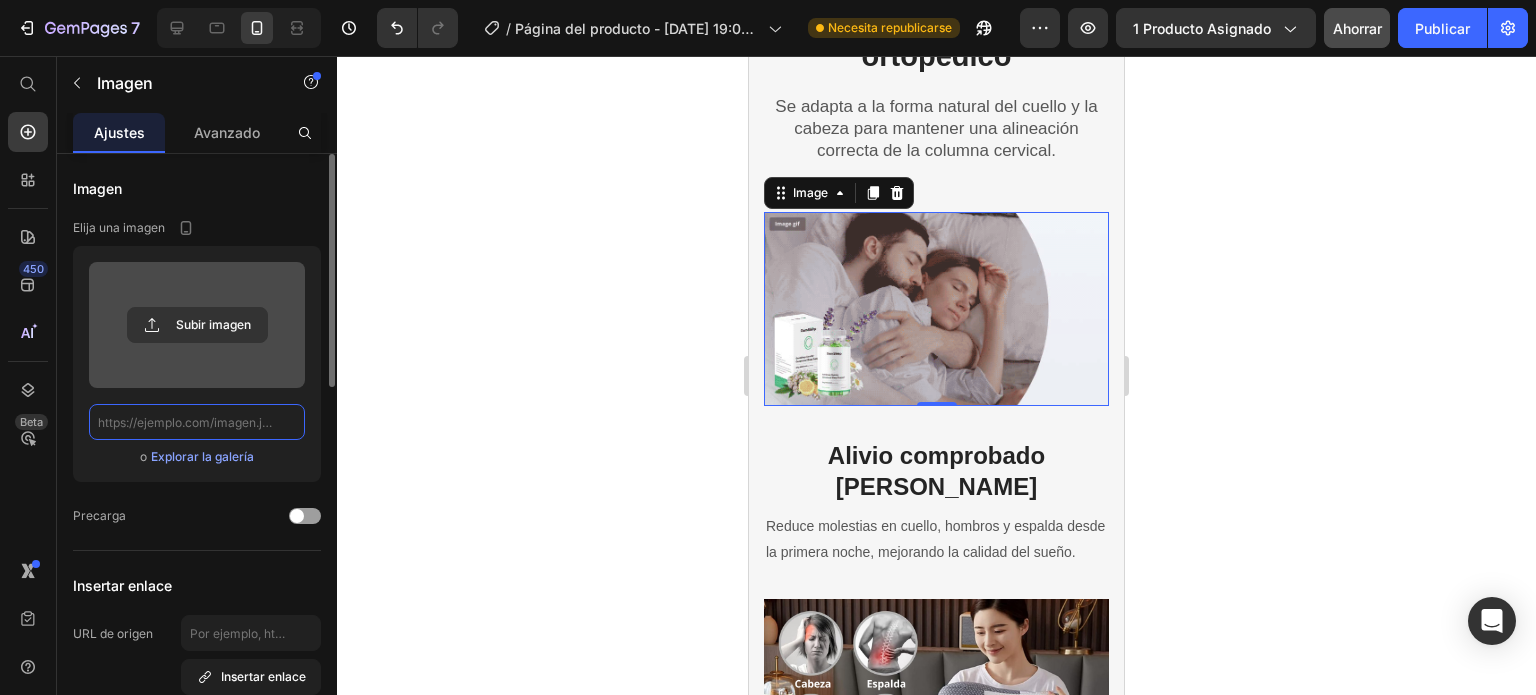 scroll, scrollTop: 0, scrollLeft: 0, axis: both 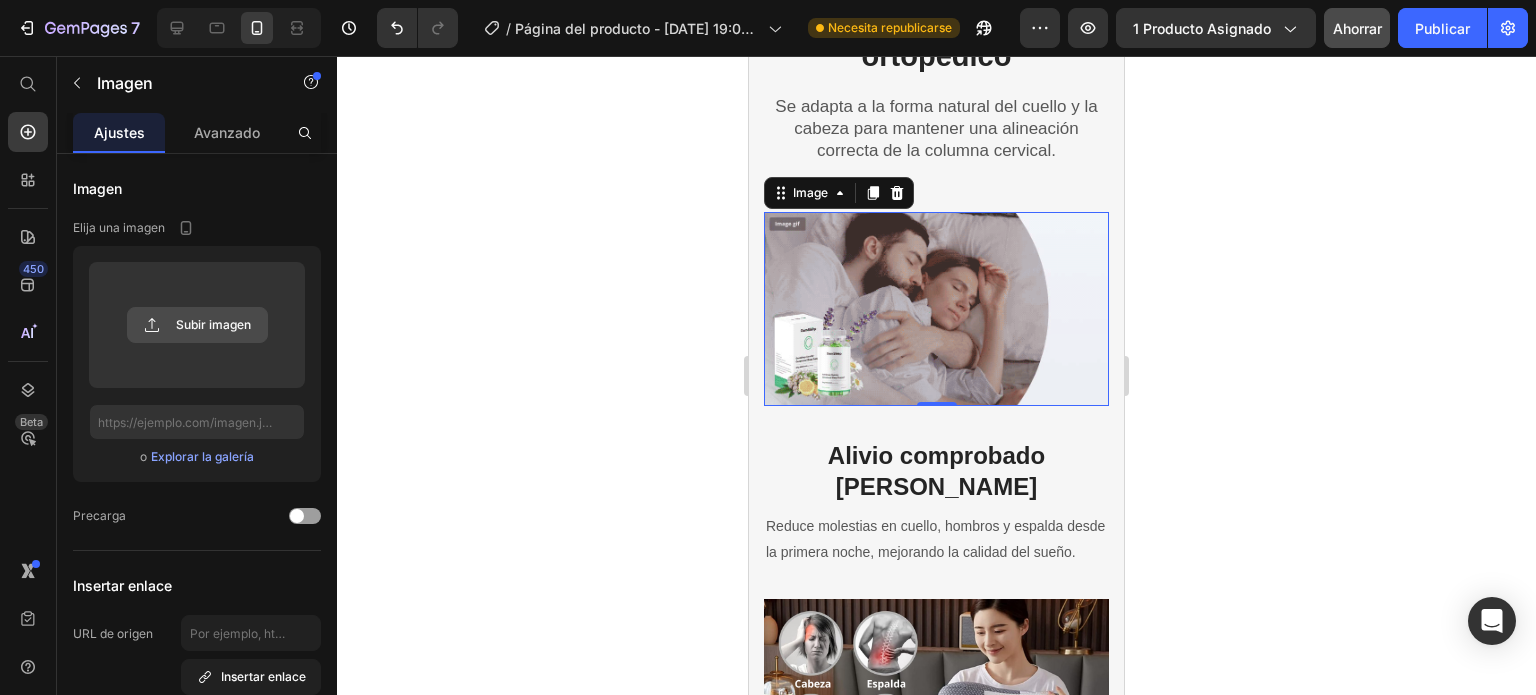 click 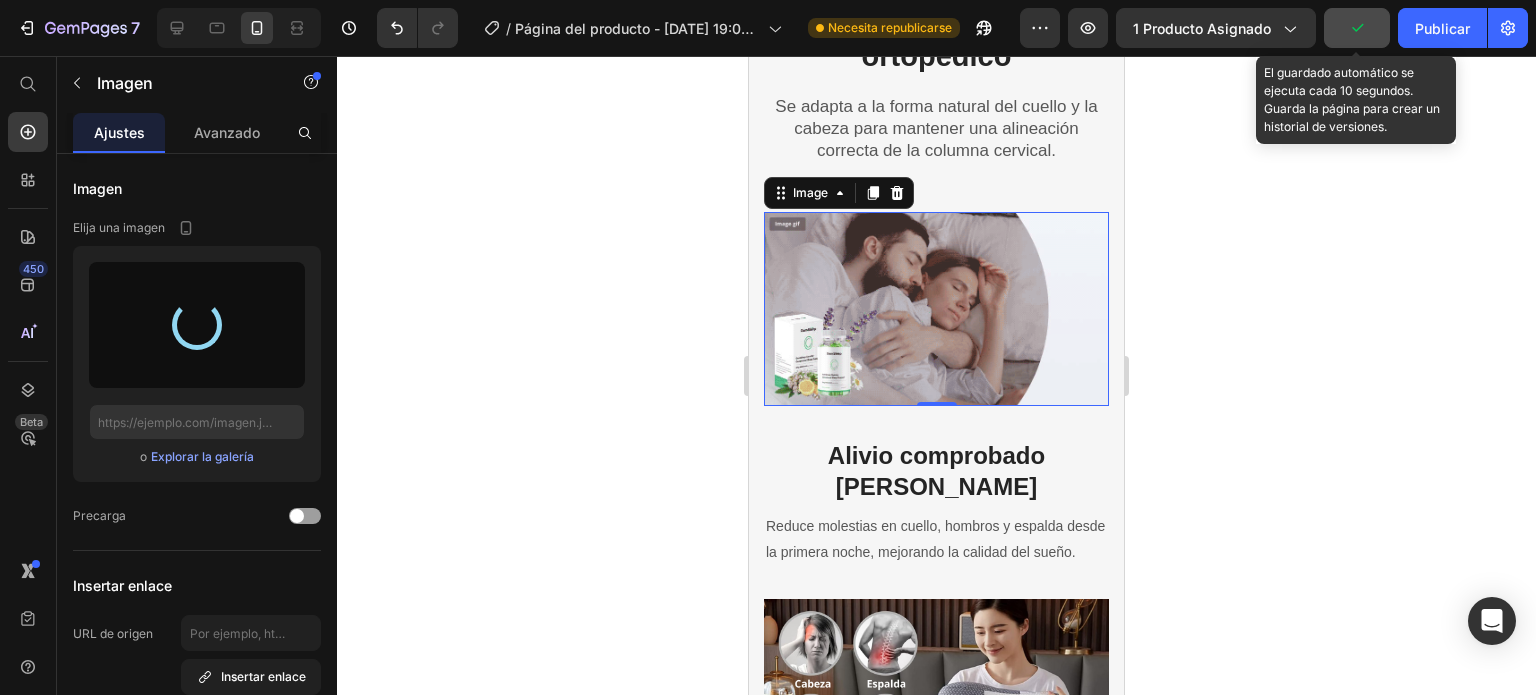 type on "https://cdn.shopify.com/s/files/1/0949/7228/1163/files/gempages_574529680682517348-6e76a59f-ae10-472f-80fb-1d4e2ddba486.png" 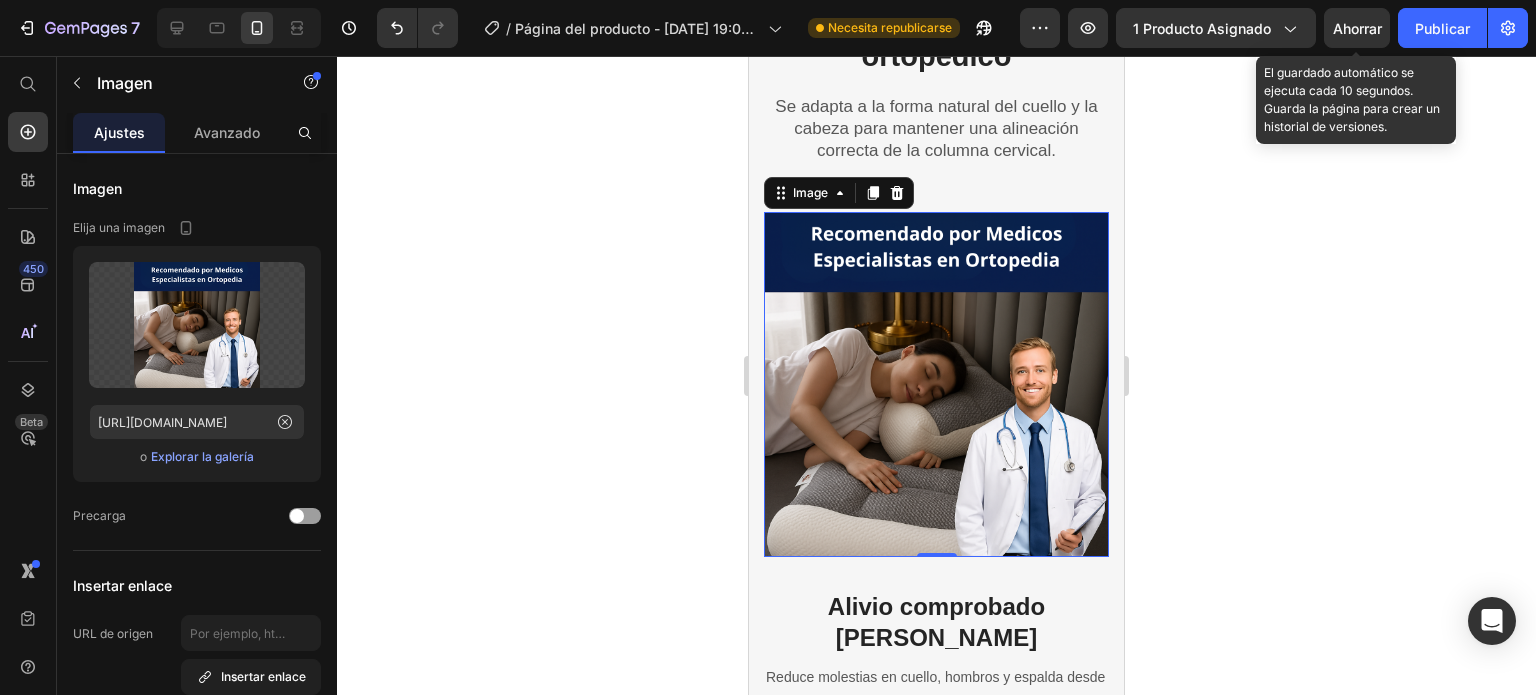 click on "Ahorrar" at bounding box center [1357, 28] 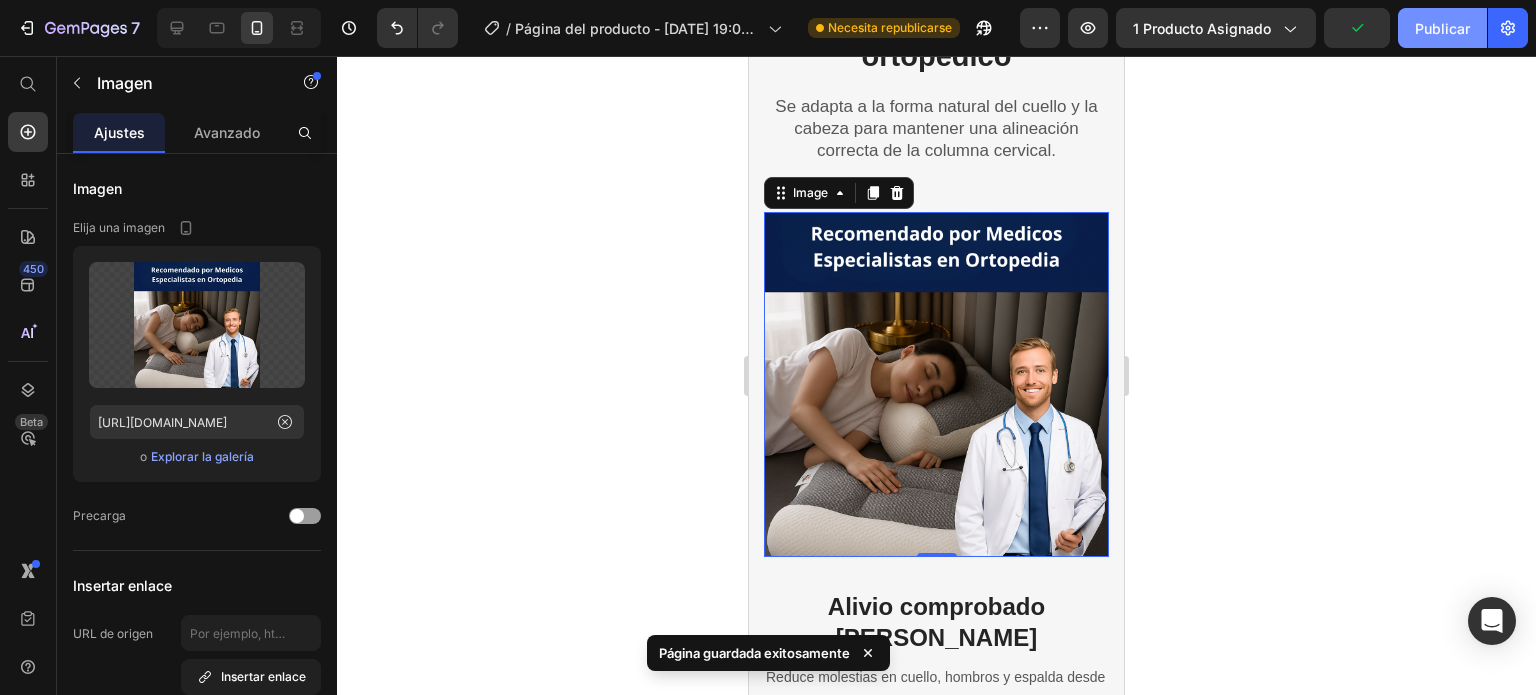 click on "Publicar" at bounding box center (1442, 28) 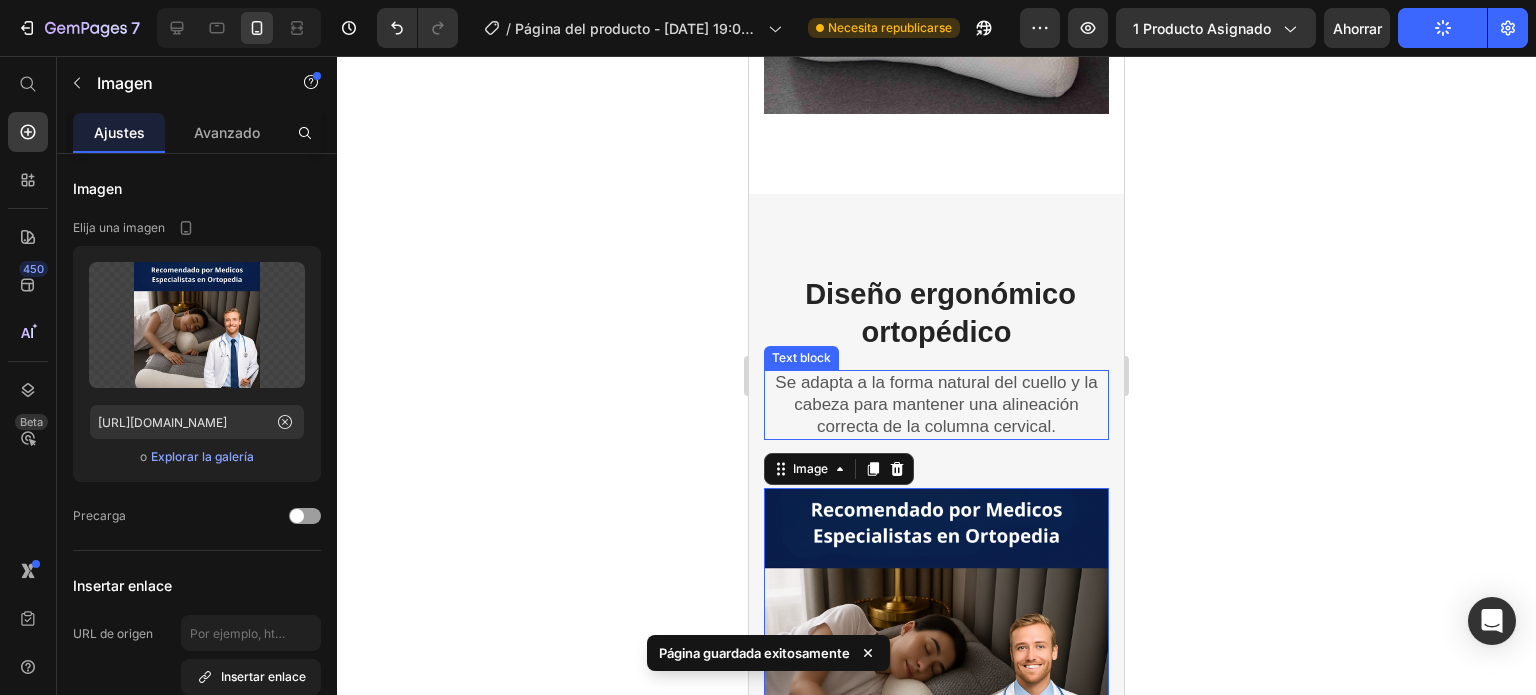 scroll, scrollTop: 2550, scrollLeft: 0, axis: vertical 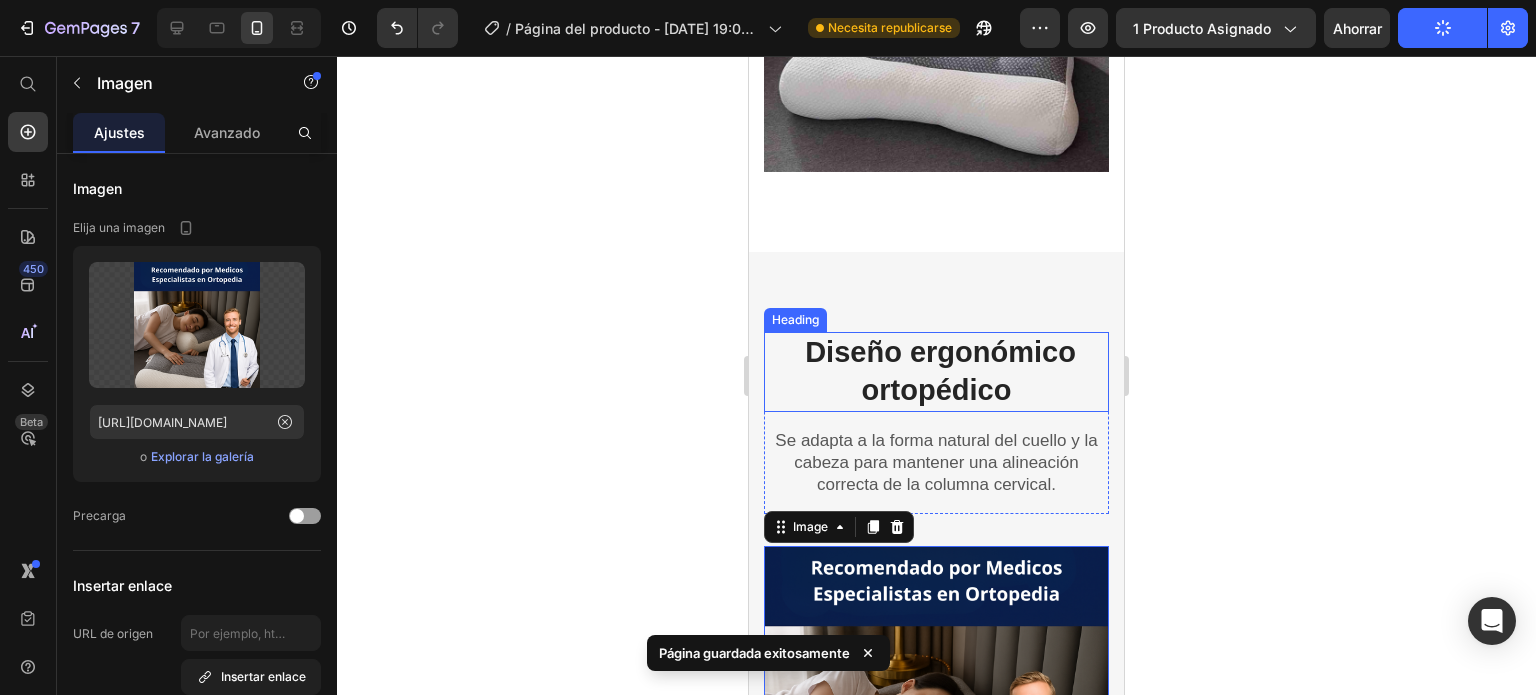 click on "Diseño ergonómico ortopédico" at bounding box center [940, 371] 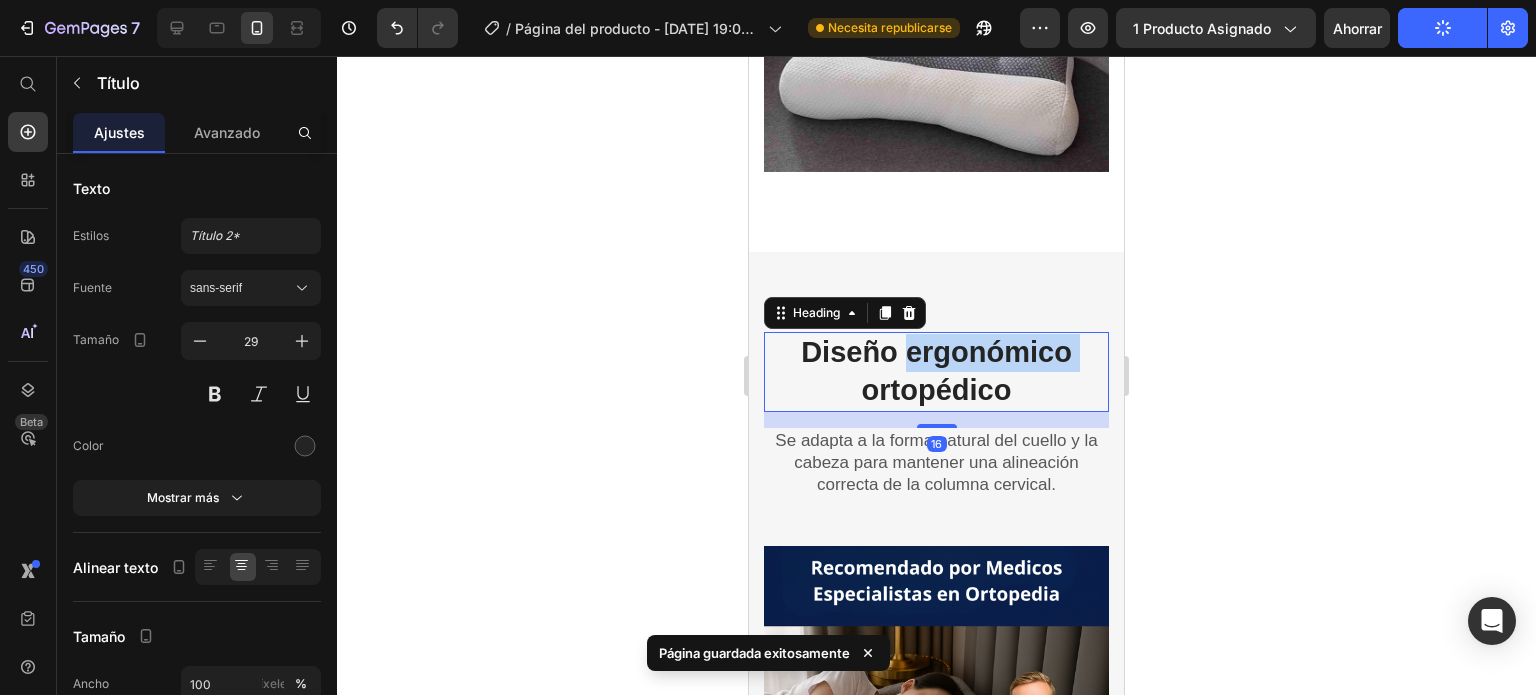 click on "Diseño ergonómico ortopédico" at bounding box center (936, 371) 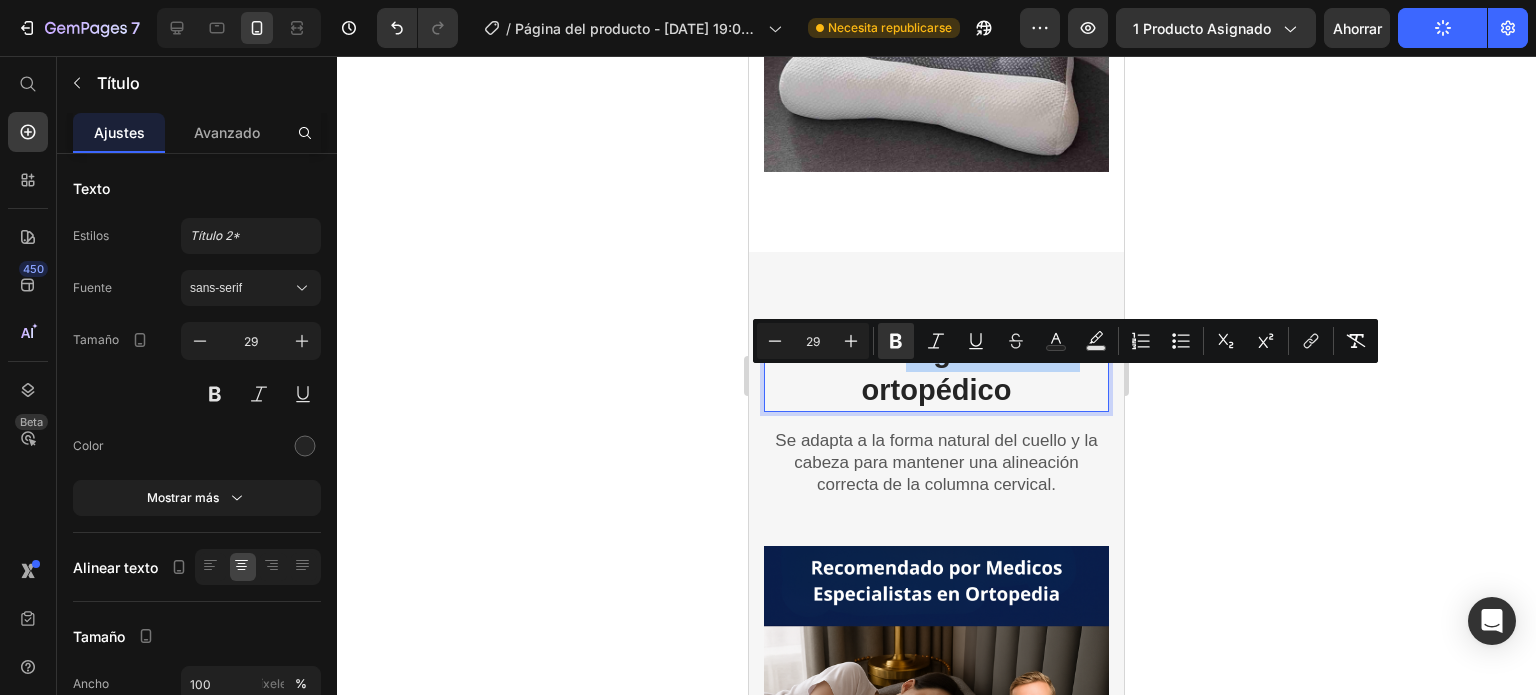 click on "Diseño ergonómico ortopédico" at bounding box center [936, 371] 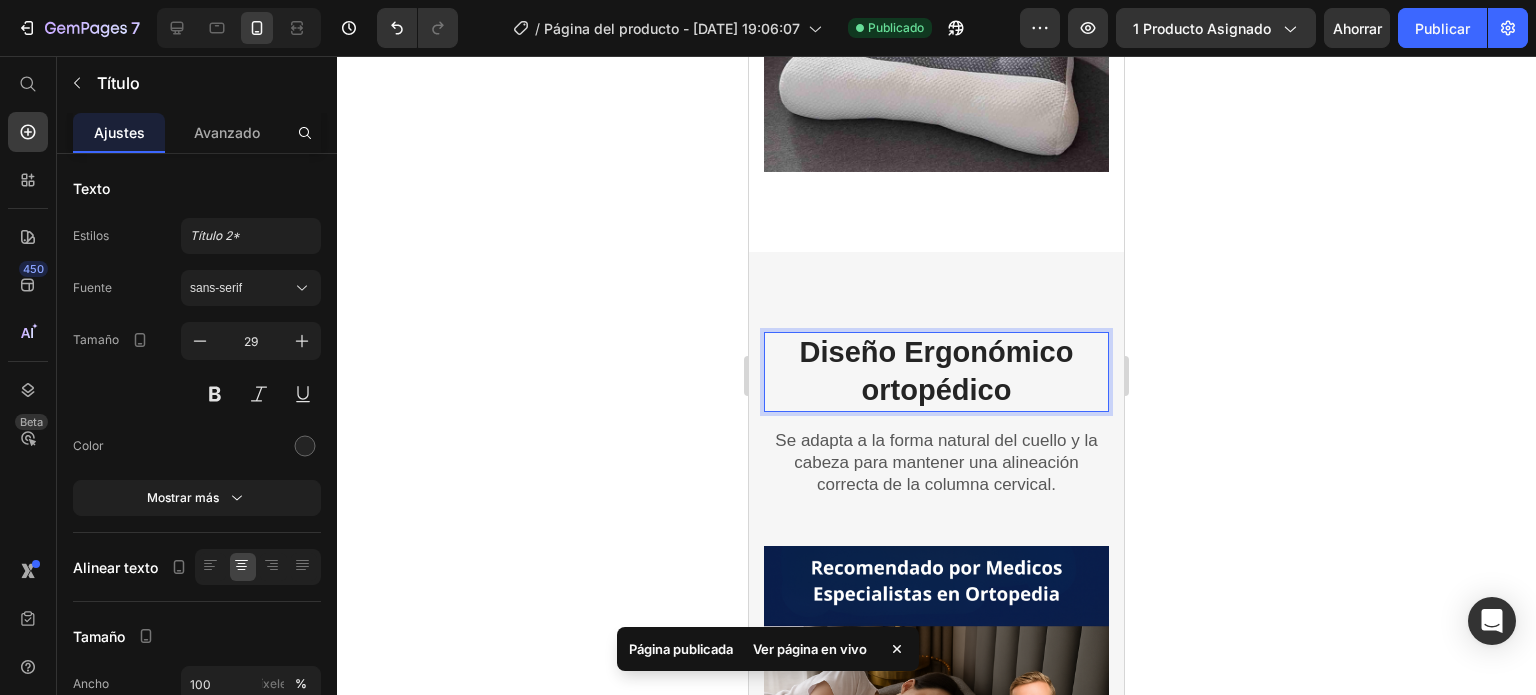 click on "Diseño Ergonómico ortopédico" at bounding box center [937, 371] 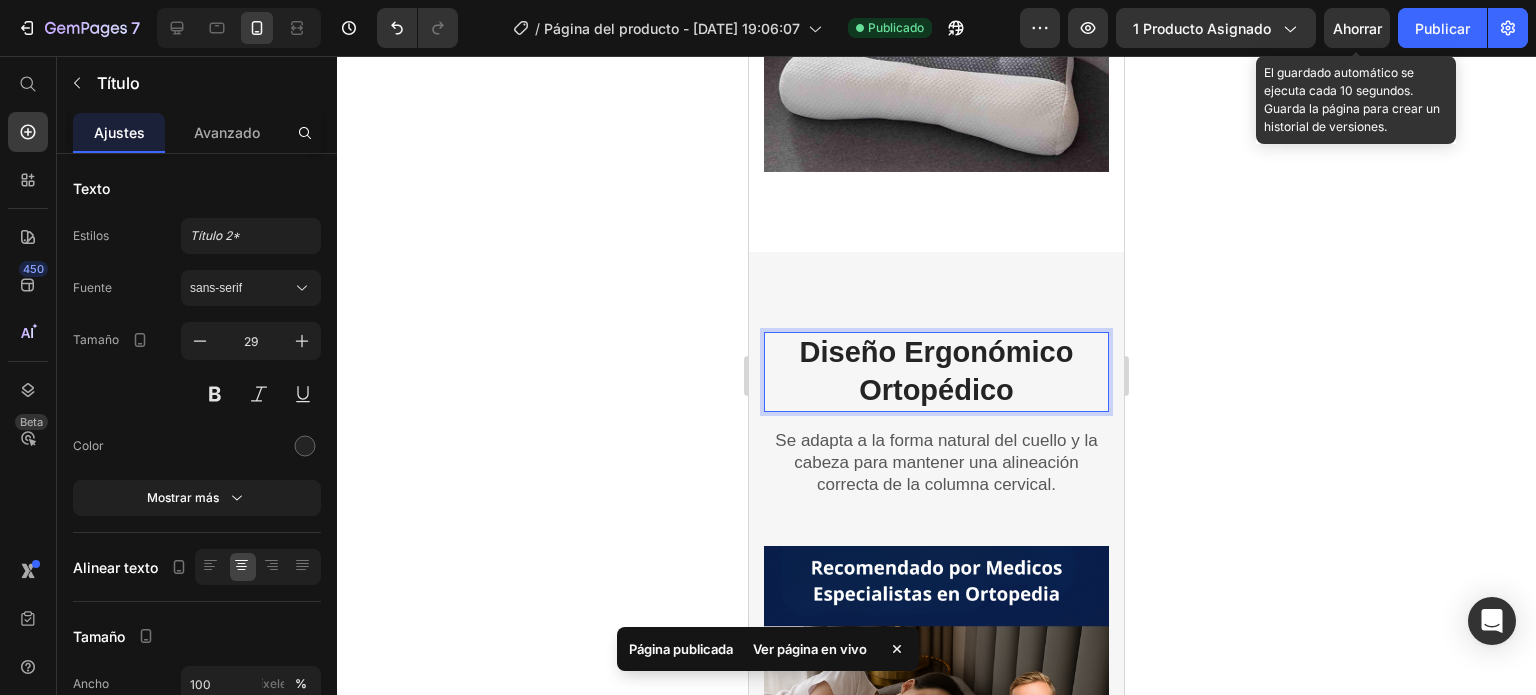 click on "Ahorrar" at bounding box center (1357, 28) 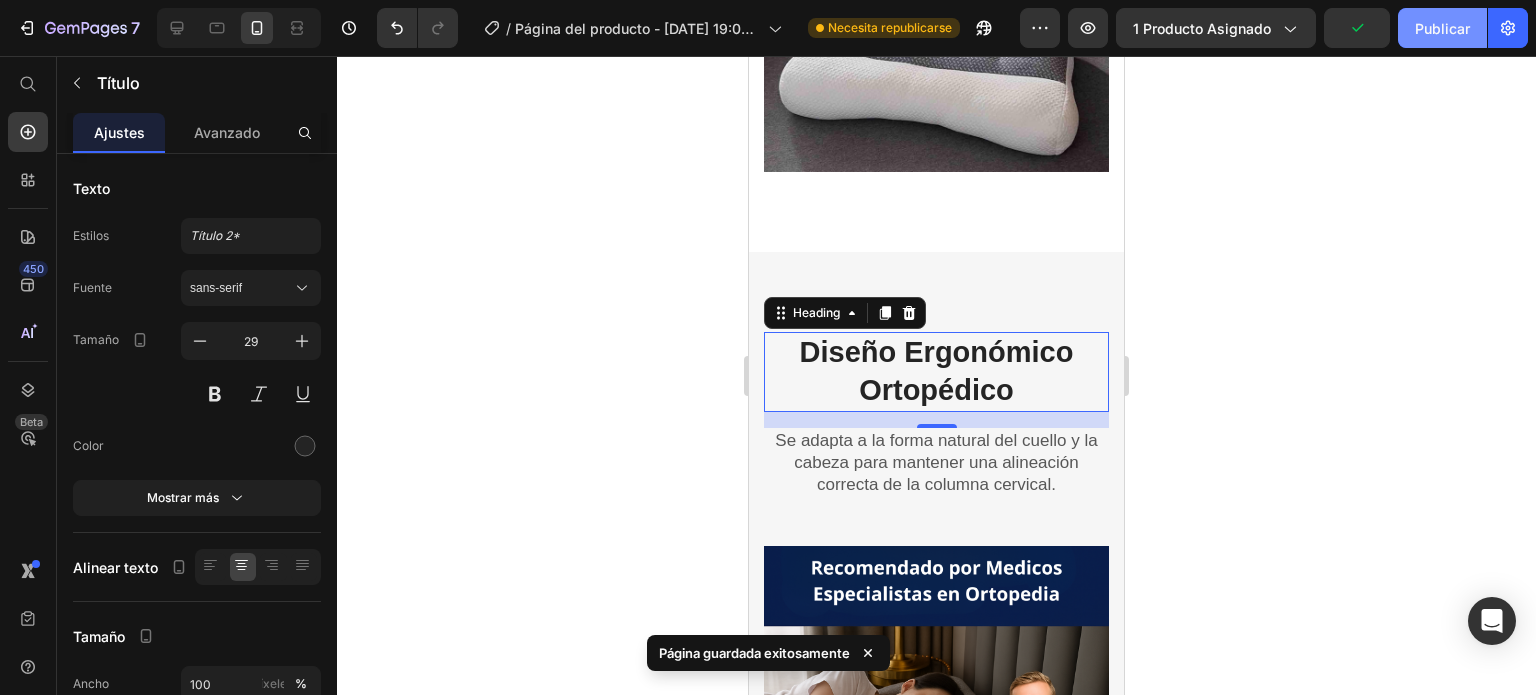 click on "Publicar" at bounding box center [1442, 28] 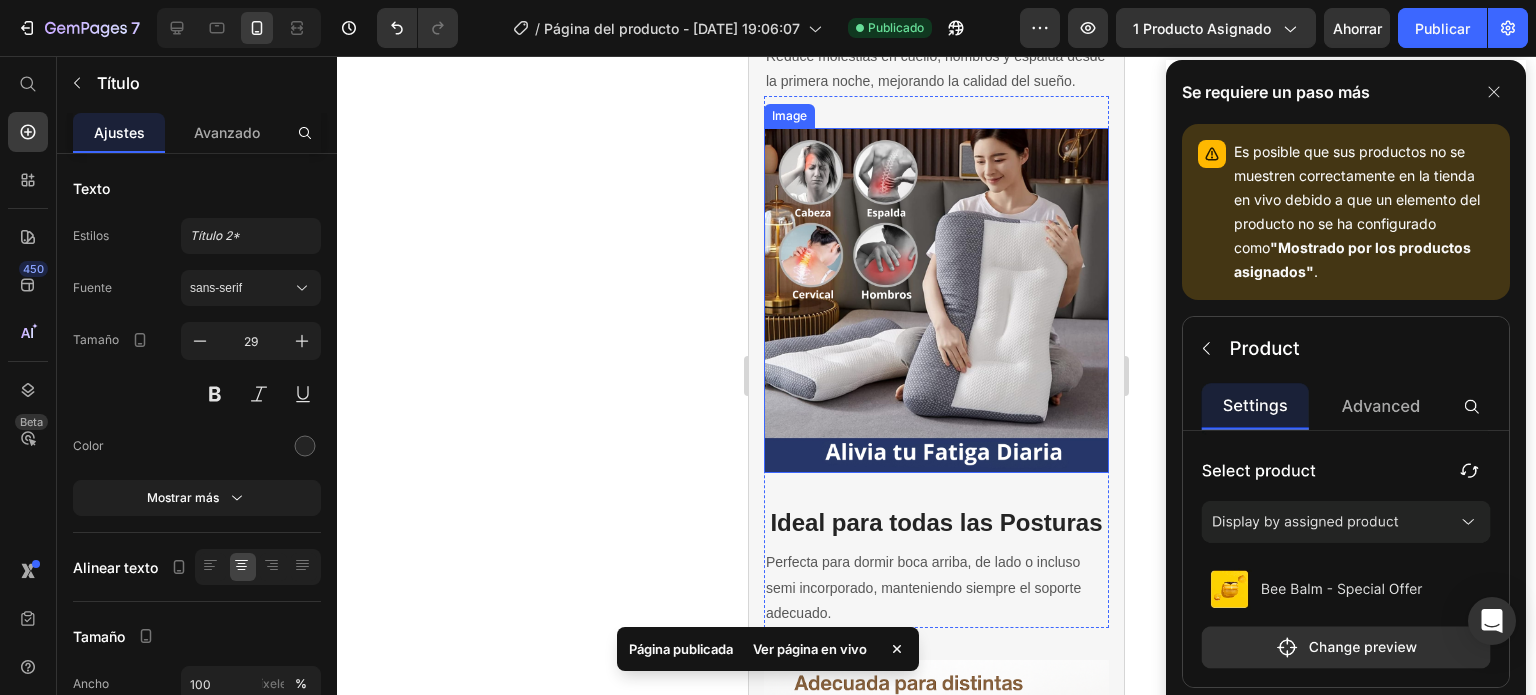 scroll, scrollTop: 3617, scrollLeft: 0, axis: vertical 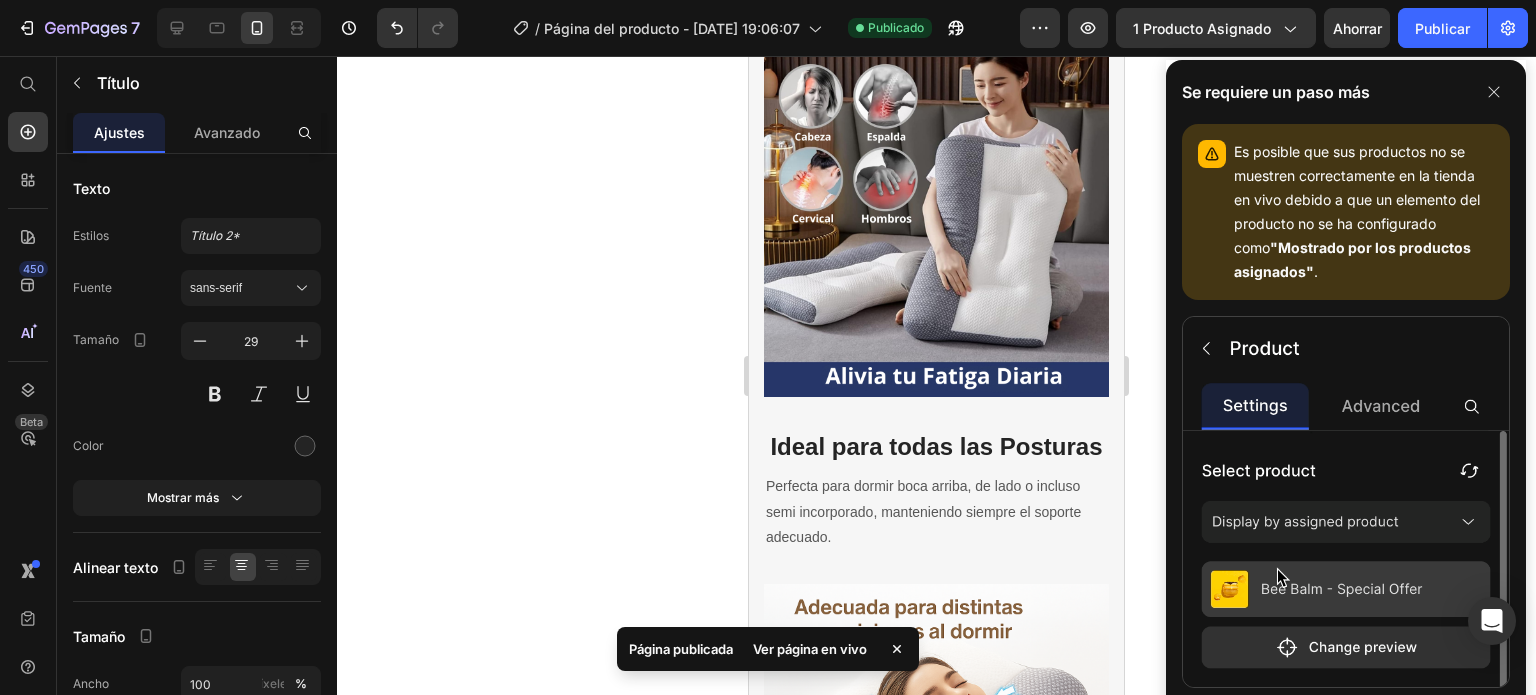 click 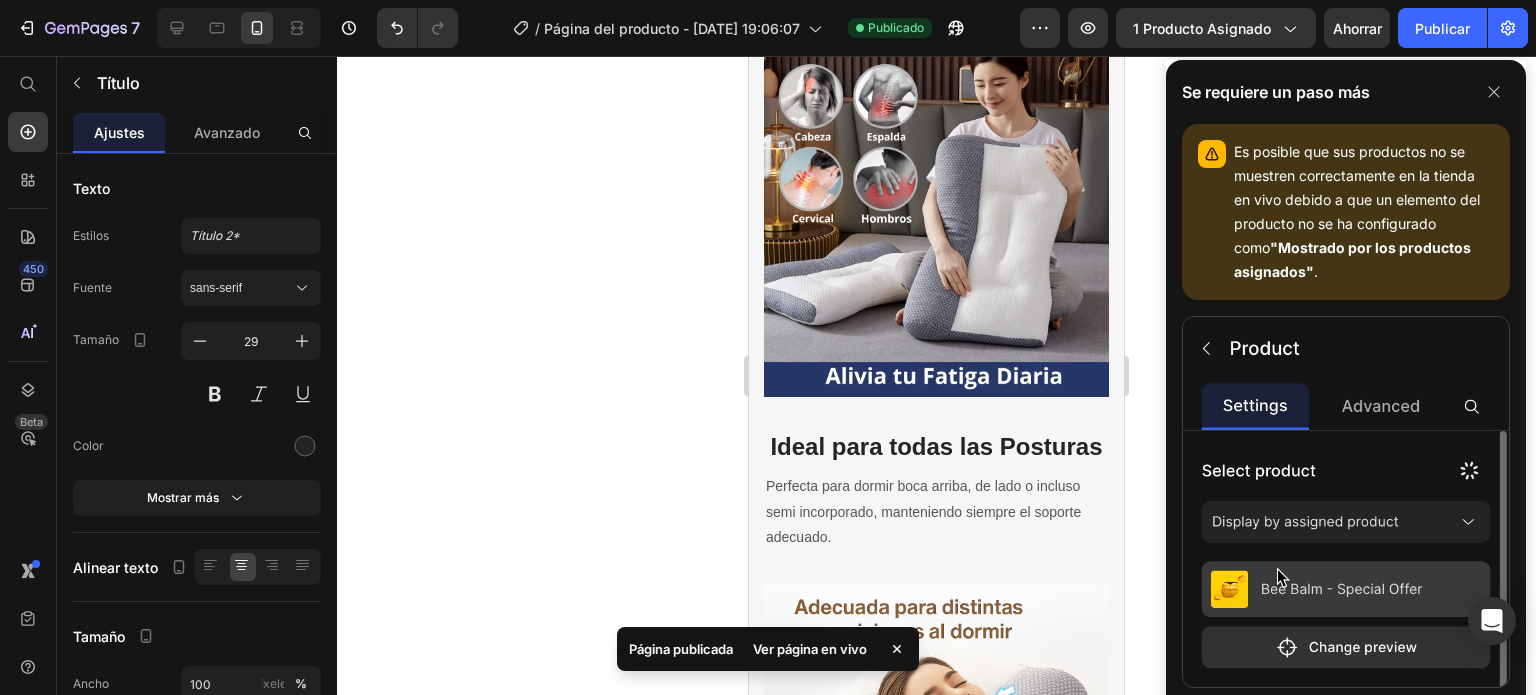click 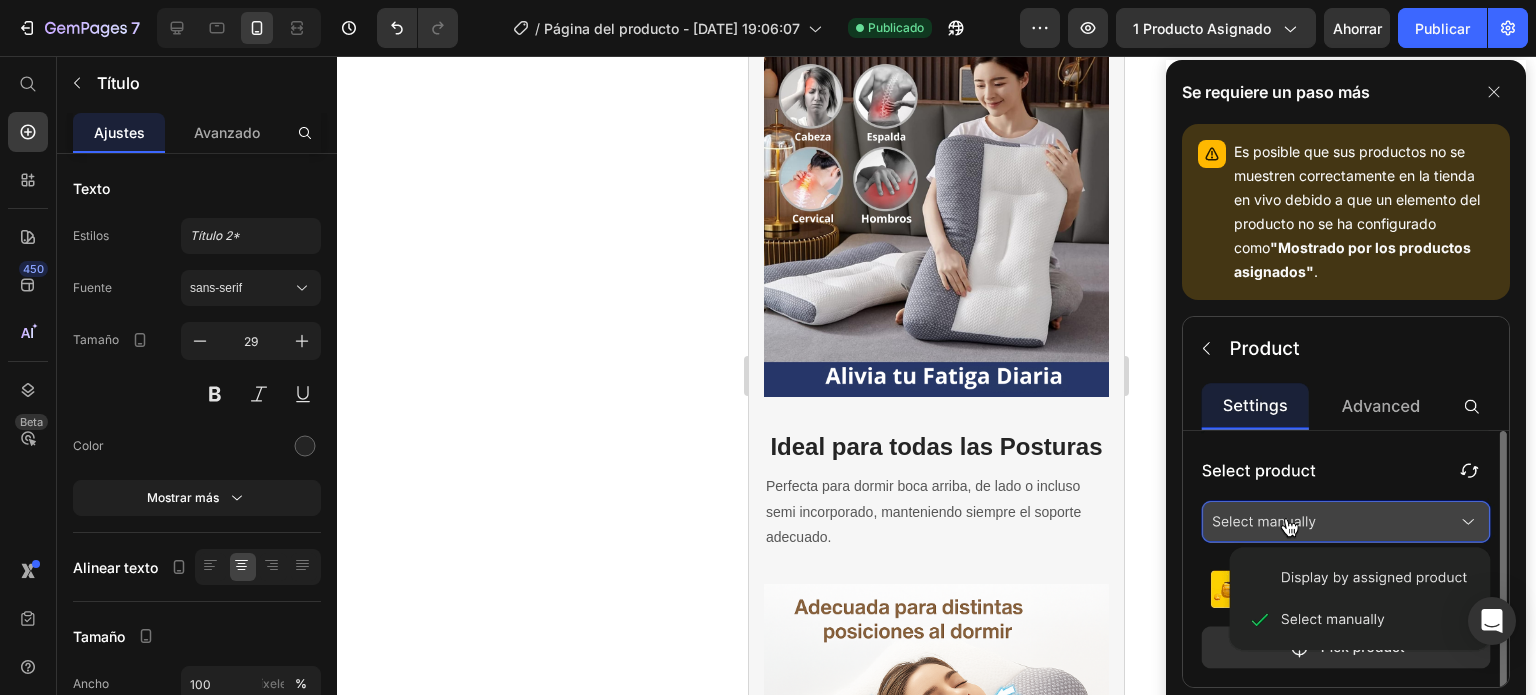 click 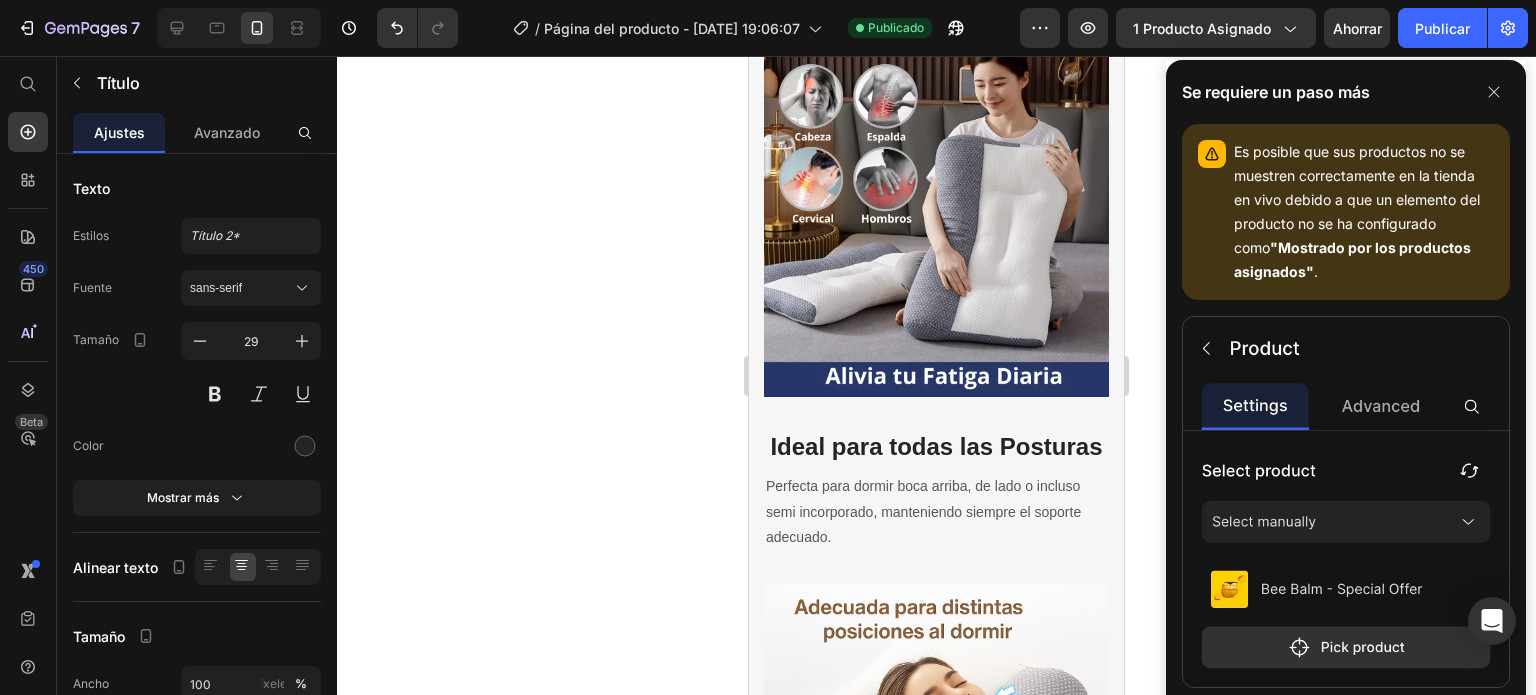 click 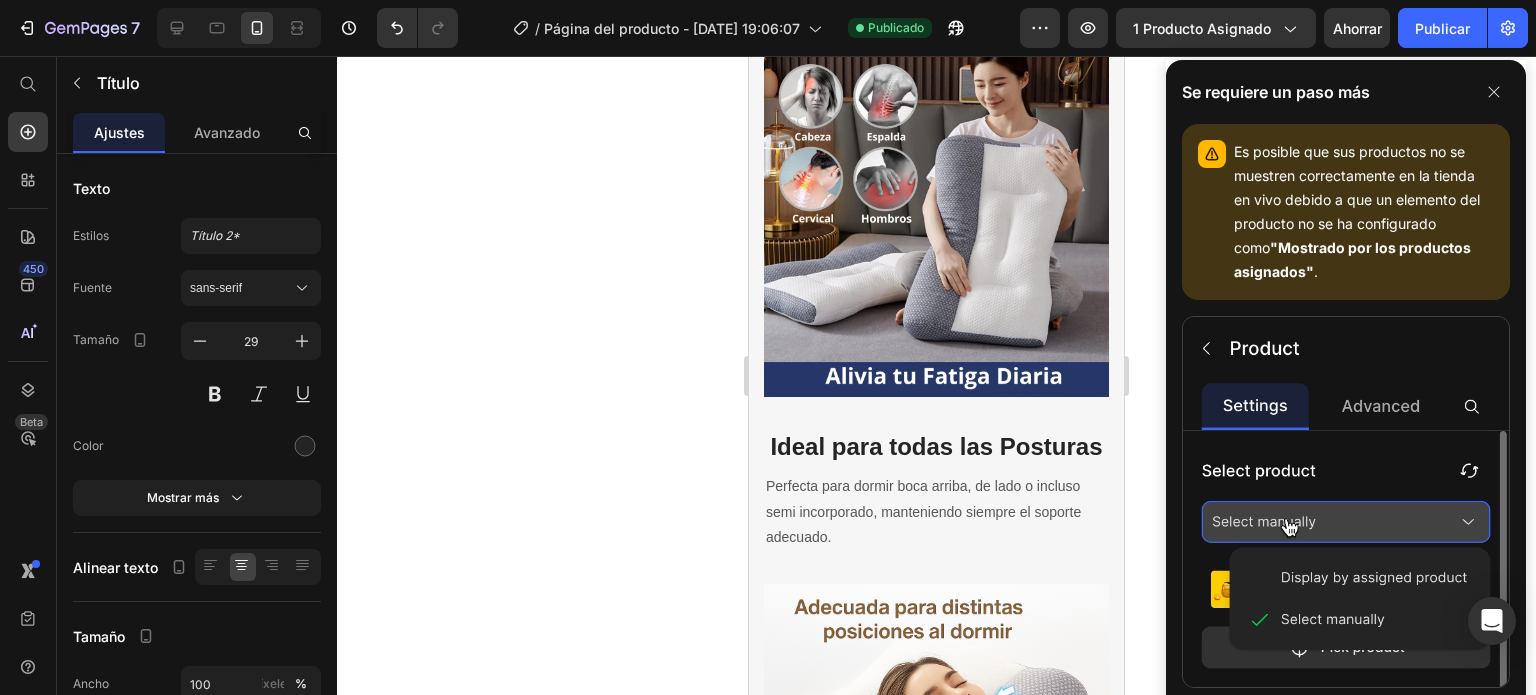 click 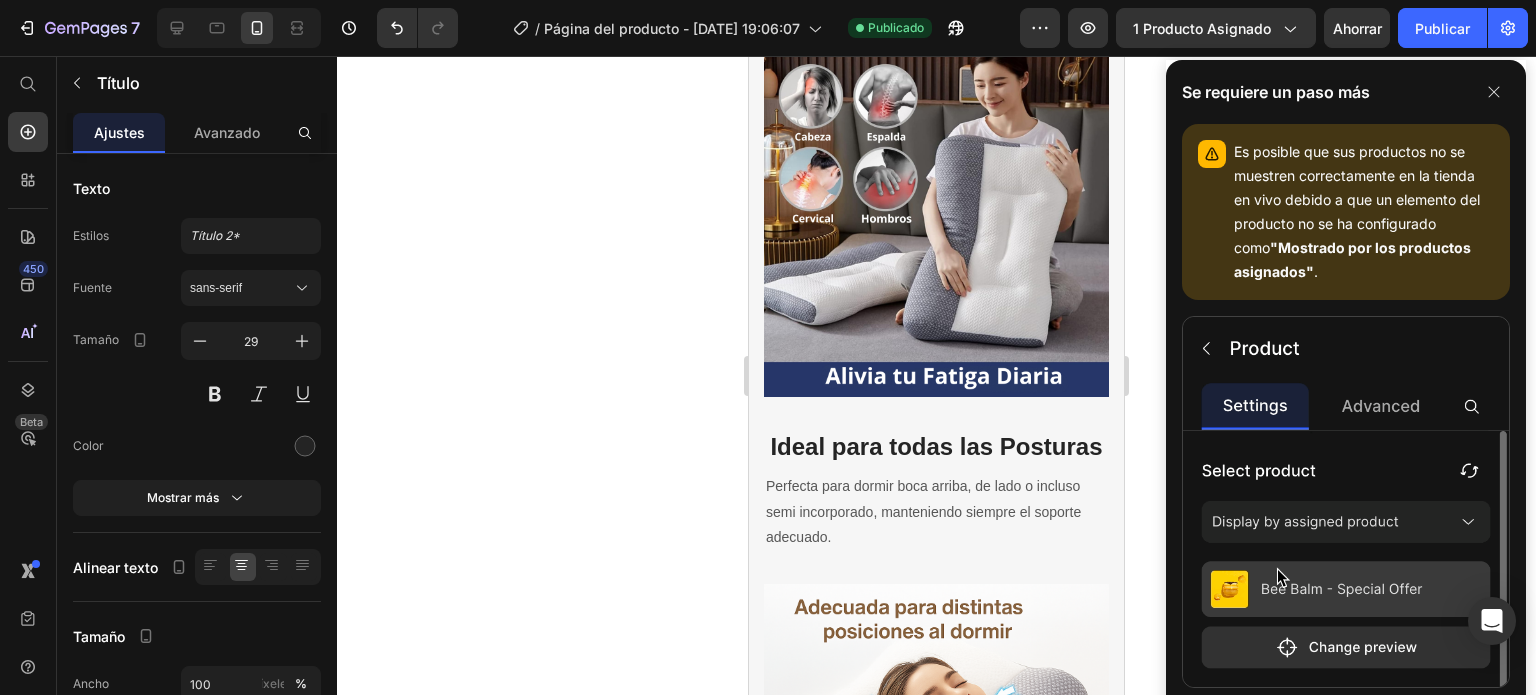 click 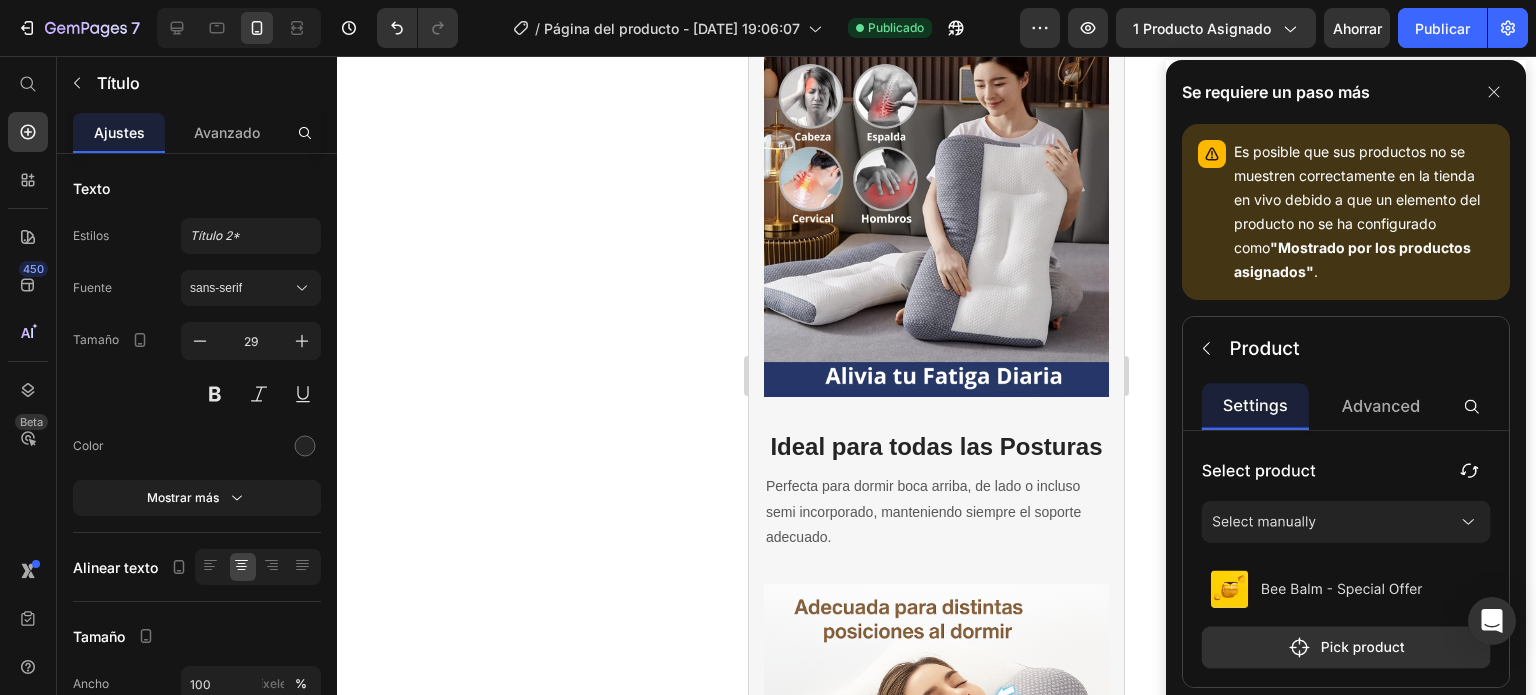 click 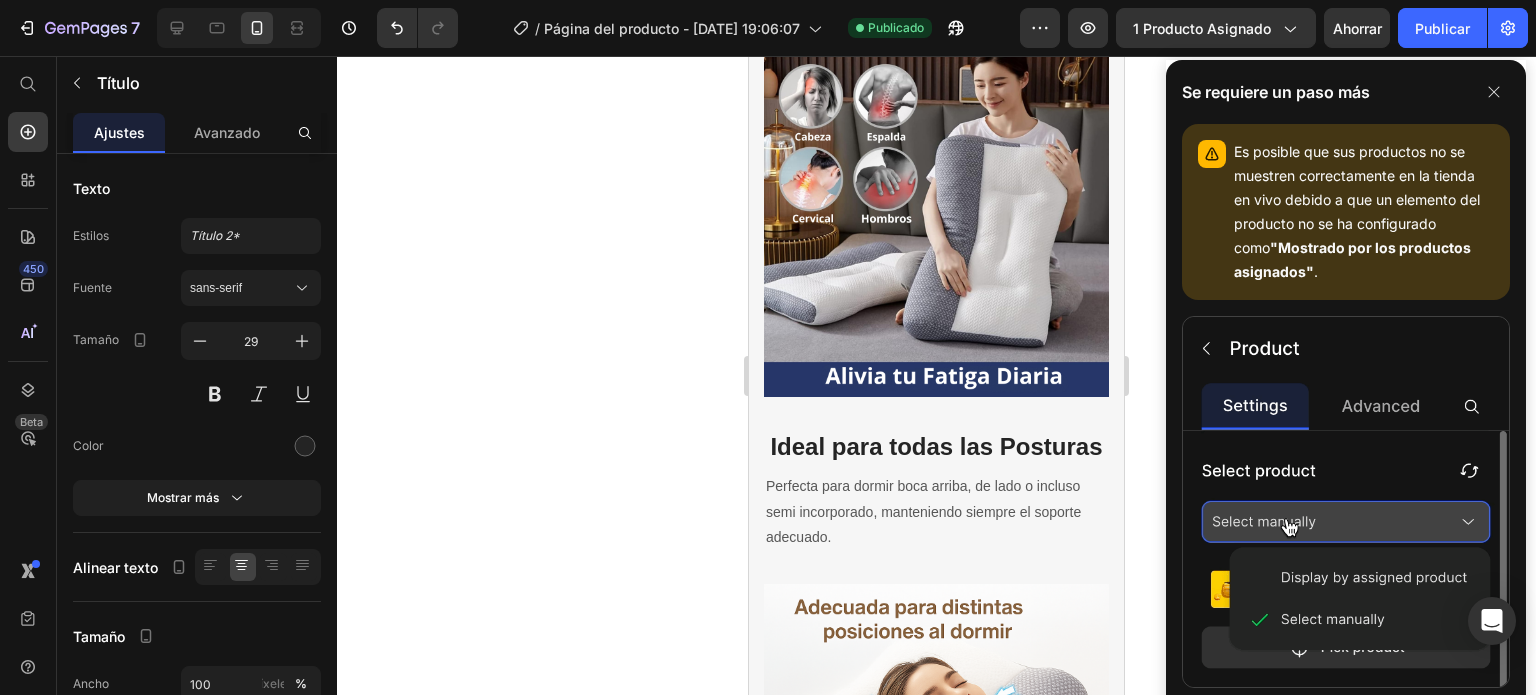 click 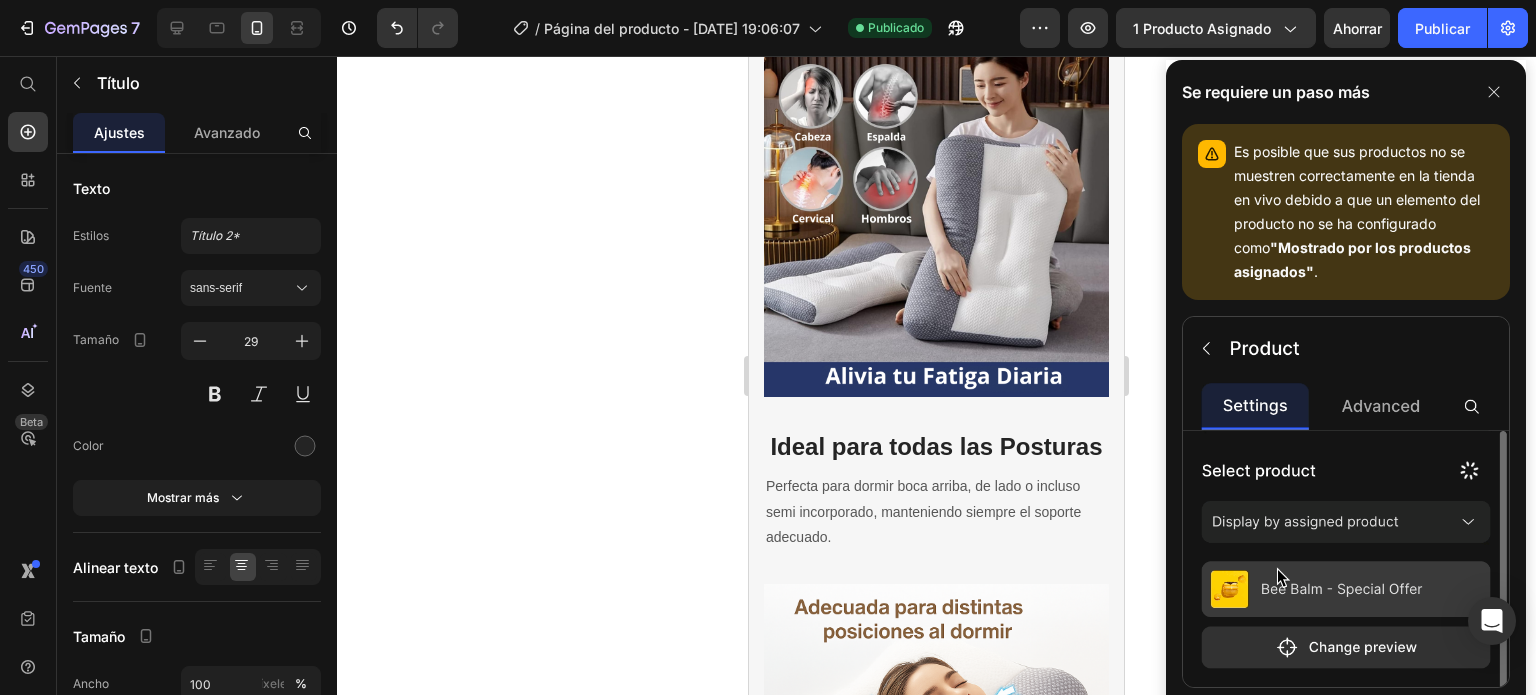 click 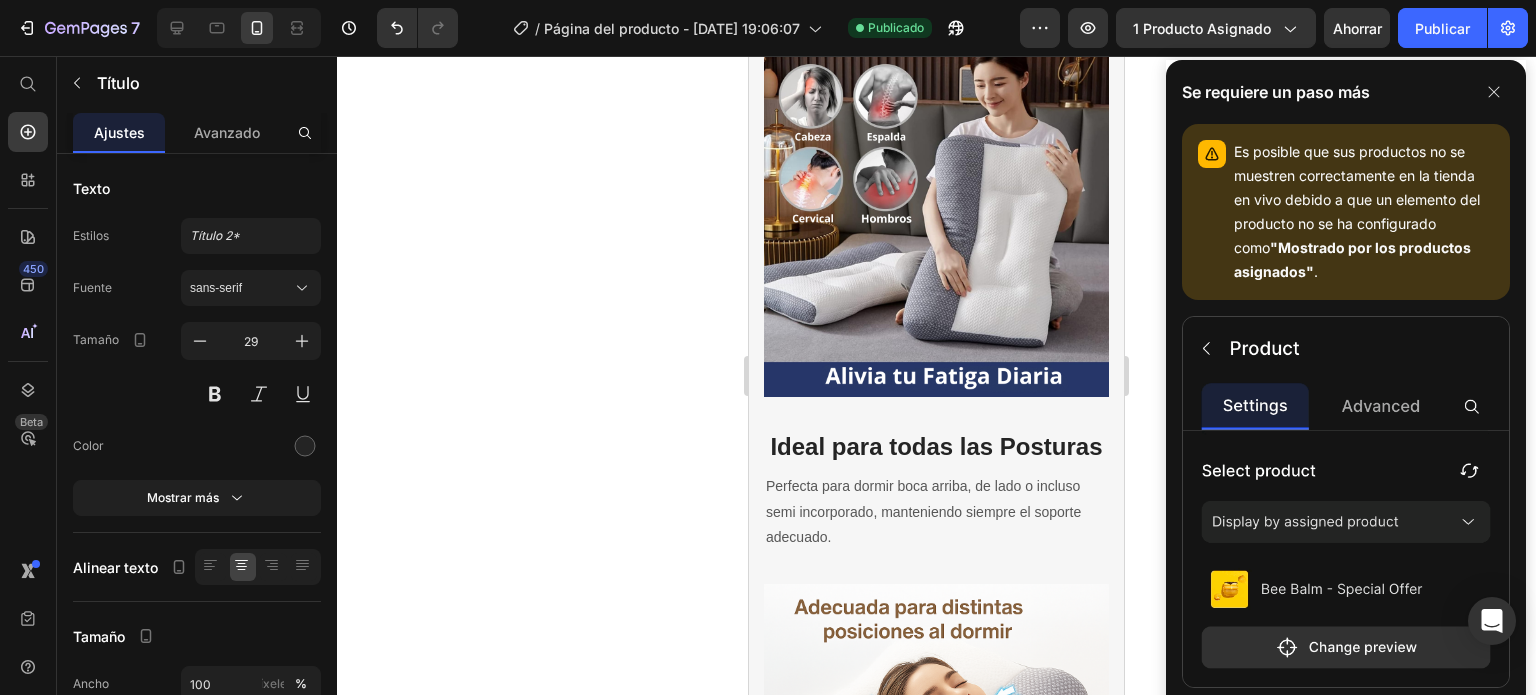 click 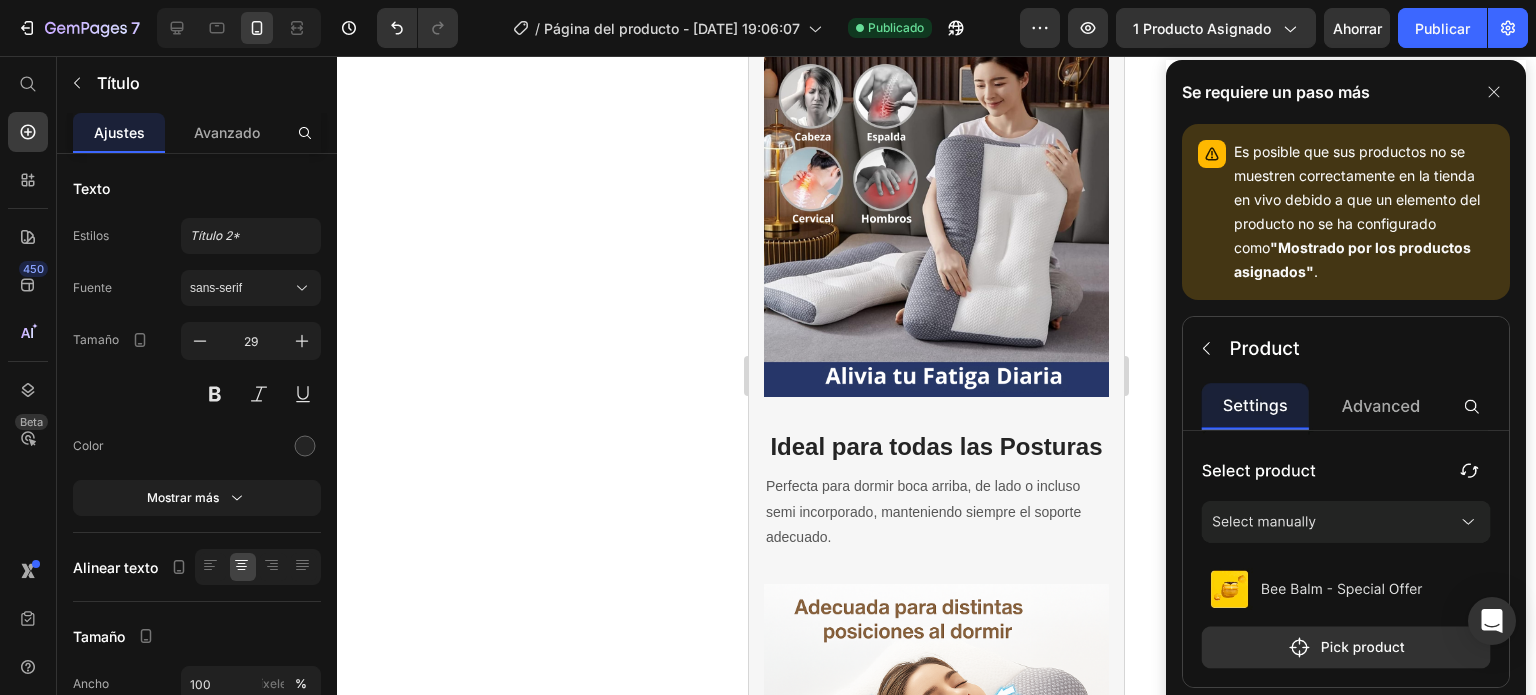 click 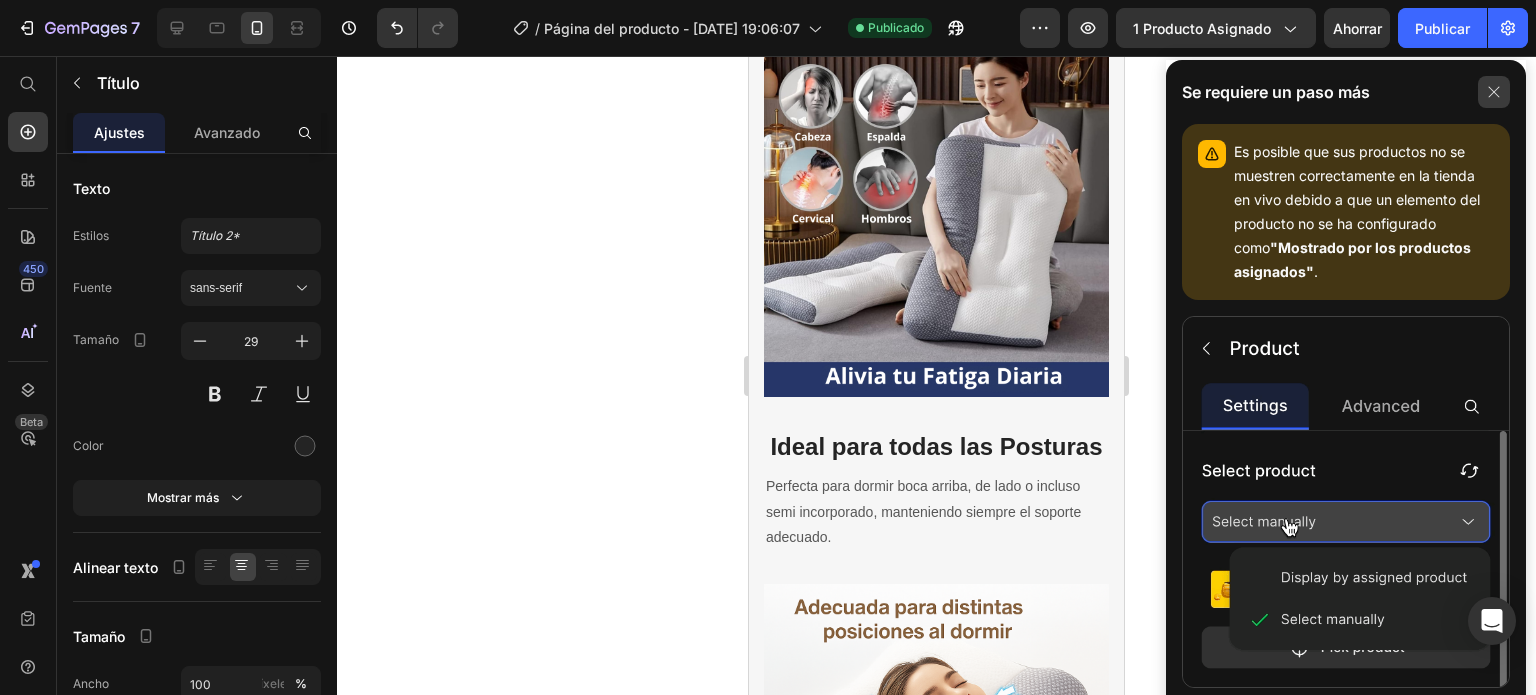 click 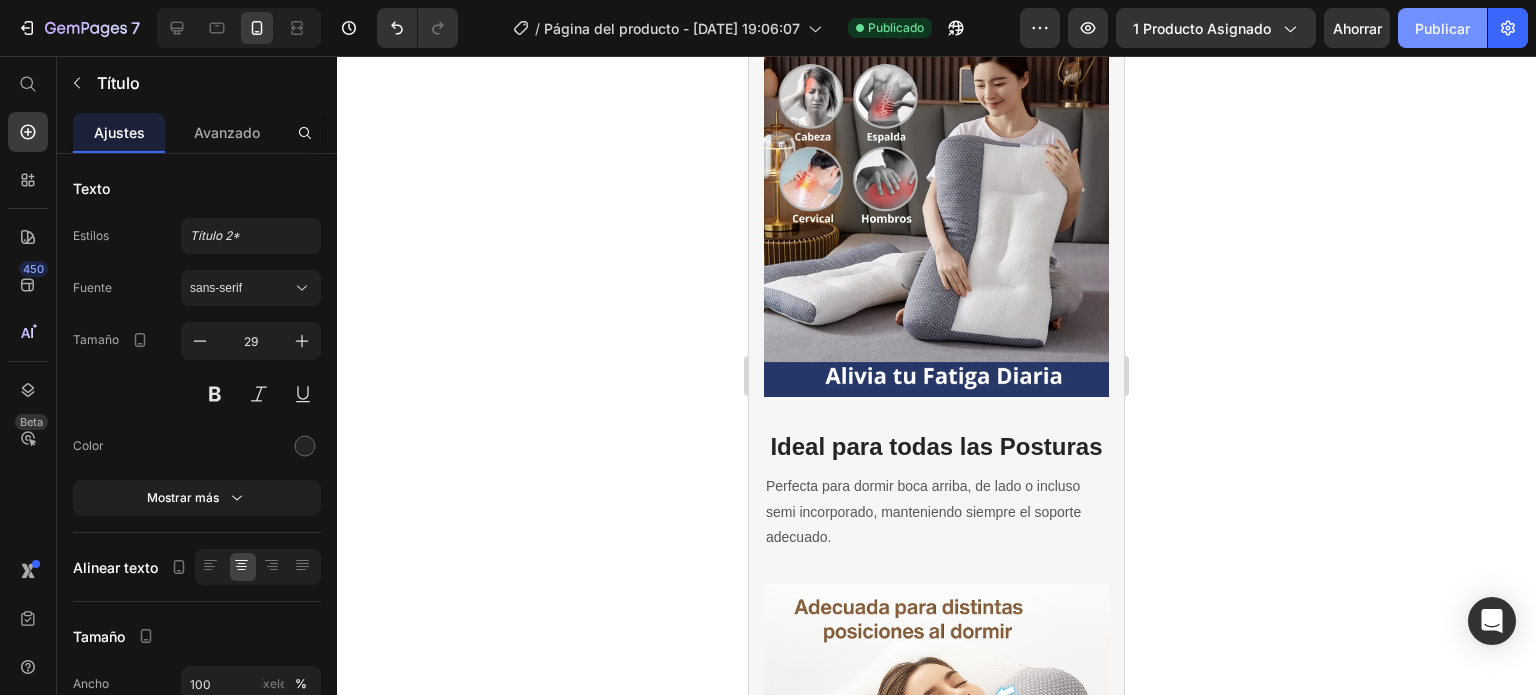 click on "Publicar" 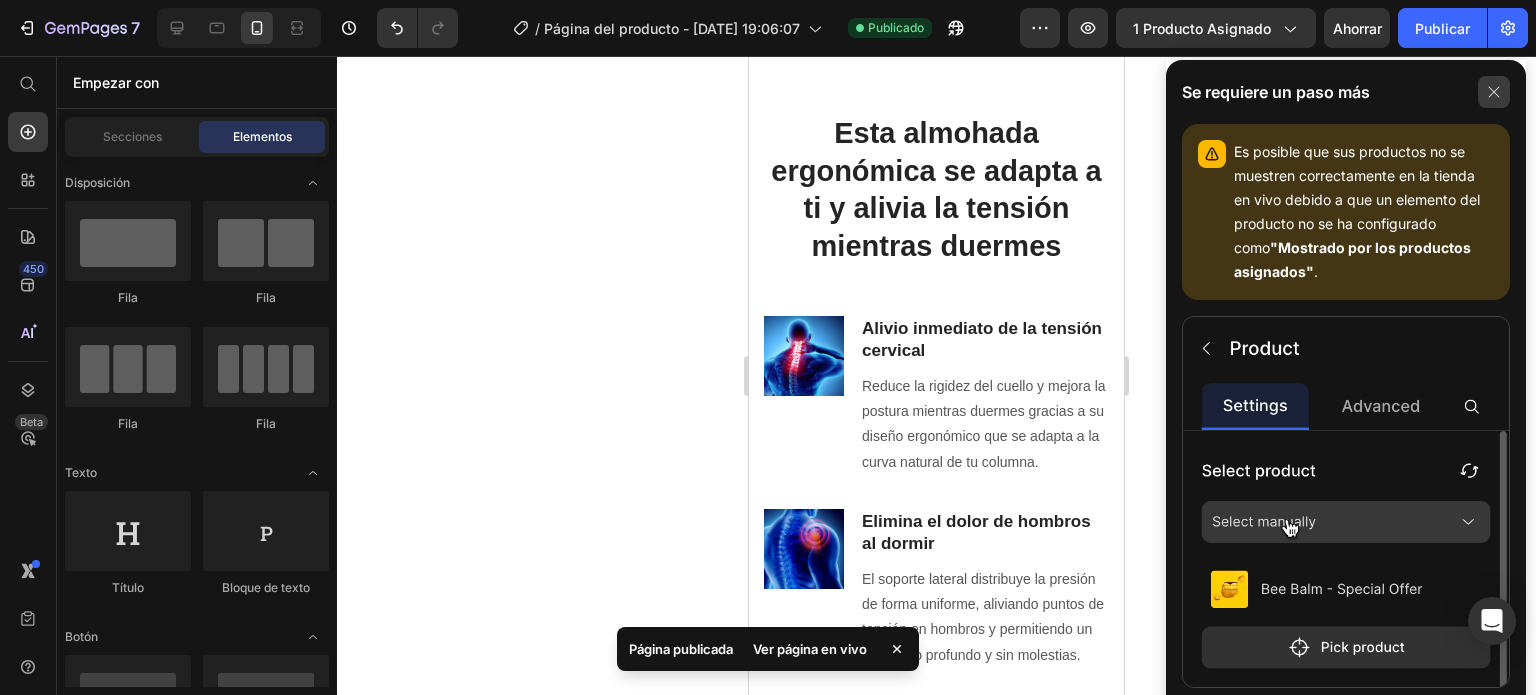 scroll, scrollTop: 1336, scrollLeft: 0, axis: vertical 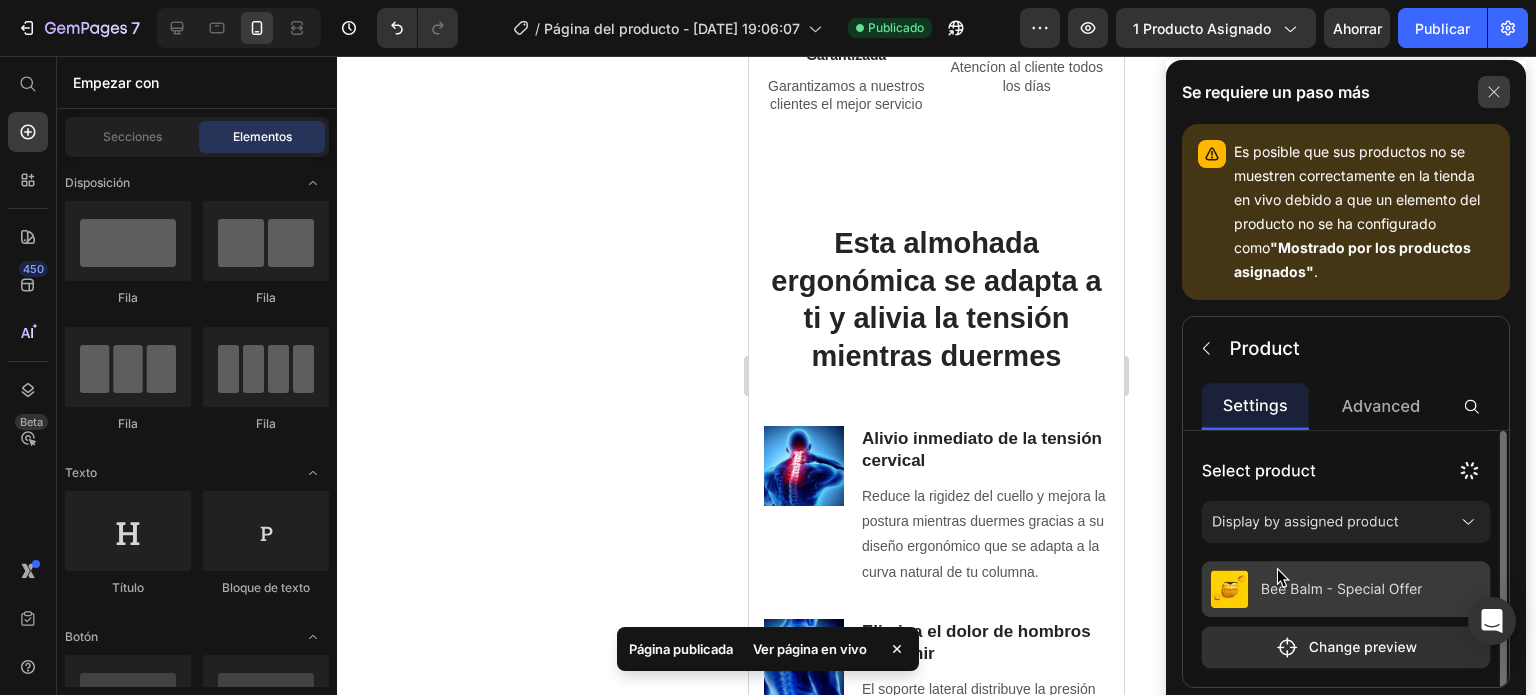 click 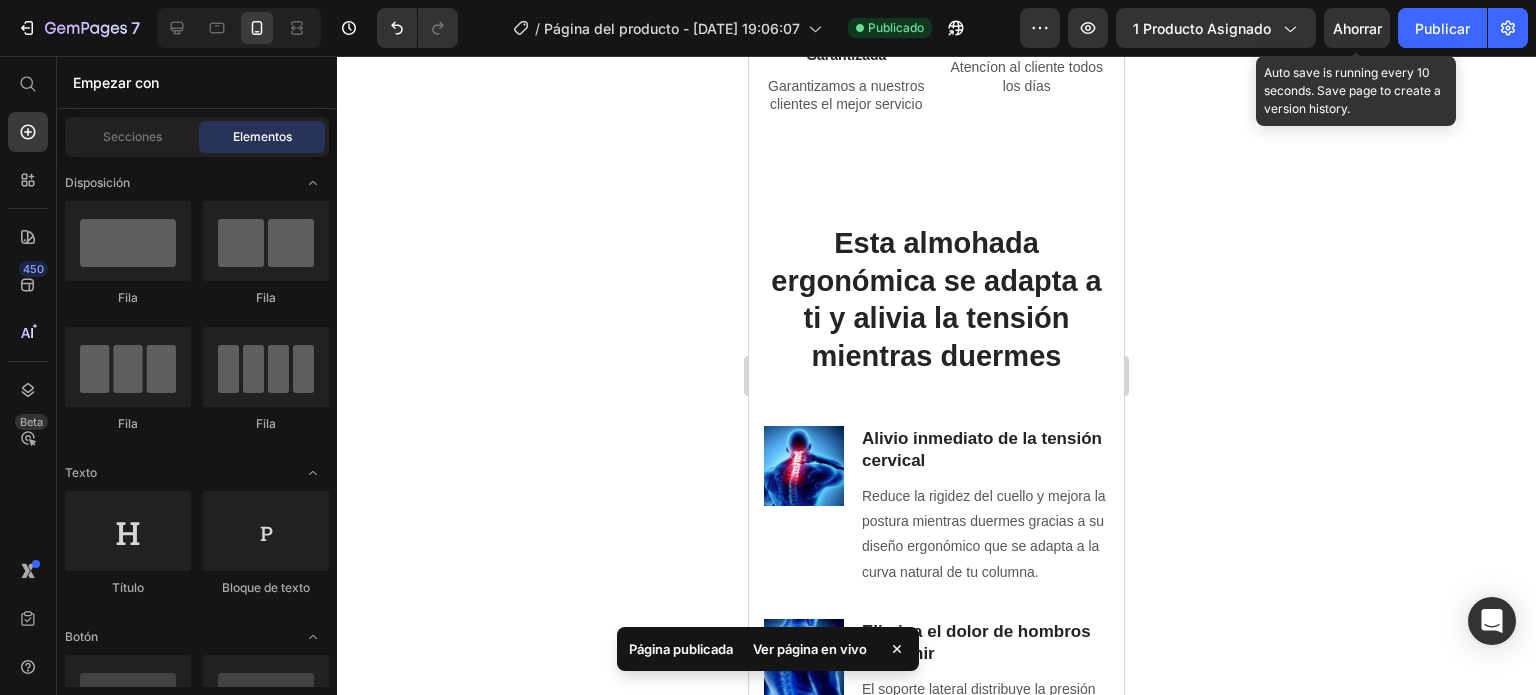 click on "Ahorrar" at bounding box center (1357, 28) 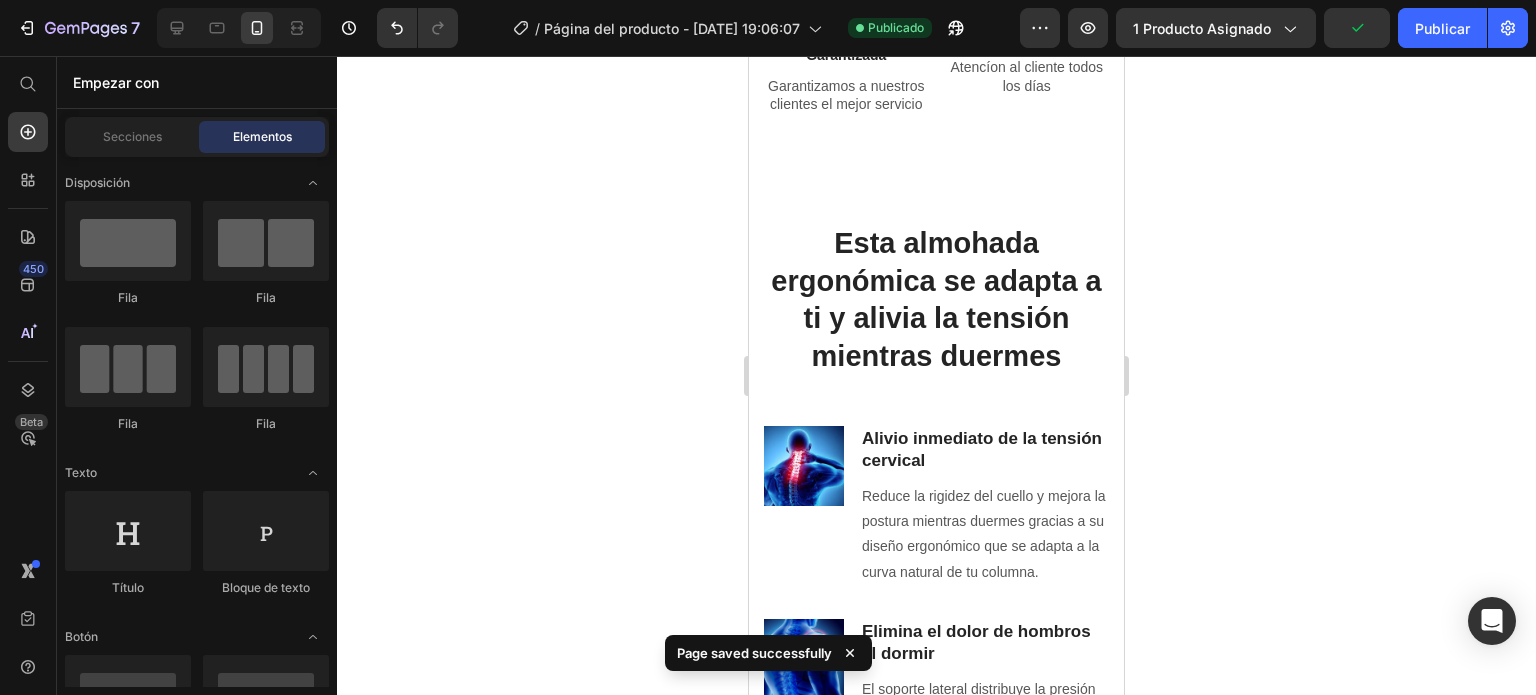 scroll, scrollTop: 0, scrollLeft: 0, axis: both 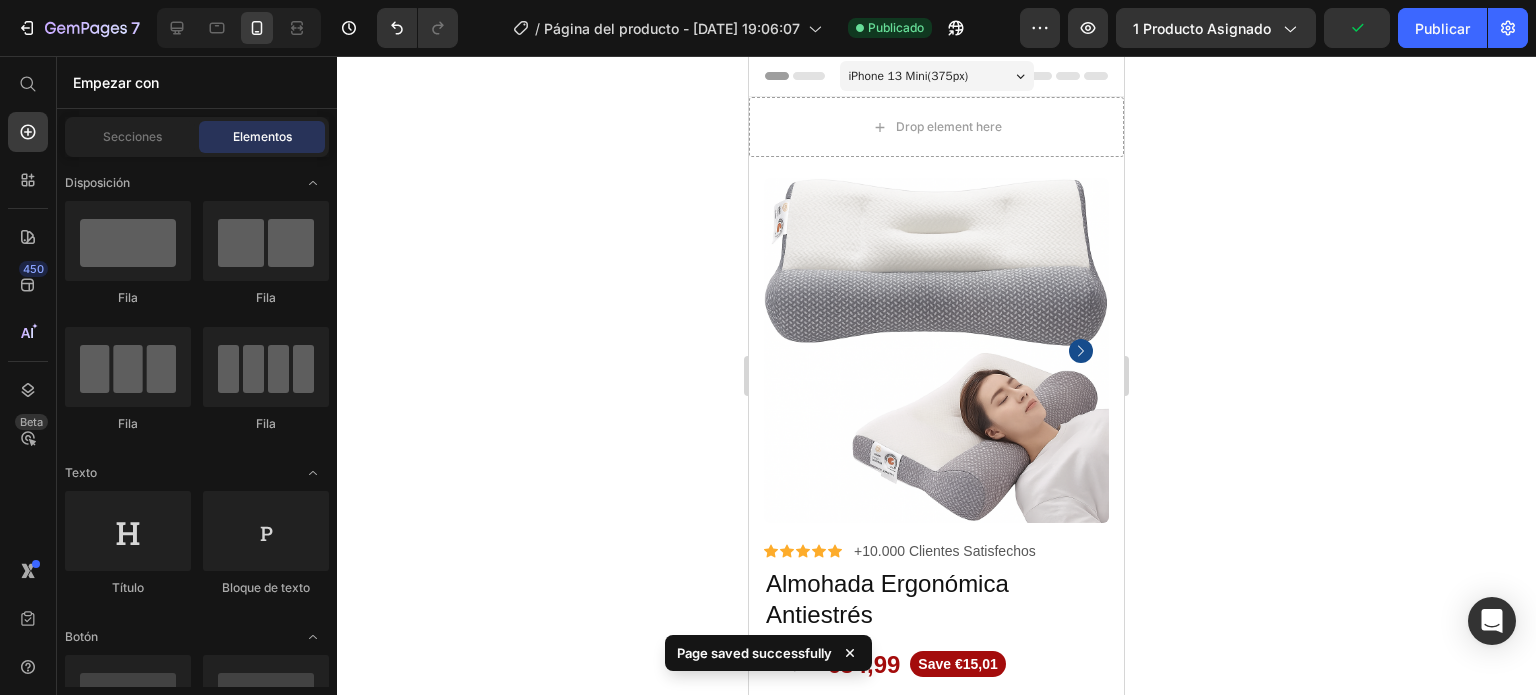 drag, startPoint x: 1112, startPoint y: 181, endPoint x: 1900, endPoint y: 160, distance: 788.2798 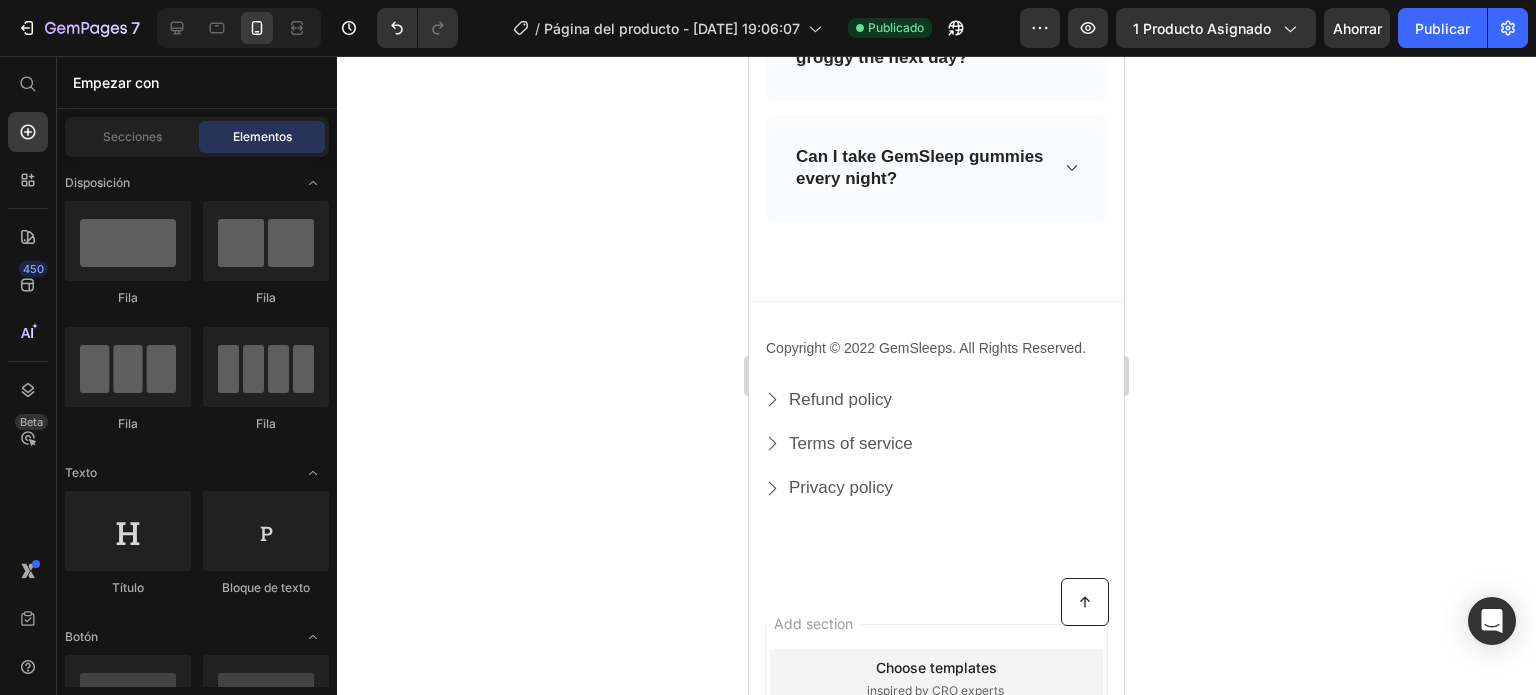scroll, scrollTop: 9736, scrollLeft: 0, axis: vertical 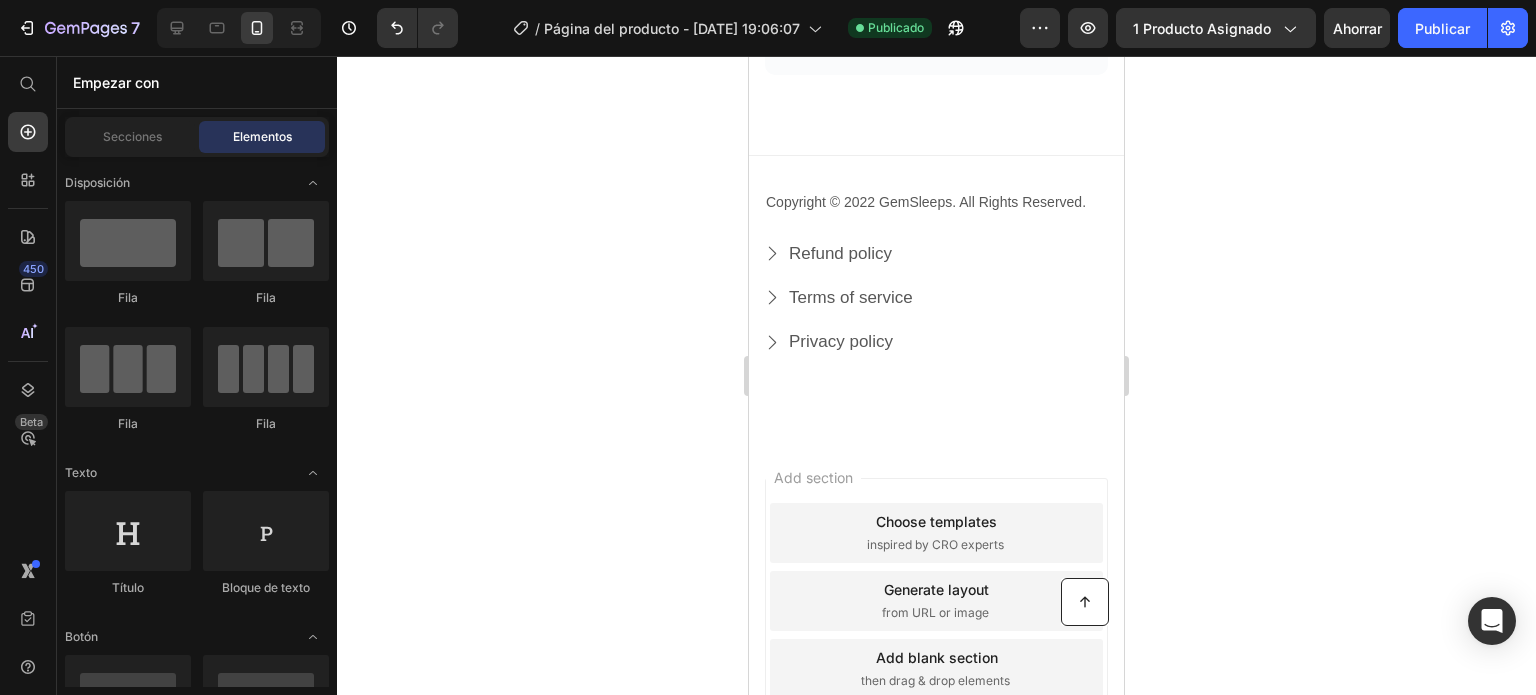 drag, startPoint x: 1115, startPoint y: 93, endPoint x: 1862, endPoint y: 91, distance: 747.0027 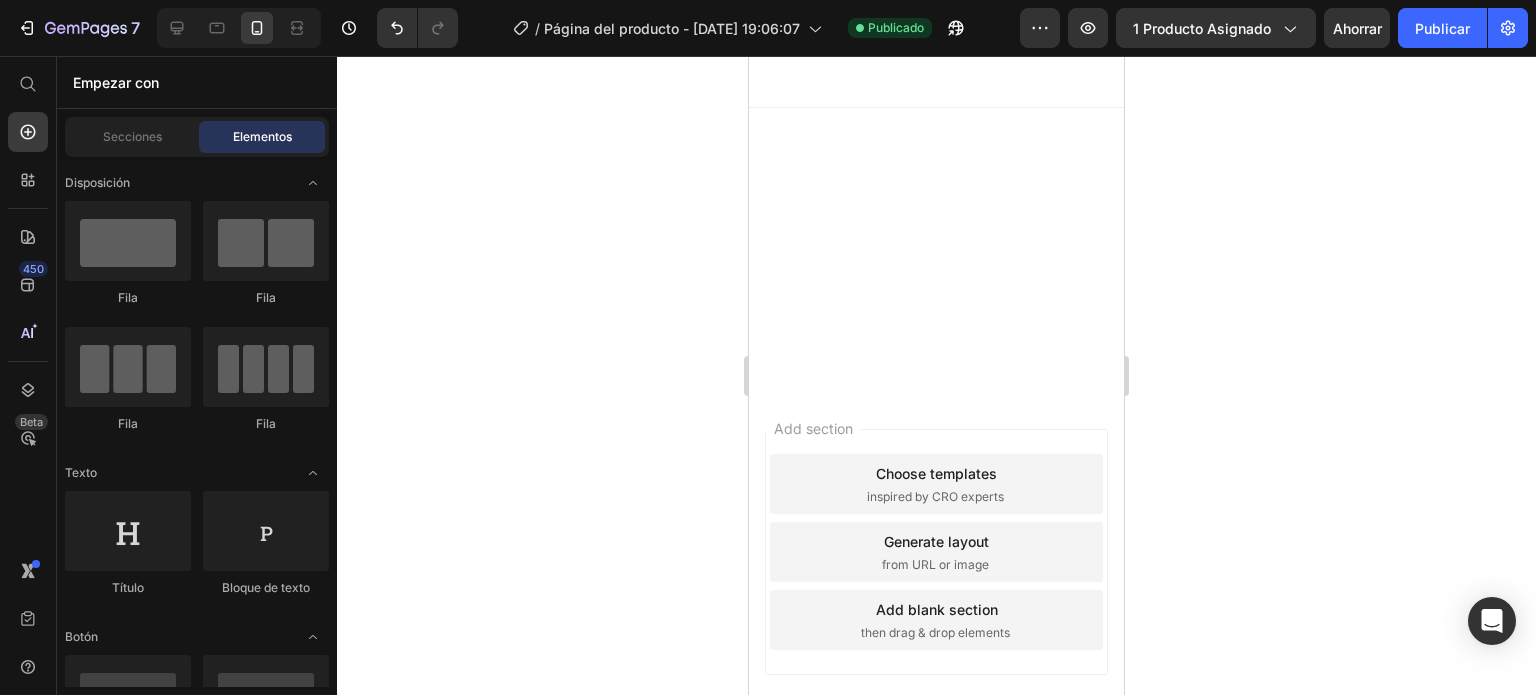 scroll, scrollTop: 0, scrollLeft: 0, axis: both 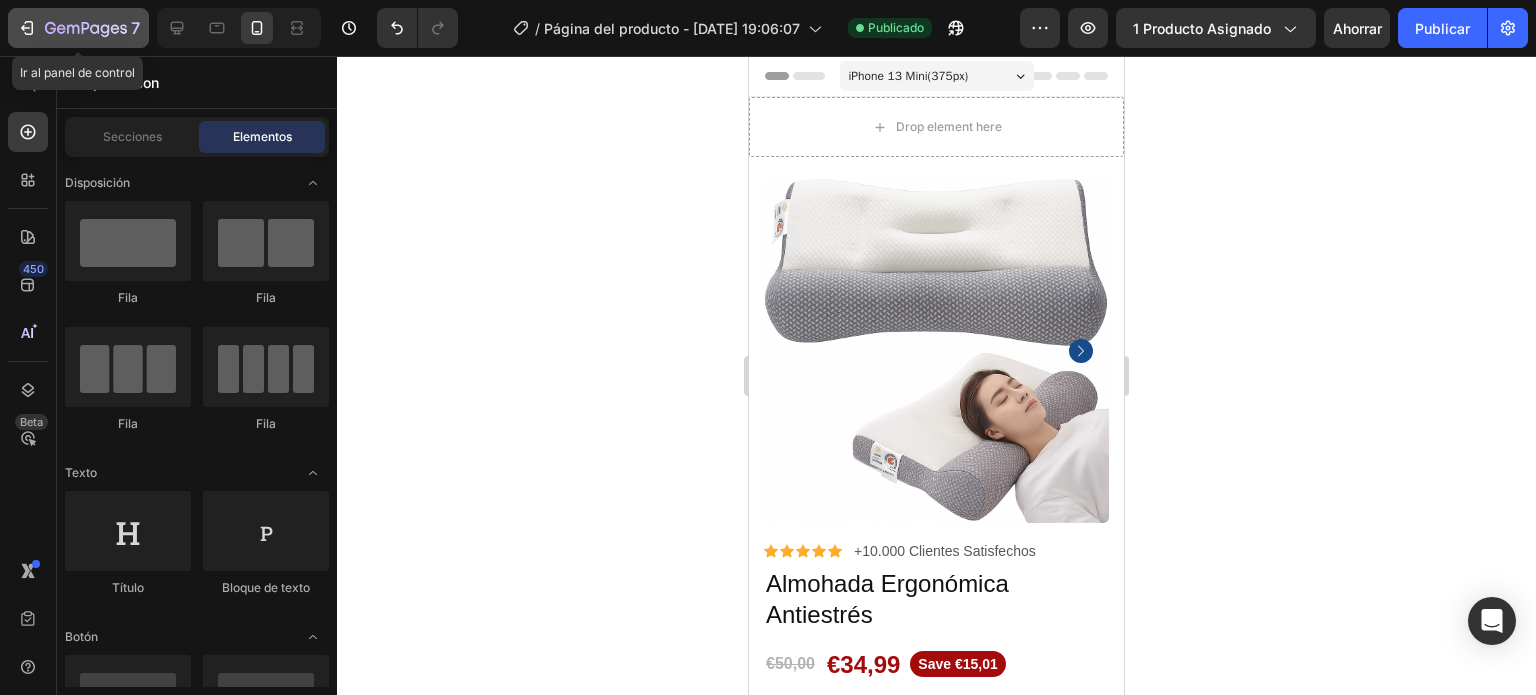 click 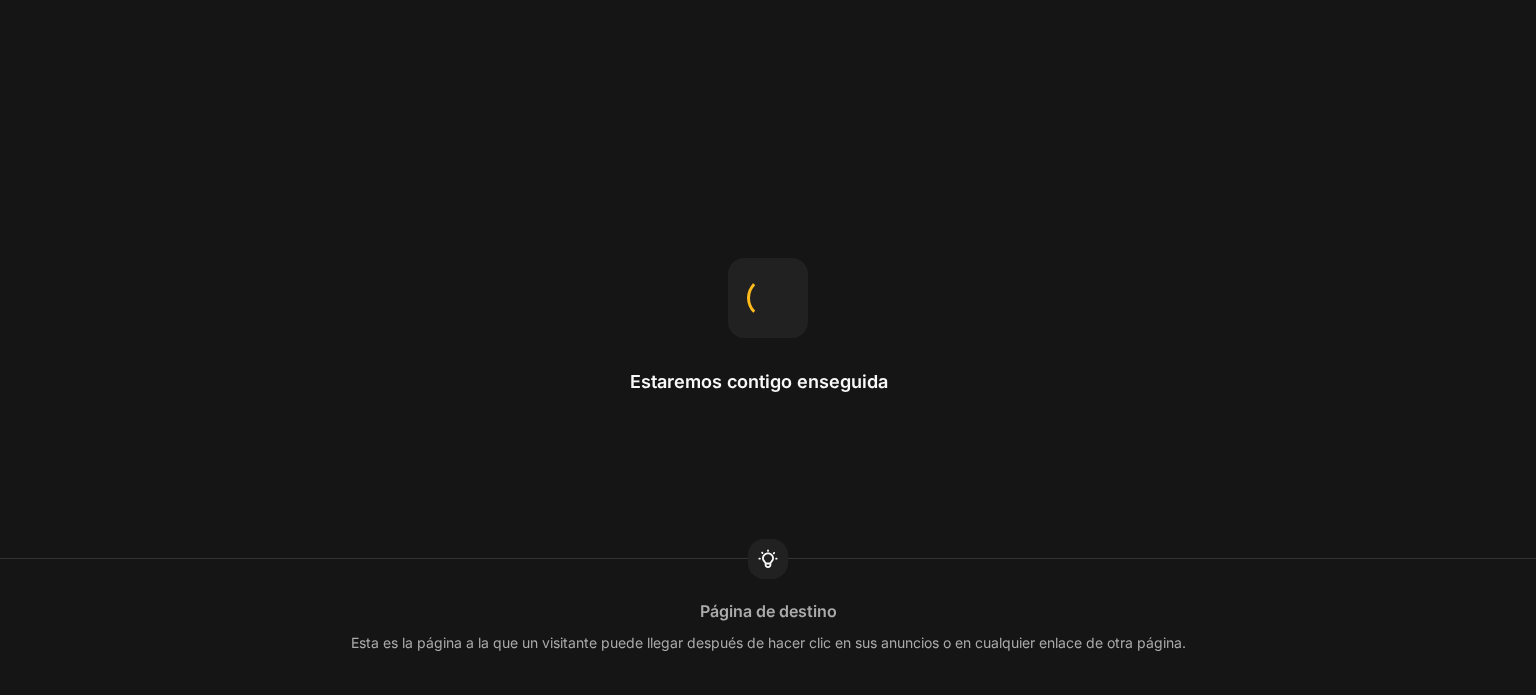 scroll, scrollTop: 0, scrollLeft: 0, axis: both 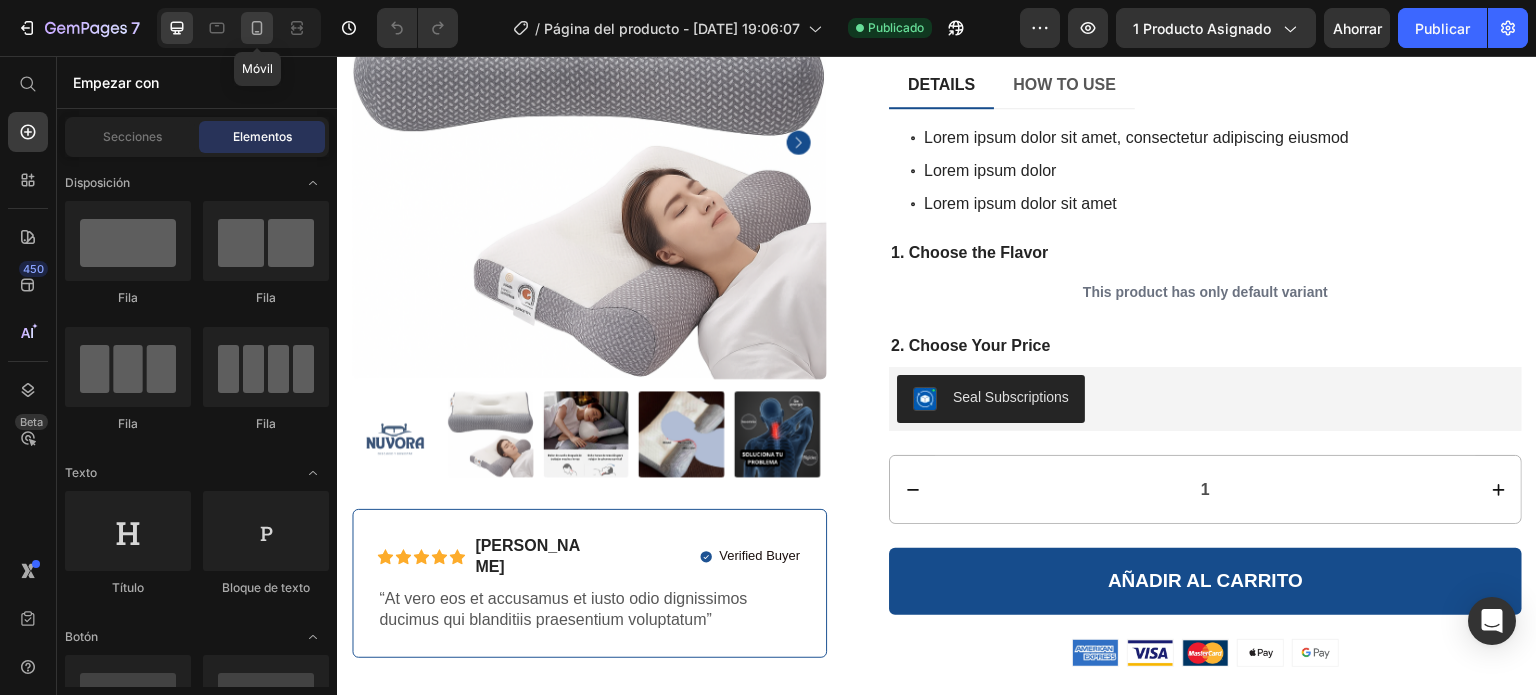 click 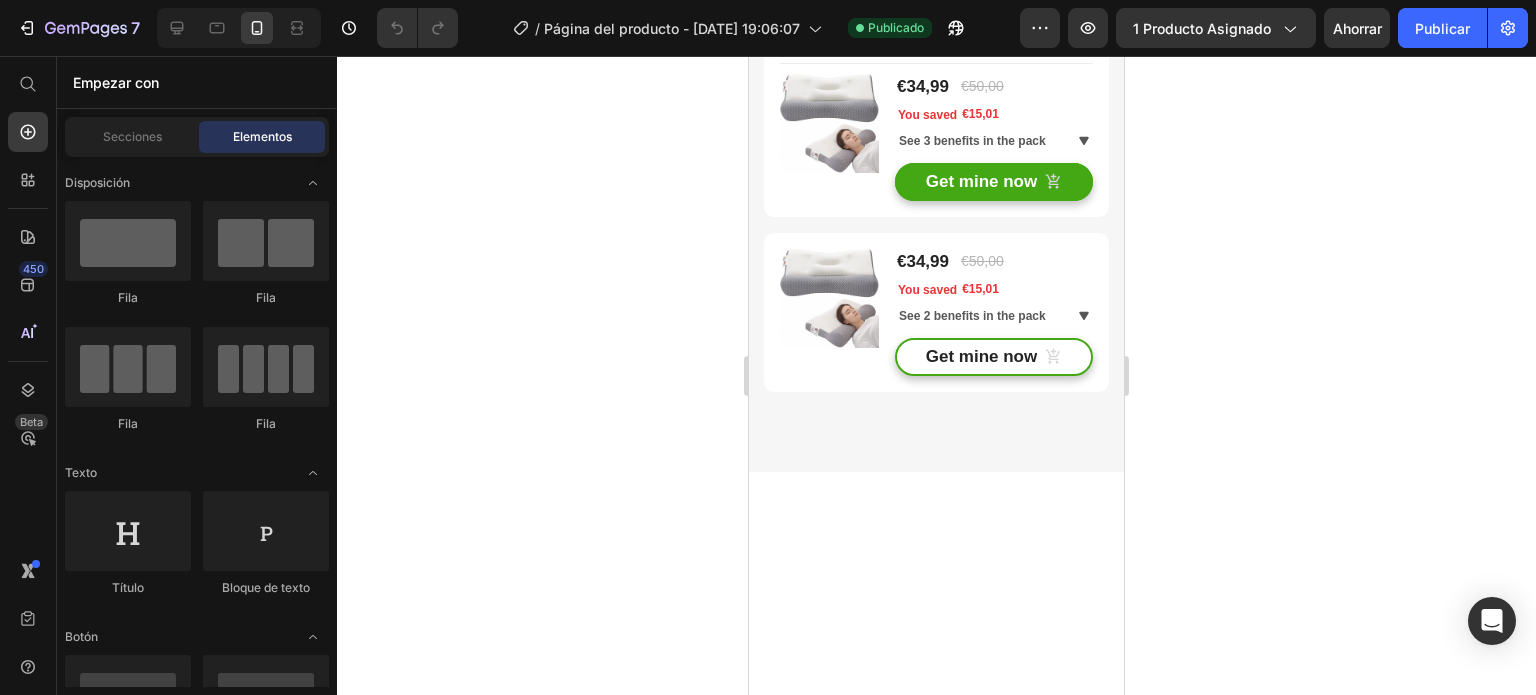 scroll, scrollTop: 5133, scrollLeft: 0, axis: vertical 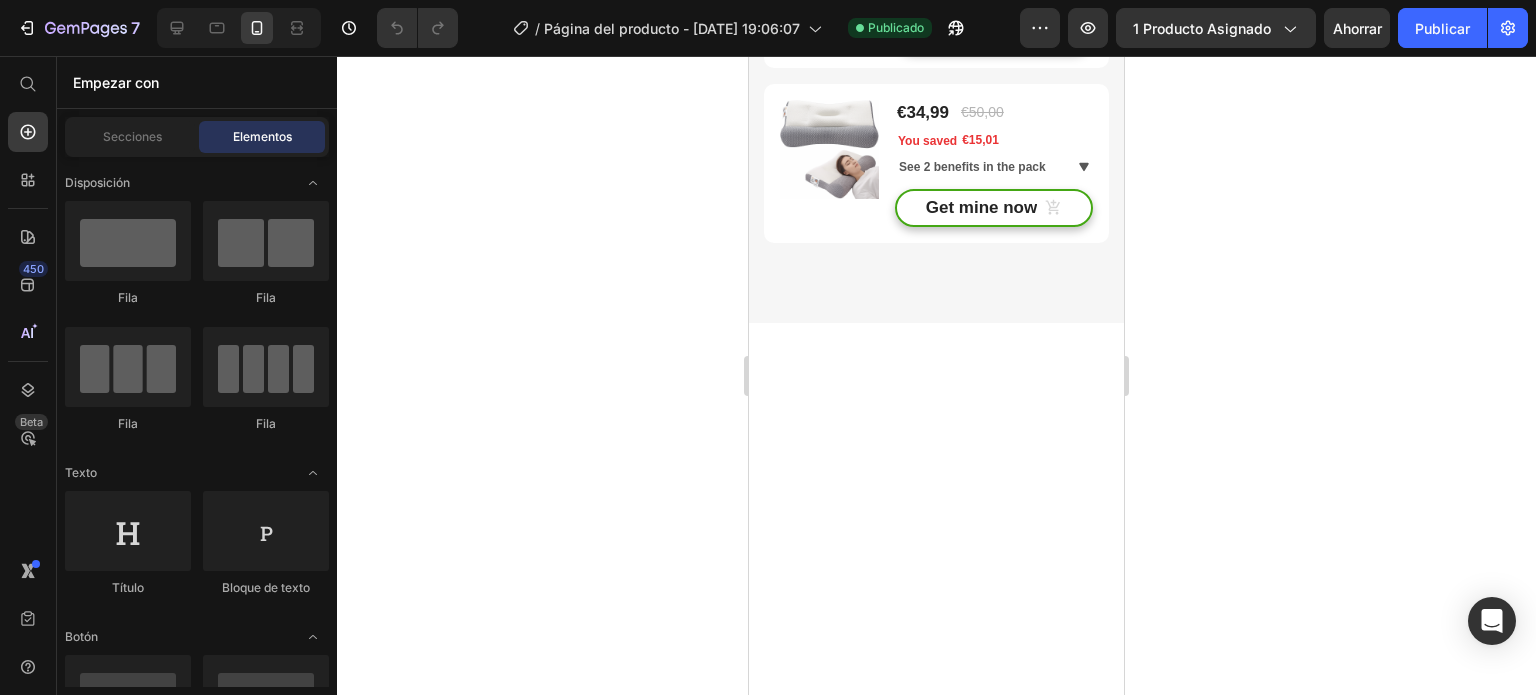 click on "450 Beta" at bounding box center (28, 307) 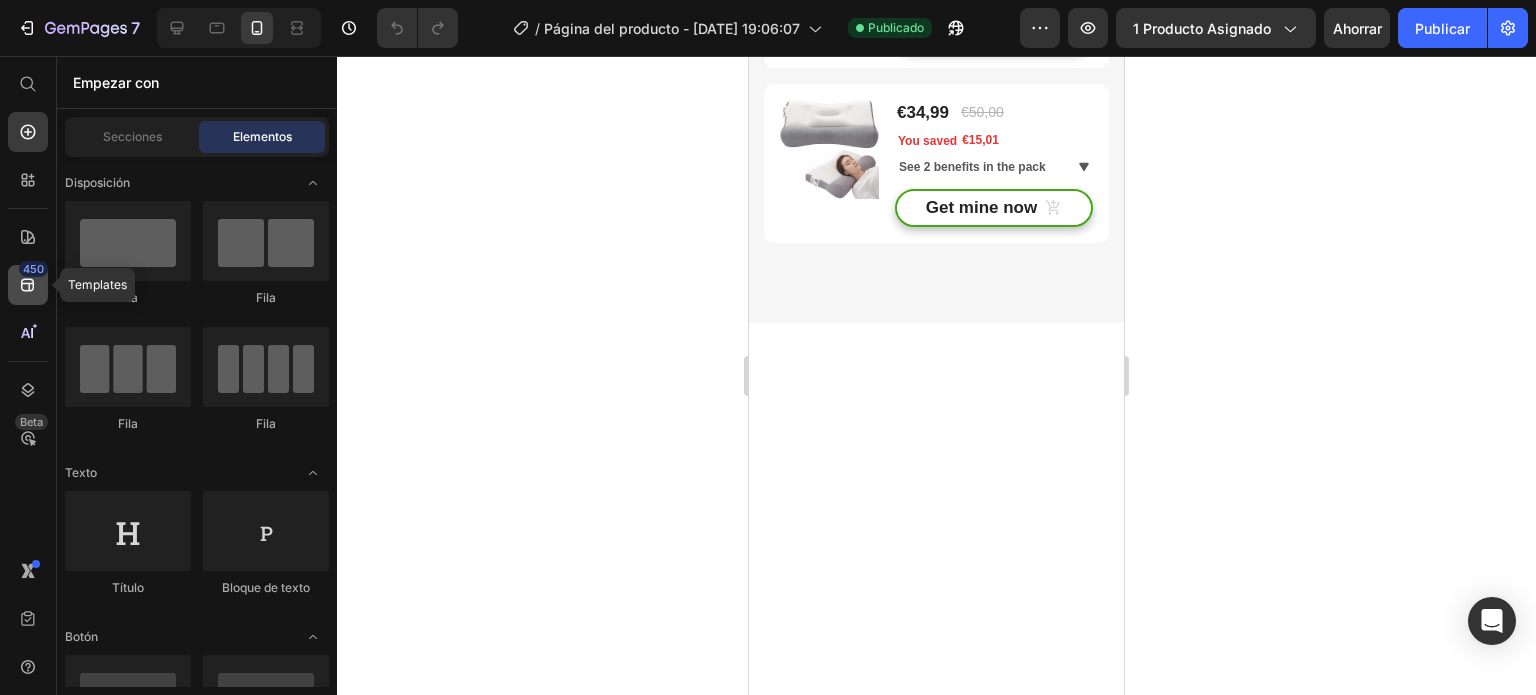 click on "450" 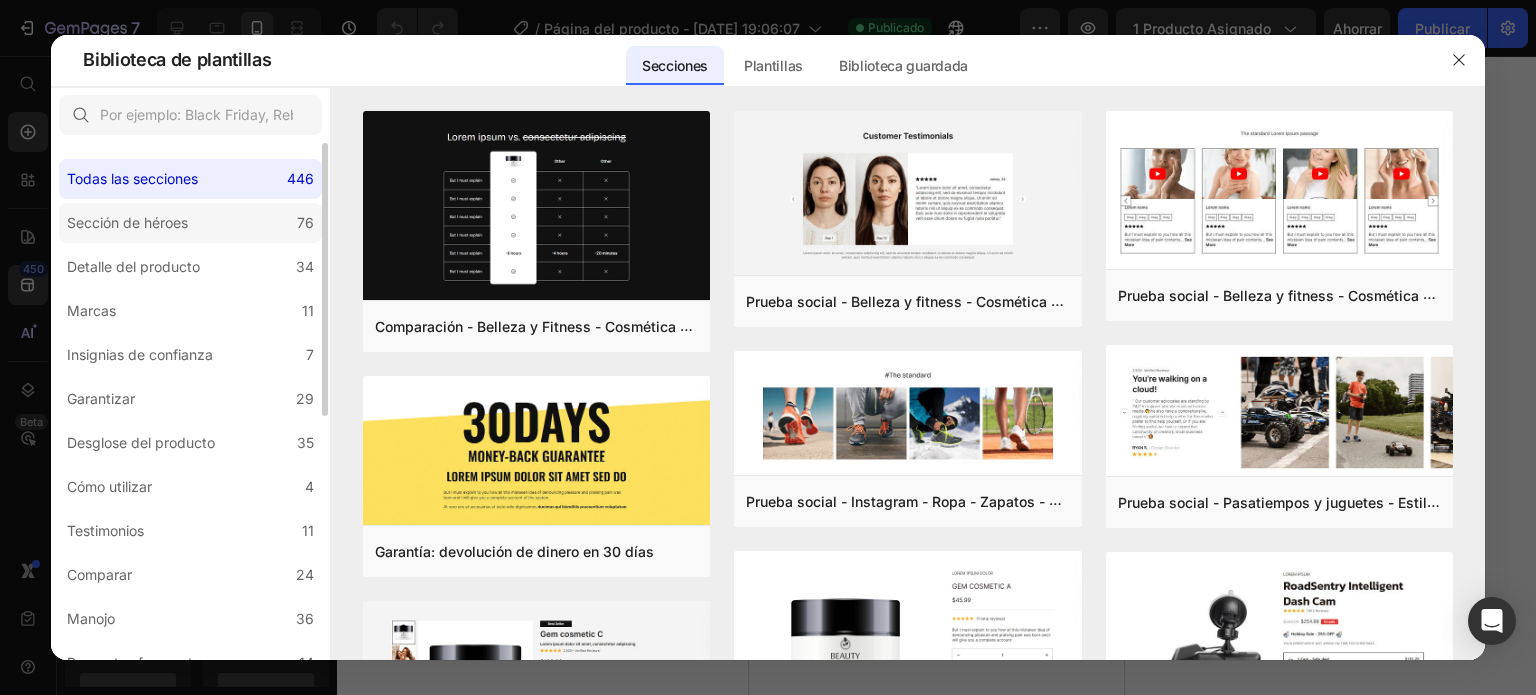 click on "Sección de héroes 76" 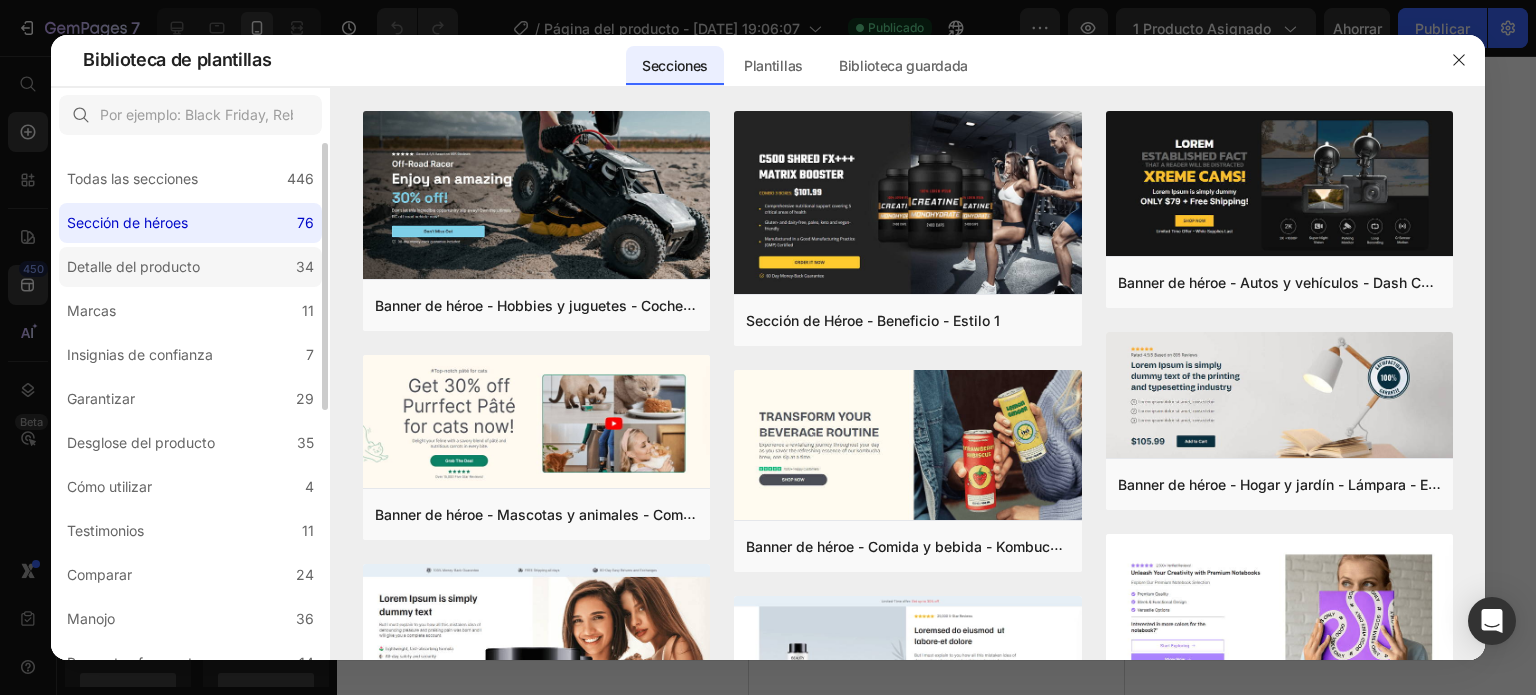 click on "Detalle del producto" at bounding box center (133, 266) 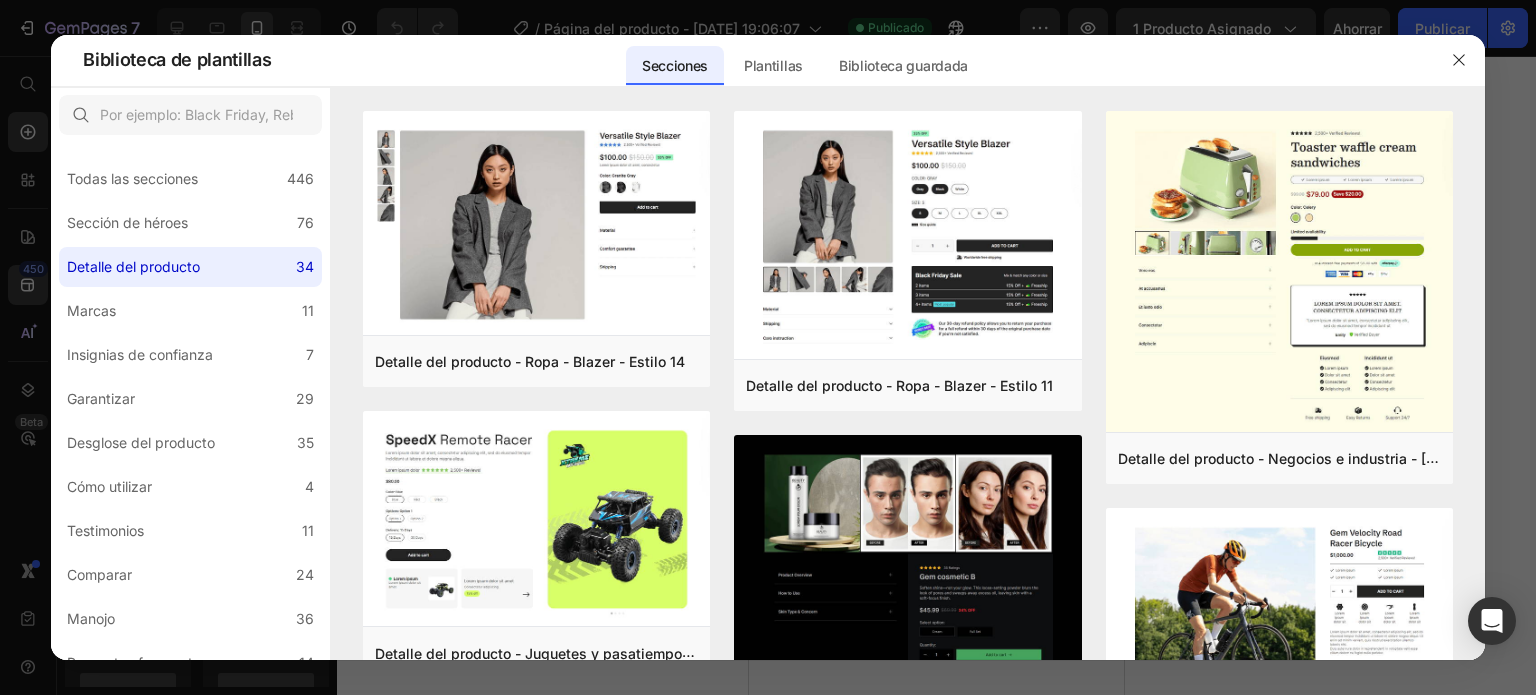 drag, startPoint x: 173, startPoint y: 354, endPoint x: 510, endPoint y: 71, distance: 440.06592 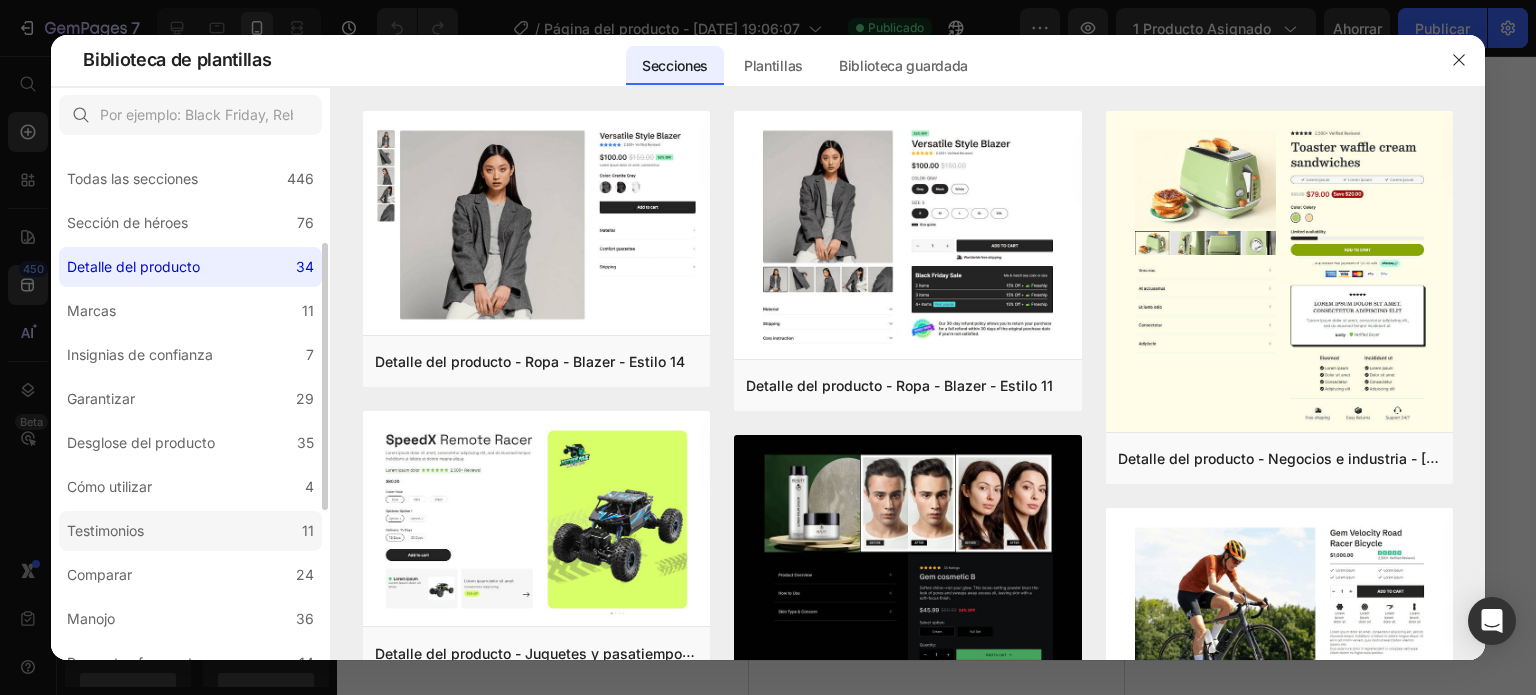 scroll, scrollTop: 66, scrollLeft: 0, axis: vertical 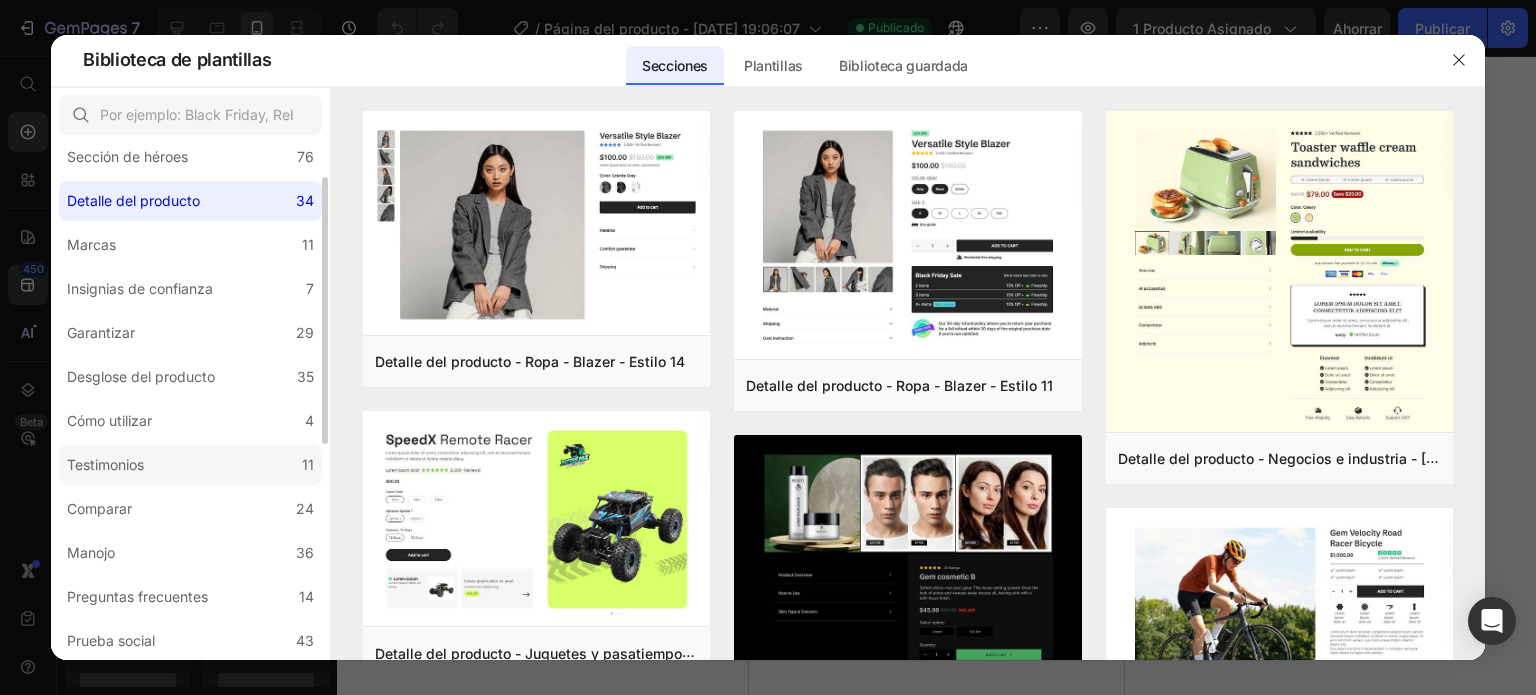 click on "Testimonios" at bounding box center [105, 464] 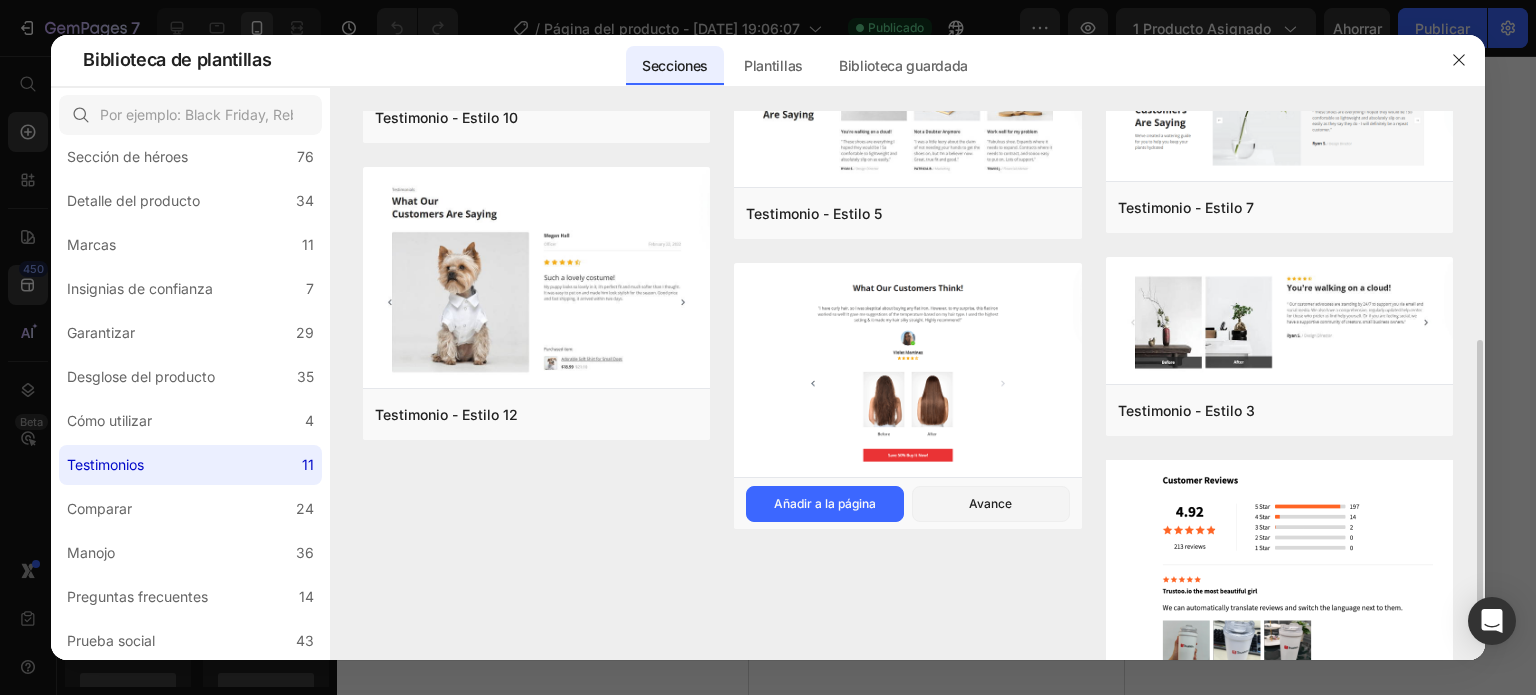 scroll, scrollTop: 563, scrollLeft: 0, axis: vertical 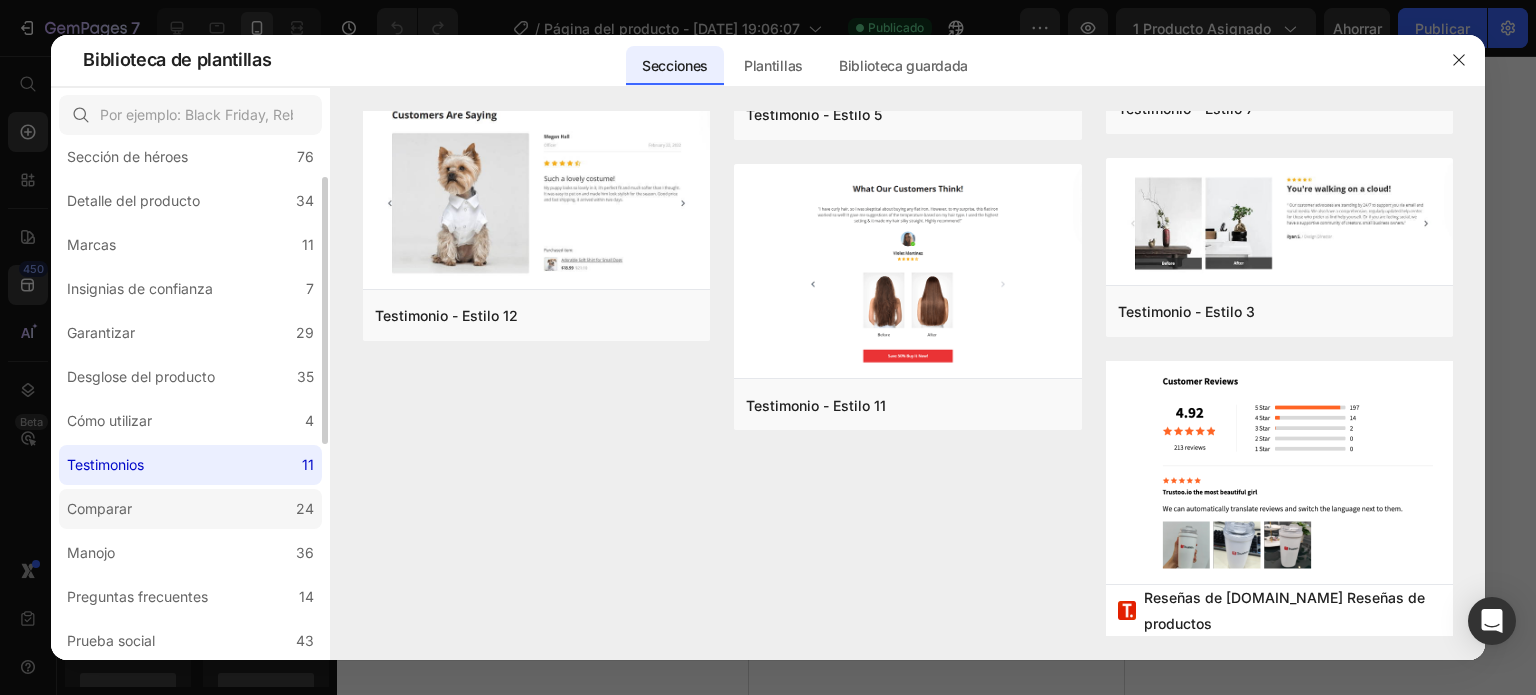 click on "Comparar 24" 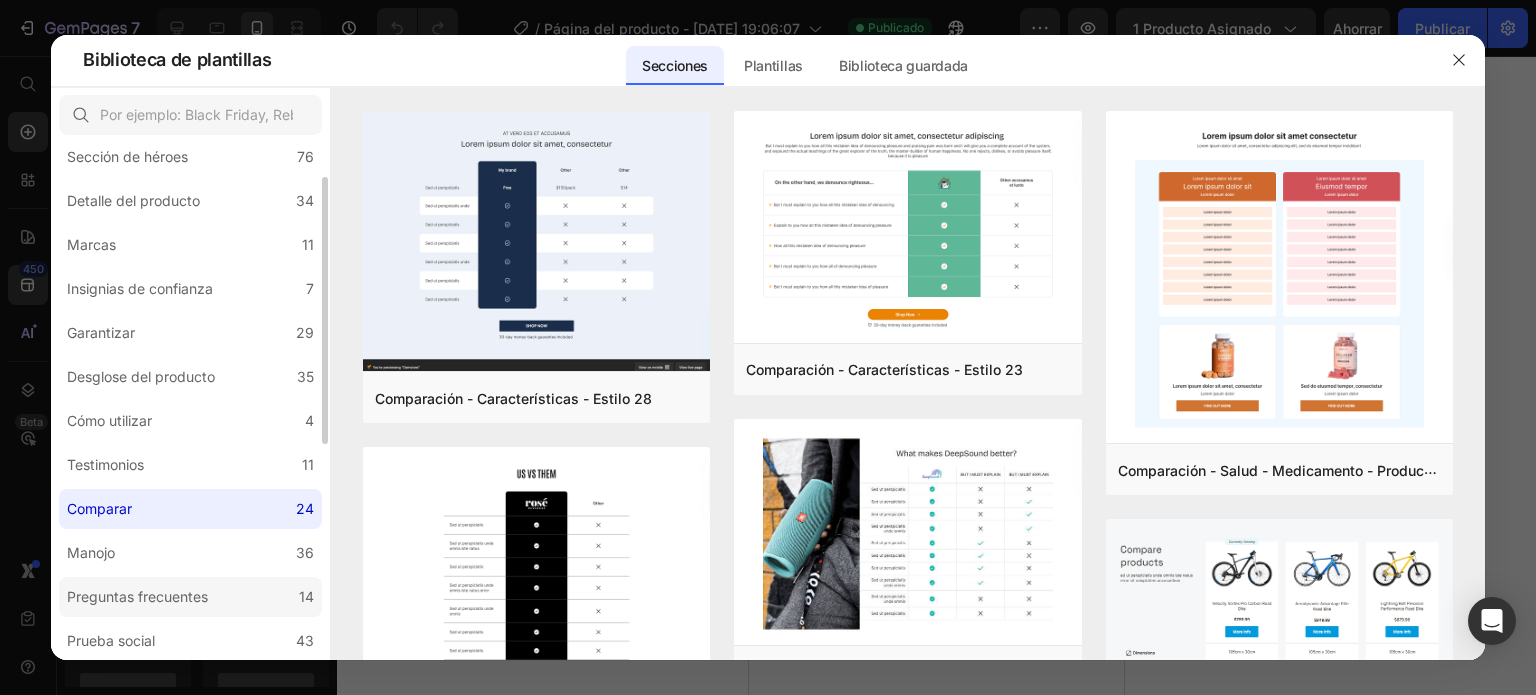 click on "Preguntas frecuentes 14" 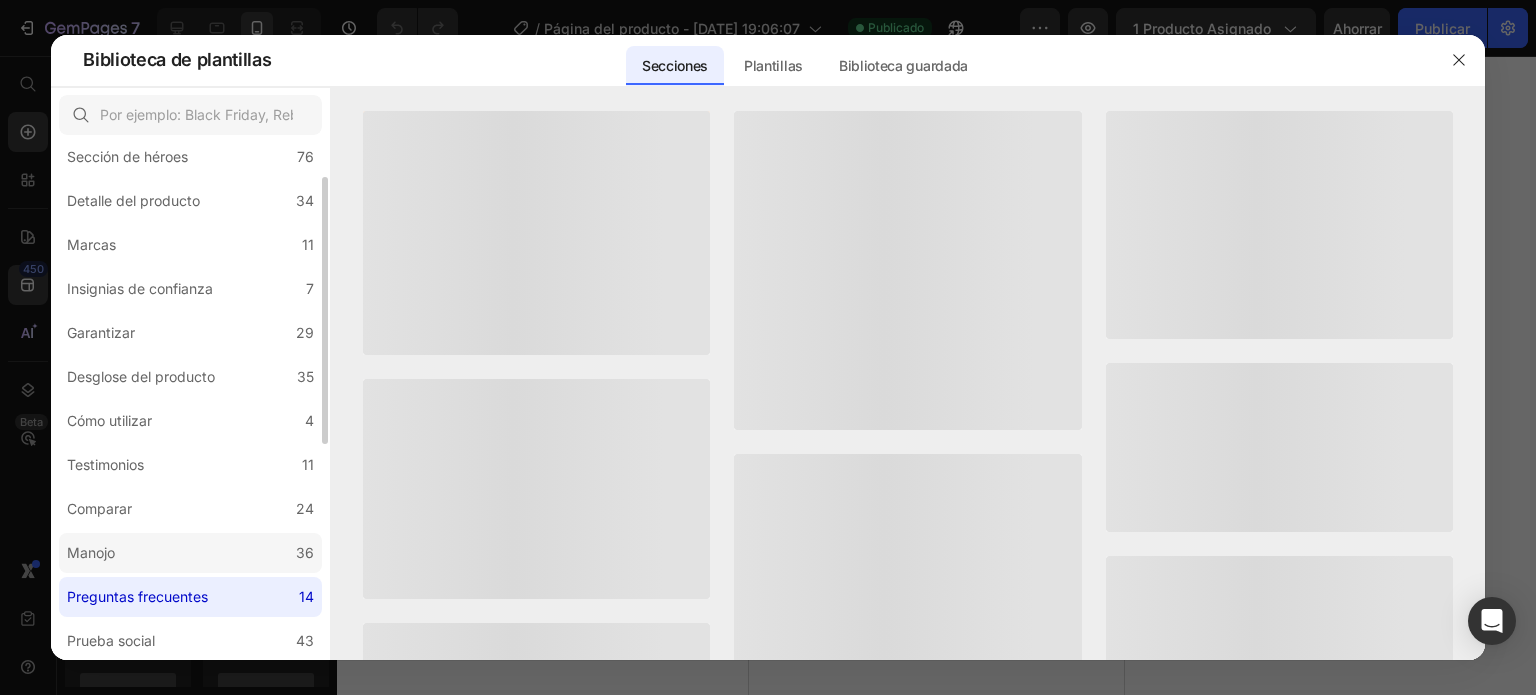 click on "Manojo 36" 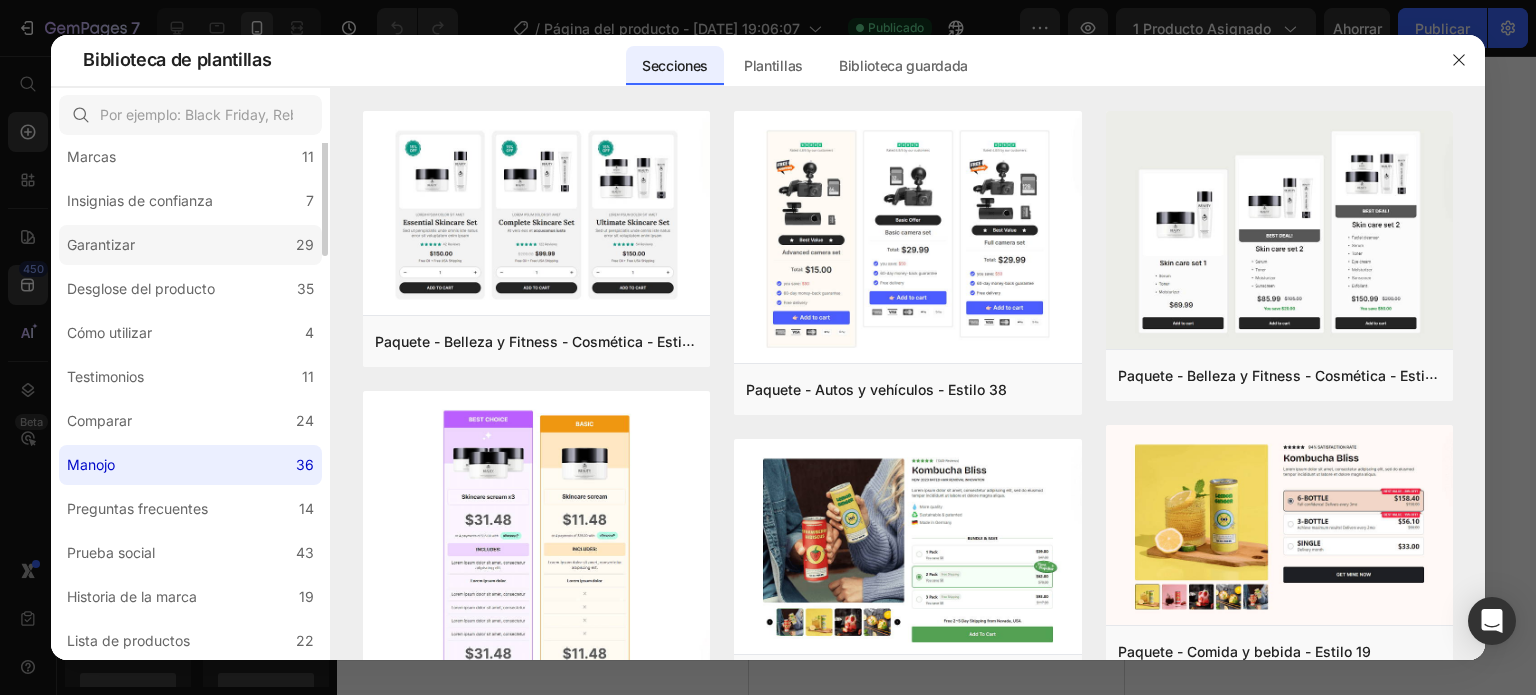 scroll, scrollTop: 0, scrollLeft: 0, axis: both 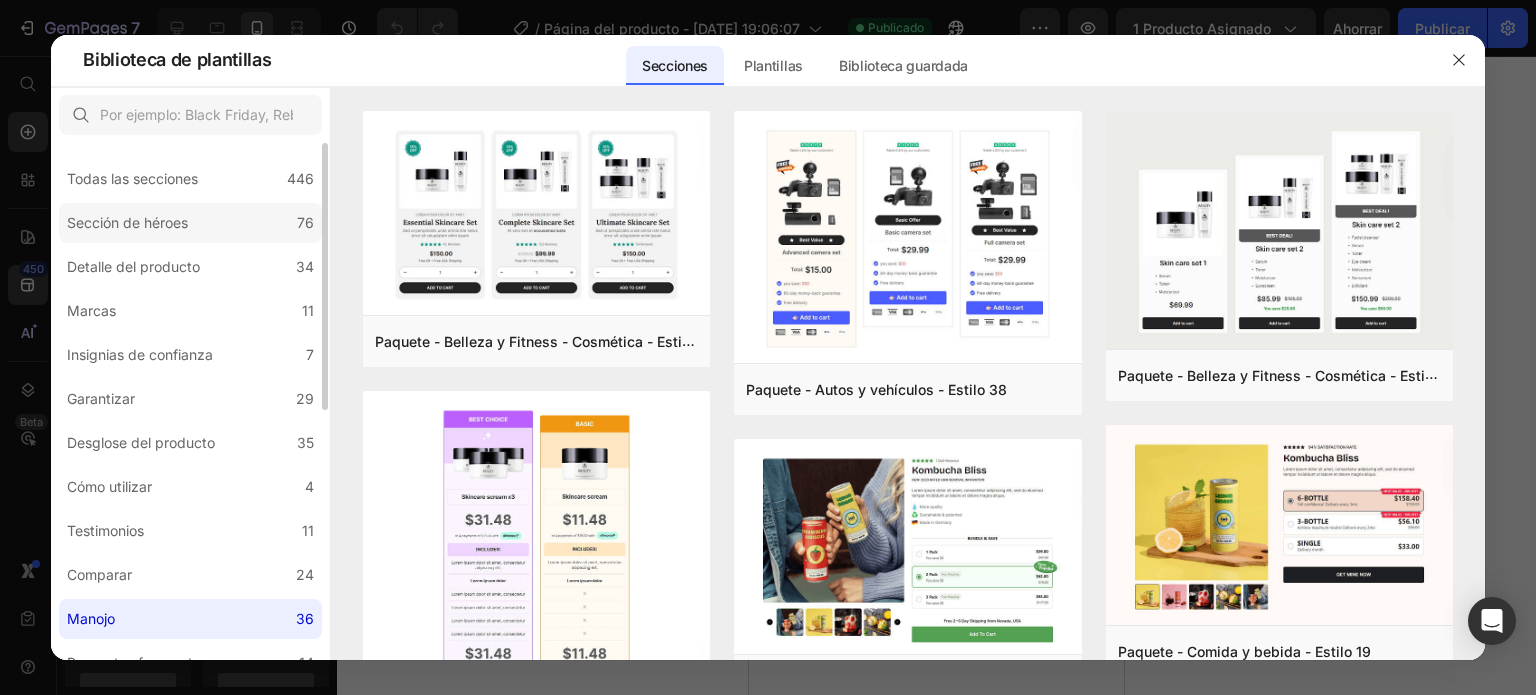 click on "Sección de héroes 76" 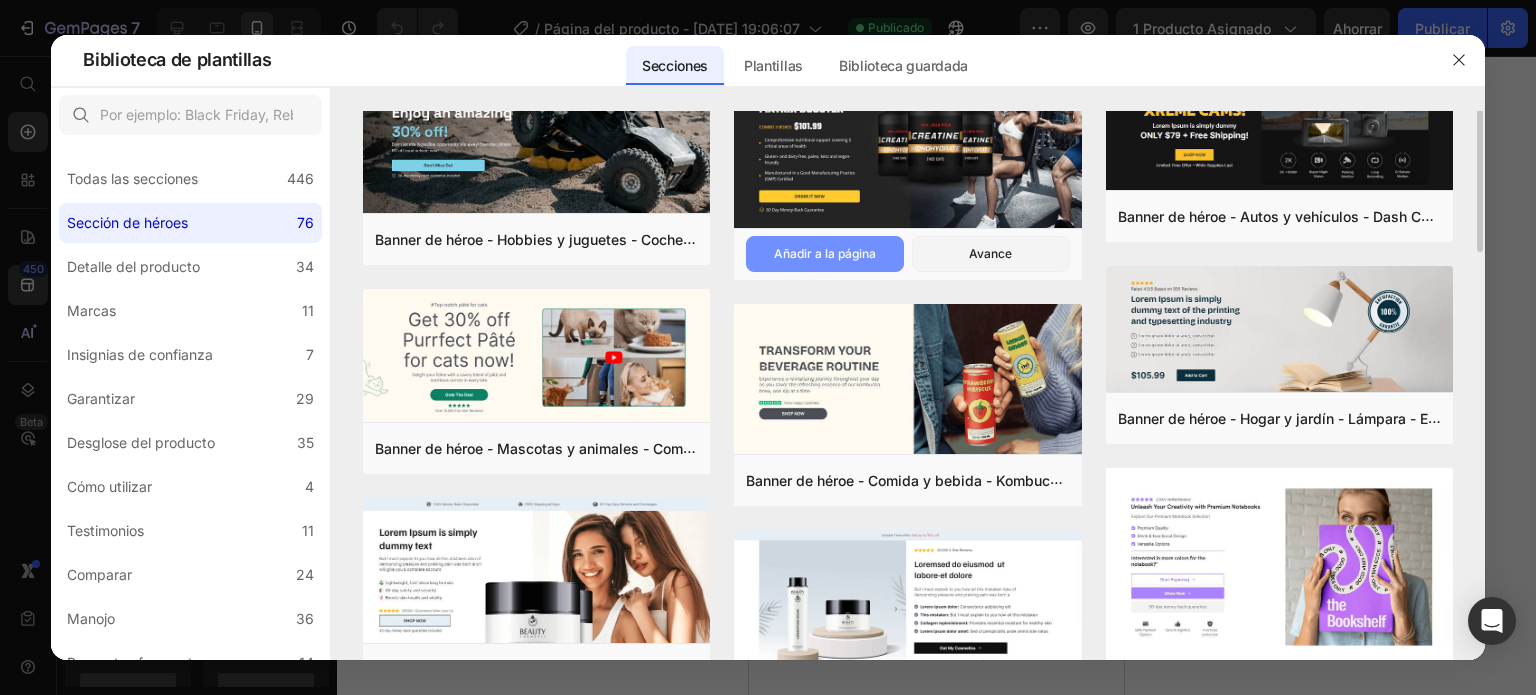 scroll, scrollTop: 0, scrollLeft: 0, axis: both 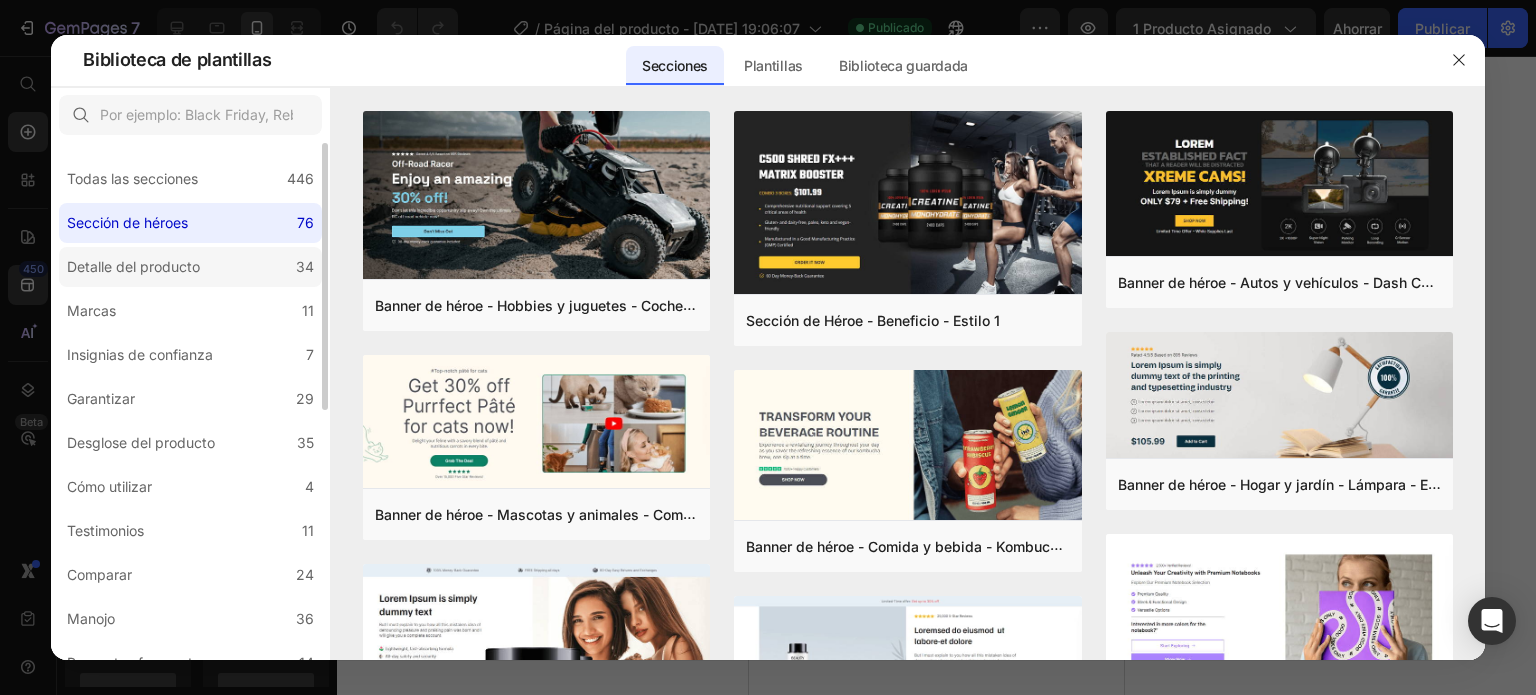 click on "Detalle del producto" at bounding box center (133, 266) 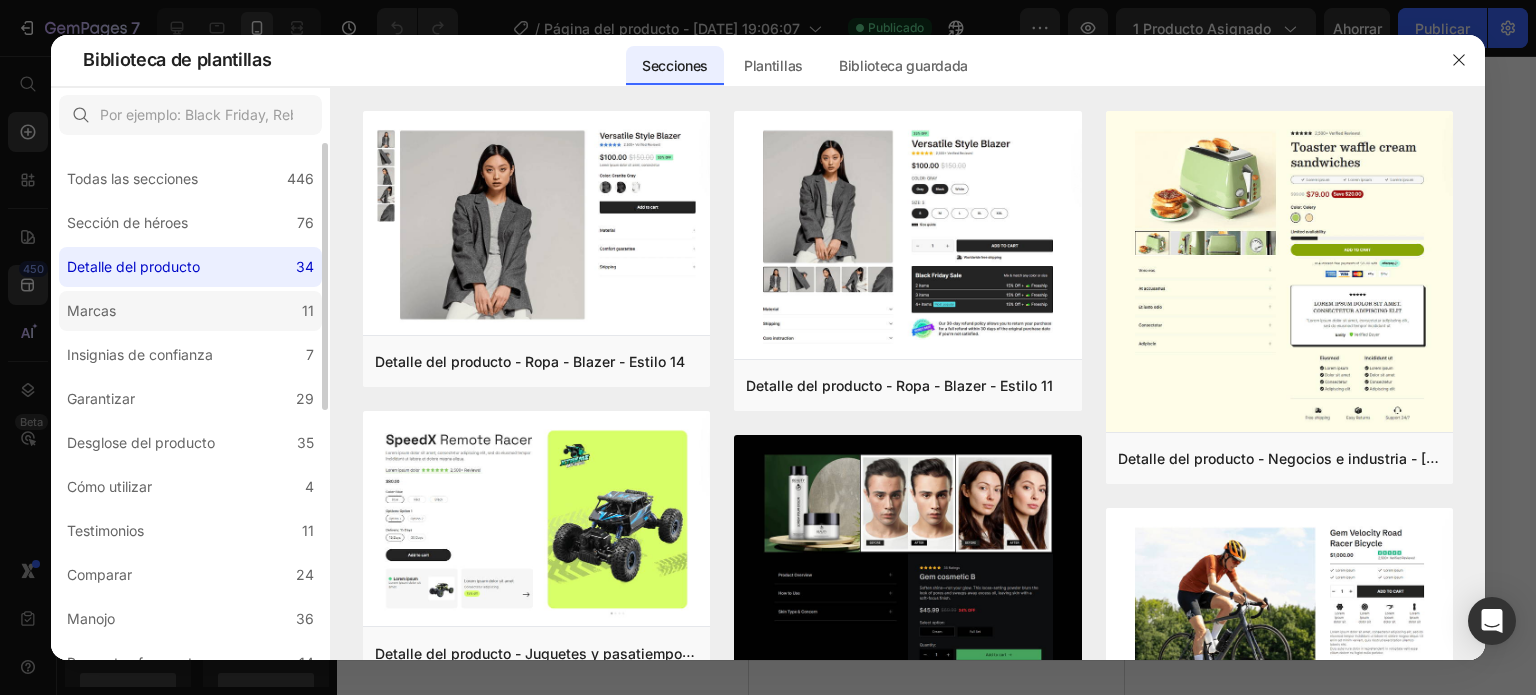 click on "Marcas 11" 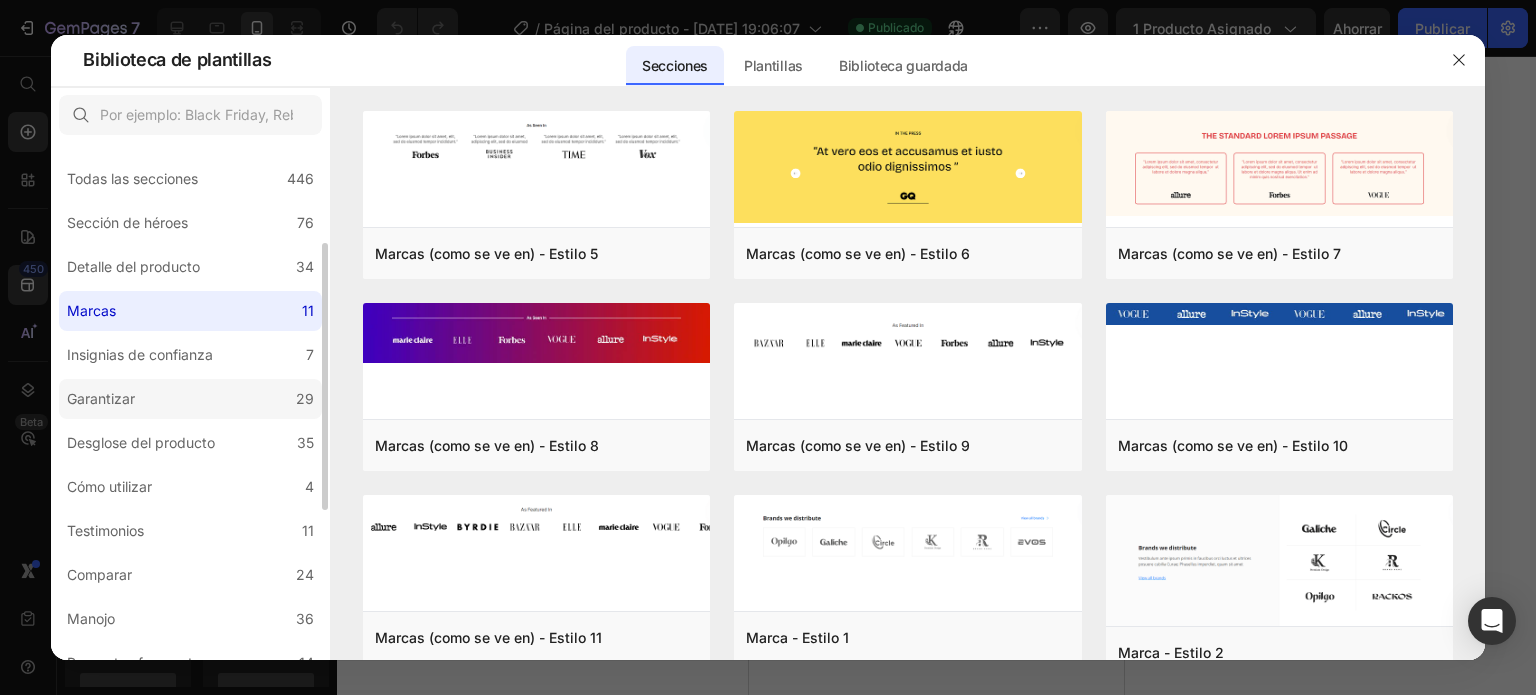 scroll, scrollTop: 66, scrollLeft: 0, axis: vertical 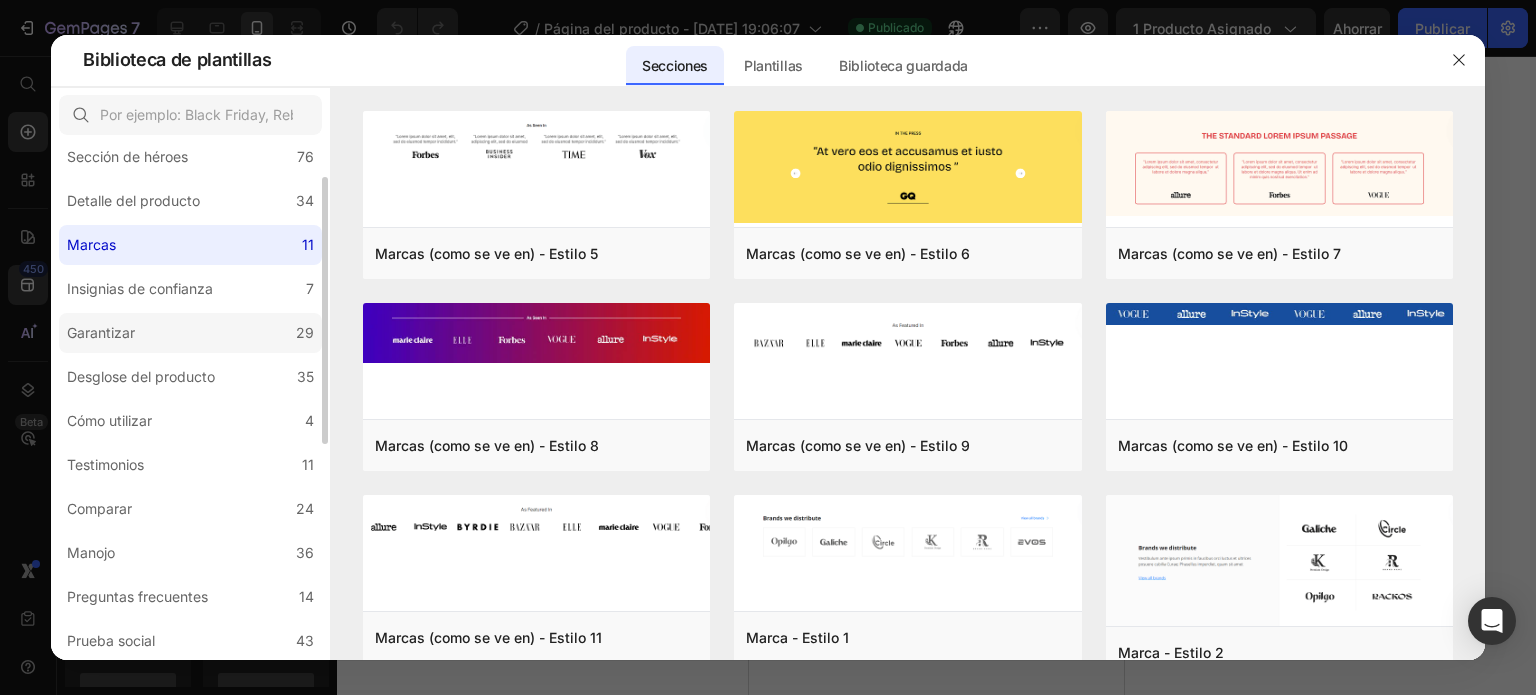 click on "Garantizar 29" 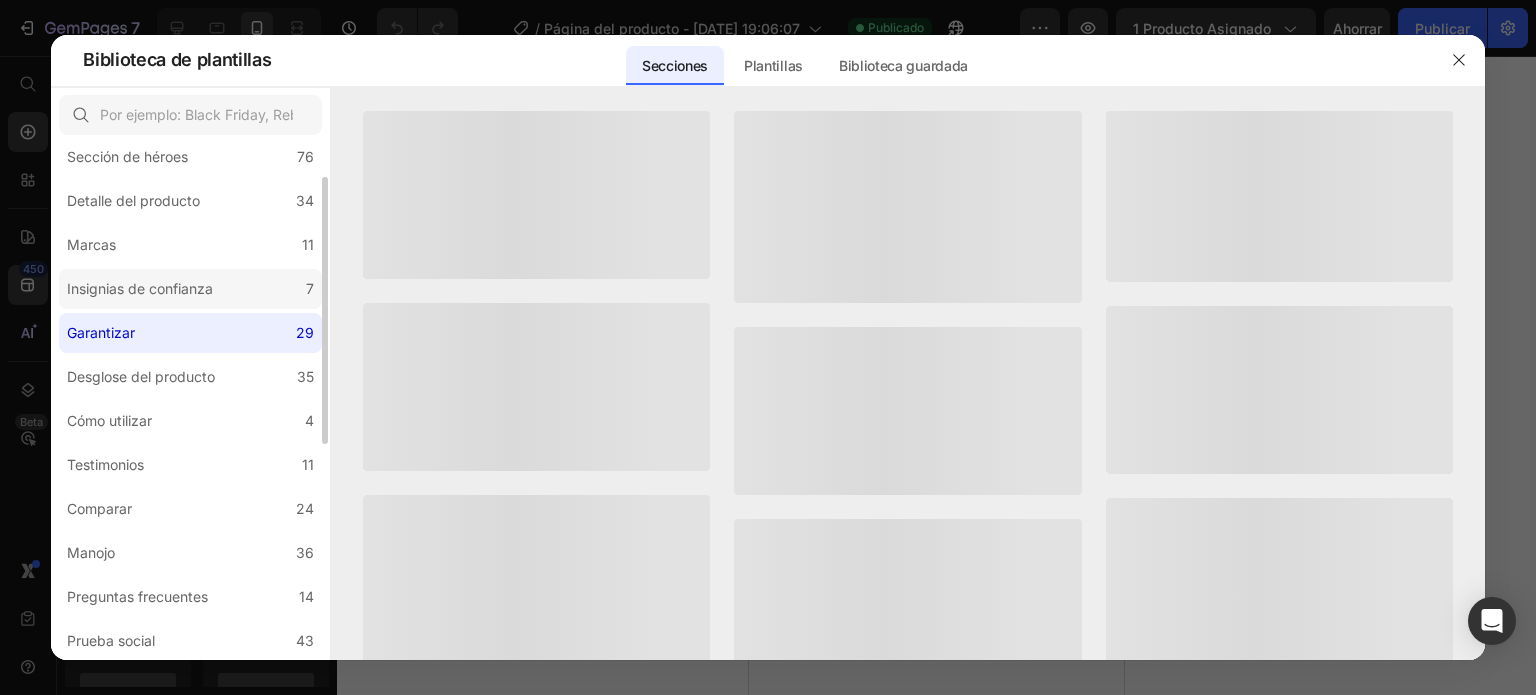 click on "Insignias de confianza" at bounding box center [140, 288] 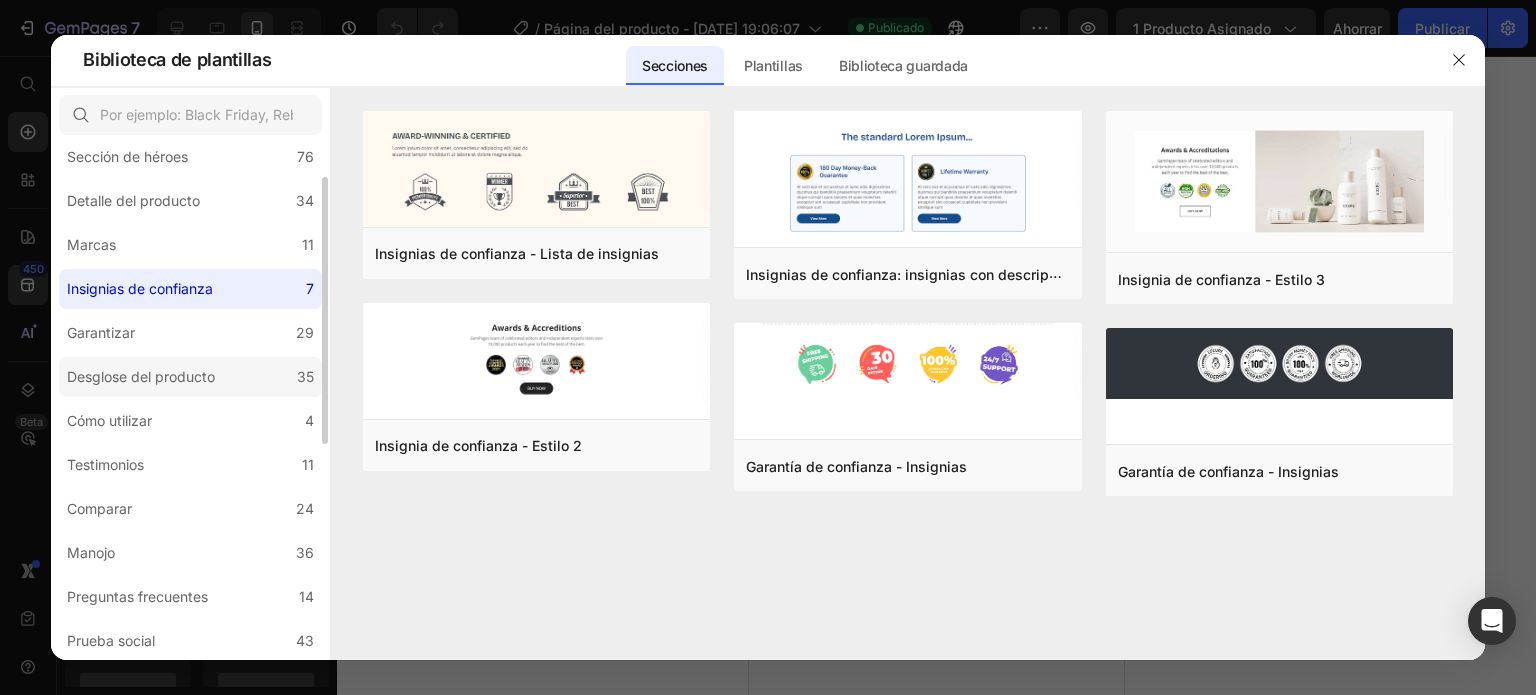 click on "Desglose del producto" at bounding box center [141, 376] 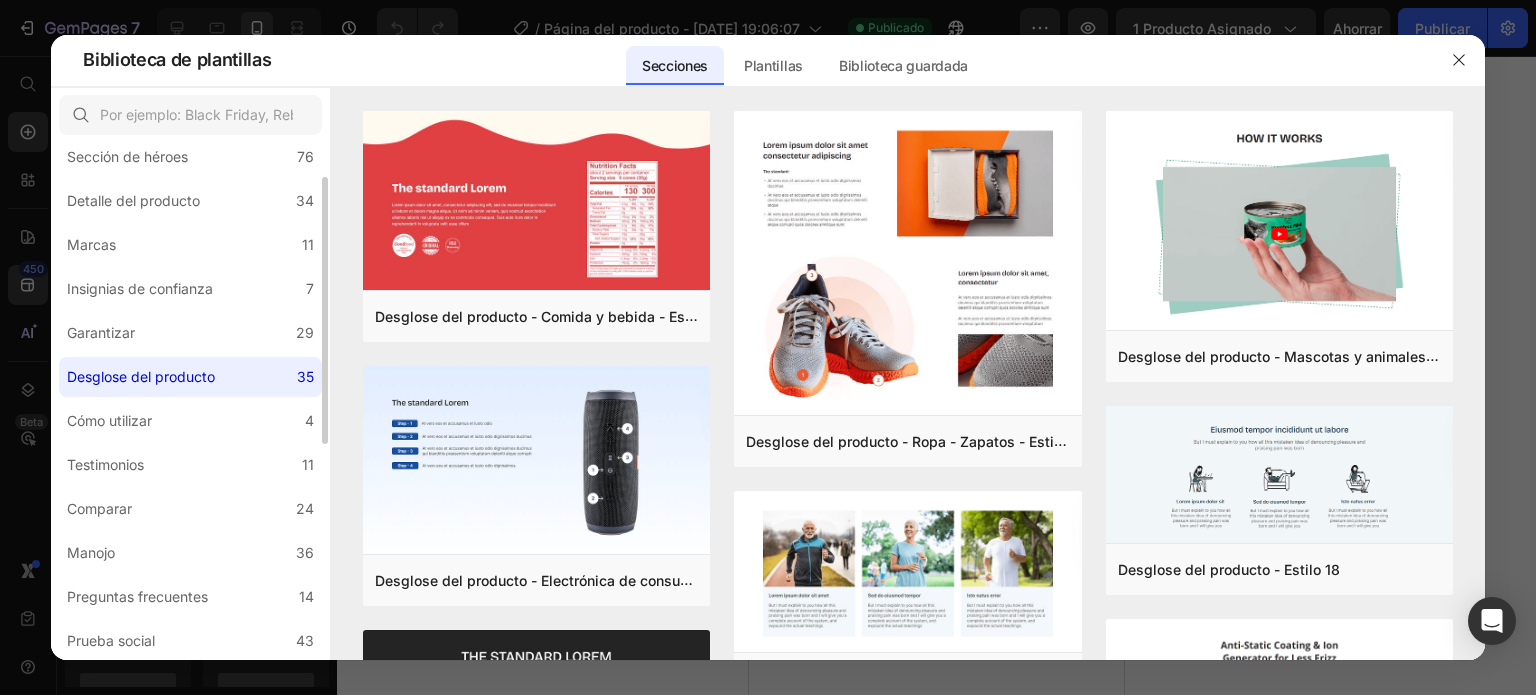 drag, startPoint x: 200, startPoint y: 369, endPoint x: 116, endPoint y: 377, distance: 84.38009 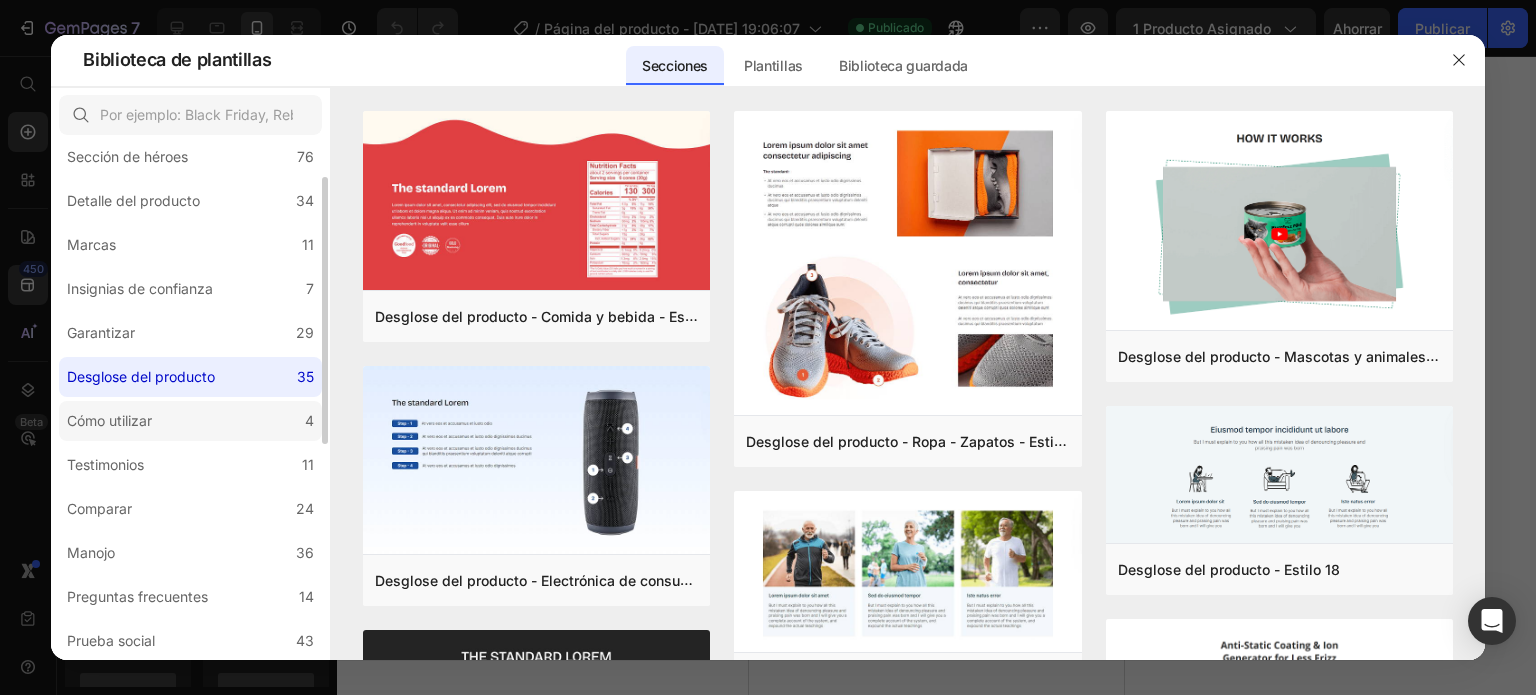 click on "Cómo utilizar" at bounding box center [109, 420] 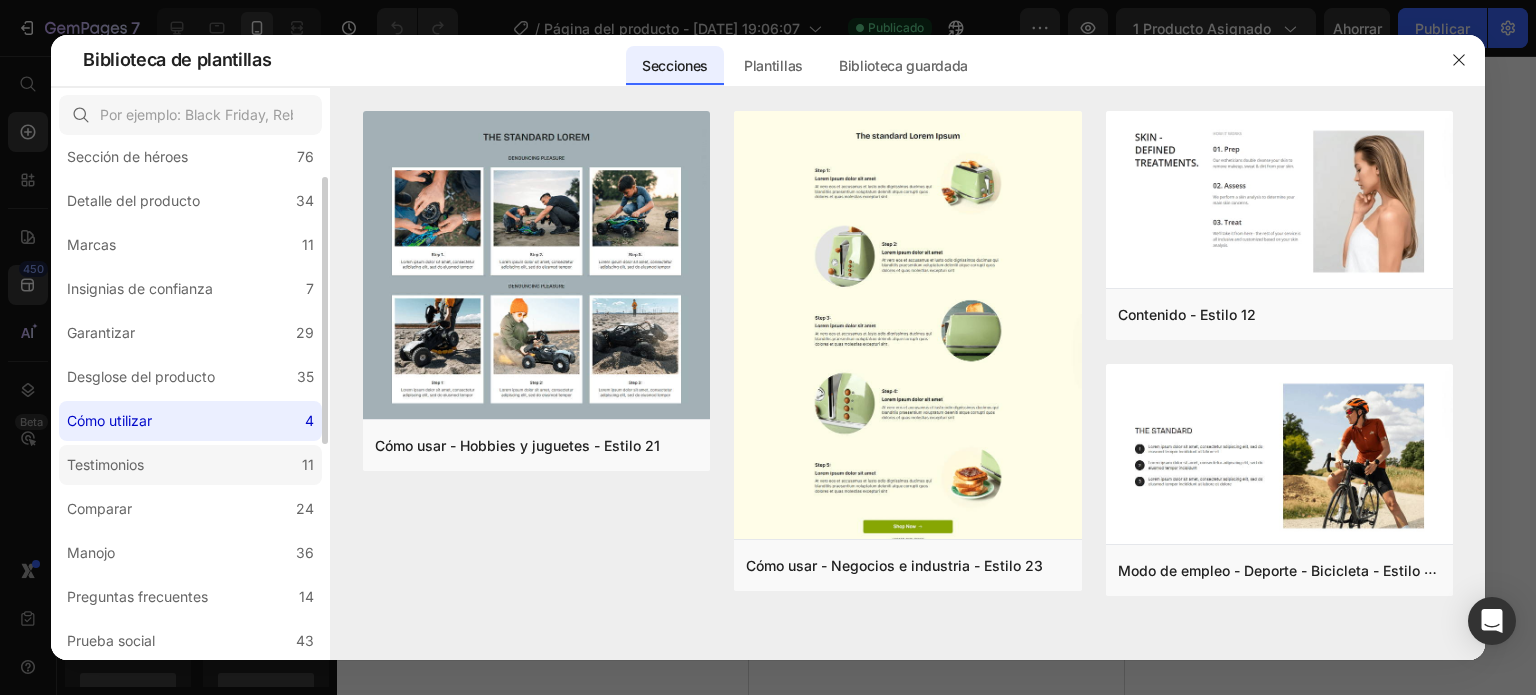 click on "Testimonios" at bounding box center (105, 464) 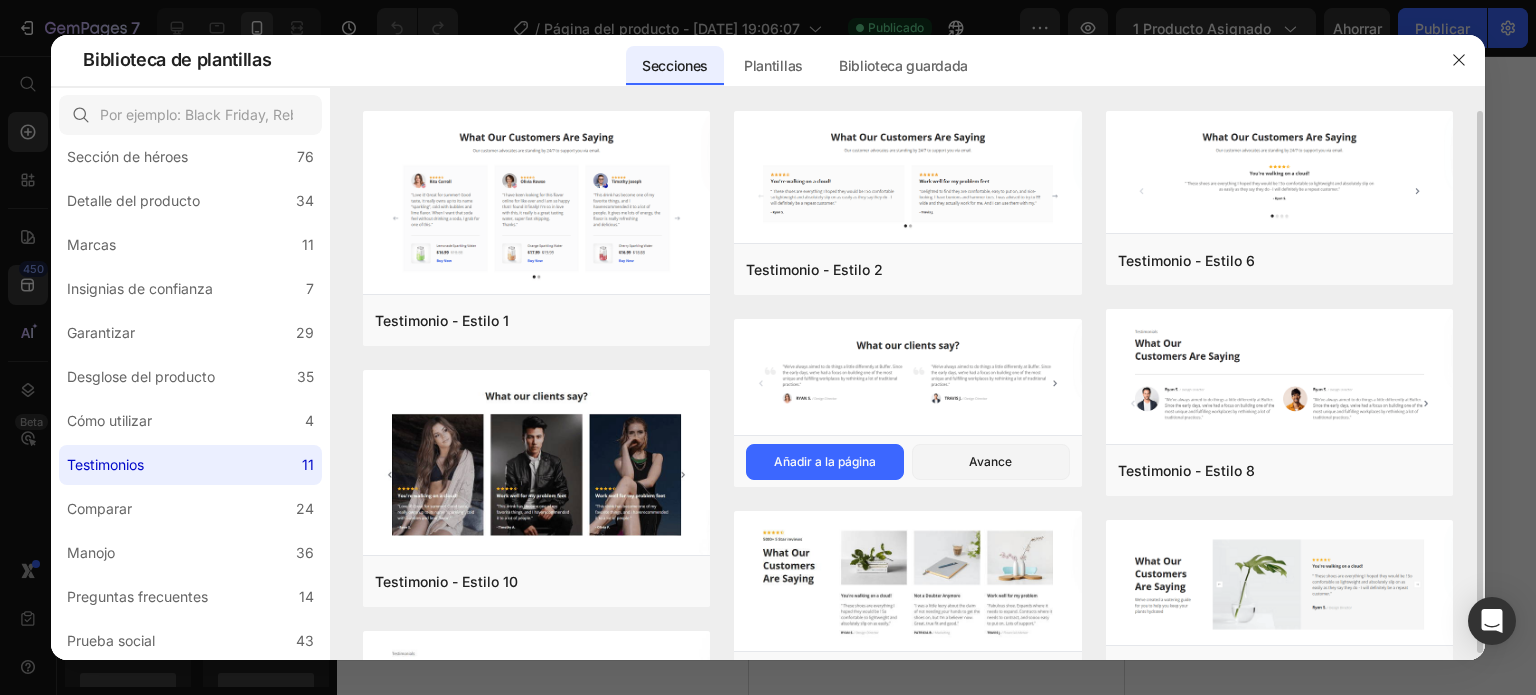 scroll, scrollTop: 132, scrollLeft: 0, axis: vertical 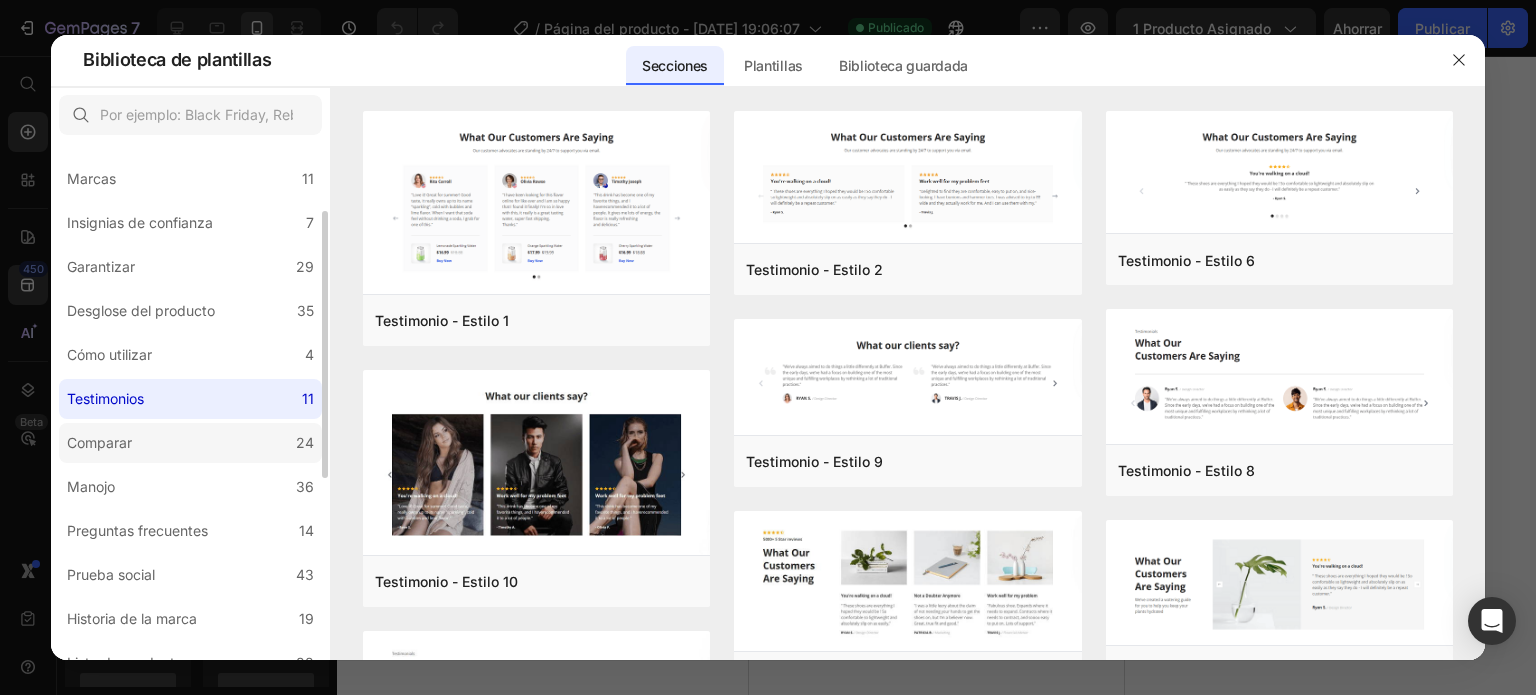 drag, startPoint x: 1146, startPoint y: 412, endPoint x: 207, endPoint y: 455, distance: 939.9841 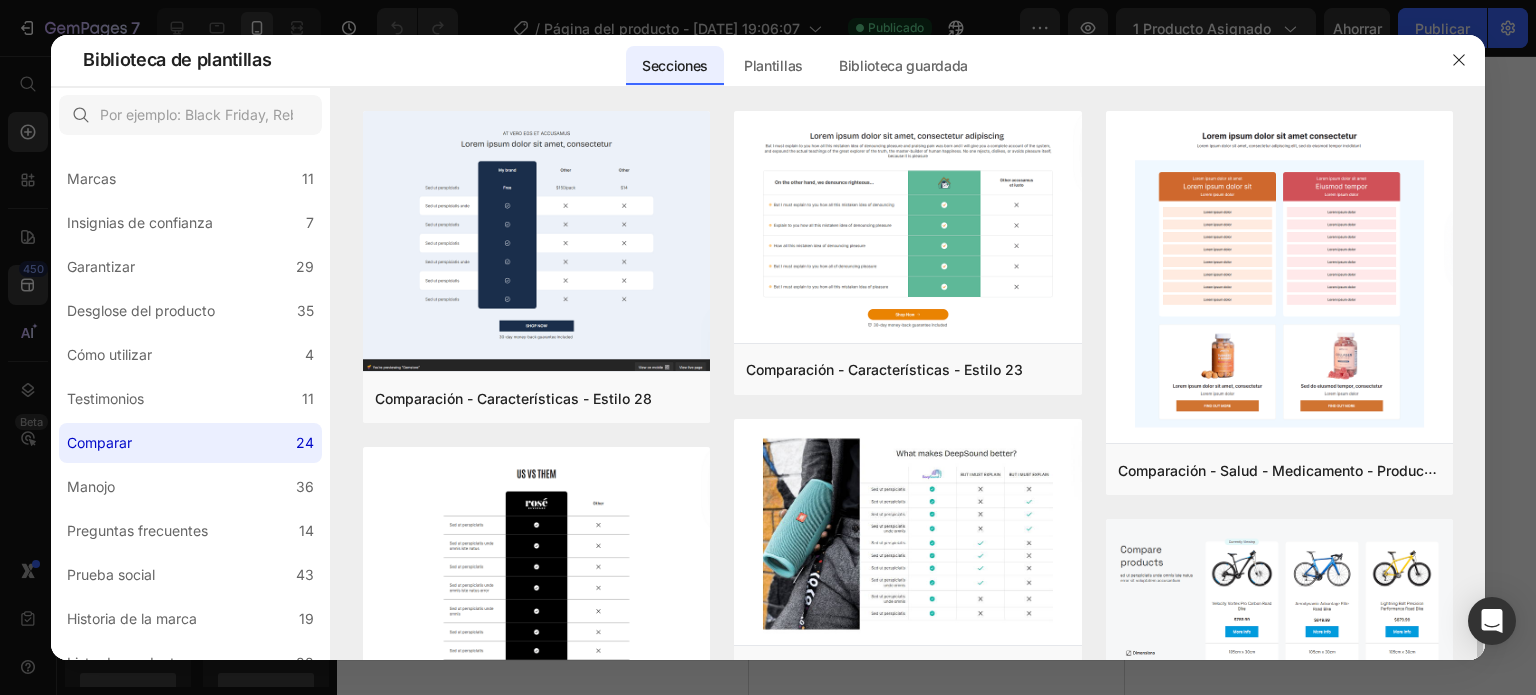 scroll, scrollTop: 465, scrollLeft: 0, axis: vertical 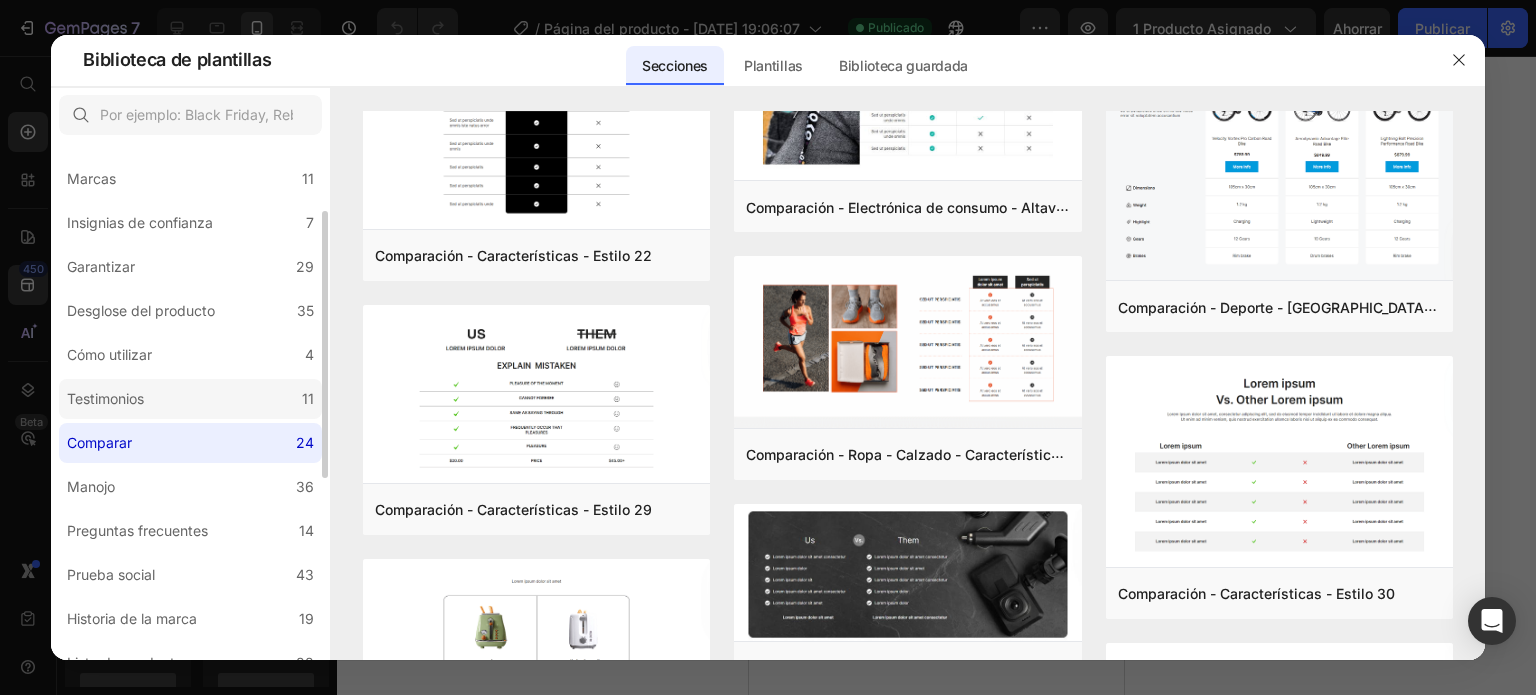 click on "Testimonios 11" 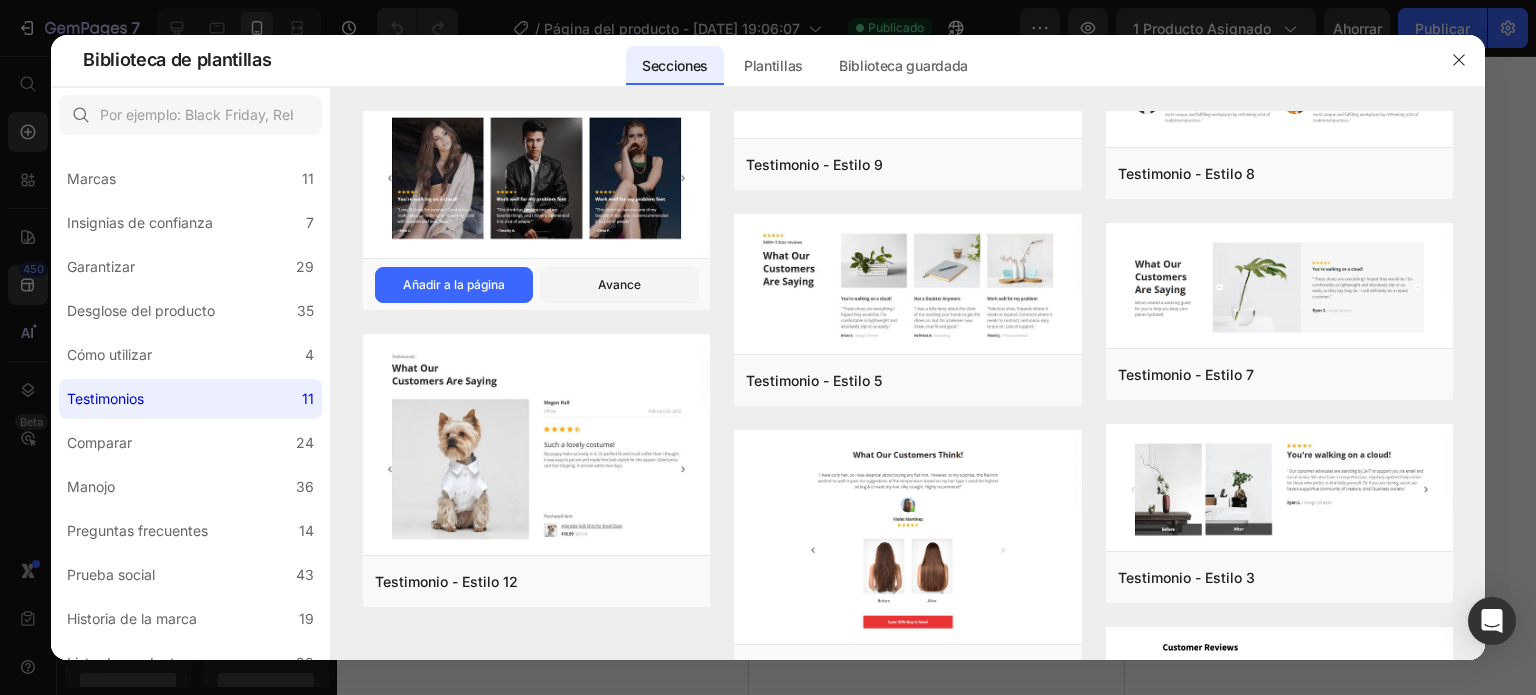 scroll, scrollTop: 0, scrollLeft: 0, axis: both 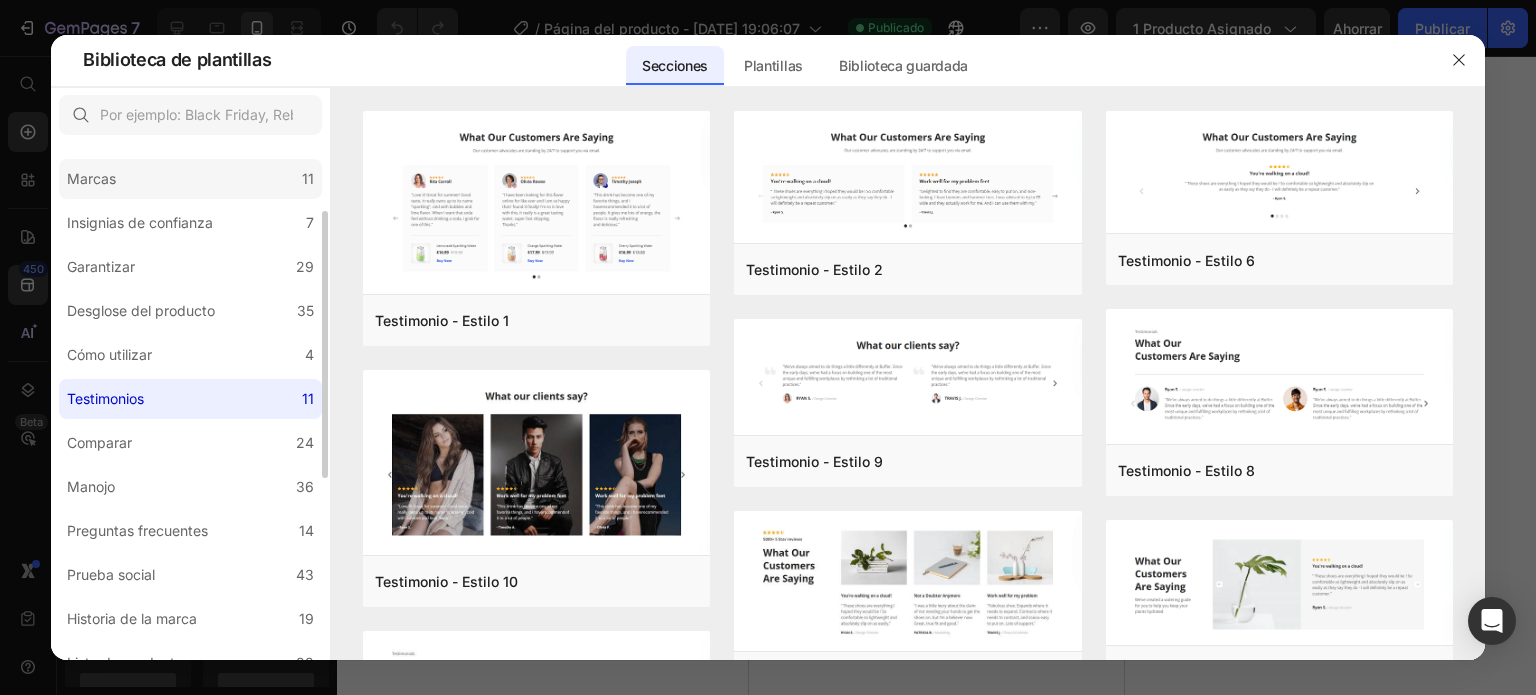 click on "Marcas 11" 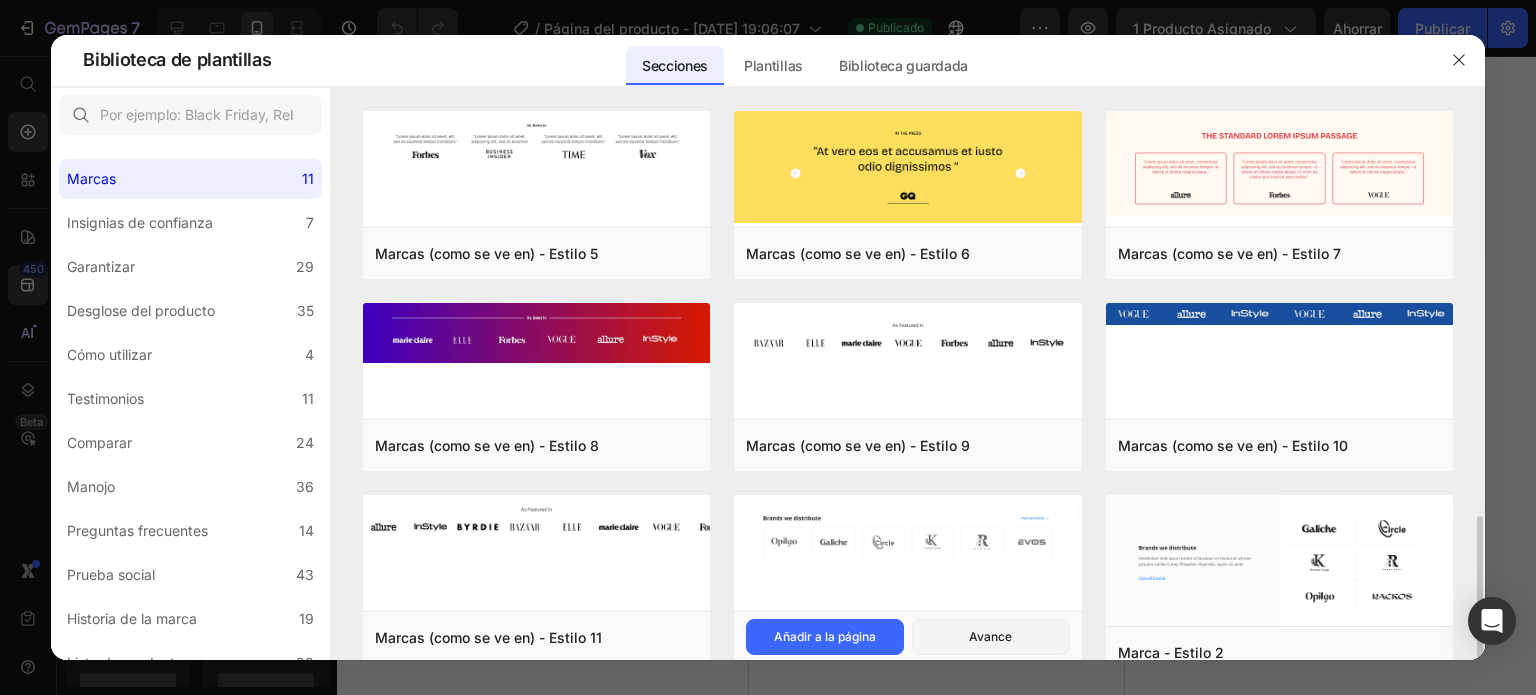 scroll, scrollTop: 238, scrollLeft: 0, axis: vertical 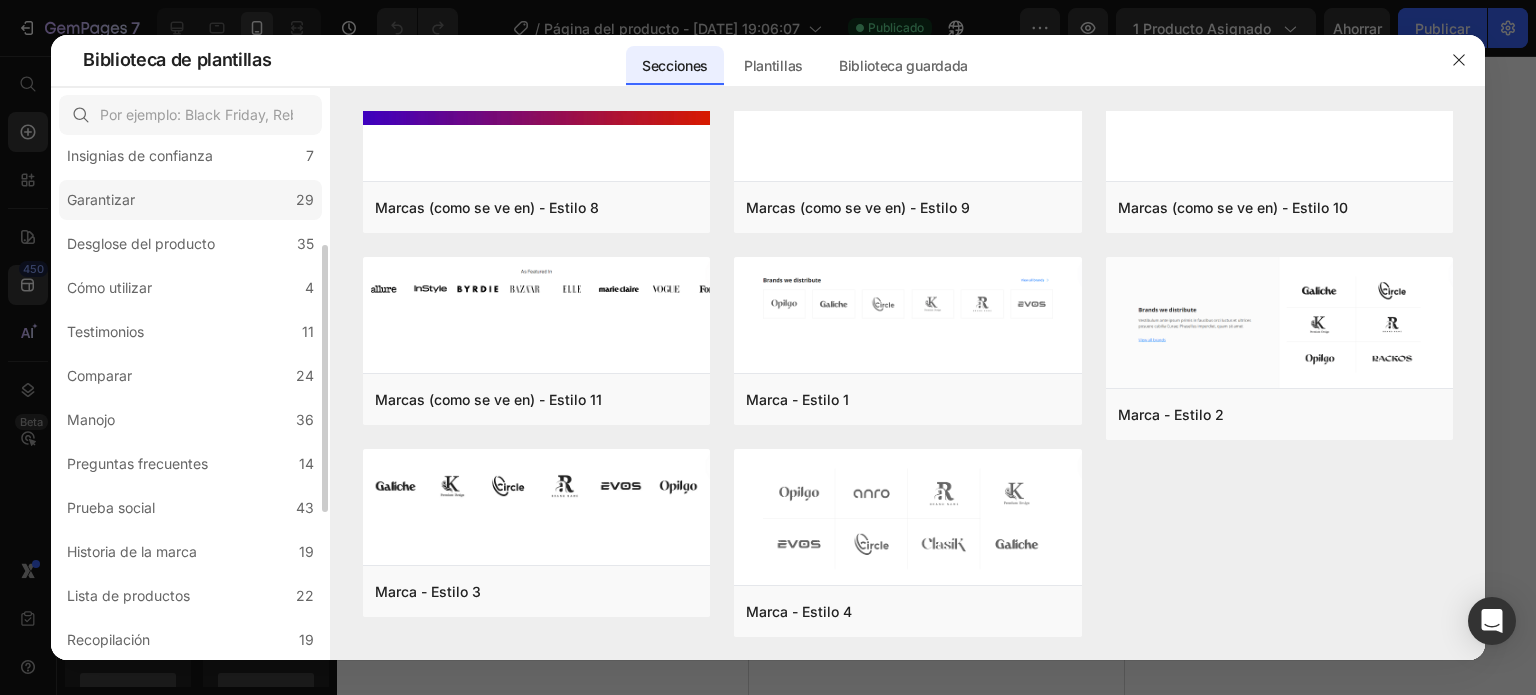 click on "Garantizar 29" 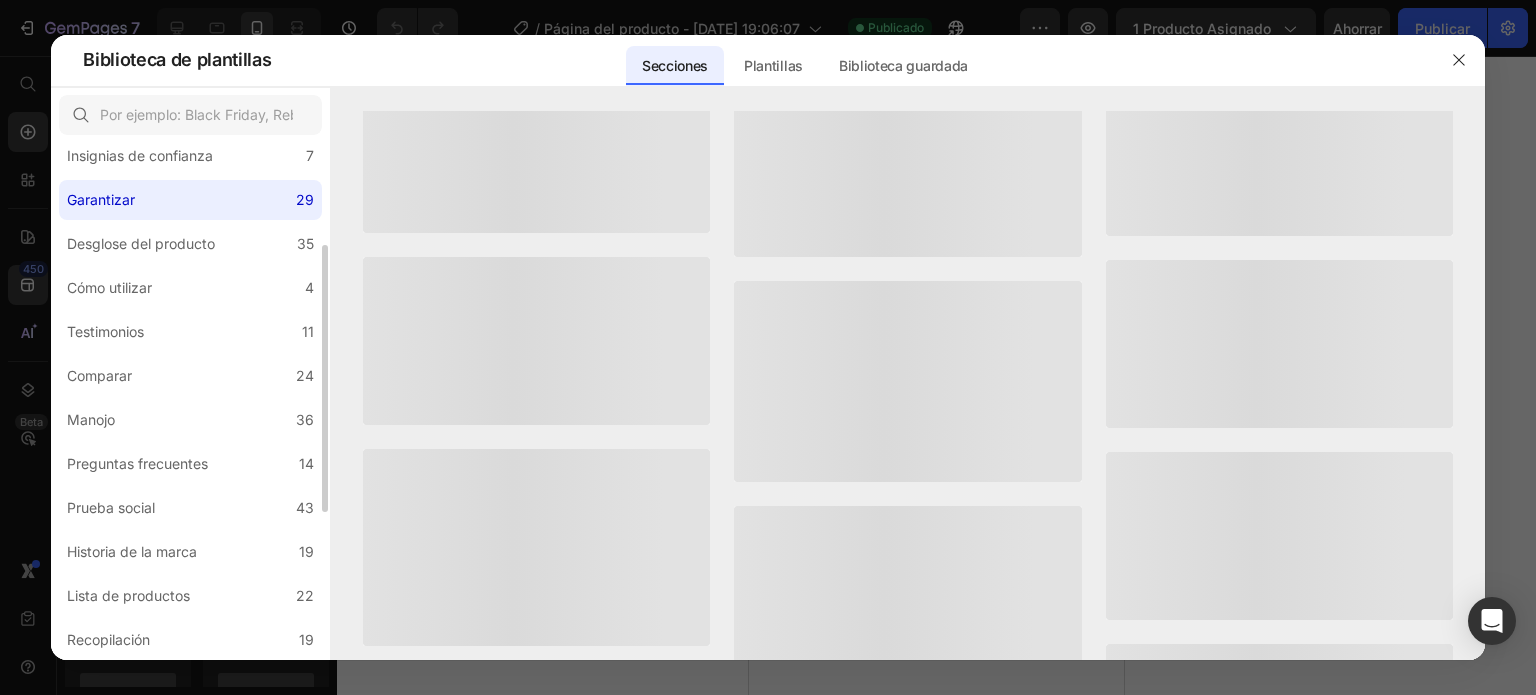 scroll, scrollTop: 0, scrollLeft: 0, axis: both 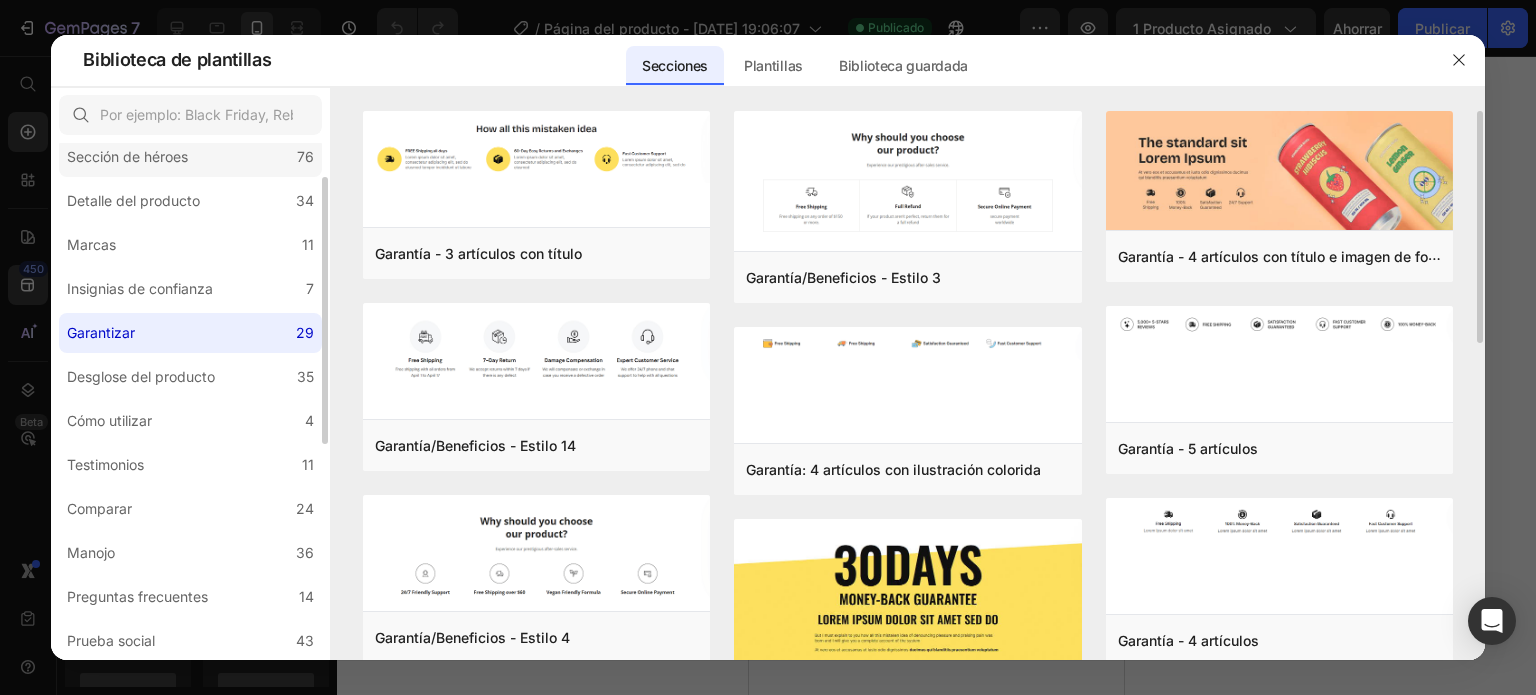 click on "Sección de héroes 76" 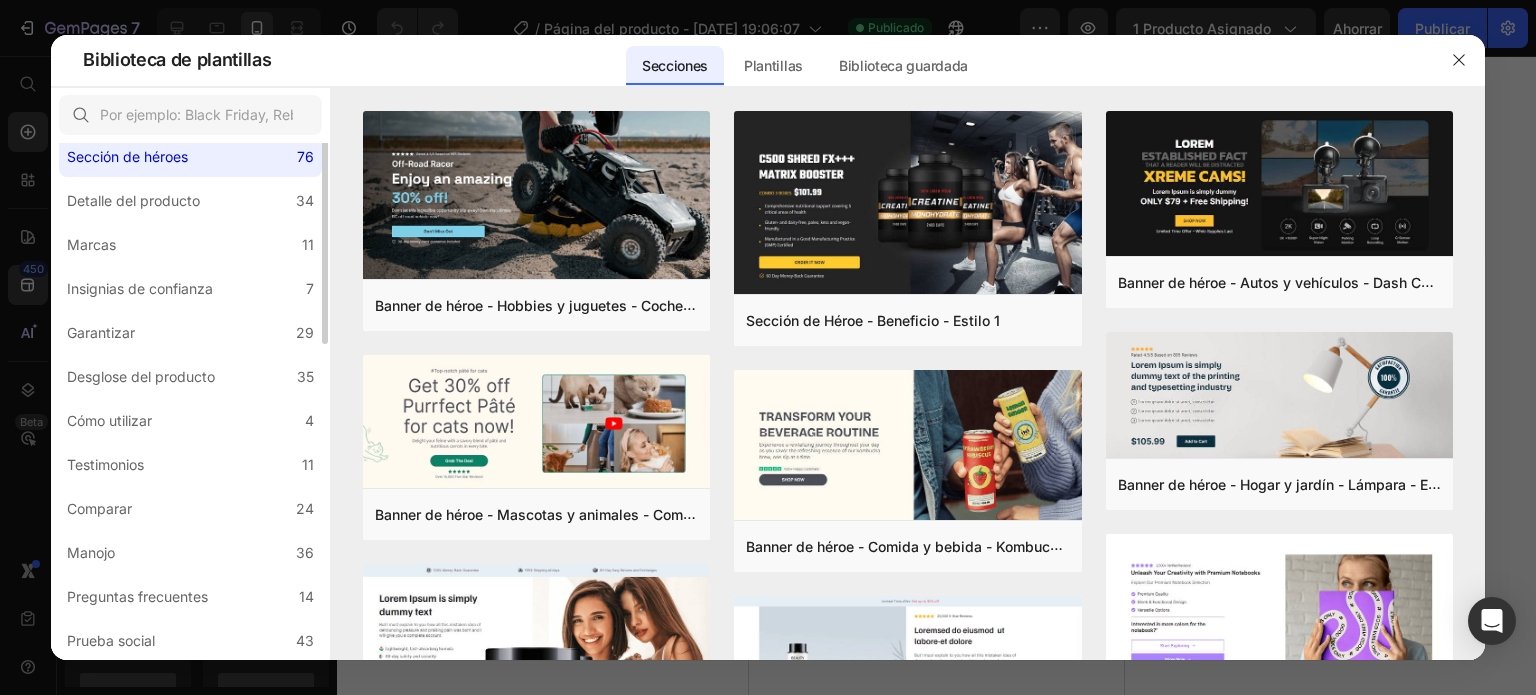 scroll, scrollTop: 0, scrollLeft: 0, axis: both 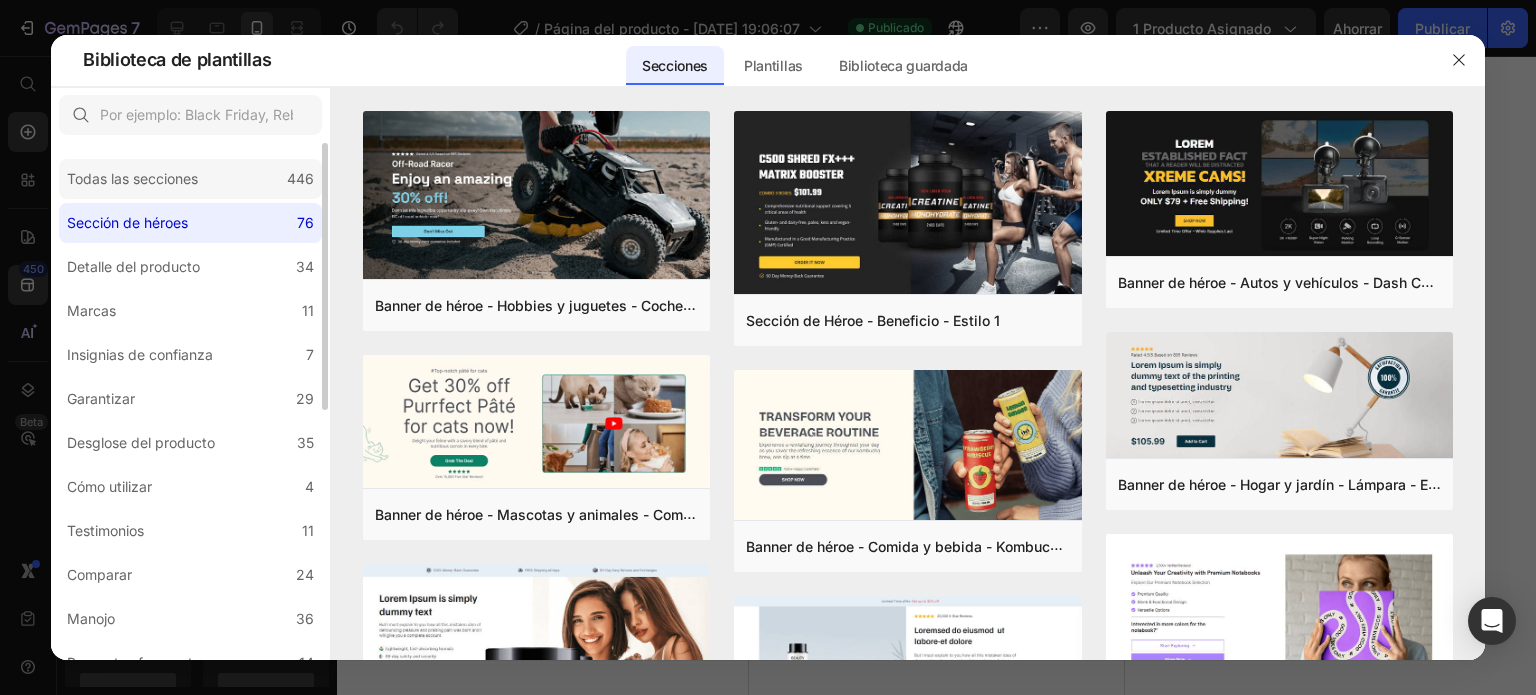 click on "Todas las secciones 446" 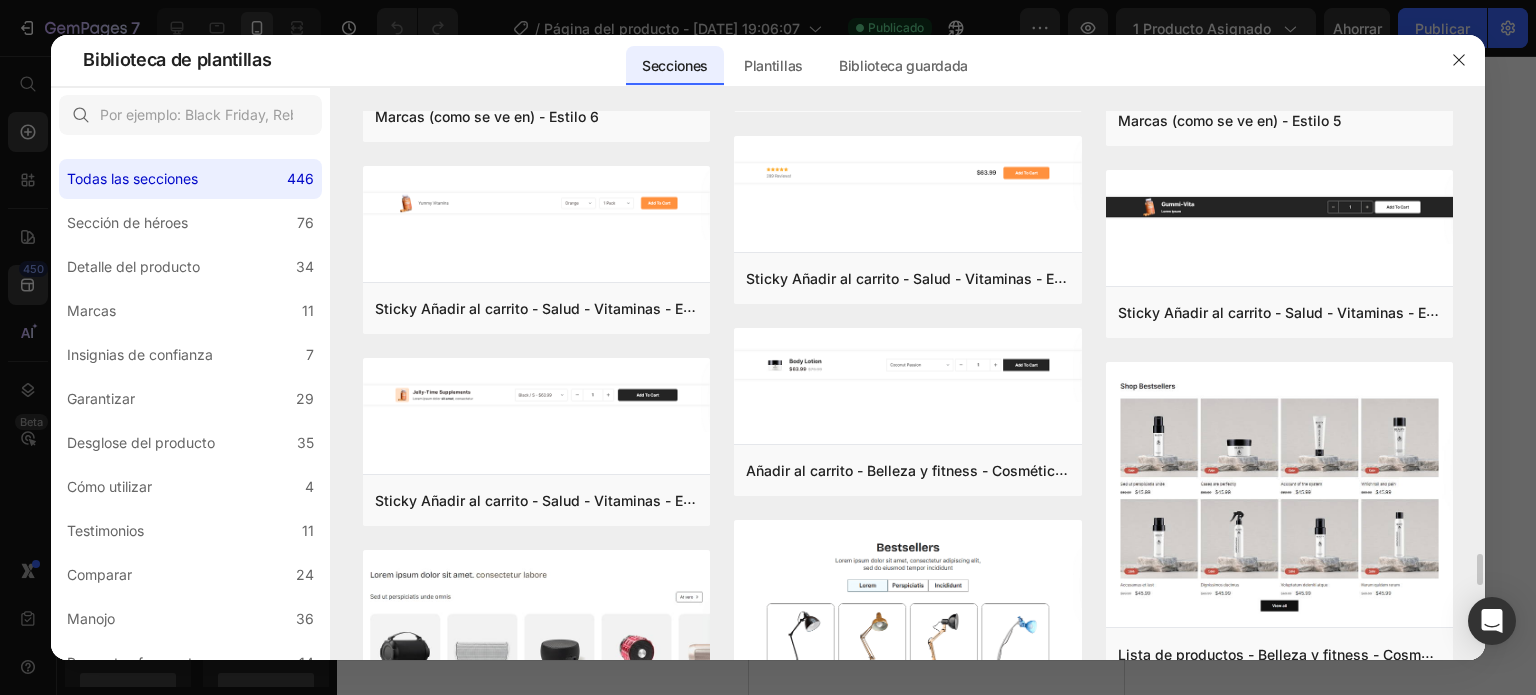 scroll, scrollTop: 7237, scrollLeft: 0, axis: vertical 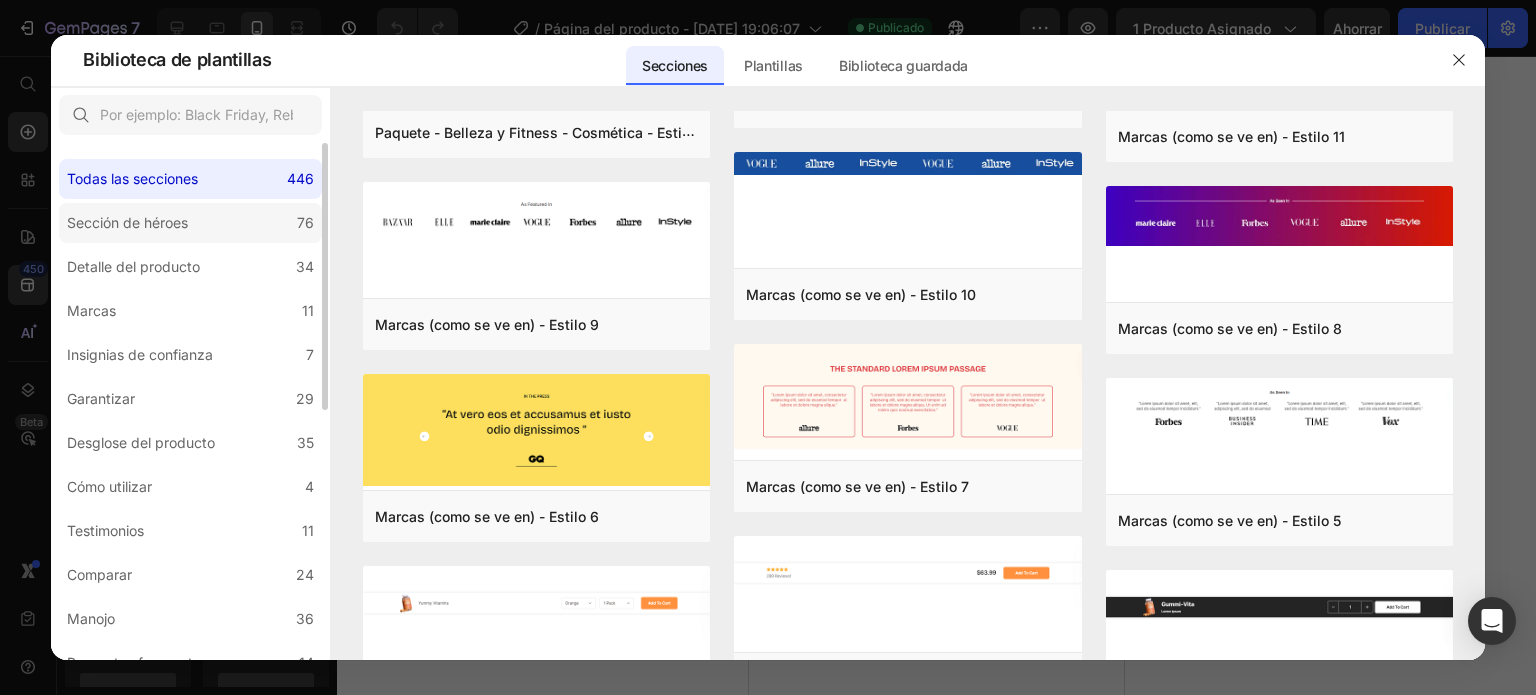 click on "Sección de héroes 76" 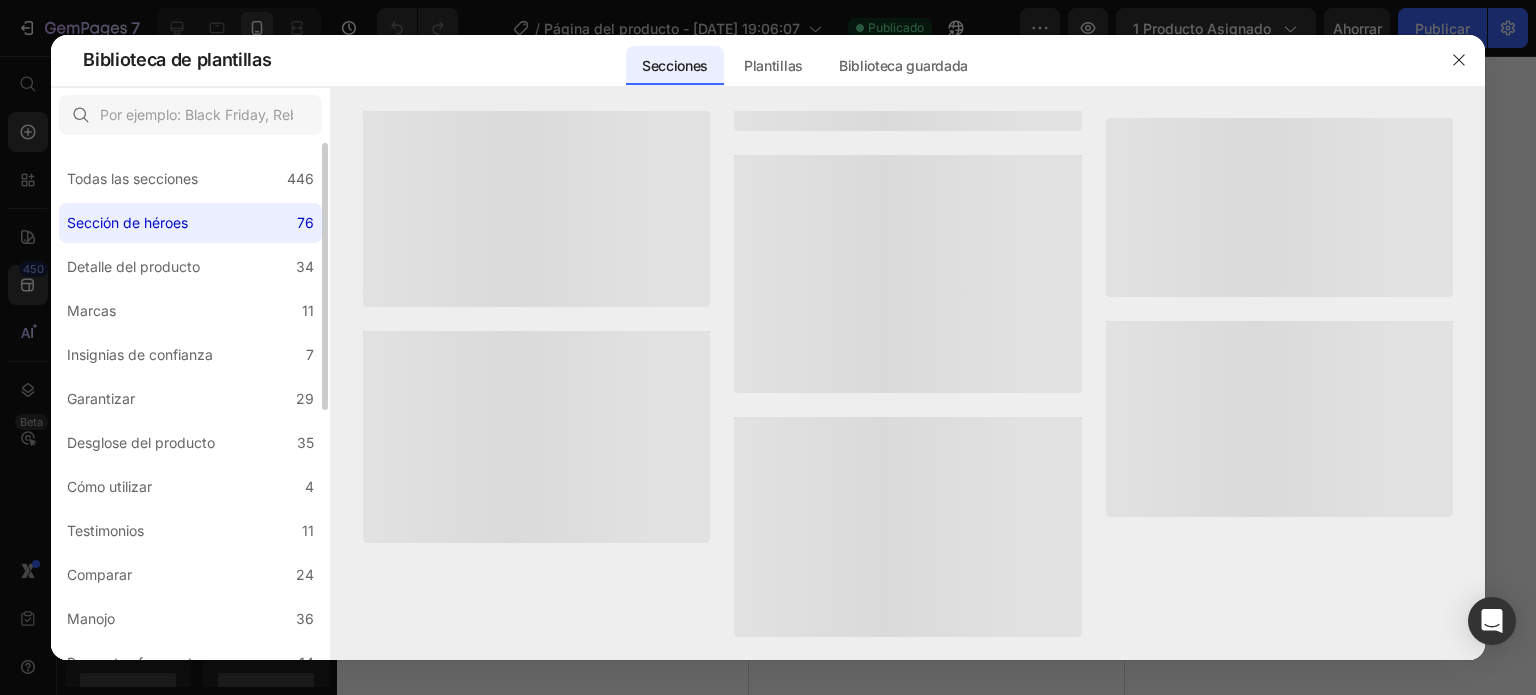 scroll, scrollTop: 0, scrollLeft: 0, axis: both 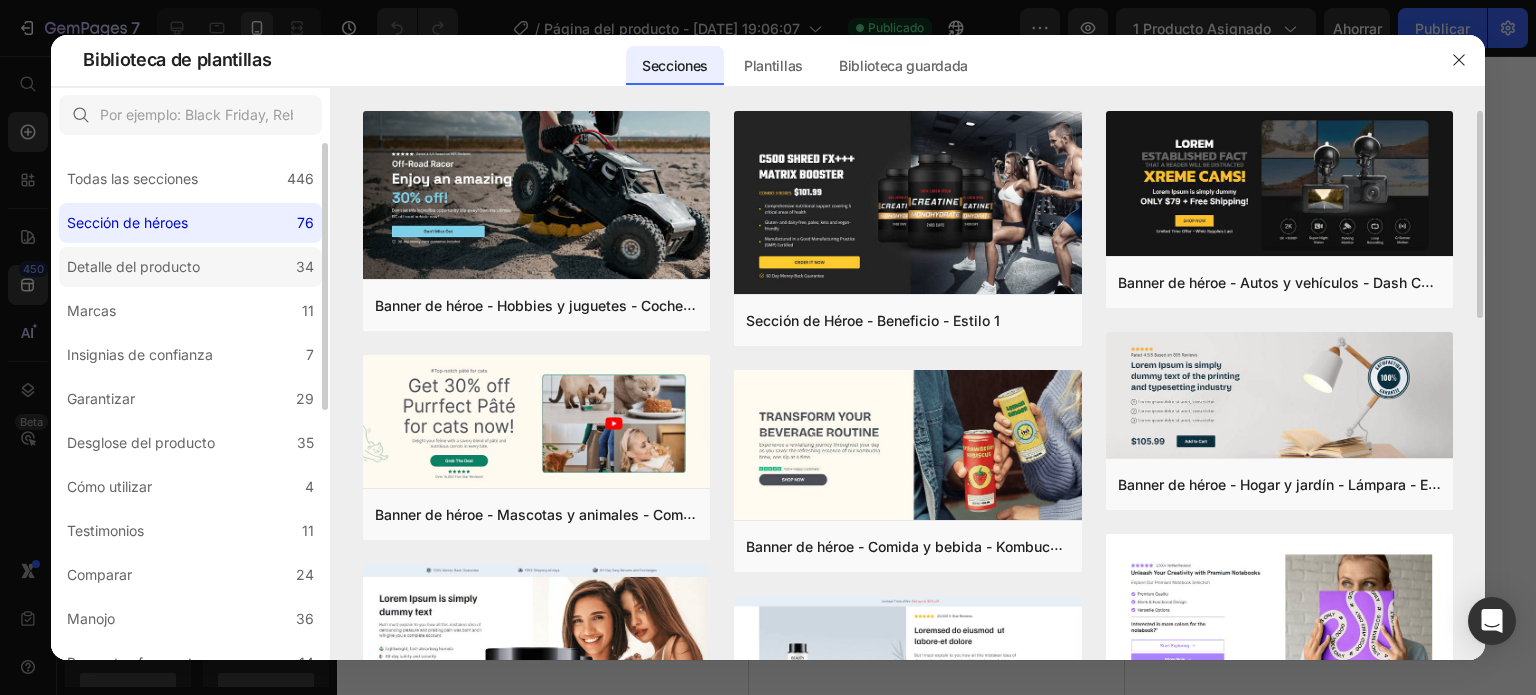click on "Detalle del producto 34" 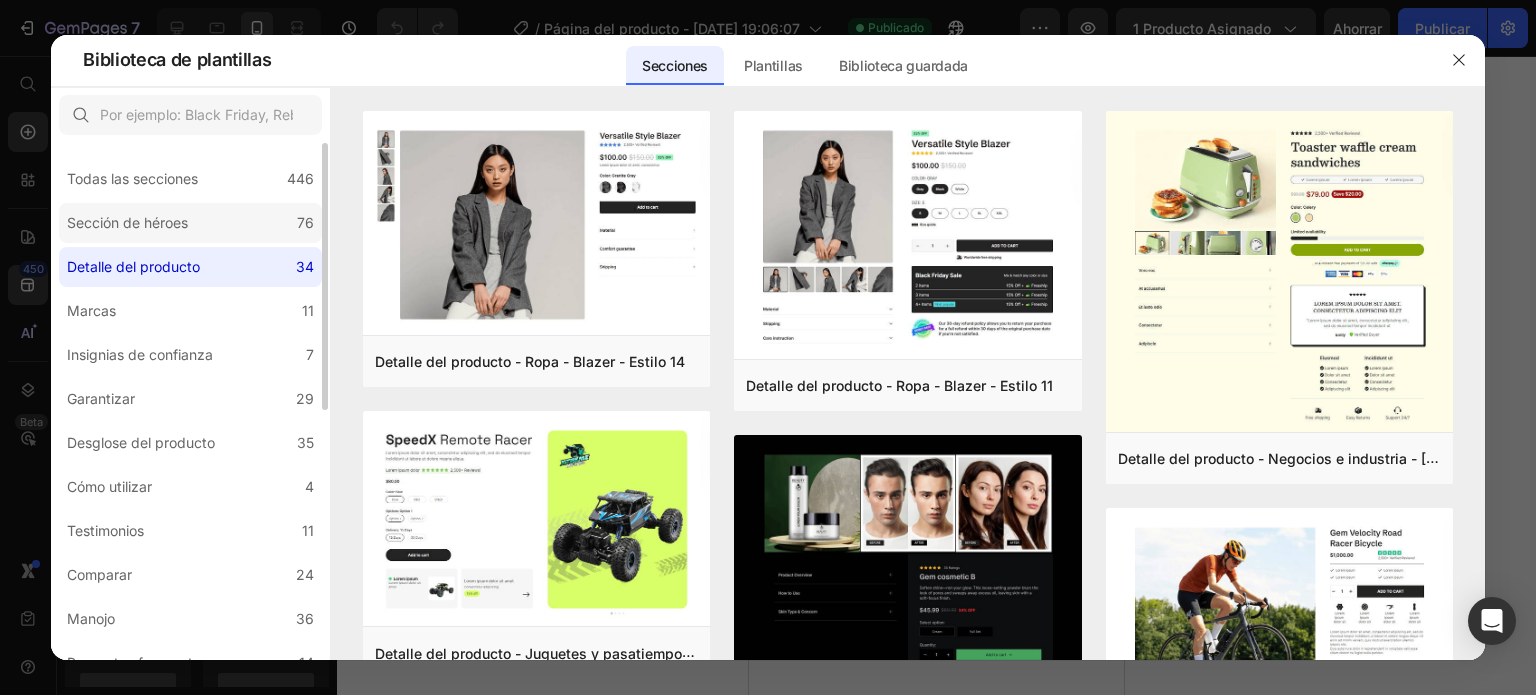 click on "Sección de héroes 76" 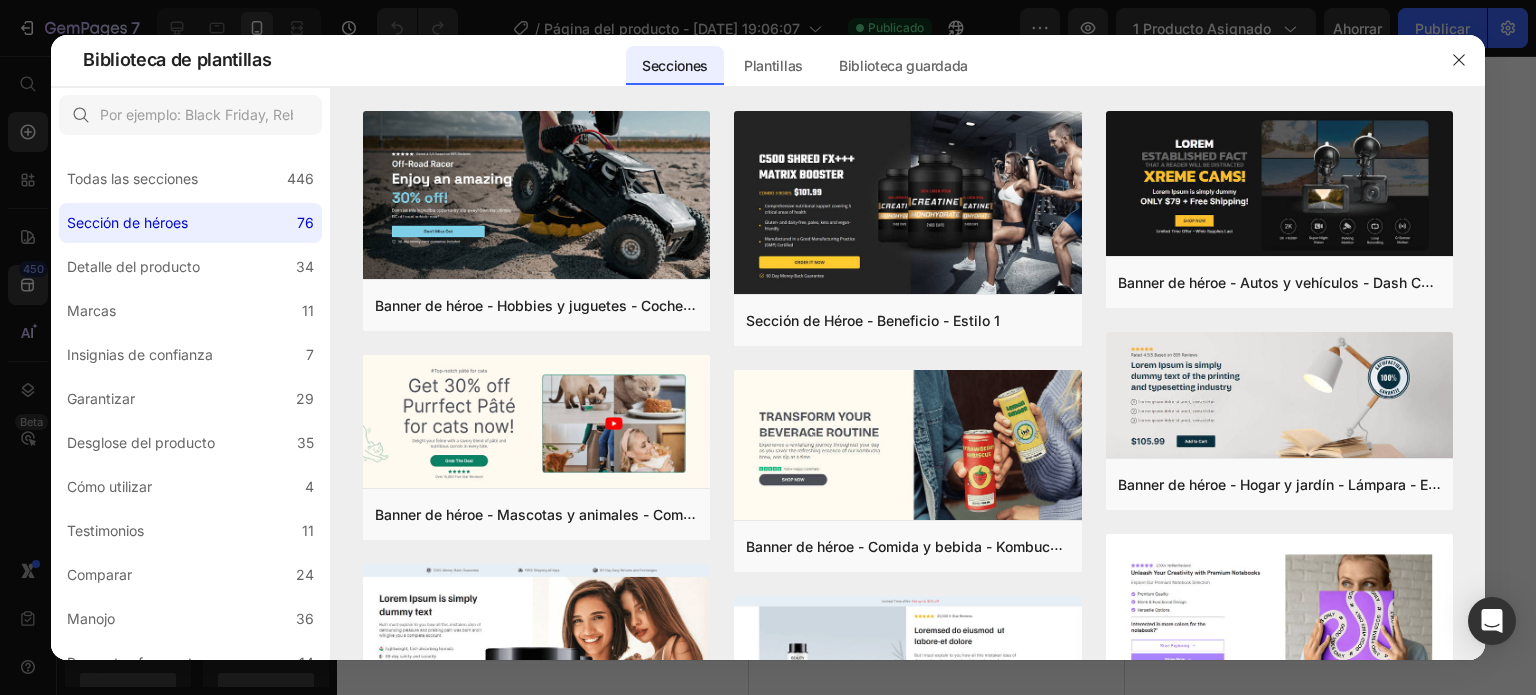 scroll, scrollTop: 398, scrollLeft: 0, axis: vertical 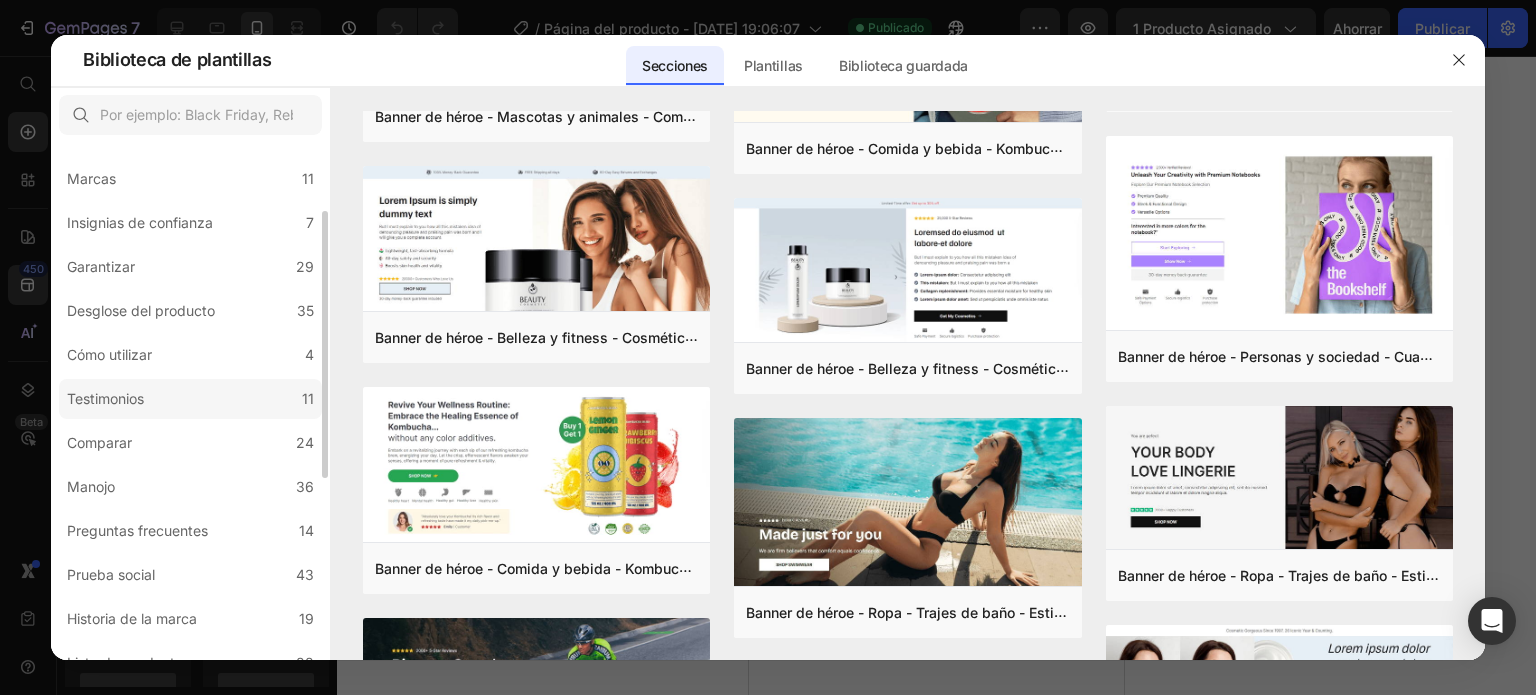 click on "Testimonios 11" 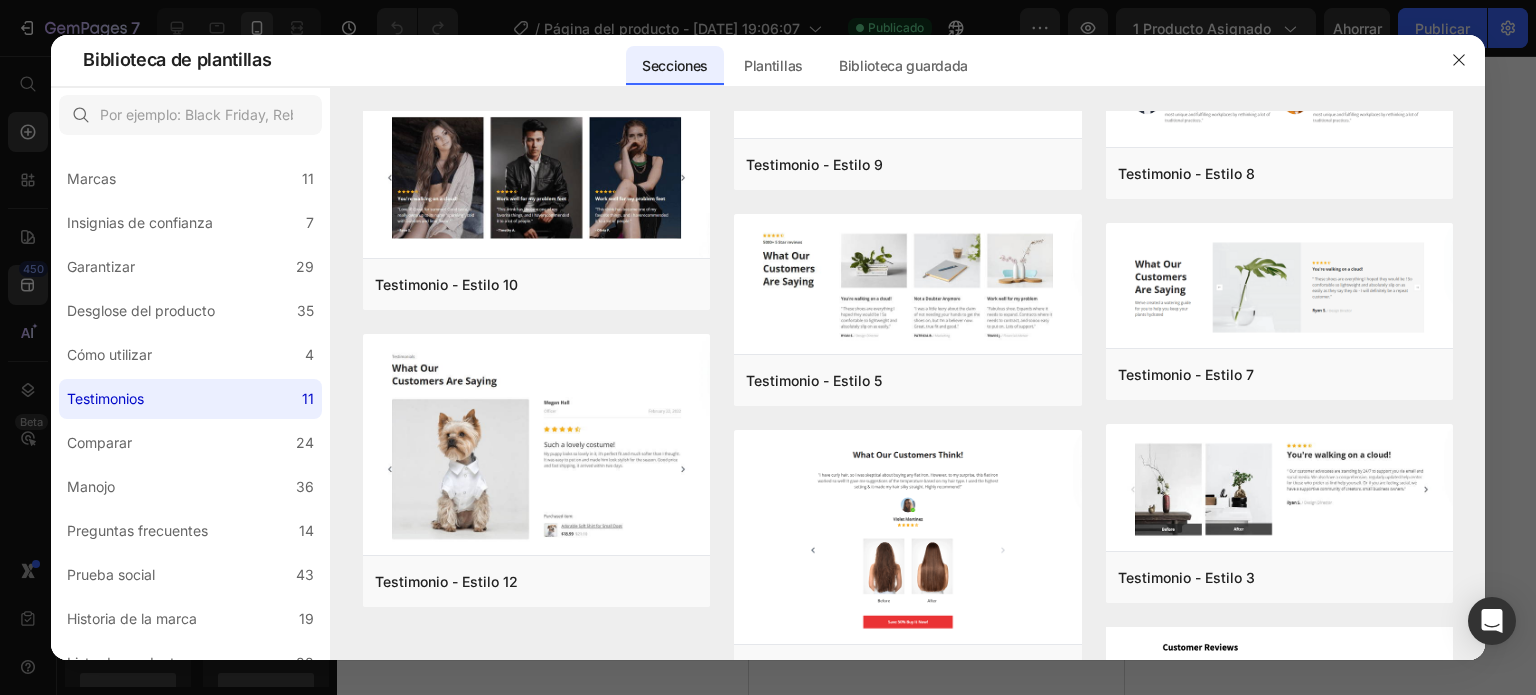 scroll, scrollTop: 0, scrollLeft: 0, axis: both 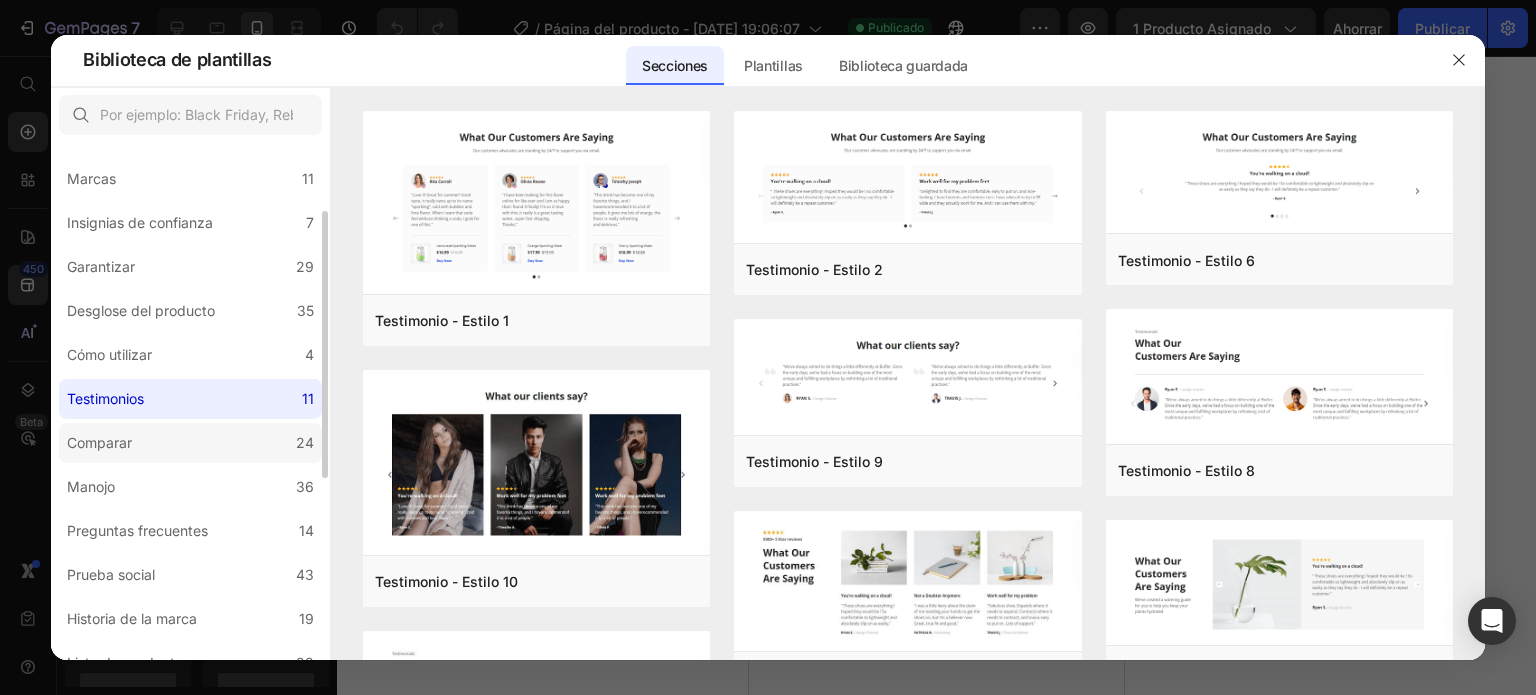 click on "Comparar" at bounding box center (99, 442) 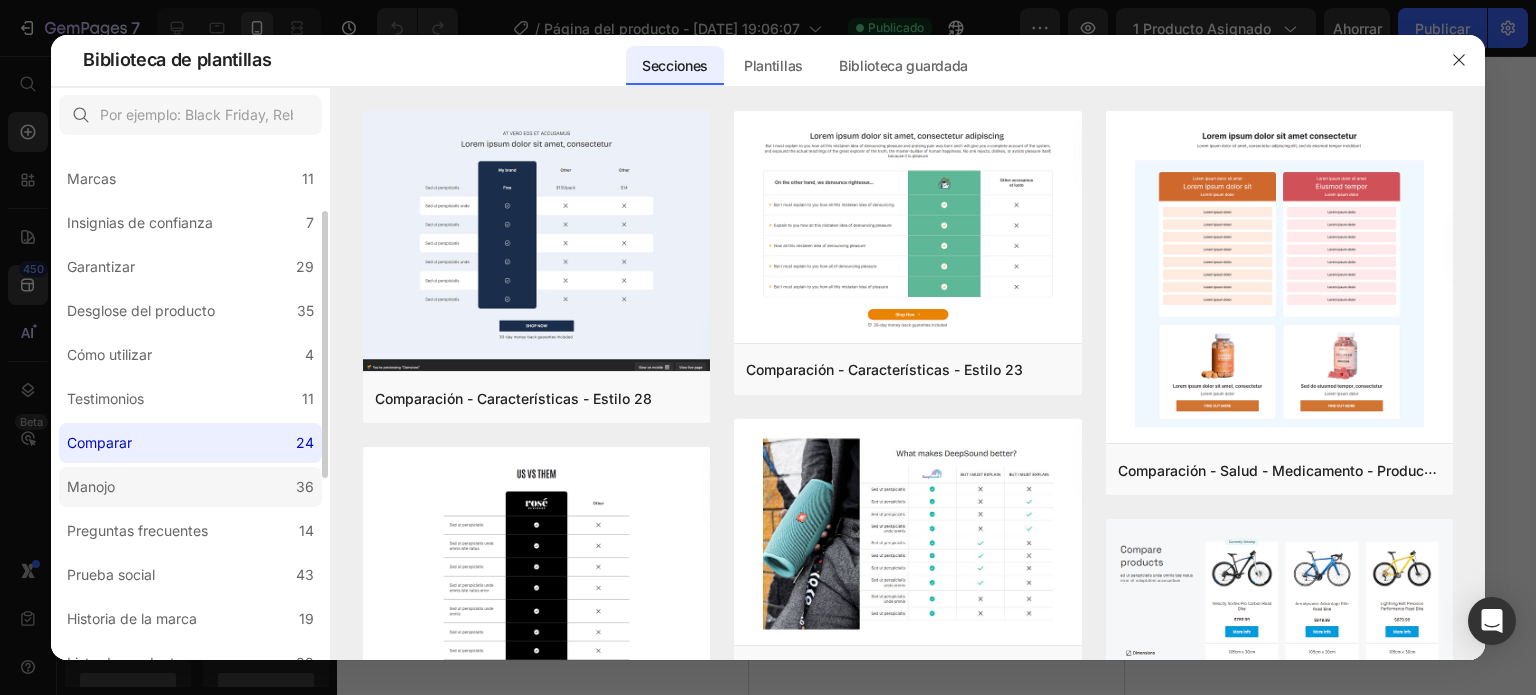 click on "Manojo 36" 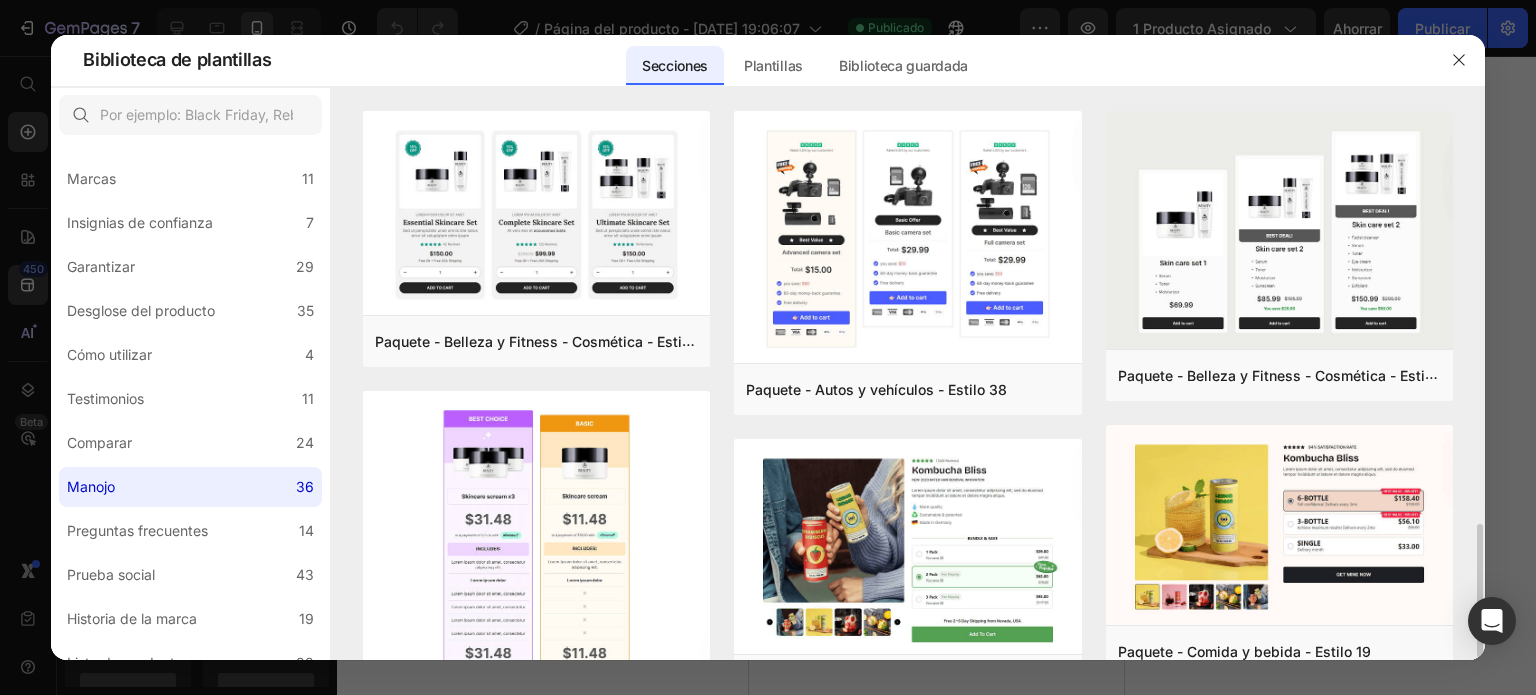 scroll, scrollTop: 399, scrollLeft: 0, axis: vertical 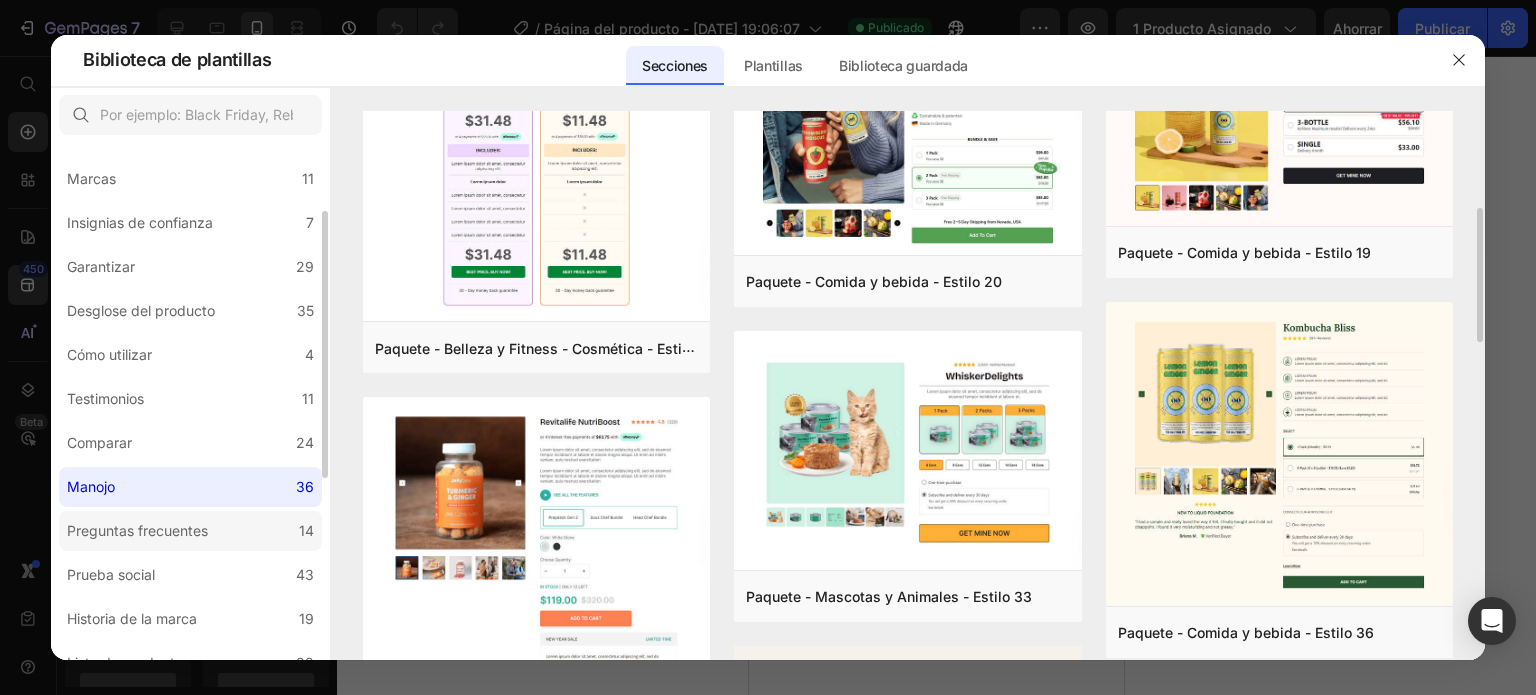 click on "Preguntas frecuentes 14" 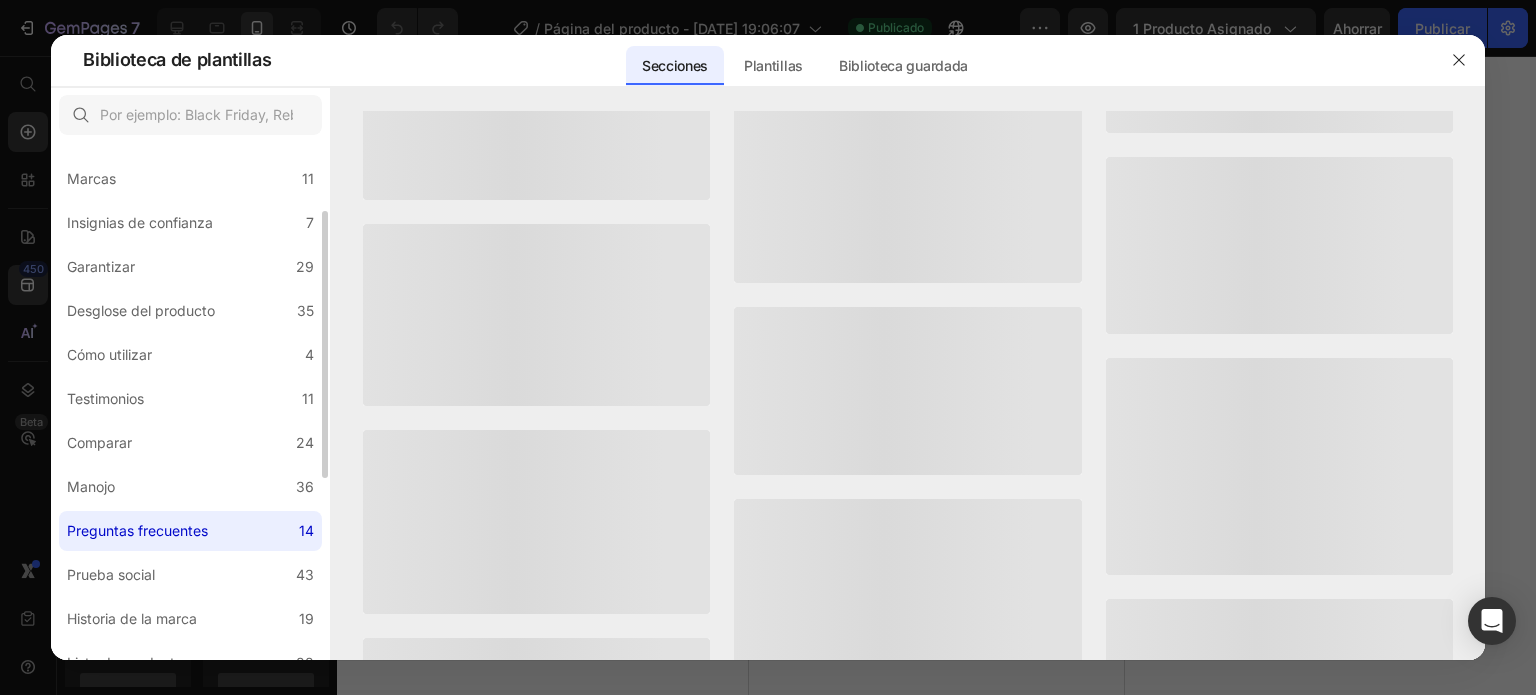 scroll, scrollTop: 0, scrollLeft: 0, axis: both 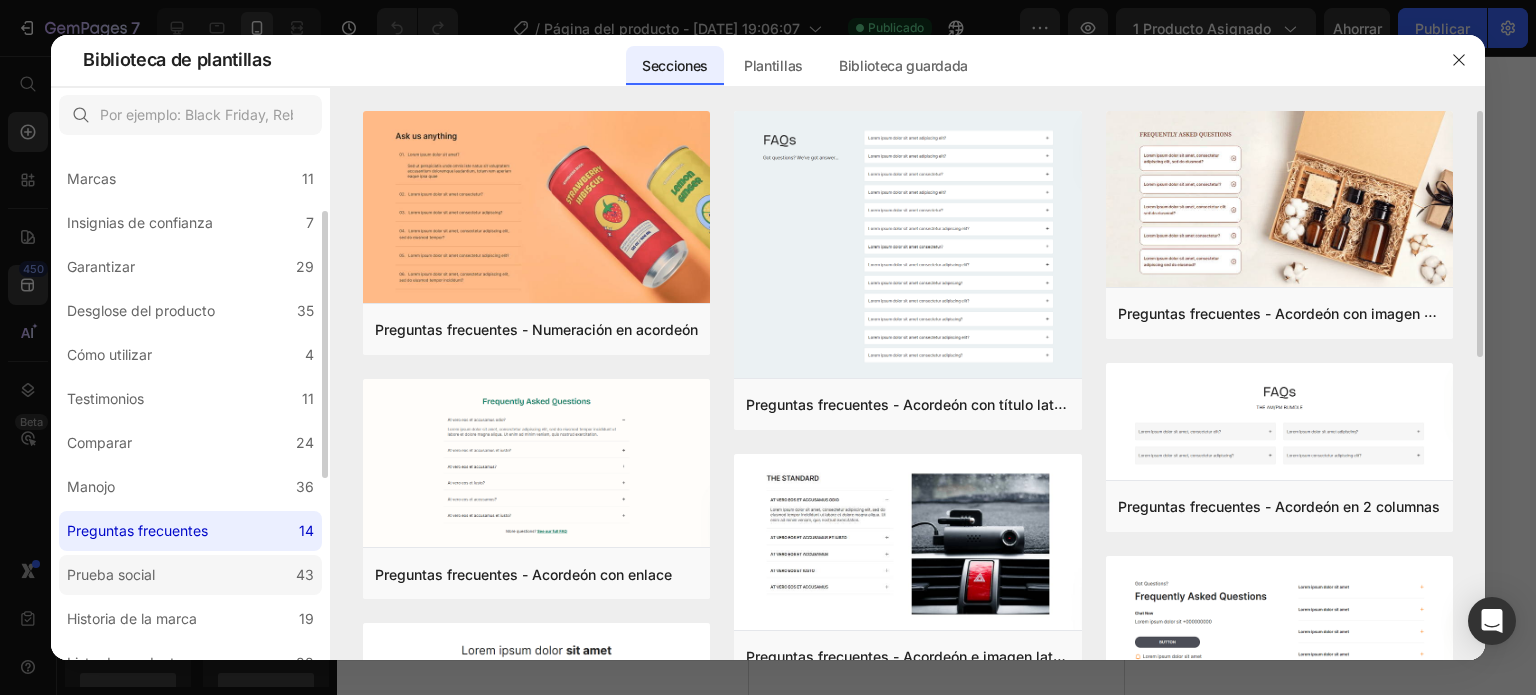 click on "Prueba social 43" 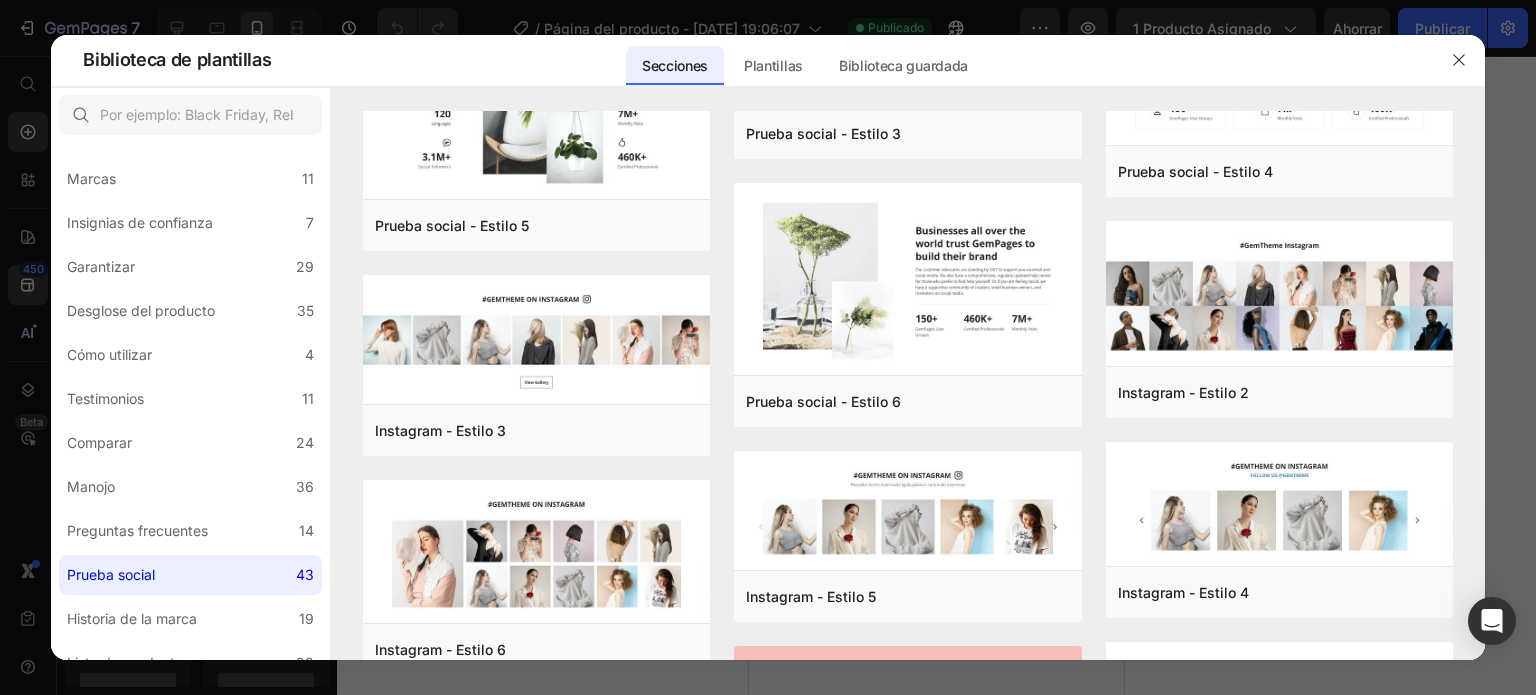 scroll, scrollTop: 864, scrollLeft: 0, axis: vertical 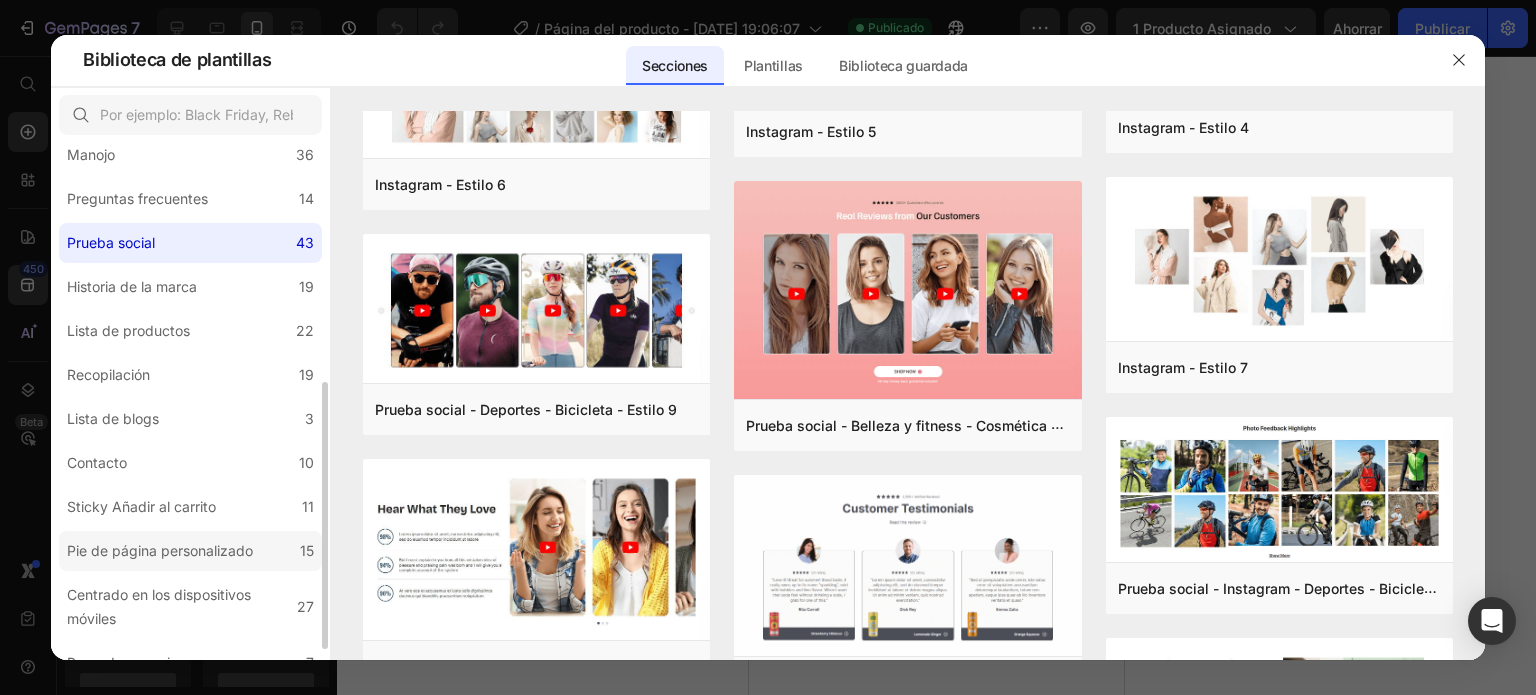 click on "Pie de página personalizado 15" 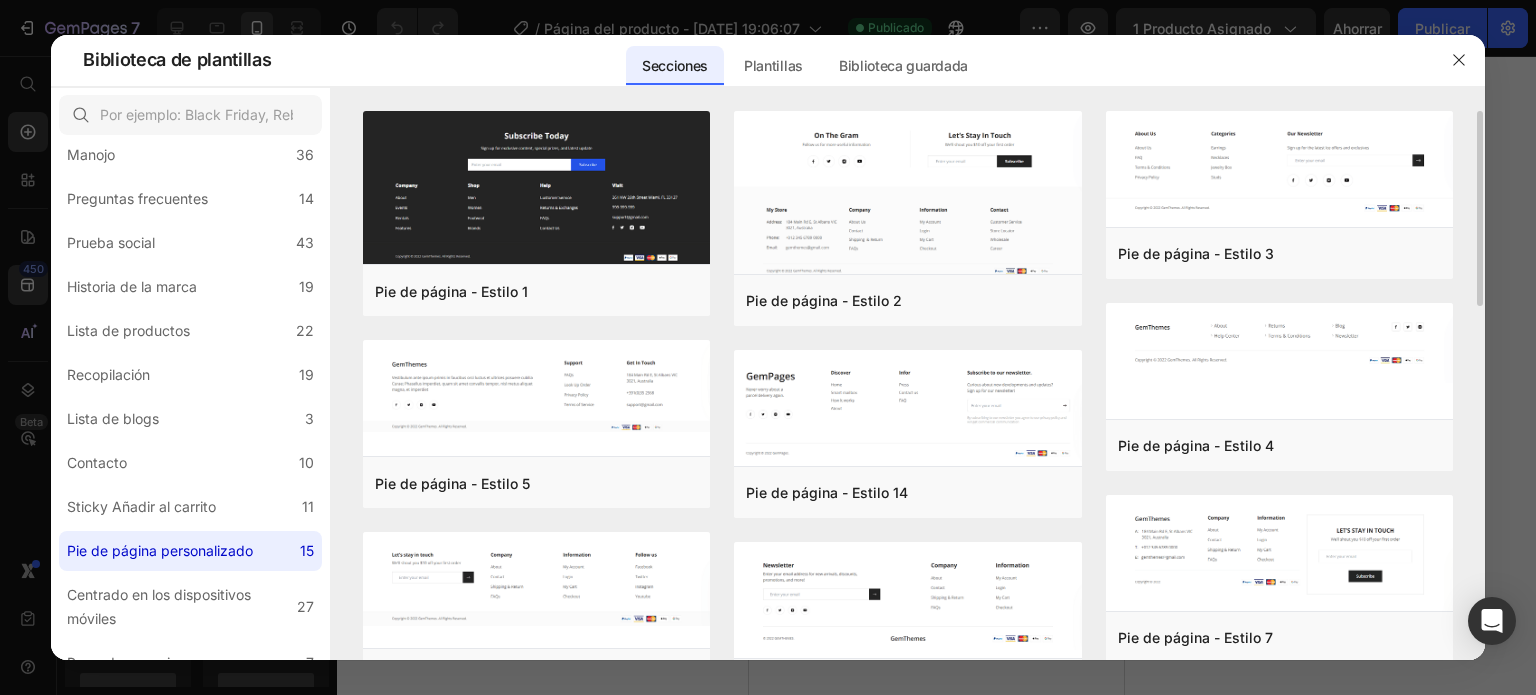 scroll, scrollTop: 398, scrollLeft: 0, axis: vertical 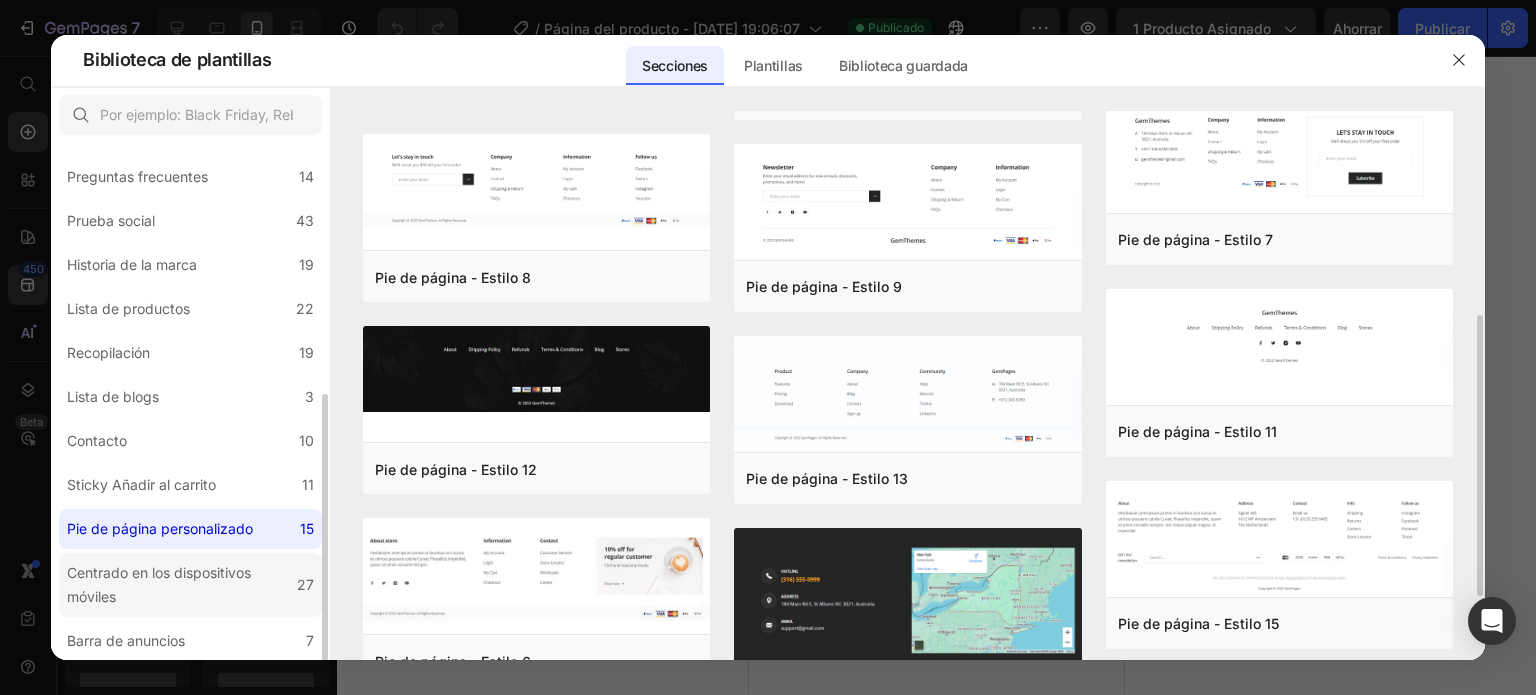 click on "Centrado en los dispositivos móviles" at bounding box center [178, 585] 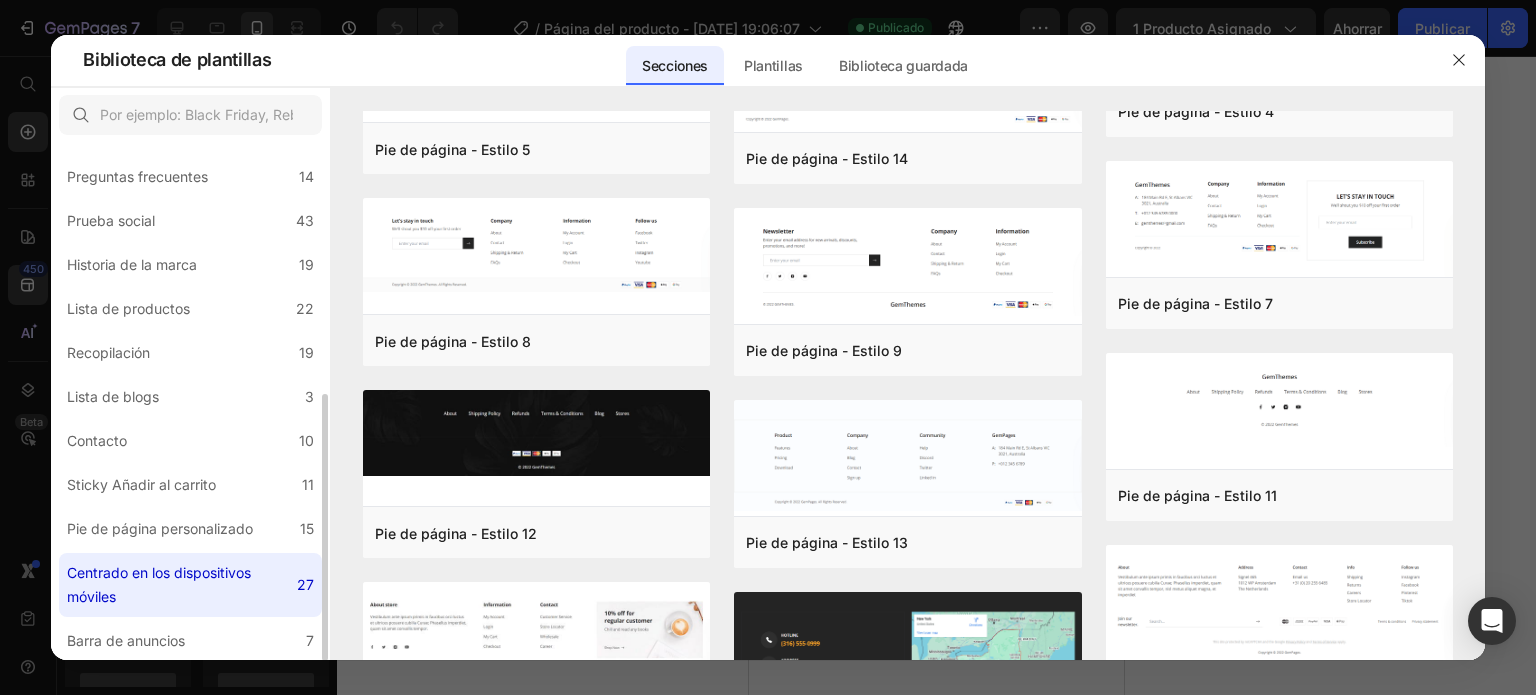 scroll, scrollTop: 0, scrollLeft: 0, axis: both 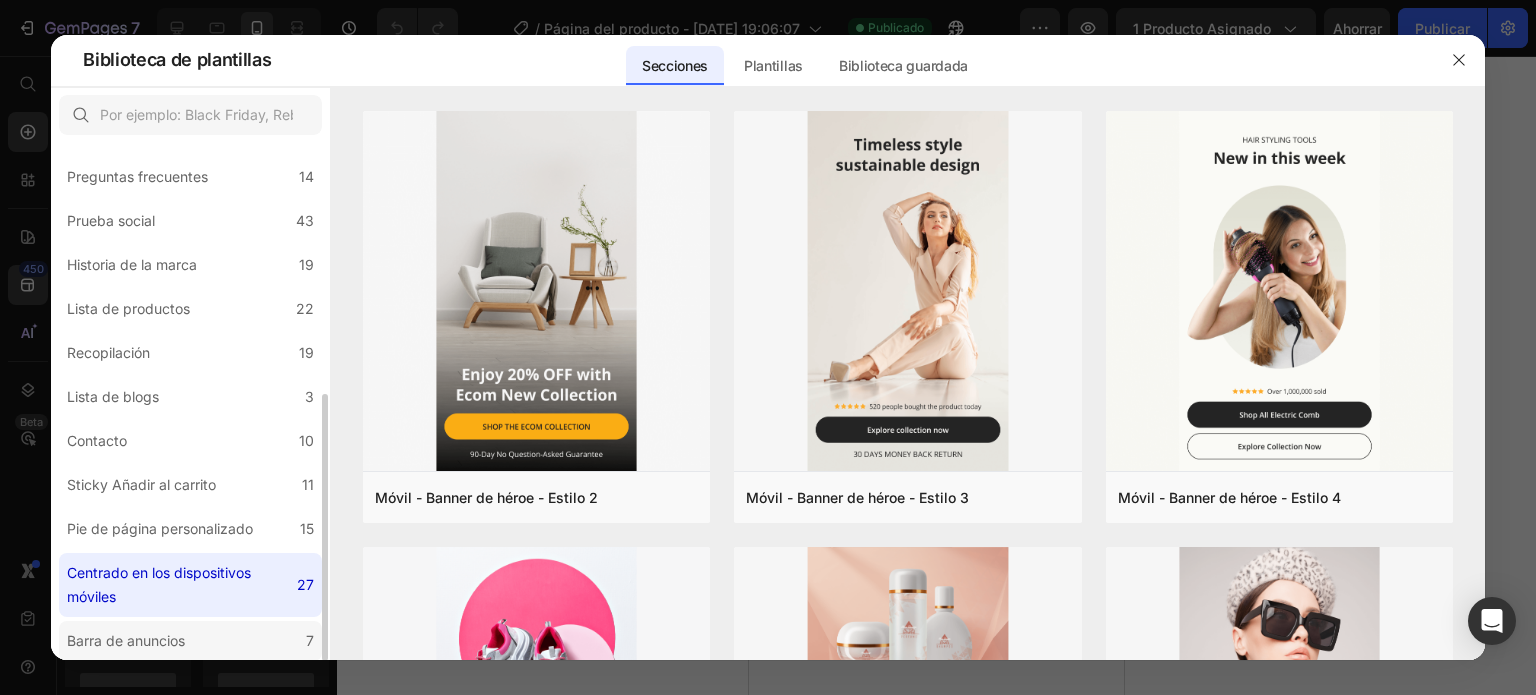click on "Barra de anuncios" at bounding box center [126, 640] 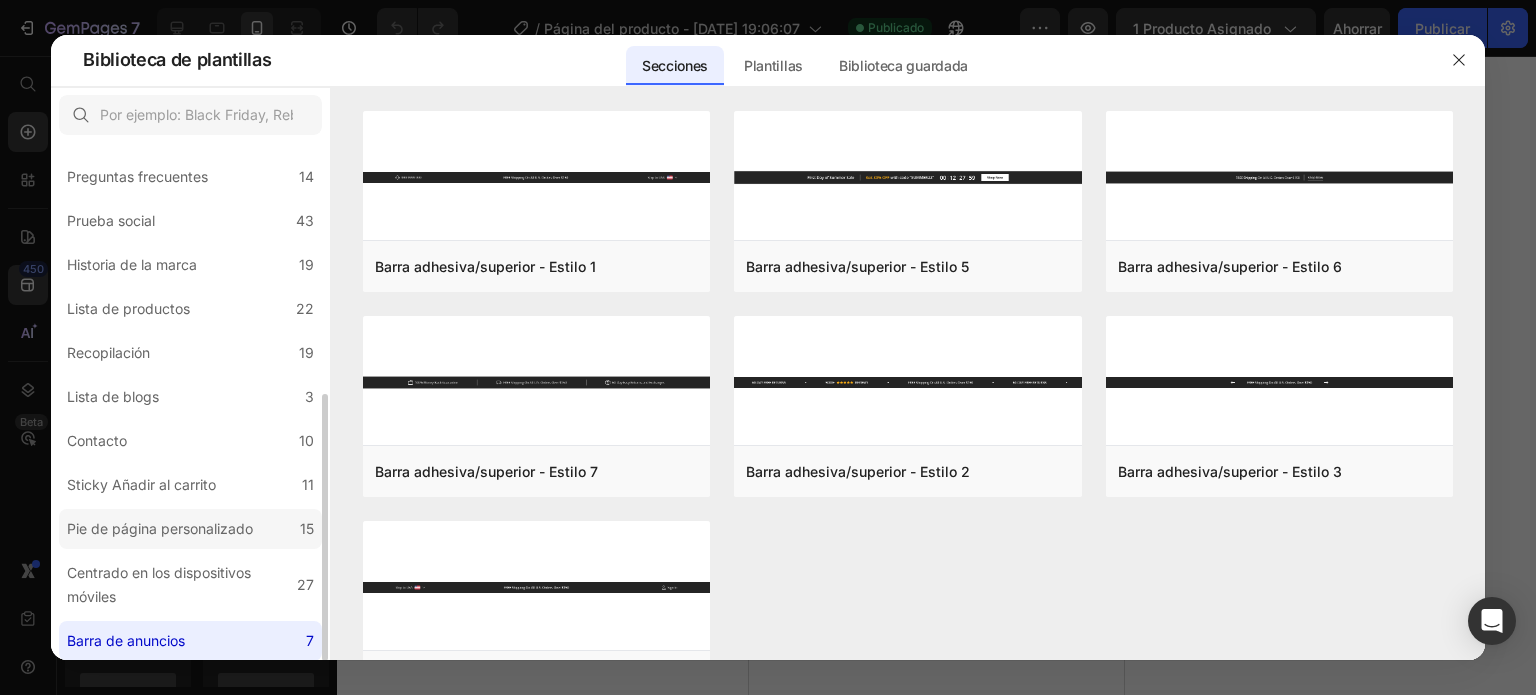 scroll, scrollTop: 420, scrollLeft: 0, axis: vertical 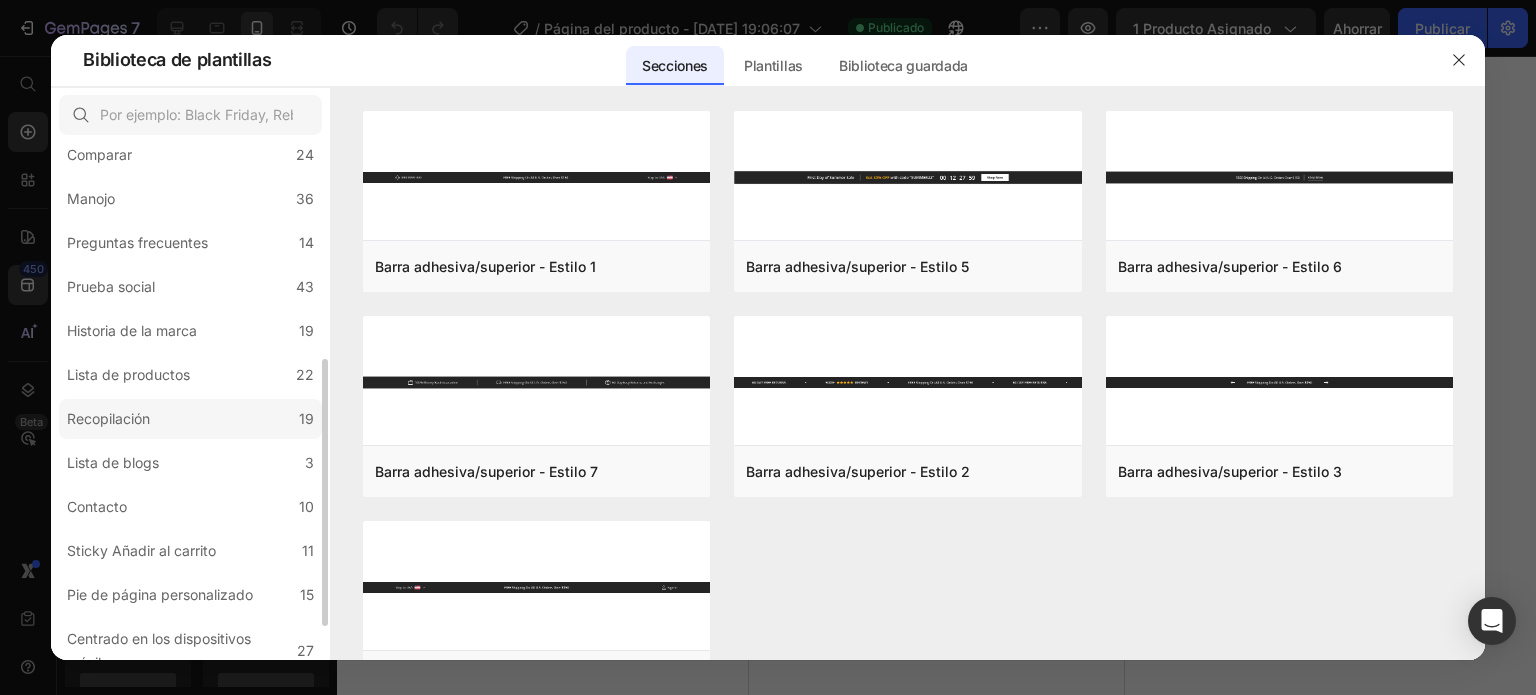click on "Recopilación 19" 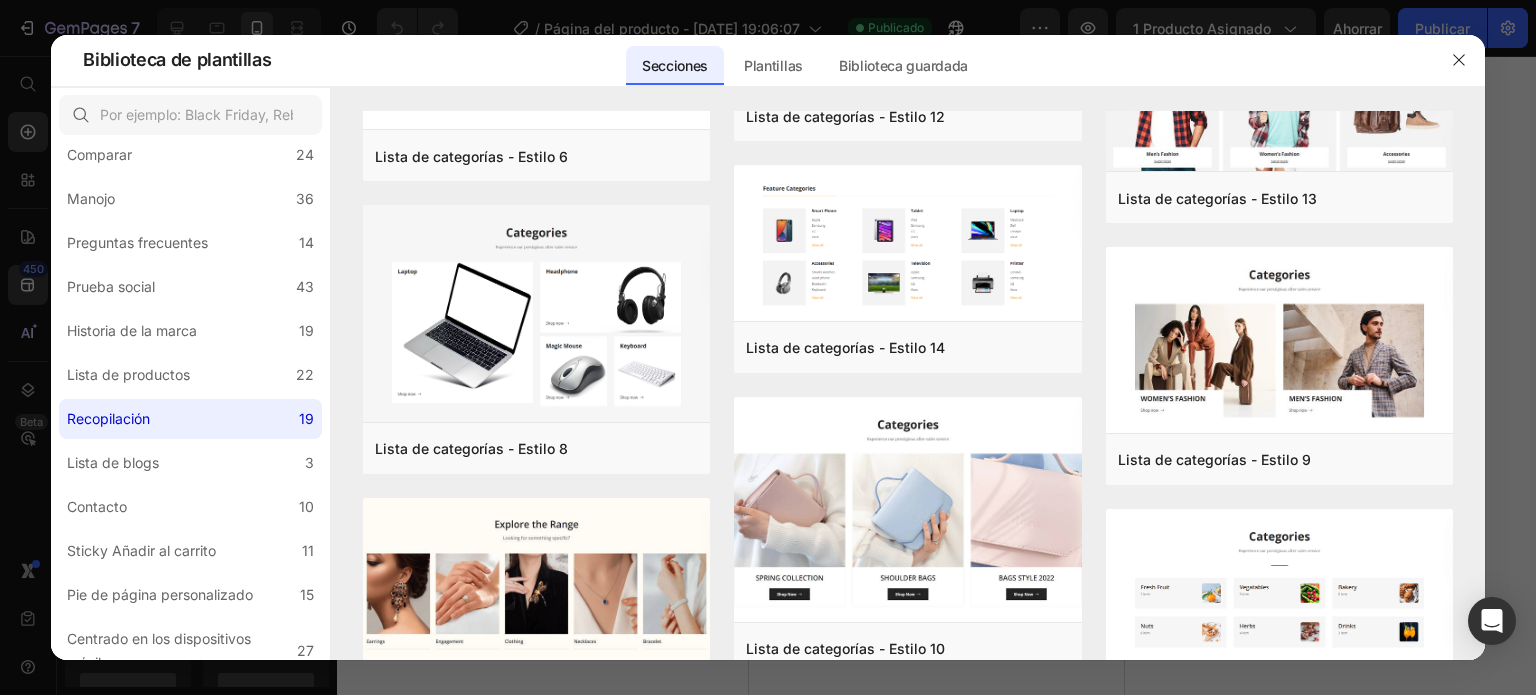 scroll, scrollTop: 798, scrollLeft: 0, axis: vertical 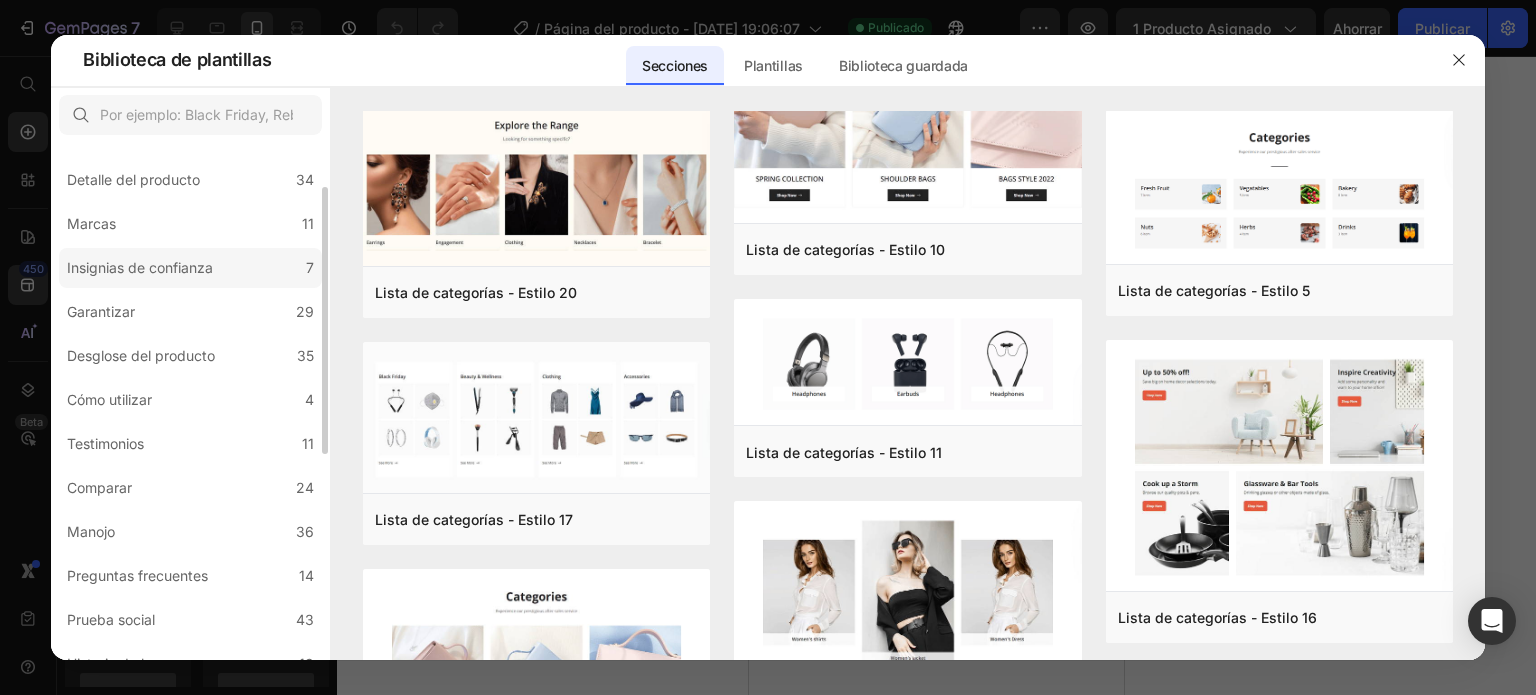 click on "Insignias de confianza 7" 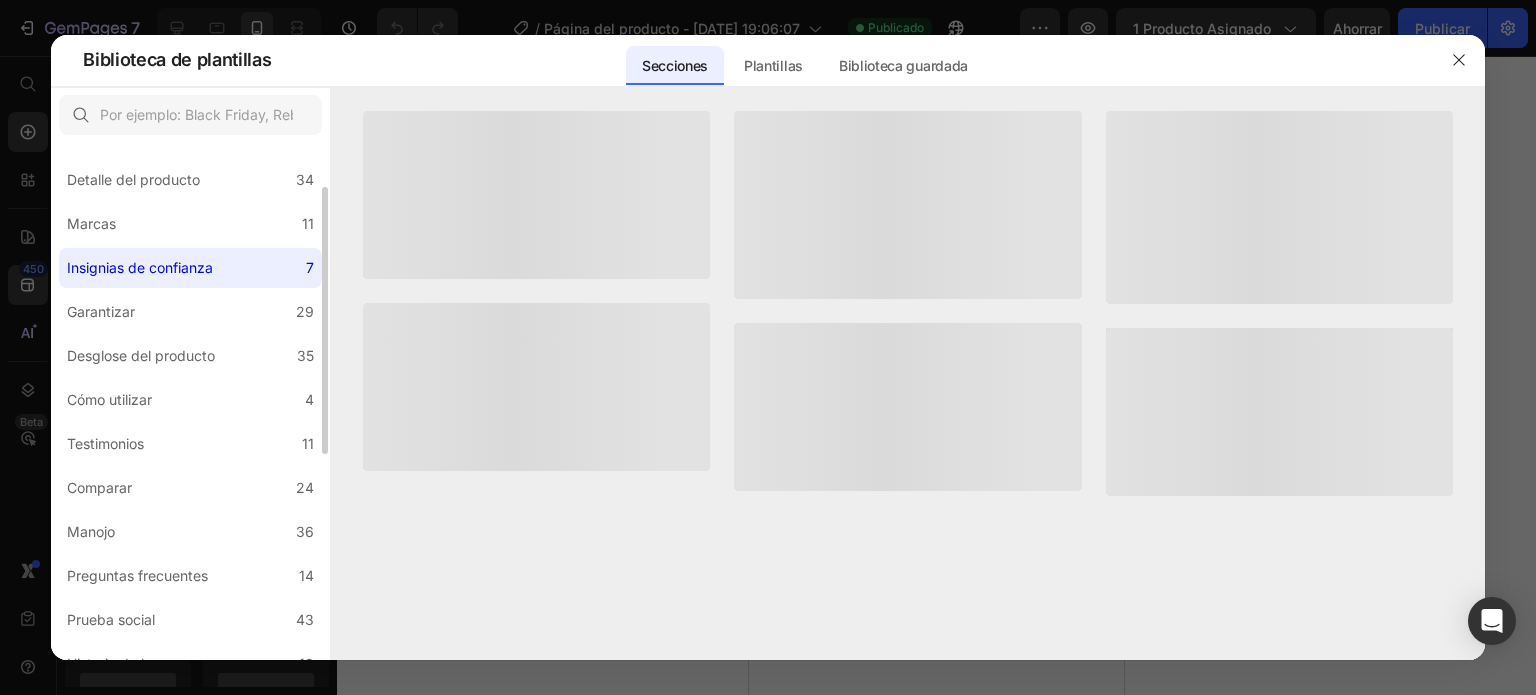 scroll, scrollTop: 0, scrollLeft: 0, axis: both 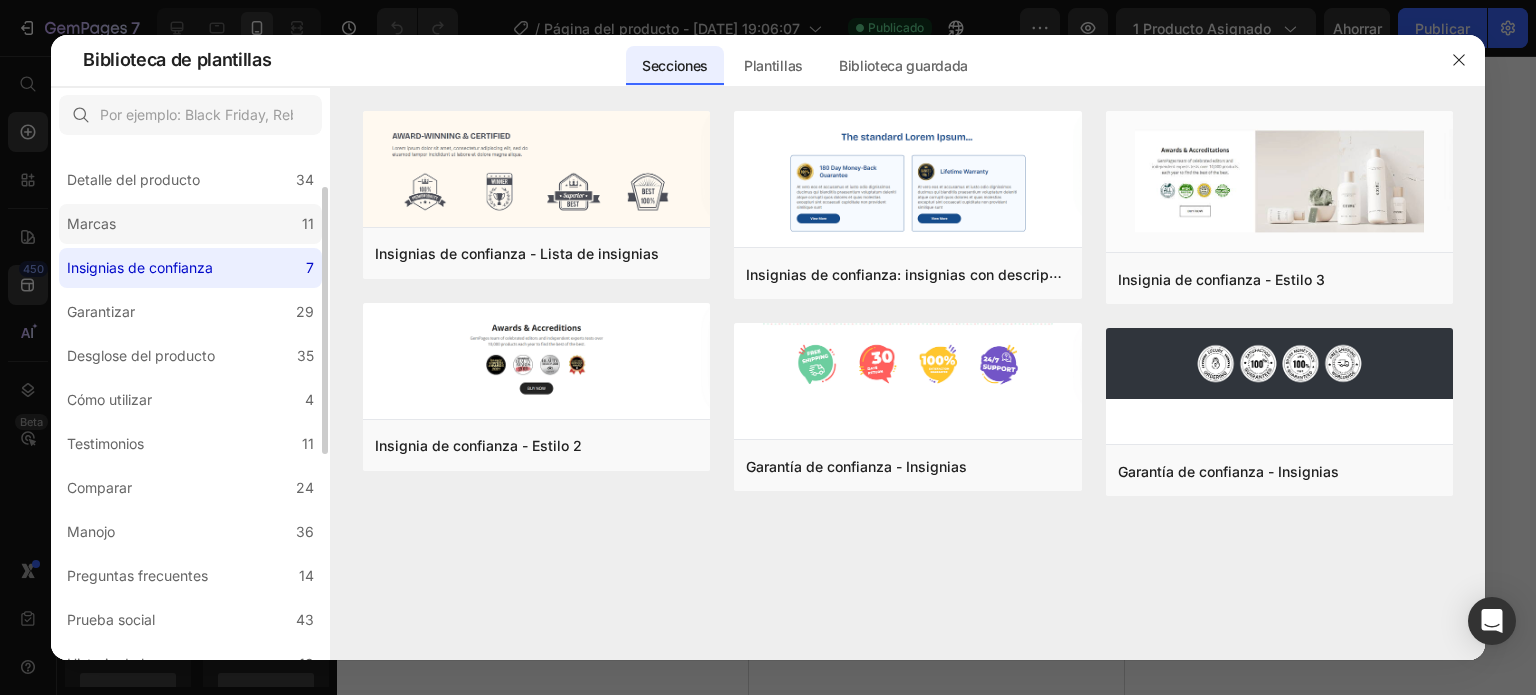 click on "Marcas 11" 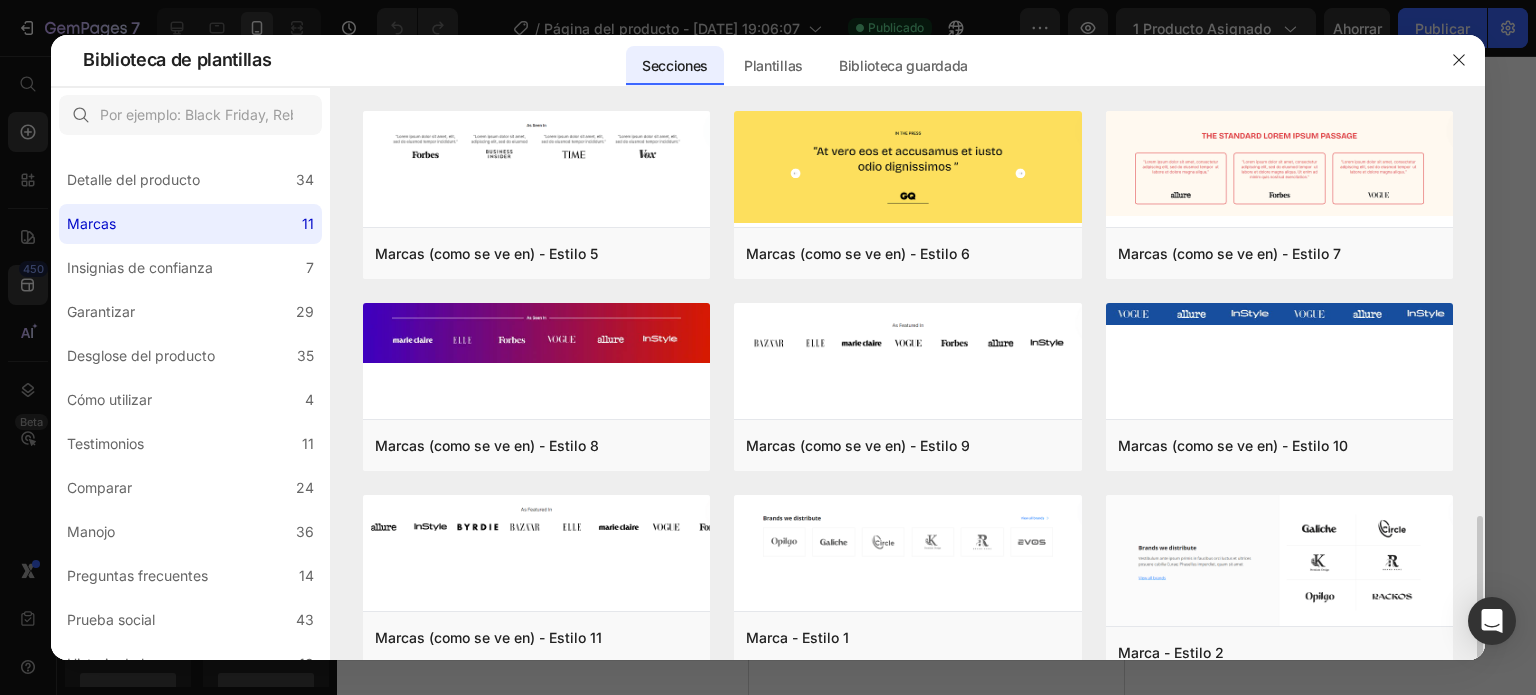 scroll, scrollTop: 238, scrollLeft: 0, axis: vertical 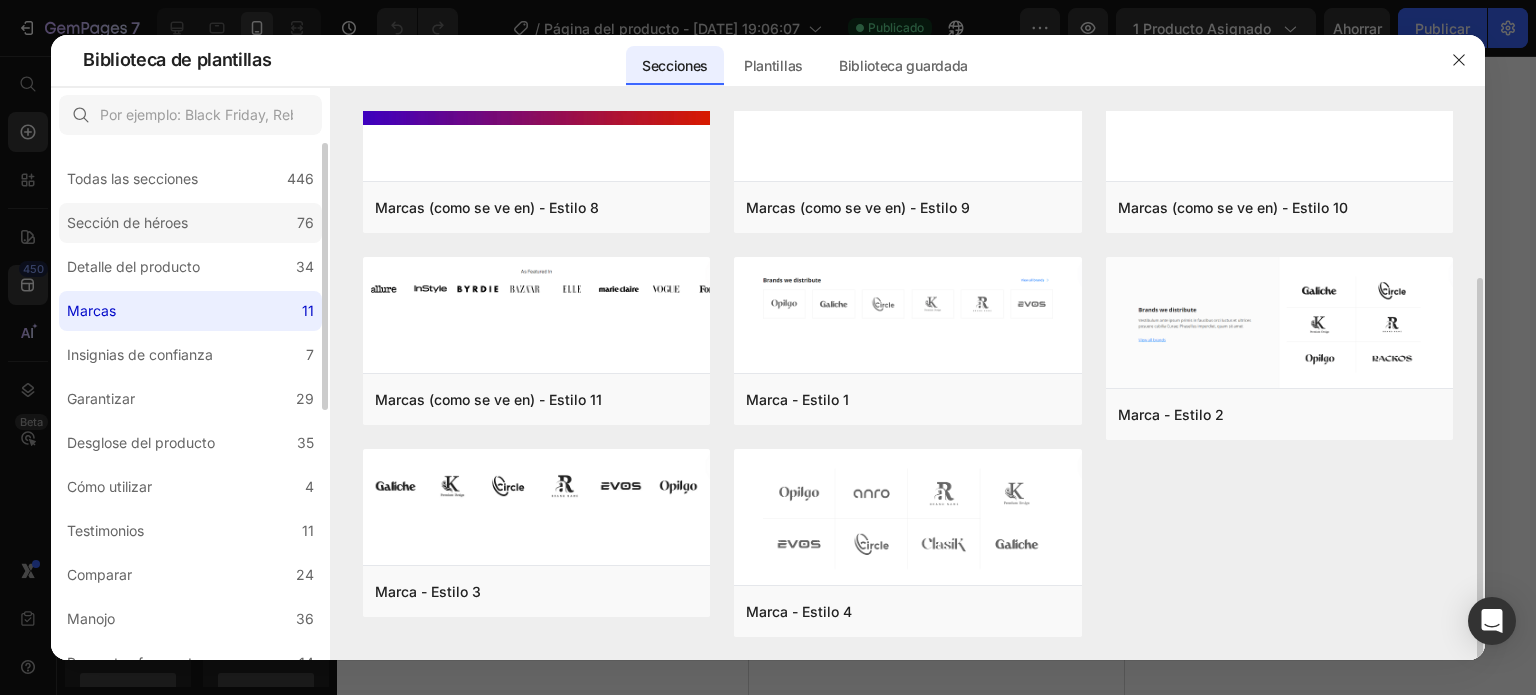 click on "Sección de héroes 76" 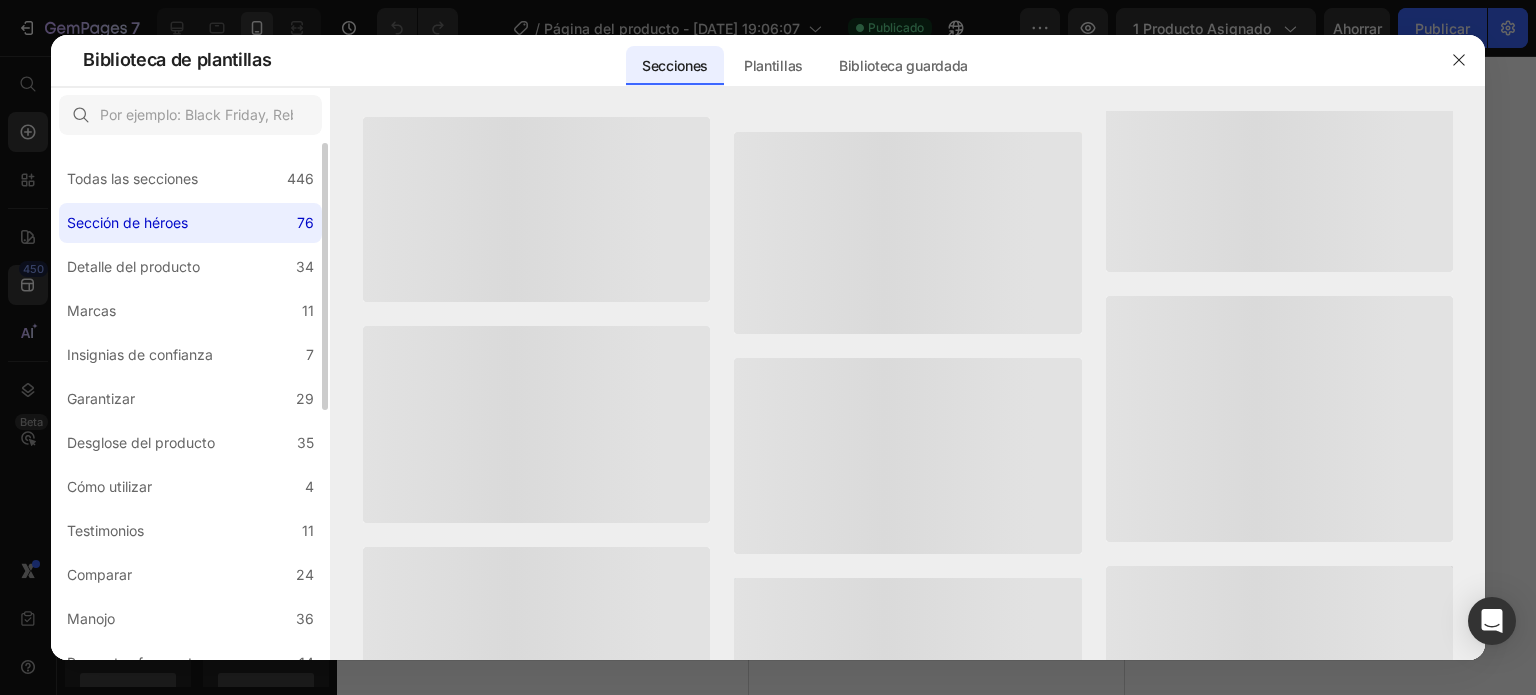 scroll, scrollTop: 0, scrollLeft: 0, axis: both 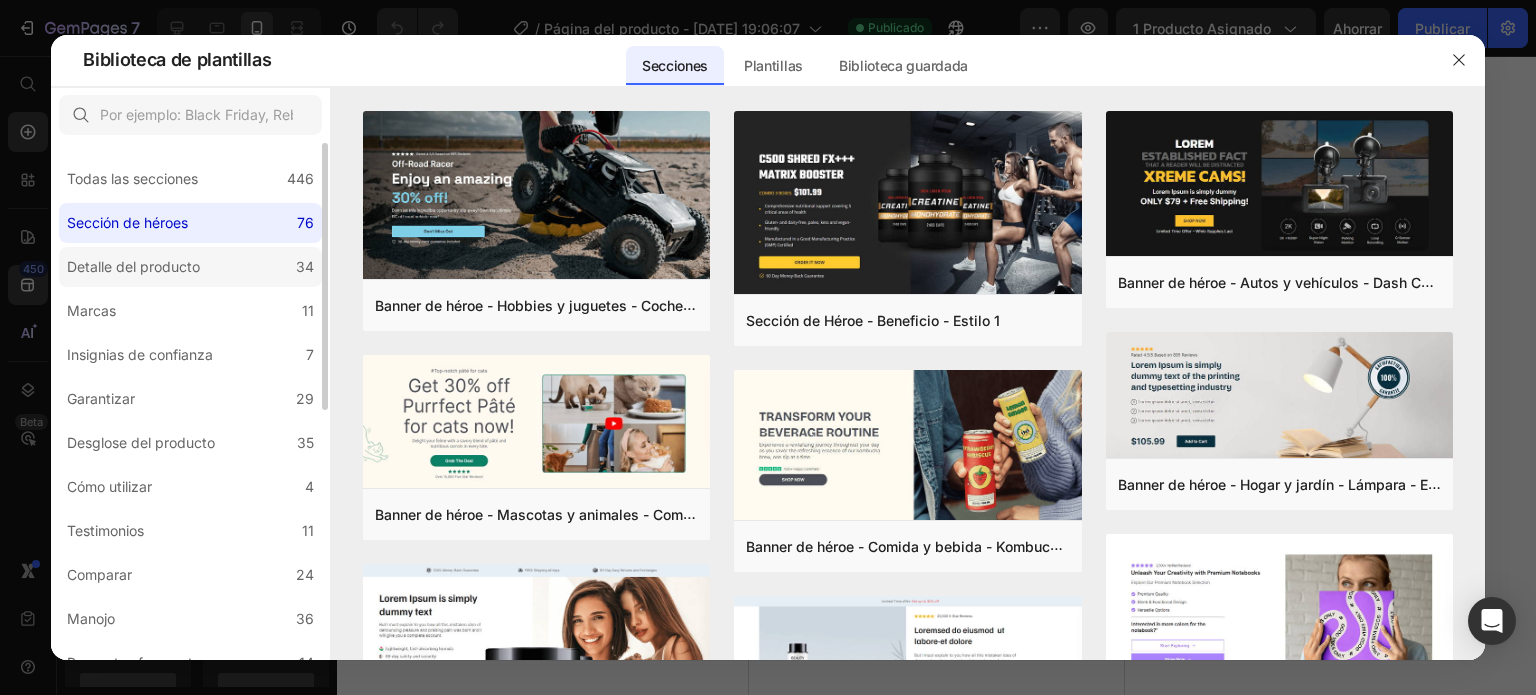 click on "Detalle del producto 34" 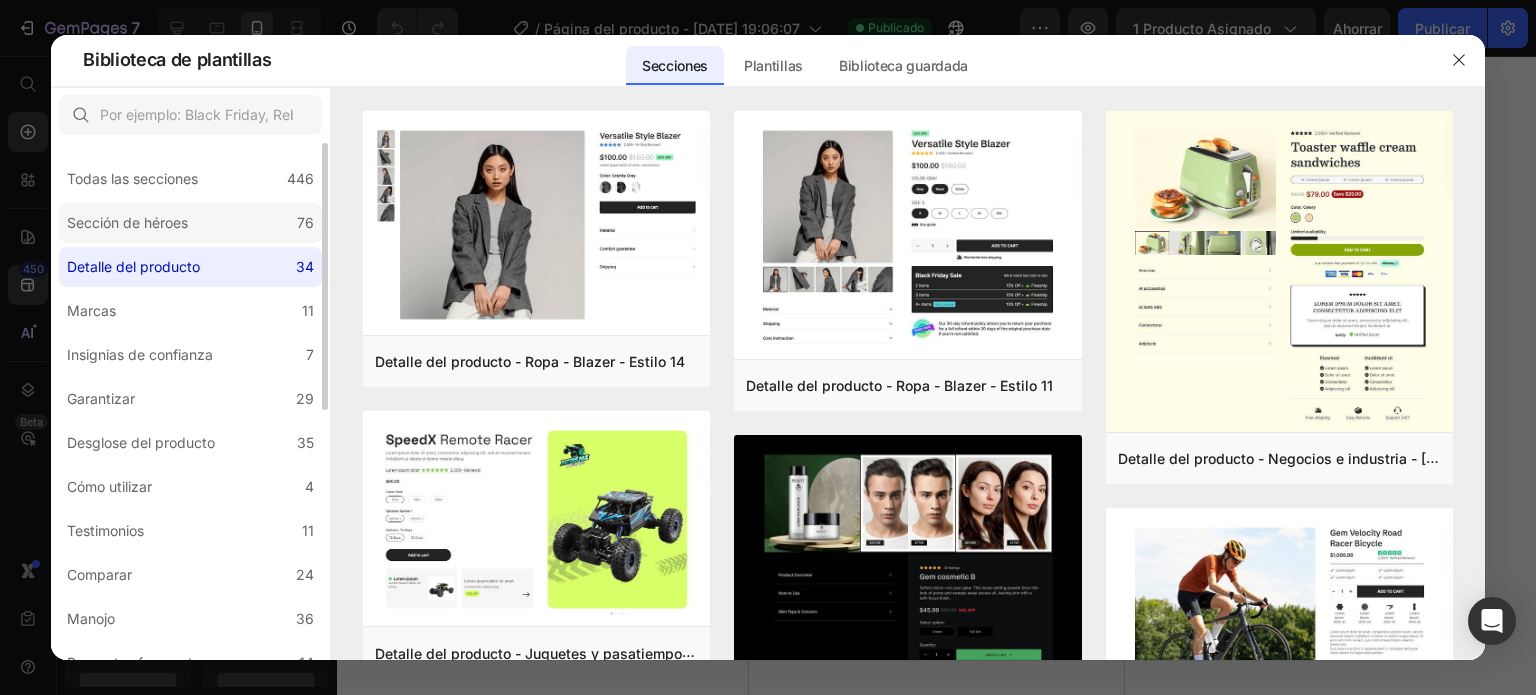 click on "Sección de héroes" at bounding box center [127, 222] 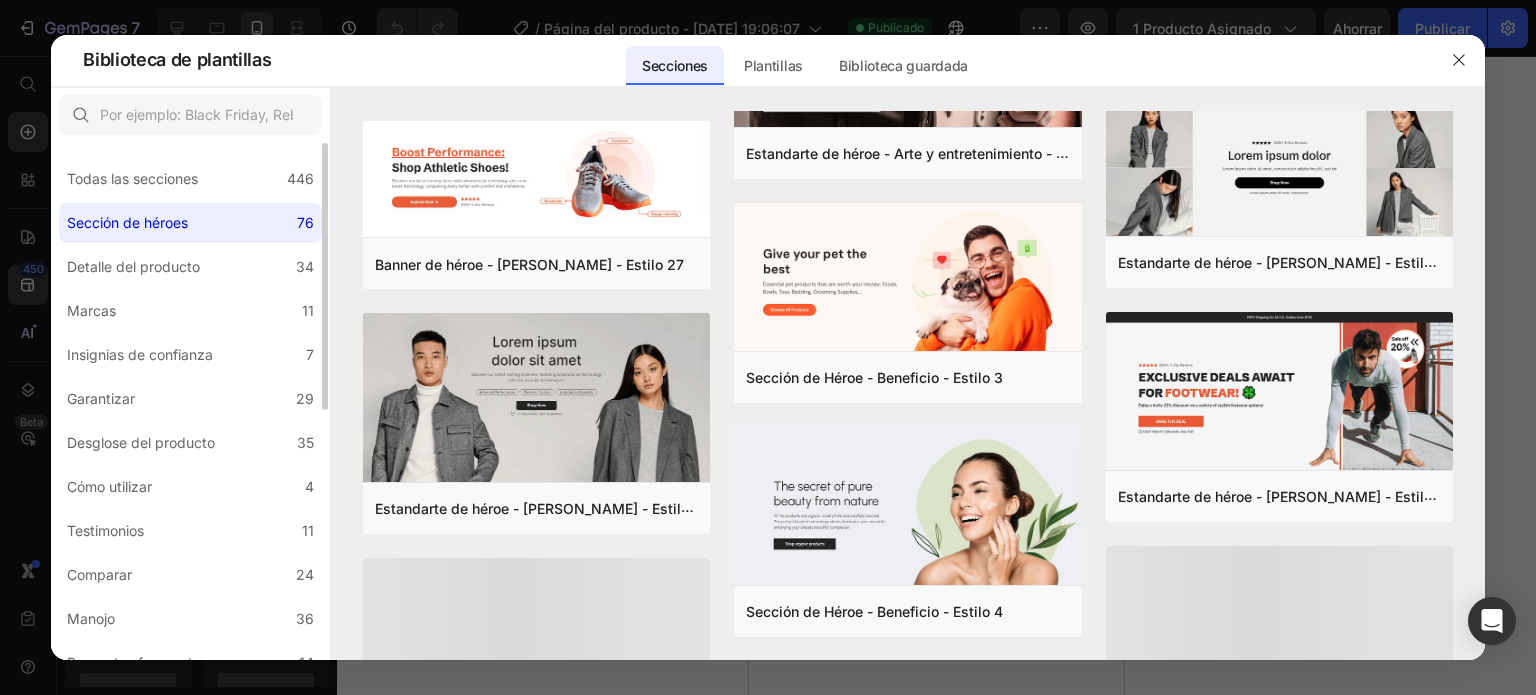 scroll, scrollTop: 1825, scrollLeft: 0, axis: vertical 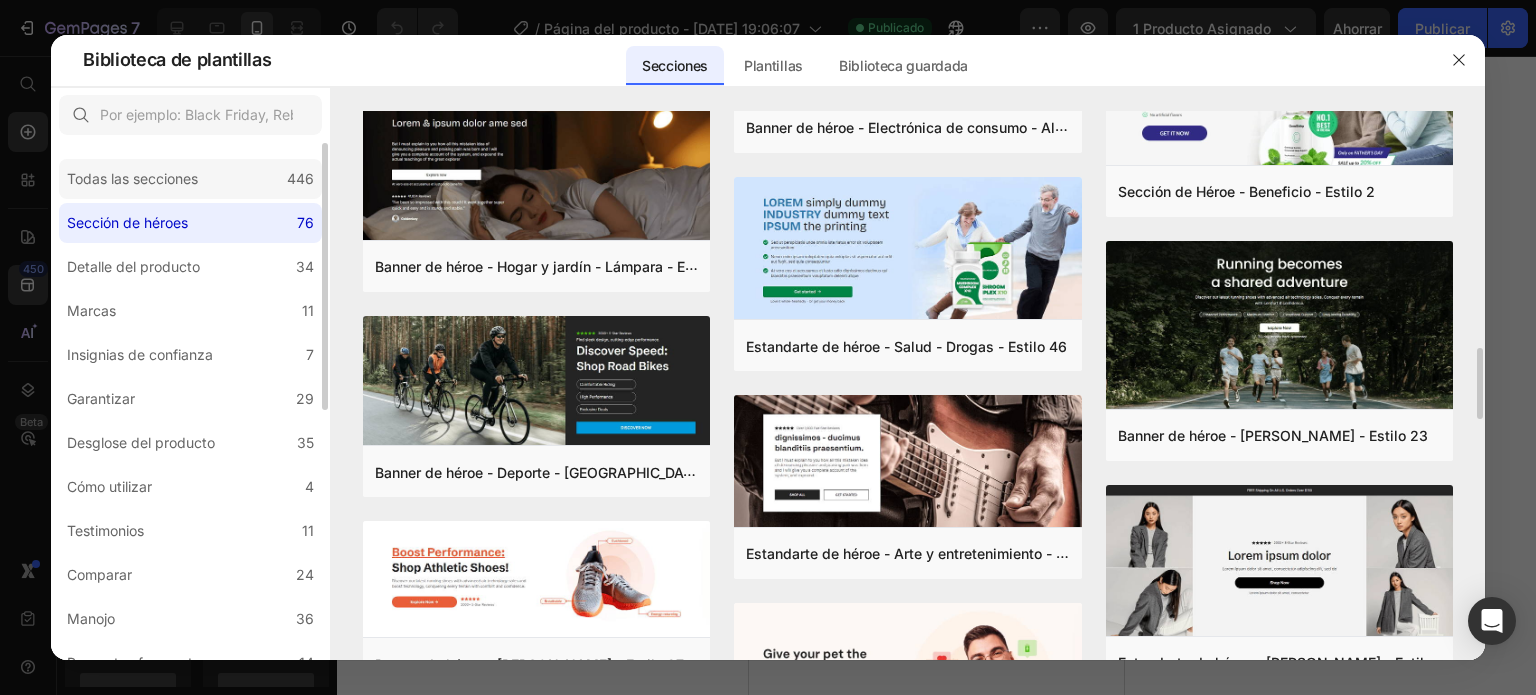 click on "Todas las secciones 446" 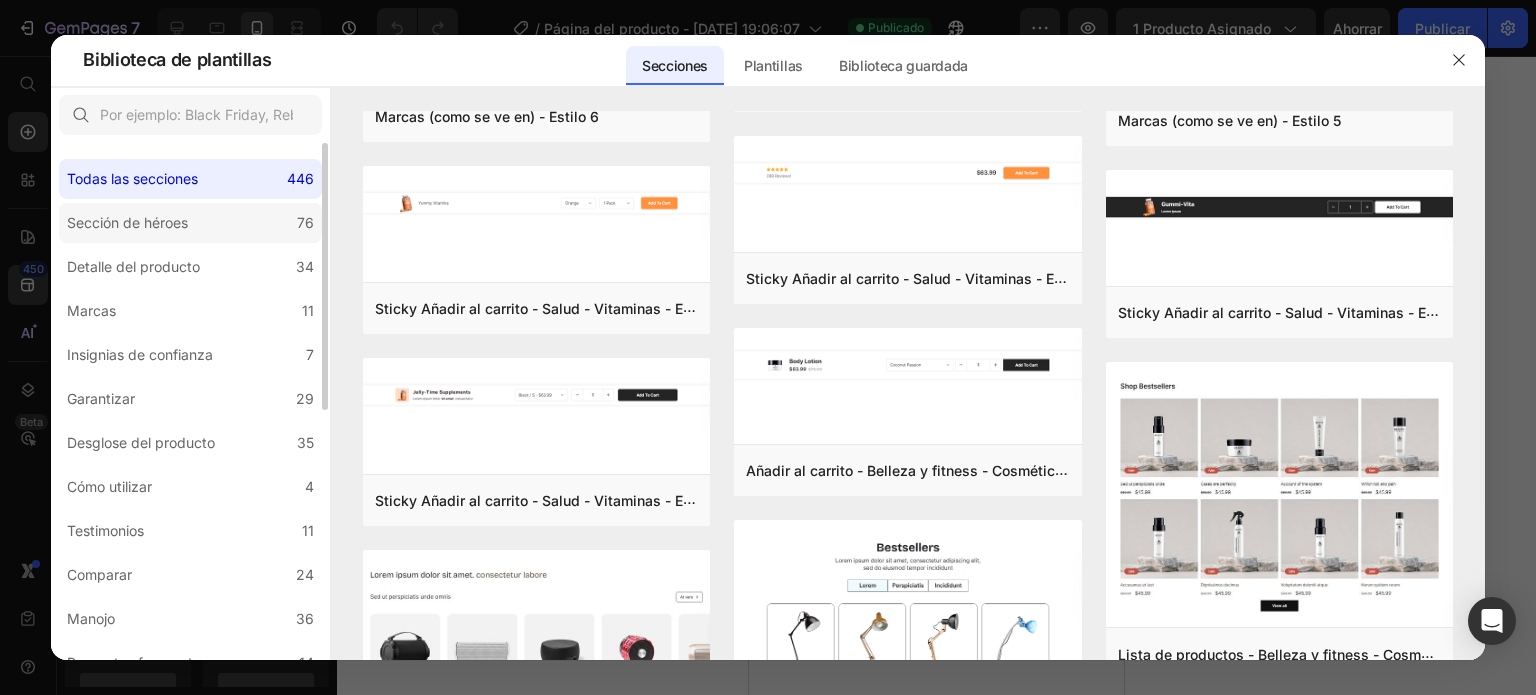 scroll, scrollTop: 7370, scrollLeft: 0, axis: vertical 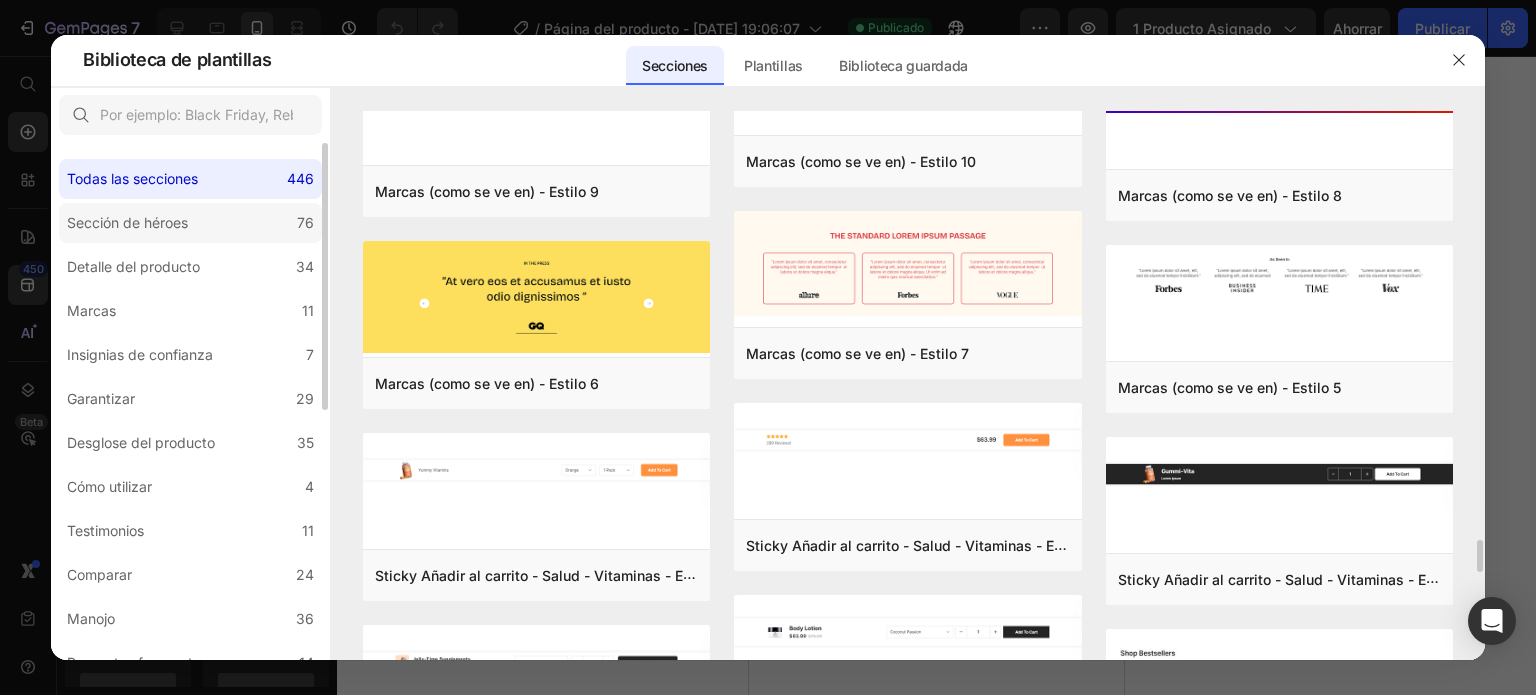 click on "Sección de héroes 76" 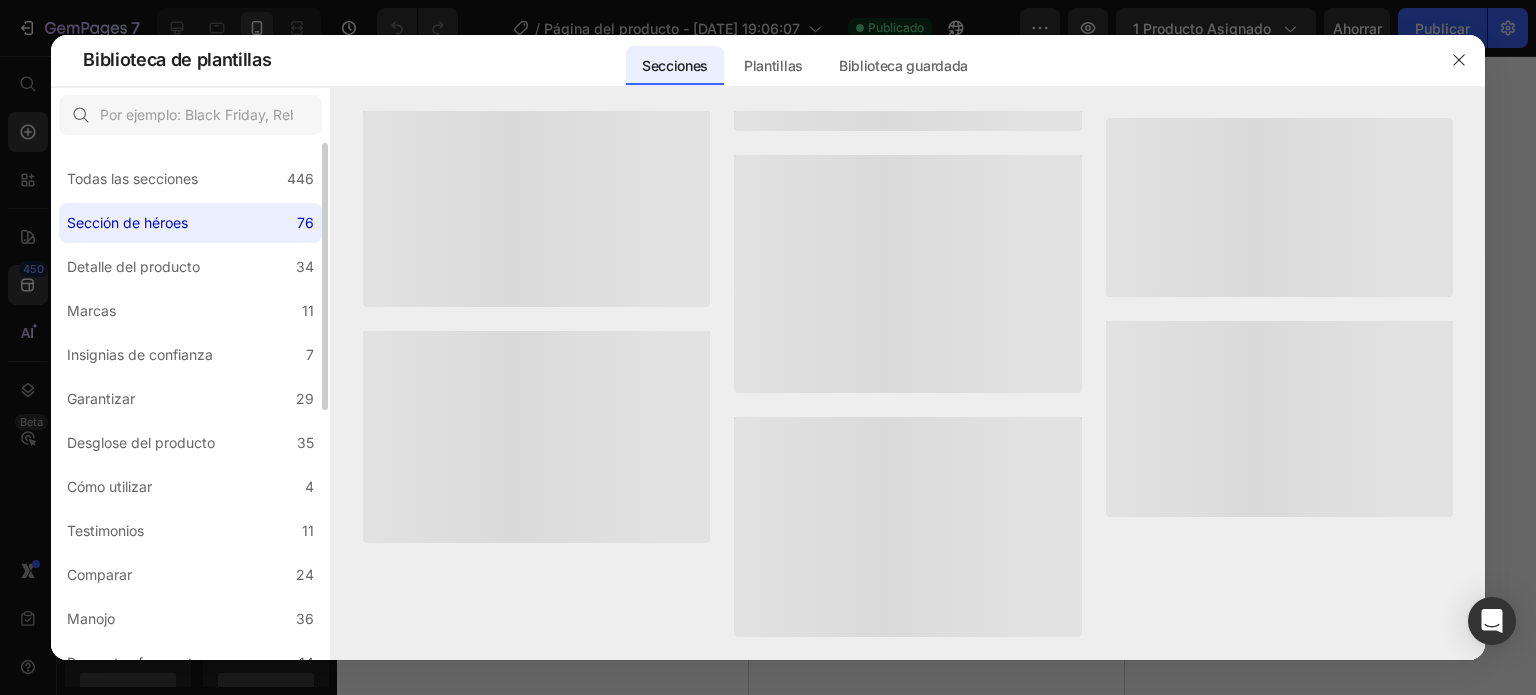 scroll, scrollTop: 0, scrollLeft: 0, axis: both 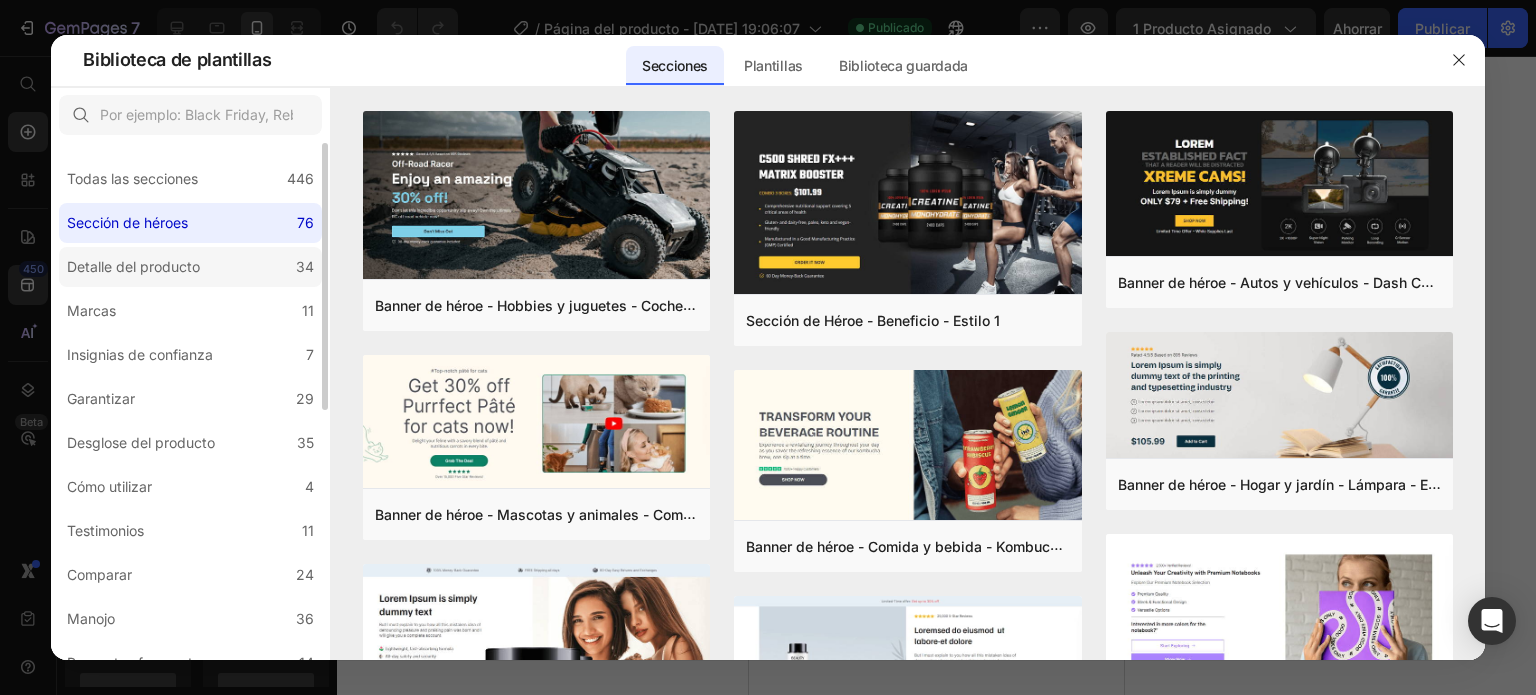 click on "Detalle del producto 34" 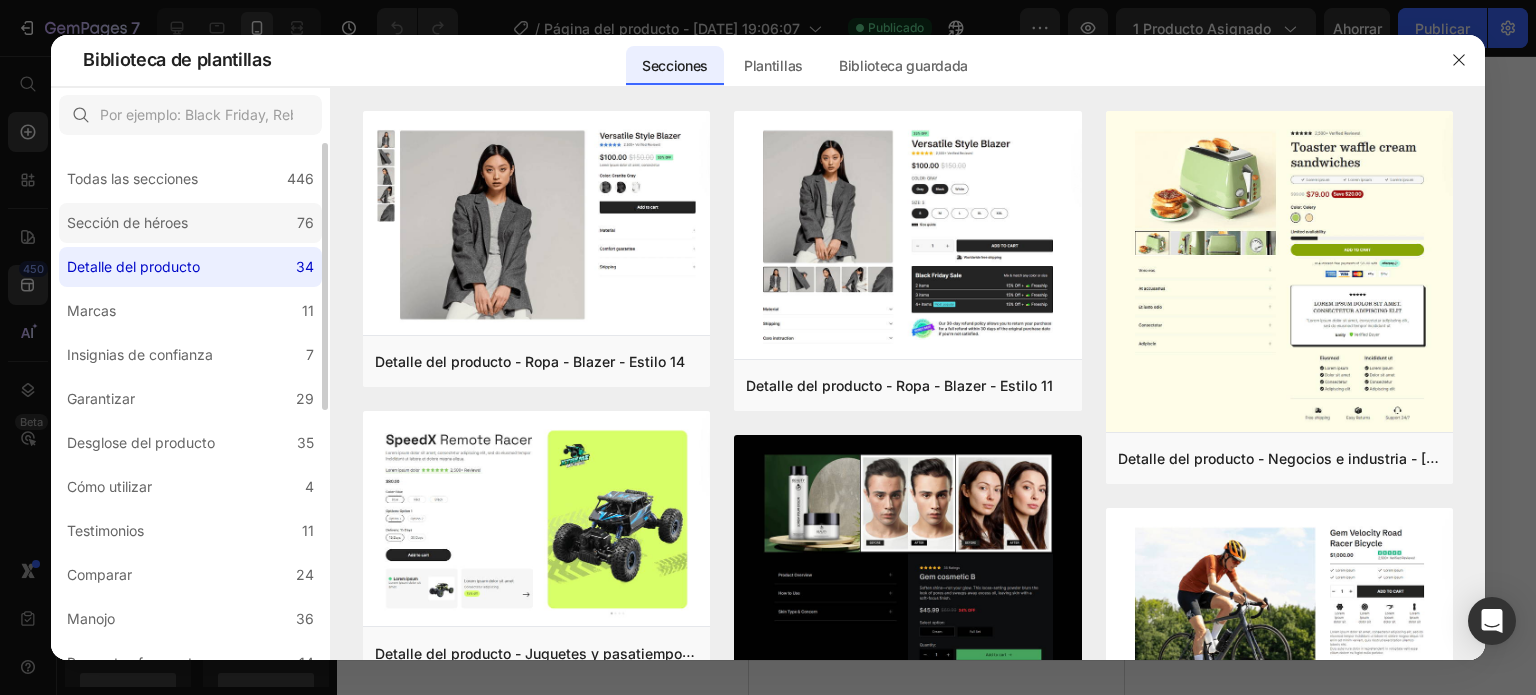 click on "Sección de héroes 76" 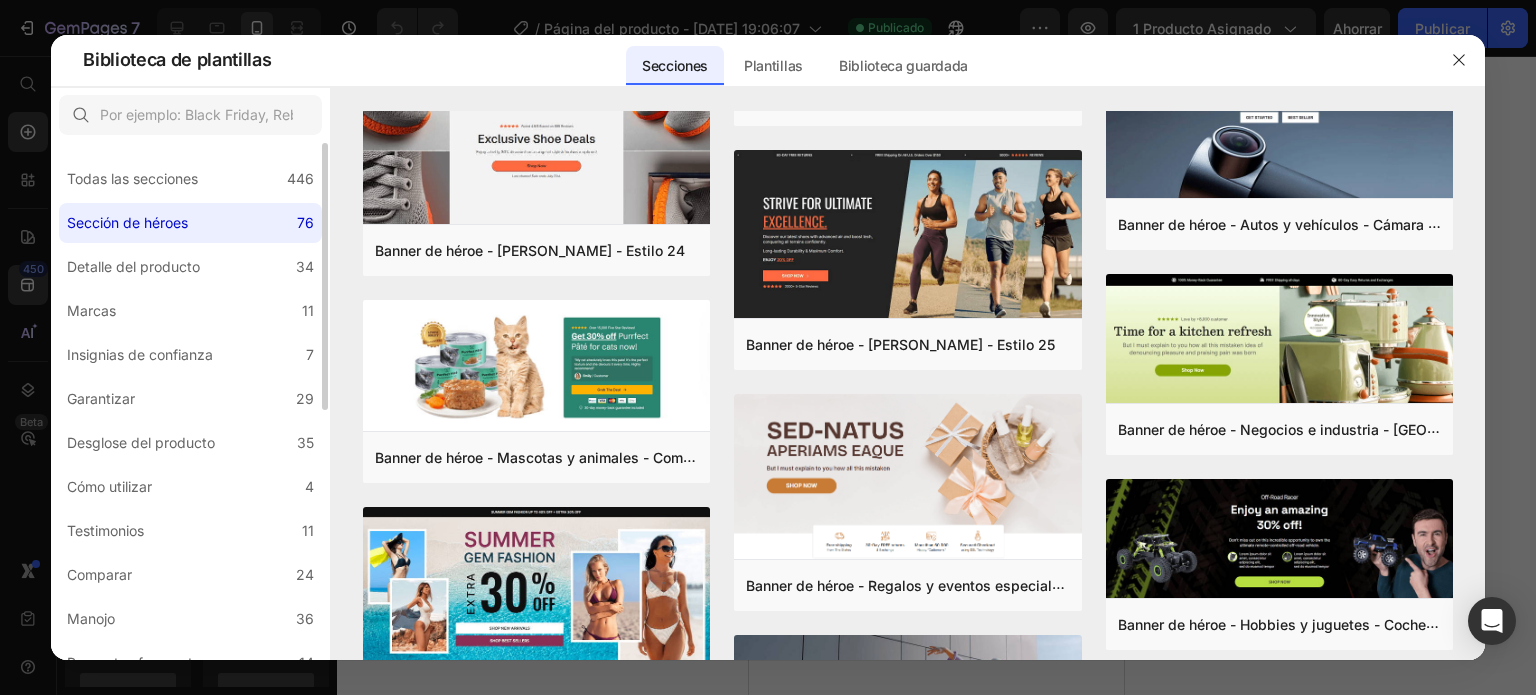 scroll, scrollTop: 839, scrollLeft: 0, axis: vertical 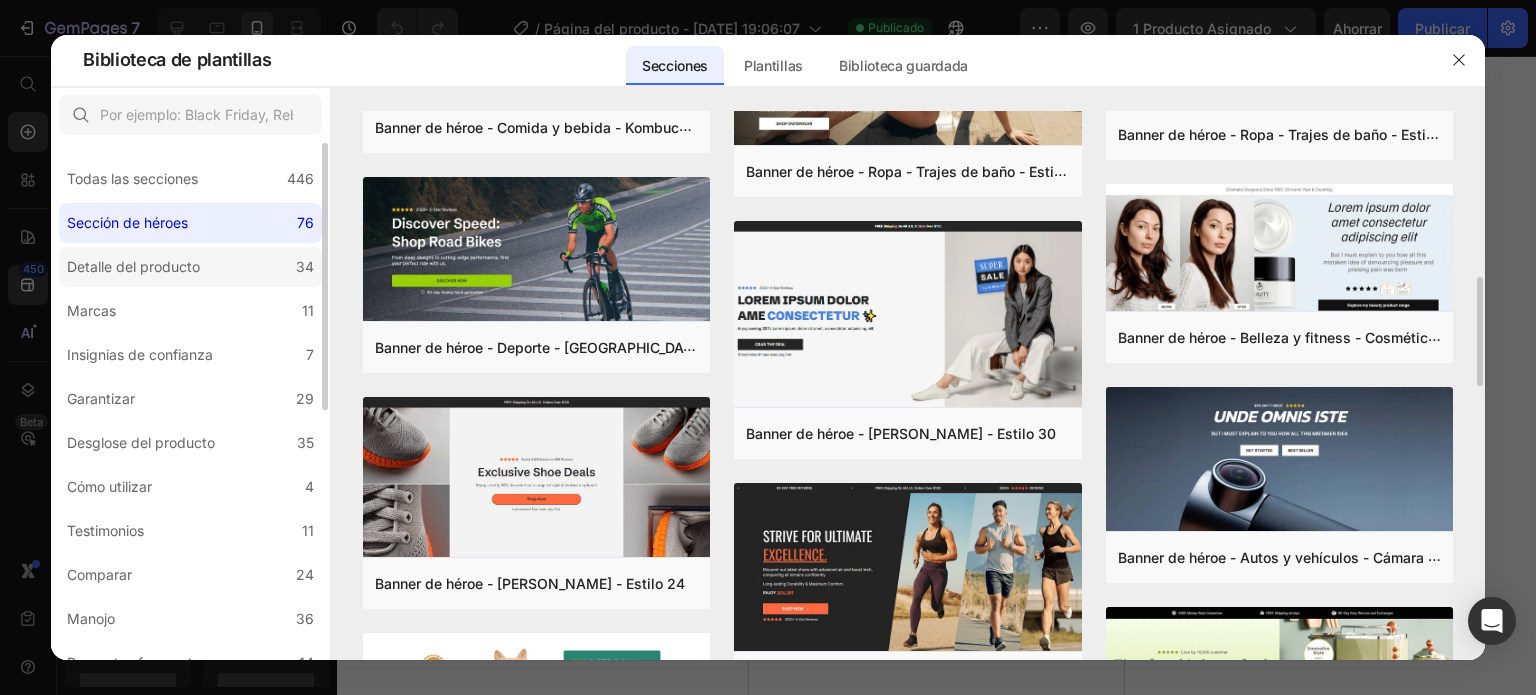 click on "Detalle del producto 34" 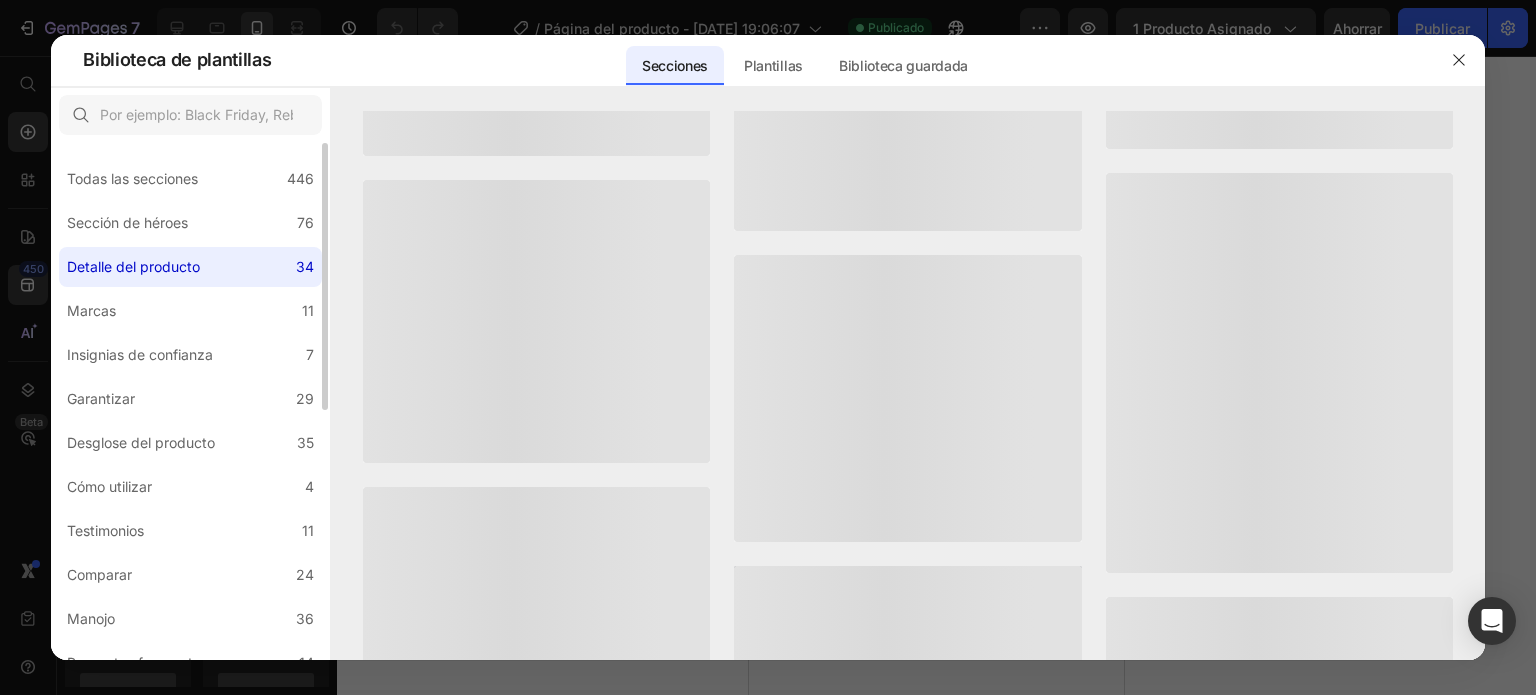 scroll, scrollTop: 0, scrollLeft: 0, axis: both 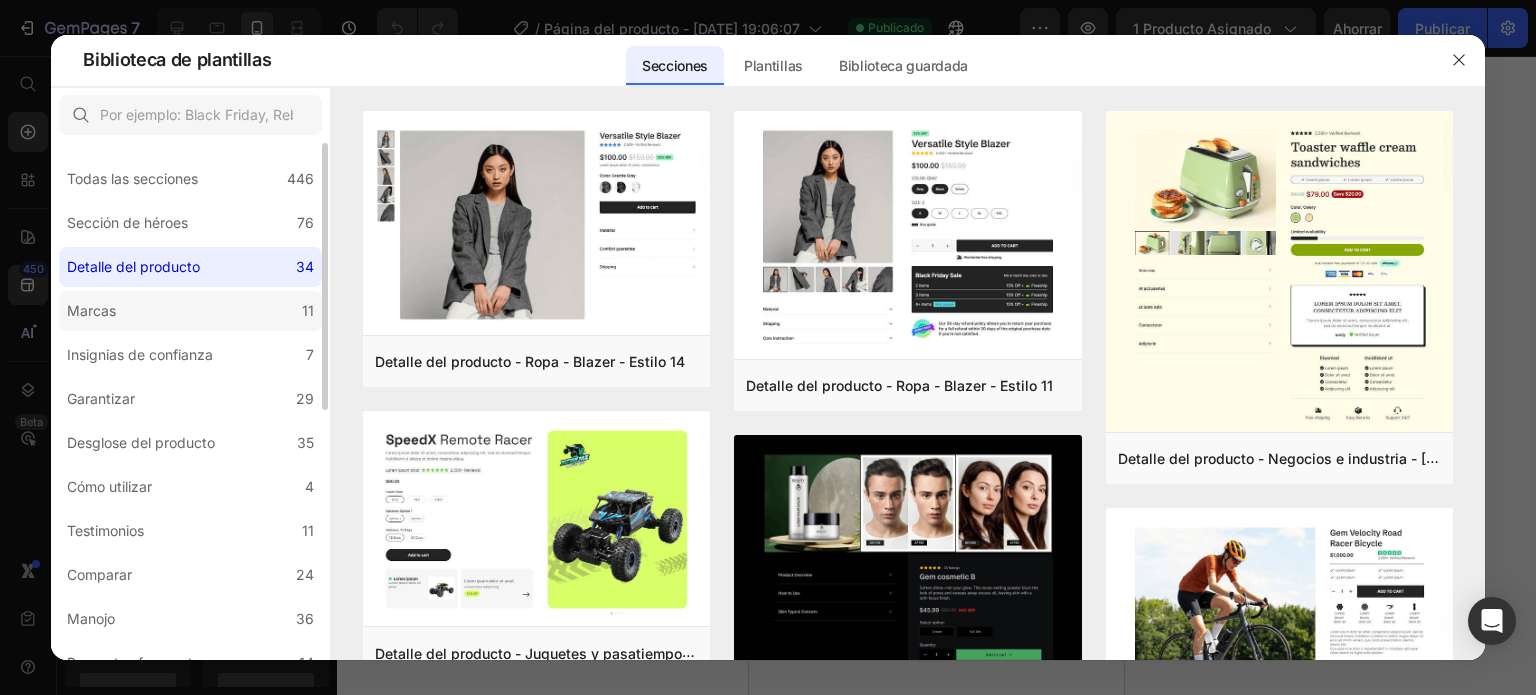 click on "Marcas 11" 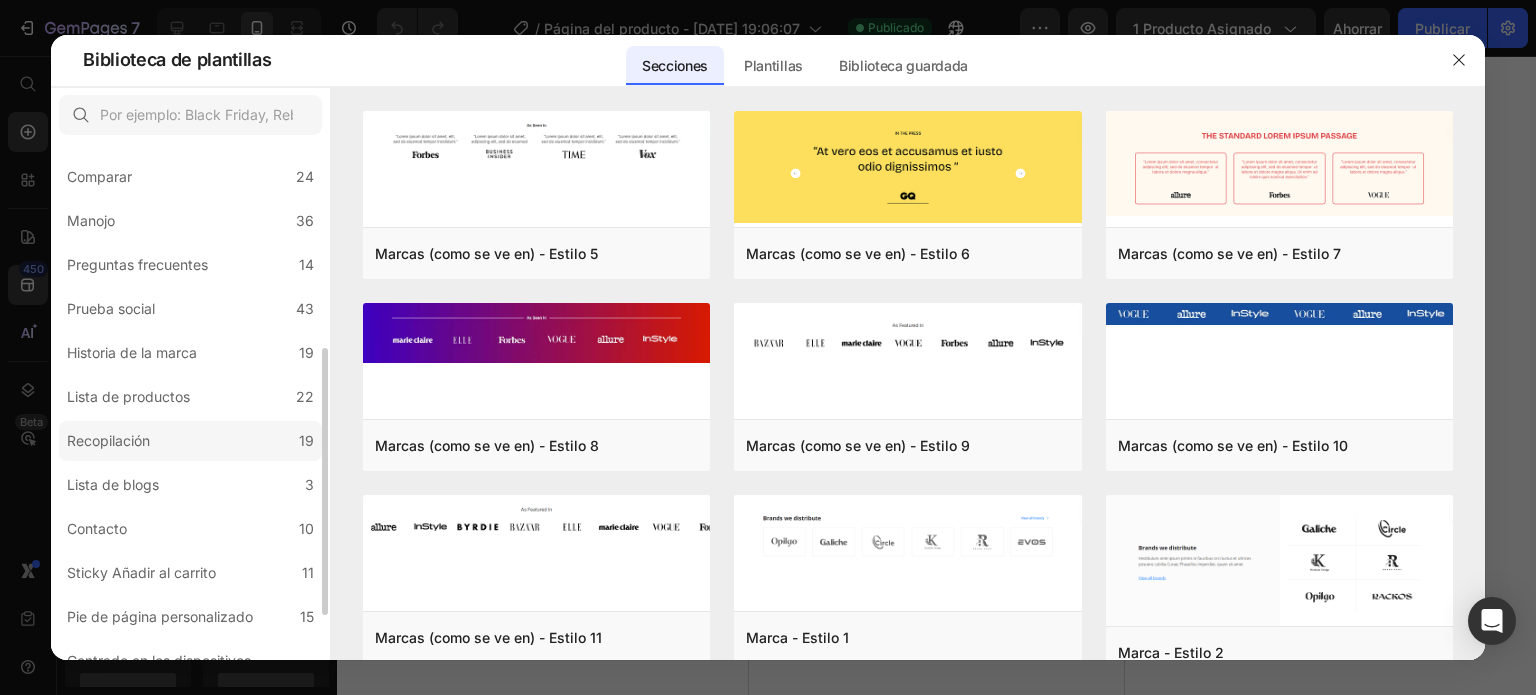 scroll, scrollTop: 486, scrollLeft: 0, axis: vertical 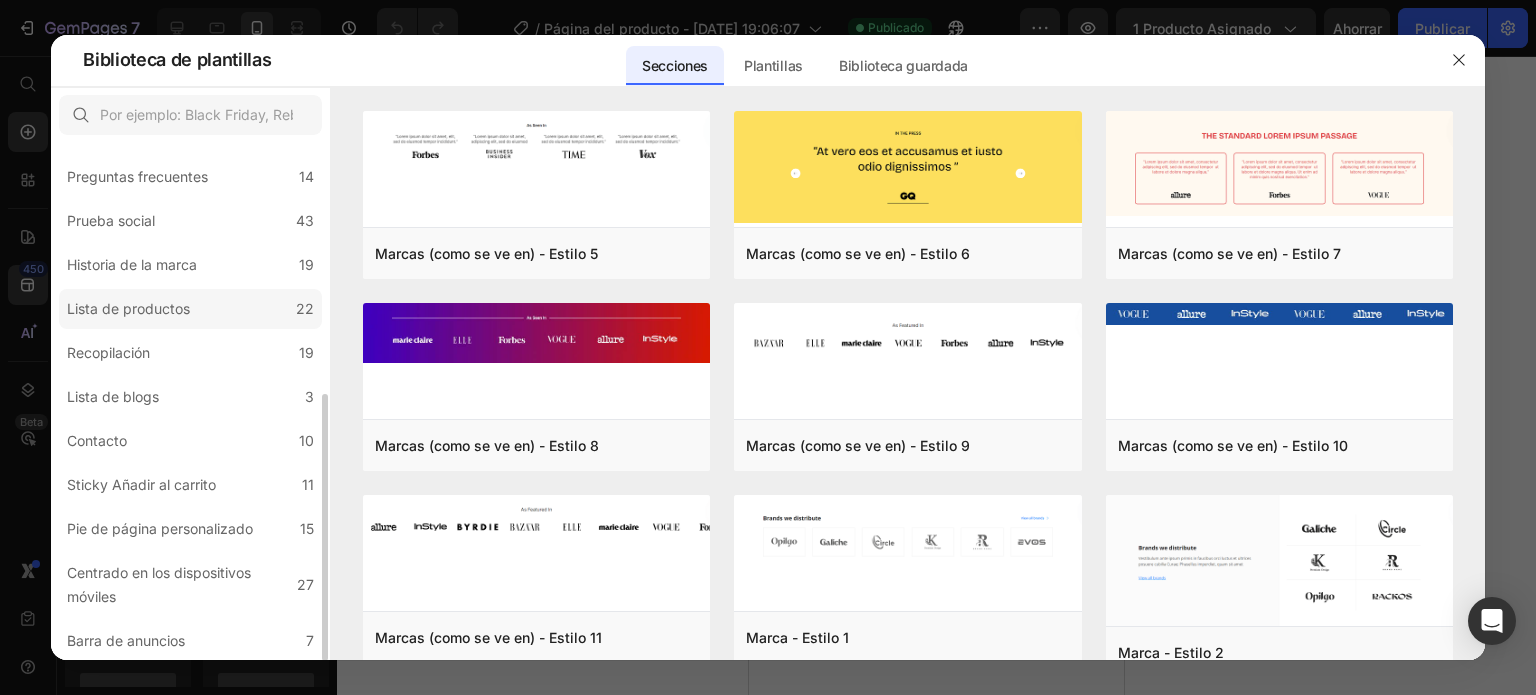 click on "Lista de productos 22" 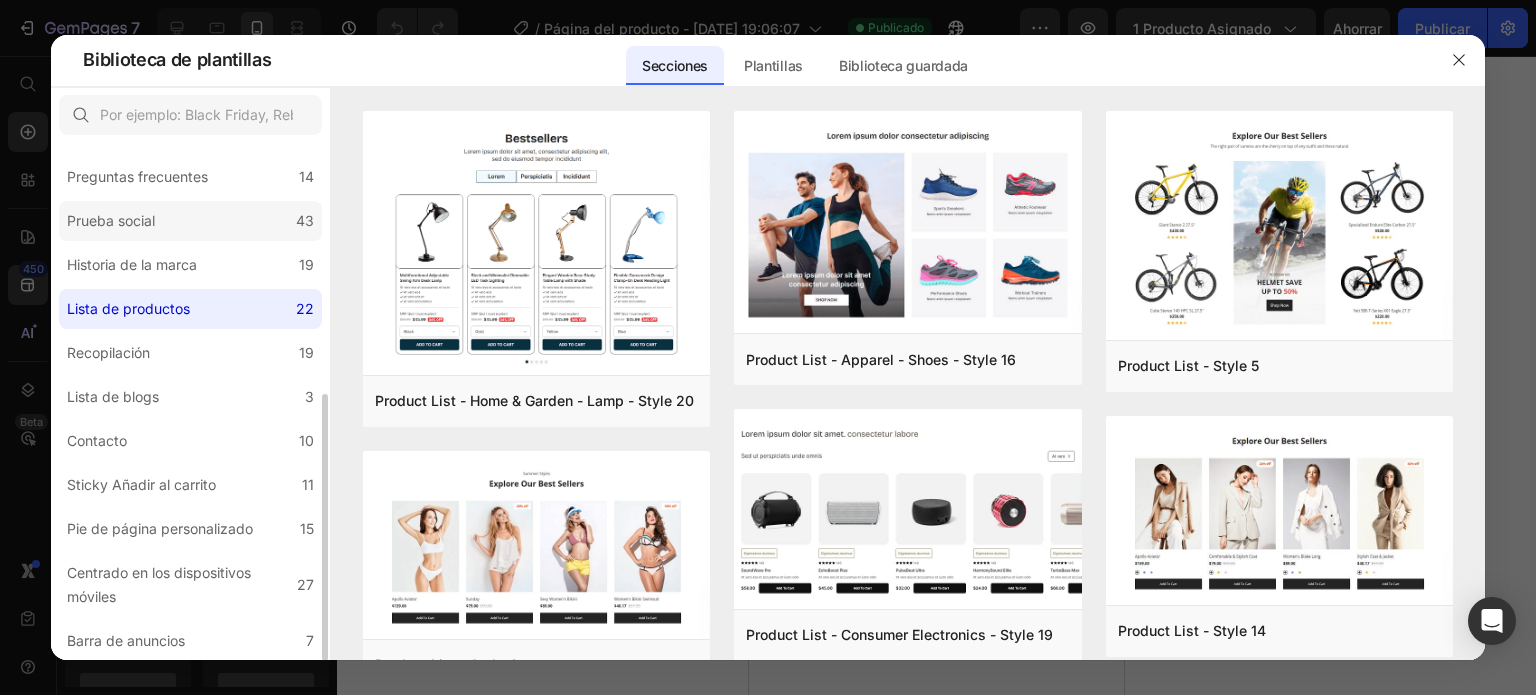 click on "Prueba social 43" 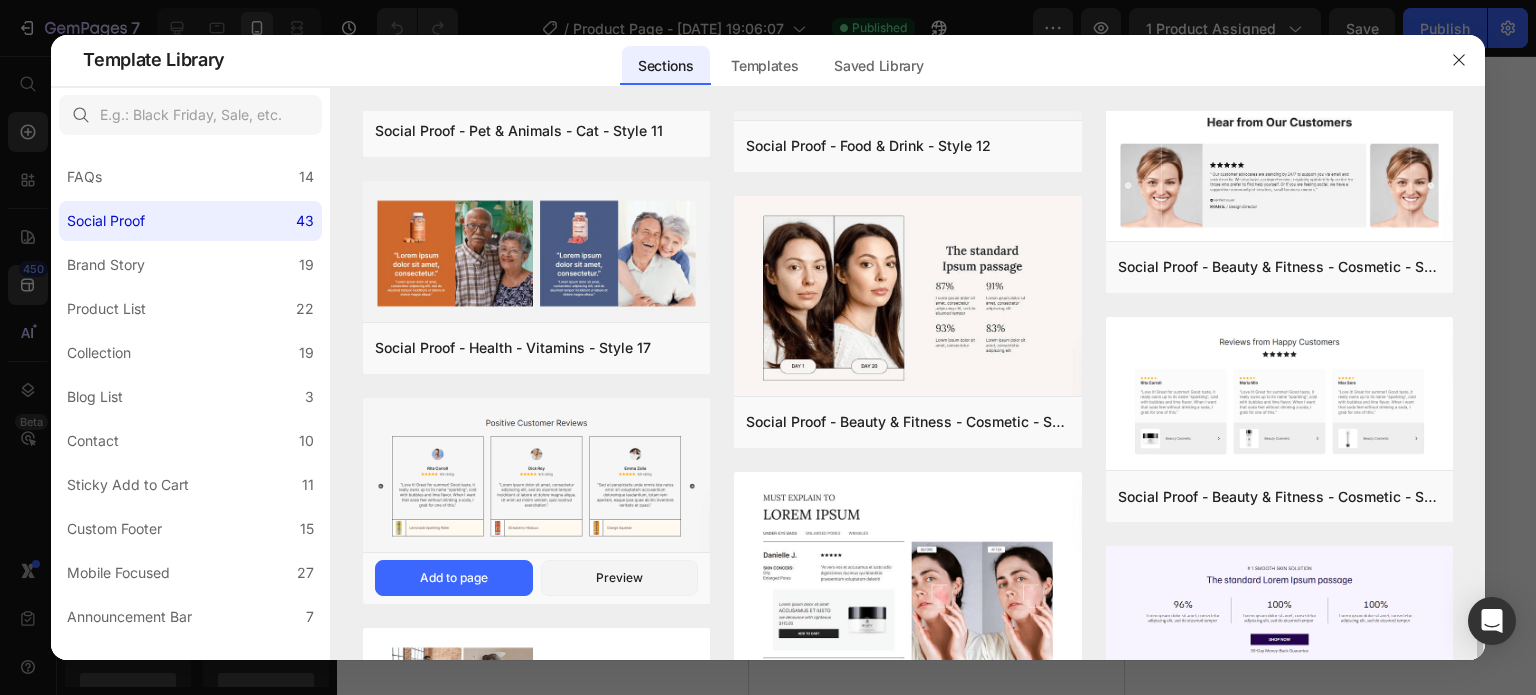 scroll, scrollTop: 1928, scrollLeft: 0, axis: vertical 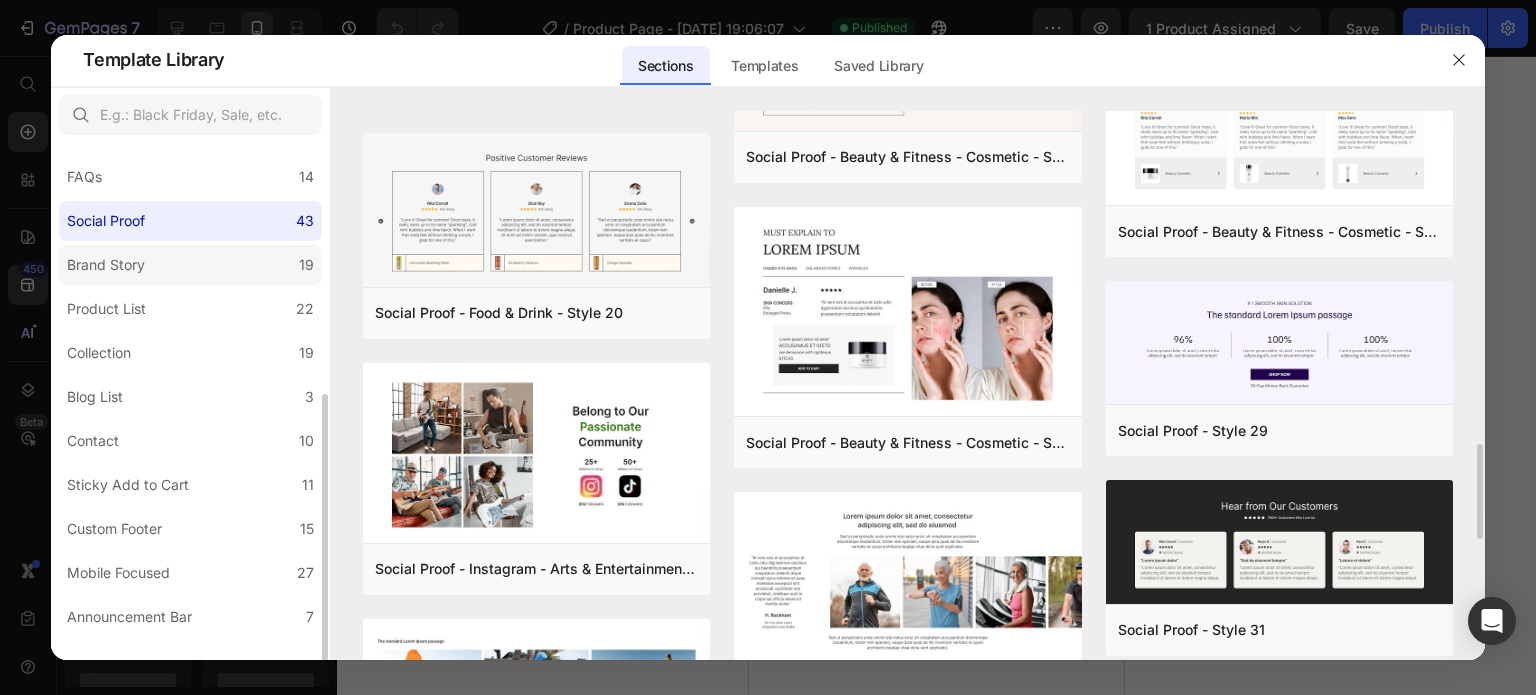 click on "Brand Story 19" 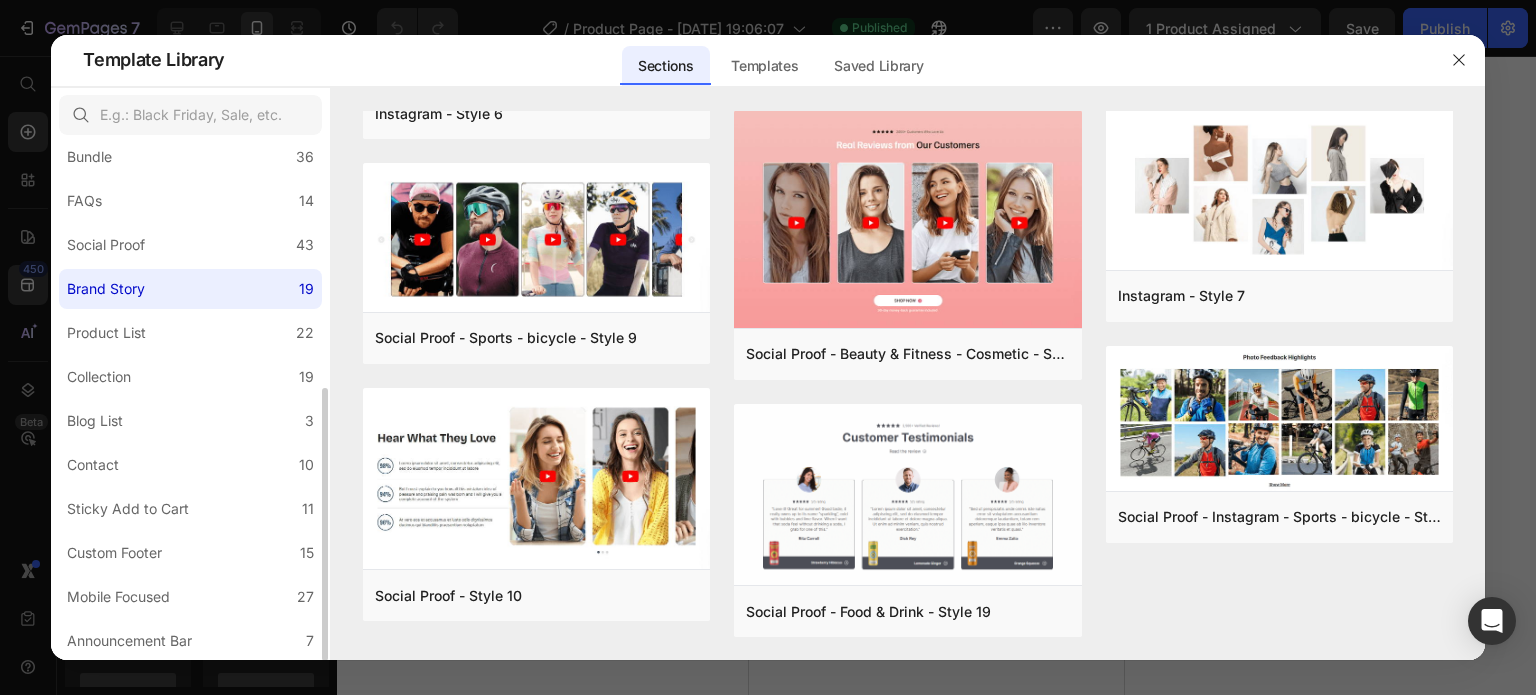 scroll, scrollTop: 0, scrollLeft: 0, axis: both 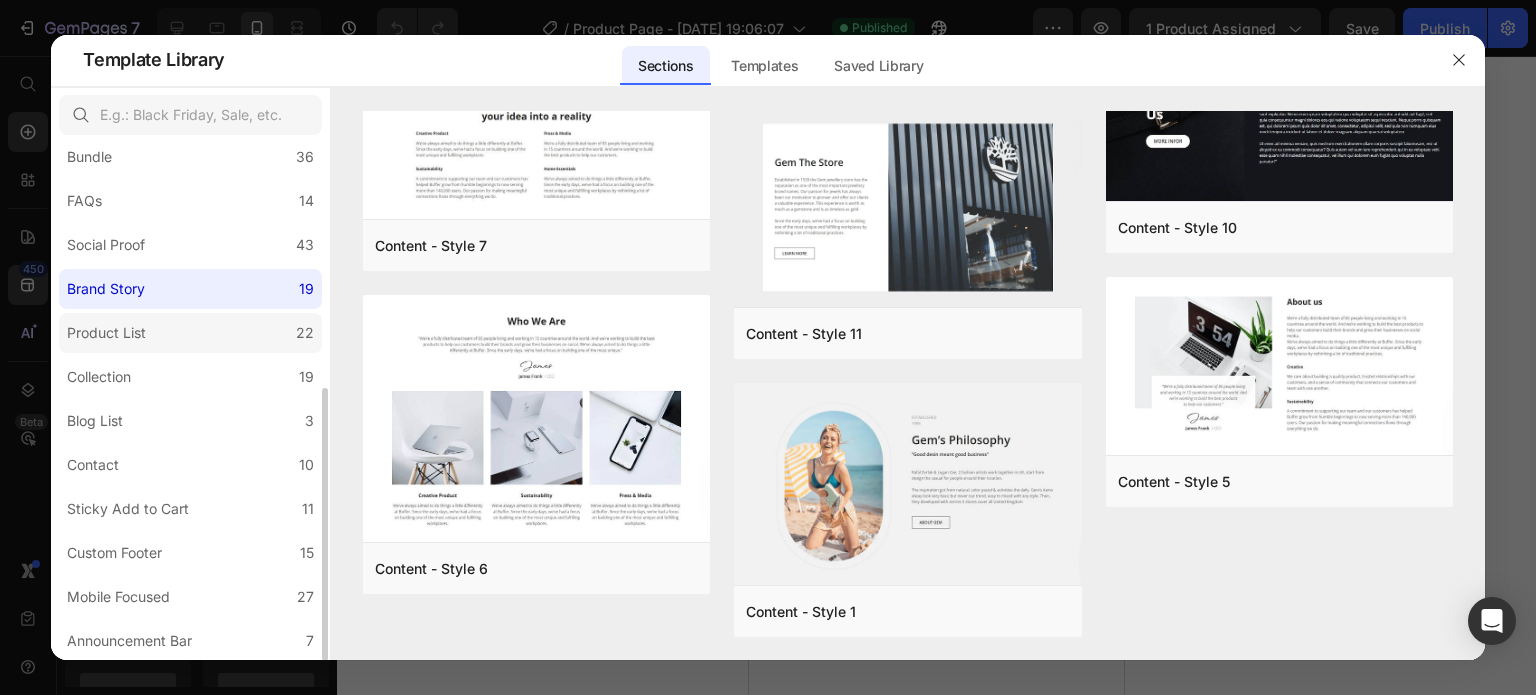 click on "Product List 22" 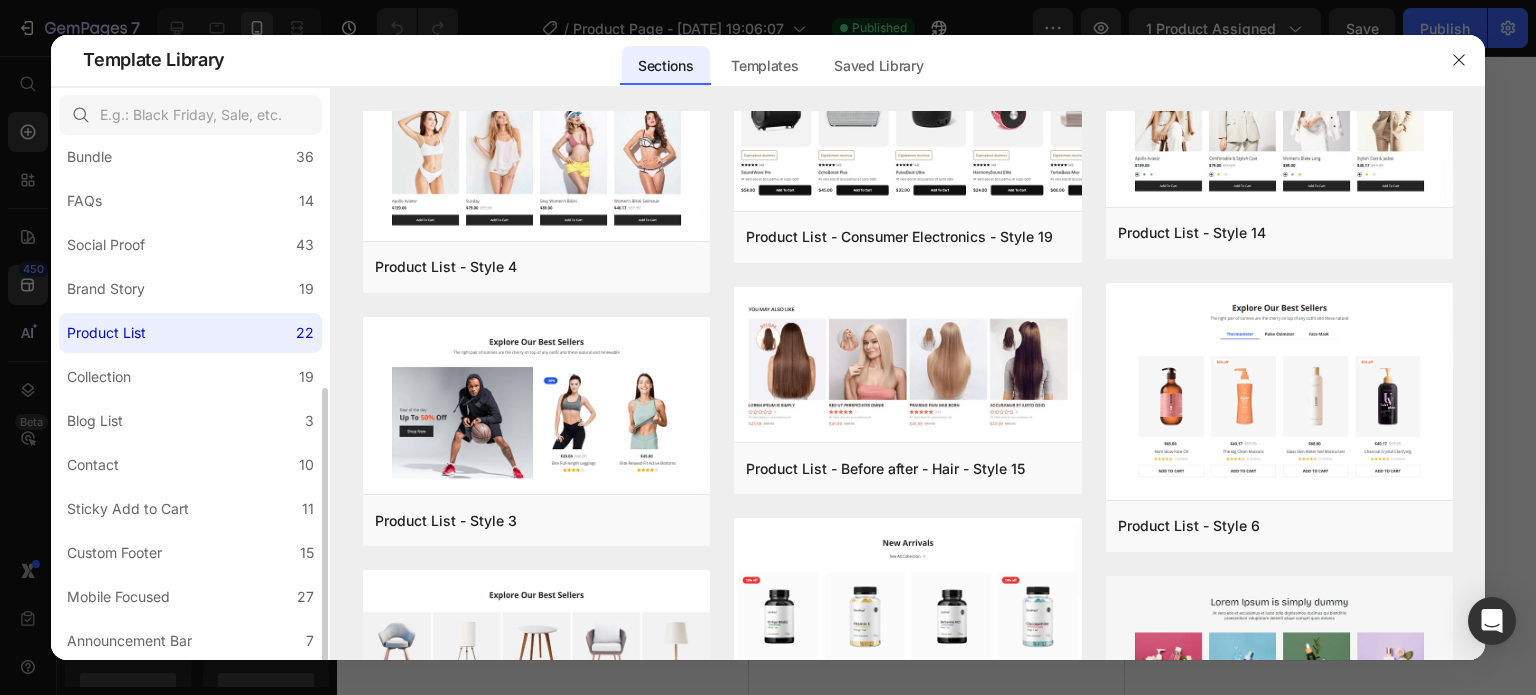 scroll, scrollTop: 464, scrollLeft: 0, axis: vertical 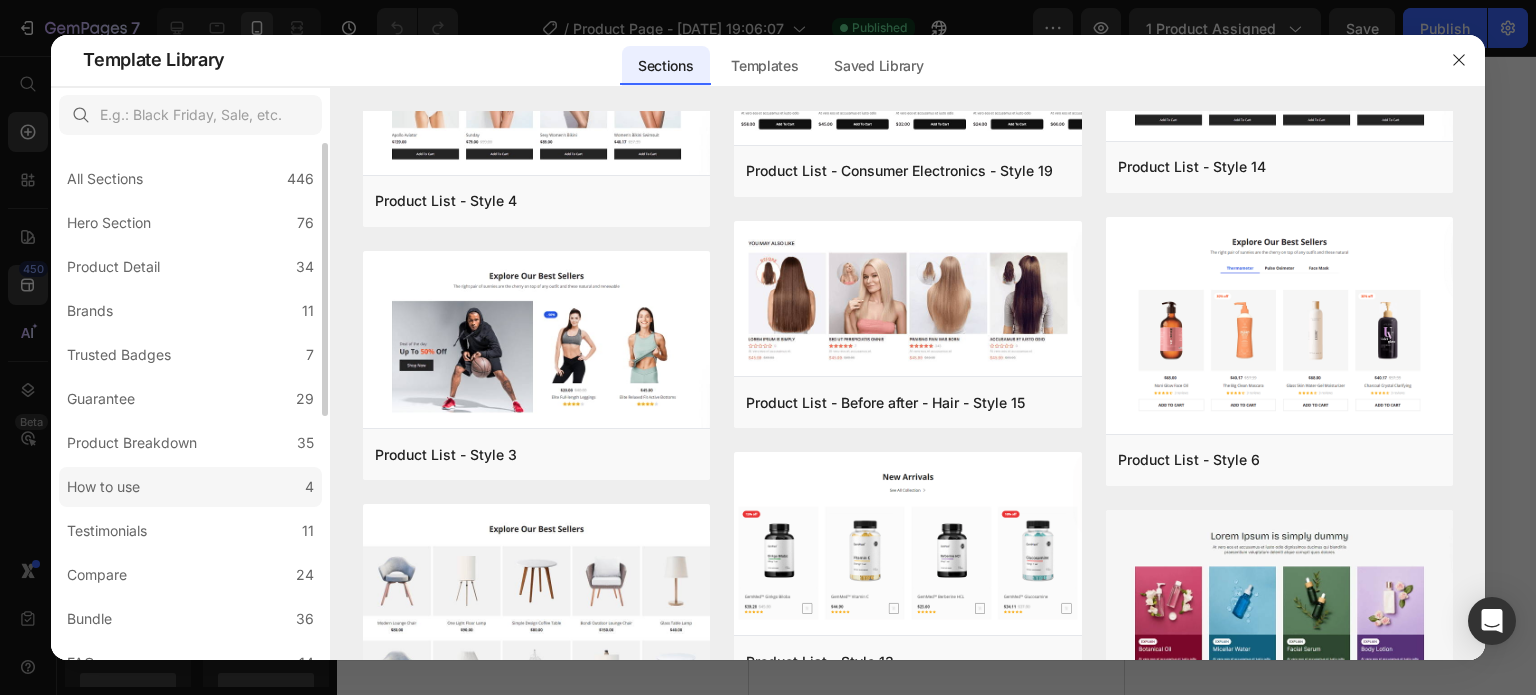 click on "How to use 4" 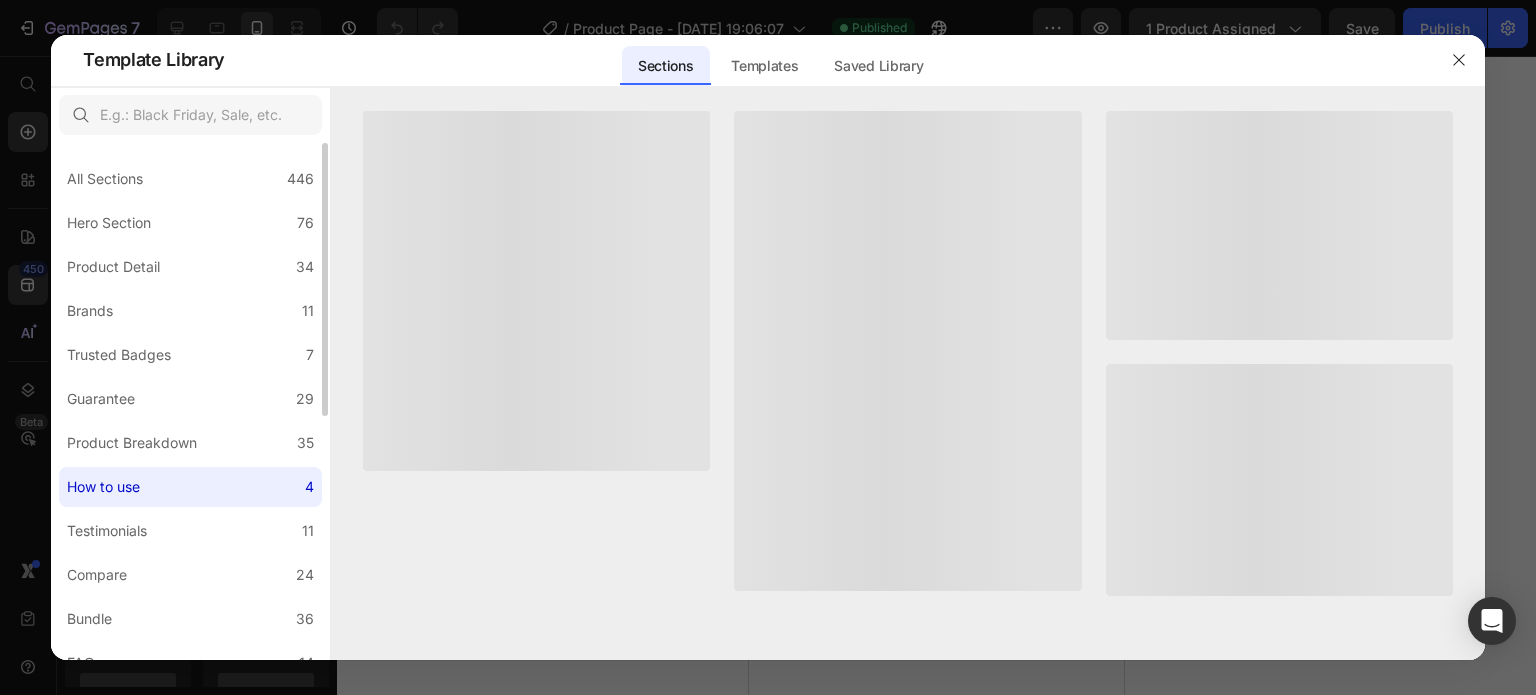 scroll, scrollTop: 0, scrollLeft: 0, axis: both 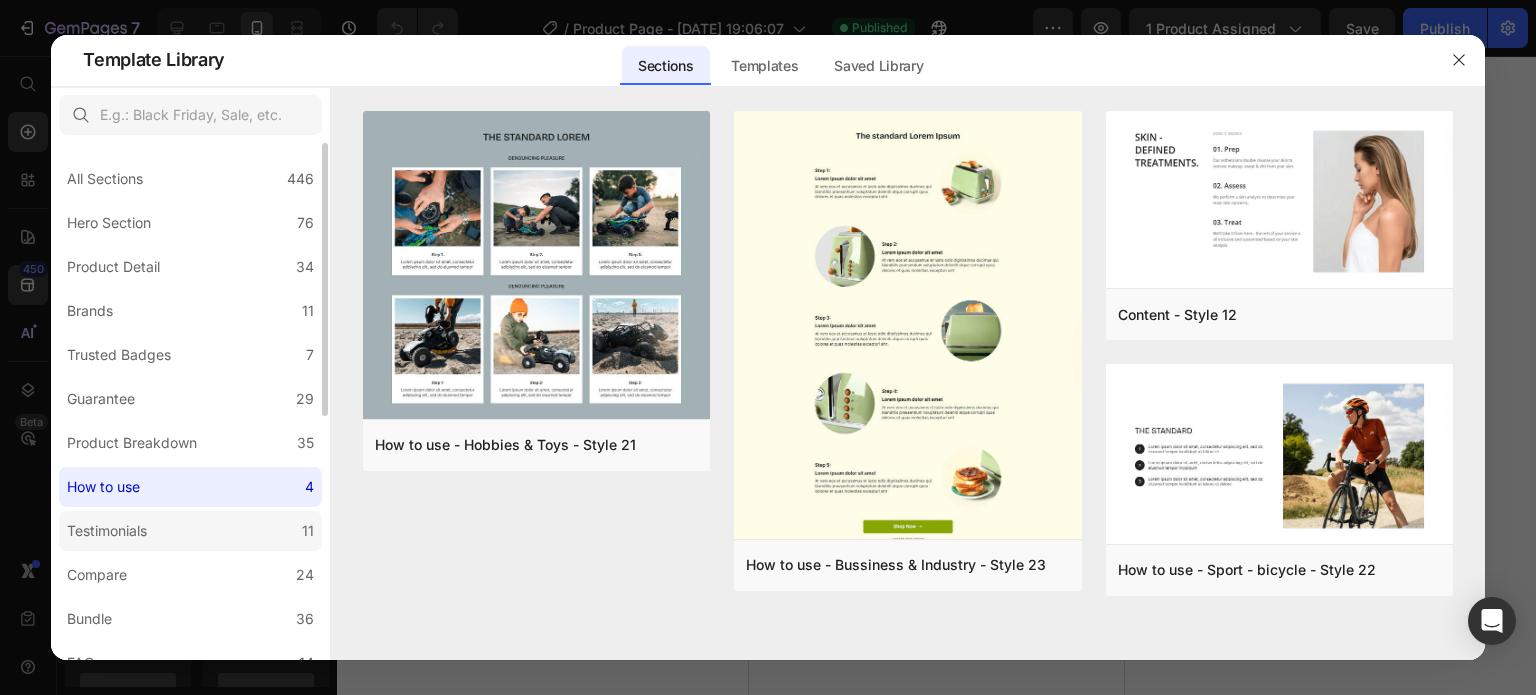 click on "Testimonials 11" 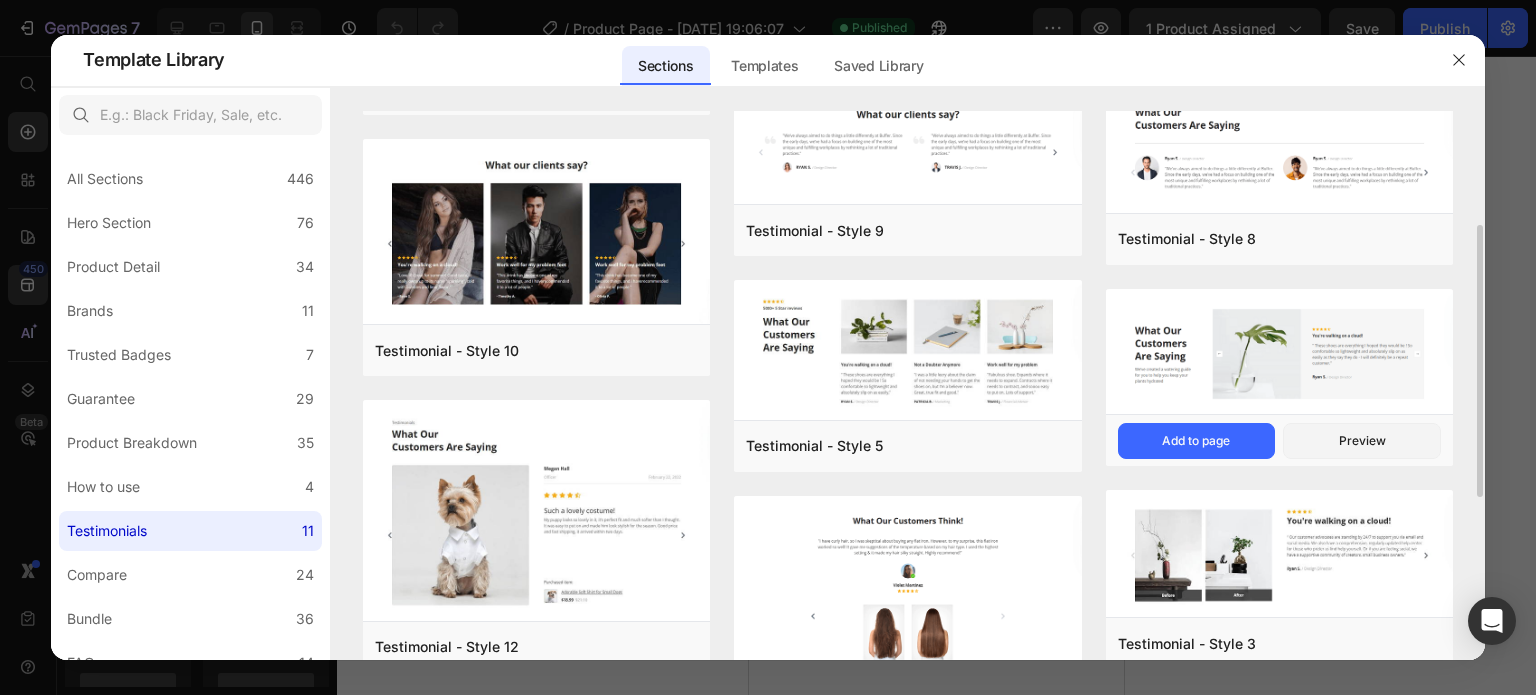 scroll, scrollTop: 0, scrollLeft: 0, axis: both 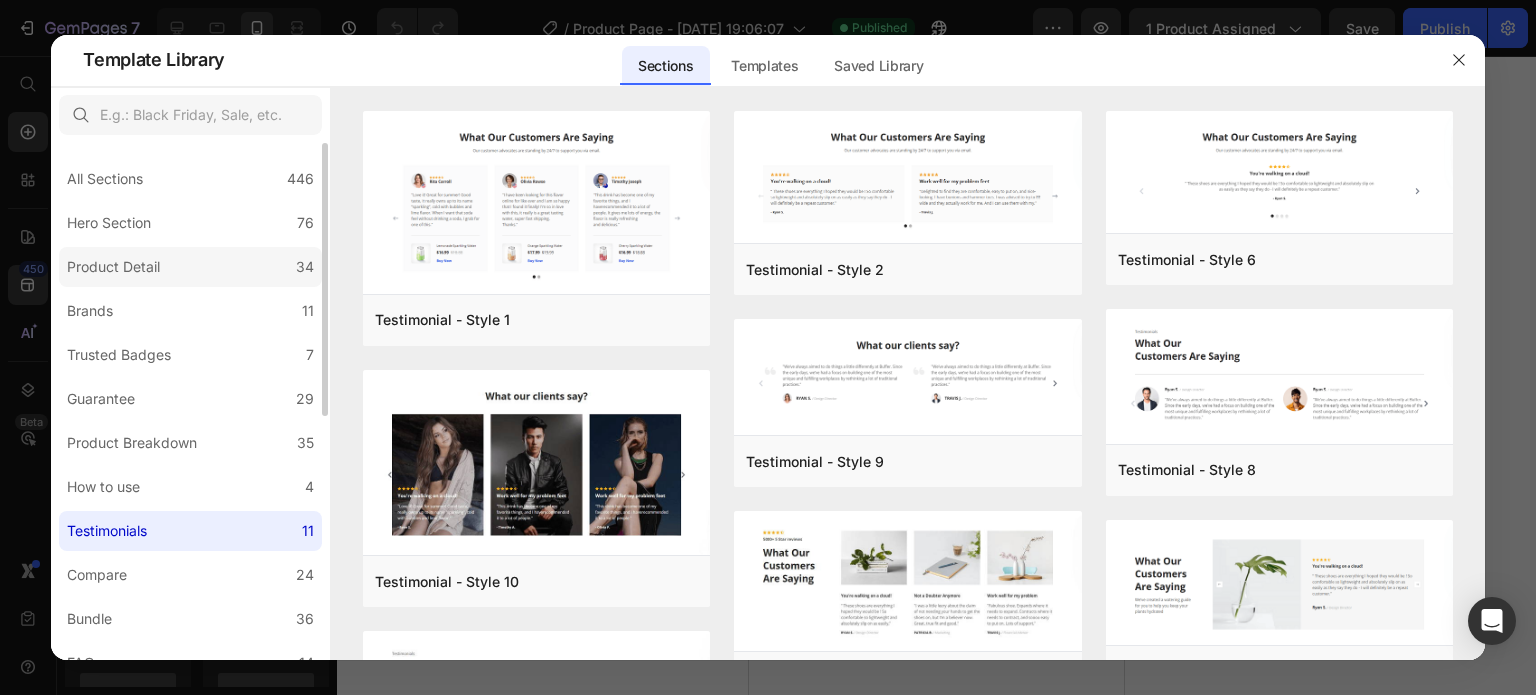click on "Product Detail 34" 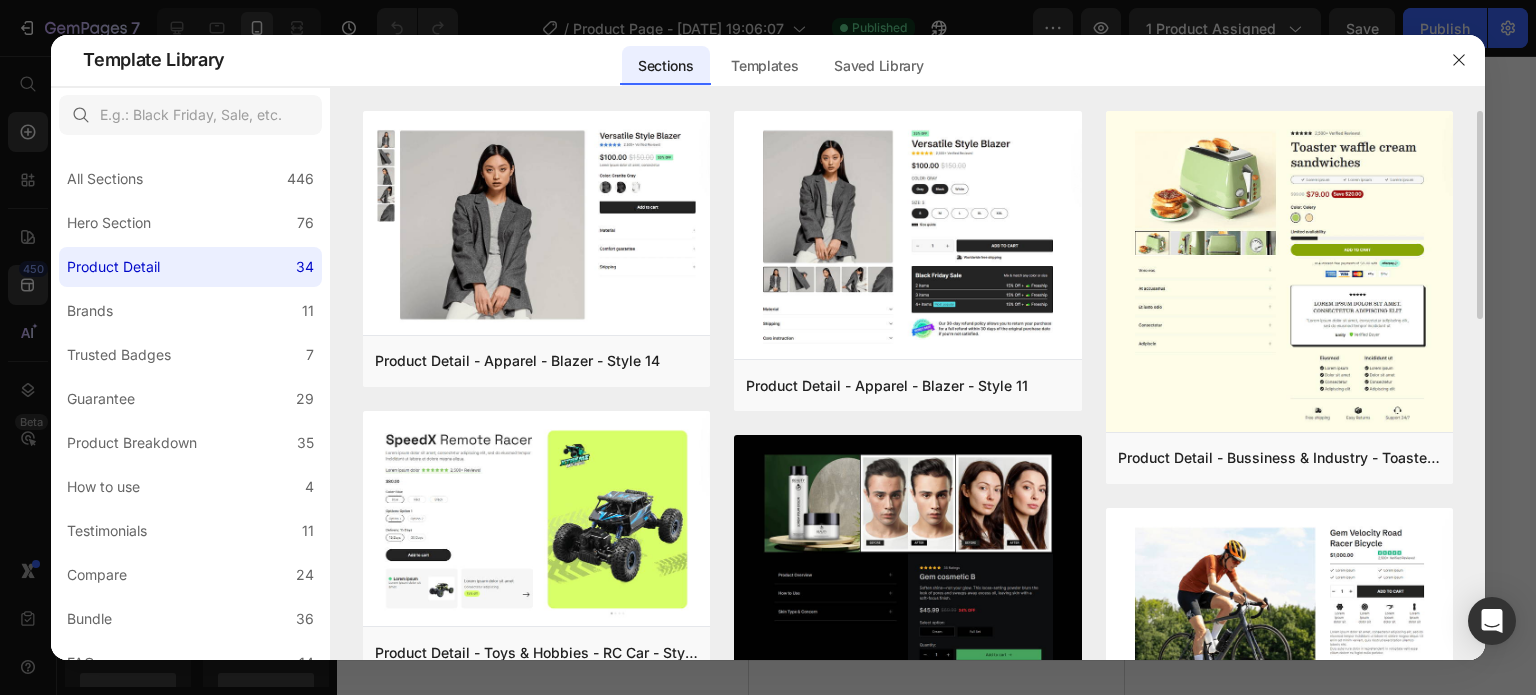 scroll, scrollTop: 332, scrollLeft: 0, axis: vertical 